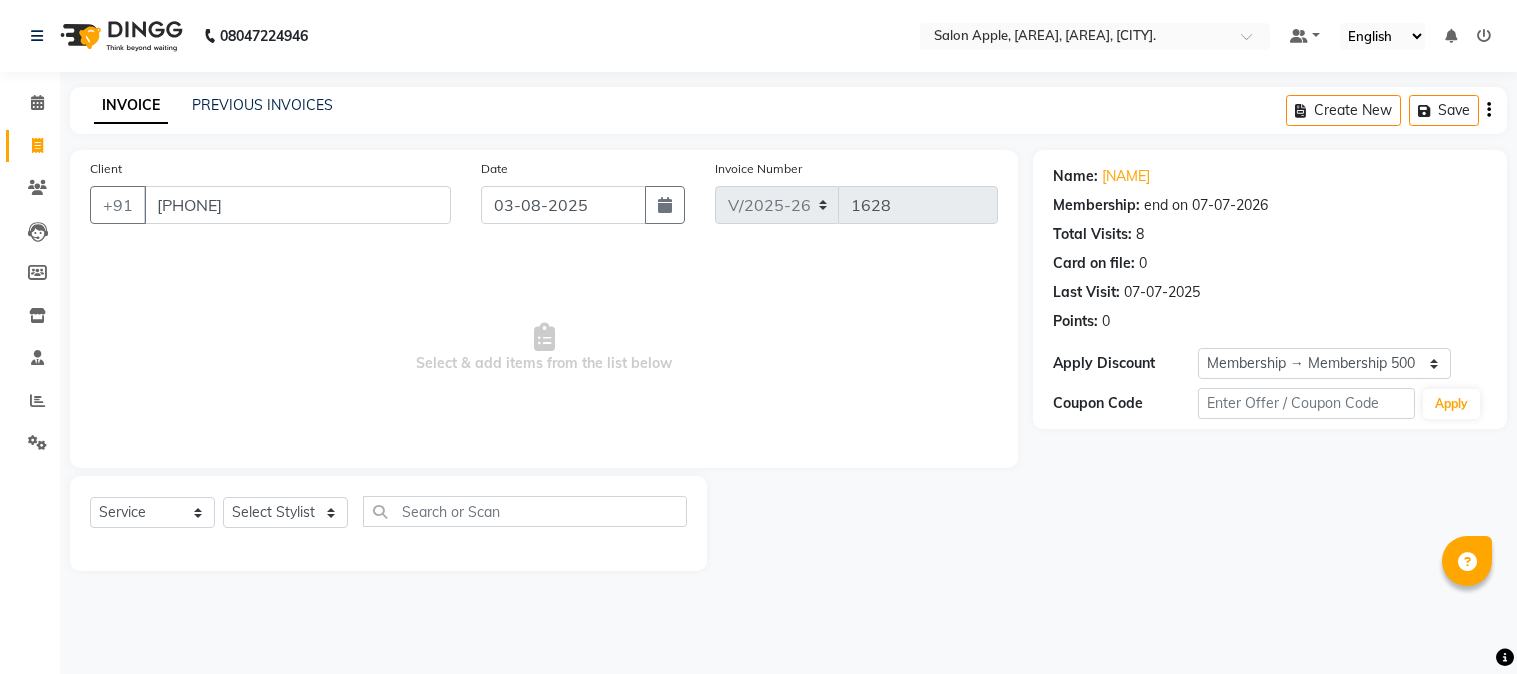 select on "4128" 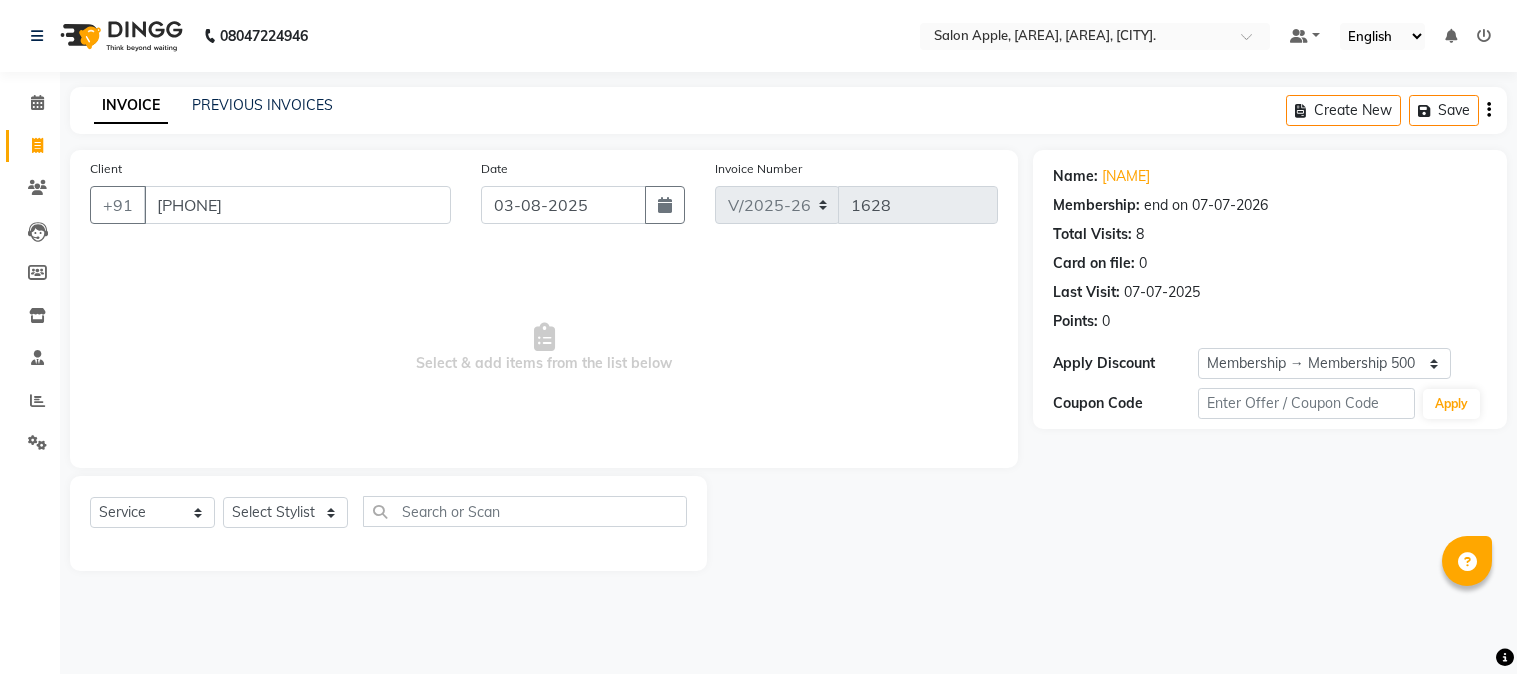 scroll, scrollTop: 0, scrollLeft: 0, axis: both 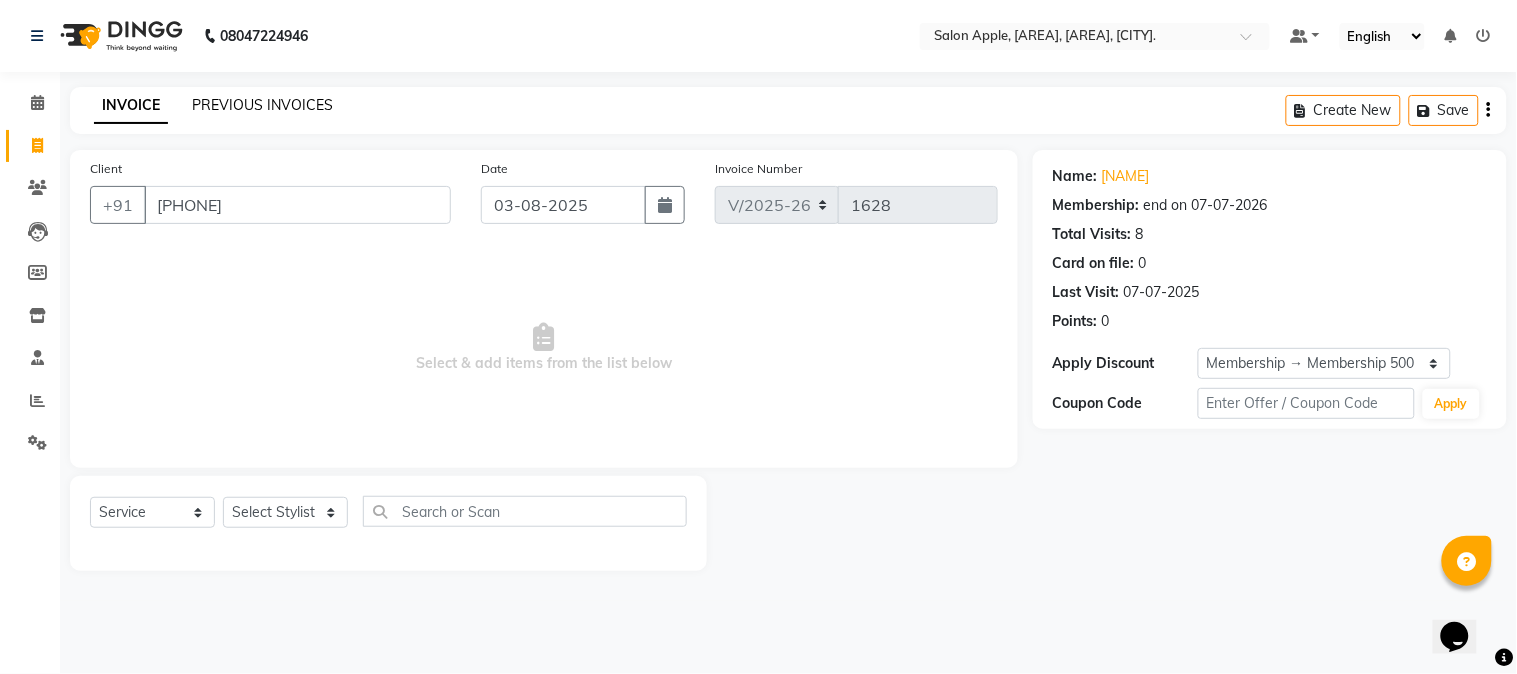 click on "PREVIOUS INVOICES" 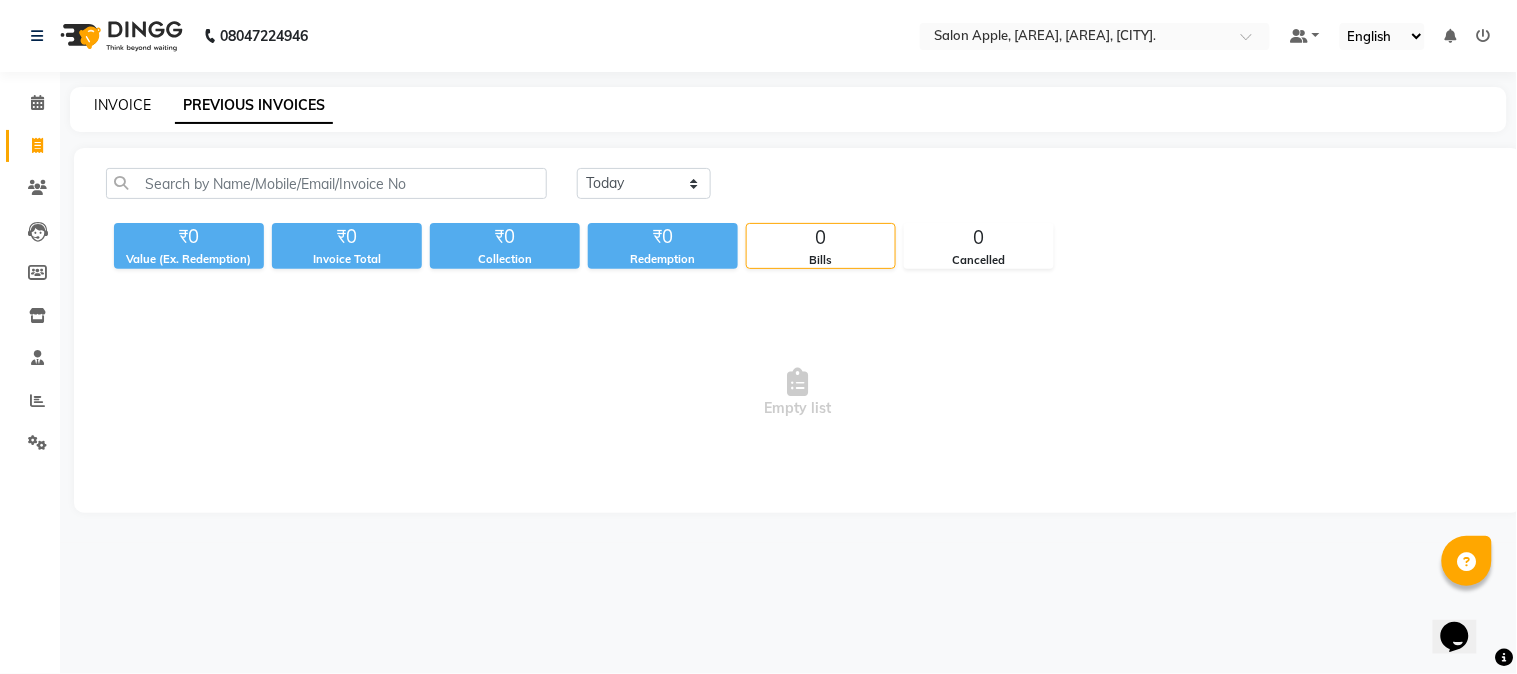 click on "INVOICE" 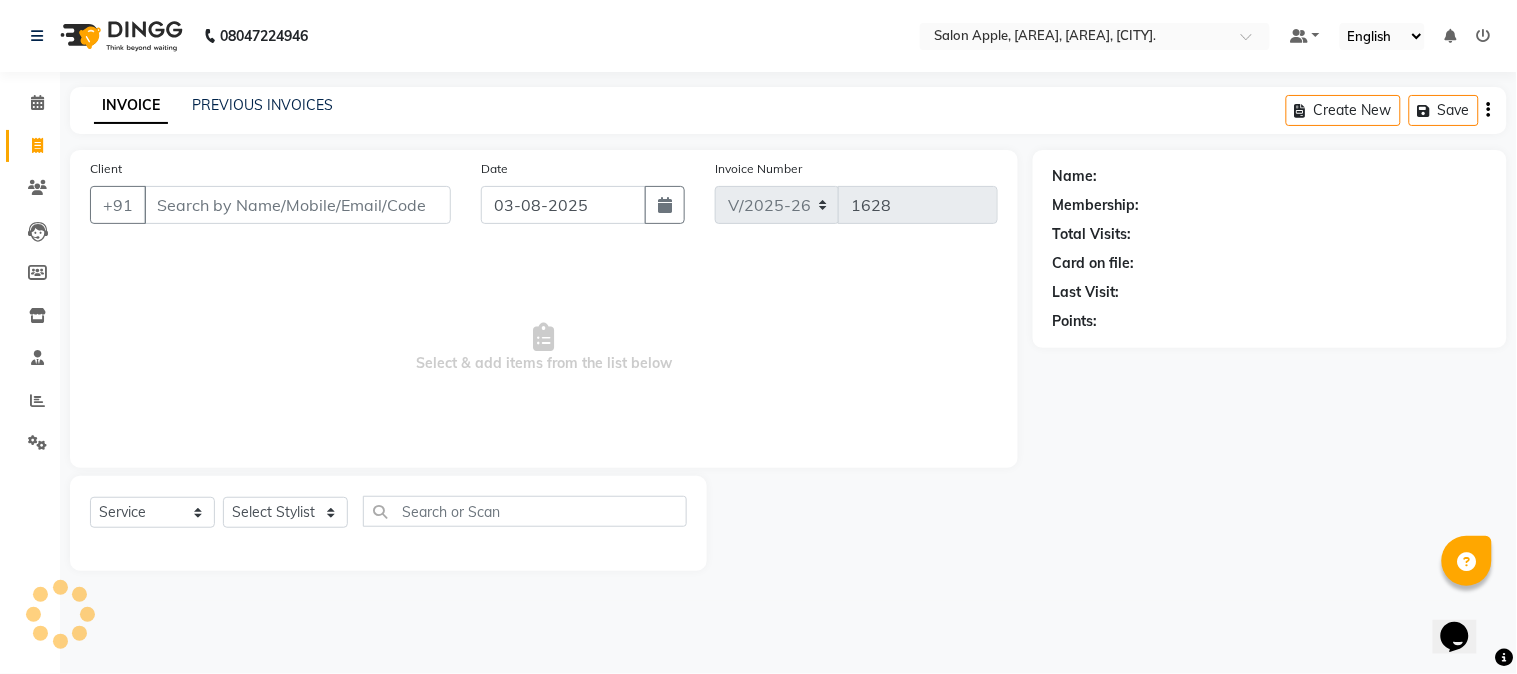 click on "Client" at bounding box center (297, 205) 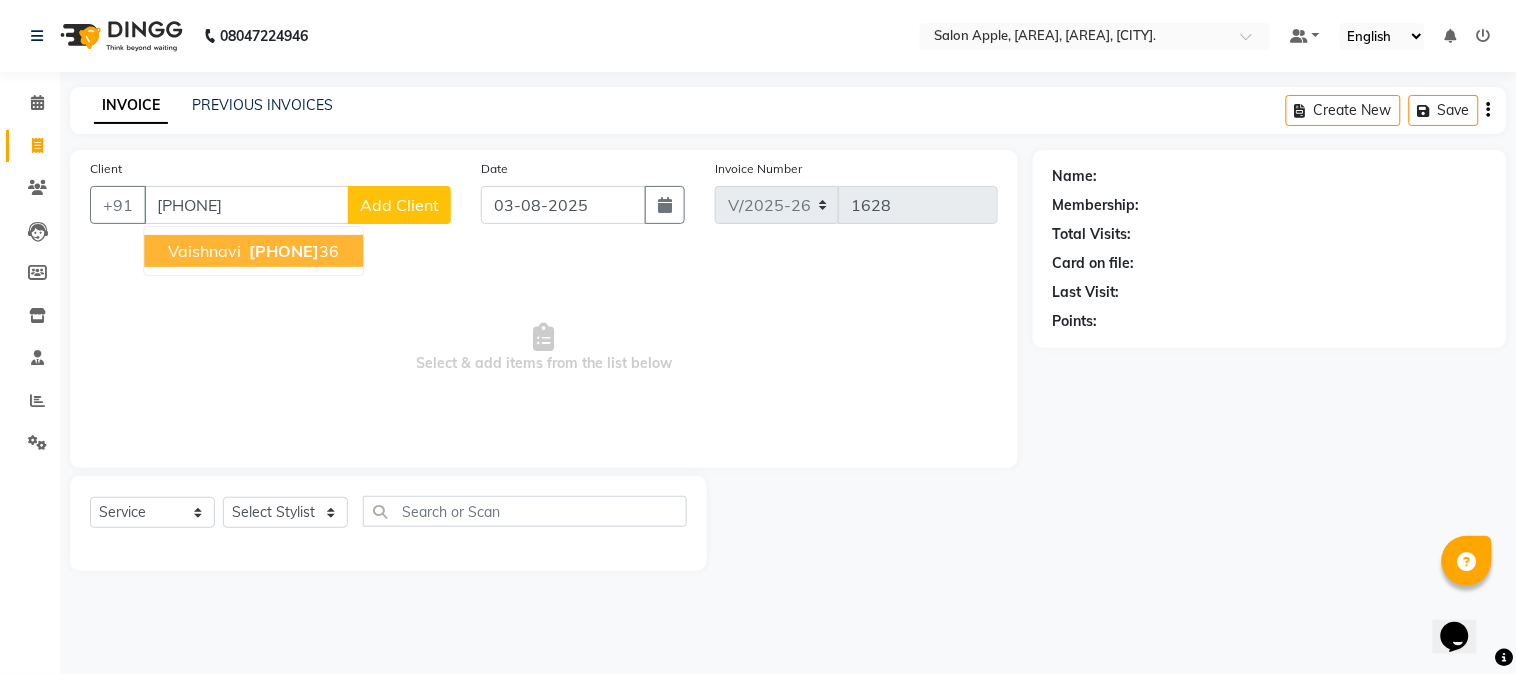 click on "[NAME]   [PHONE]" at bounding box center (253, 251) 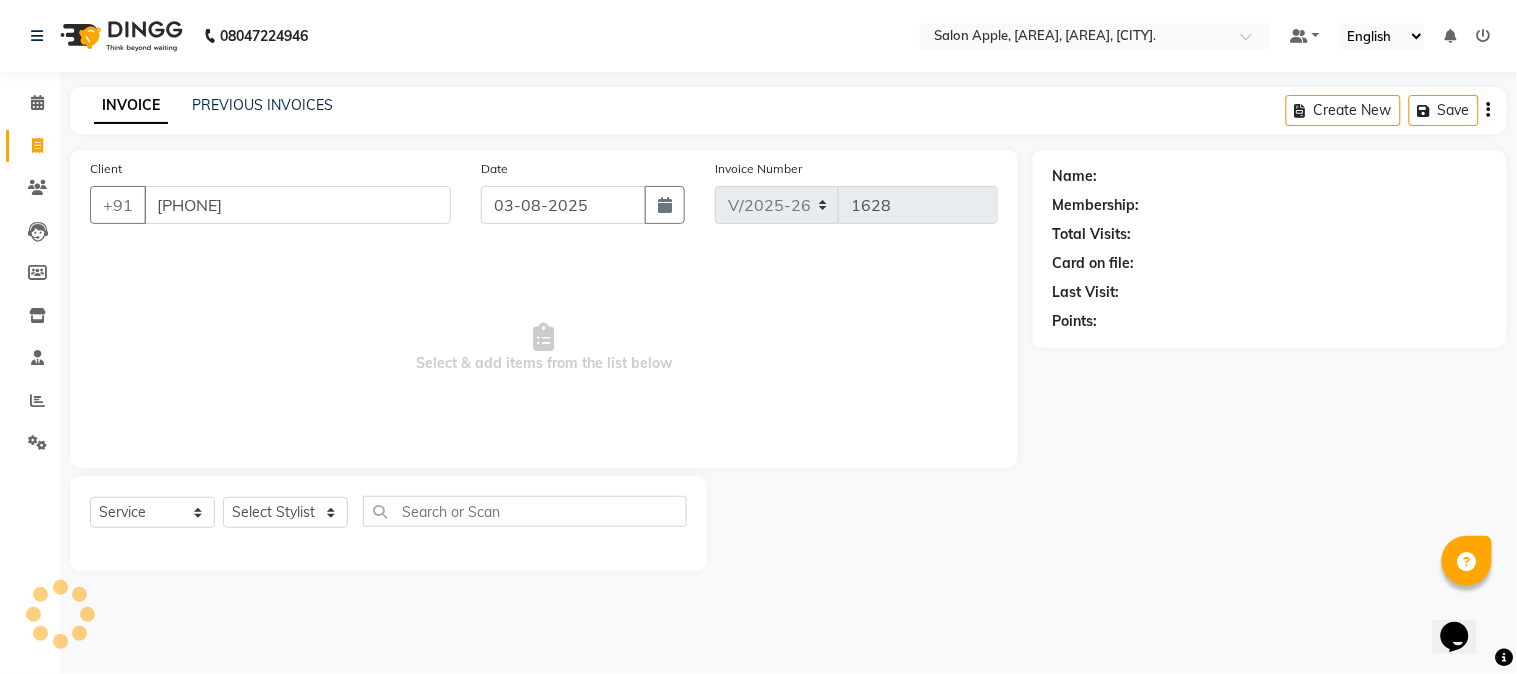 type on "[PHONE]" 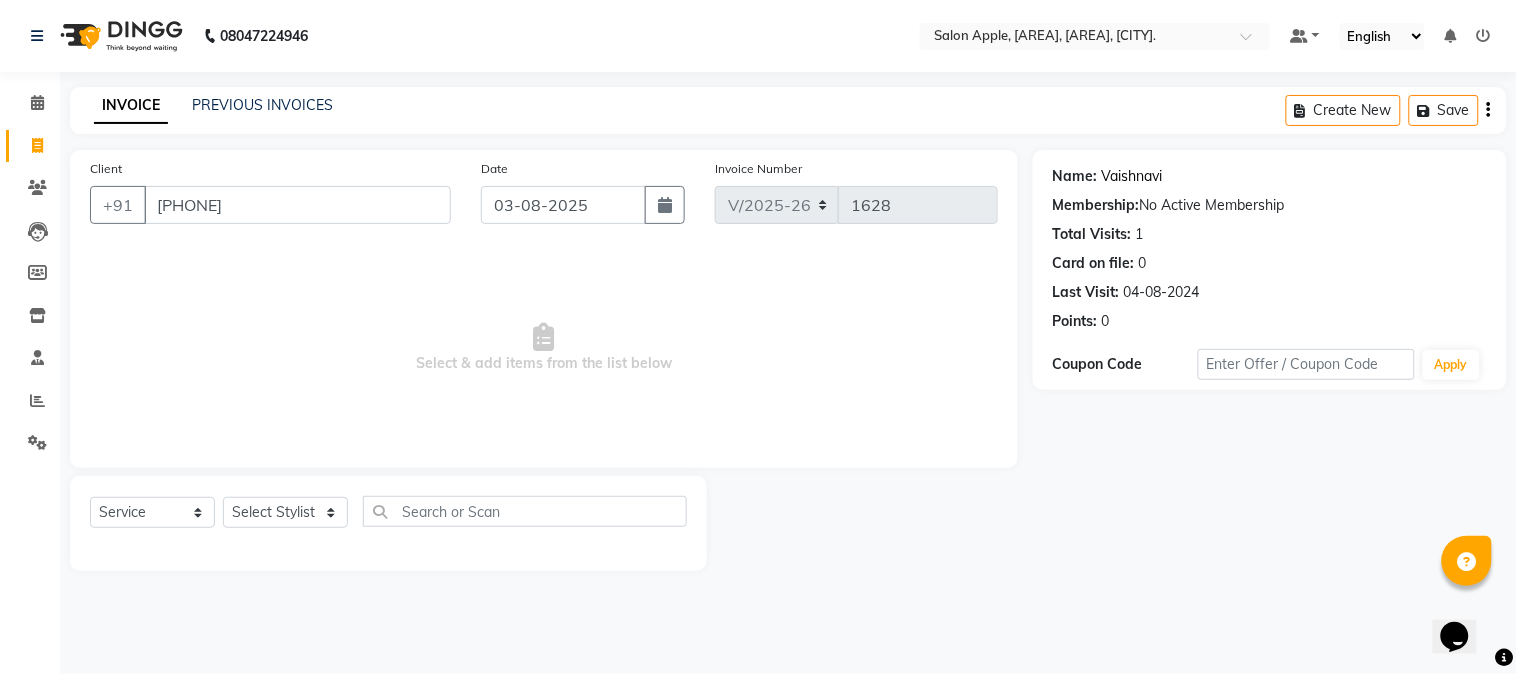 click on "Vaishnavi" 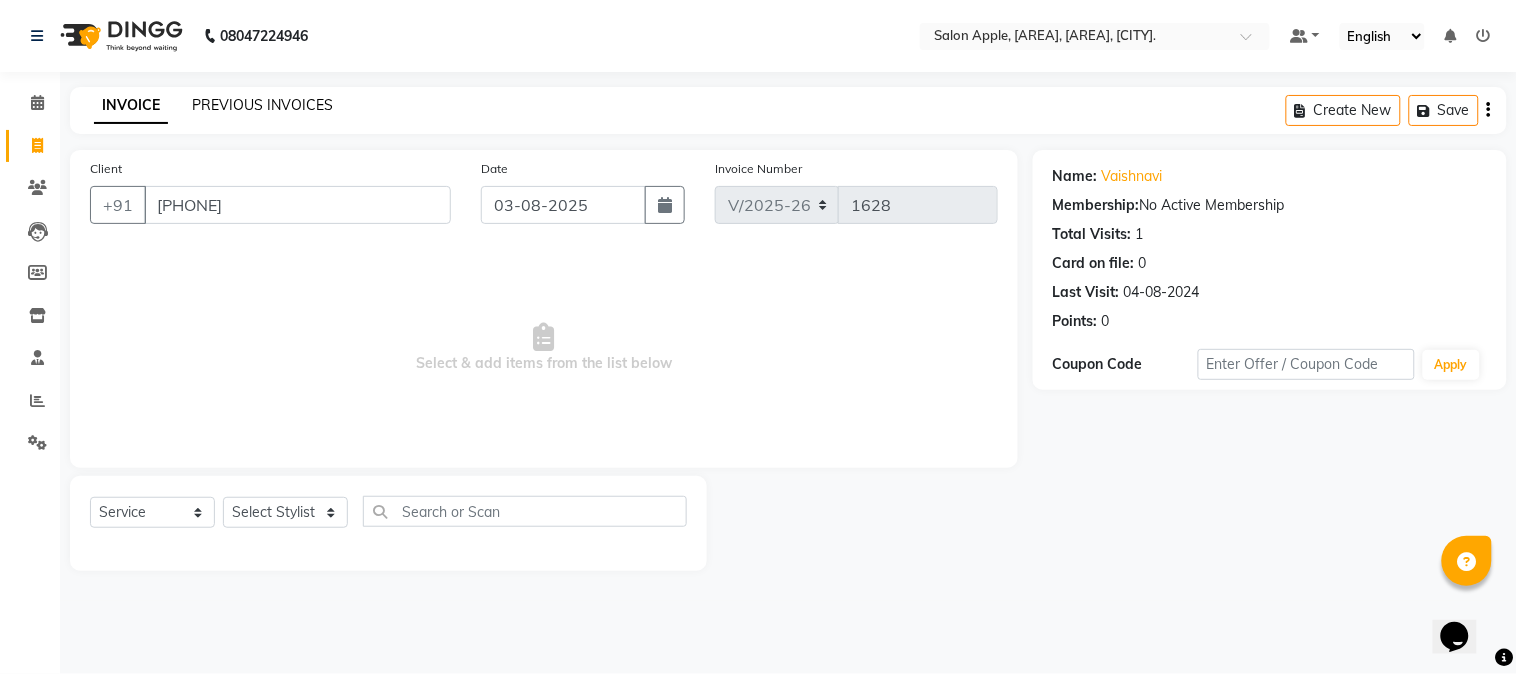 click on "PREVIOUS INVOICES" 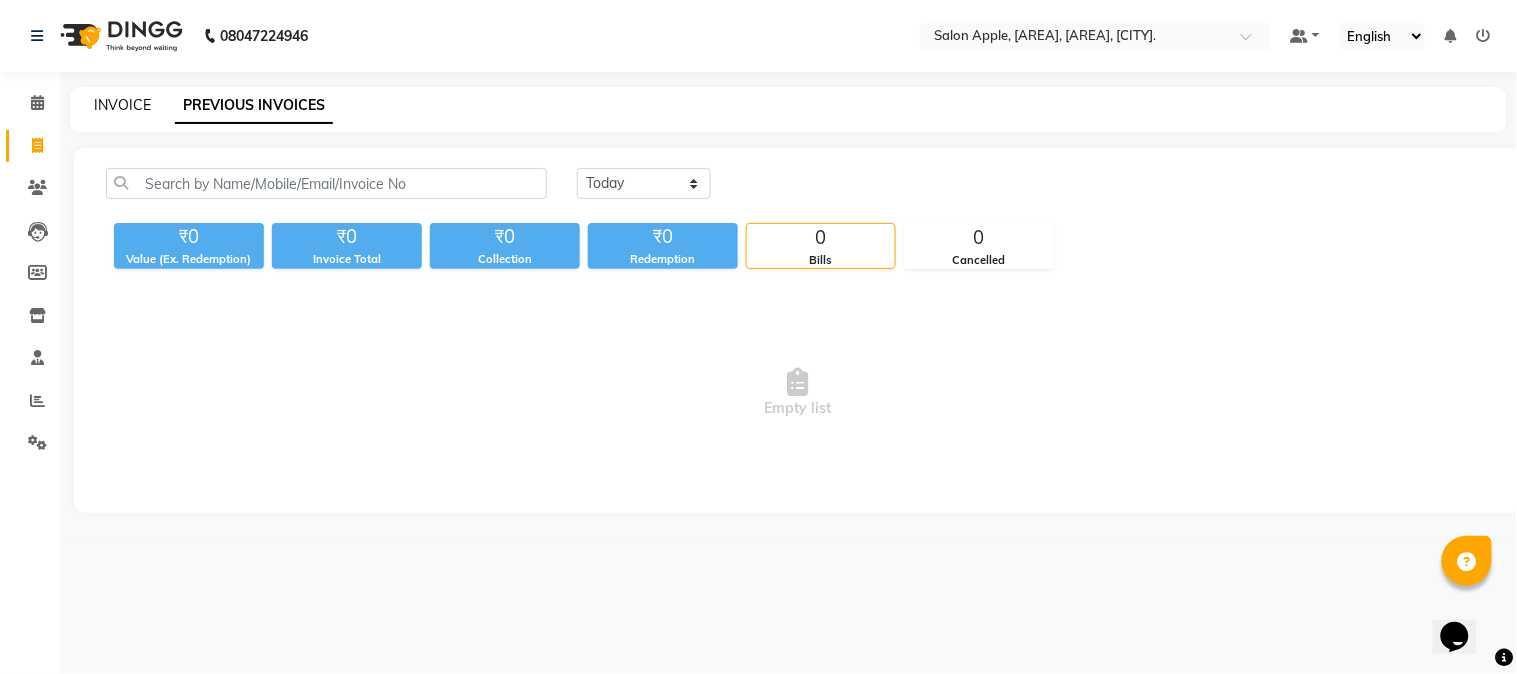 click on "INVOICE" 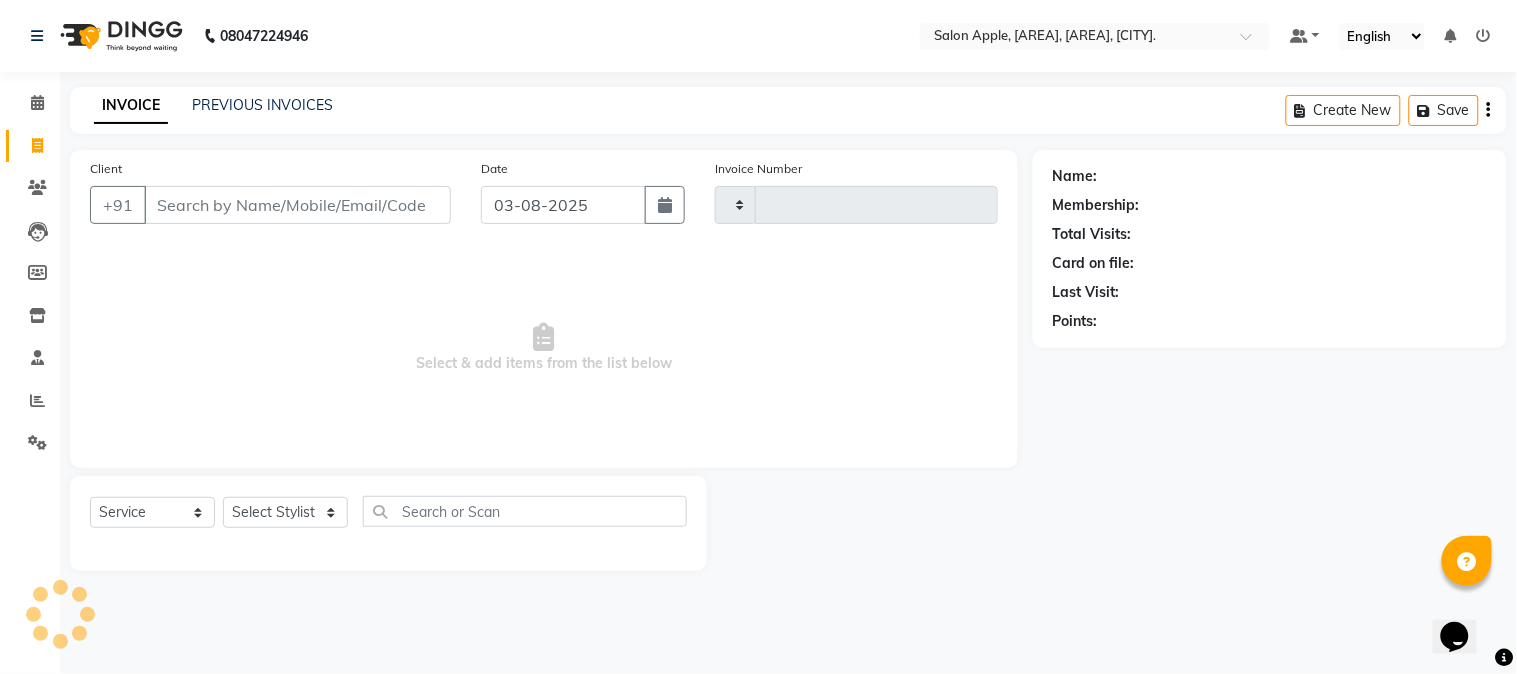 type on "1628" 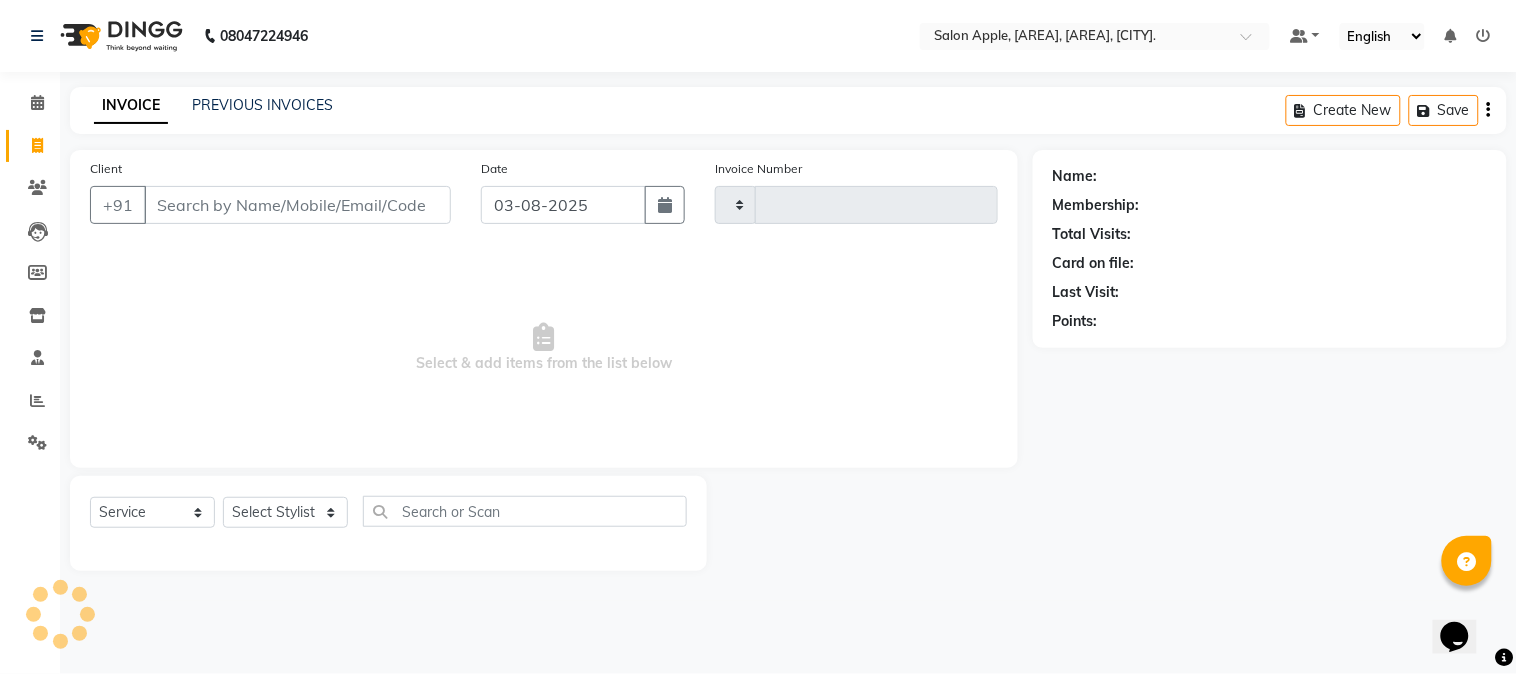 select on "4128" 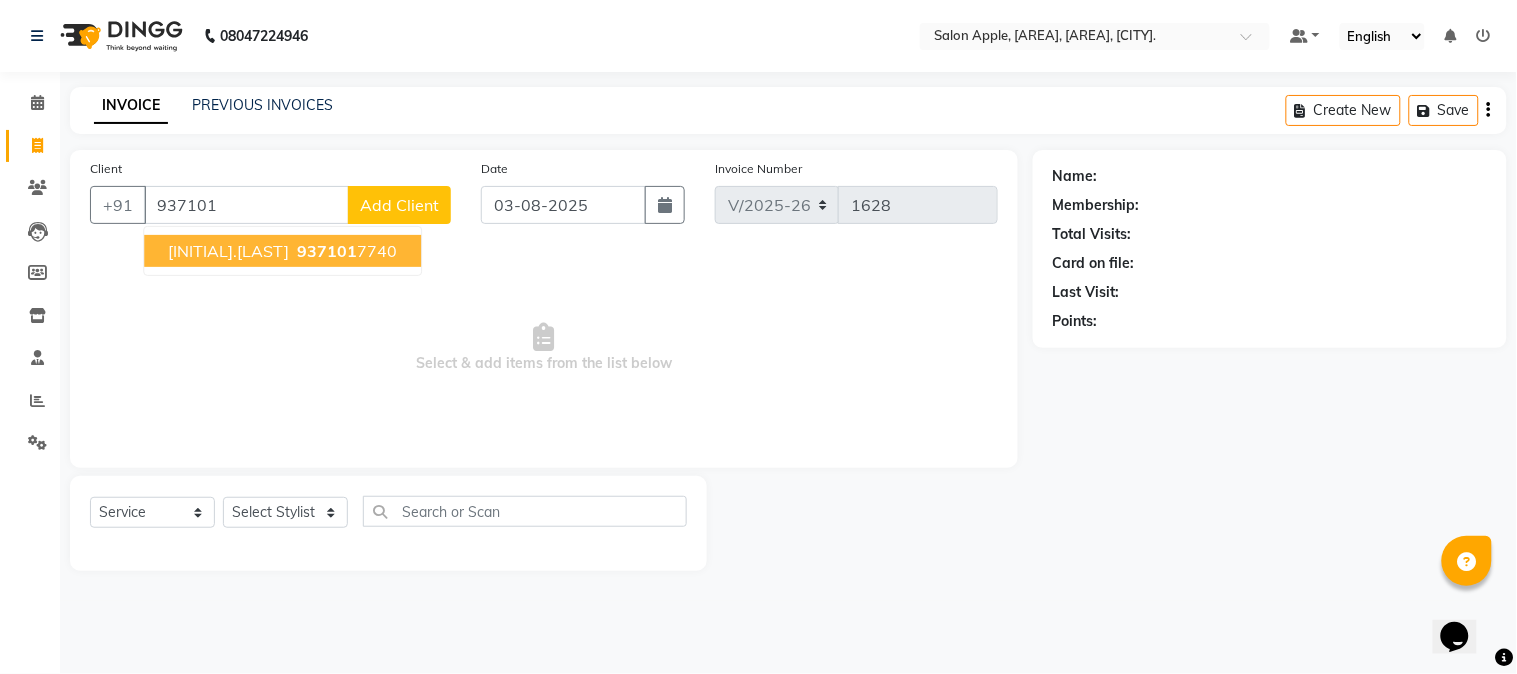 click on "[PHONE] [NUMBER]" at bounding box center (345, 251) 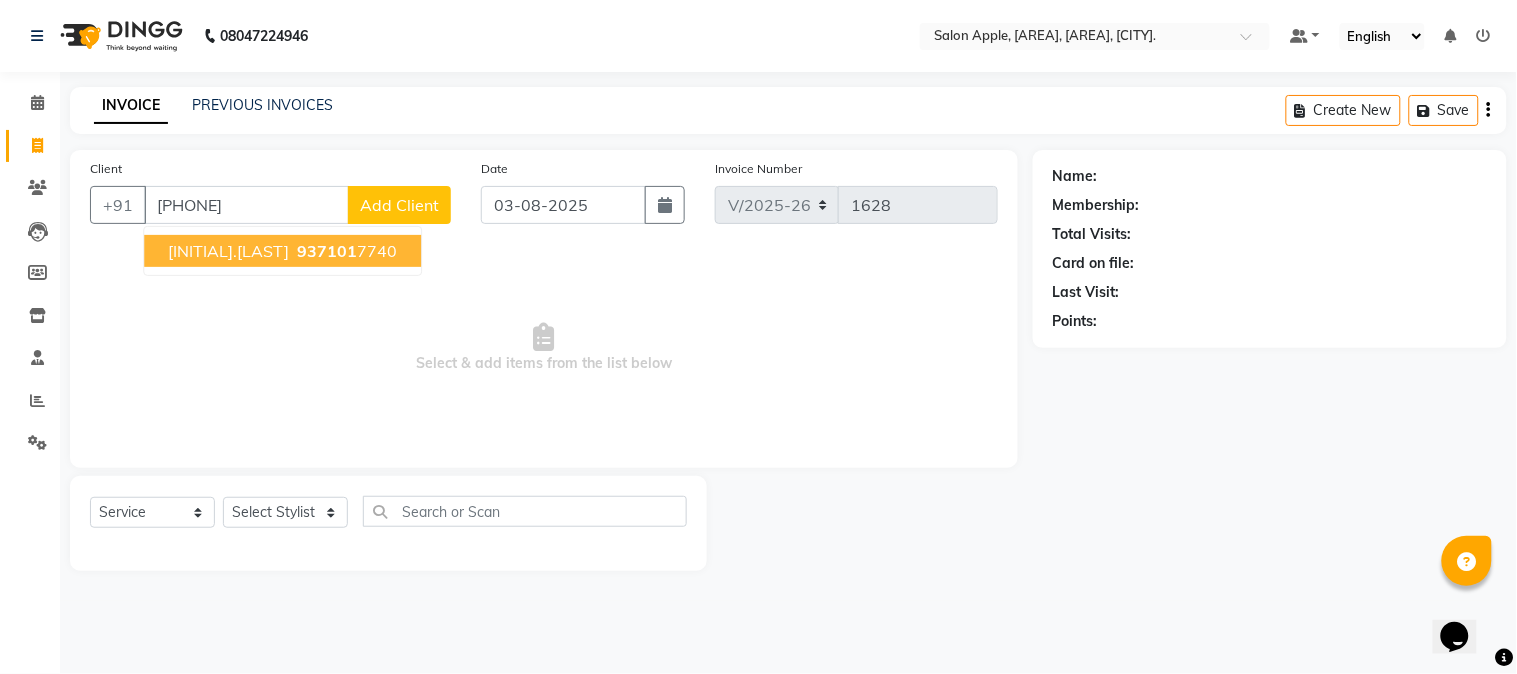 type on "[PHONE]" 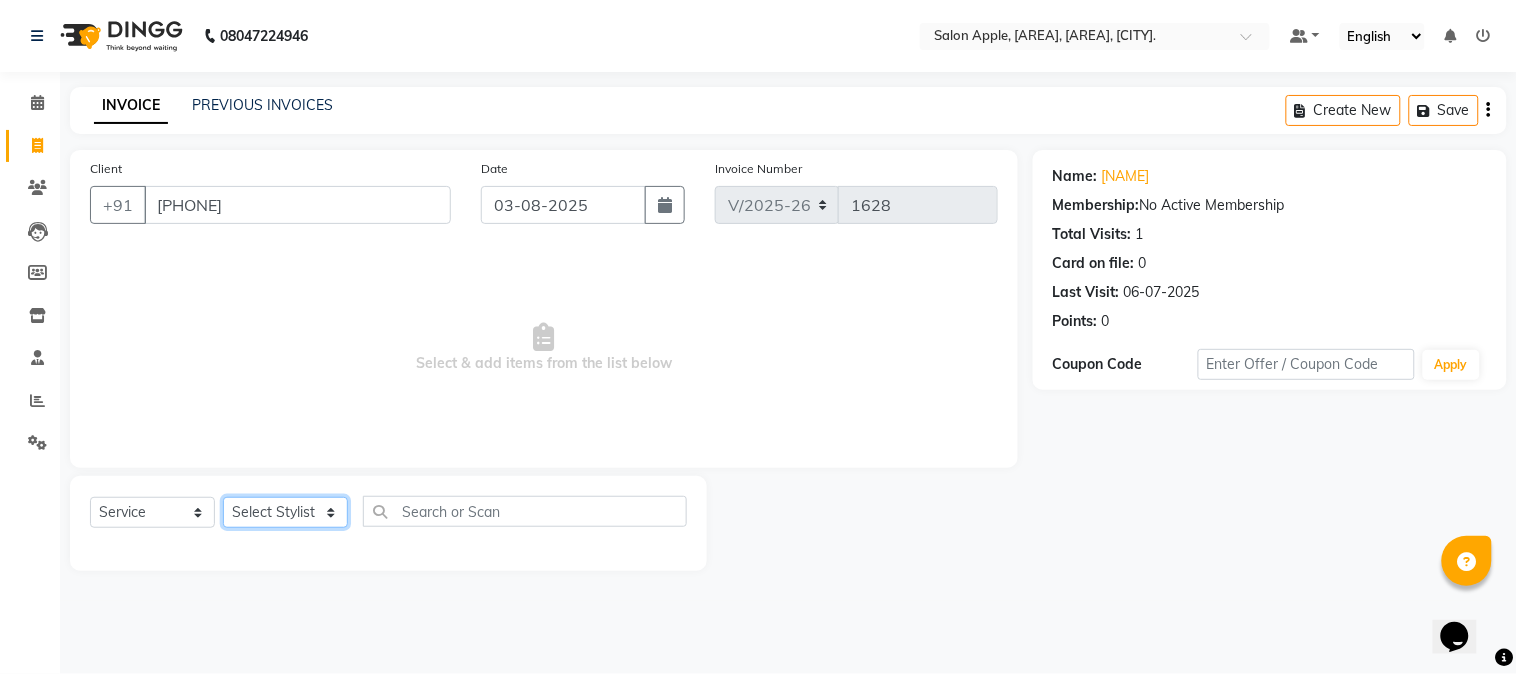 click on "Select Stylist [FIRST] [MIDDLE] [LAST]  Arohi Kranti arun Vanakalas Nikita Harshawardhan Padekar  Payal Darekar Reception Rohan" 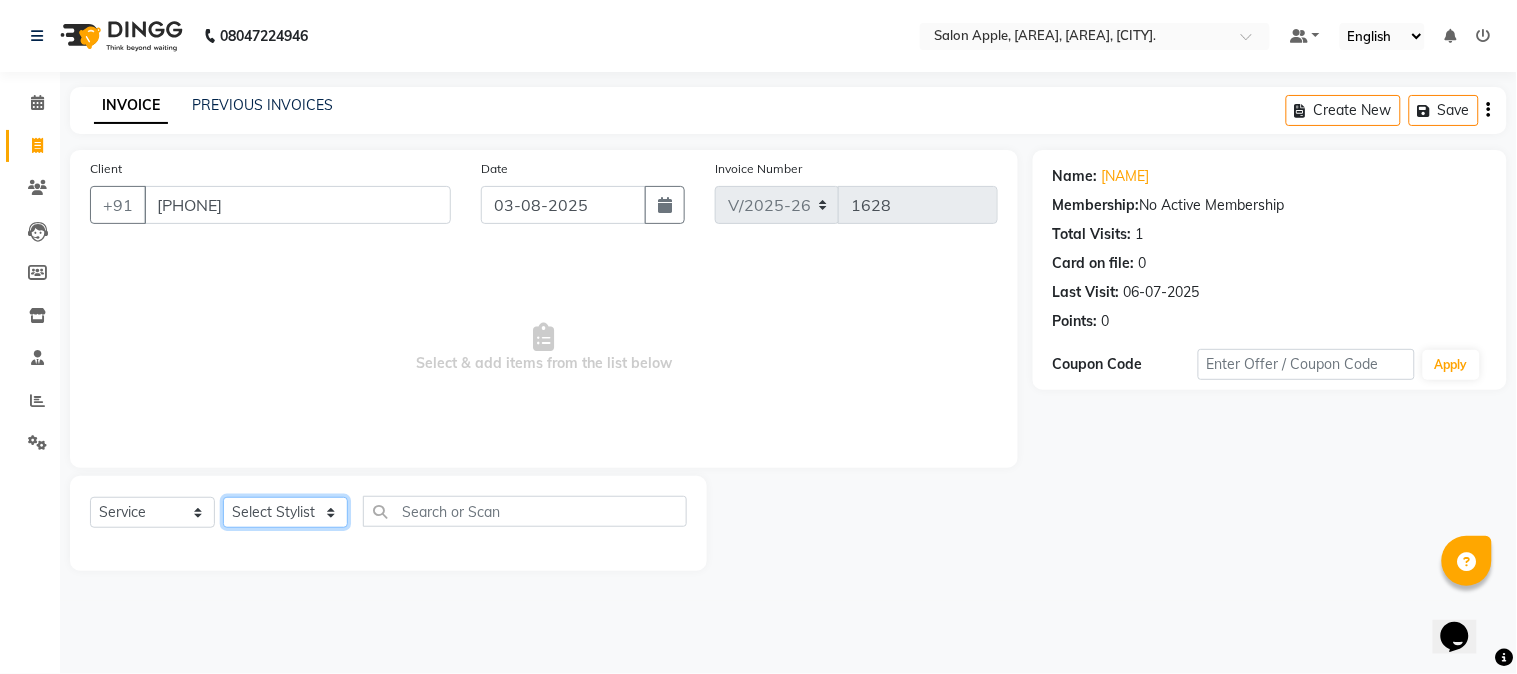 select on "46529" 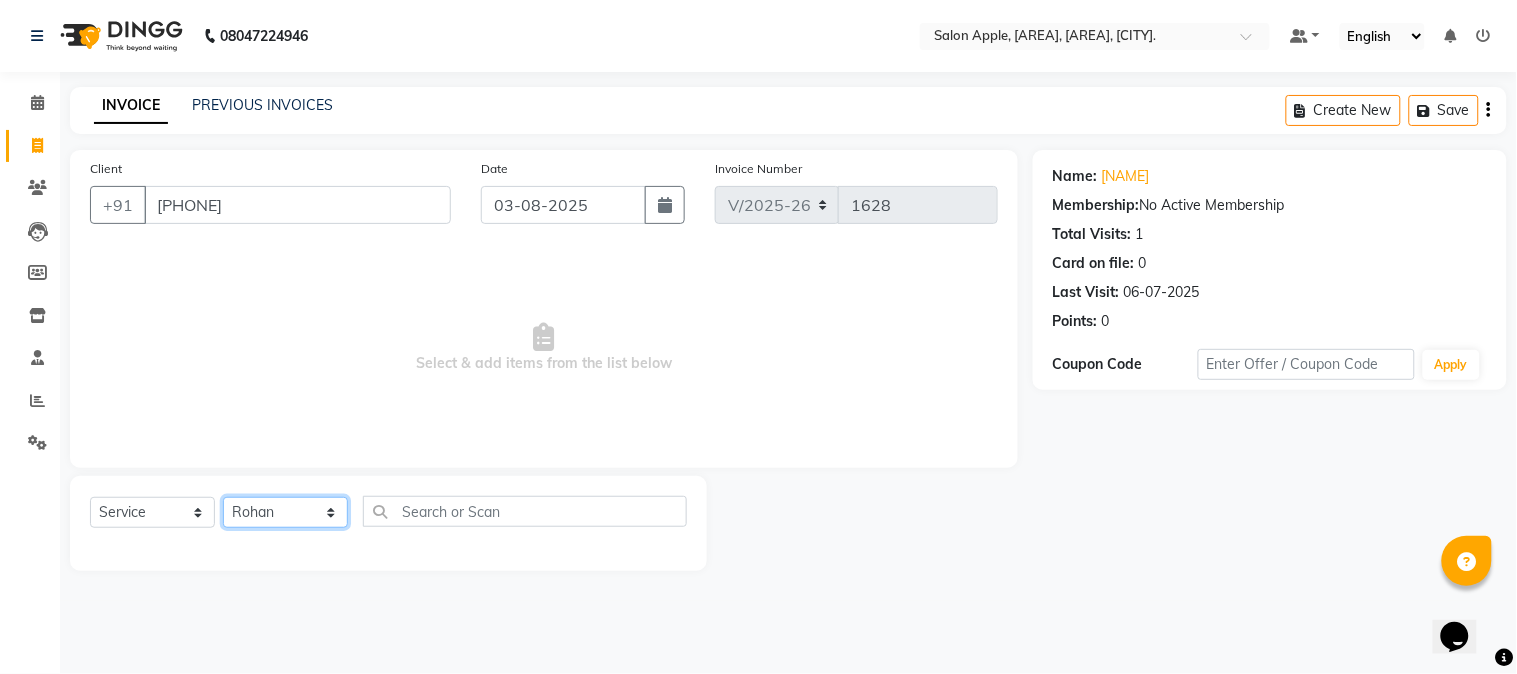 click on "Select Stylist [FIRST] [MIDDLE] [LAST]  Arohi Kranti arun Vanakalas Nikita Harshawardhan Padekar  Payal Darekar Reception Rohan" 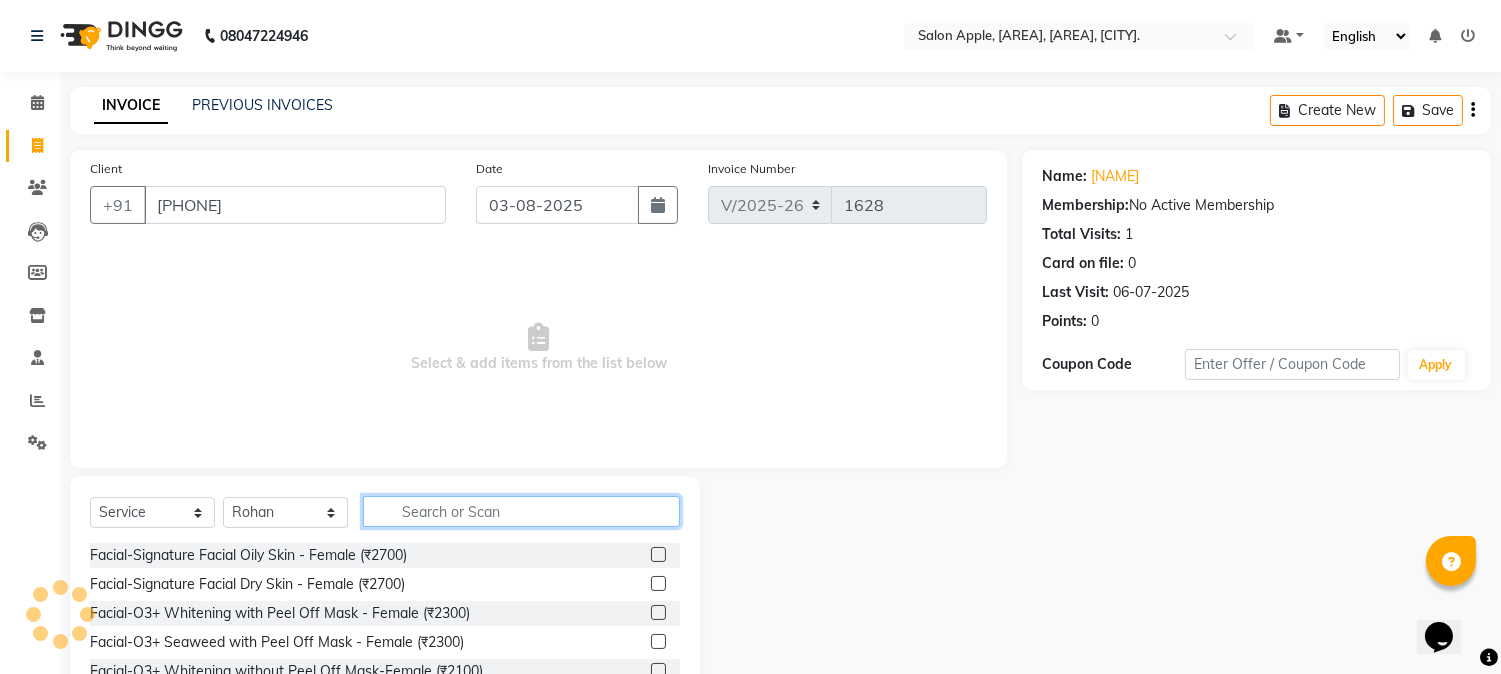 click 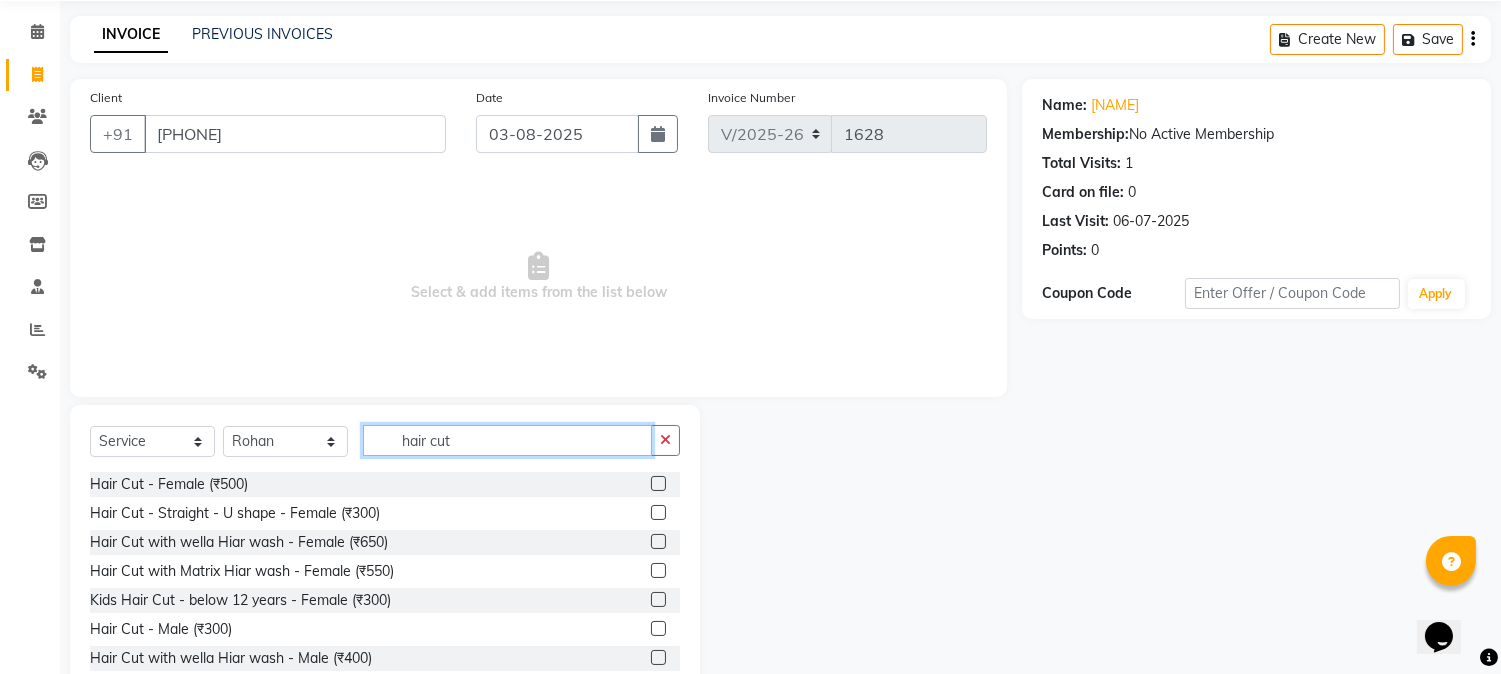 scroll, scrollTop: 126, scrollLeft: 0, axis: vertical 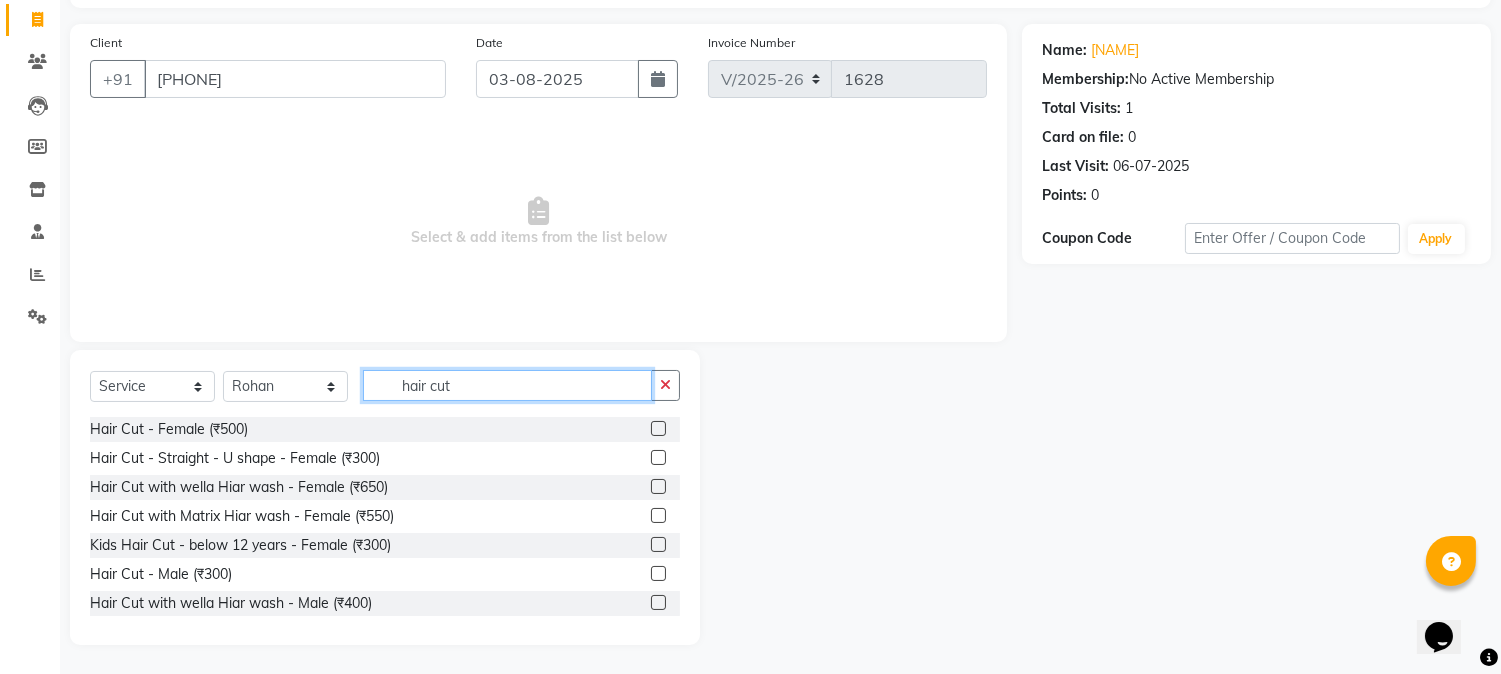 type on "hair cut" 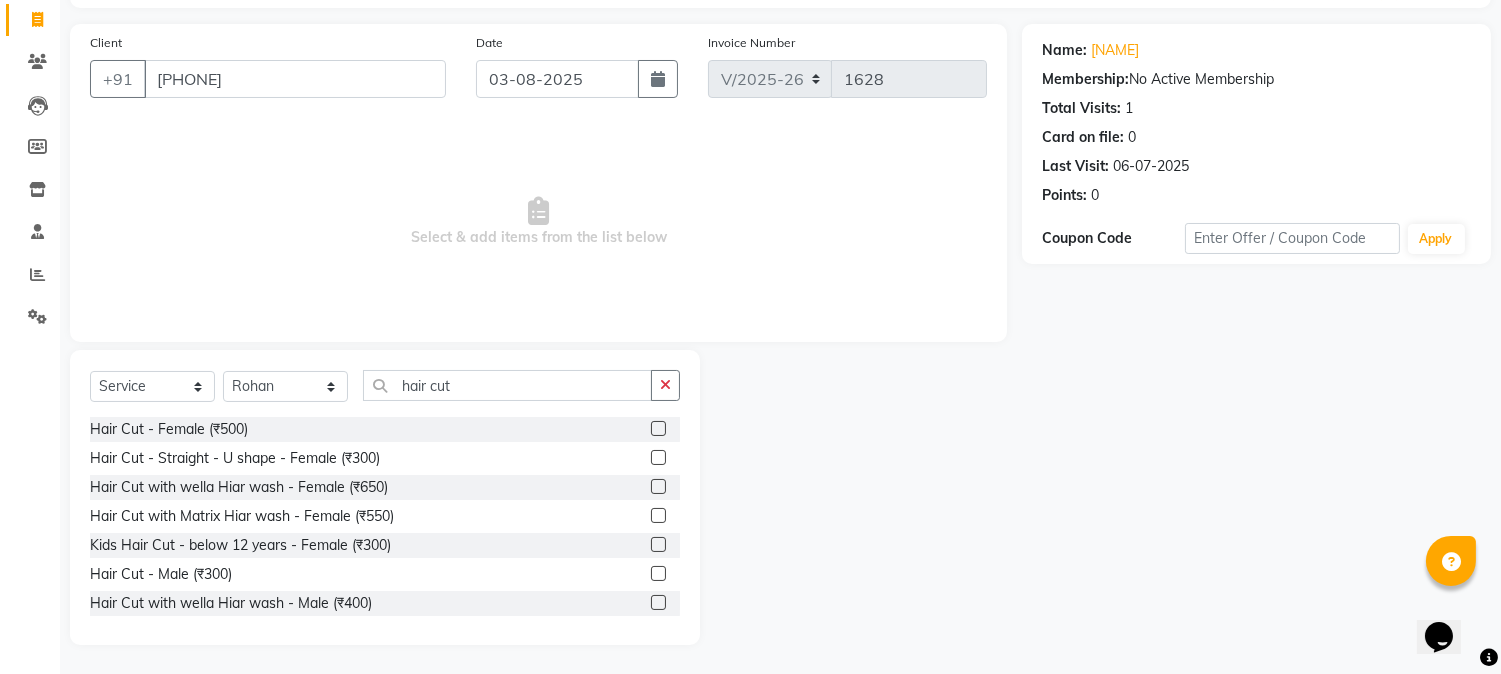 click 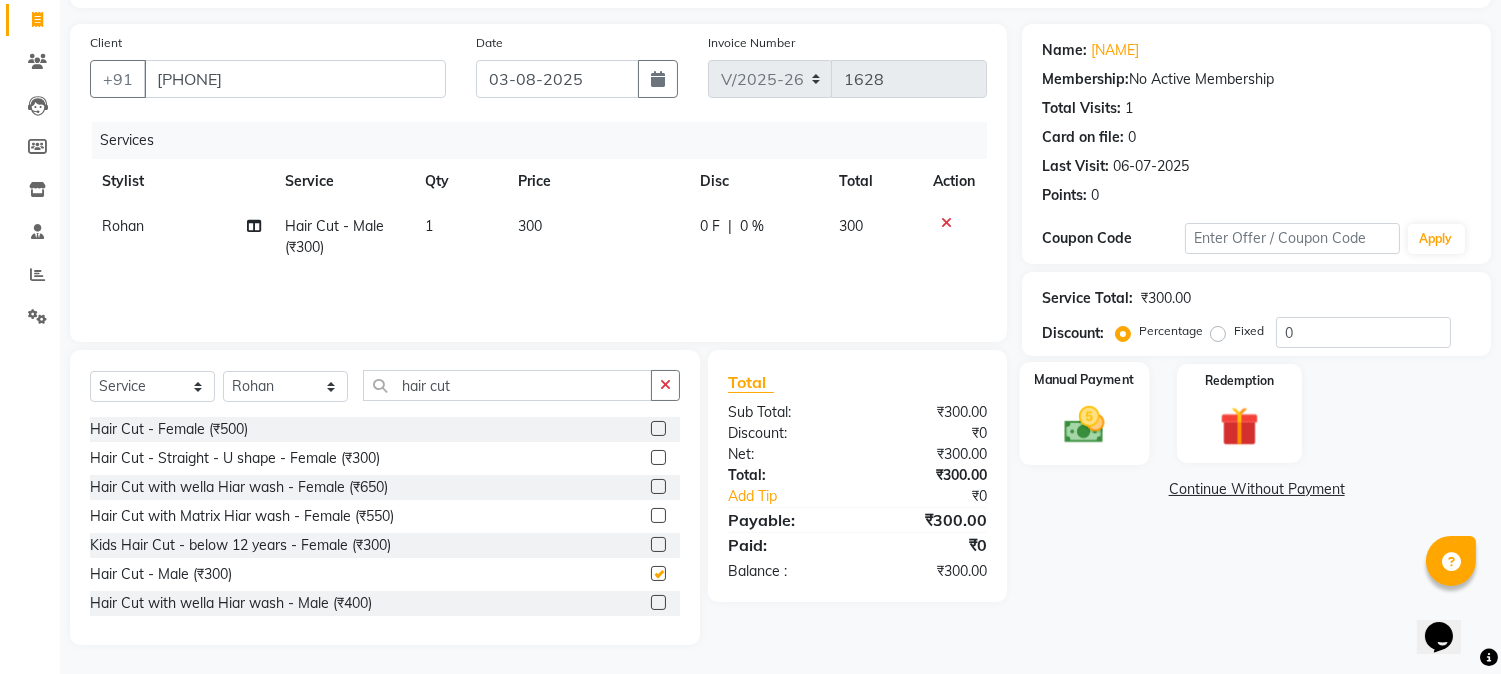 checkbox on "false" 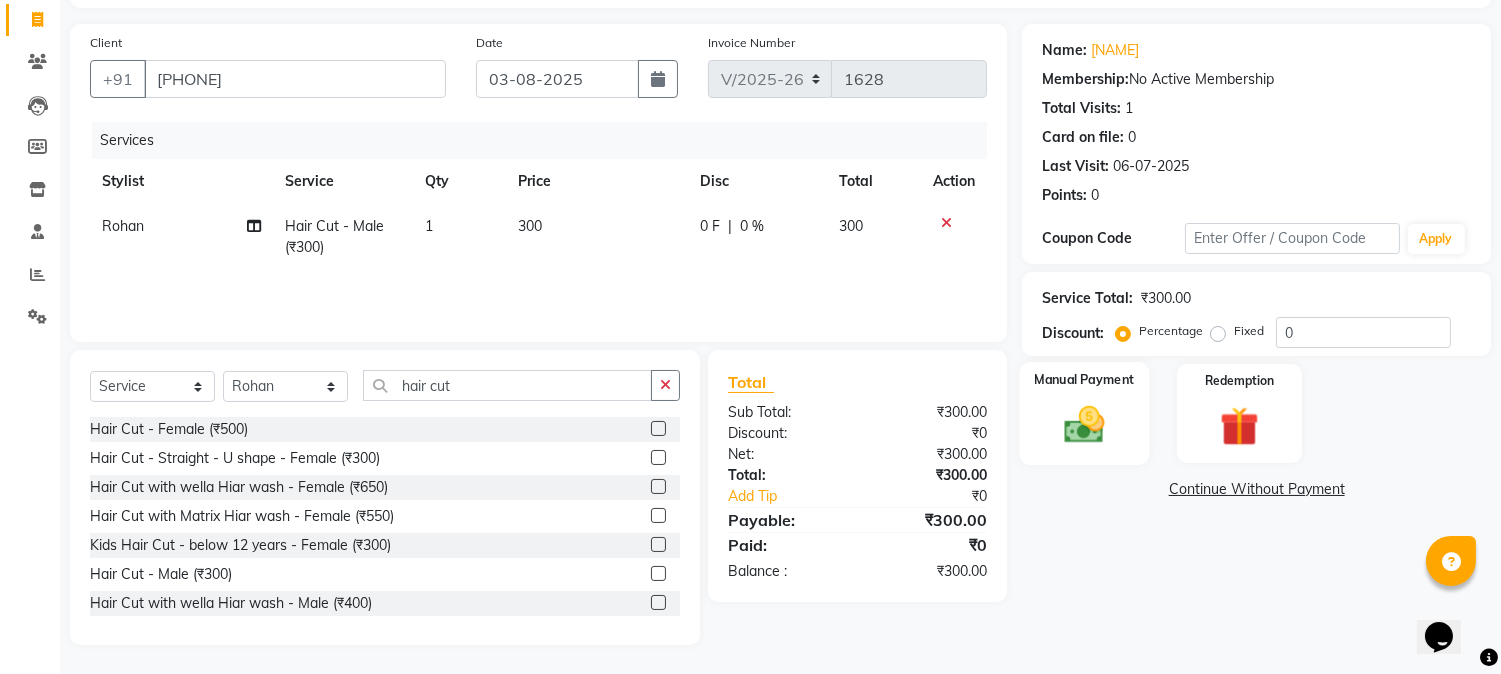 click on "Manual Payment" 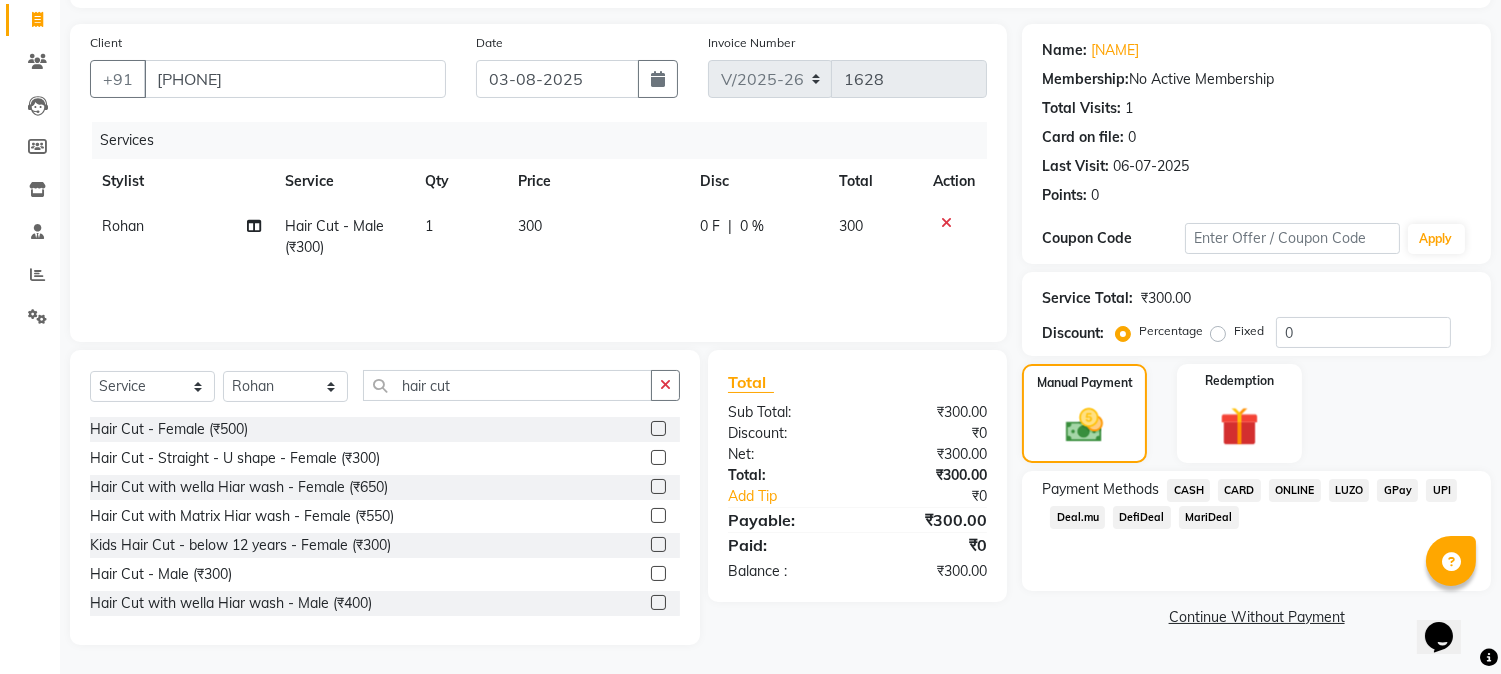 click on "CASH" 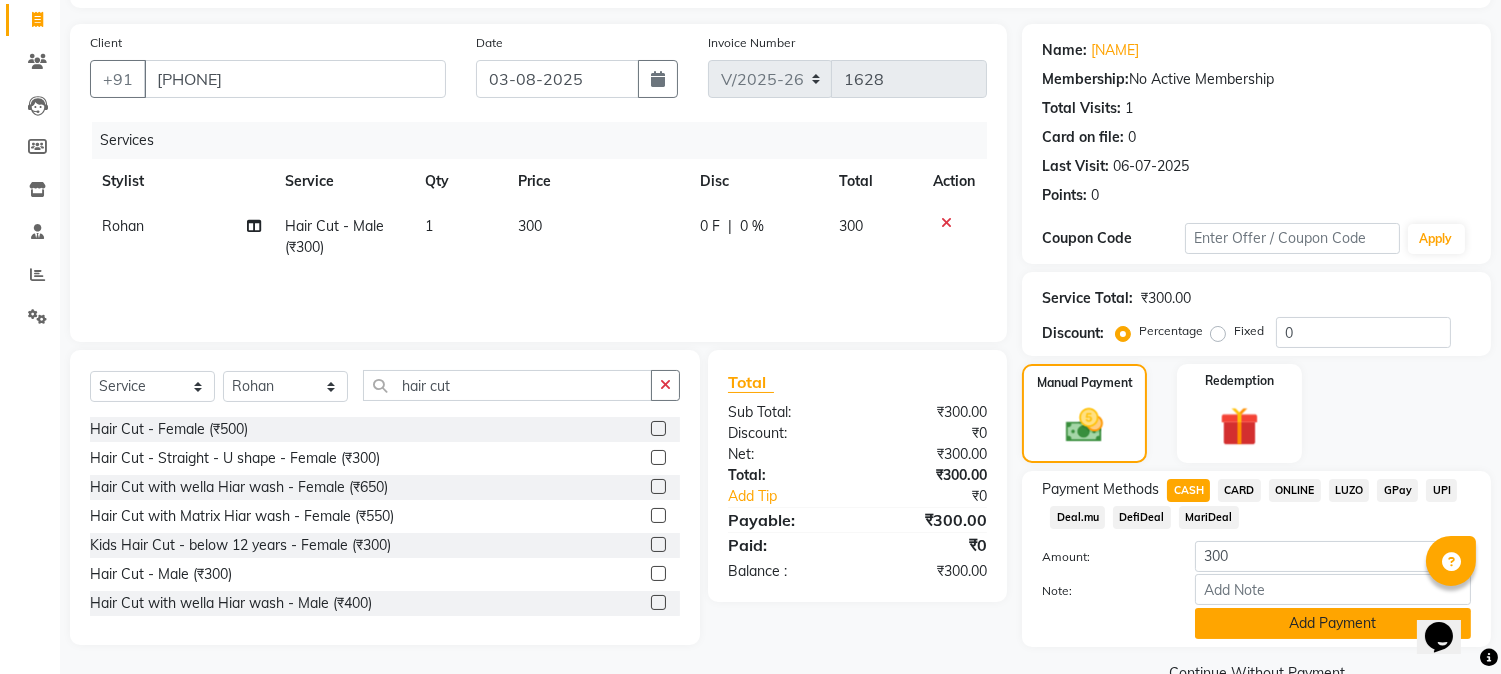 click on "Add Payment" 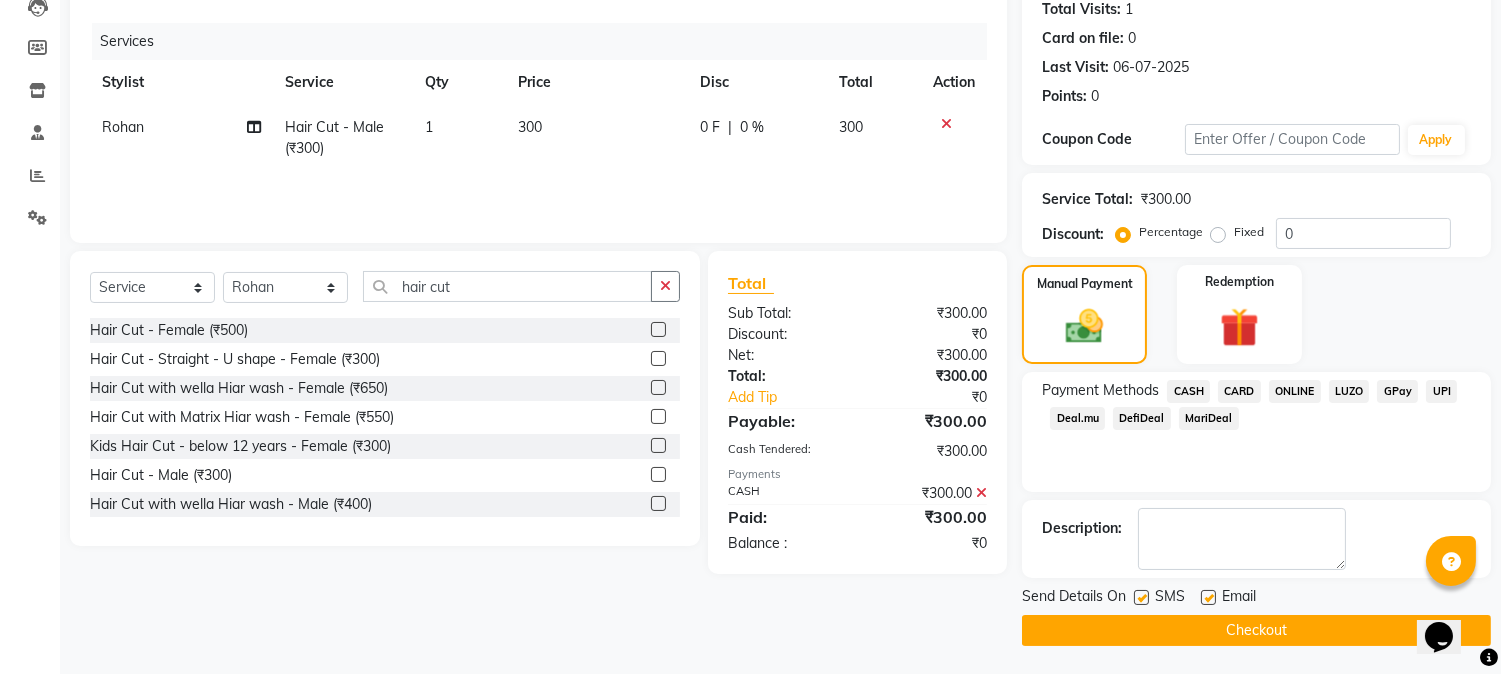 click on "Checkout" 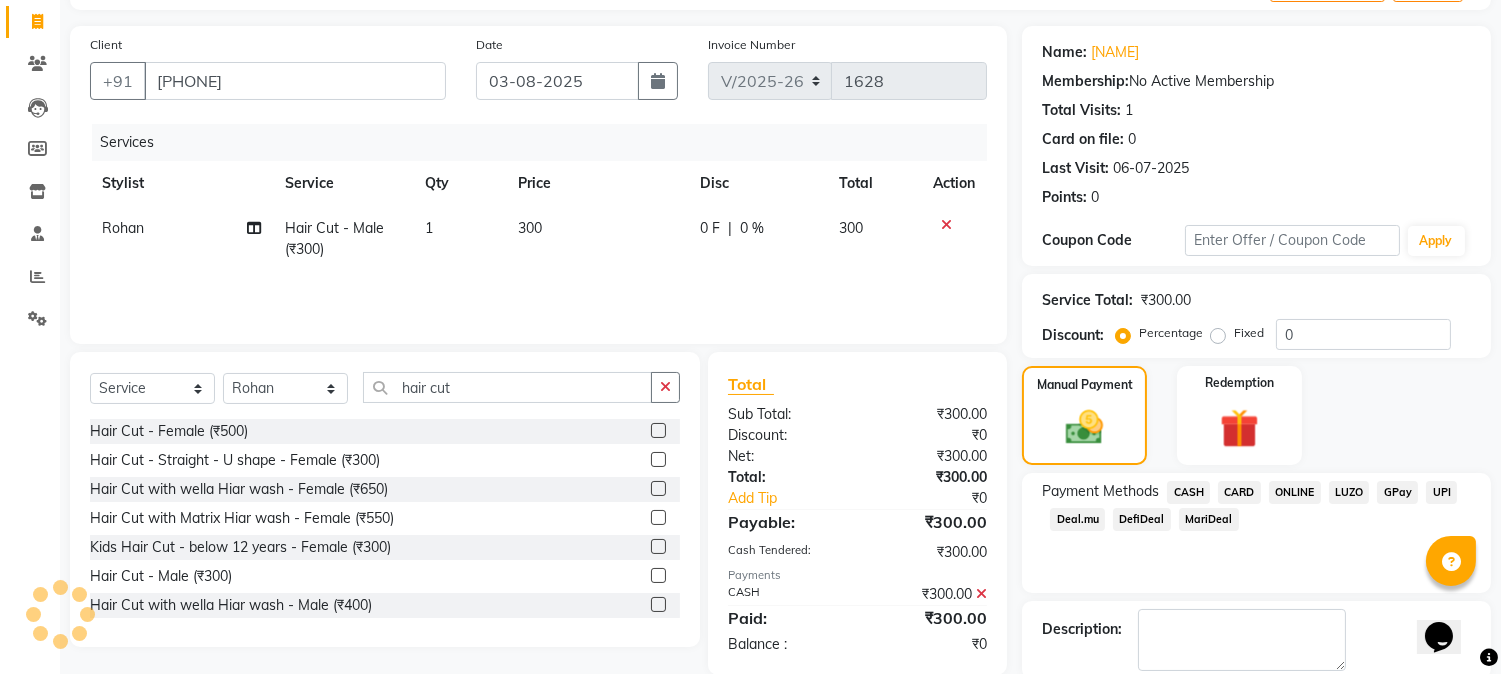 scroll, scrollTop: 0, scrollLeft: 0, axis: both 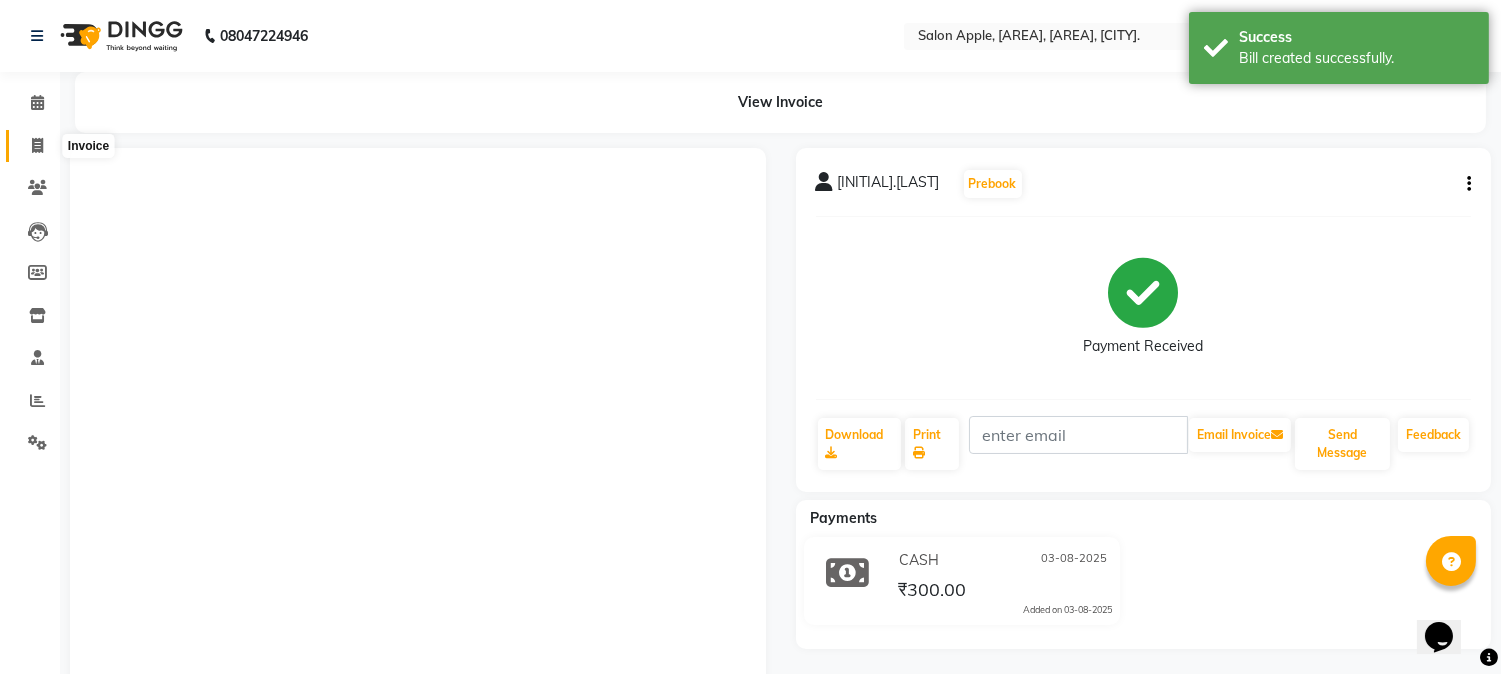 click 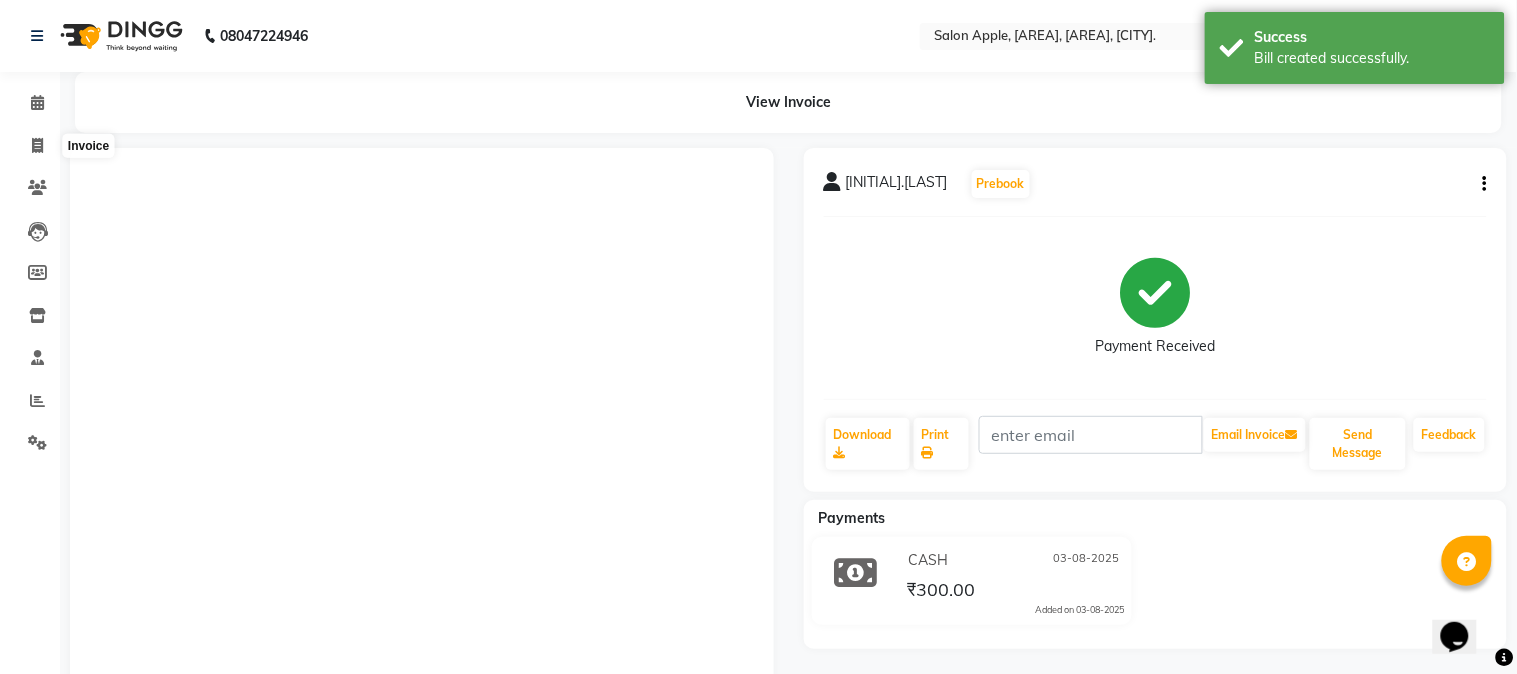 select on "4128" 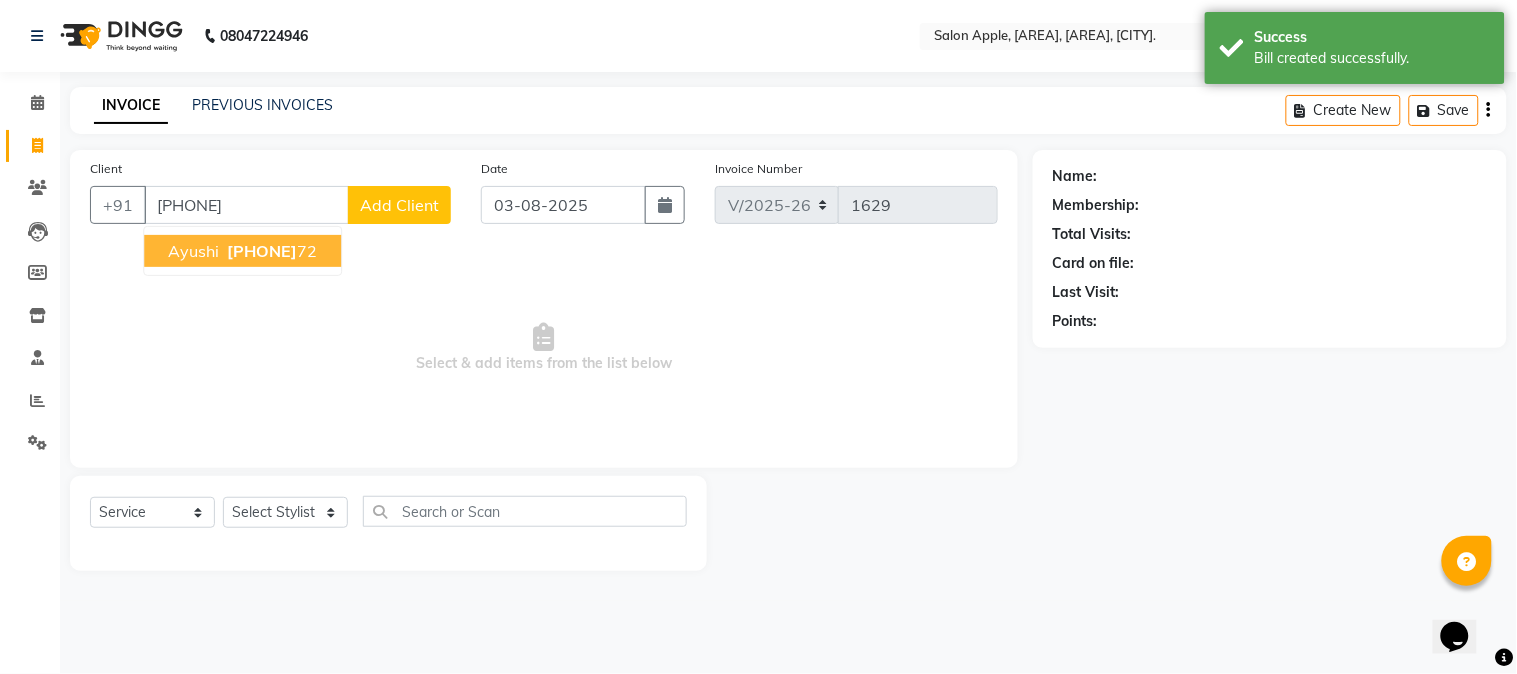 click on "[PHONE]" at bounding box center [246, 205] 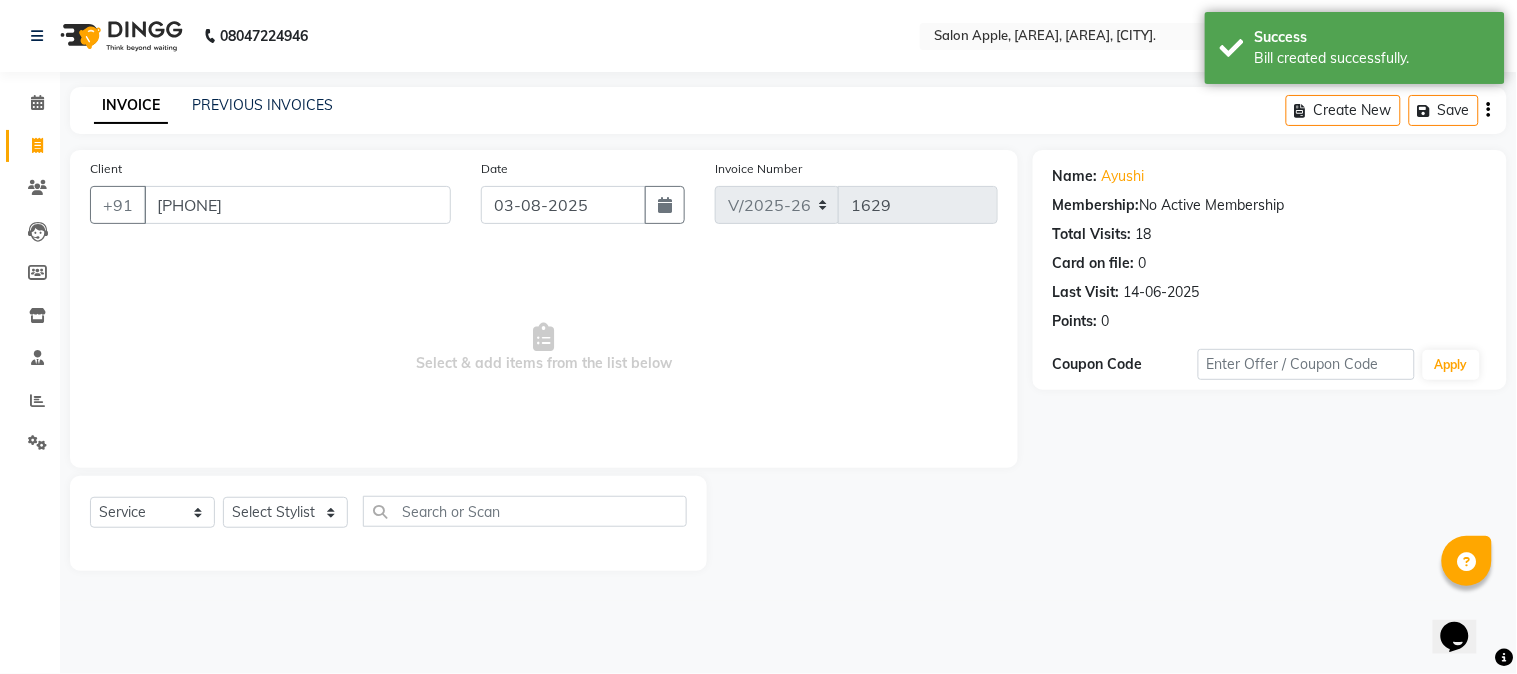click on "Select  Service  Product  Membership  Package Voucher Prepaid Gift Card  Select Stylist [FIRST] [MIDDLE] [LAST]  Arohi Kranti arun Vanakalas Nikita Harshawardhan Padekar  Payal Darekar Reception Rohan" 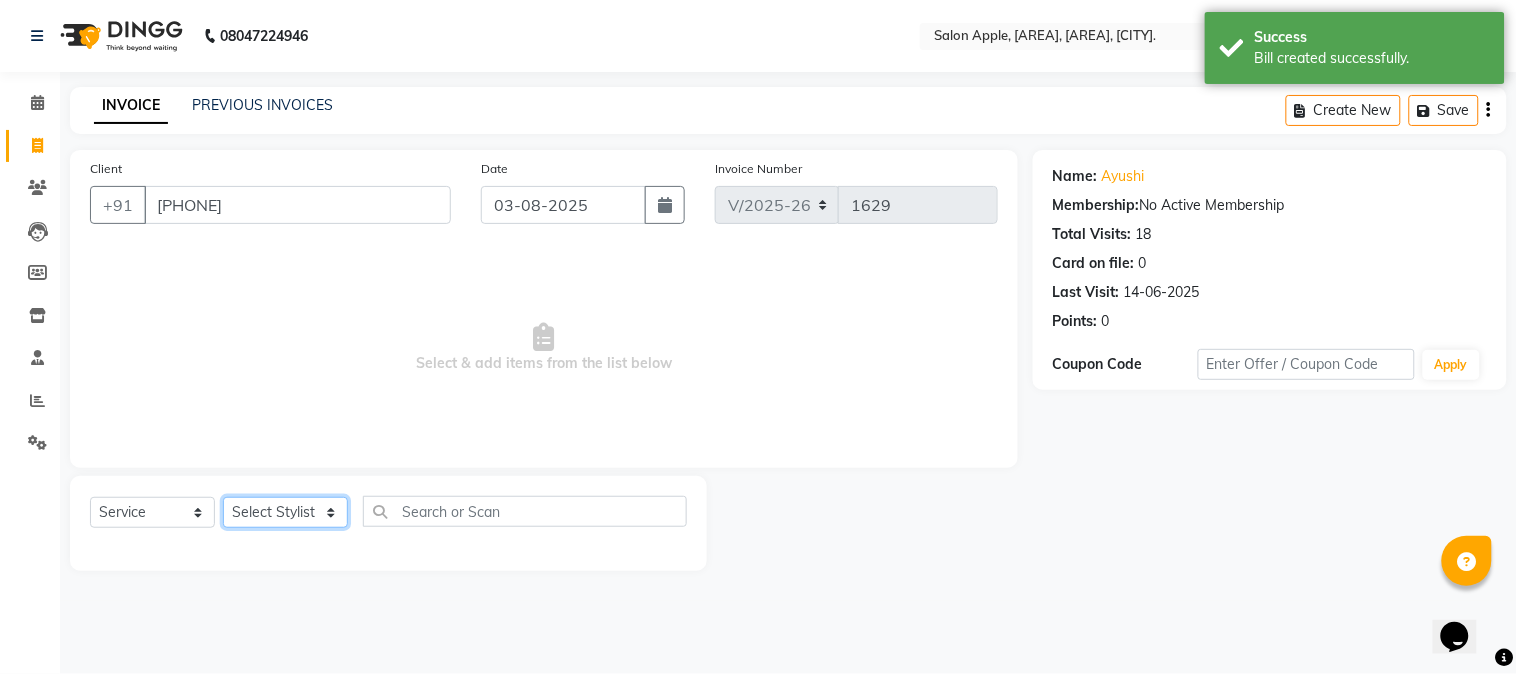 click on "Select Stylist [FIRST] [MIDDLE] [LAST]  Arohi Kranti arun Vanakalas Nikita Harshawardhan Padekar  Payal Darekar Reception Rohan" 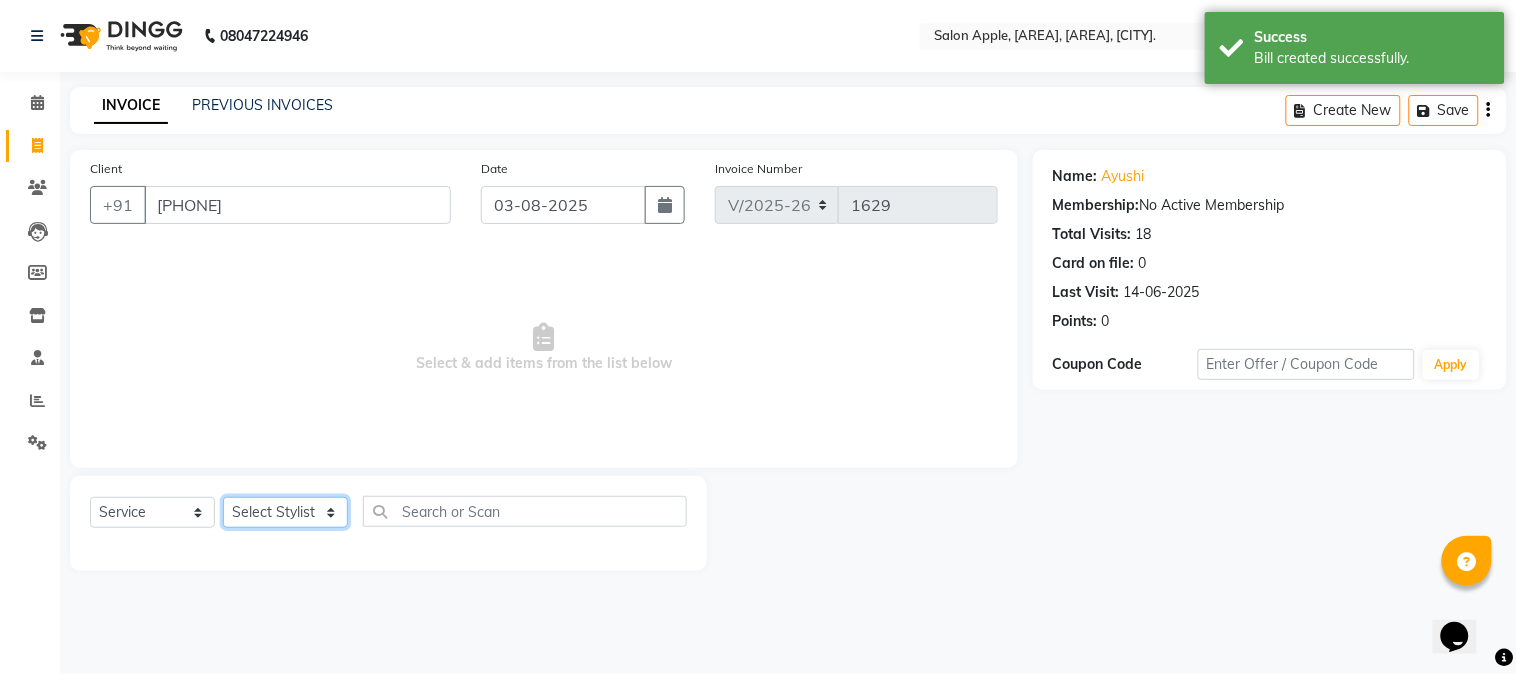 select on "84027" 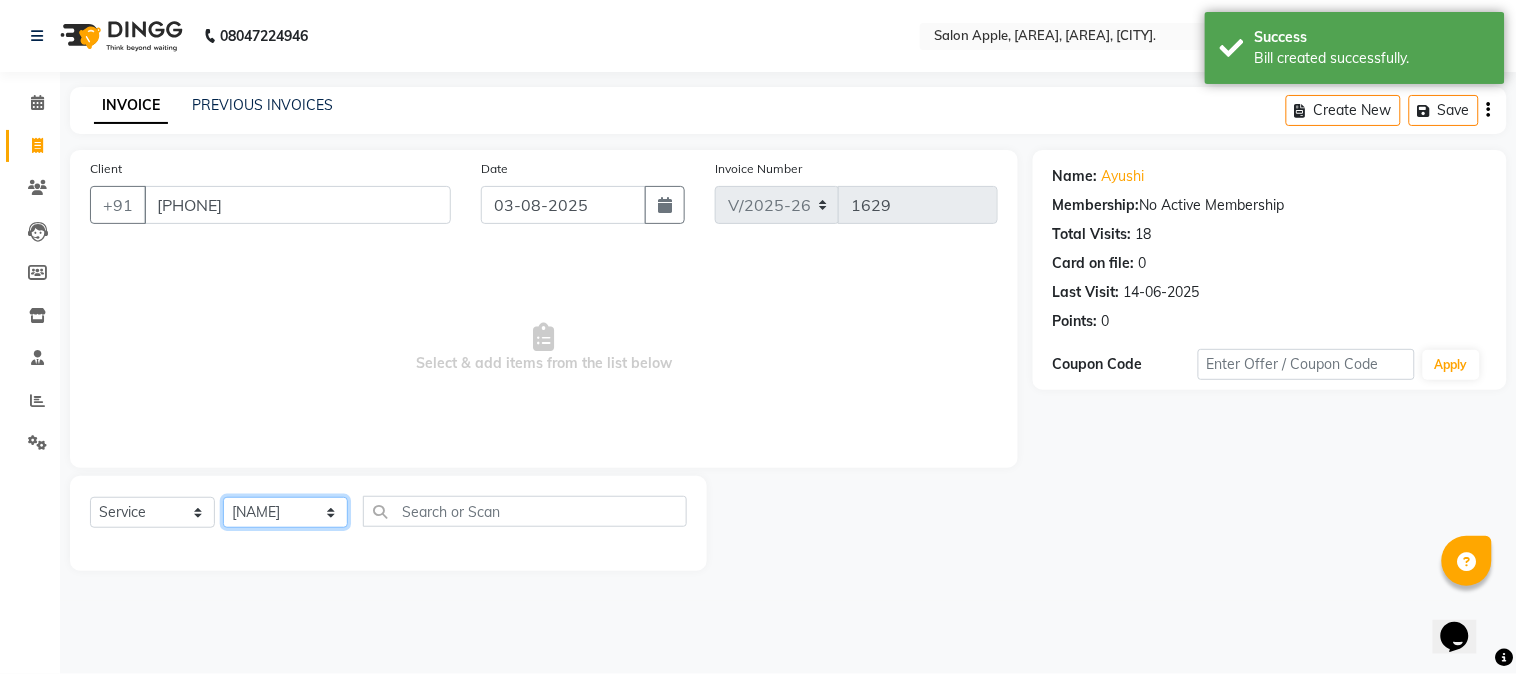 click on "Select Stylist [FIRST] [MIDDLE] [LAST]  Arohi Kranti arun Vanakalas Nikita Harshawardhan Padekar  Payal Darekar Reception Rohan" 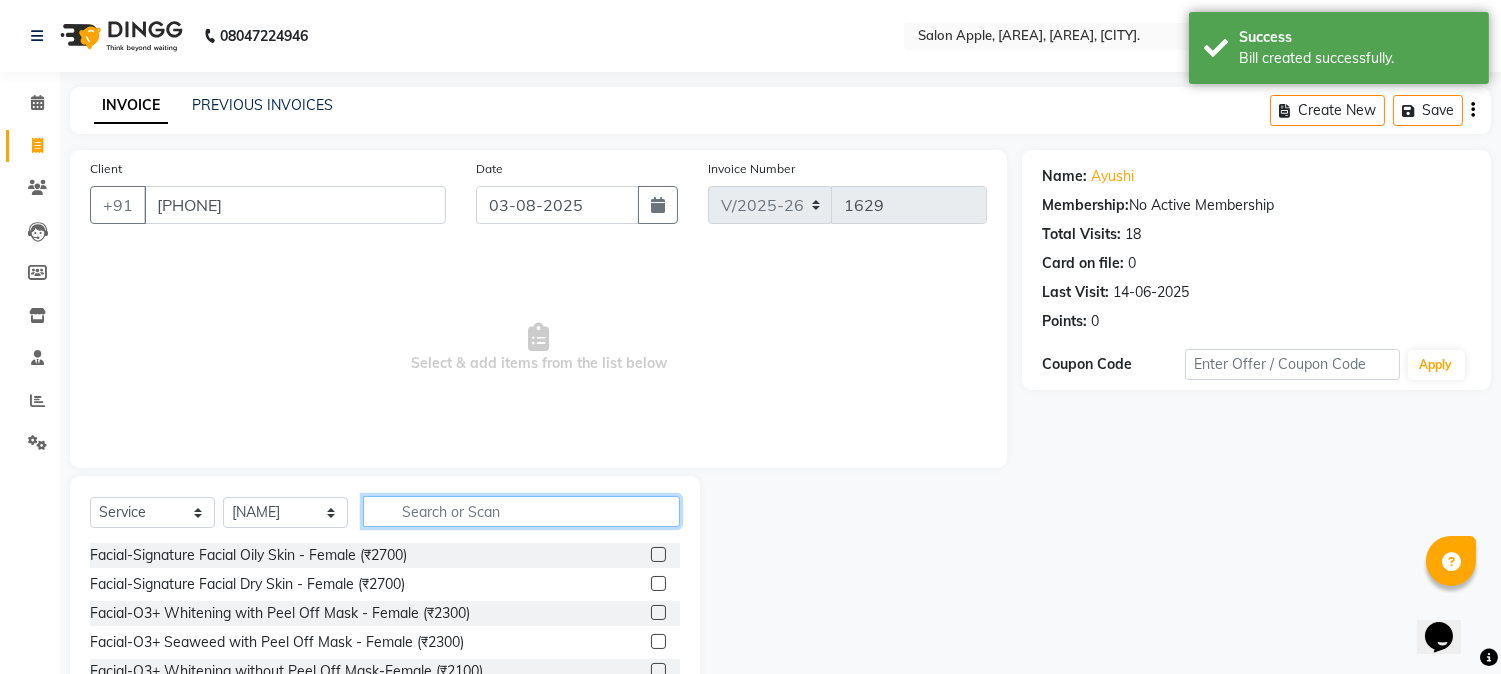 click 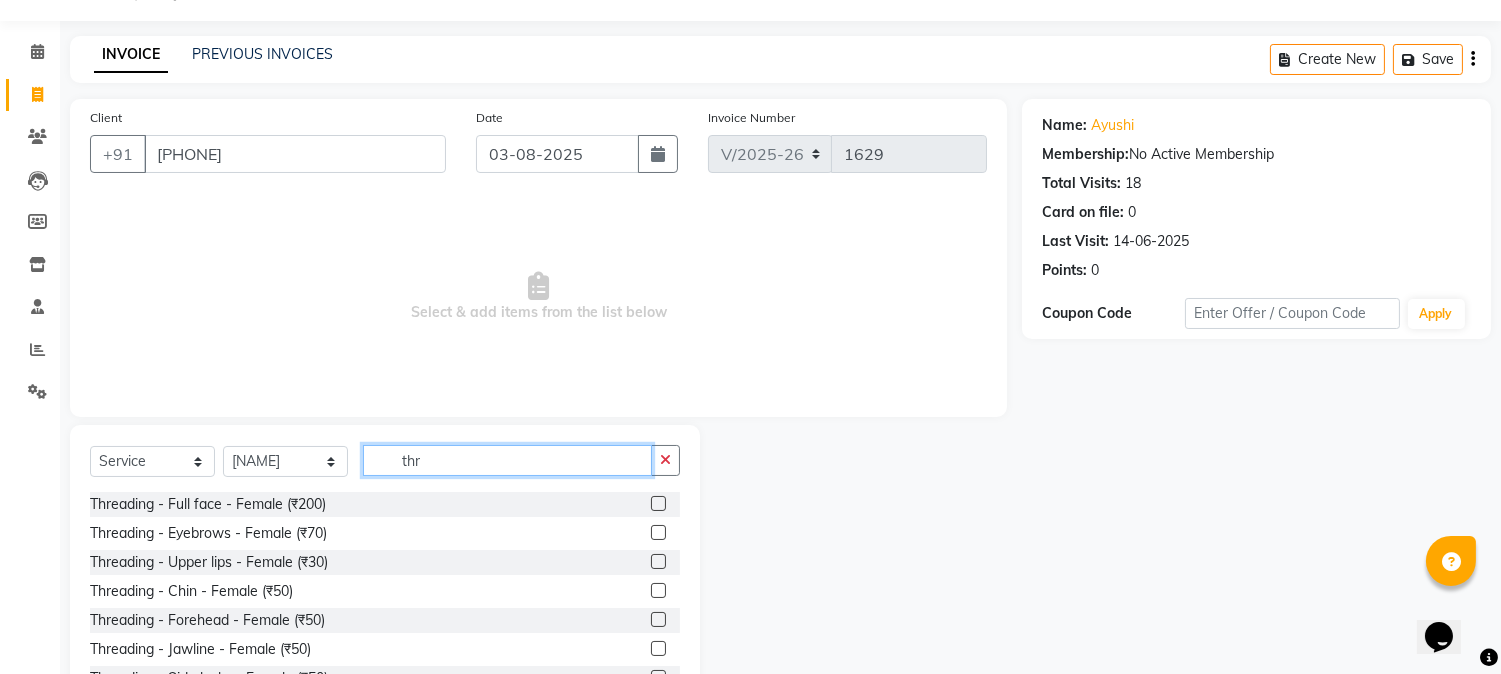 scroll, scrollTop: 126, scrollLeft: 0, axis: vertical 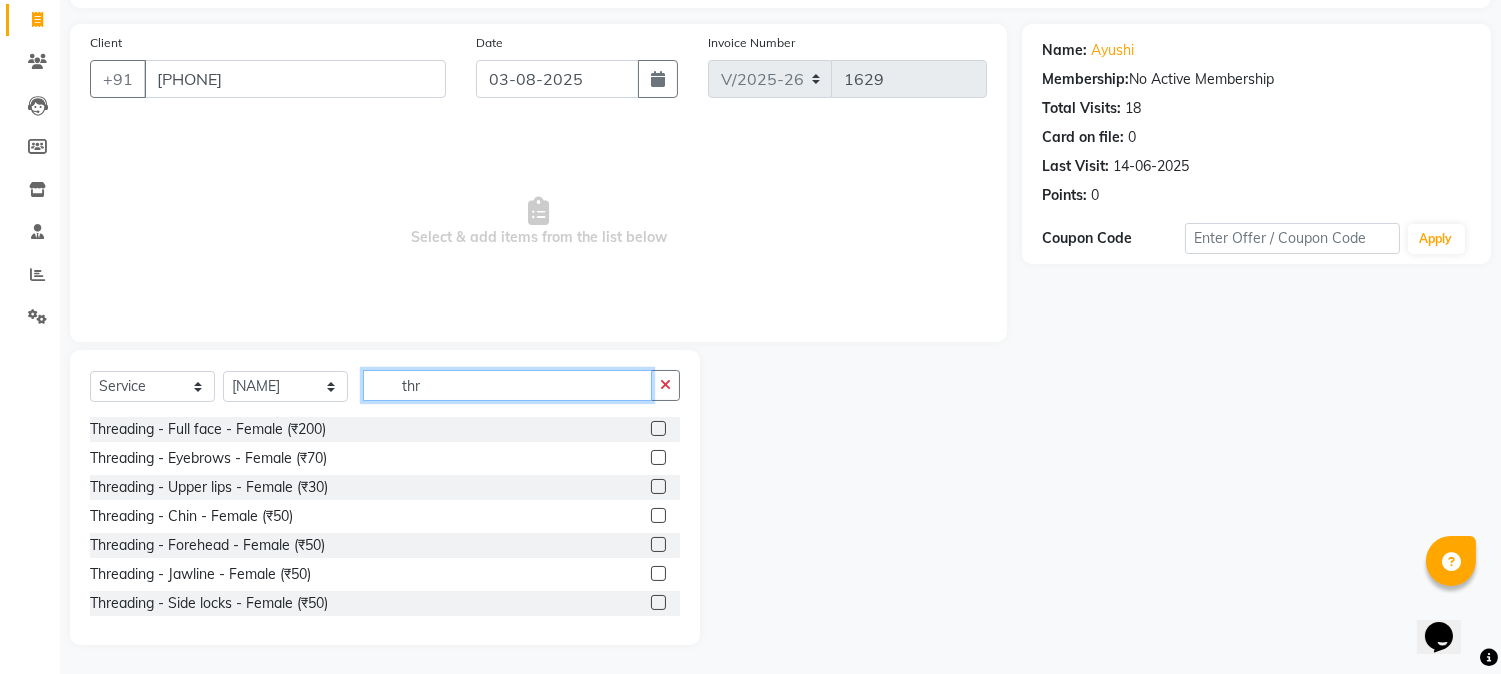 type on "thr" 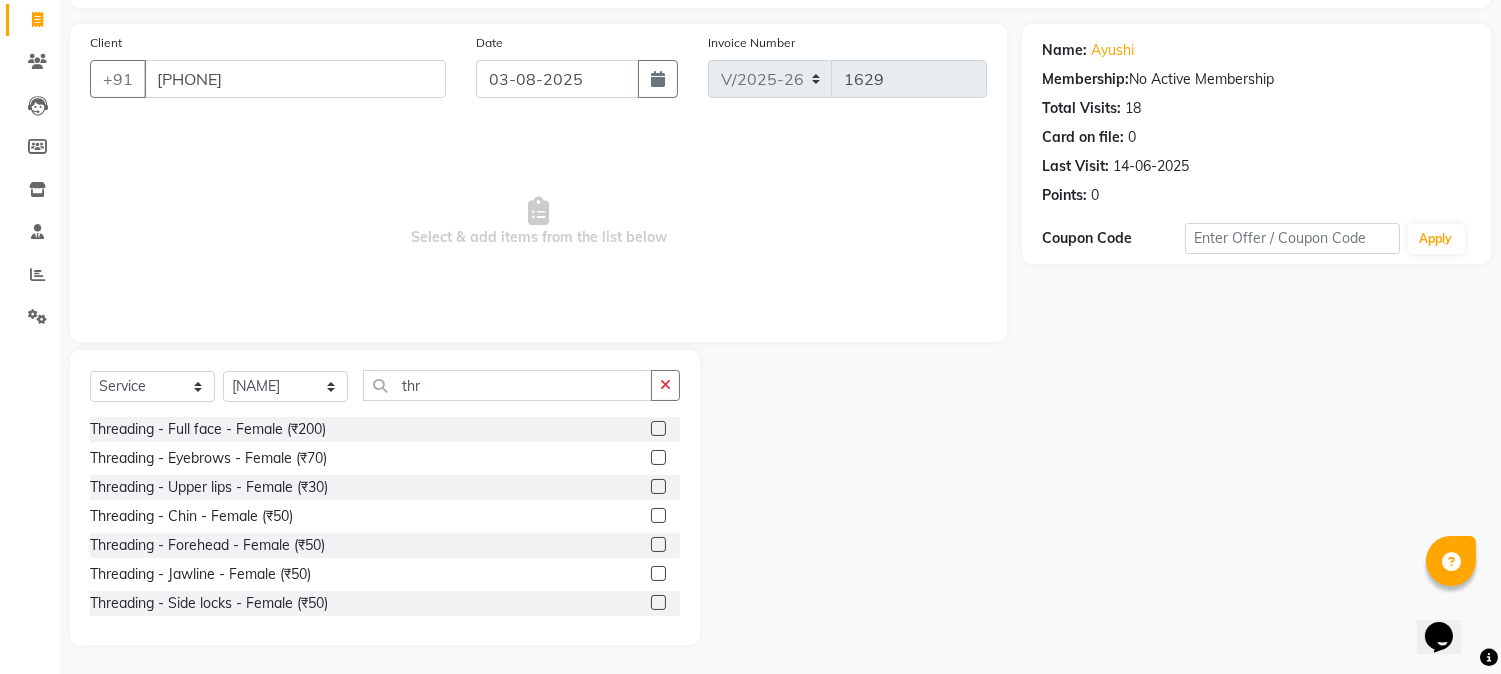 click 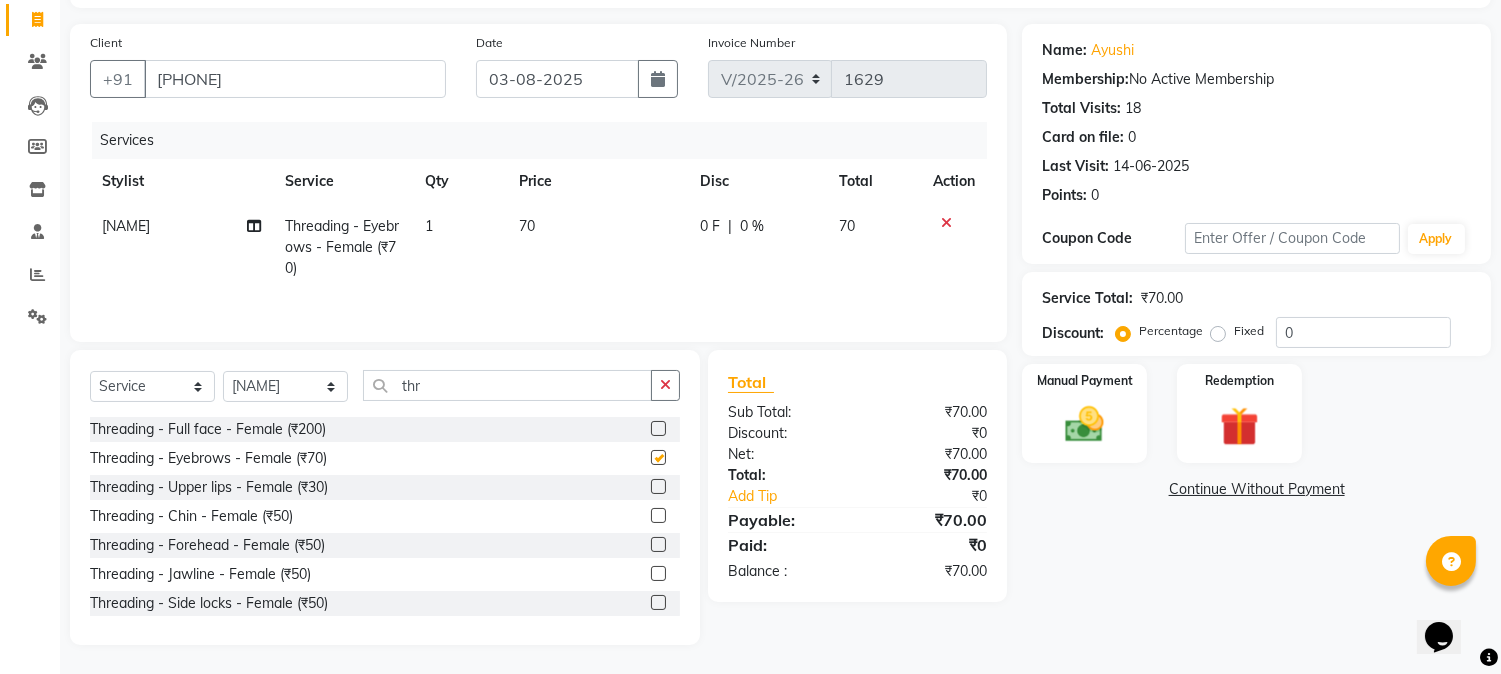 click 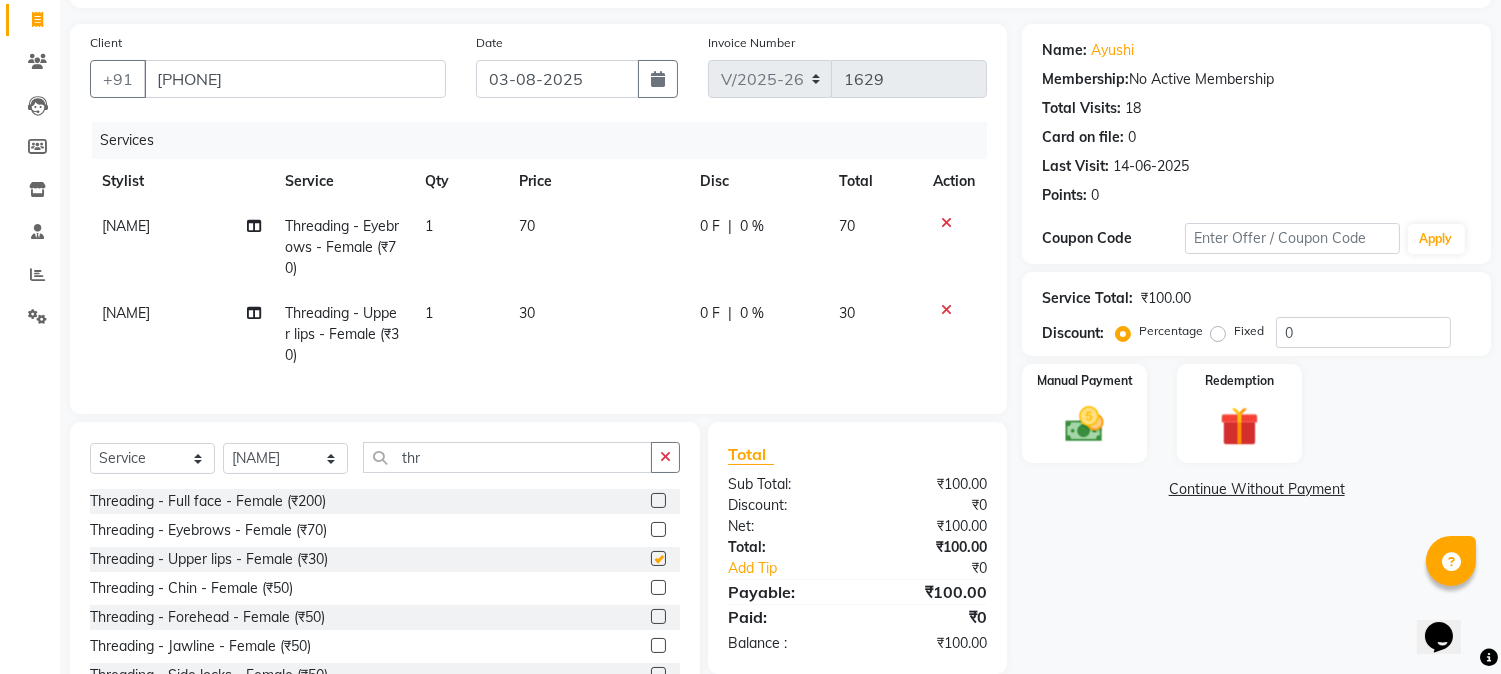 checkbox on "false" 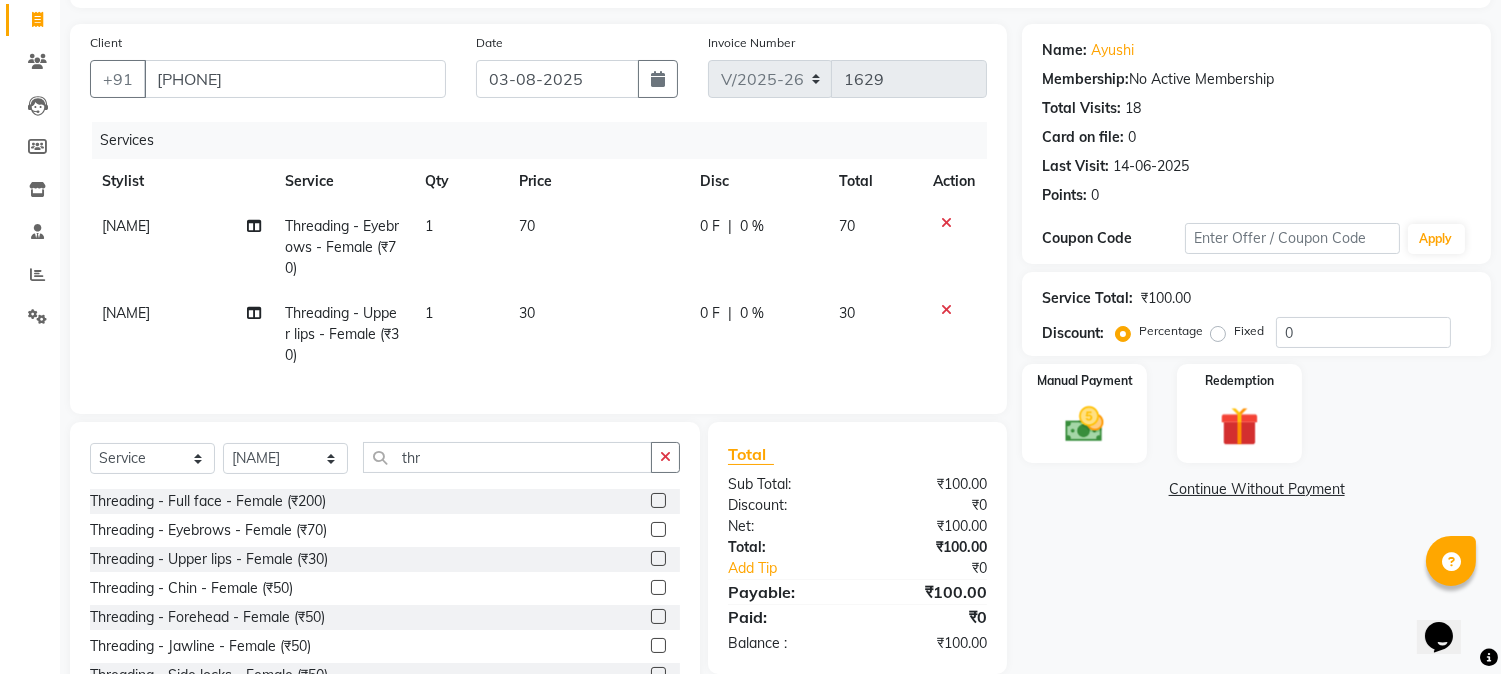 checkbox on "false" 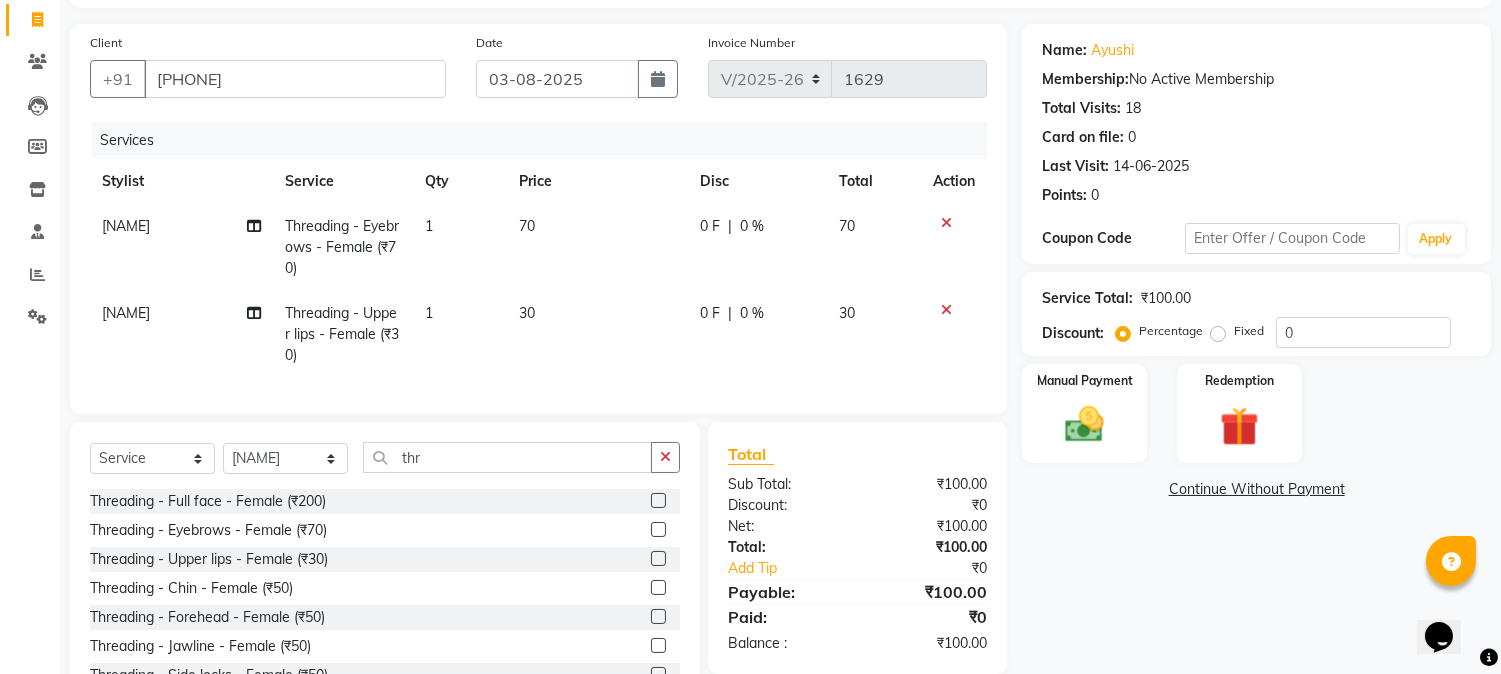 click 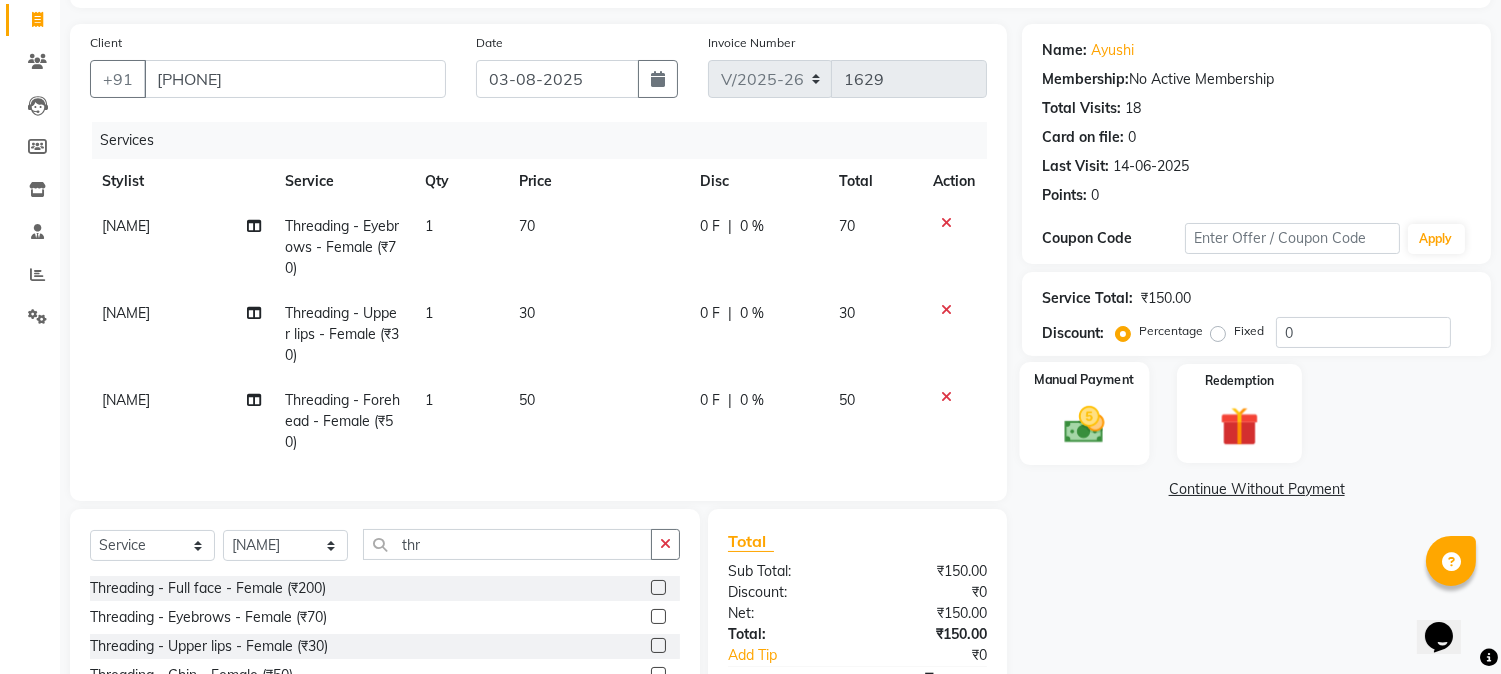 checkbox on "false" 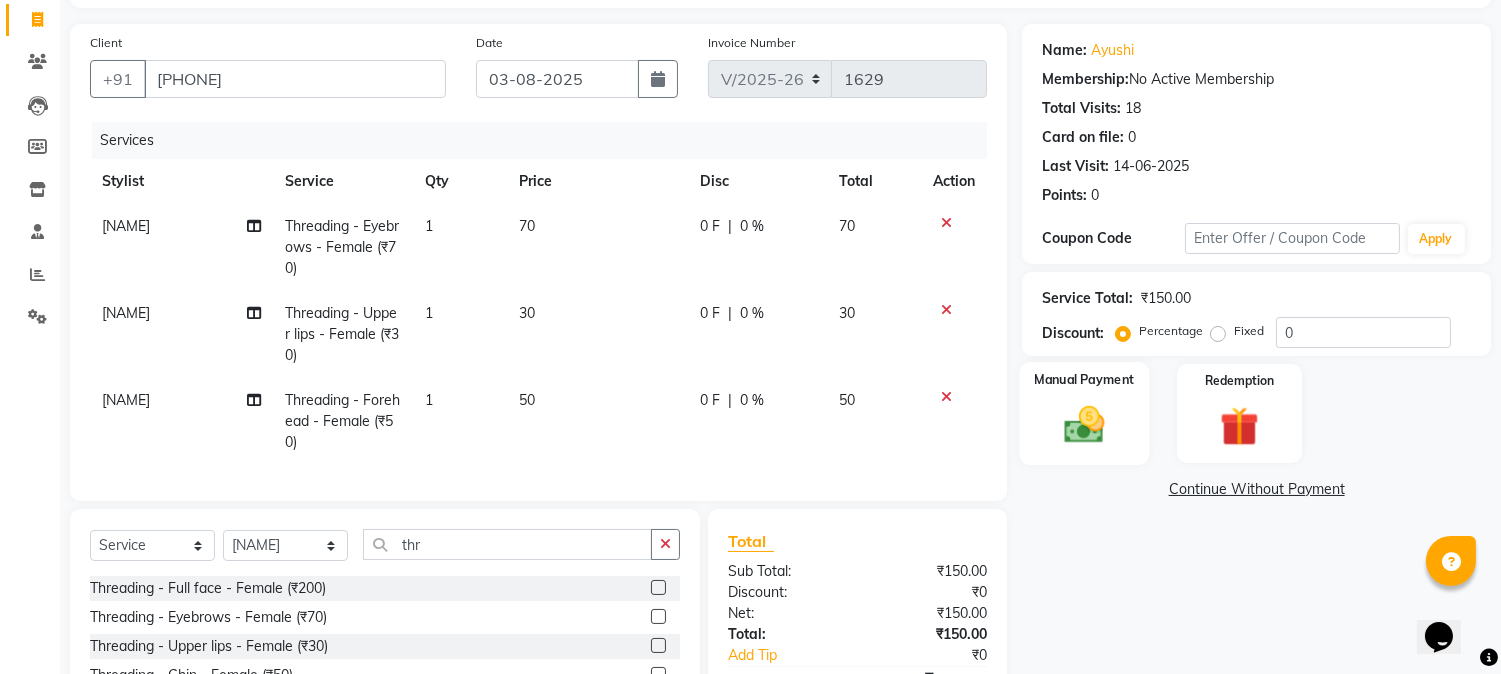 click 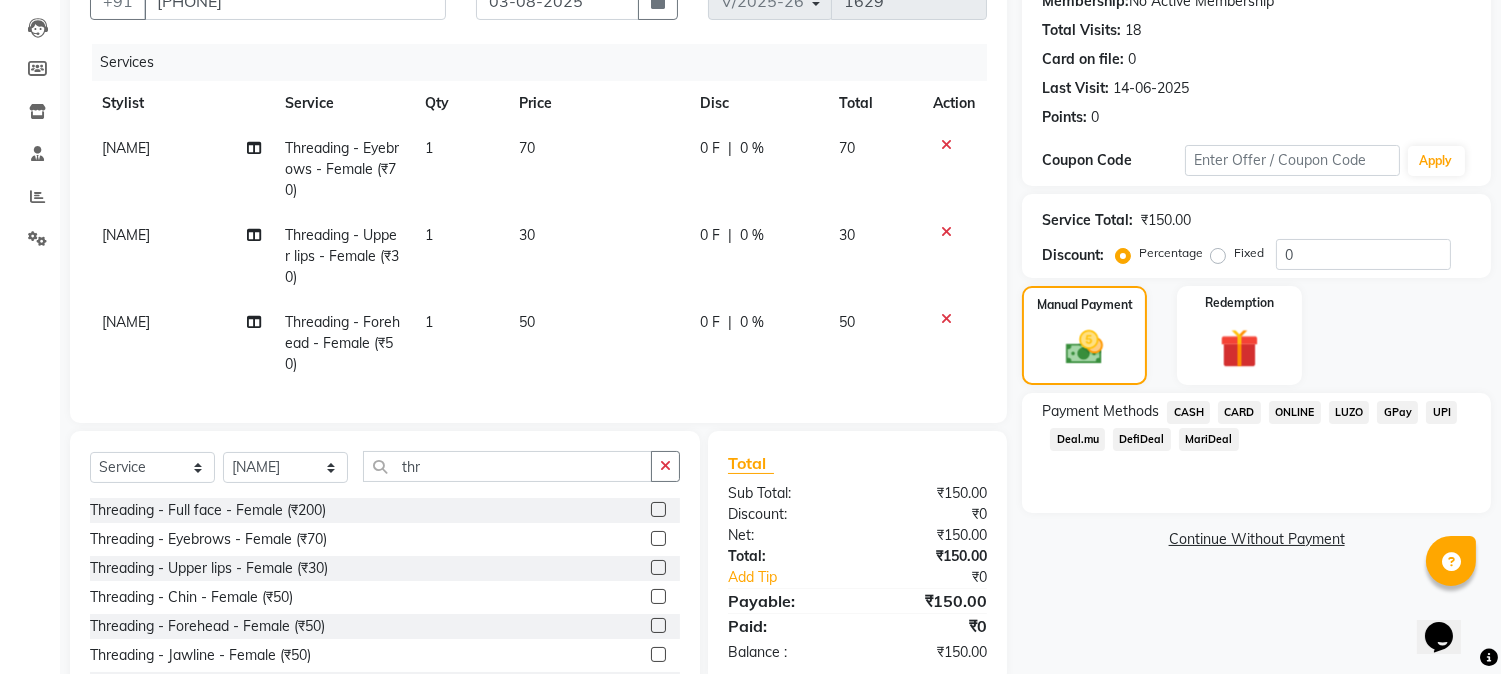 scroll, scrollTop: 302, scrollLeft: 0, axis: vertical 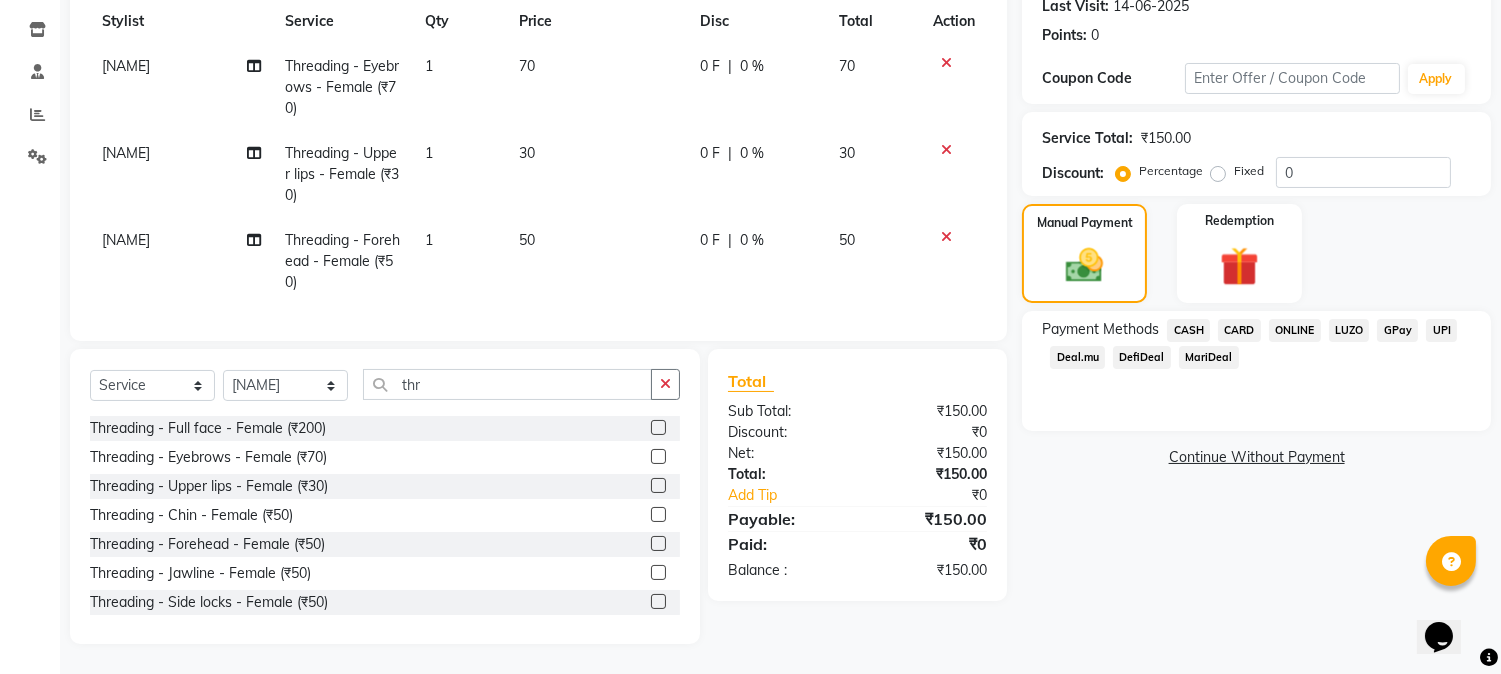 click on "ONLINE" 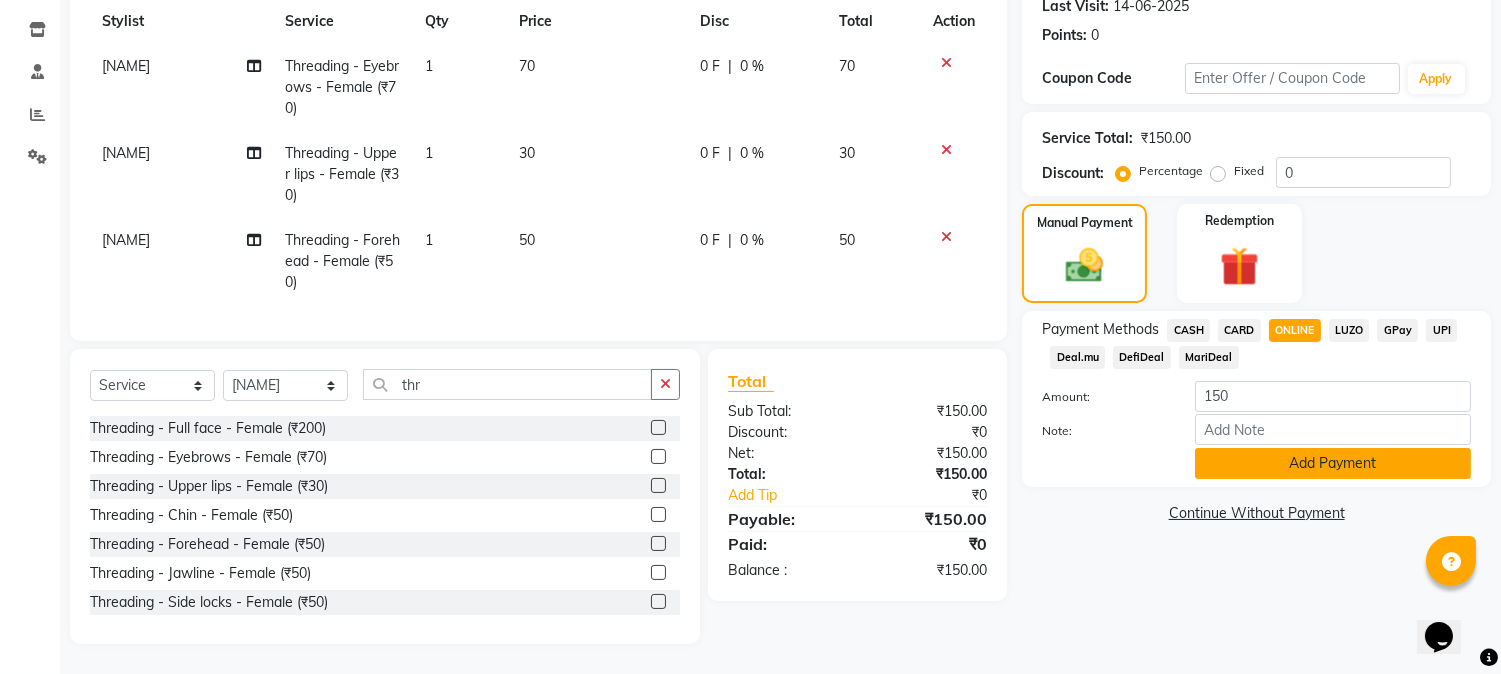 click on "Add Payment" 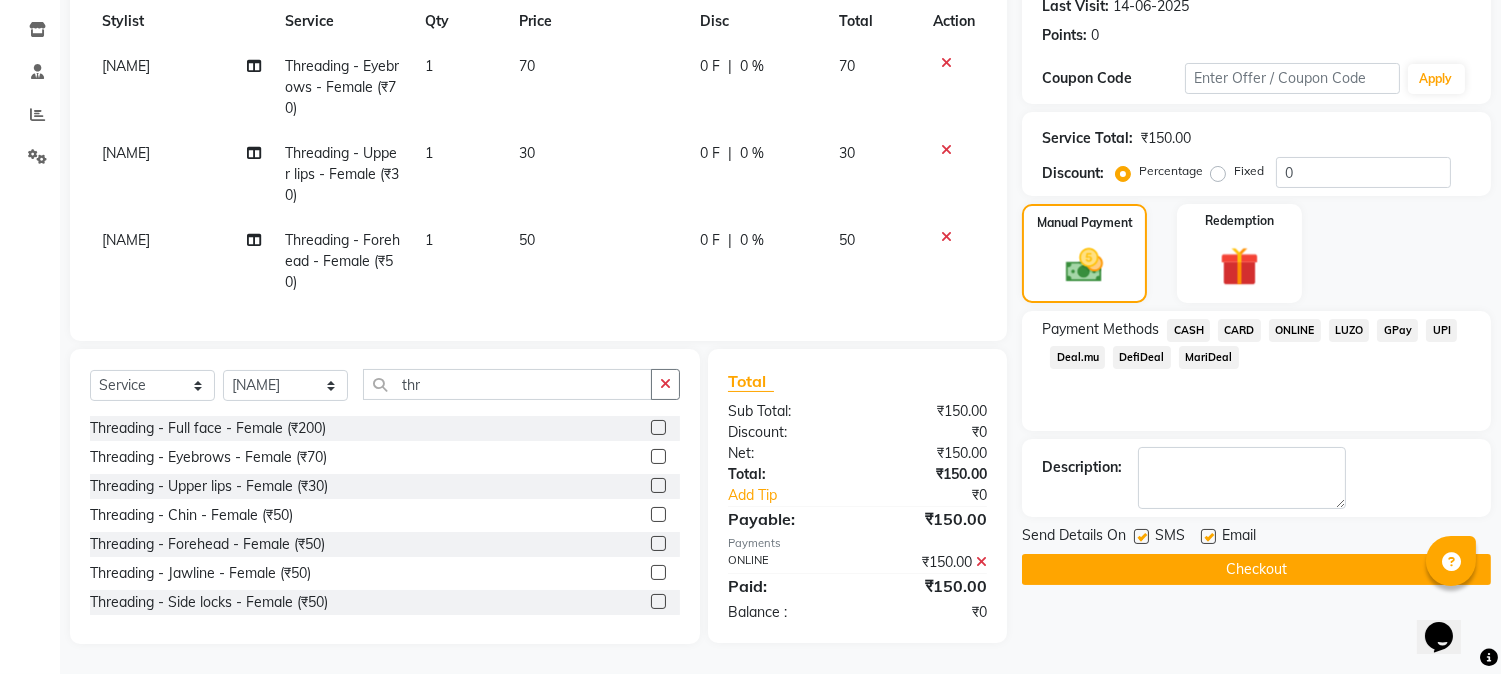 click on "Checkout" 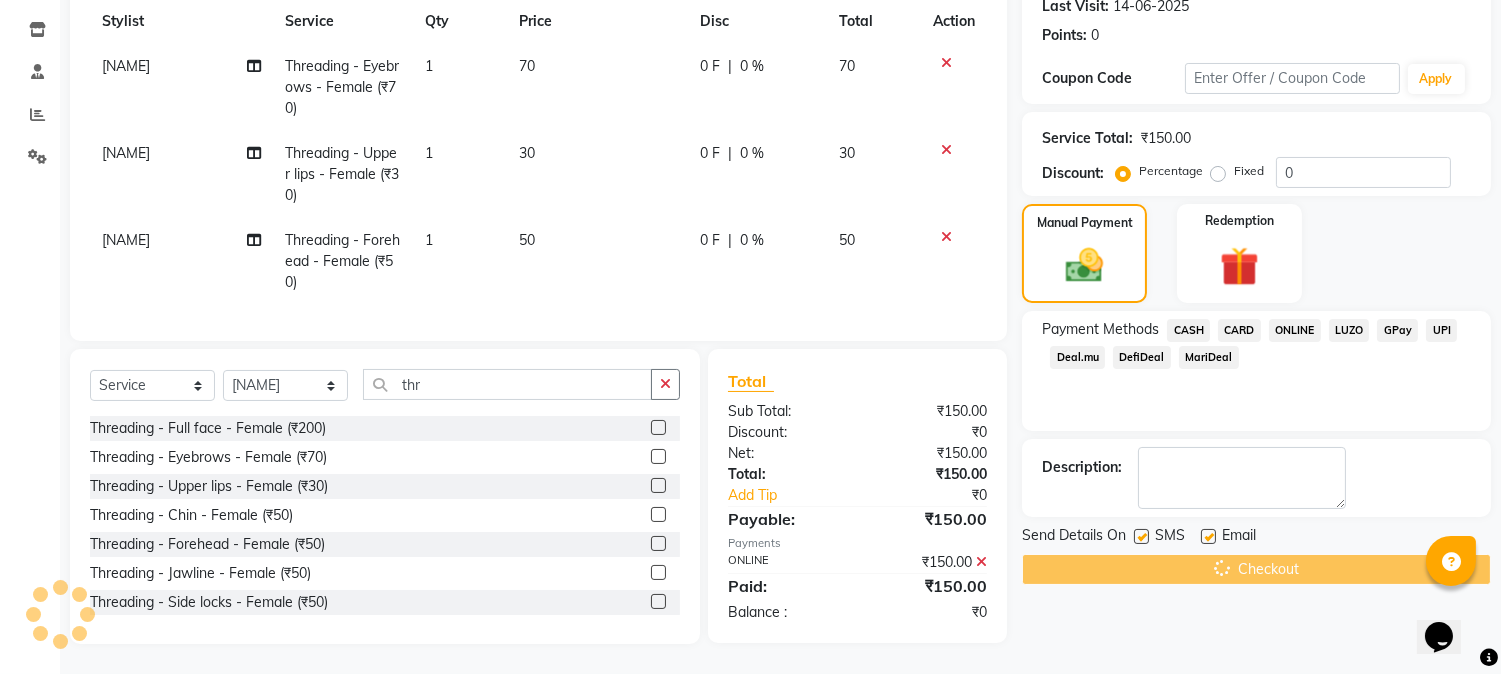 scroll, scrollTop: 0, scrollLeft: 0, axis: both 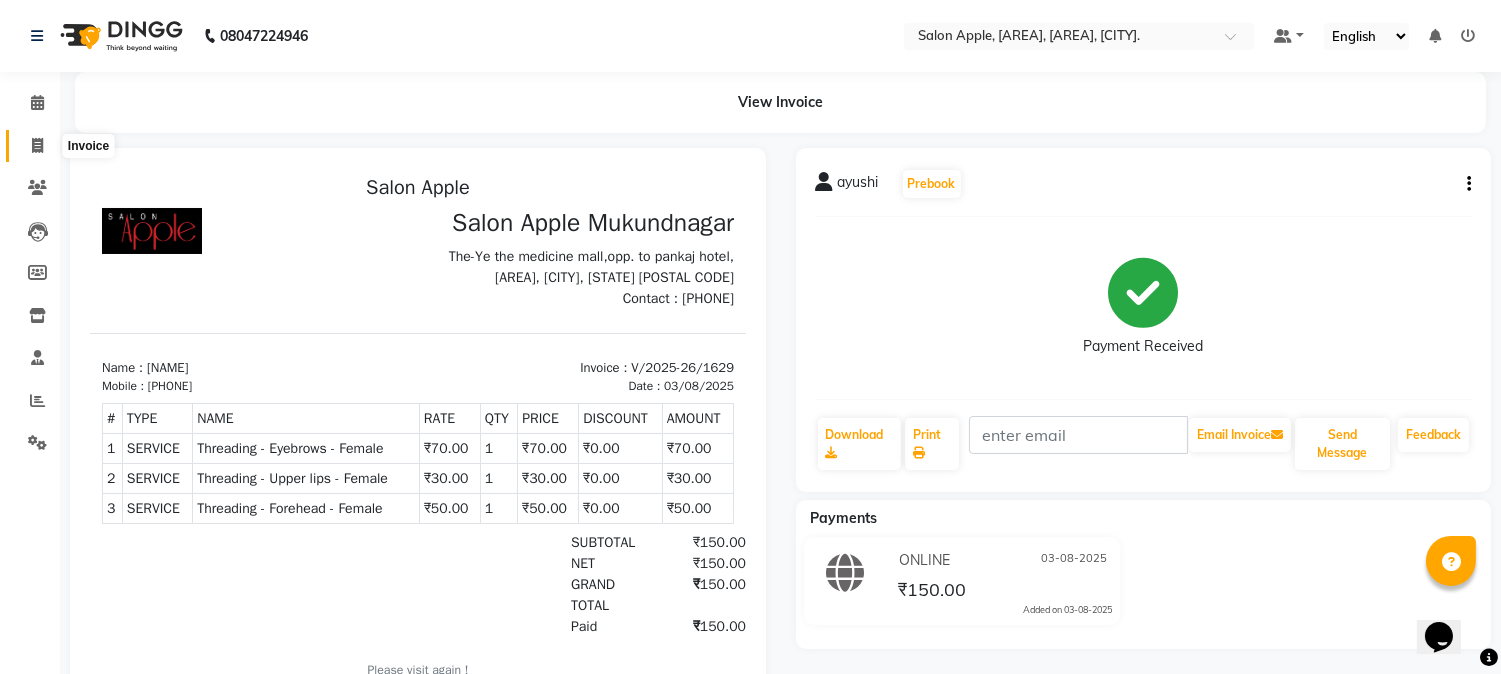 click 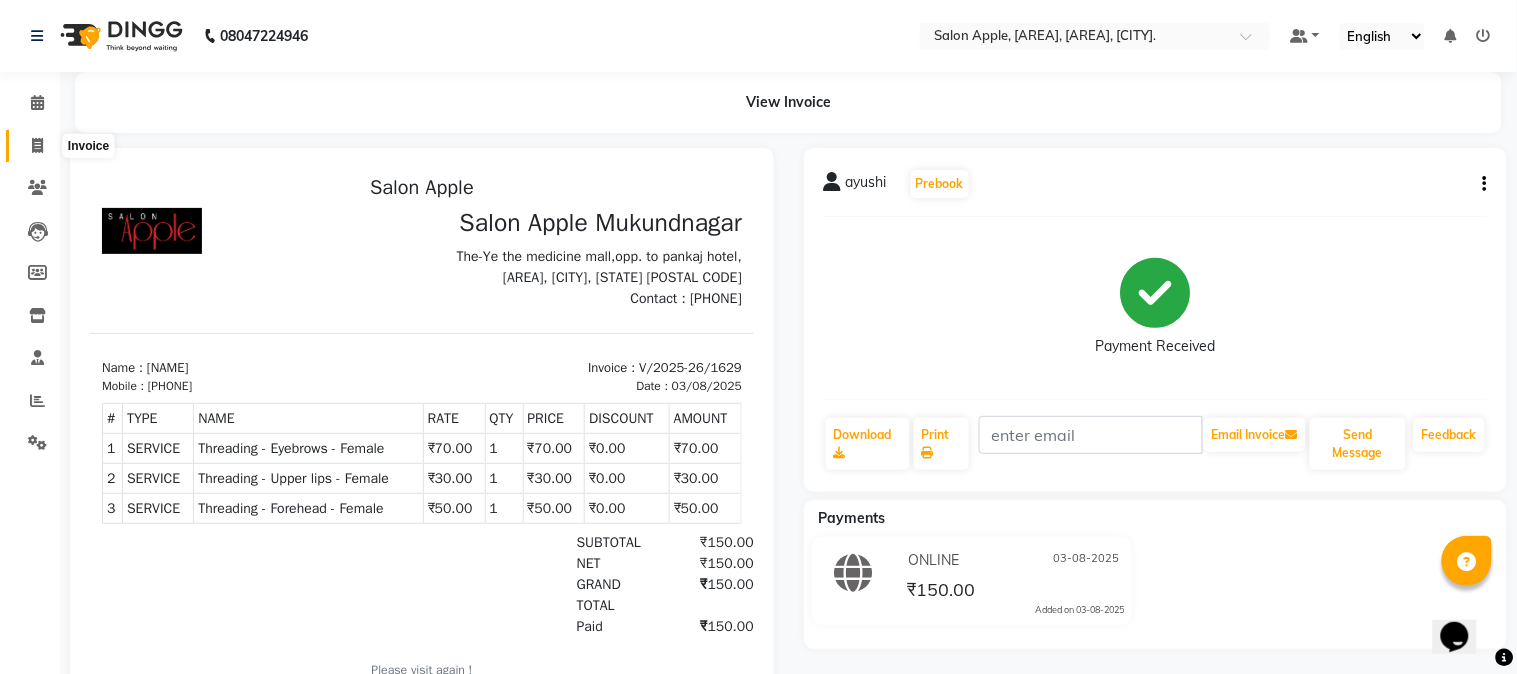 select on "4128" 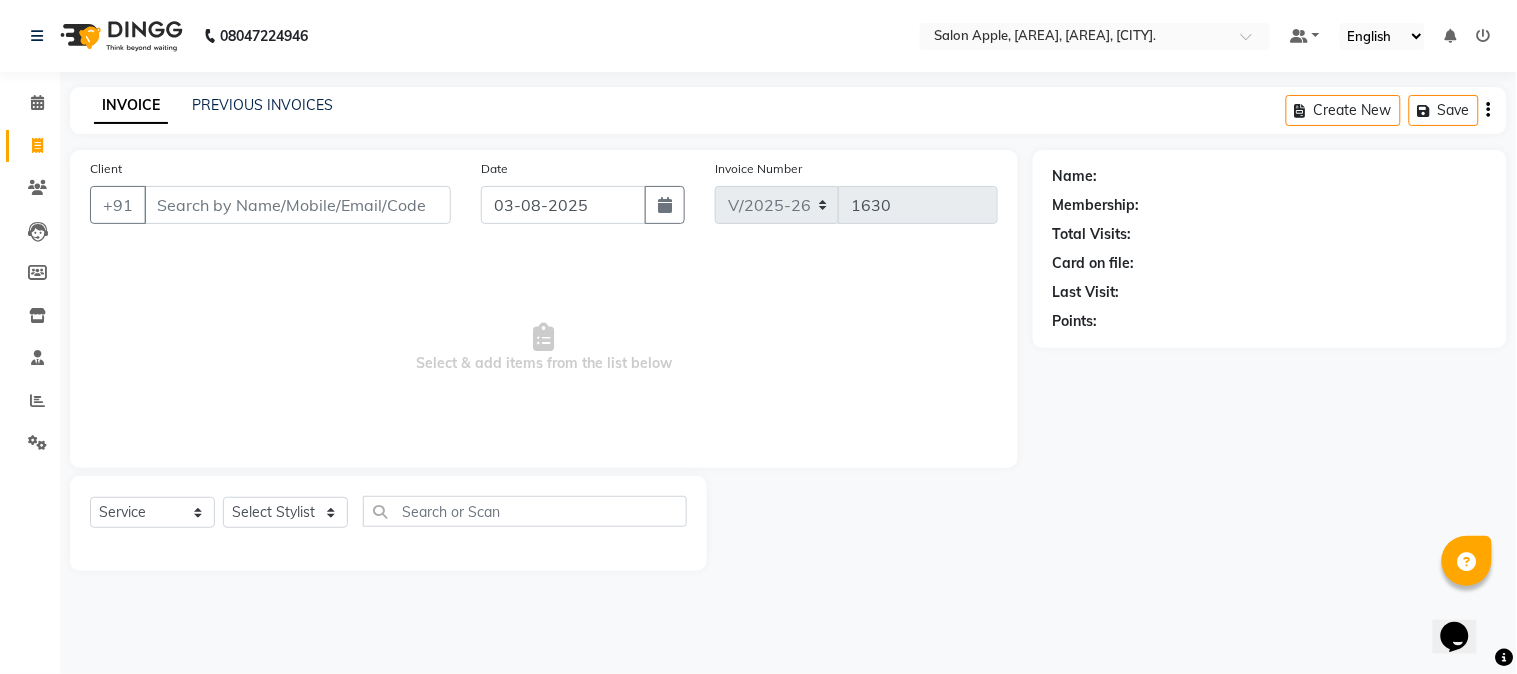 click on "INVOICE PREVIOUS INVOICES Create New   Save" 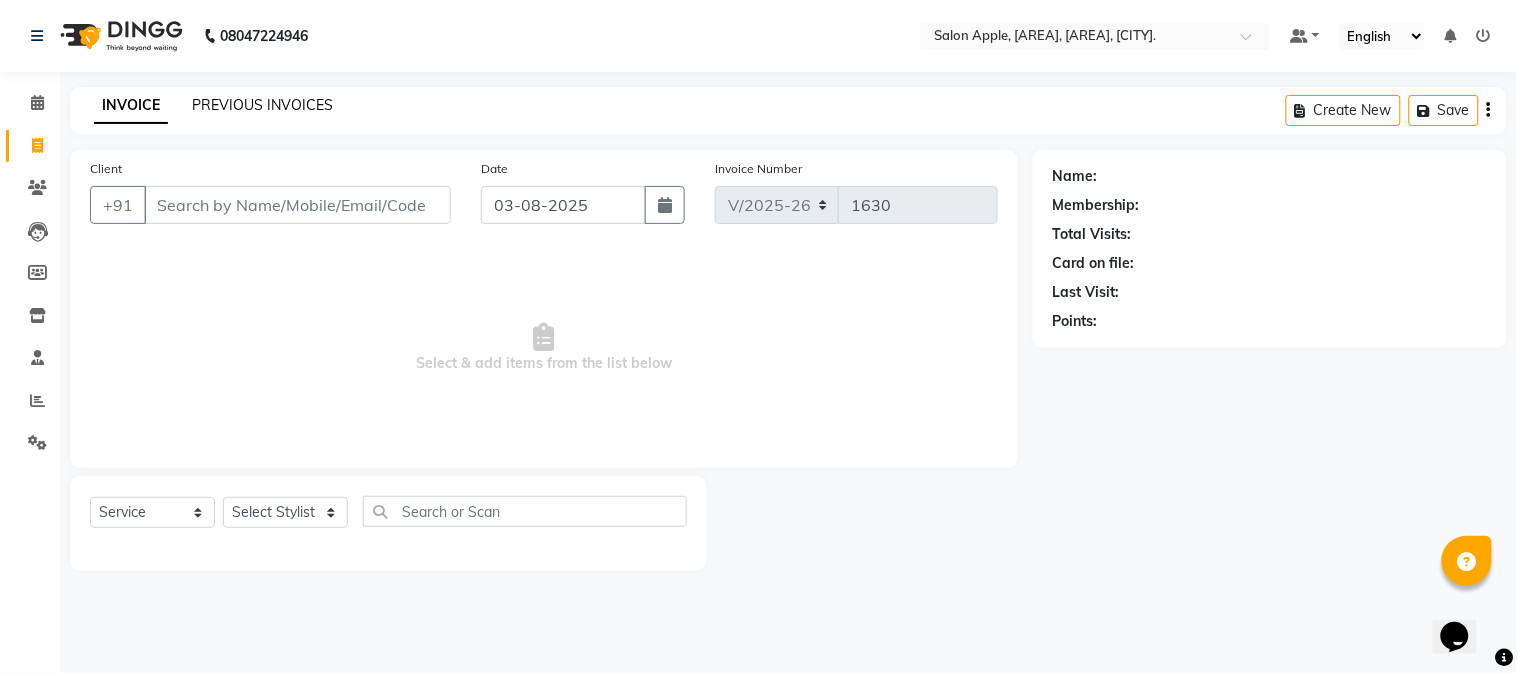 click on "PREVIOUS INVOICES" 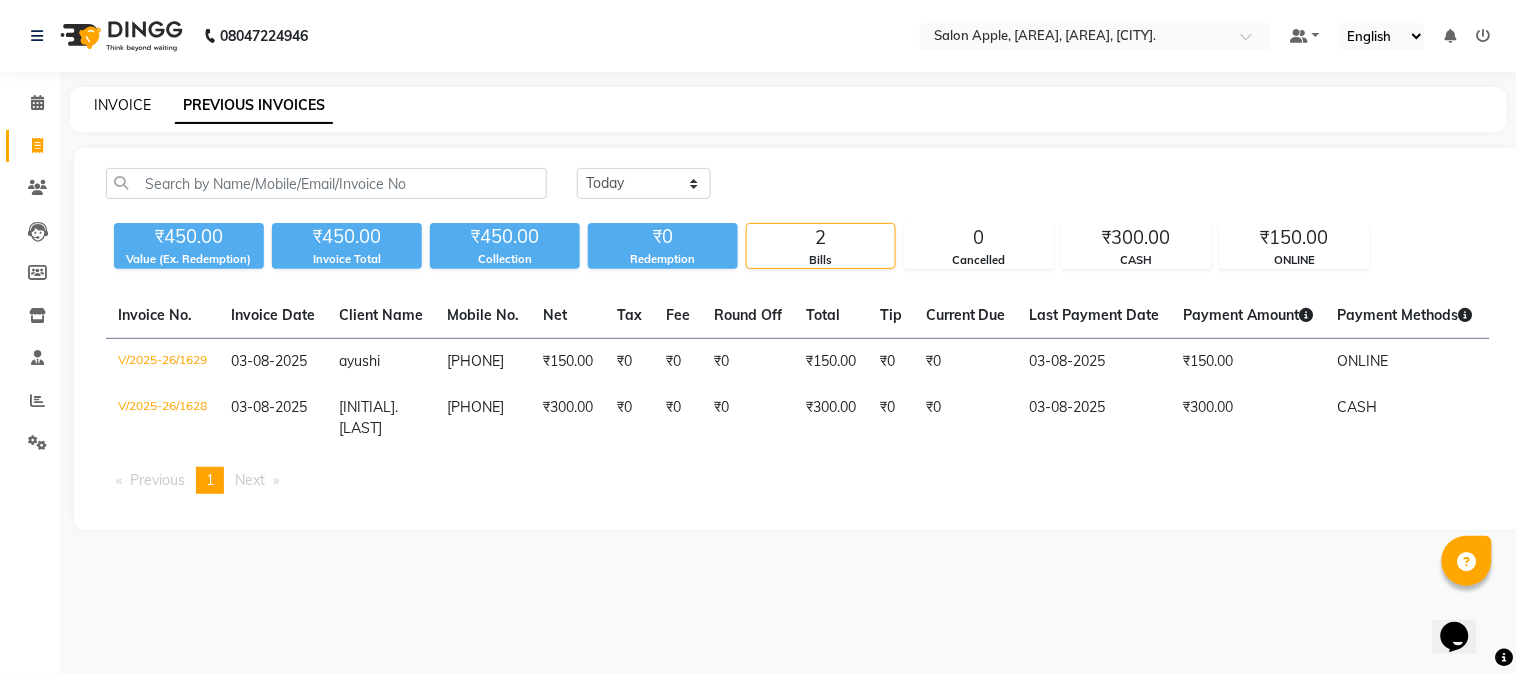 click on "INVOICE" 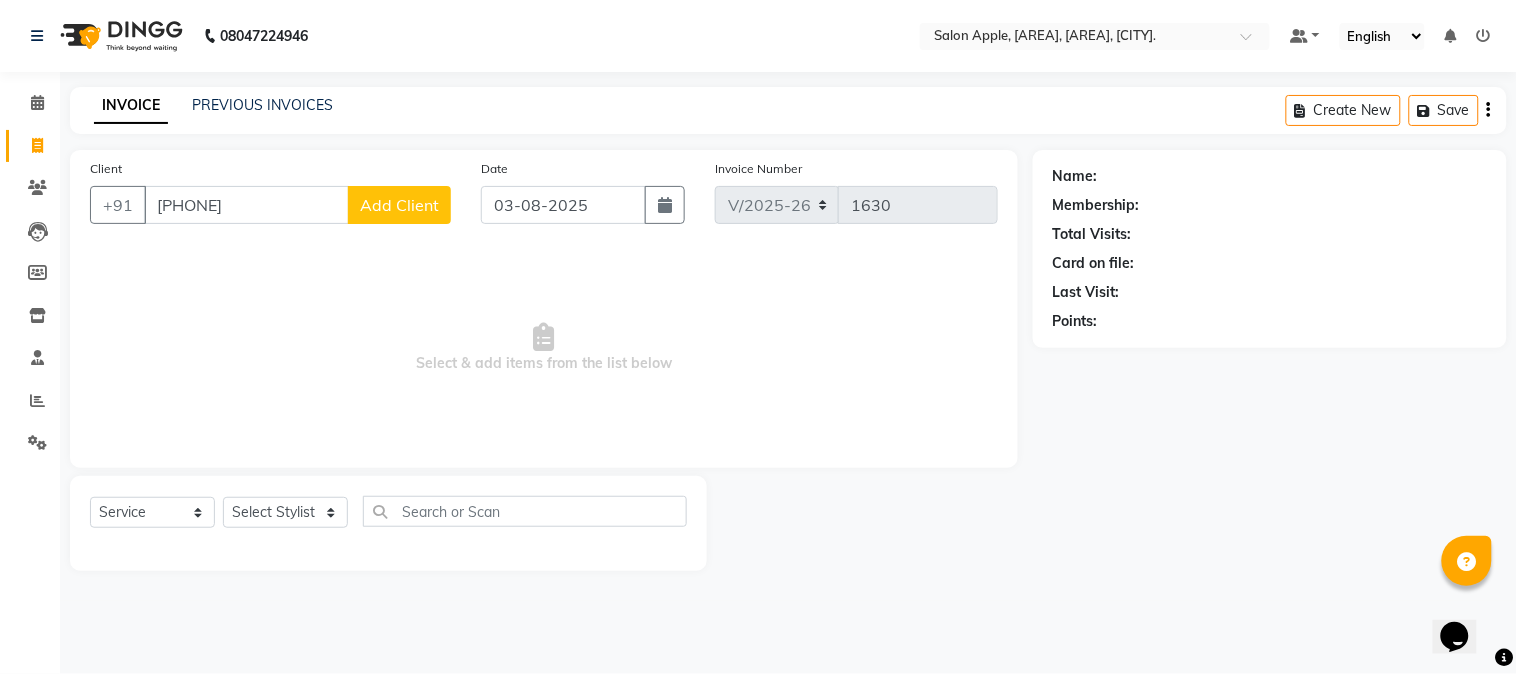 type on "[PHONE]" 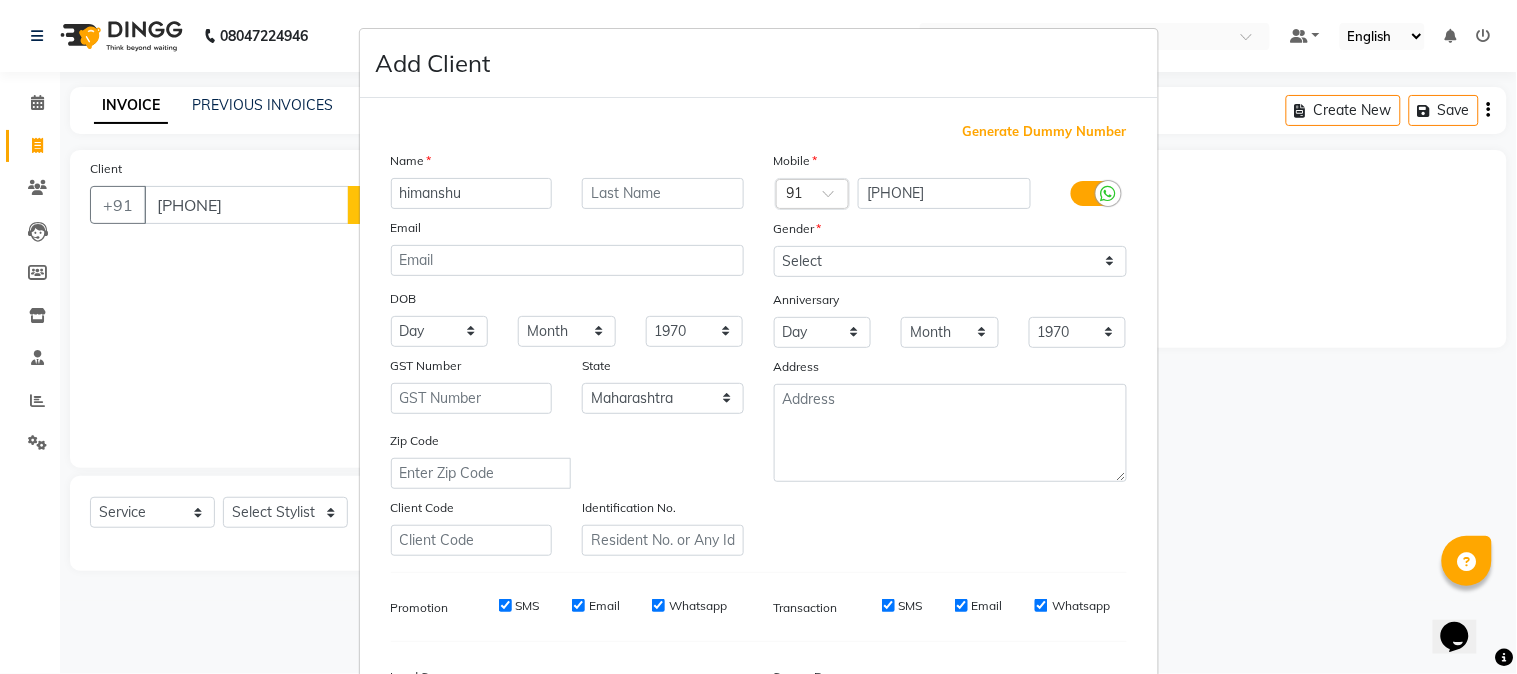 type on "himanshu" 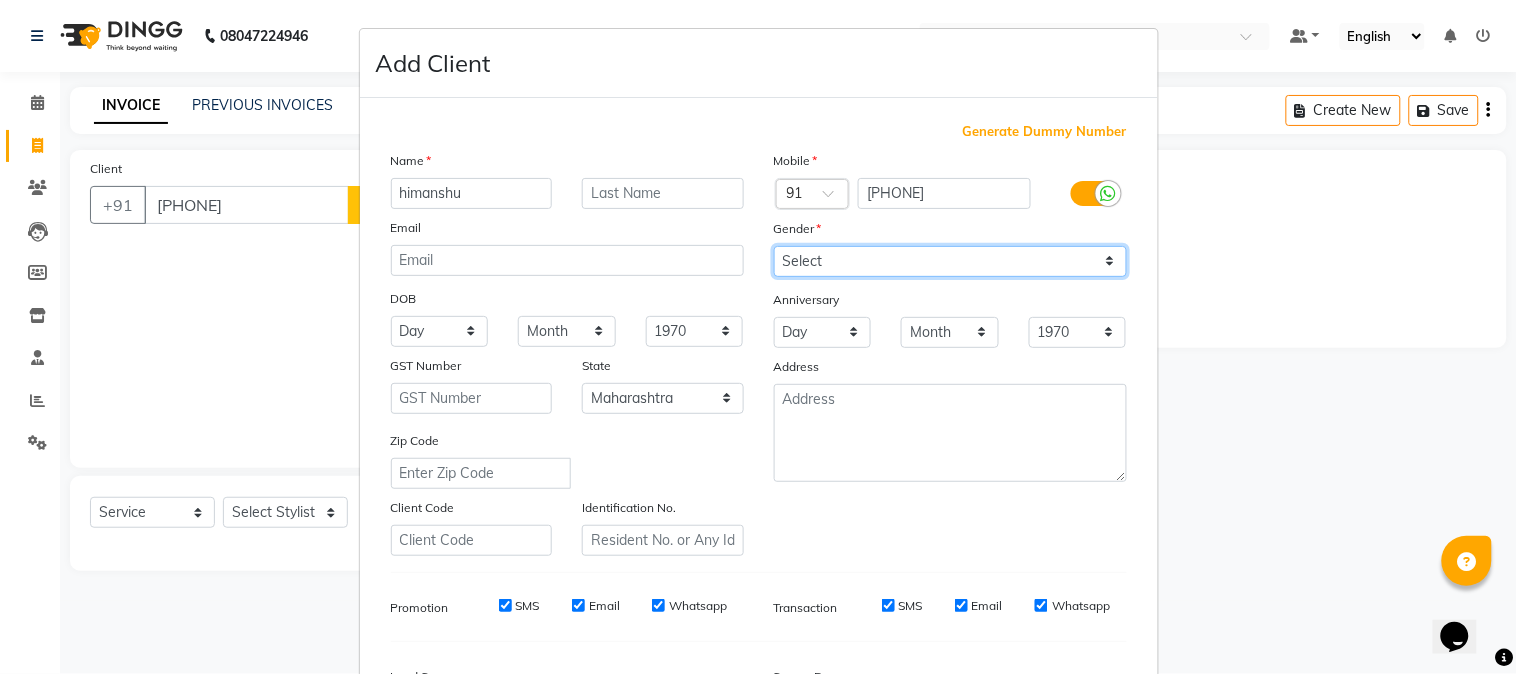 drag, startPoint x: 873, startPoint y: 265, endPoint x: 868, endPoint y: 276, distance: 12.083046 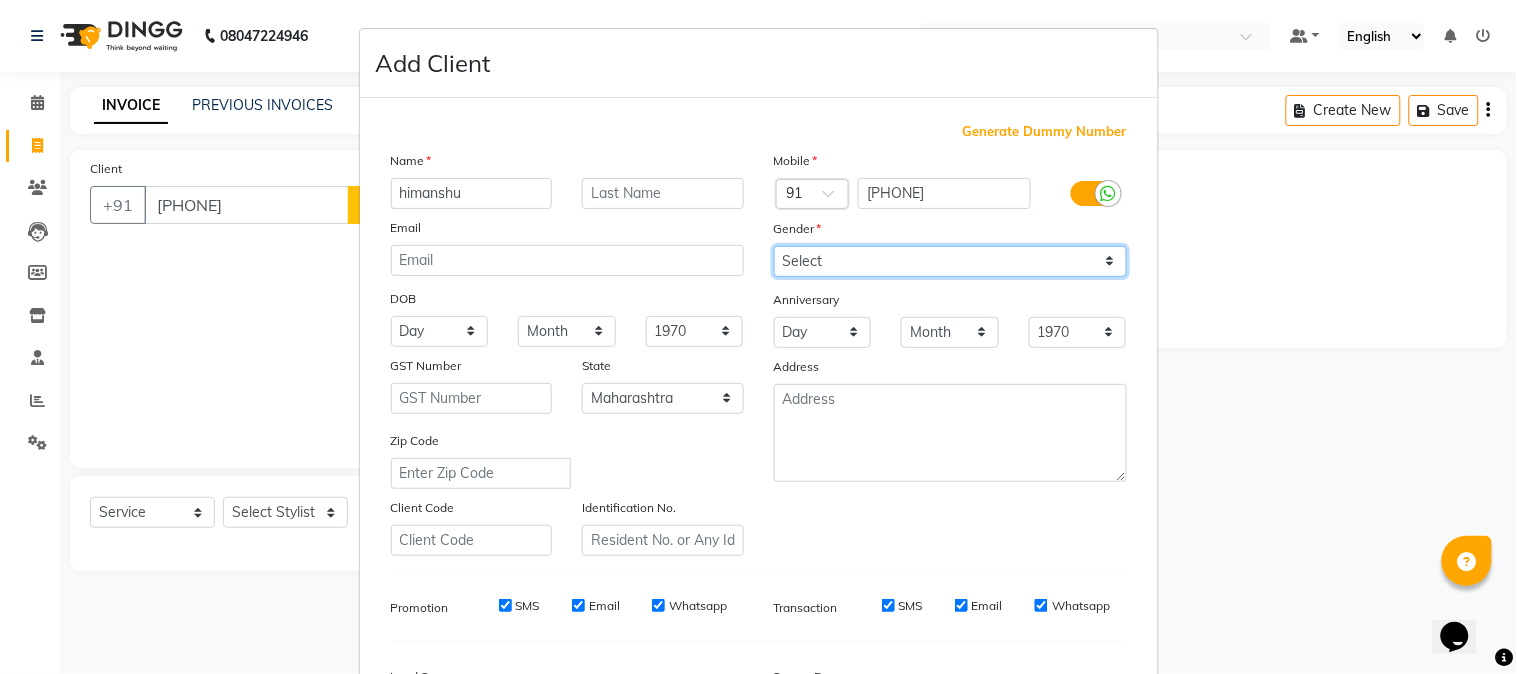 select on "male" 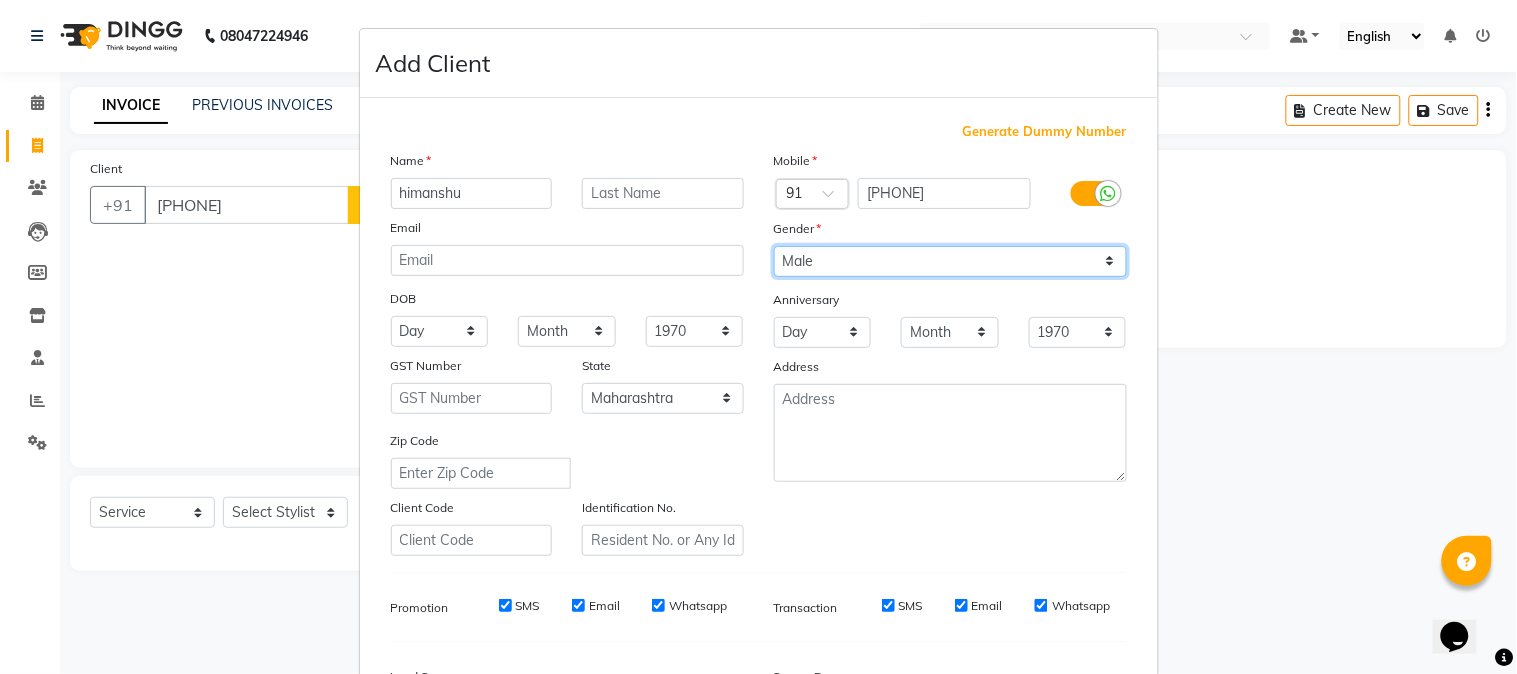 click on "Select Male Female Other Prefer Not To Say" at bounding box center (950, 261) 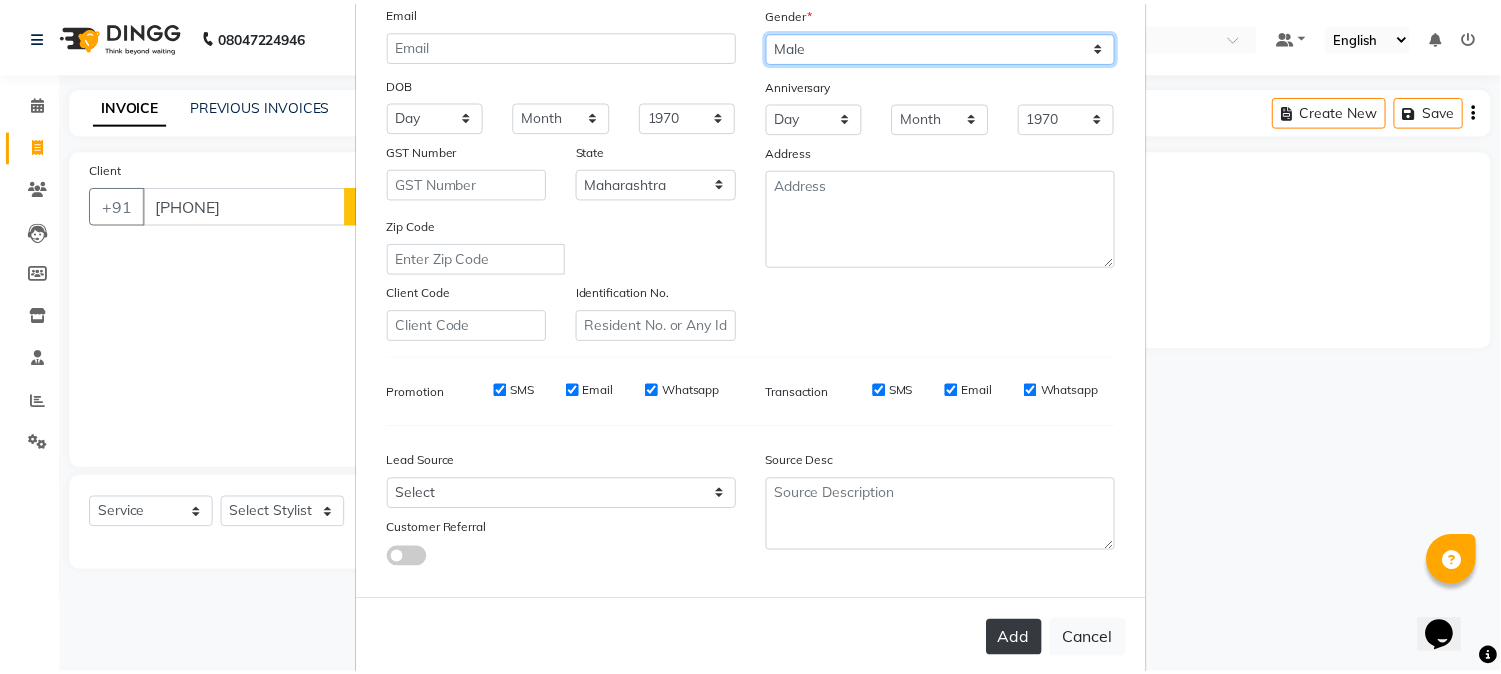 scroll, scrollTop: 250, scrollLeft: 0, axis: vertical 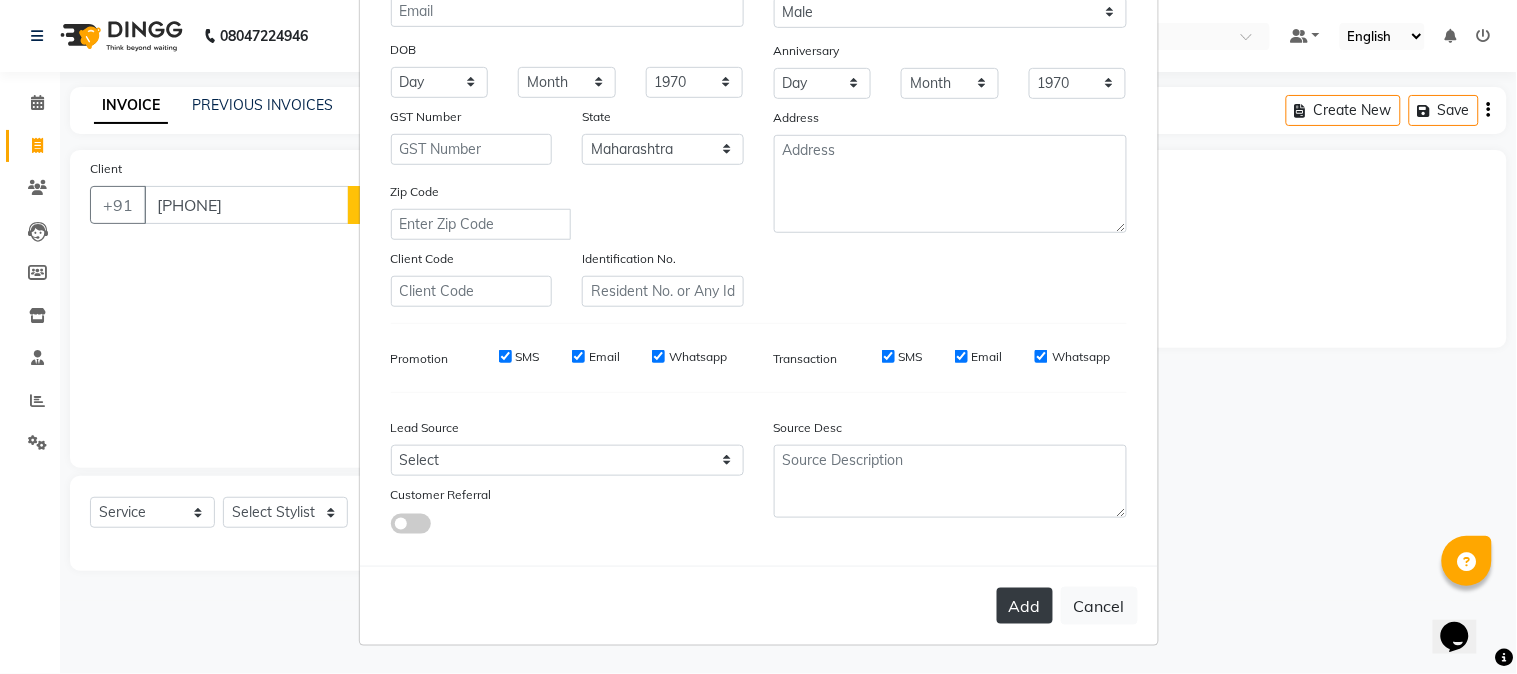 click on "Add" at bounding box center [1025, 606] 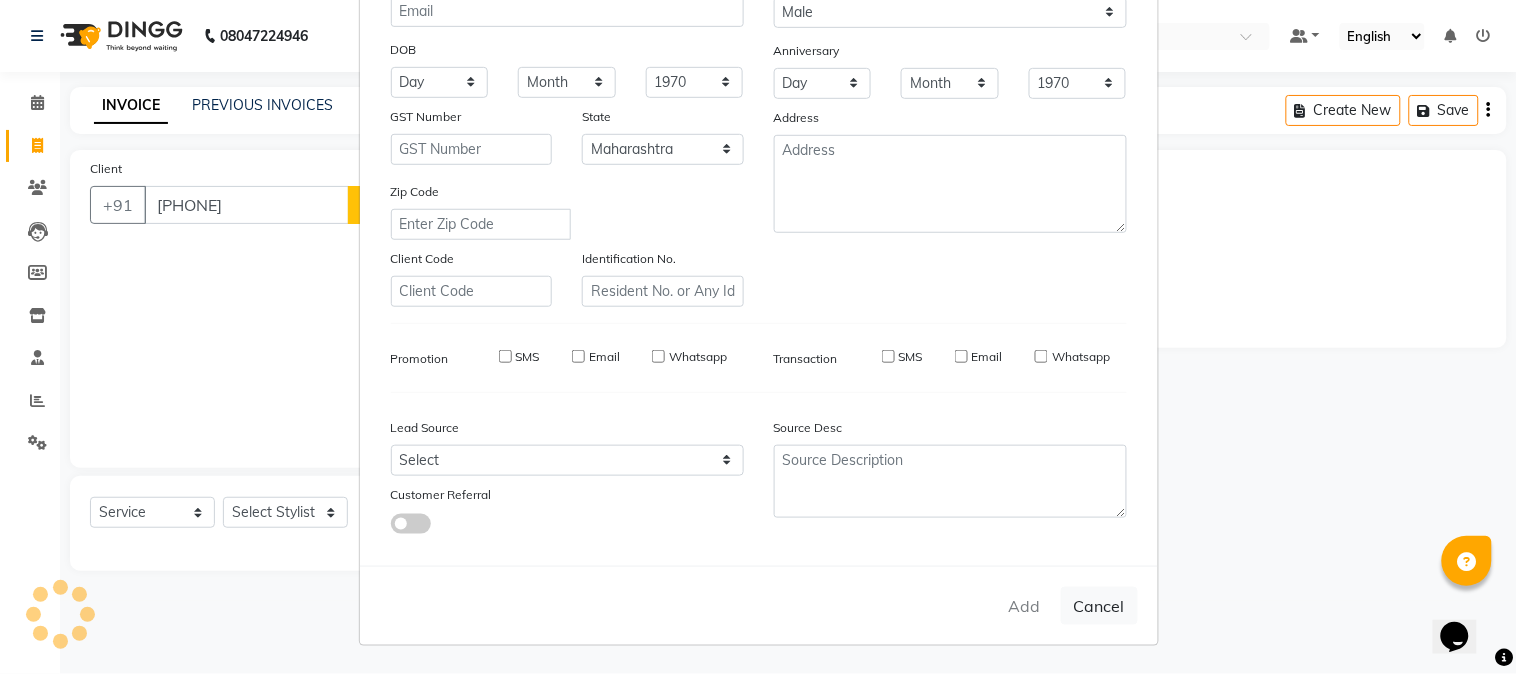 type 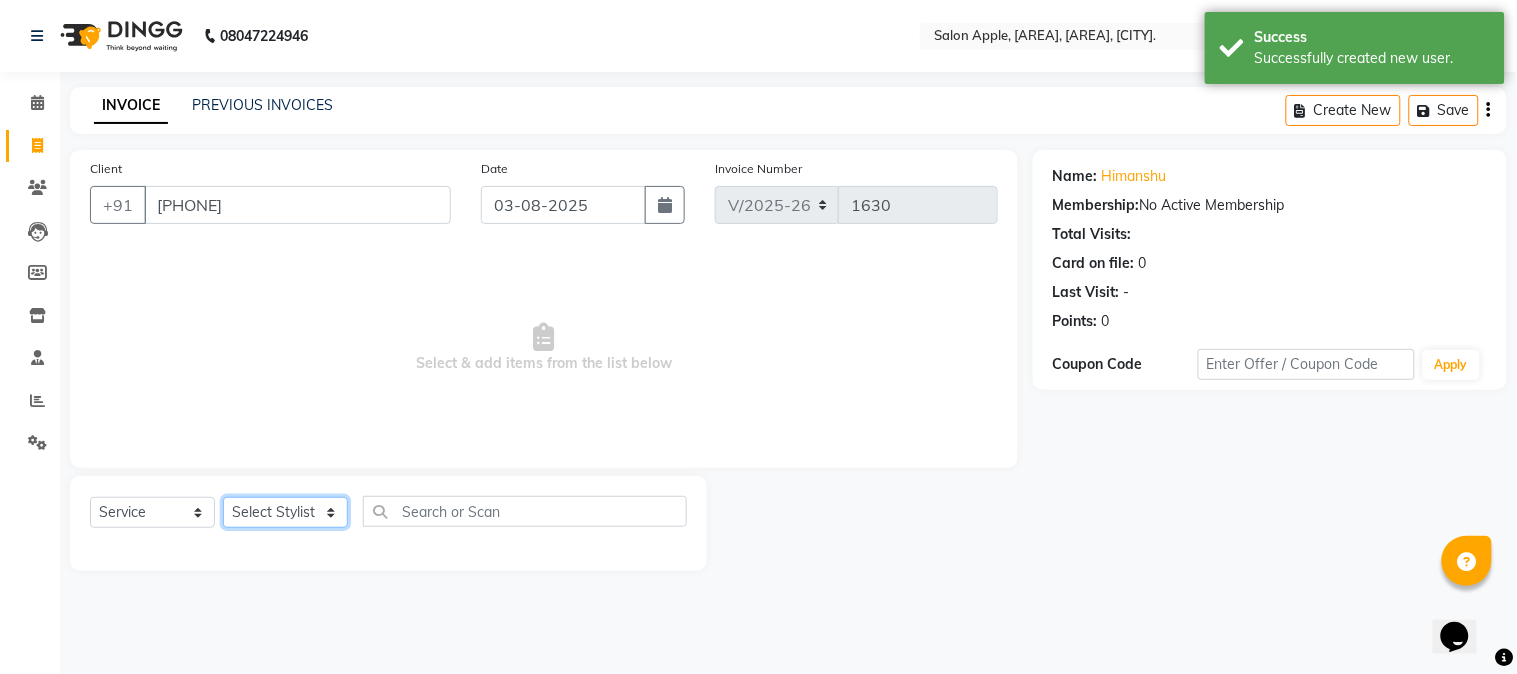 click on "Select Stylist [FIRST] [MIDDLE] [LAST]  Arohi Kranti arun Vanakalas Nikita Harshawardhan Padekar  Payal Darekar Reception Rohan" 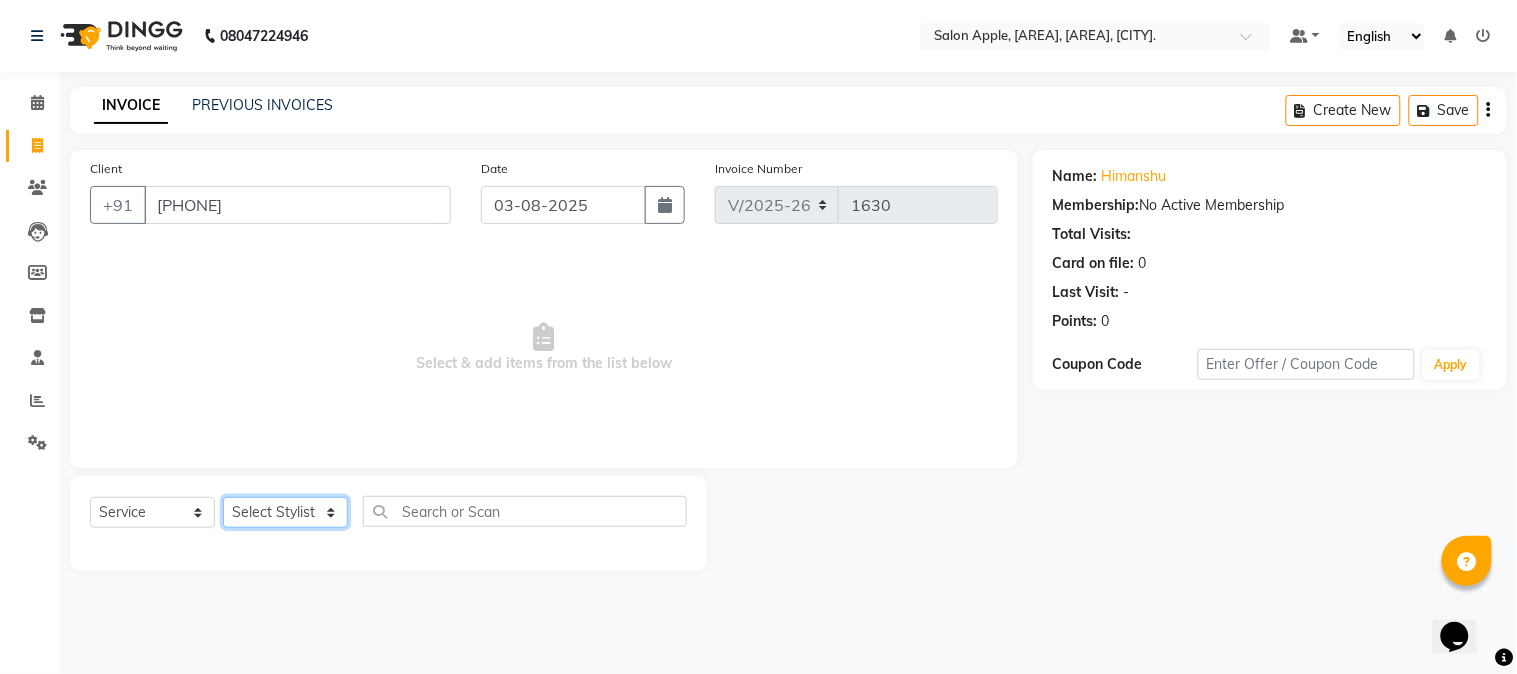 select on "21401" 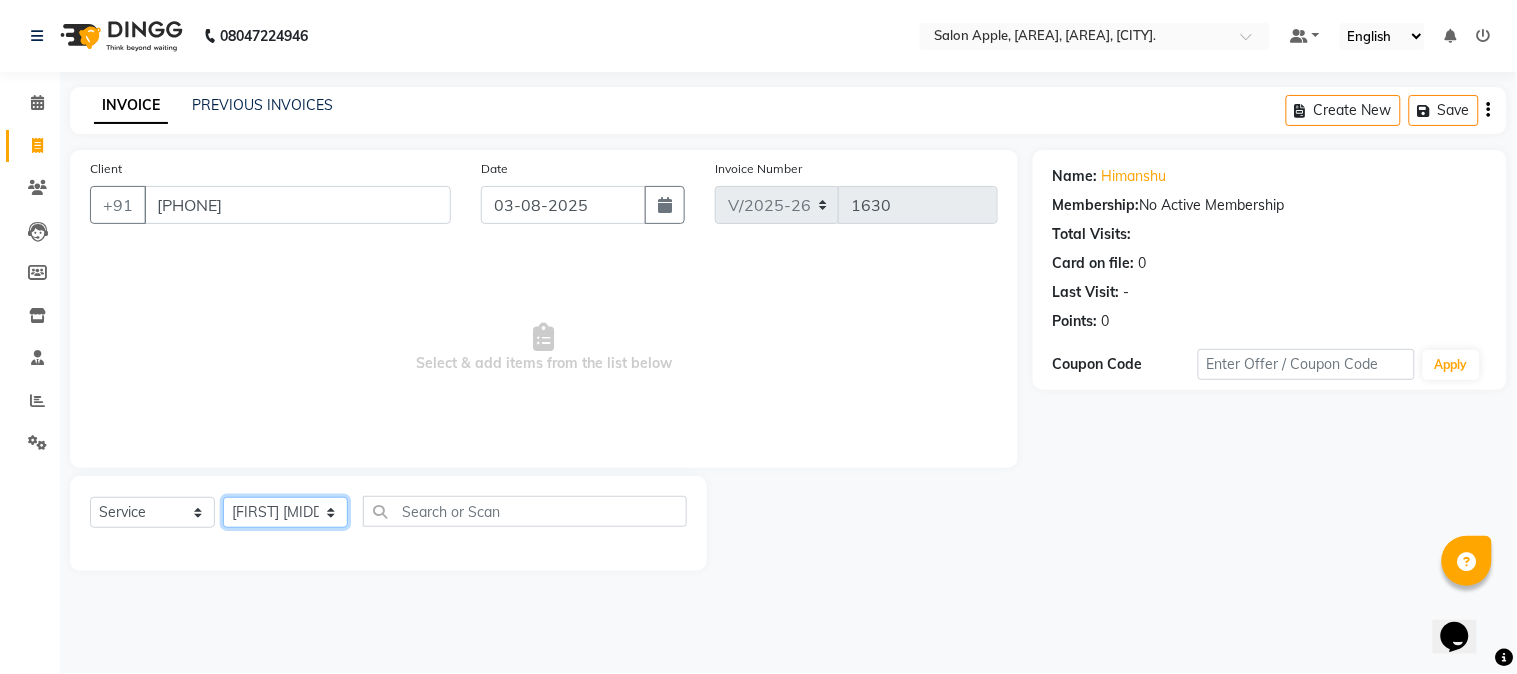 click on "Select Stylist [FIRST] [MIDDLE] [LAST]  Arohi Kranti arun Vanakalas Nikita Harshawardhan Padekar  Payal Darekar Reception Rohan" 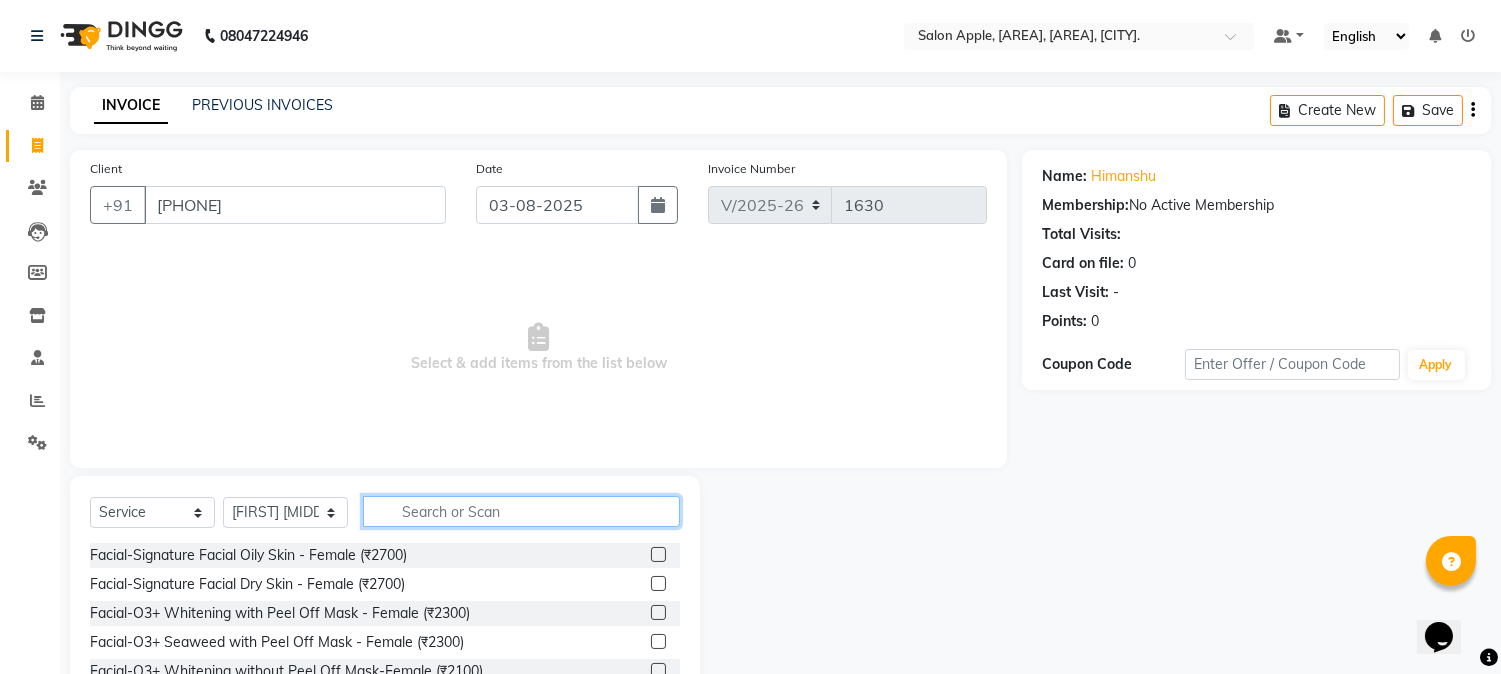click 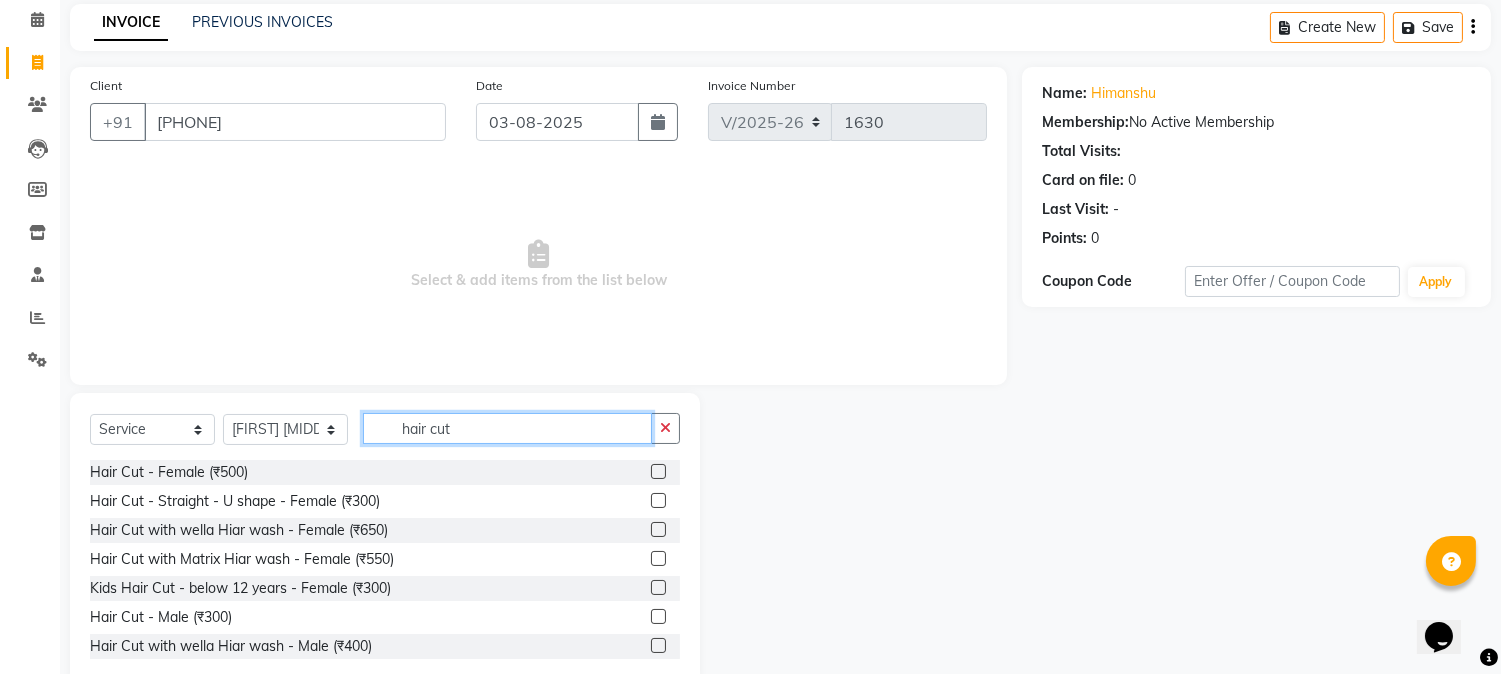 scroll, scrollTop: 126, scrollLeft: 0, axis: vertical 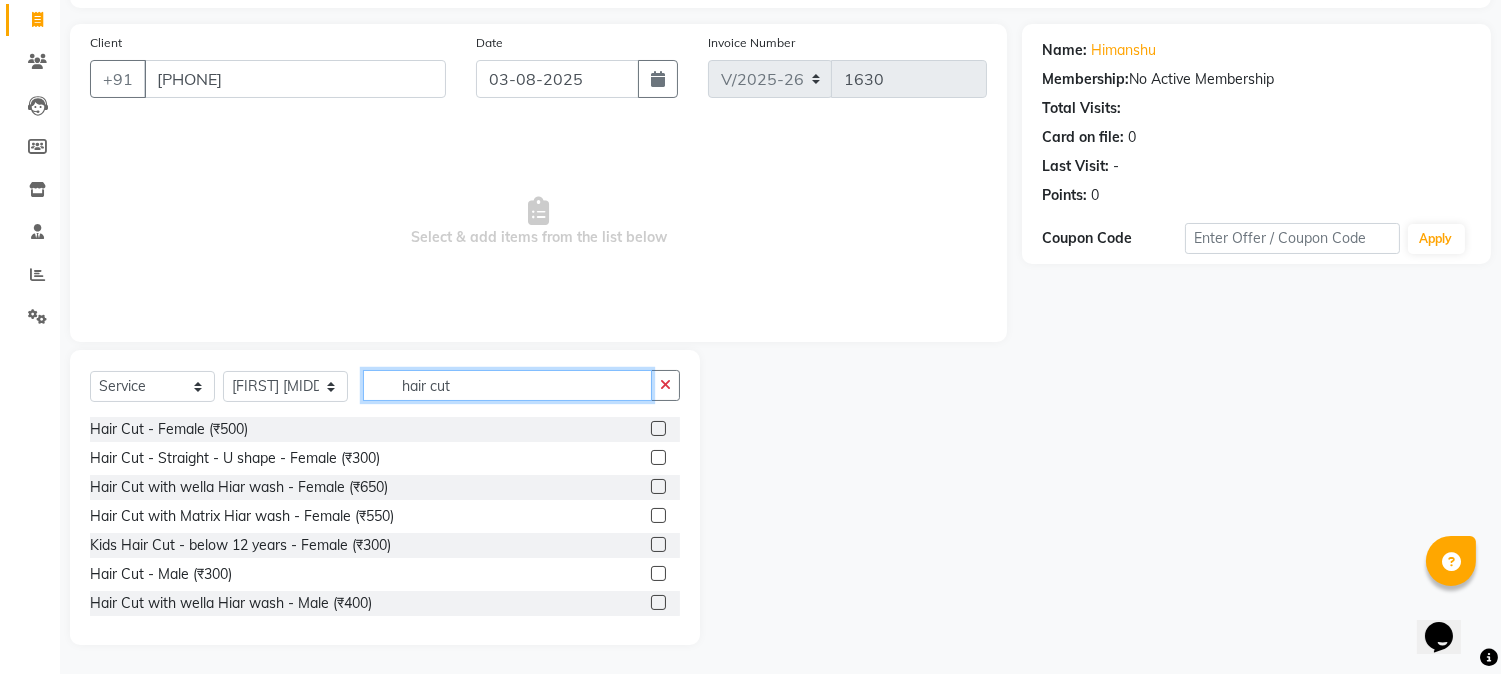 type on "hair cut" 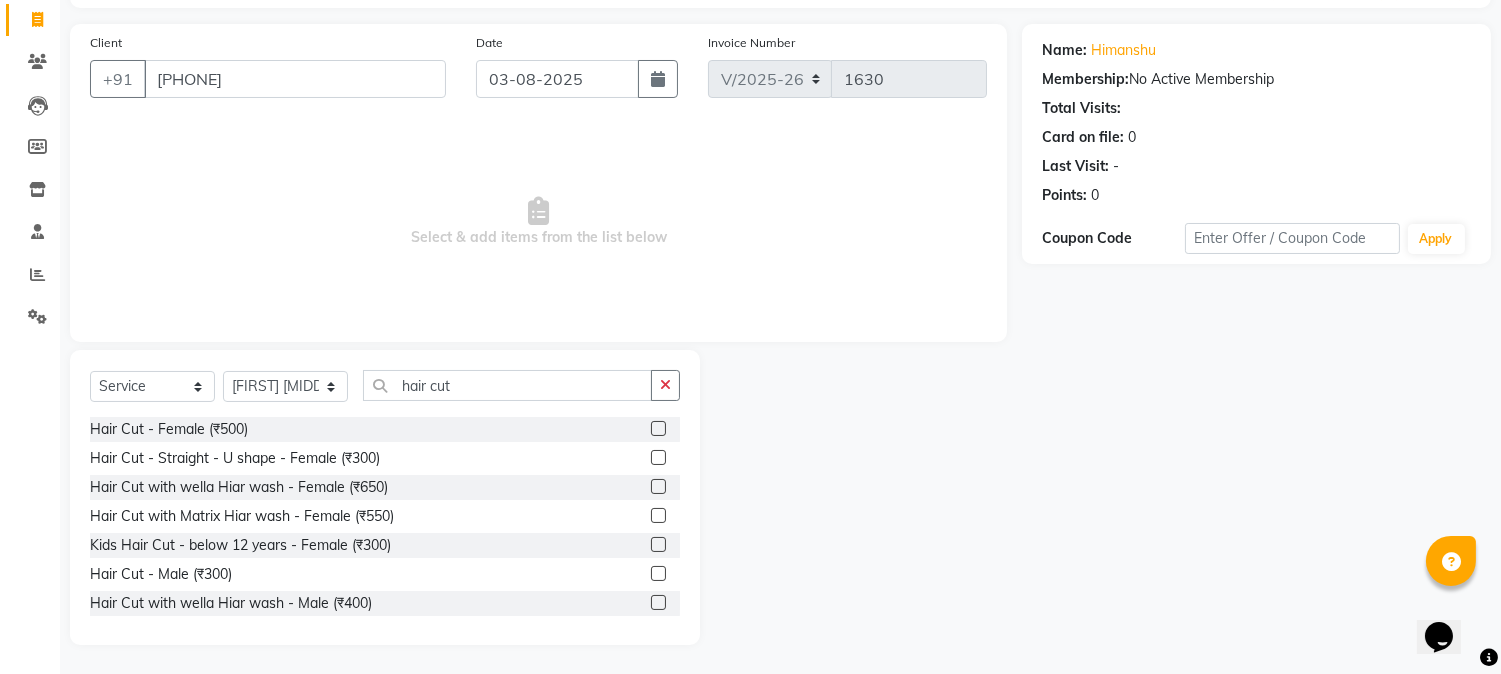 click 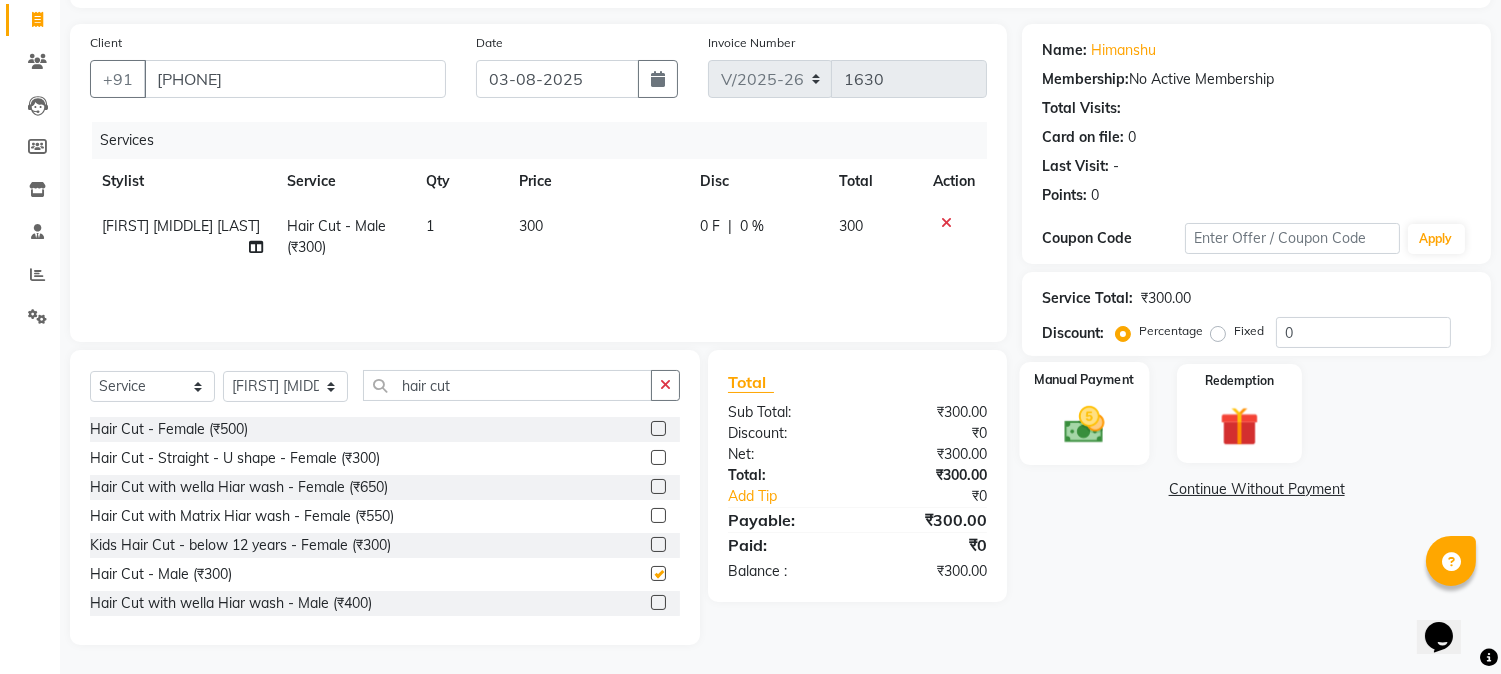 click 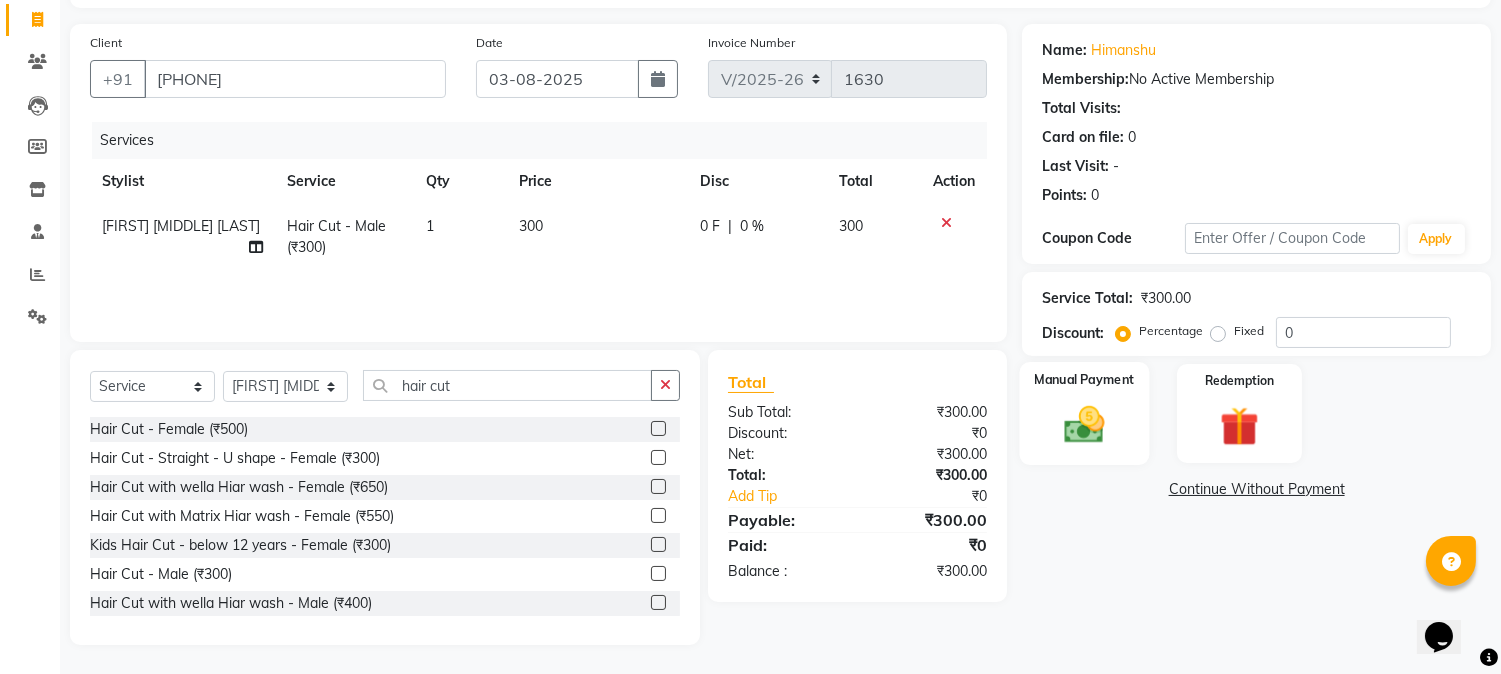 checkbox on "false" 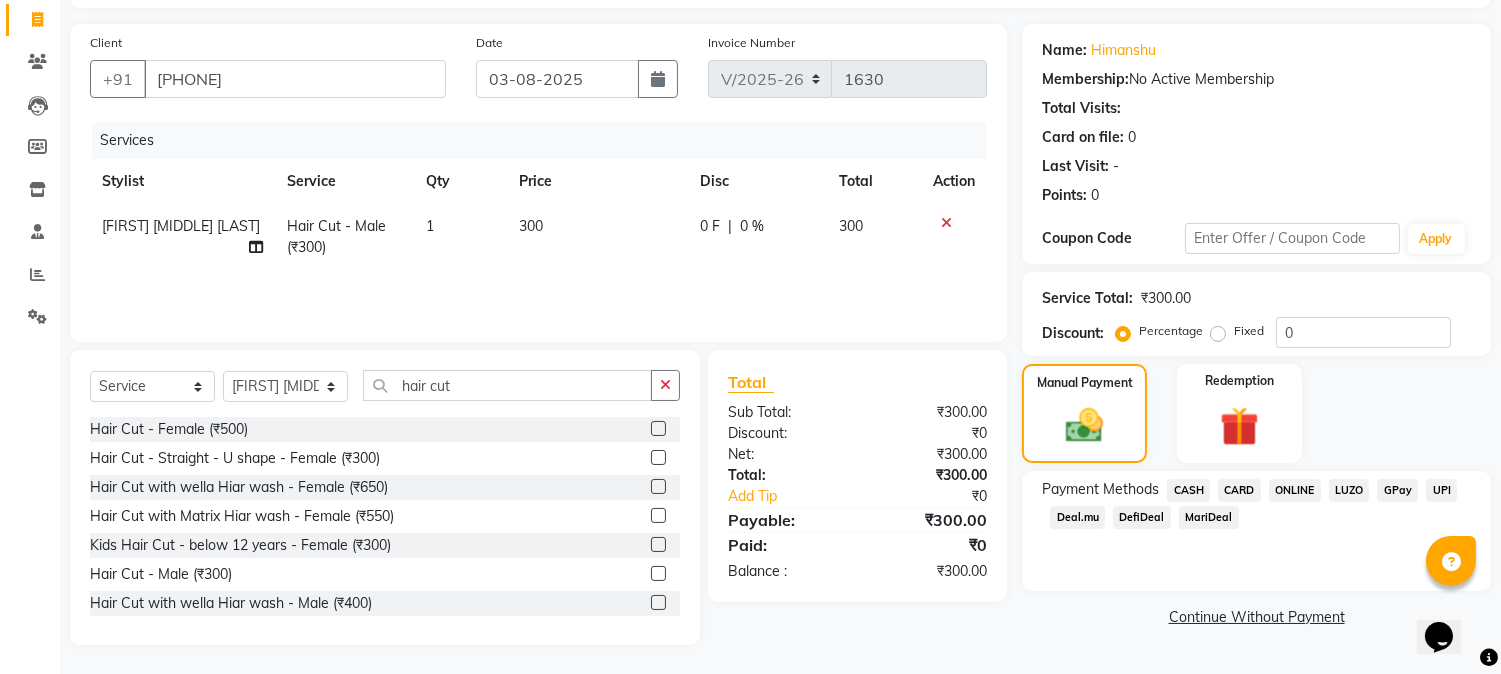 click on "ONLINE" 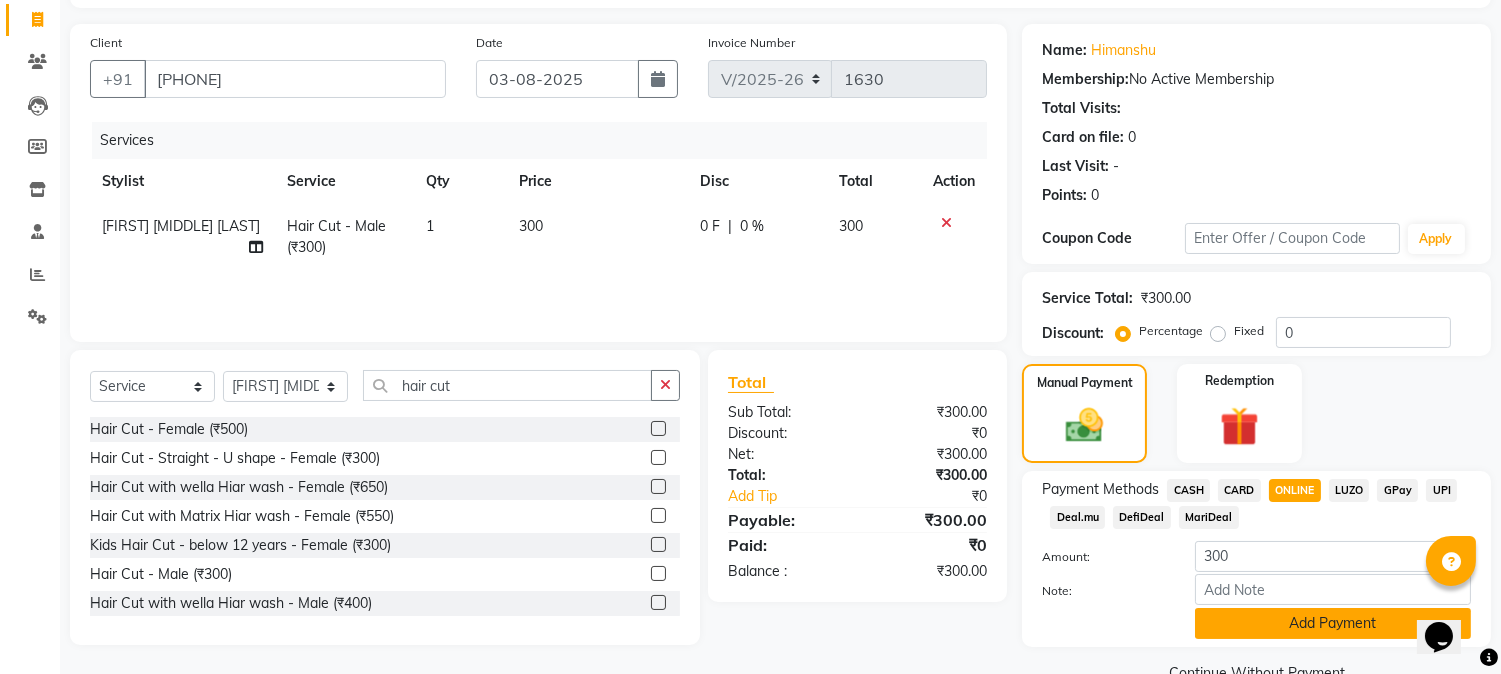 click on "Add Payment" 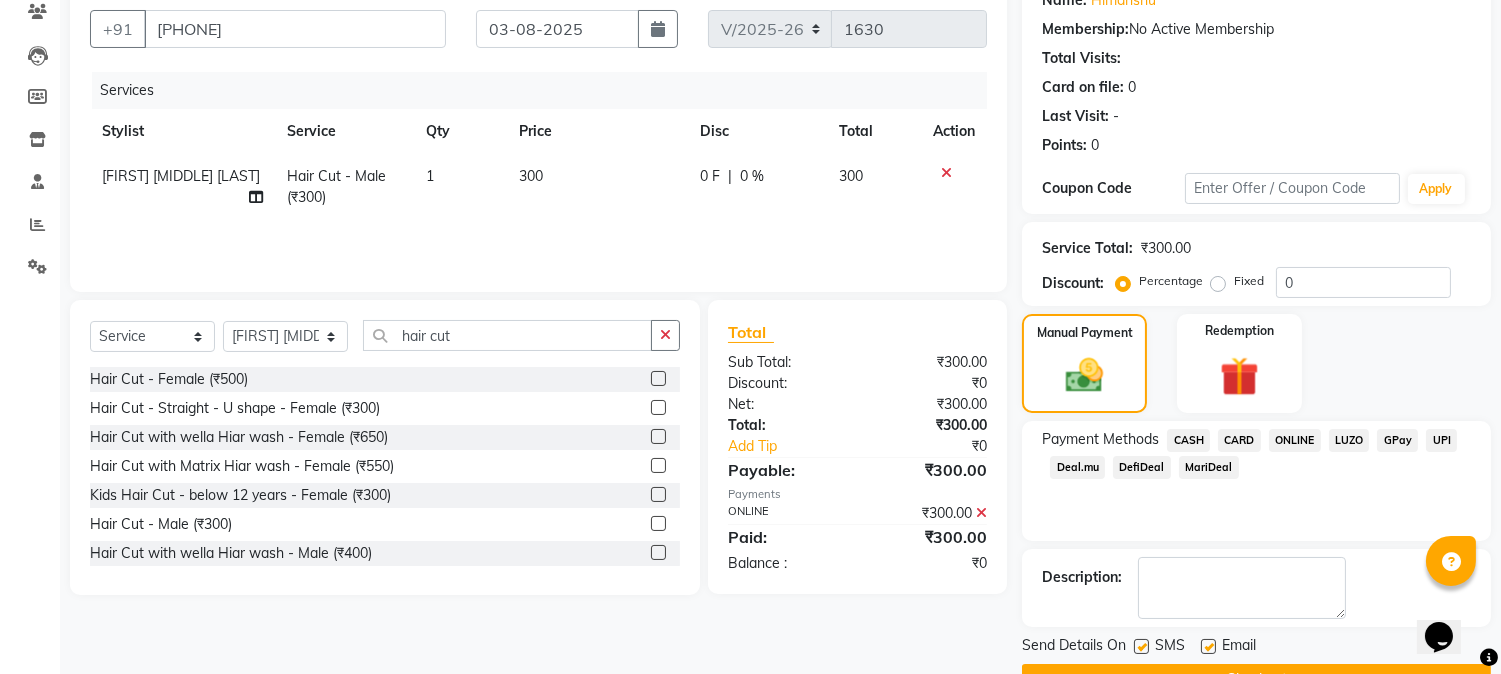 scroll, scrollTop: 225, scrollLeft: 0, axis: vertical 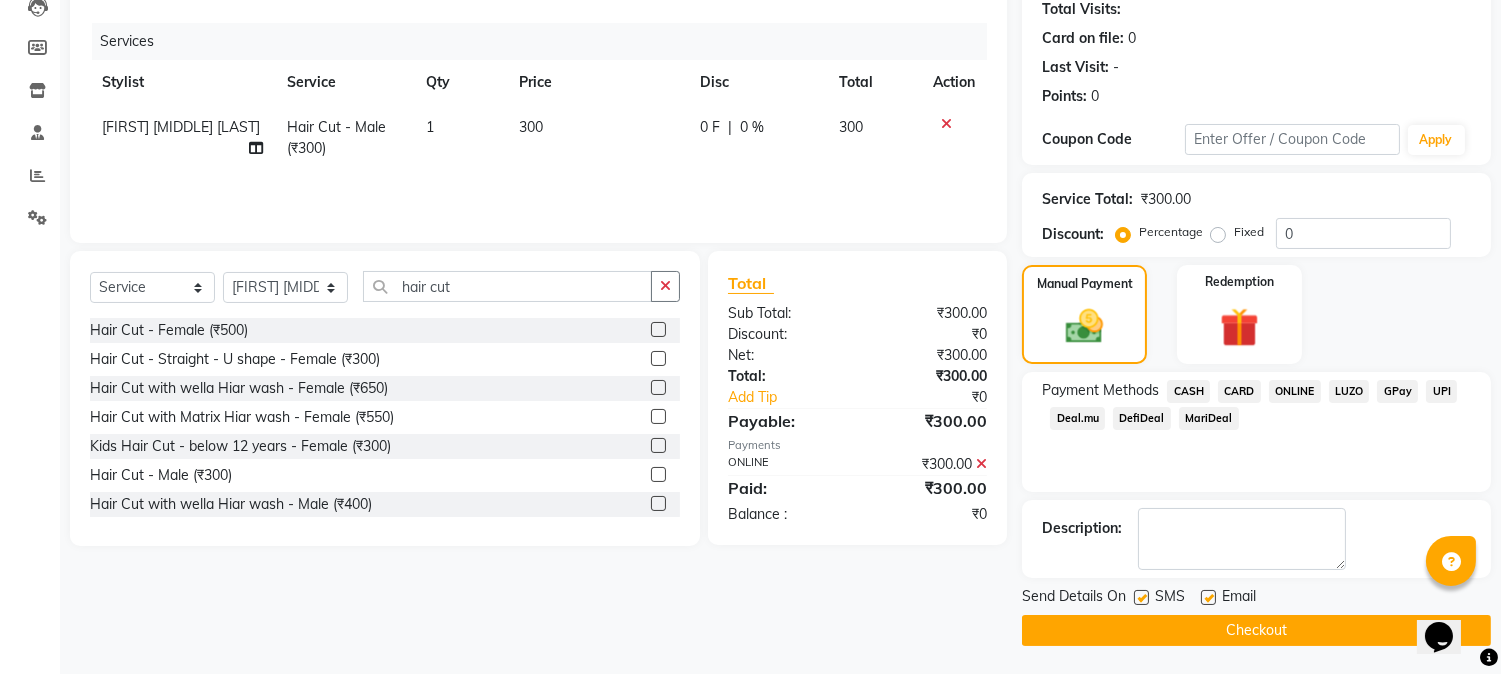 click on "Checkout" 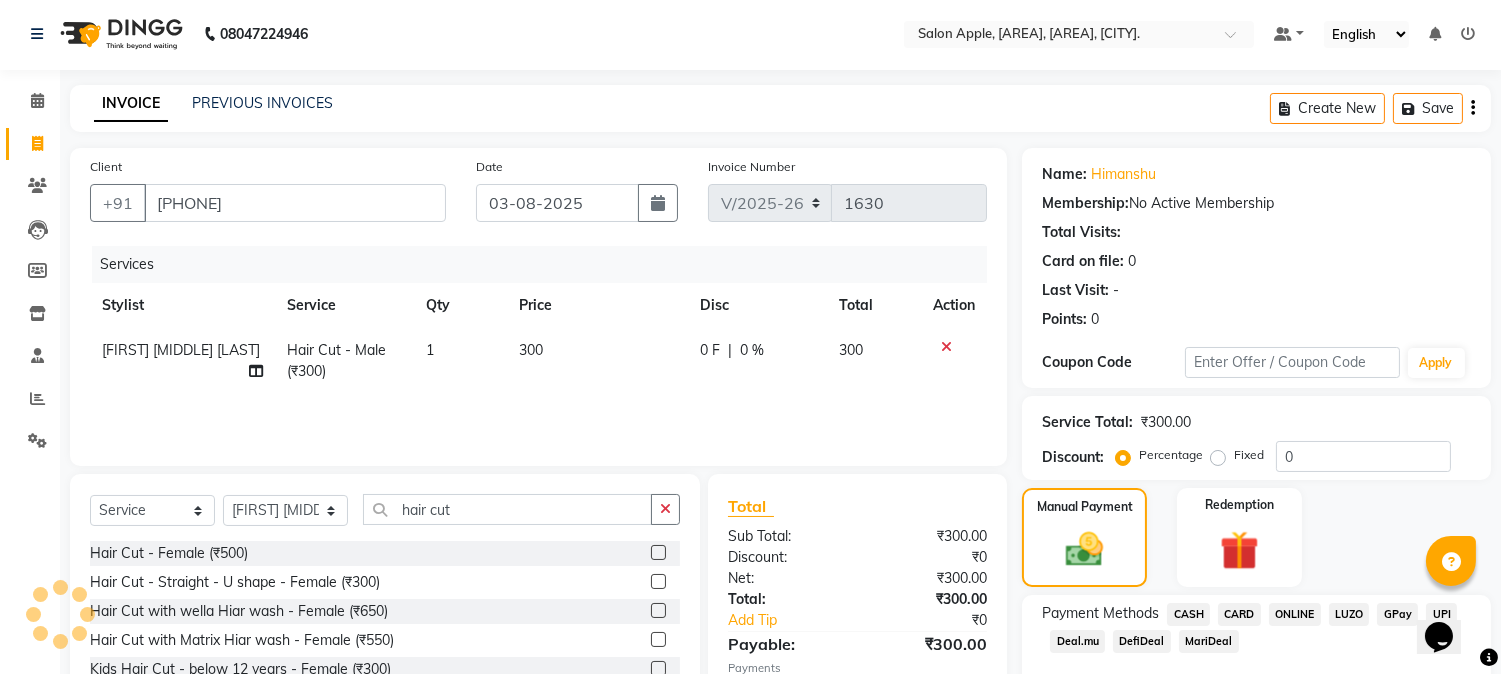 scroll, scrollTop: 0, scrollLeft: 0, axis: both 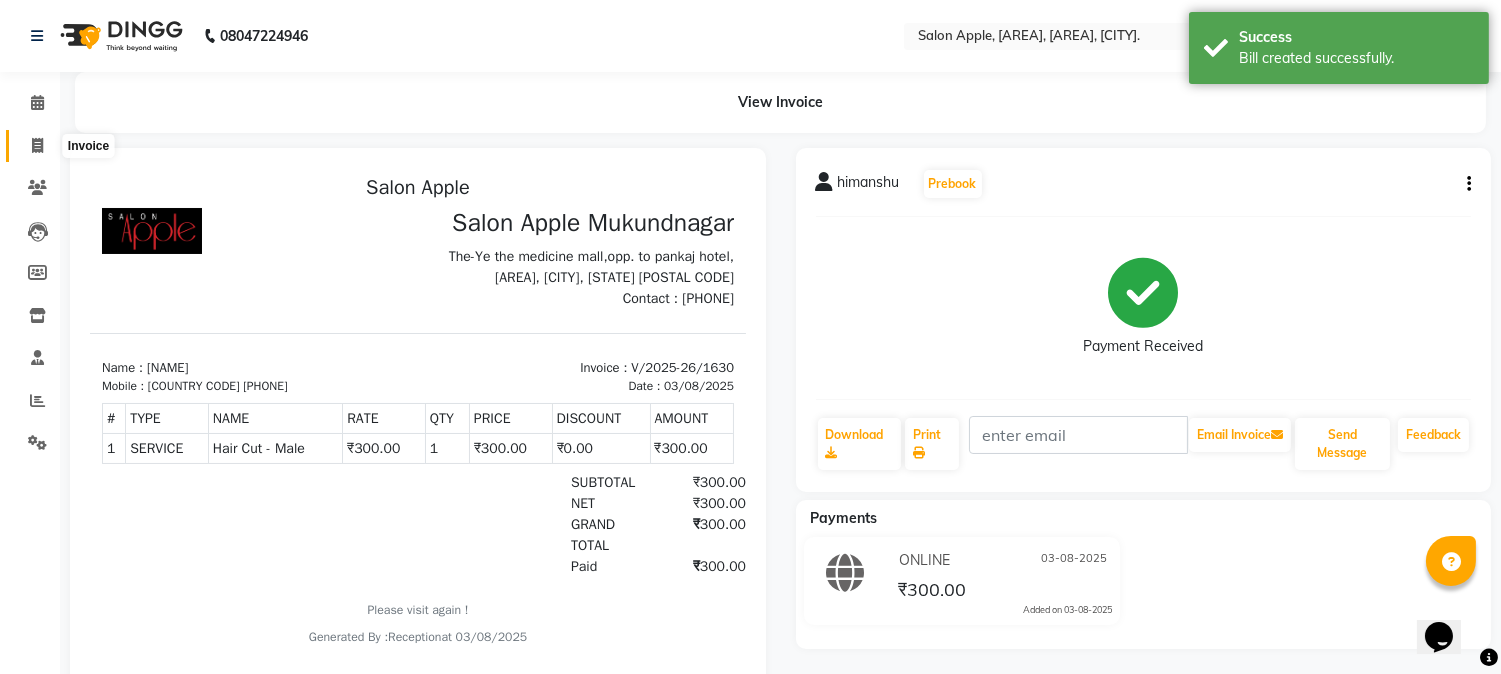click 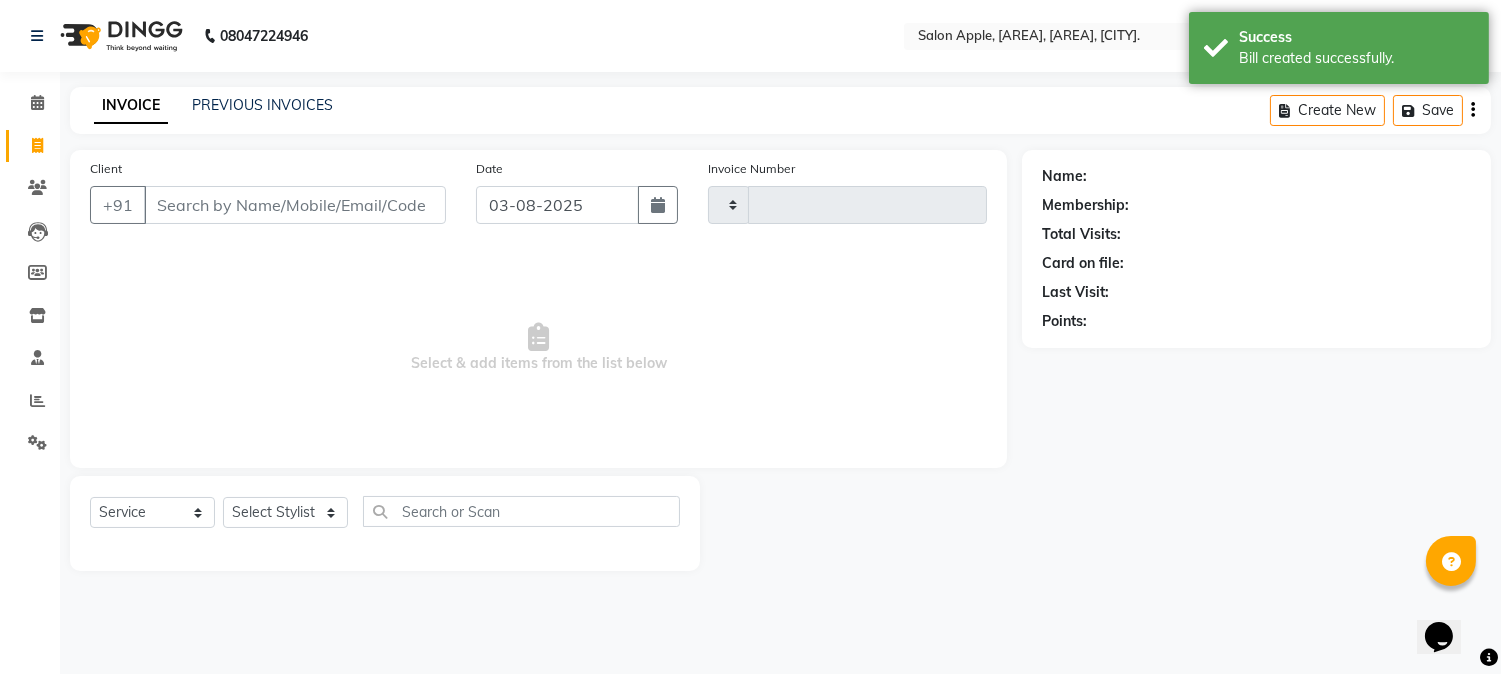 type on "1631" 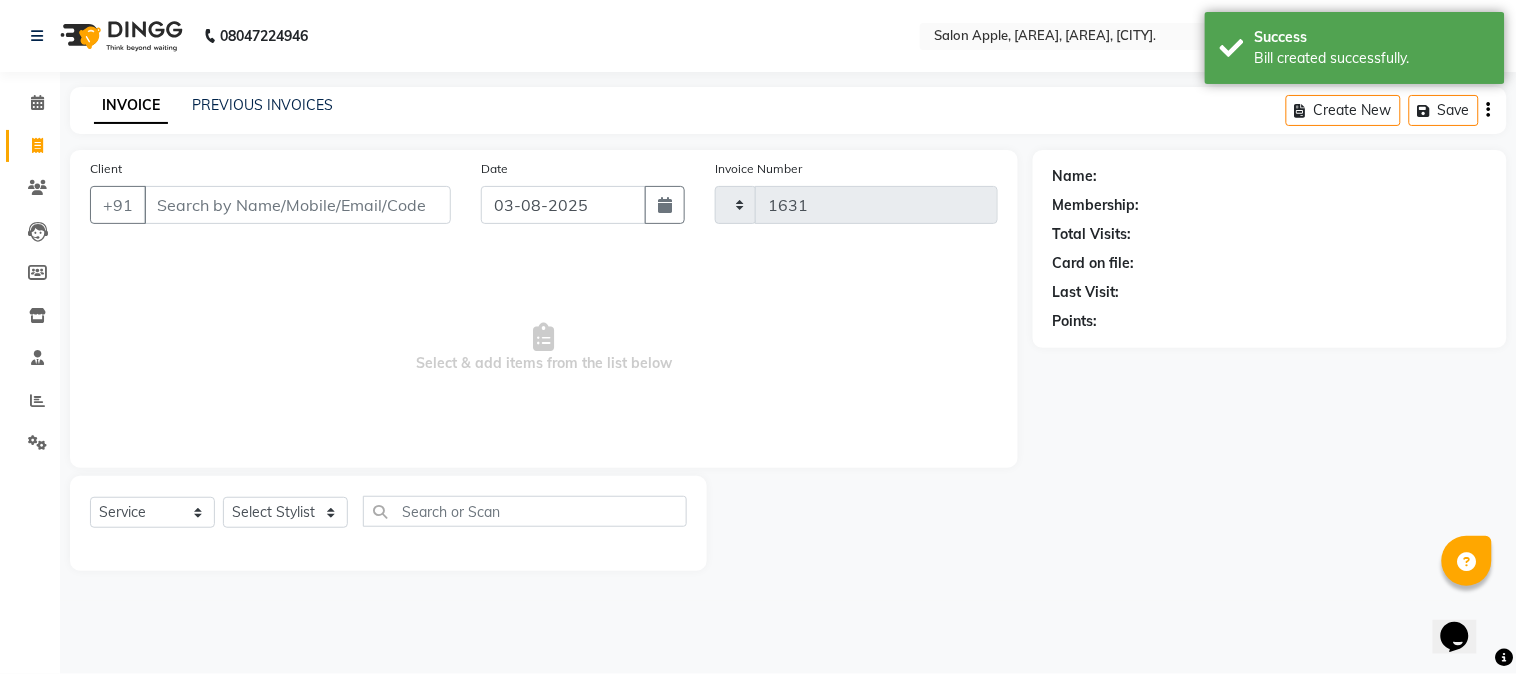 select on "4128" 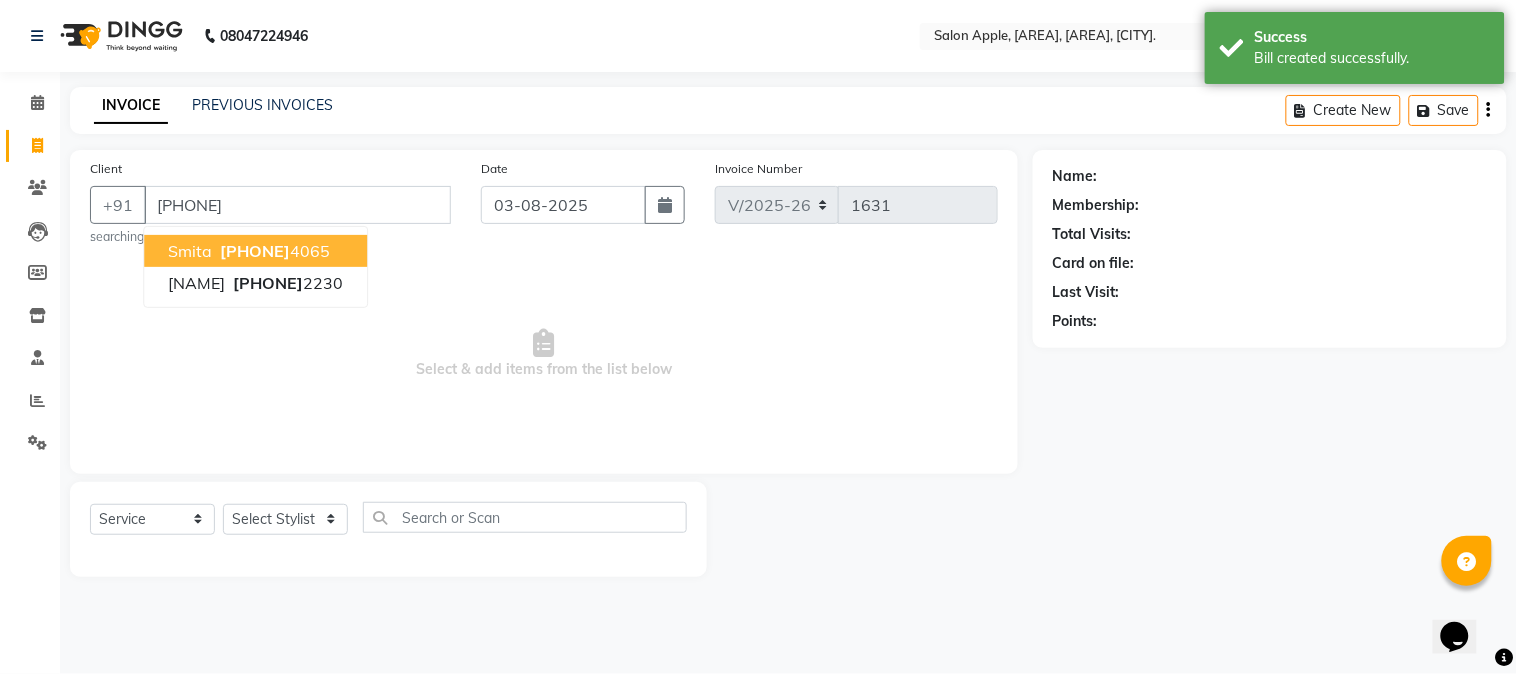type on "[PHONE]" 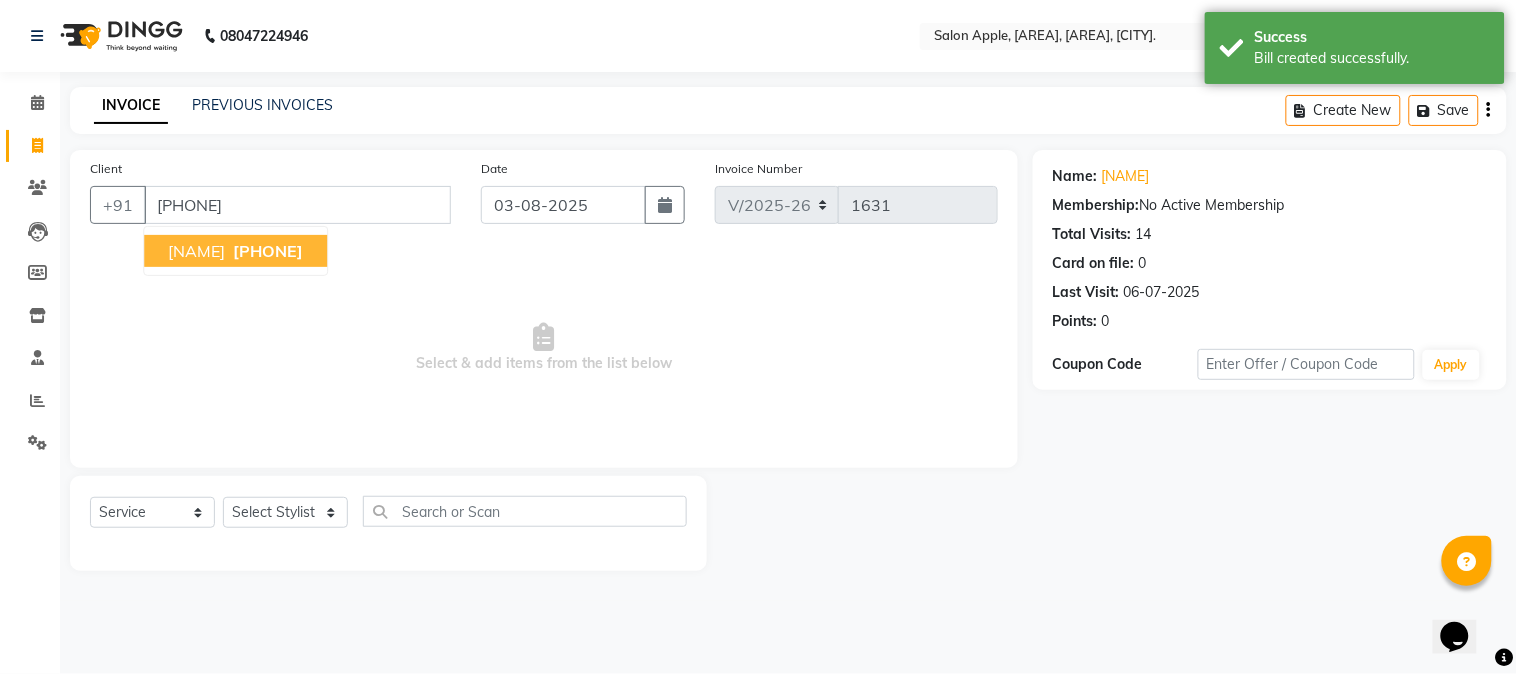 click on "[PHONE]" at bounding box center (268, 251) 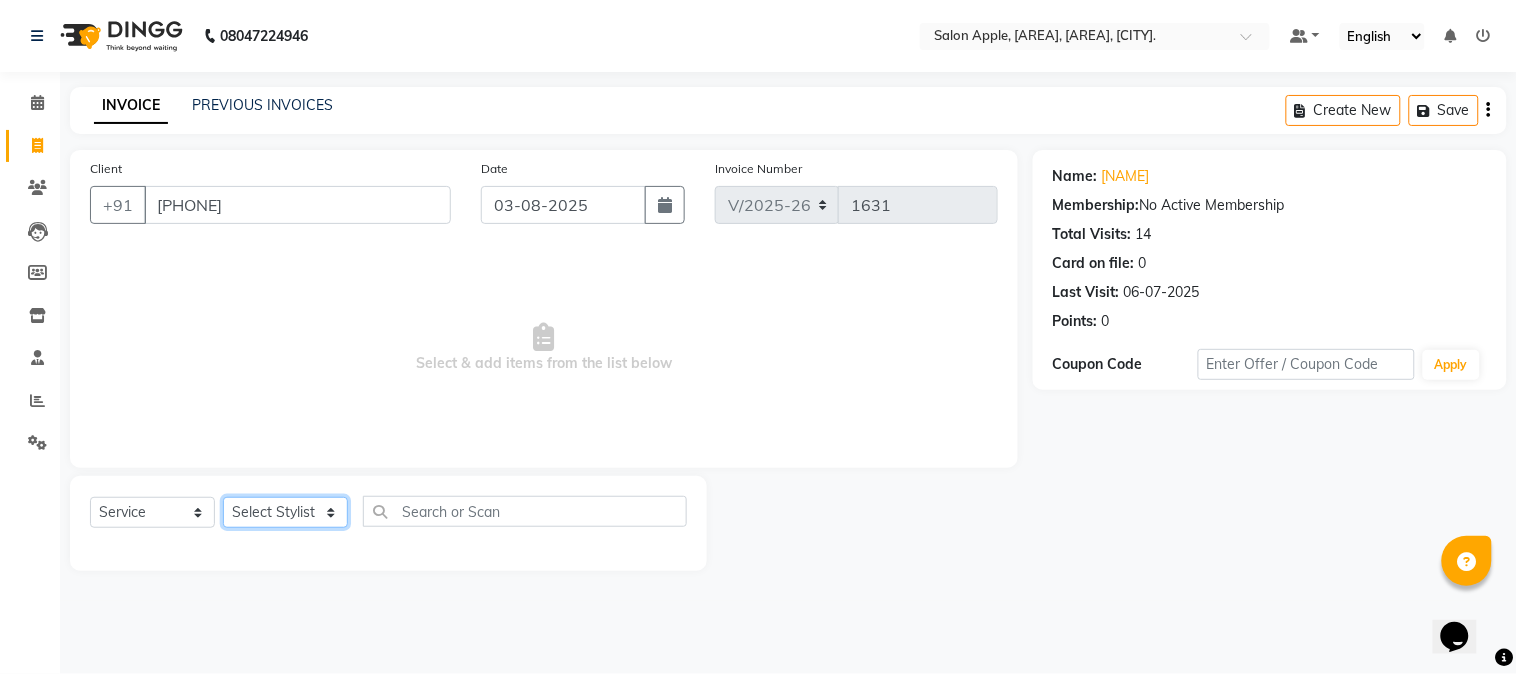 click on "Select Stylist [FIRST] [MIDDLE] [LAST]  Arohi Kranti arun Vanakalas Nikita Harshawardhan Padekar  Payal Darekar Reception Rohan" 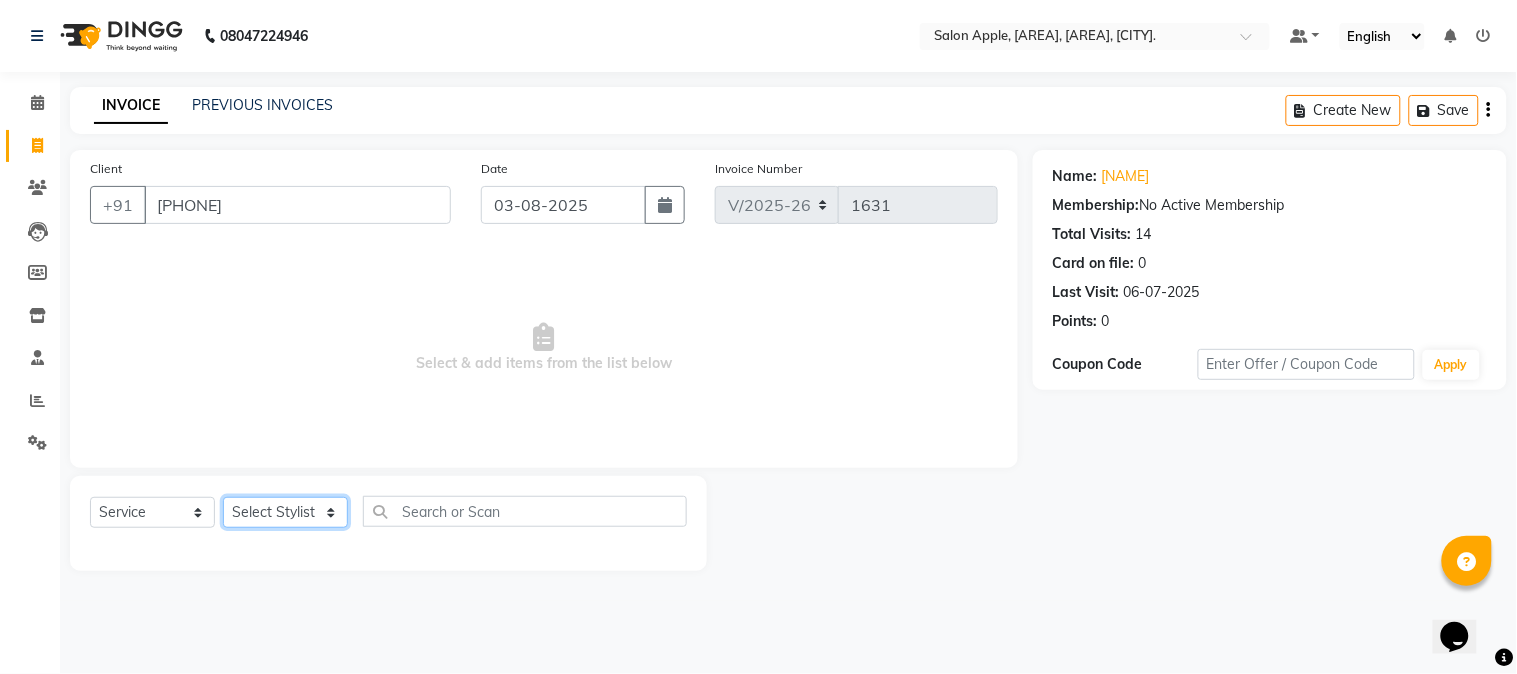 select on "46529" 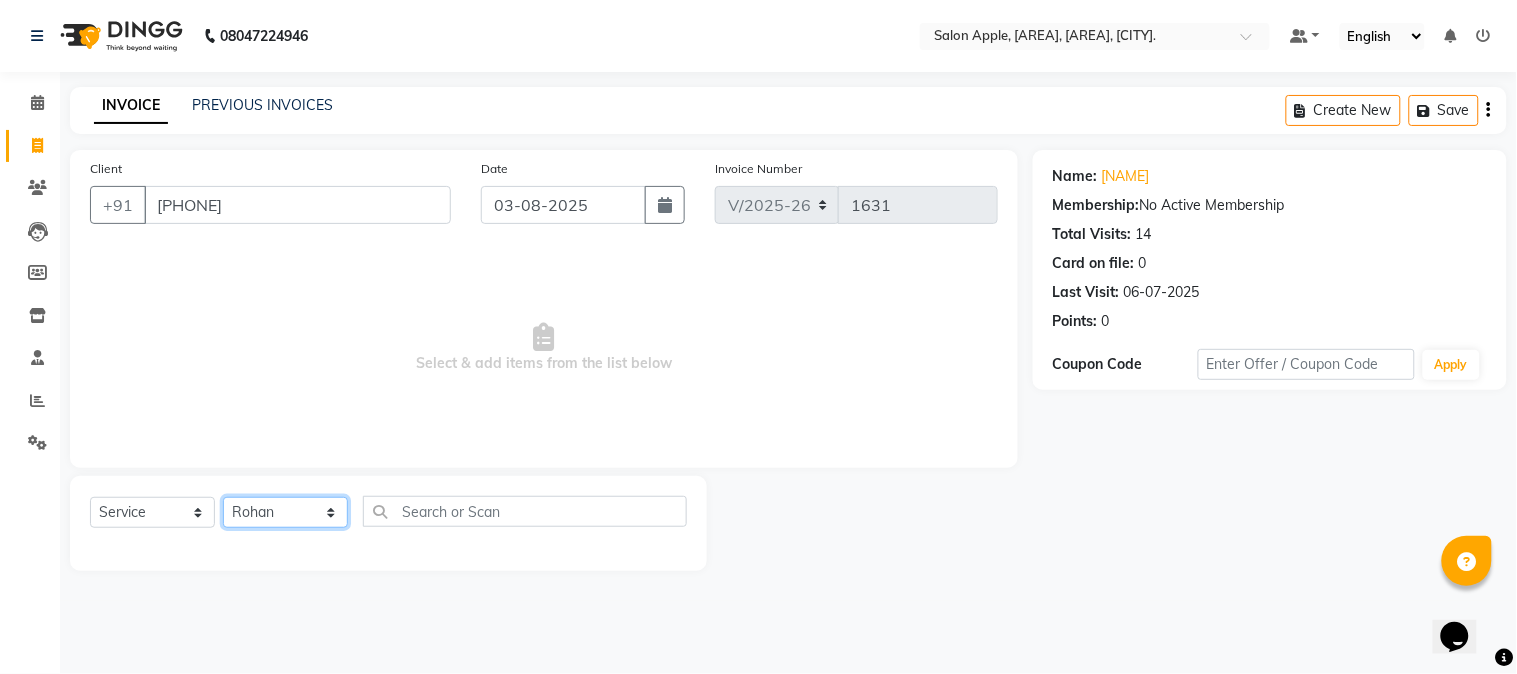 click on "Select Stylist [FIRST] [MIDDLE] [LAST]  Arohi Kranti arun Vanakalas Nikita Harshawardhan Padekar  Payal Darekar Reception Rohan" 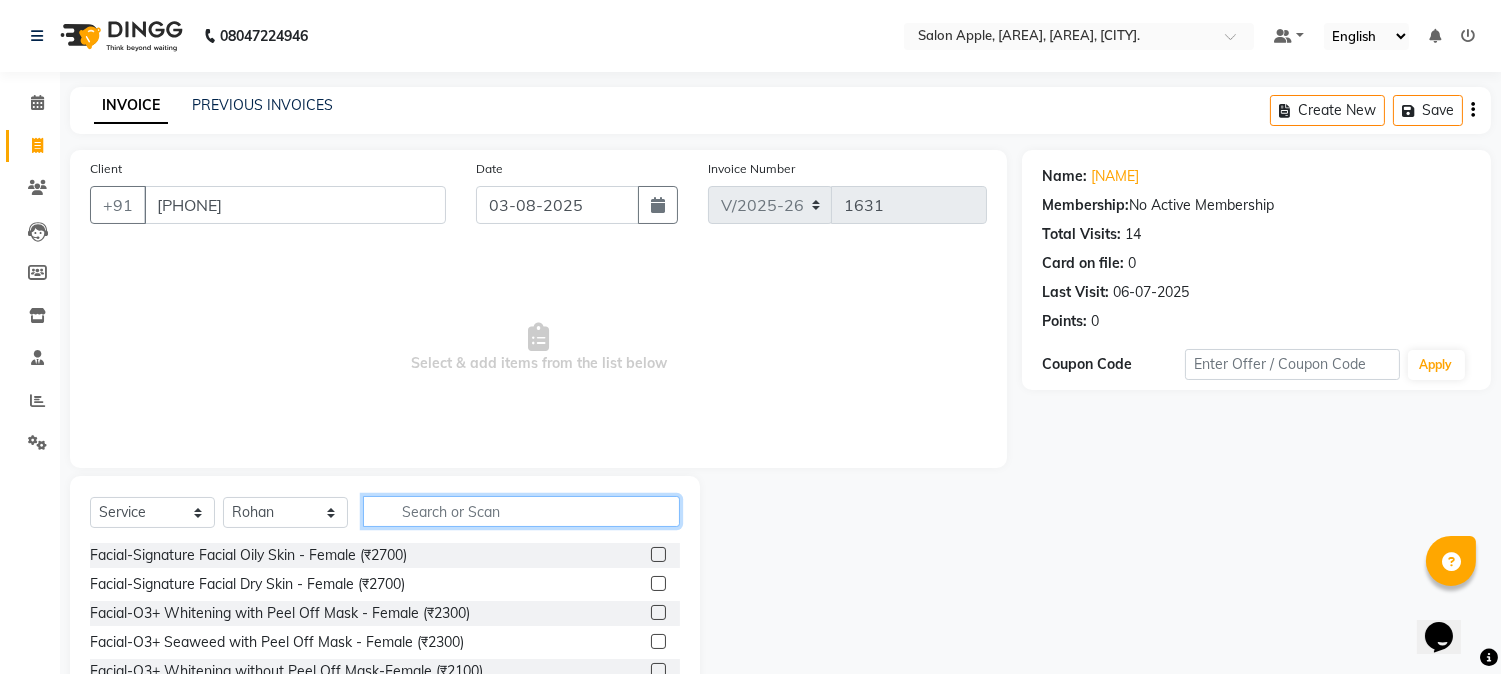 click 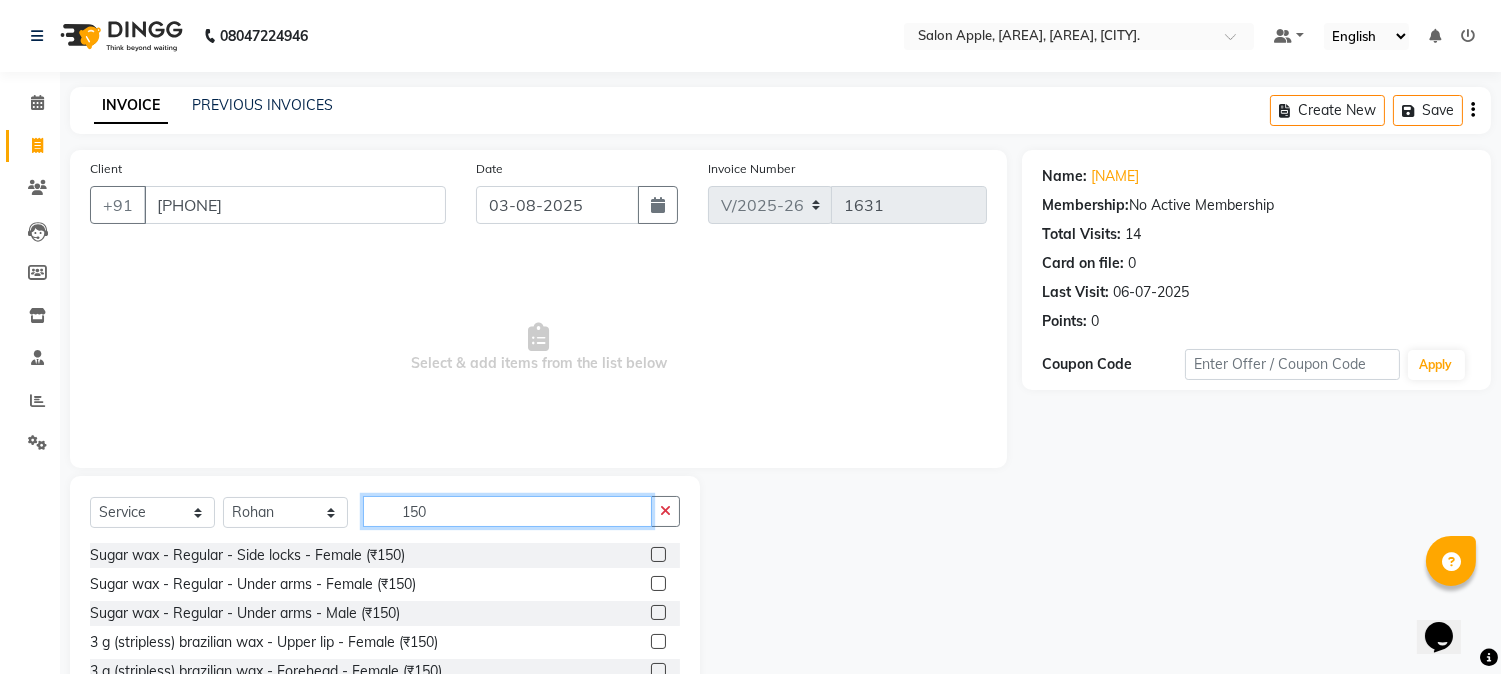scroll, scrollTop: 126, scrollLeft: 0, axis: vertical 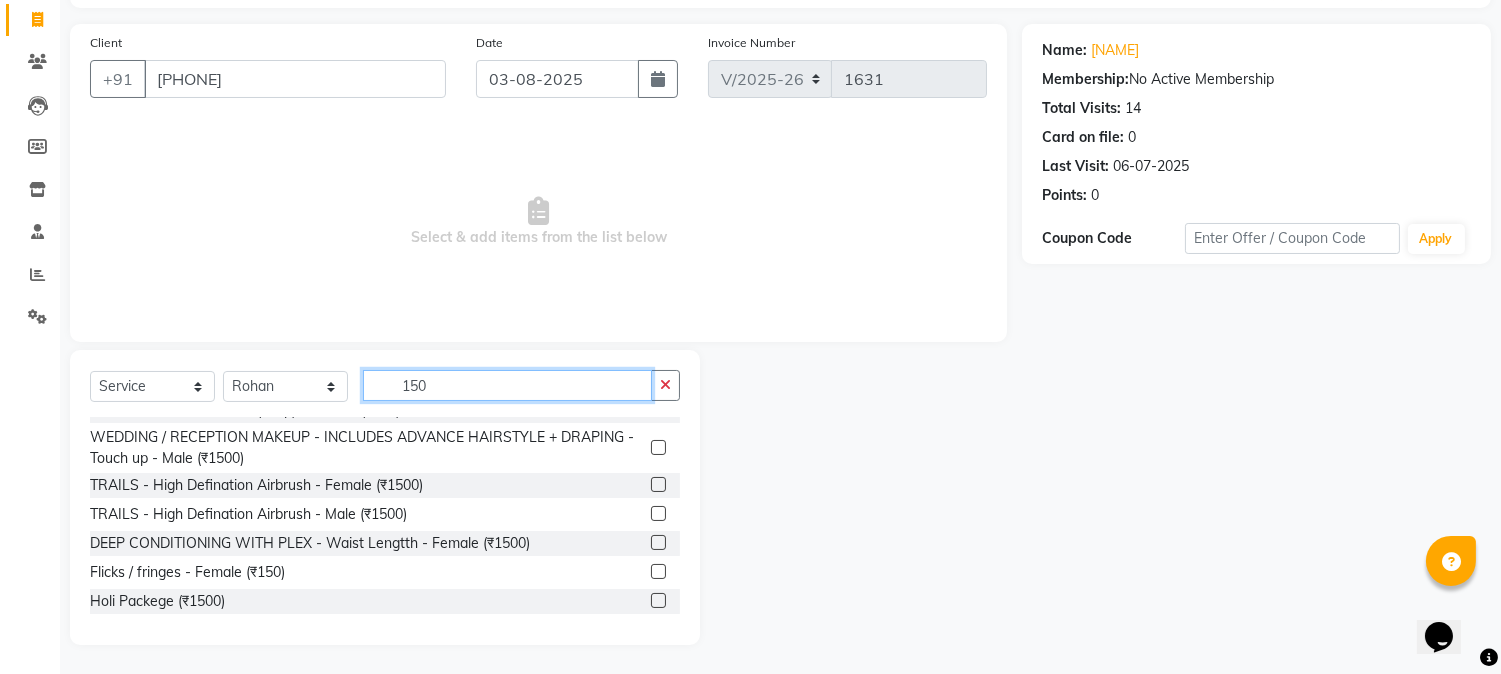 type on "150" 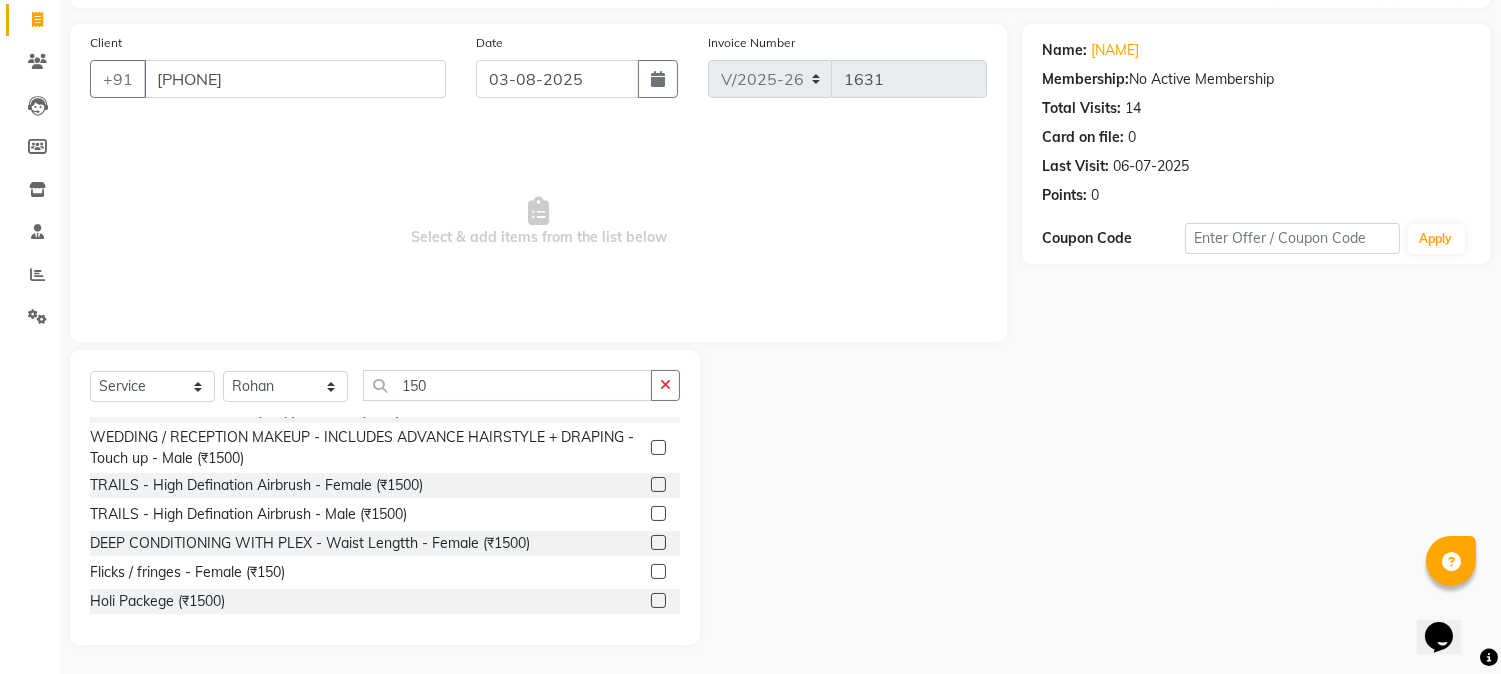 click 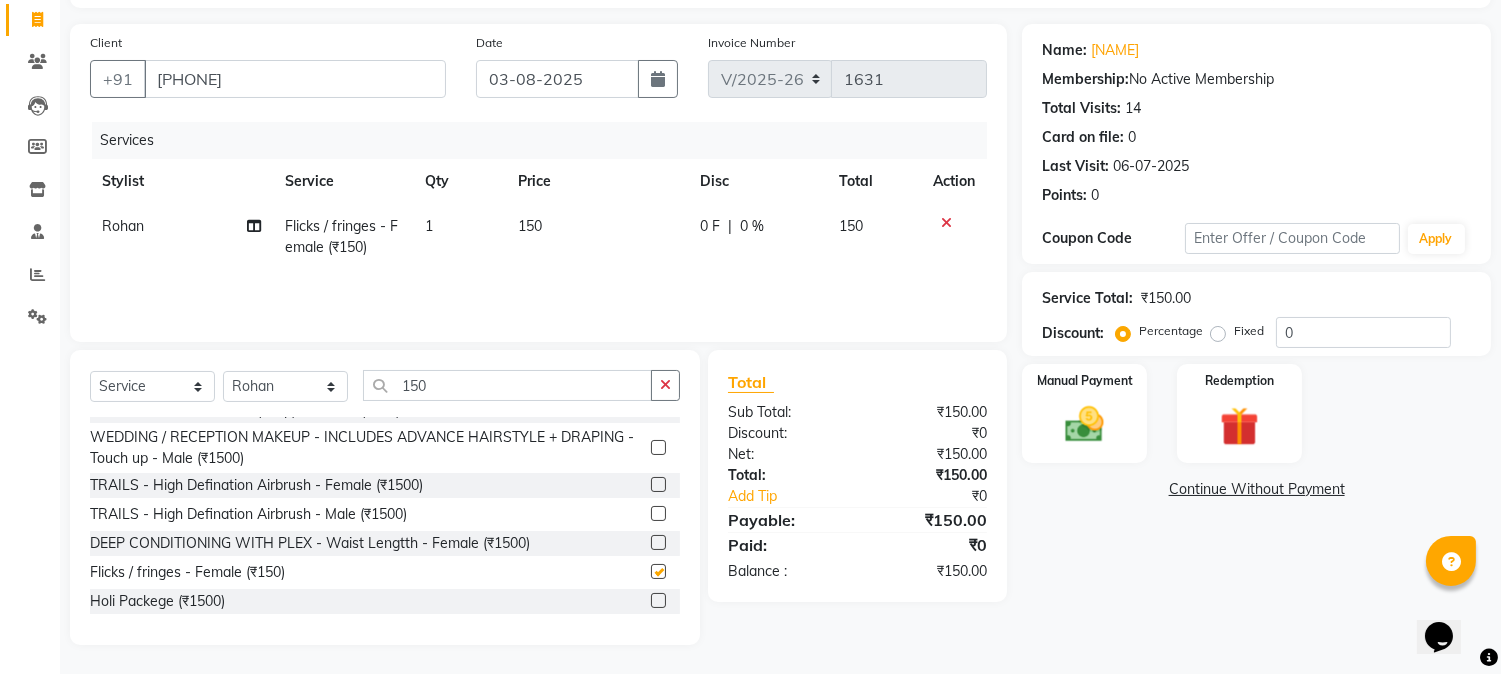 checkbox on "false" 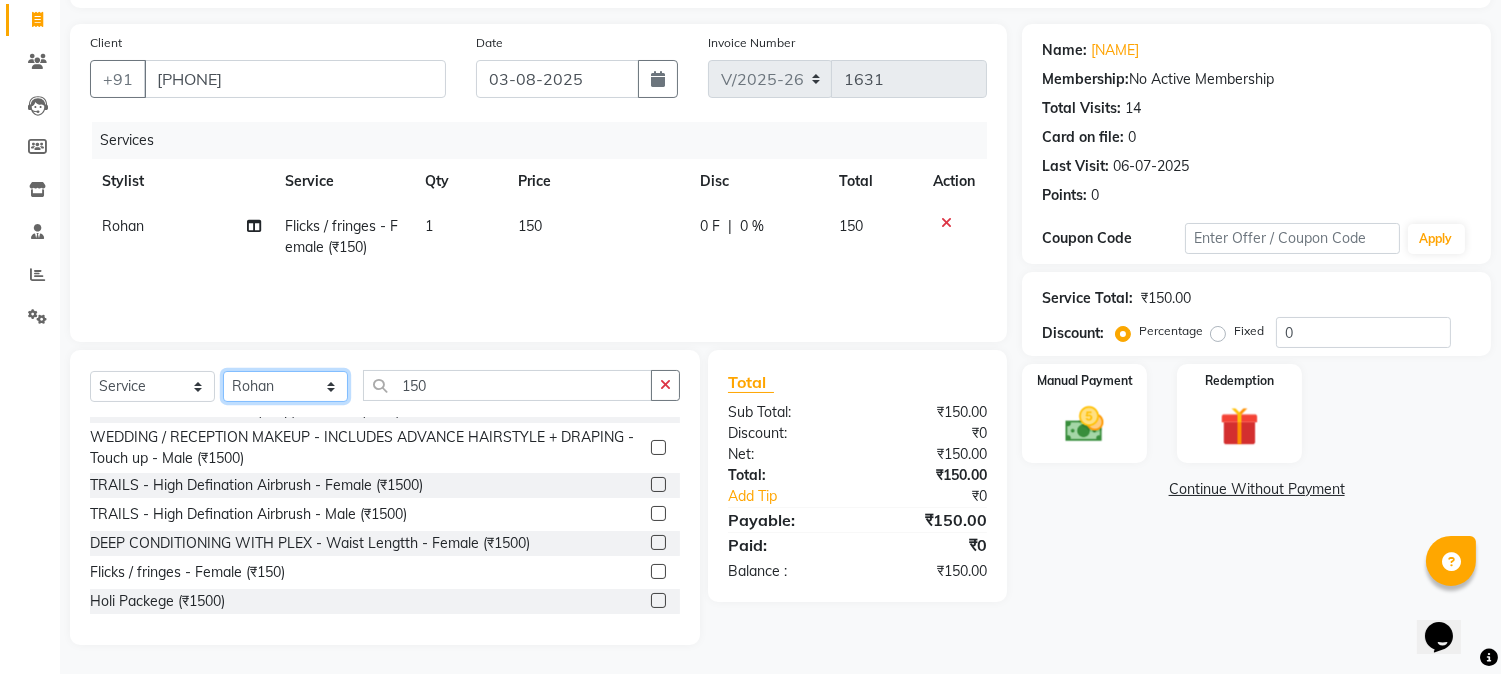 click on "Select Stylist [FIRST] [MIDDLE] [LAST]  Arohi Kranti arun Vanakalas Nikita Harshawardhan Padekar  Payal Darekar Reception Rohan" 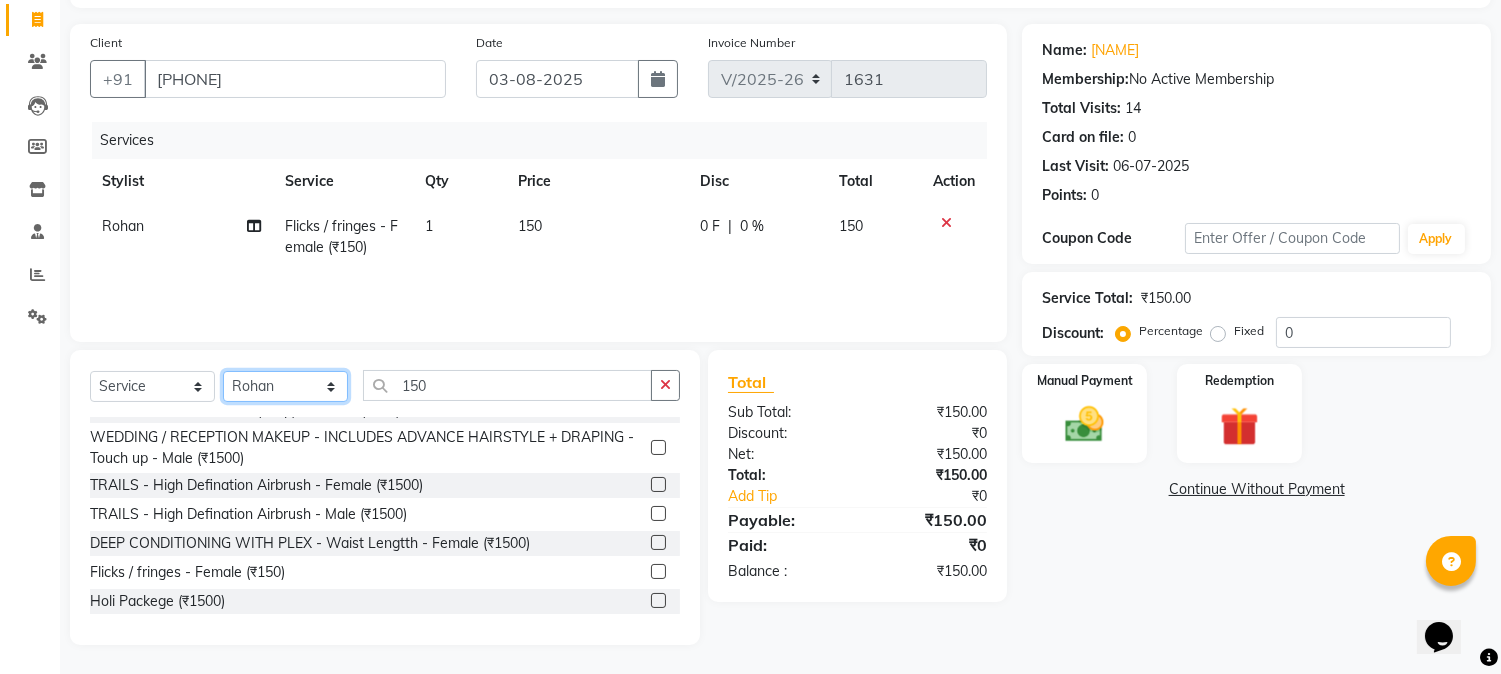 select on "84027" 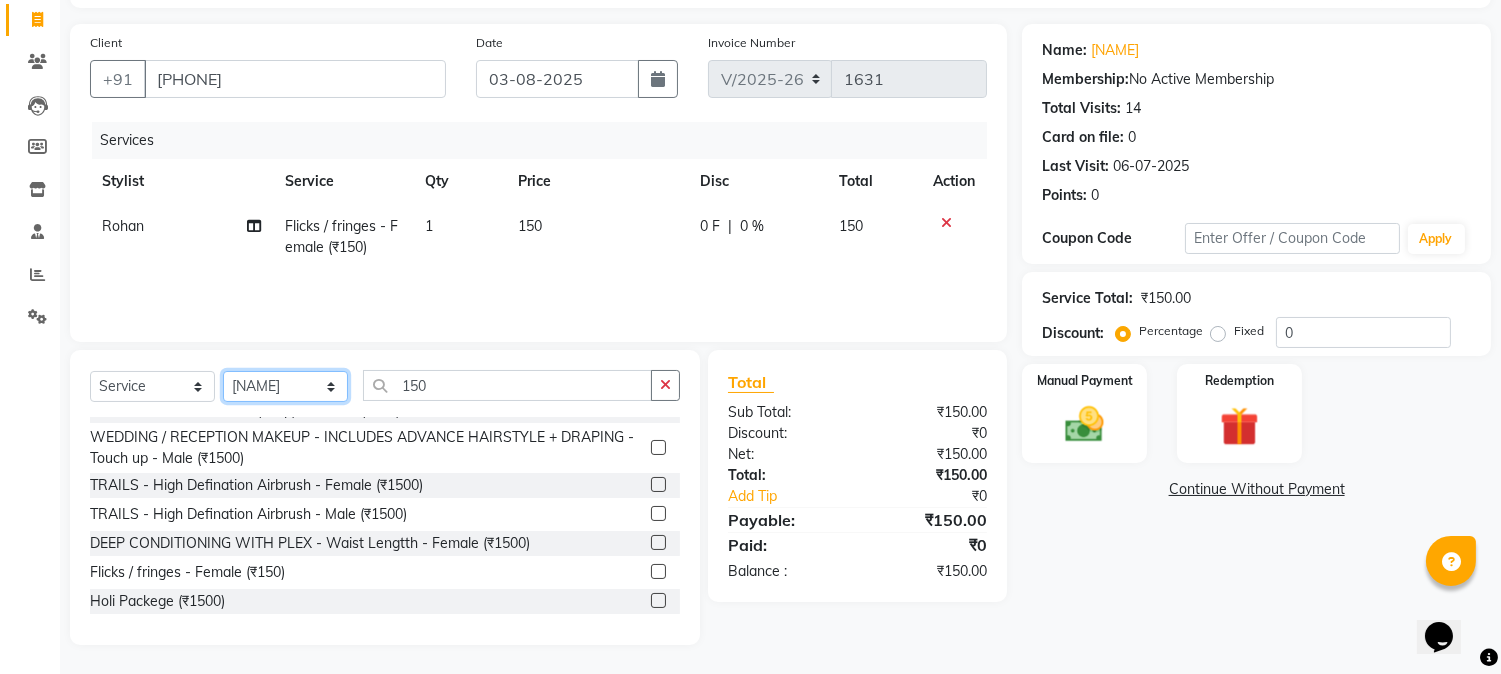 click on "Select Stylist [FIRST] [MIDDLE] [LAST]  Arohi Kranti arun Vanakalas Nikita Harshawardhan Padekar  Payal Darekar Reception Rohan" 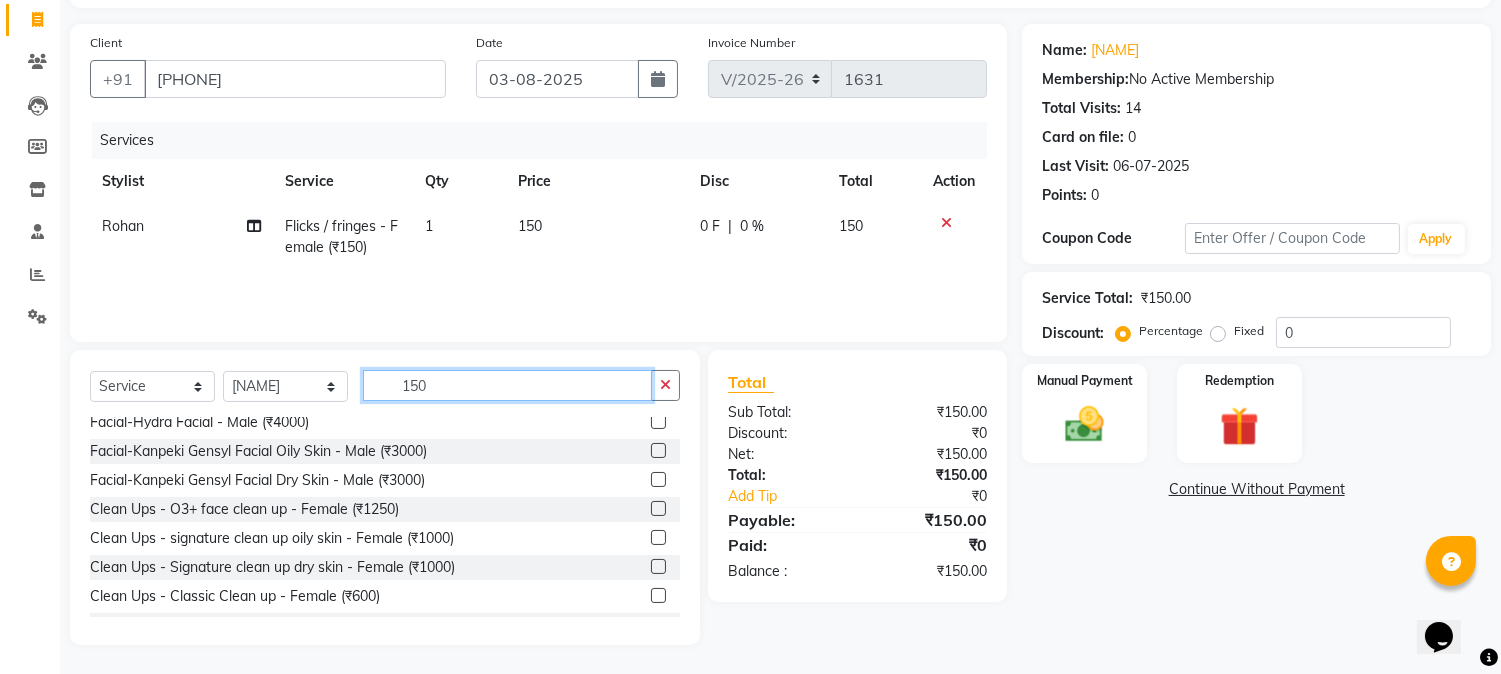 drag, startPoint x: 411, startPoint y: 388, endPoint x: 287, endPoint y: 384, distance: 124.0645 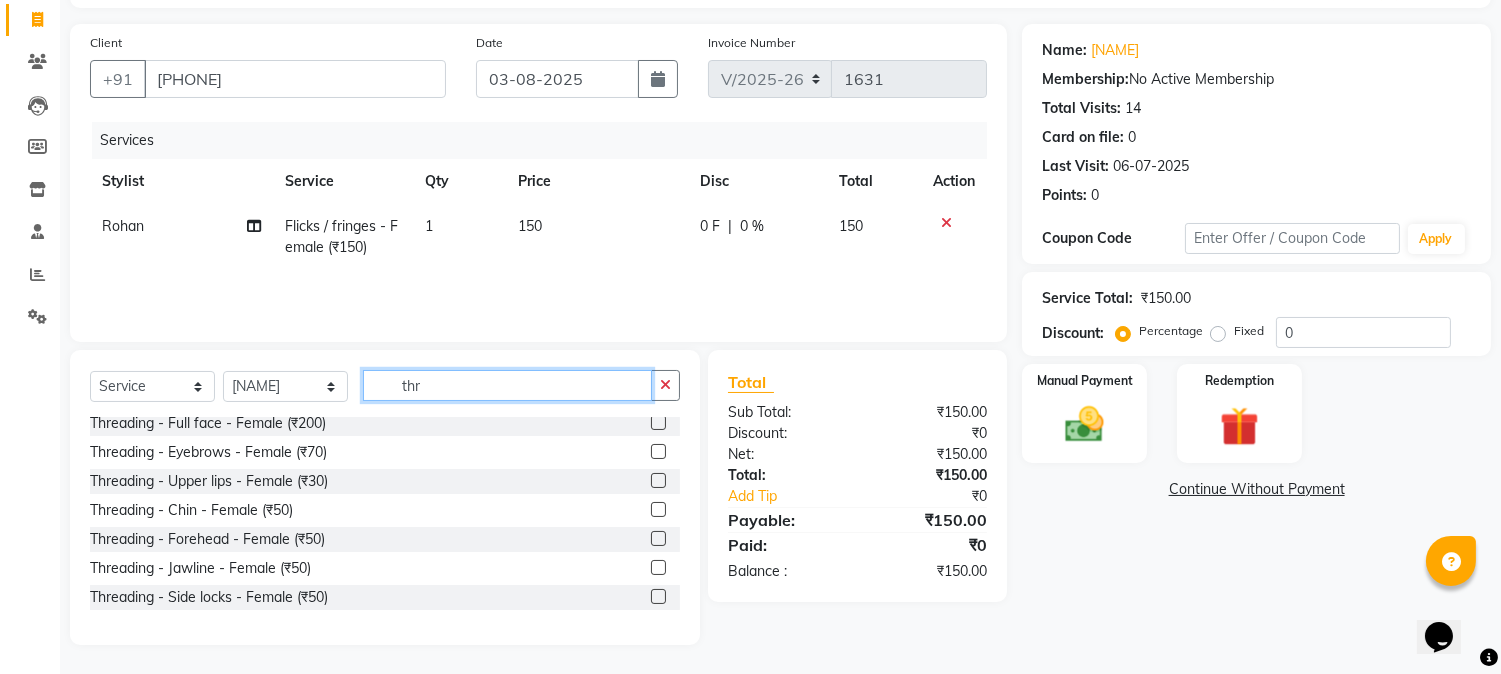 scroll, scrollTop: 0, scrollLeft: 0, axis: both 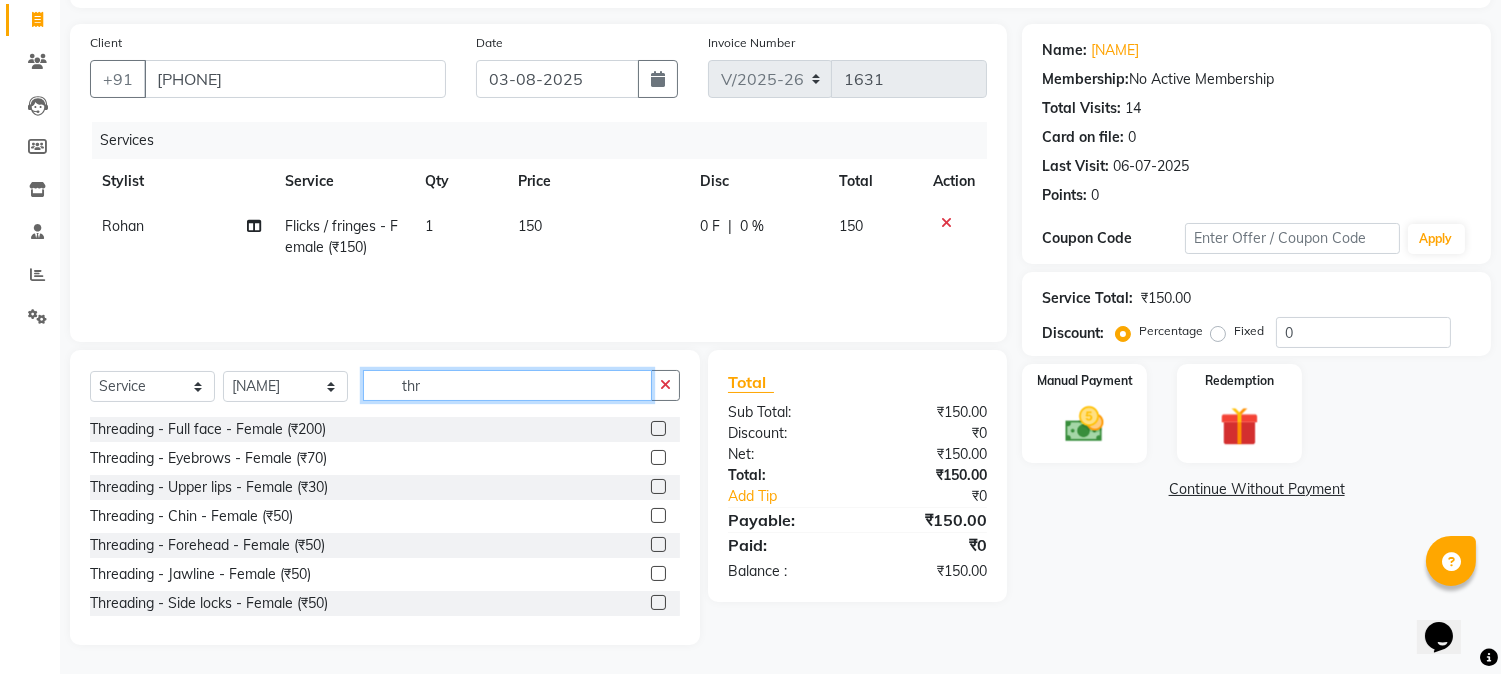 type on "thr" 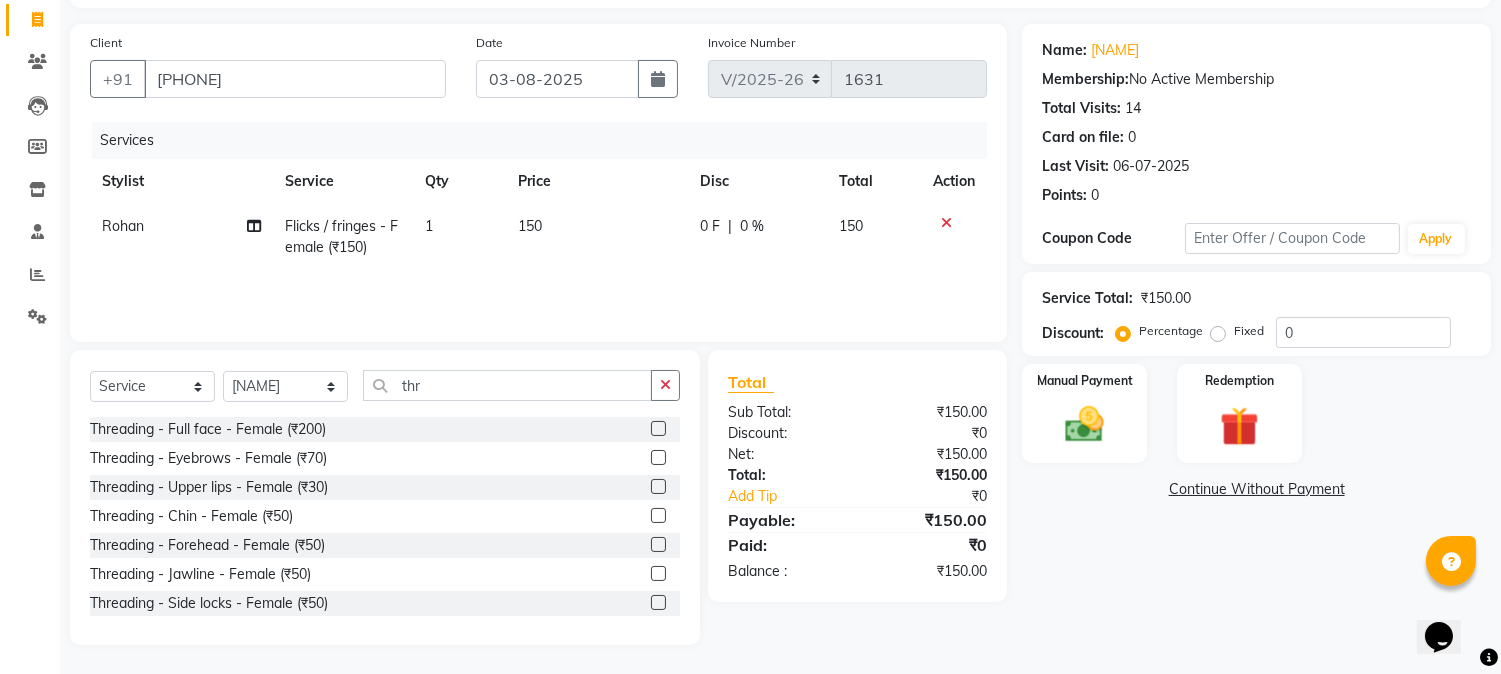 click 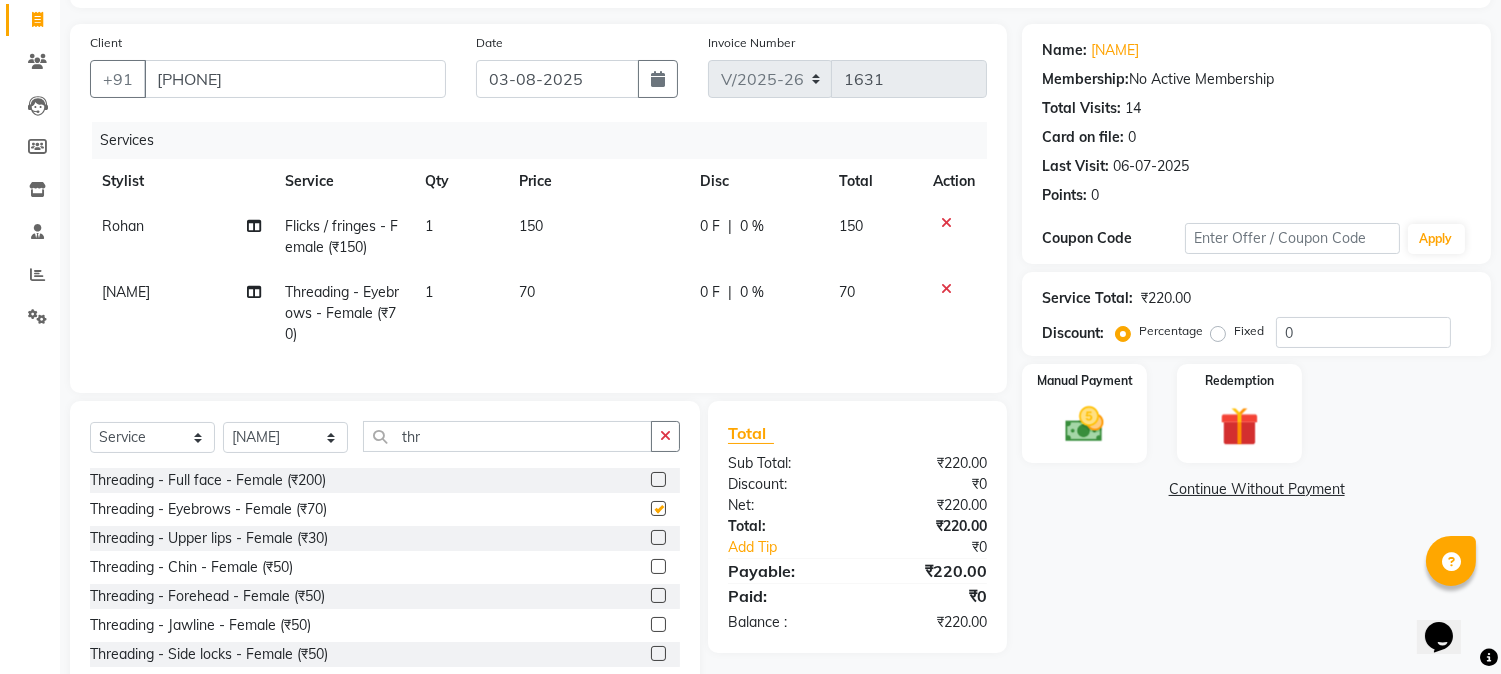 checkbox on "false" 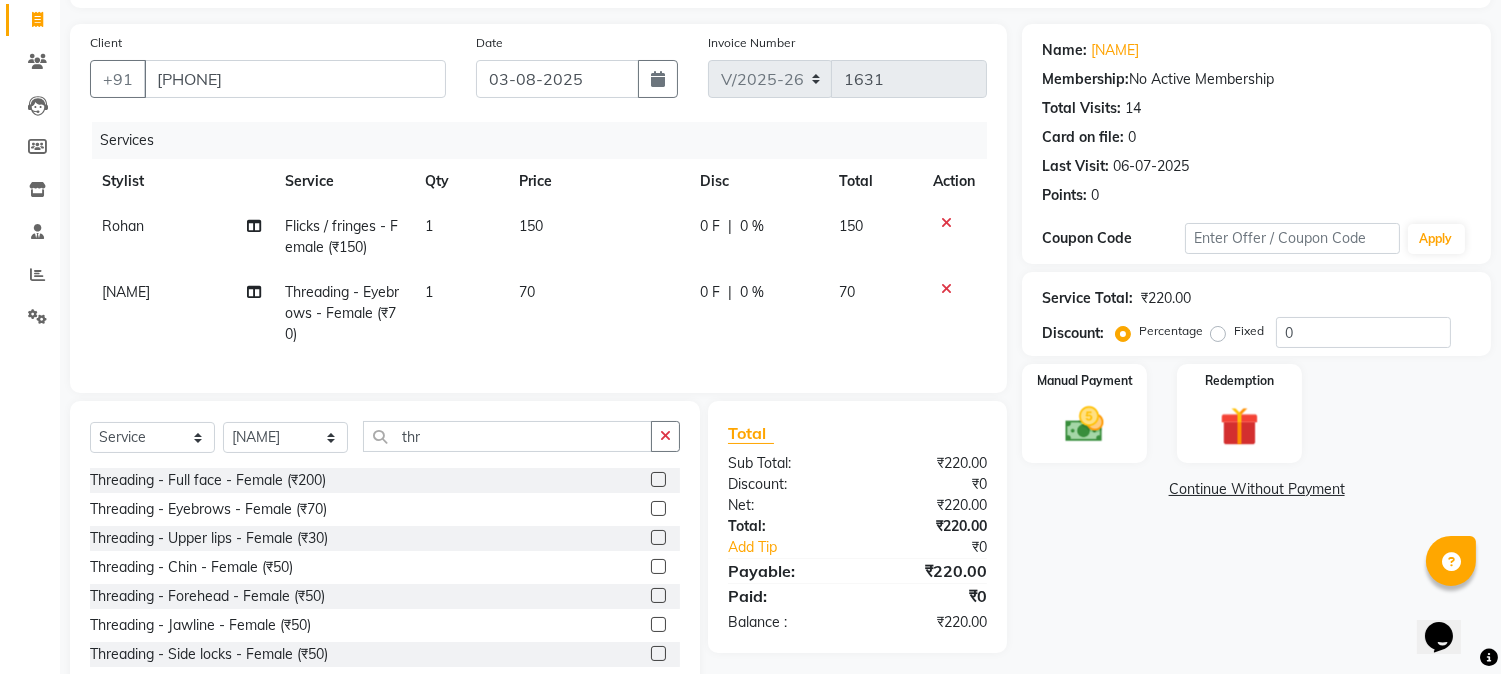 click 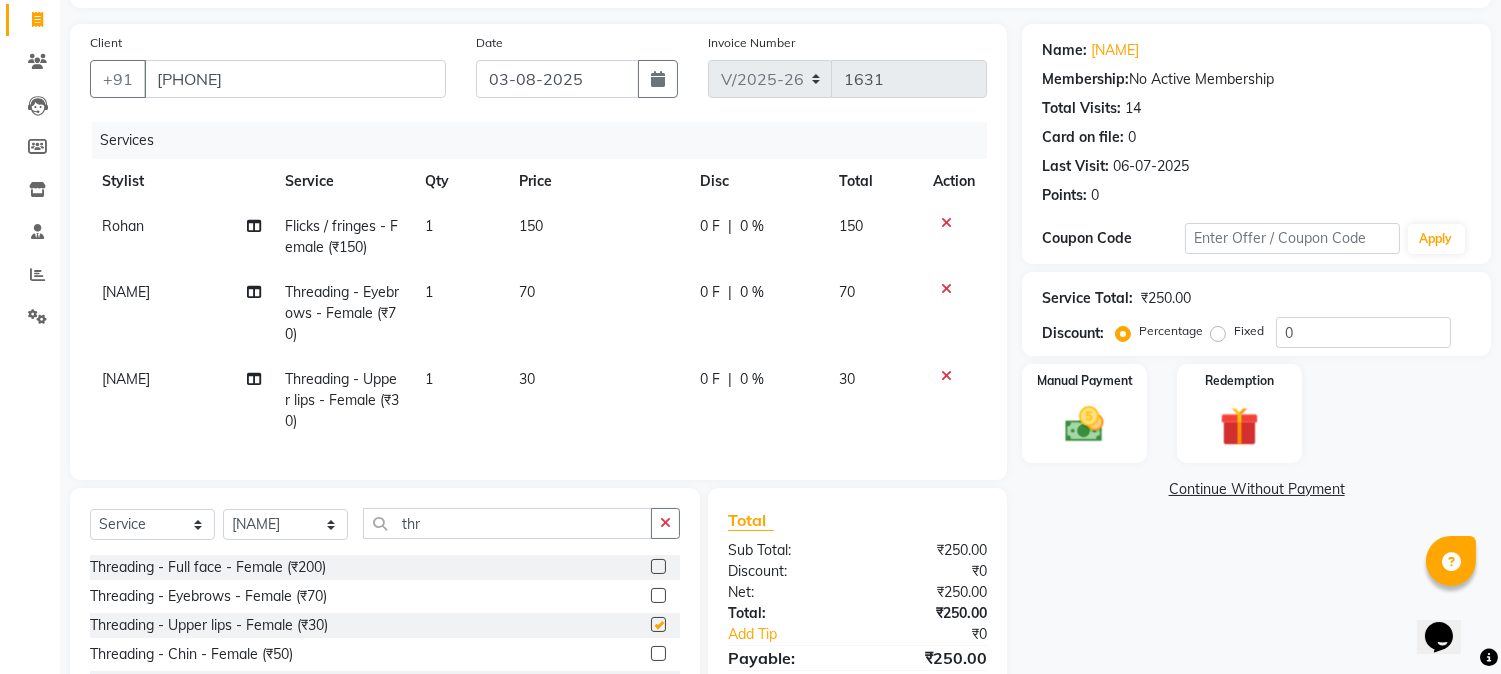 checkbox on "false" 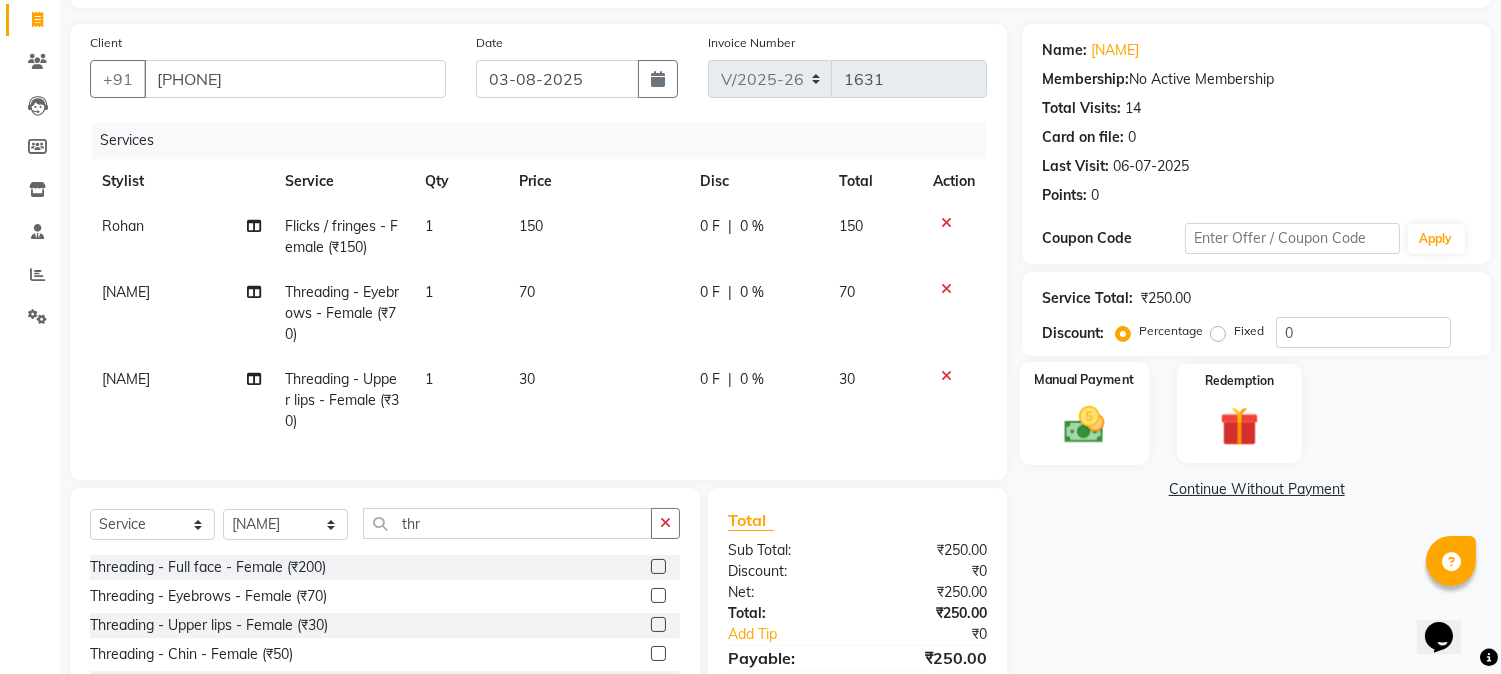 click 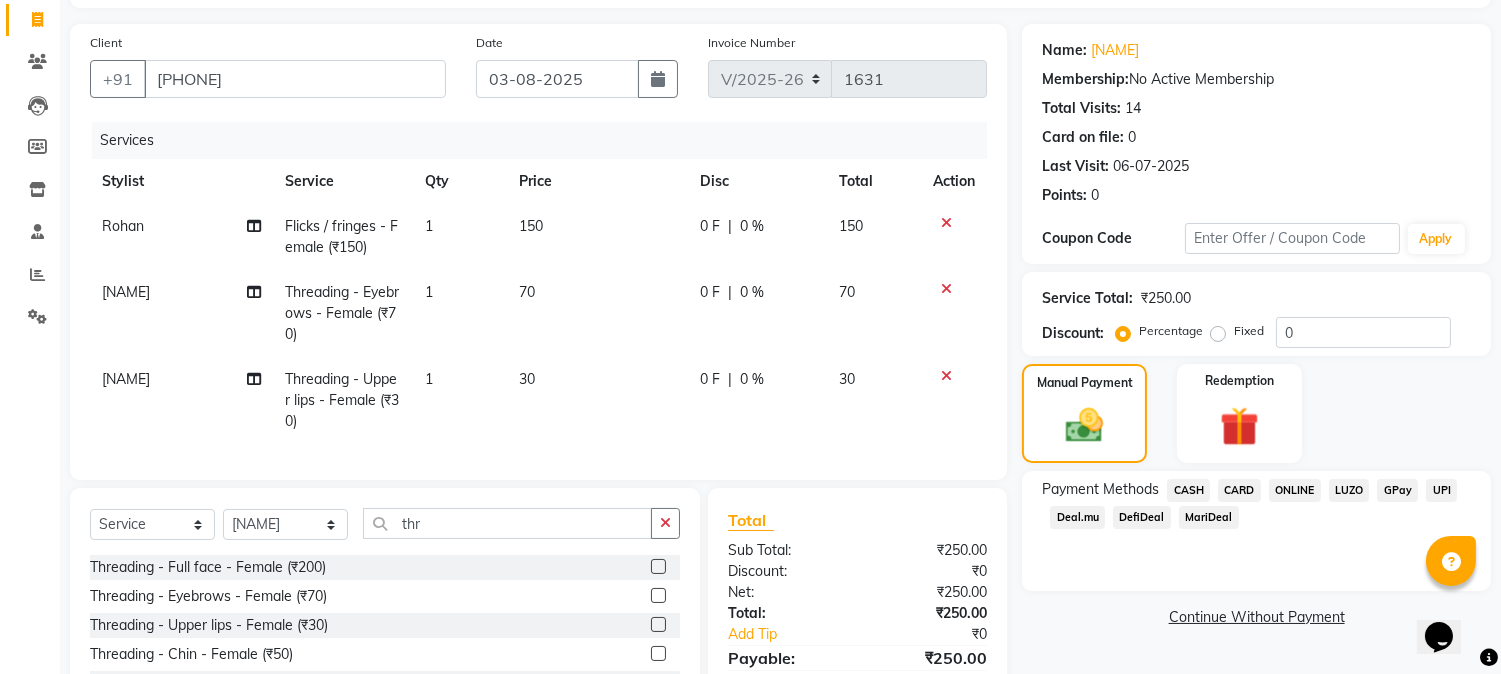 click on "ONLINE" 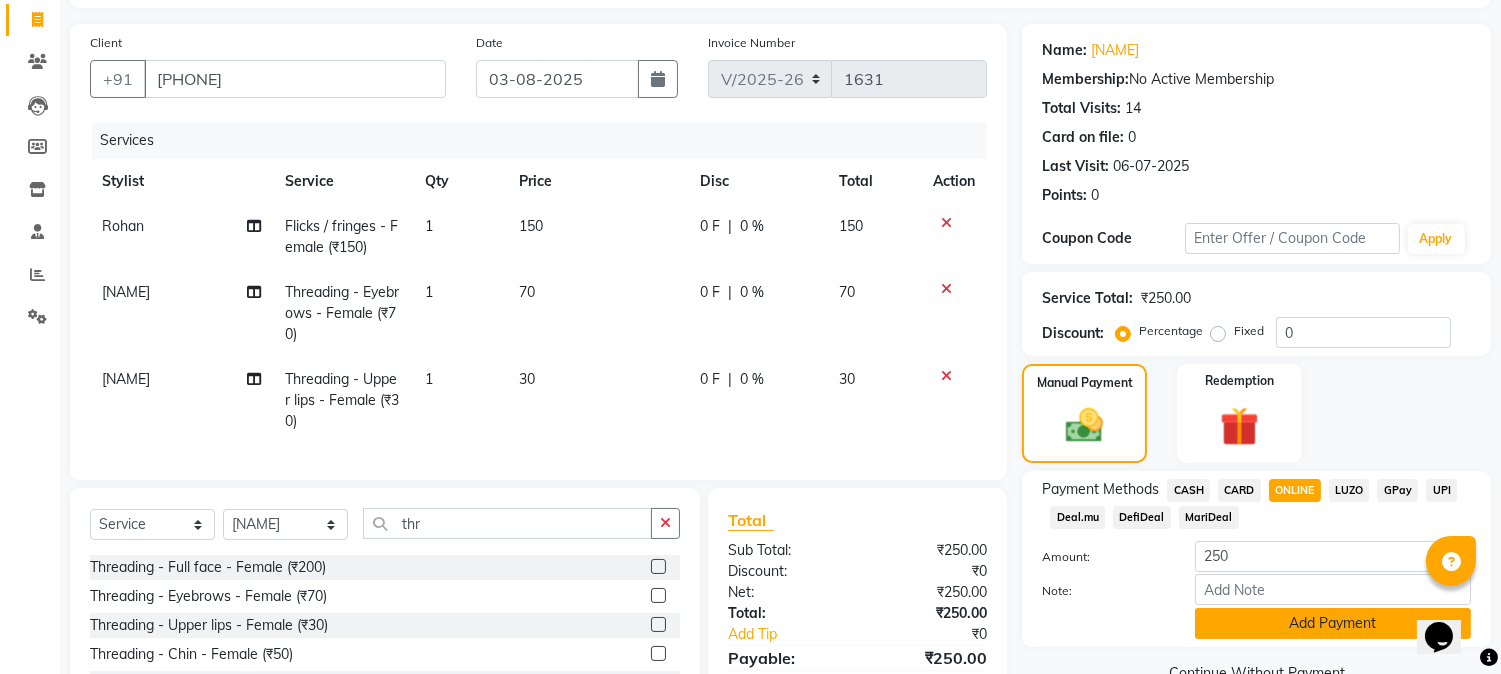 click on "Add Payment" 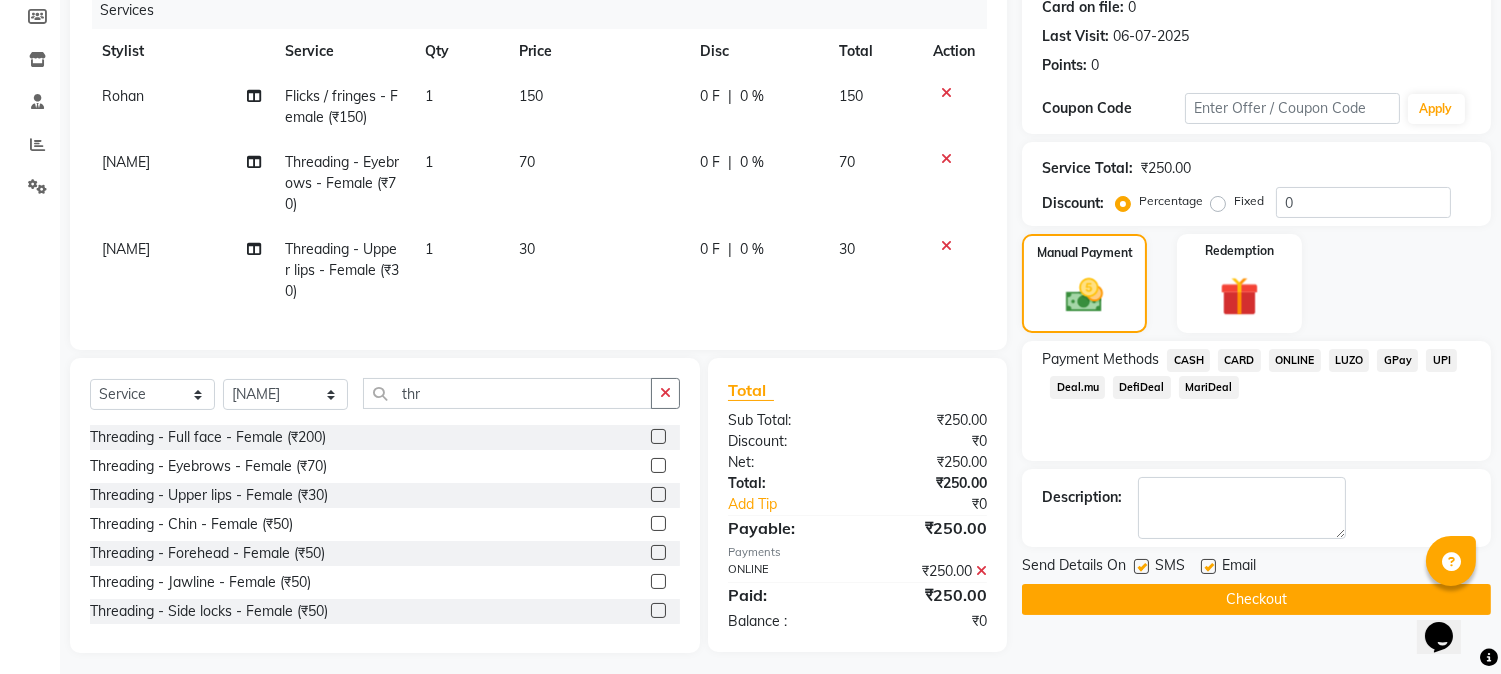scroll, scrollTop: 281, scrollLeft: 0, axis: vertical 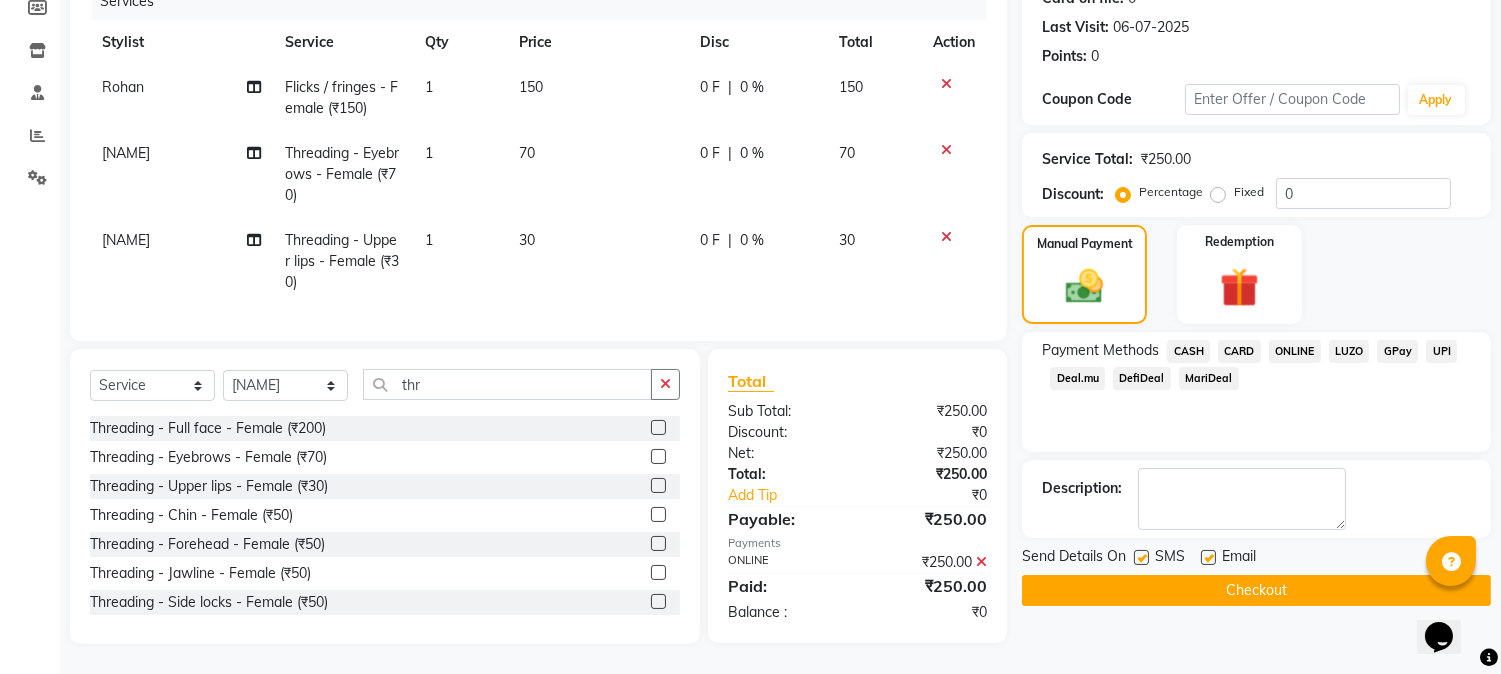 drag, startPoint x: 1306, startPoint y: 627, endPoint x: 1286, endPoint y: 595, distance: 37.735924 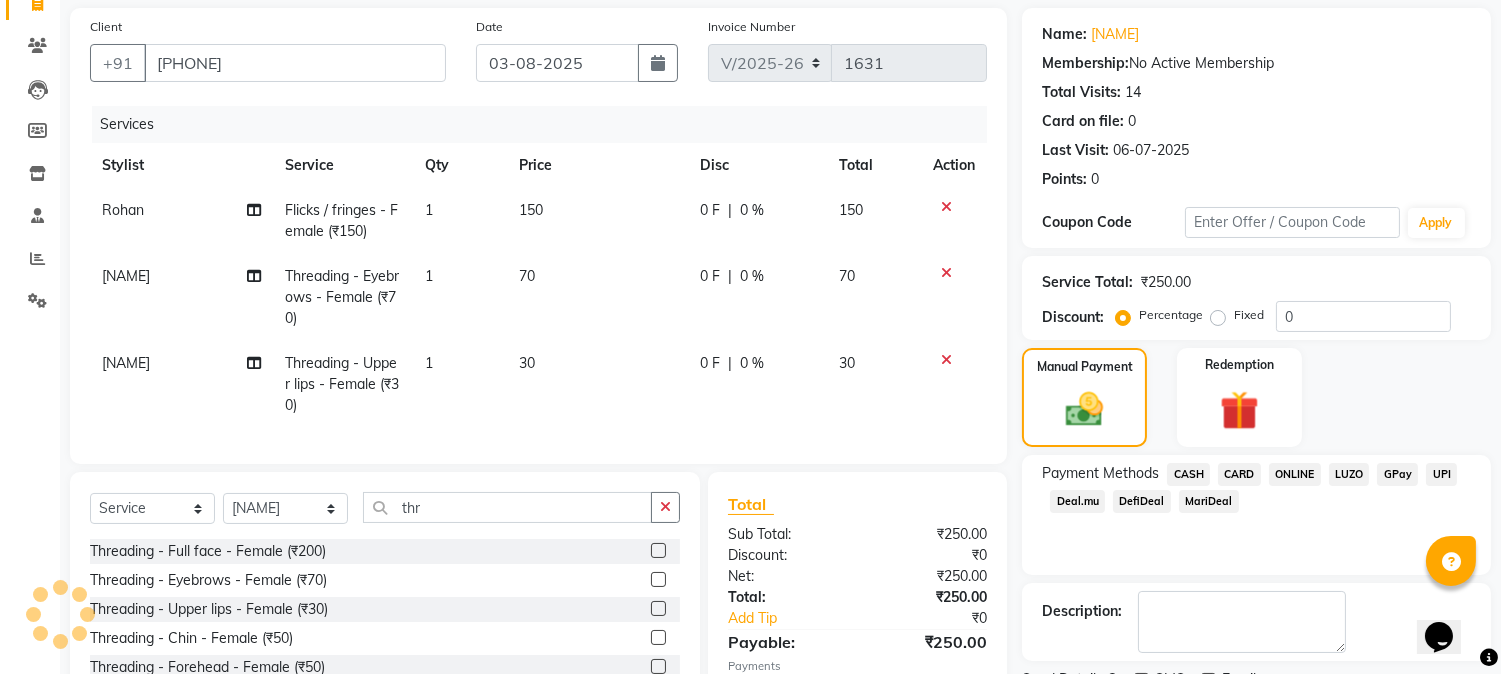 scroll, scrollTop: 0, scrollLeft: 0, axis: both 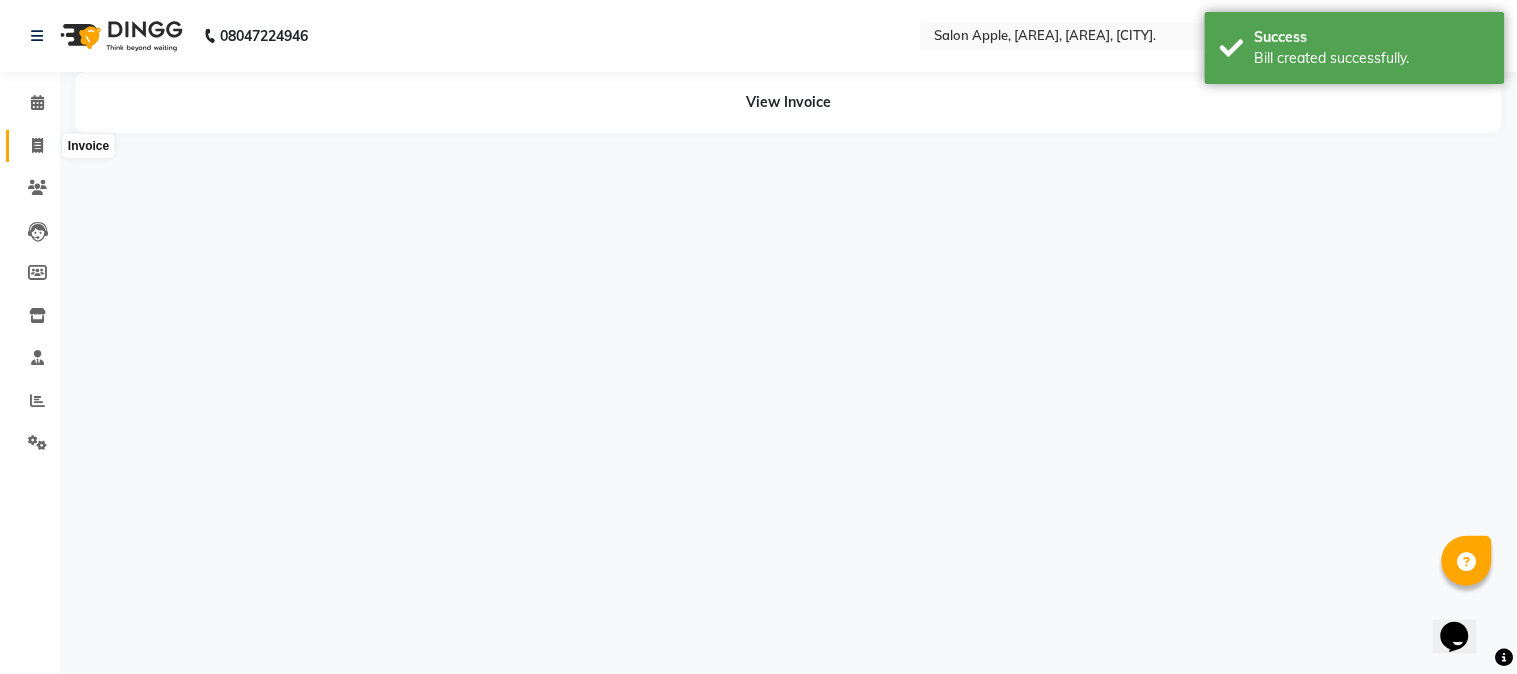 click 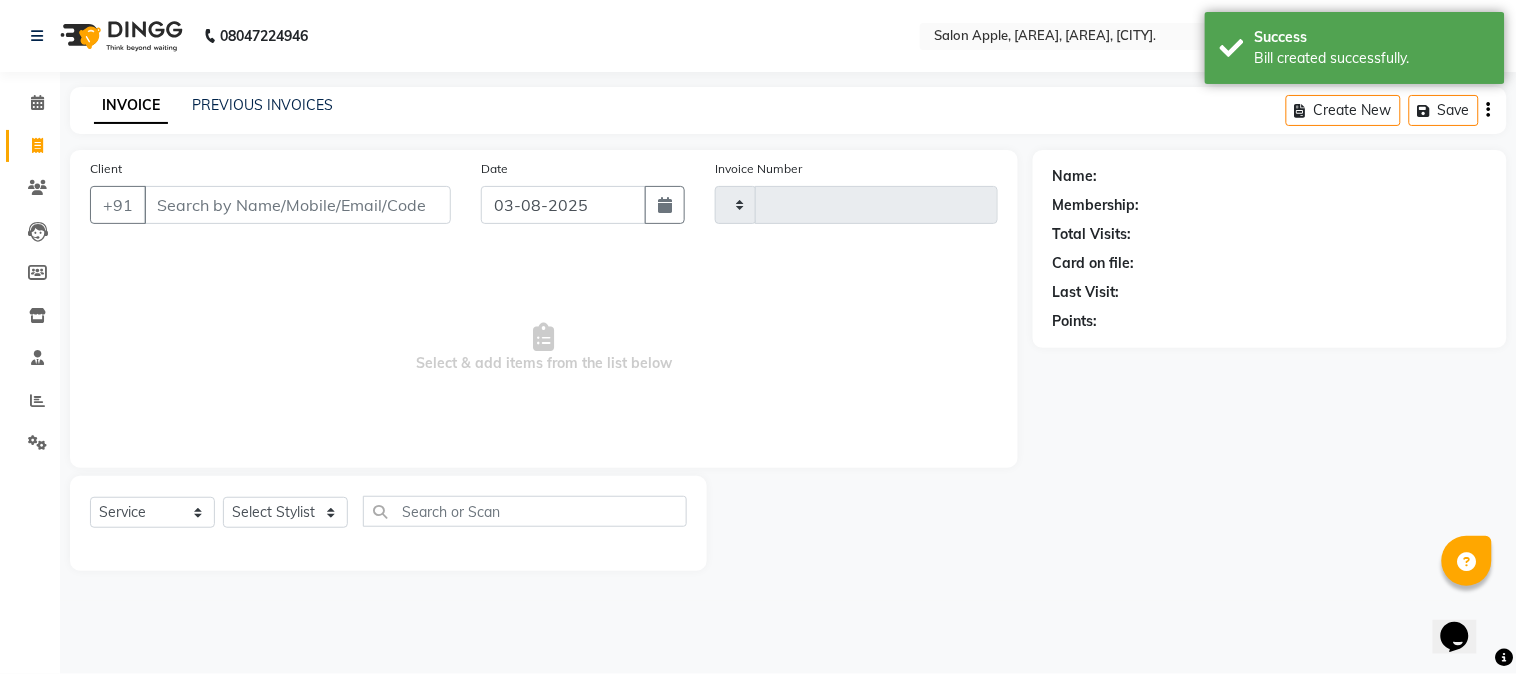 type on "1632" 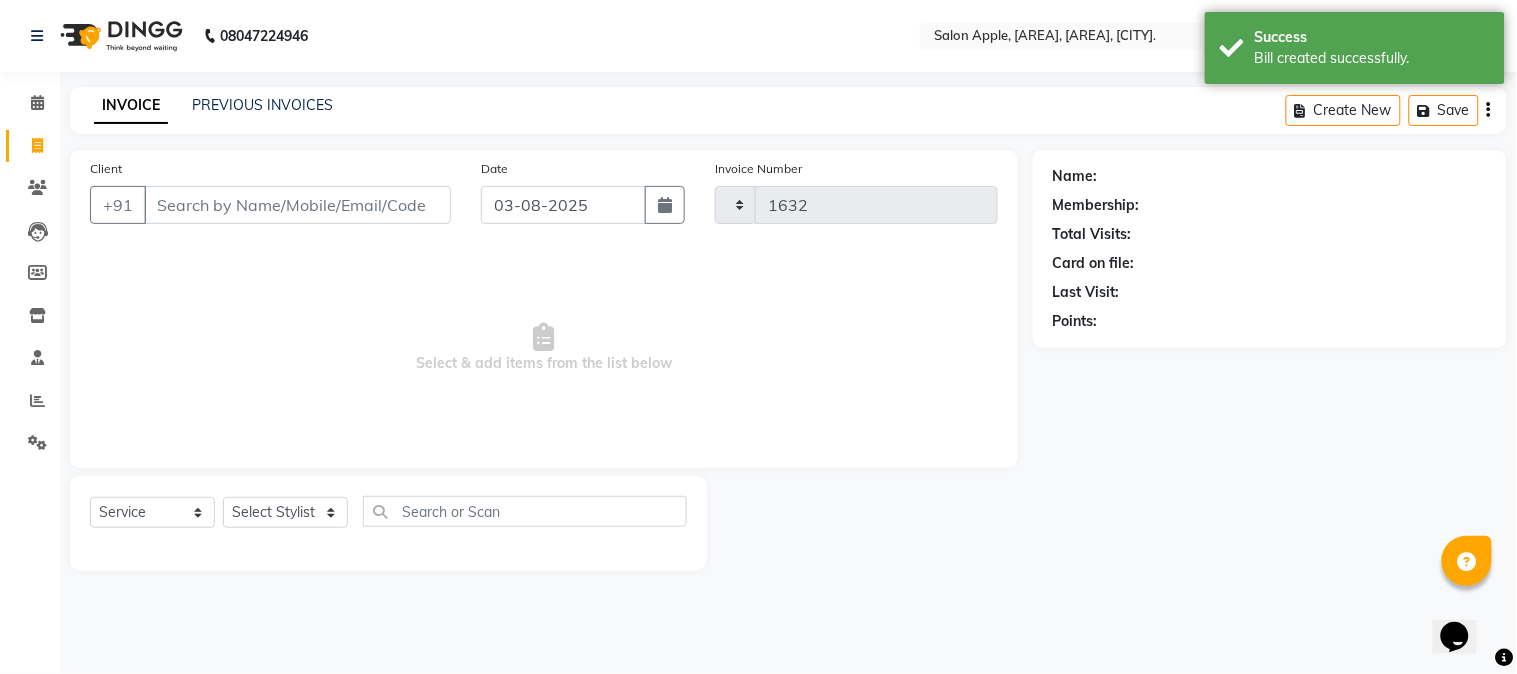 select on "4128" 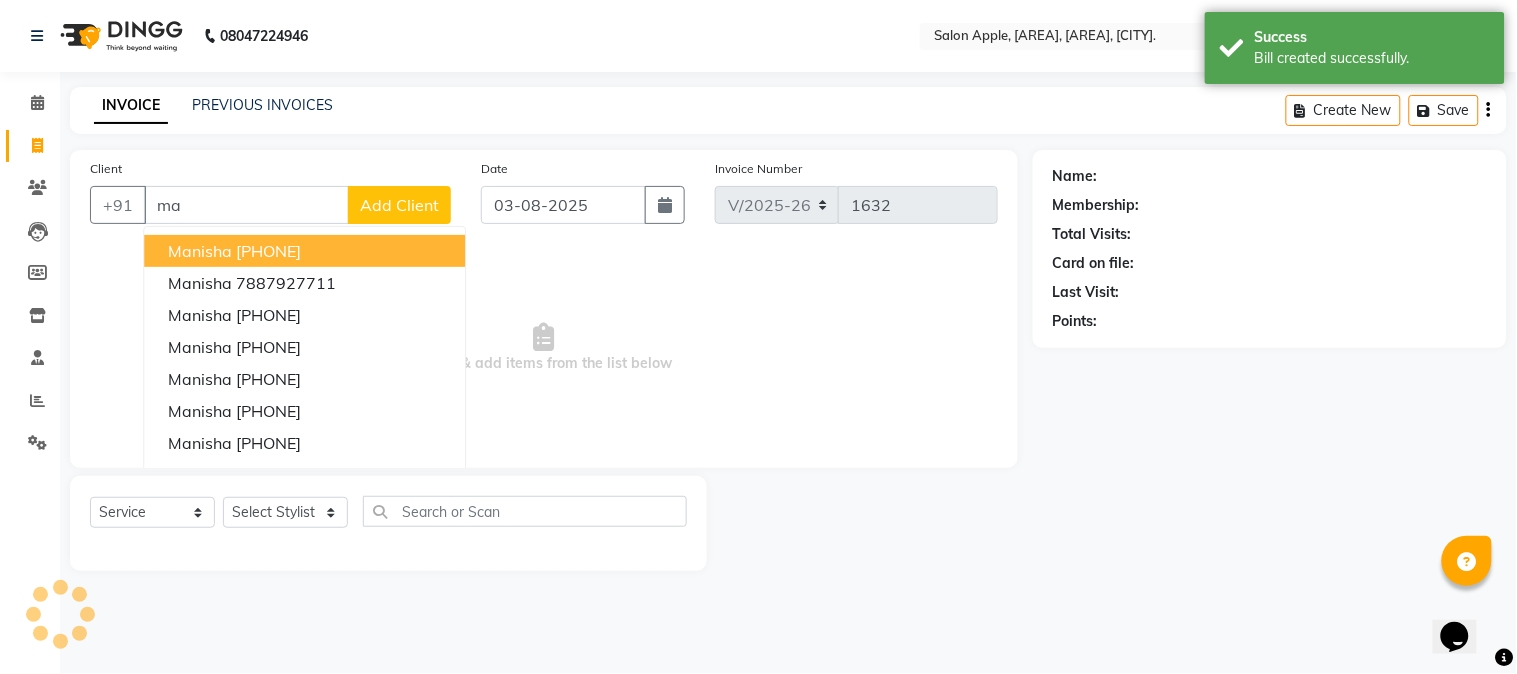 type on "m" 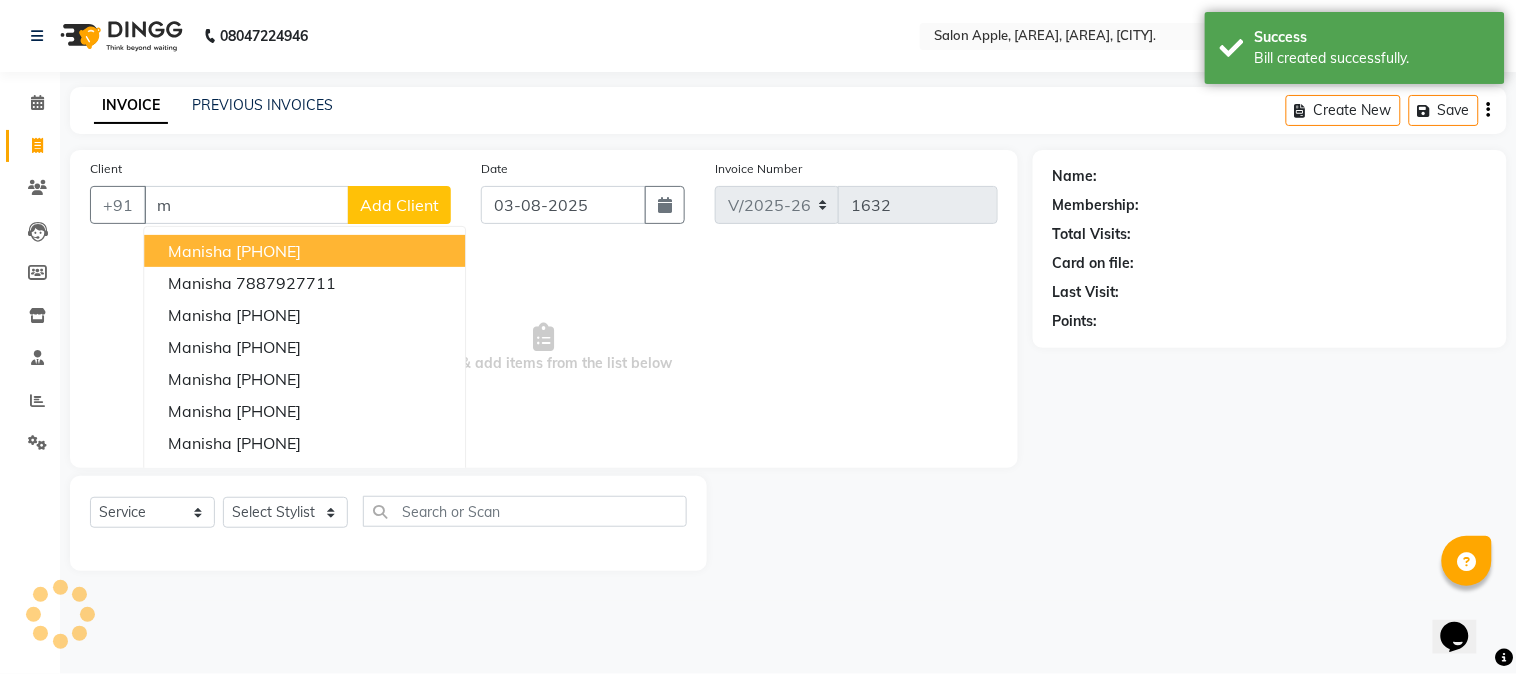 type 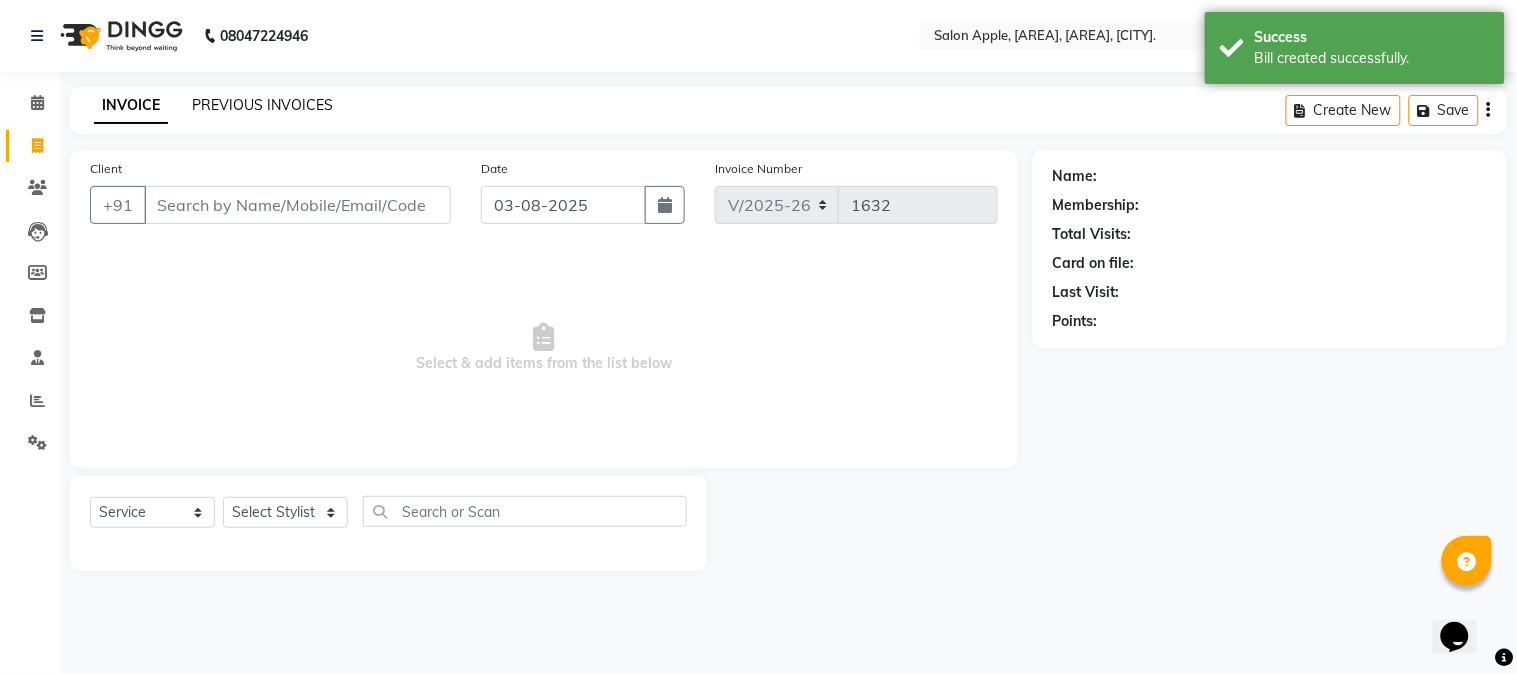 click on "PREVIOUS INVOICES" 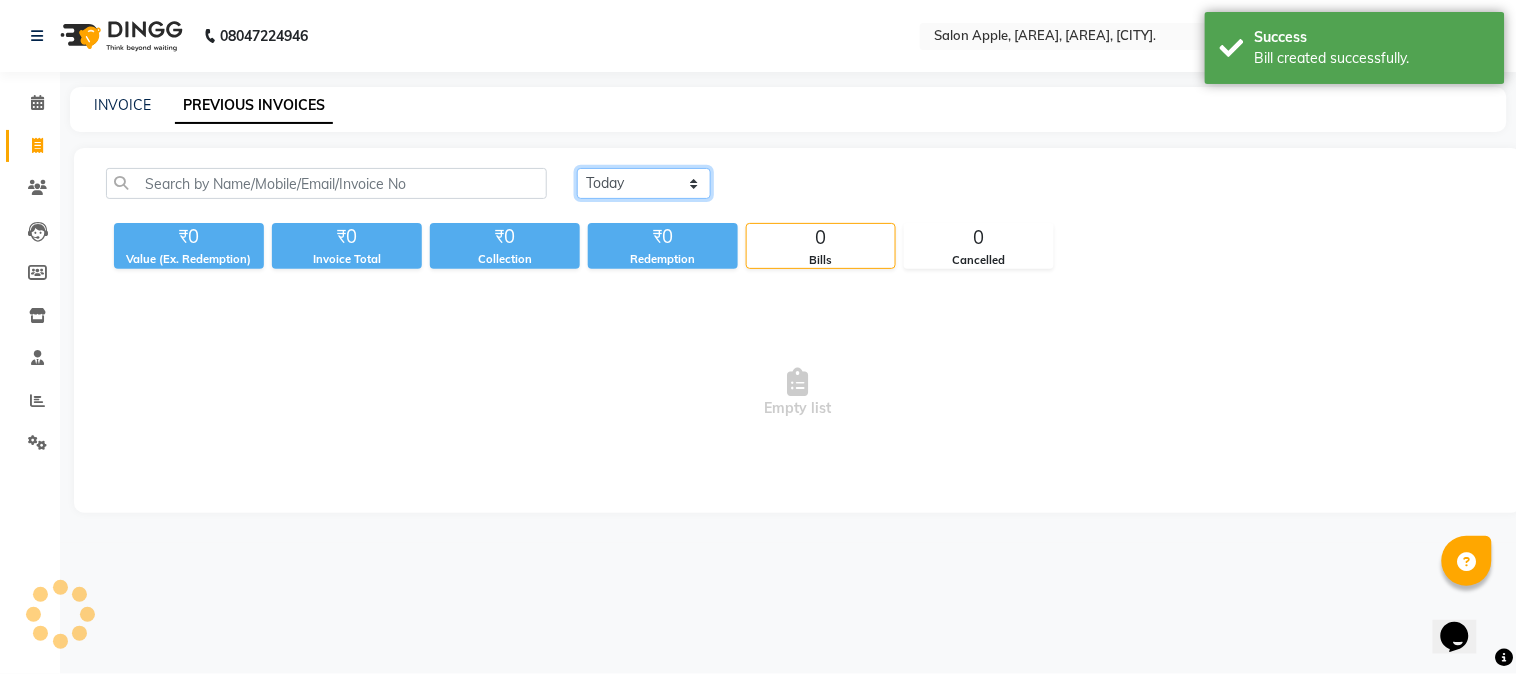 click on "Today Yesterday Custom Range" 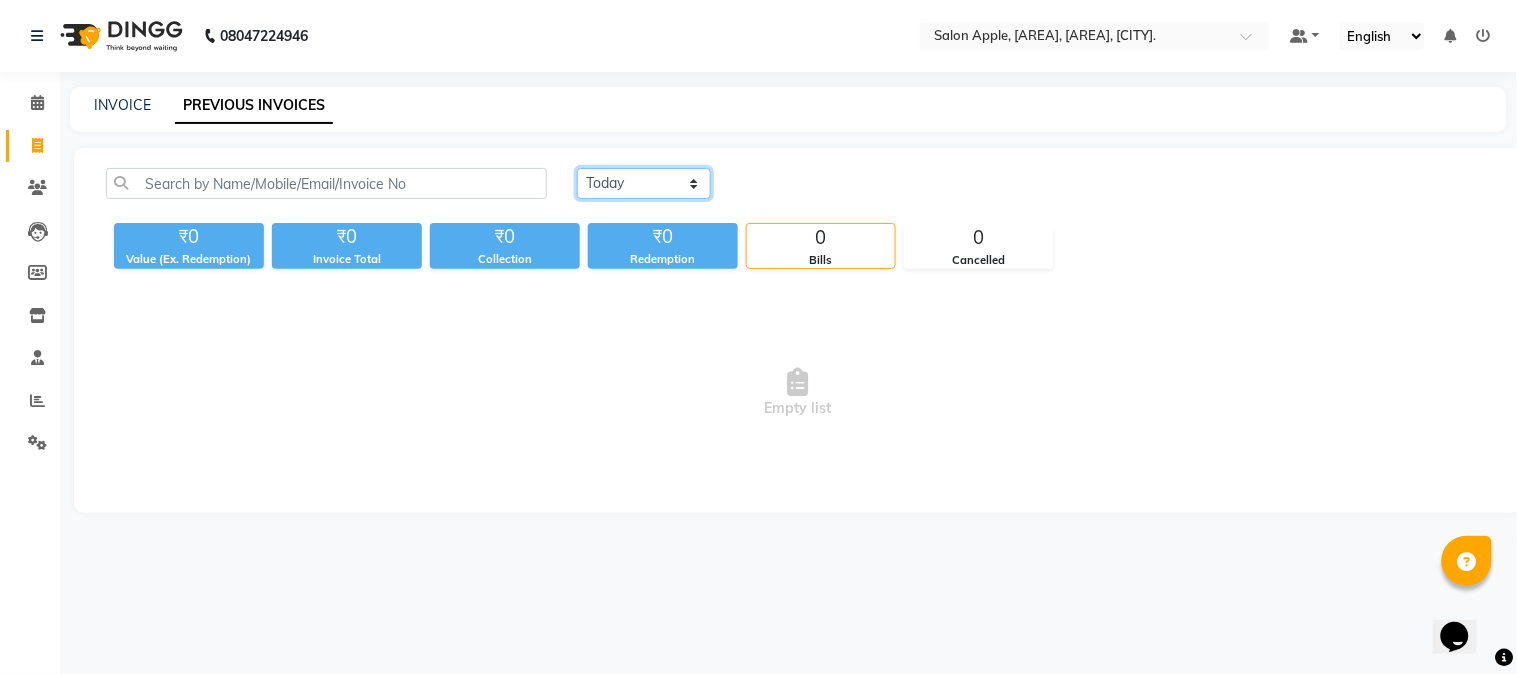 select on "range" 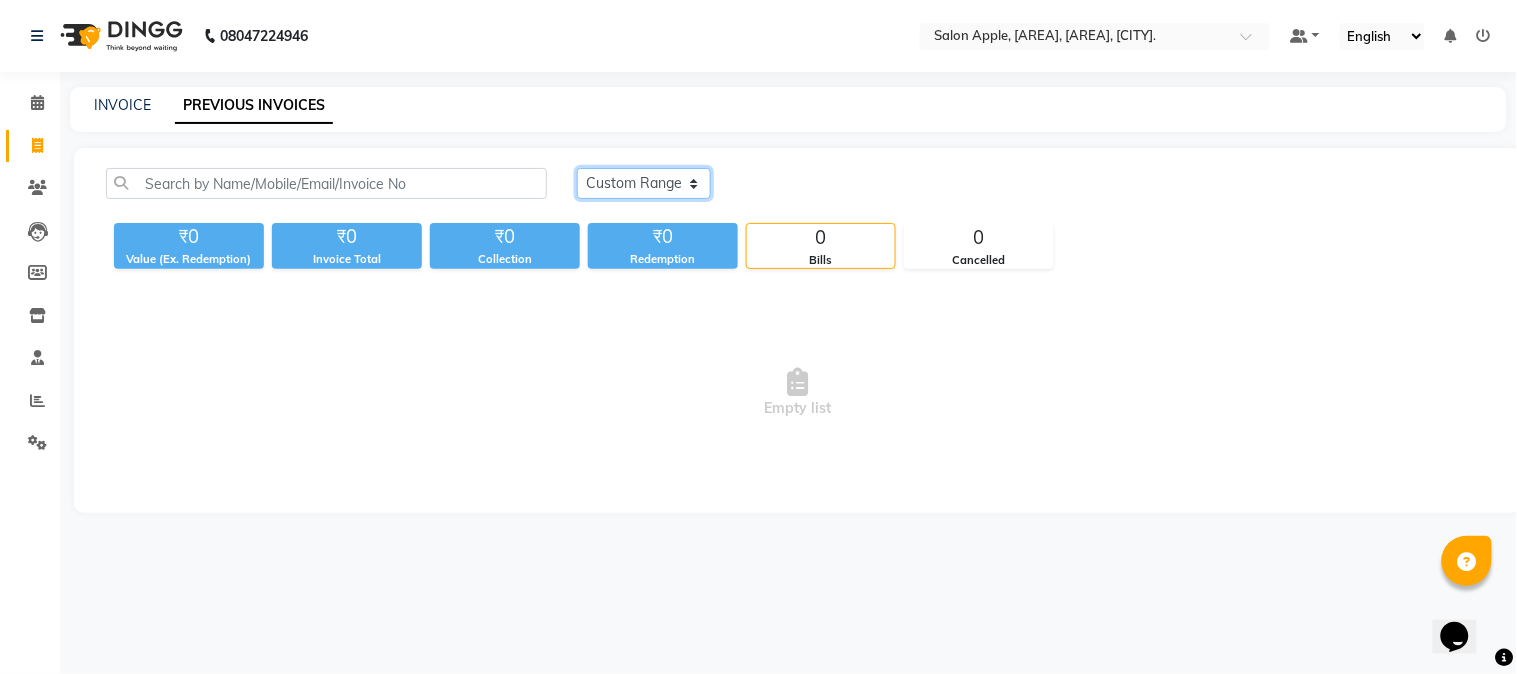 click on "Today Yesterday Custom Range" 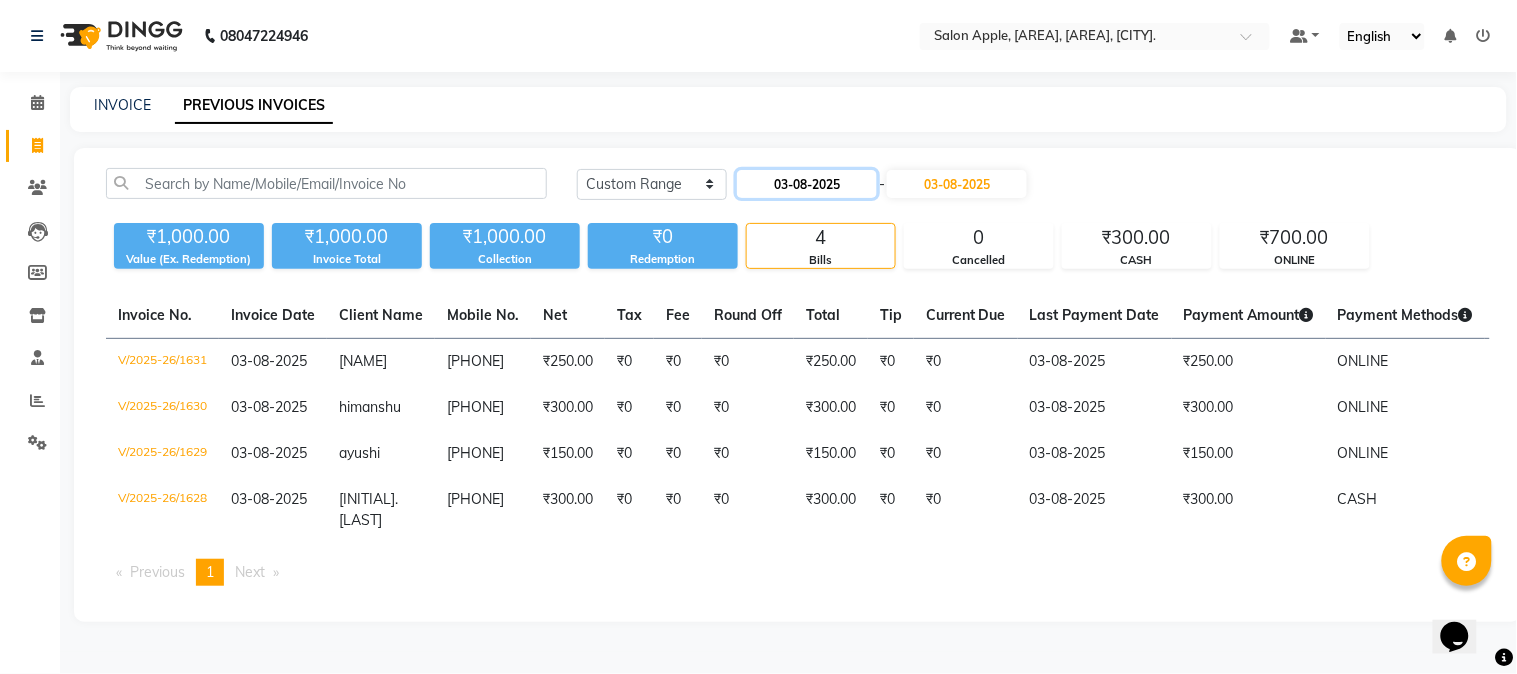 click on "03-08-2025" 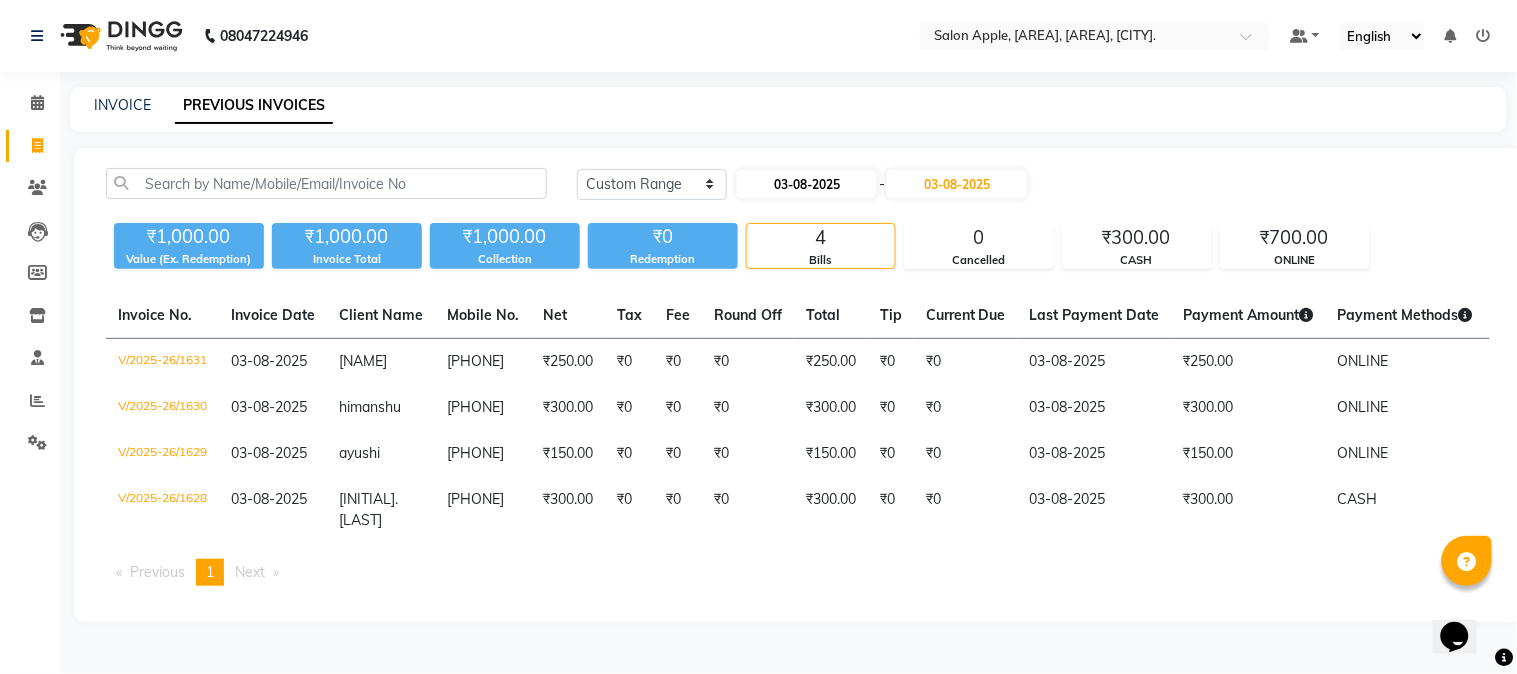 select on "8" 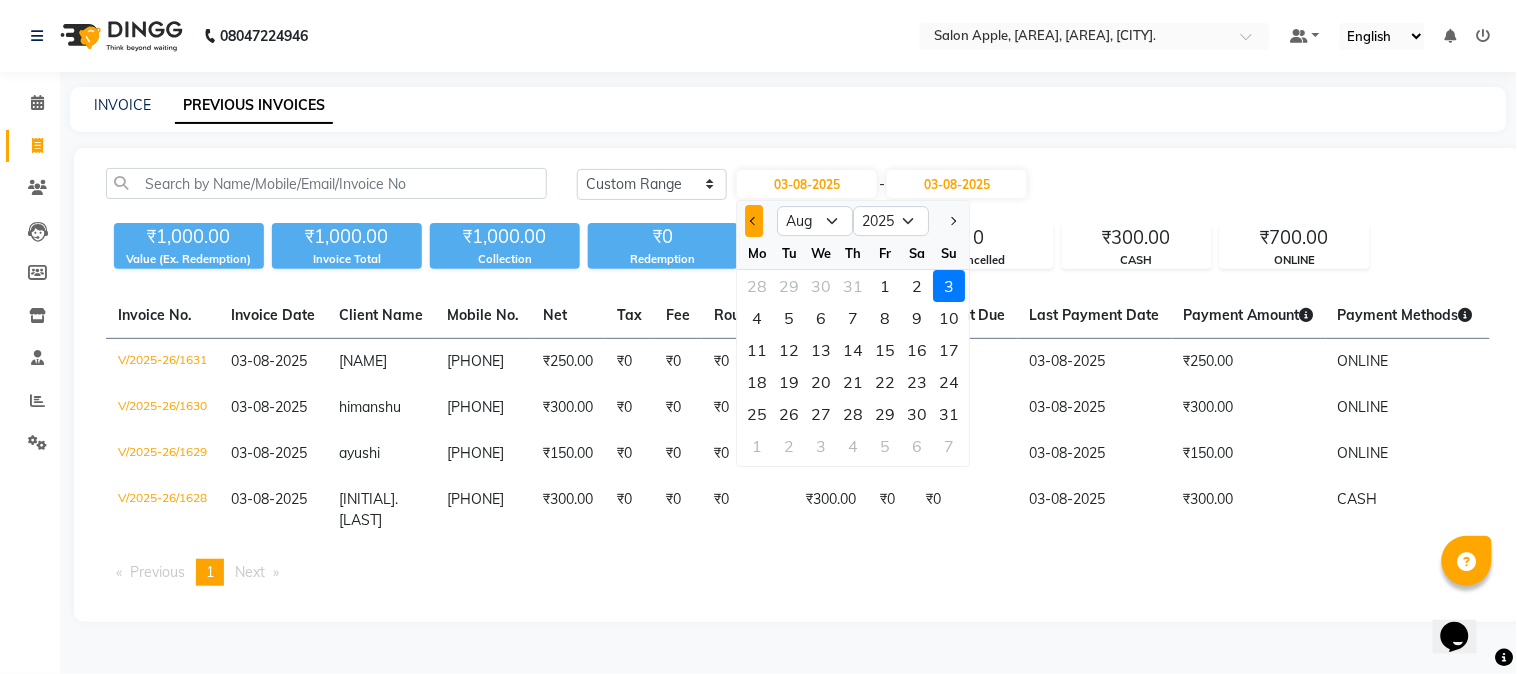click 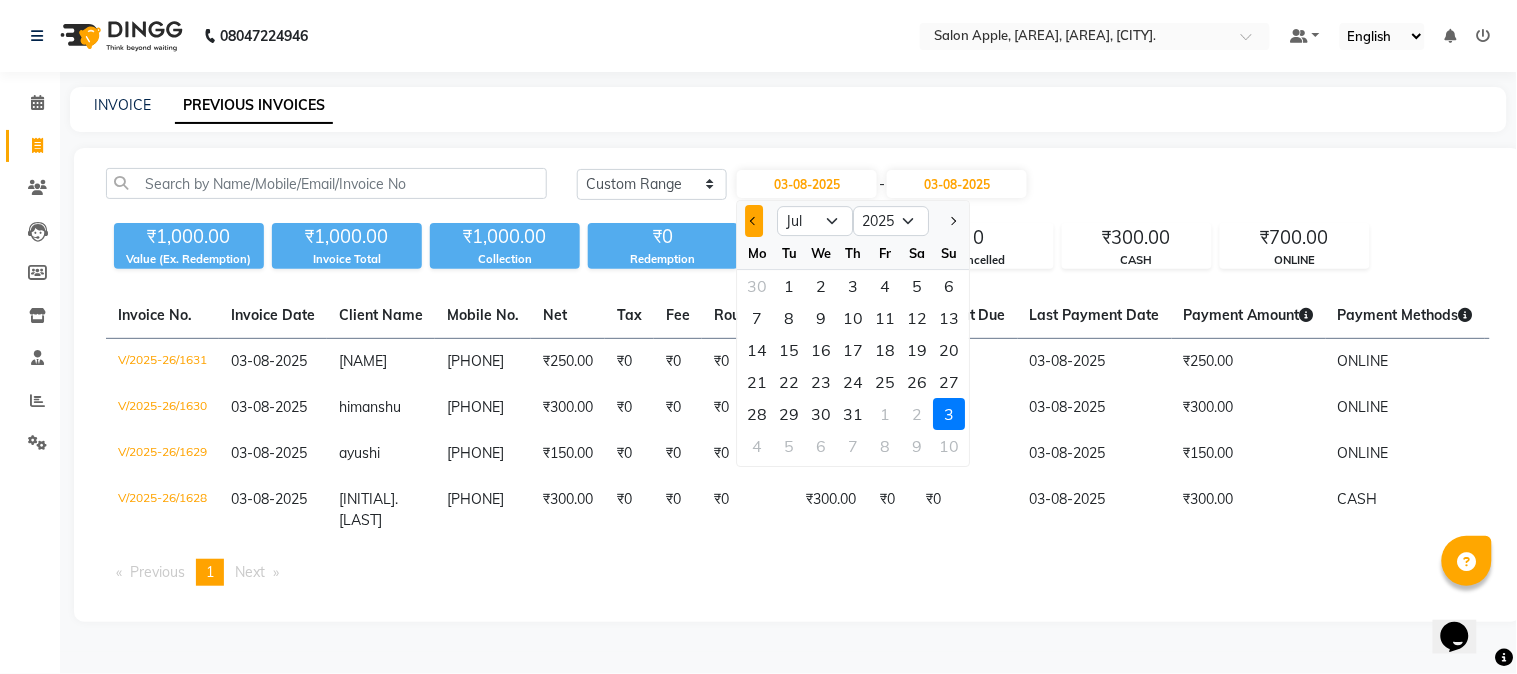 click 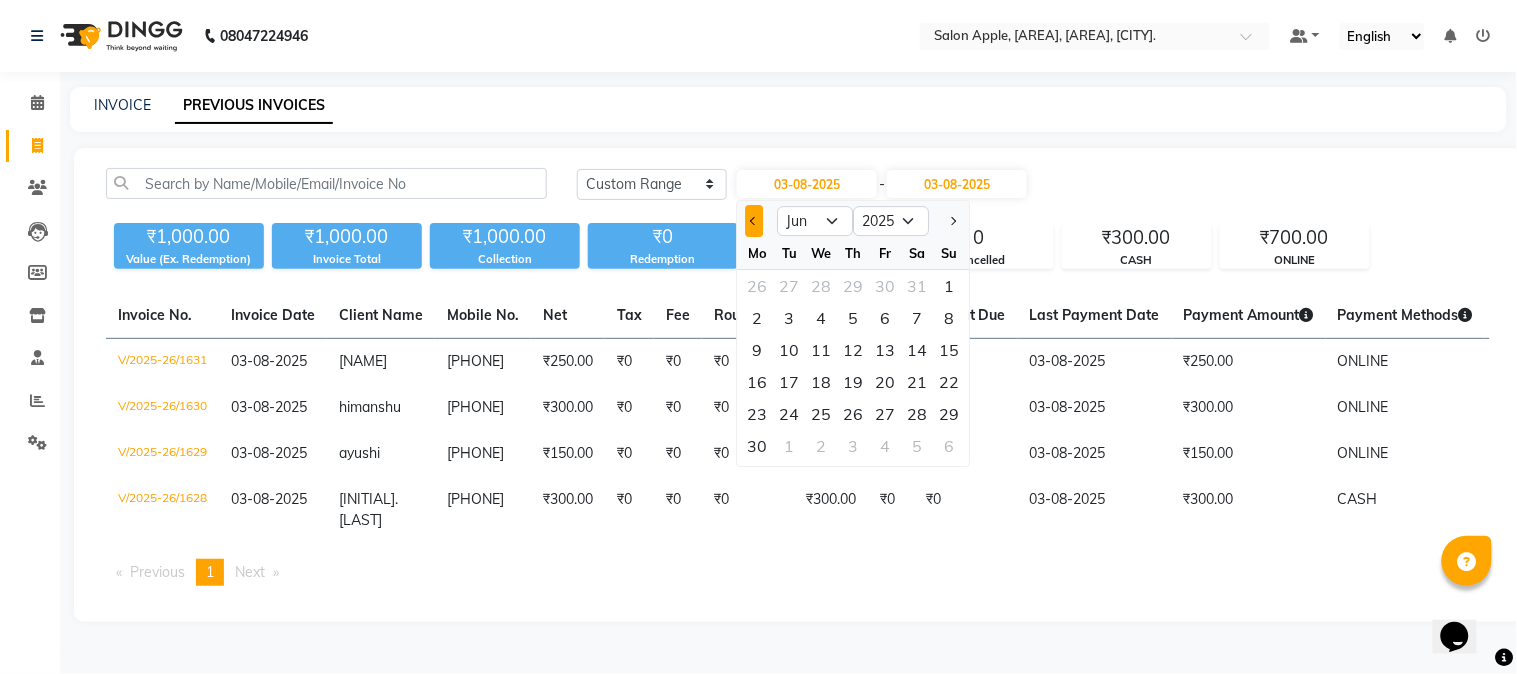 click 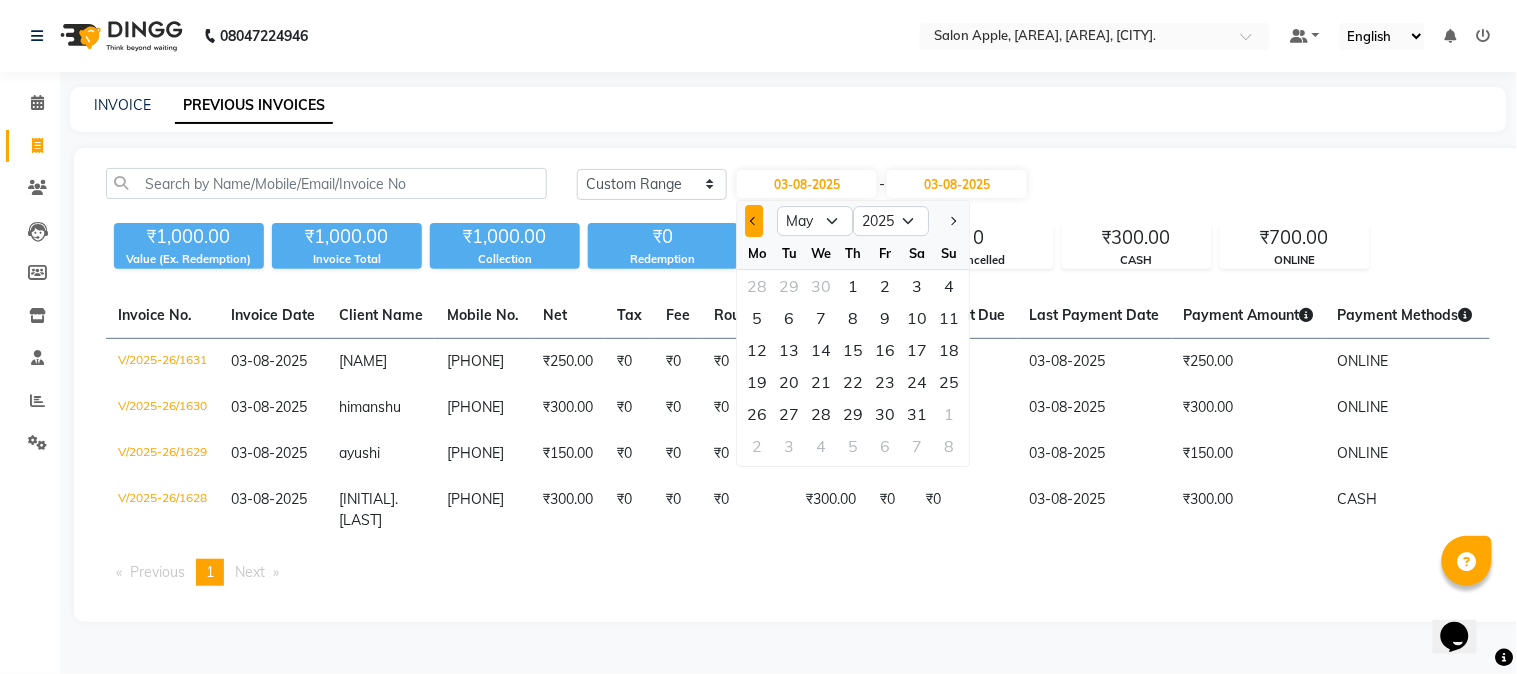 click 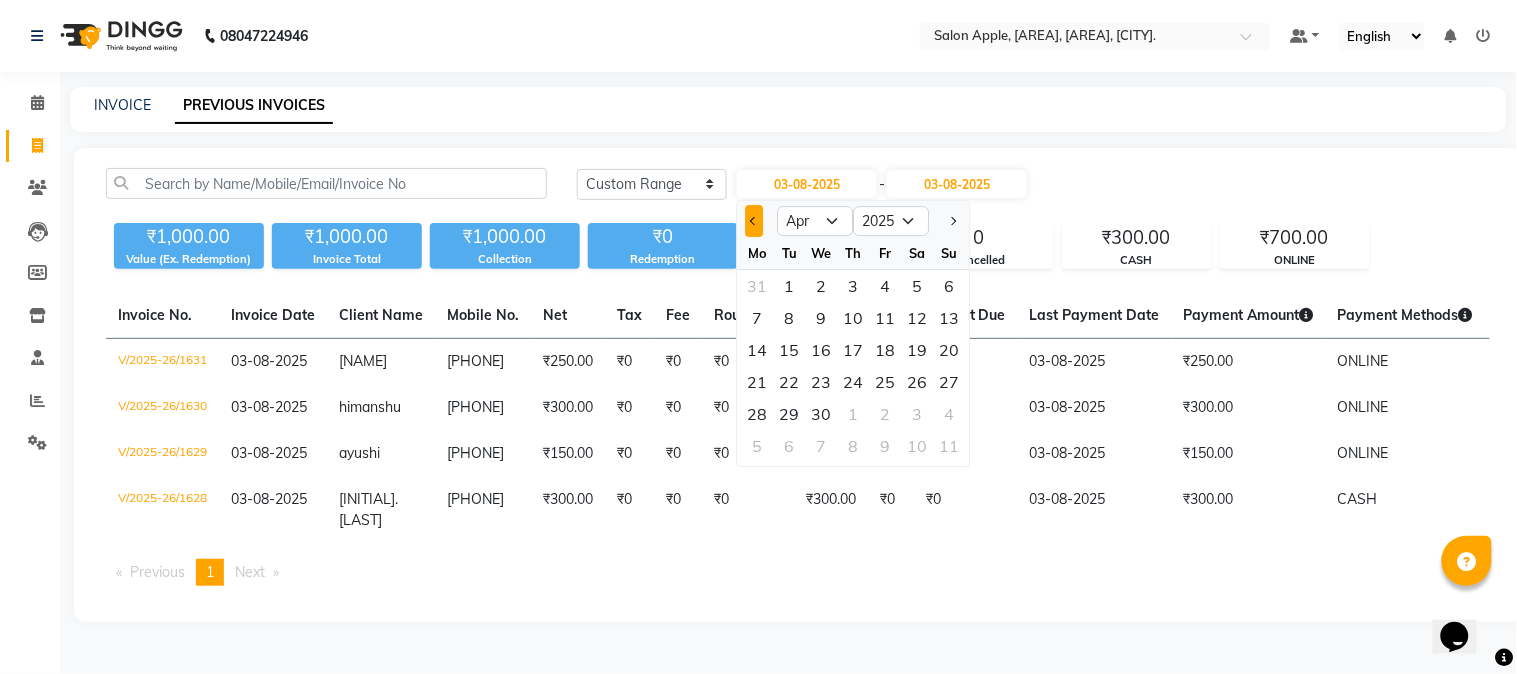click 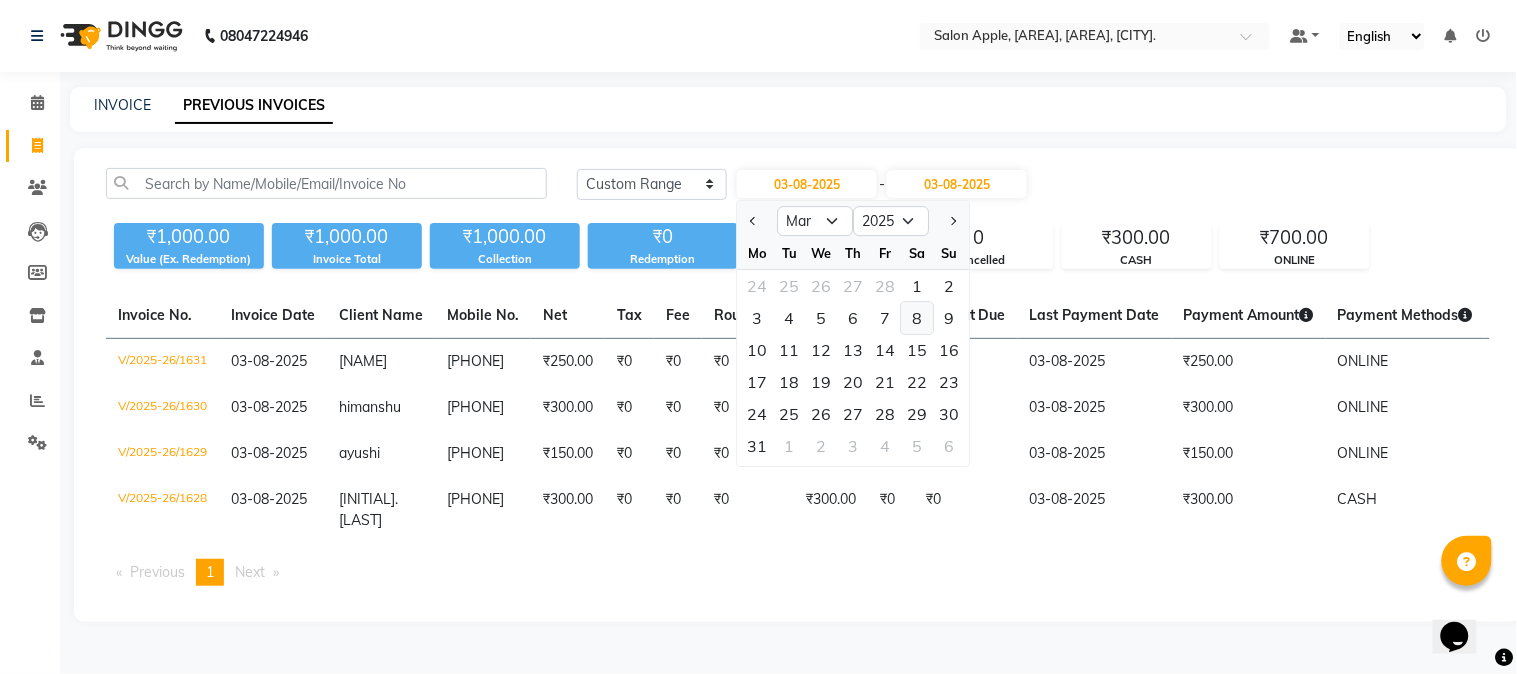click on "8" 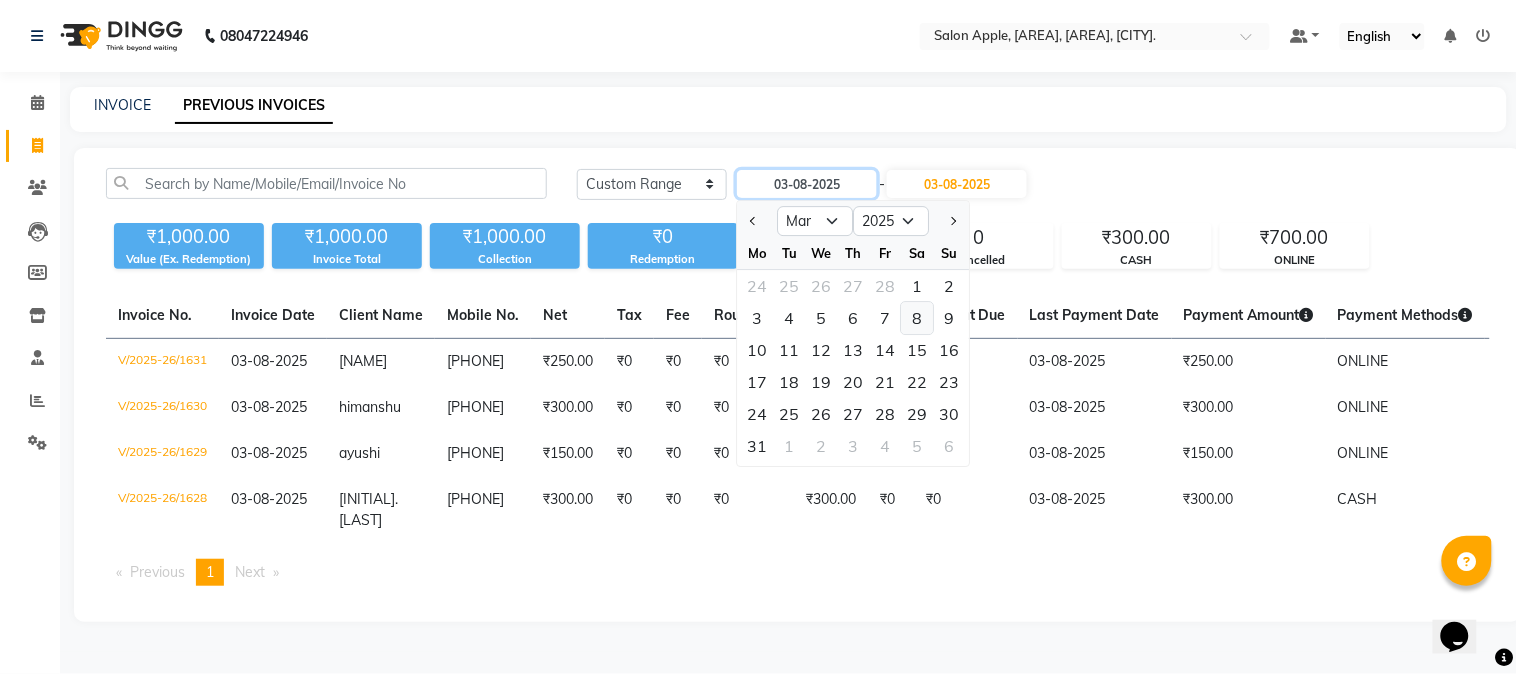 type on "08-03-2025" 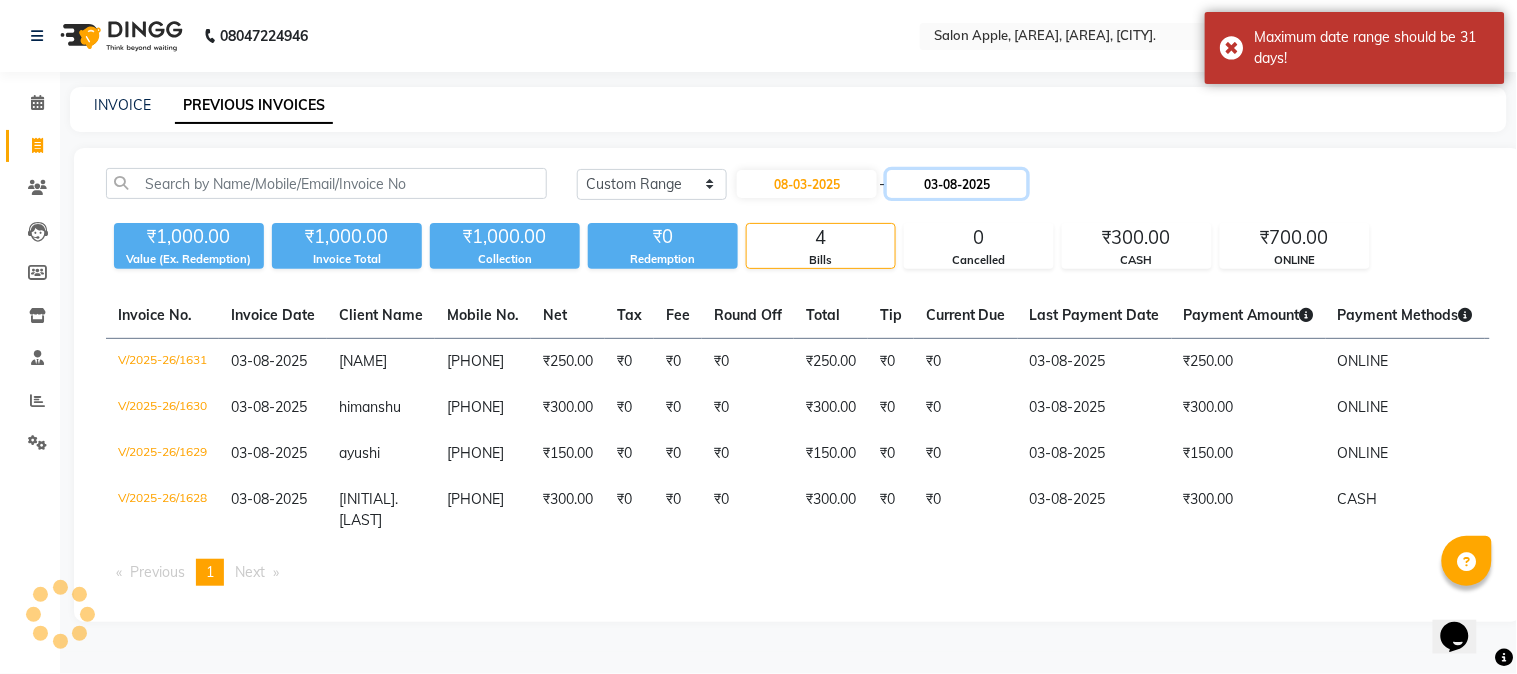 click on "03-08-2025" 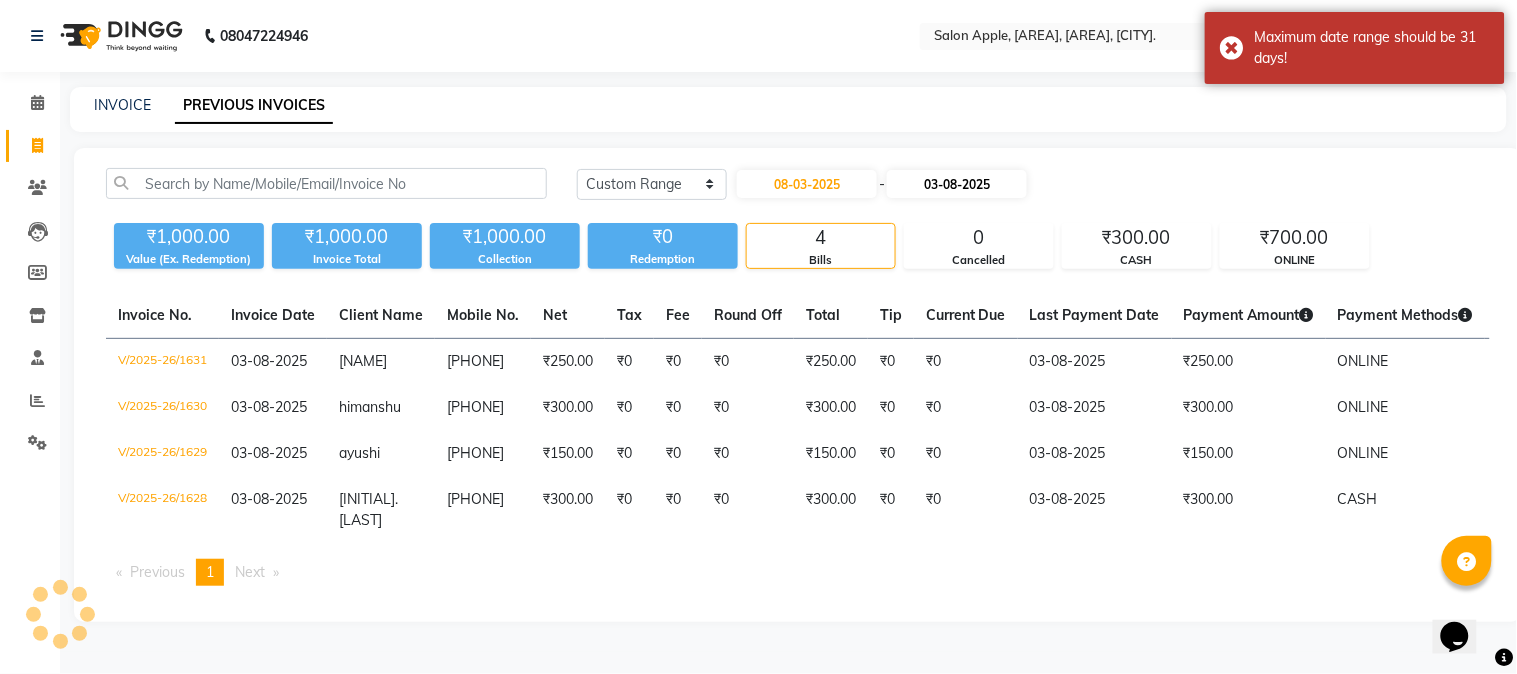 select on "8" 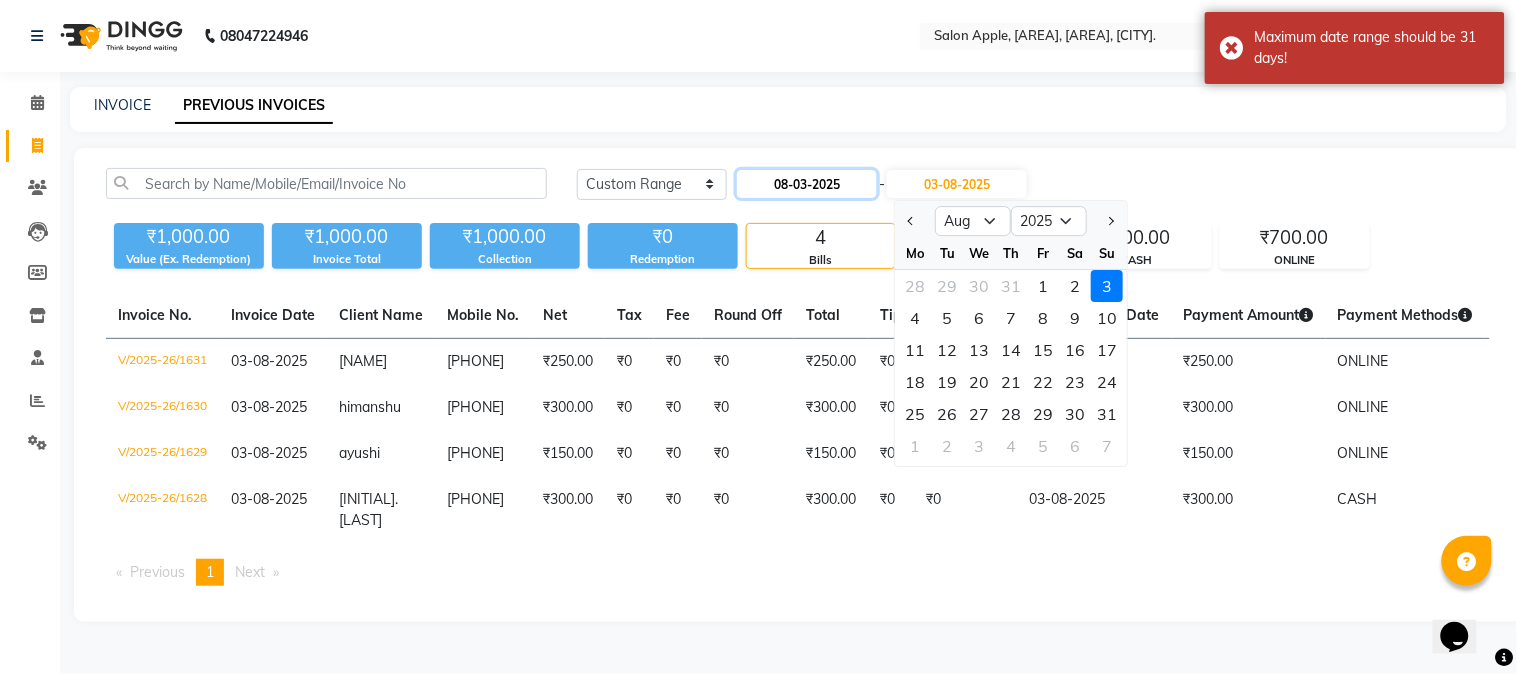 click on "08-03-2025" 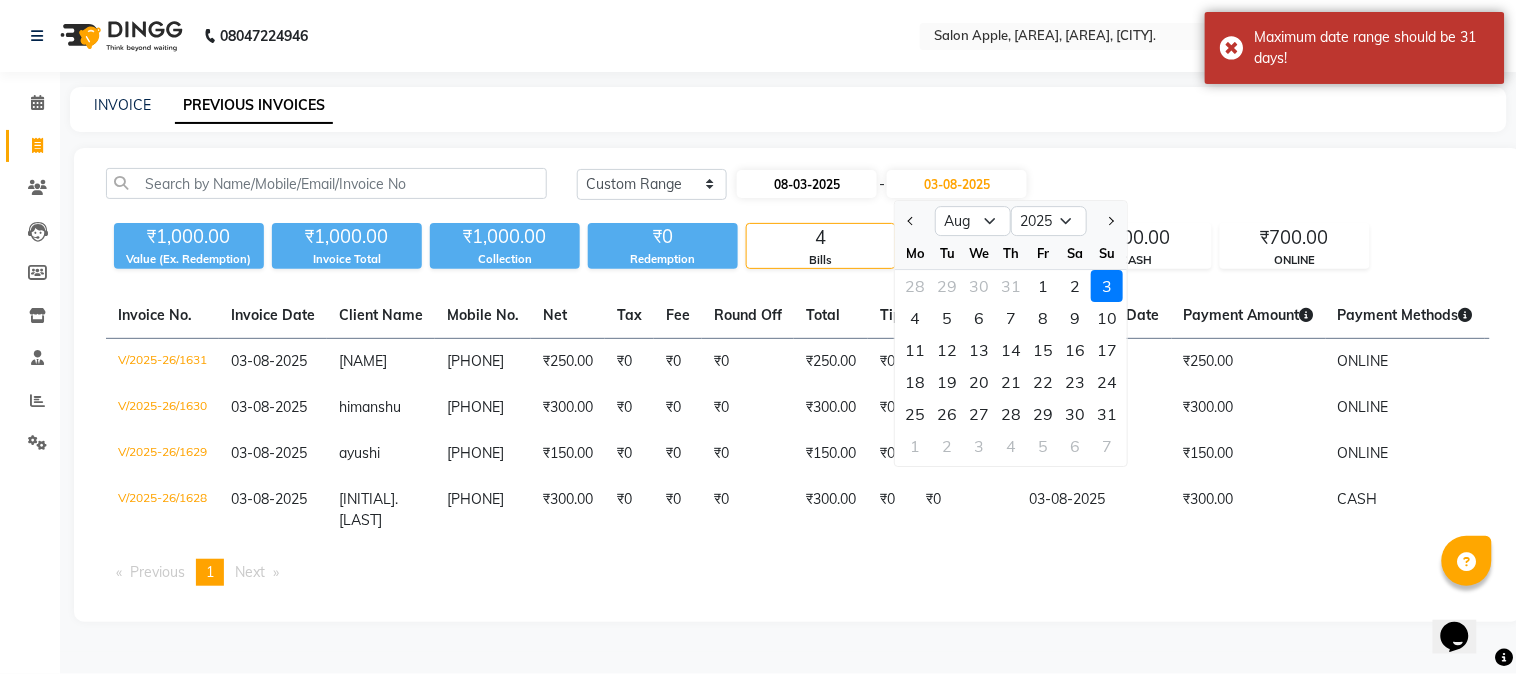 select on "3" 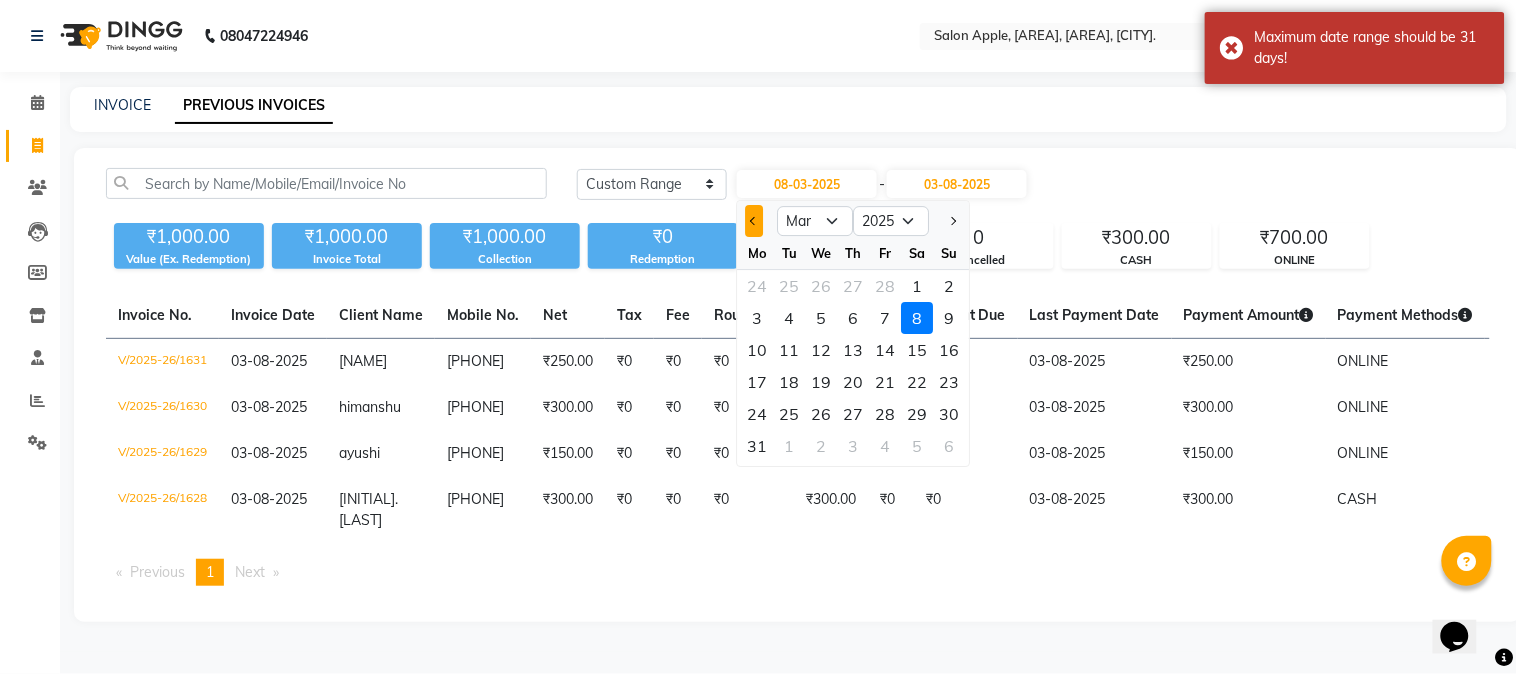 click 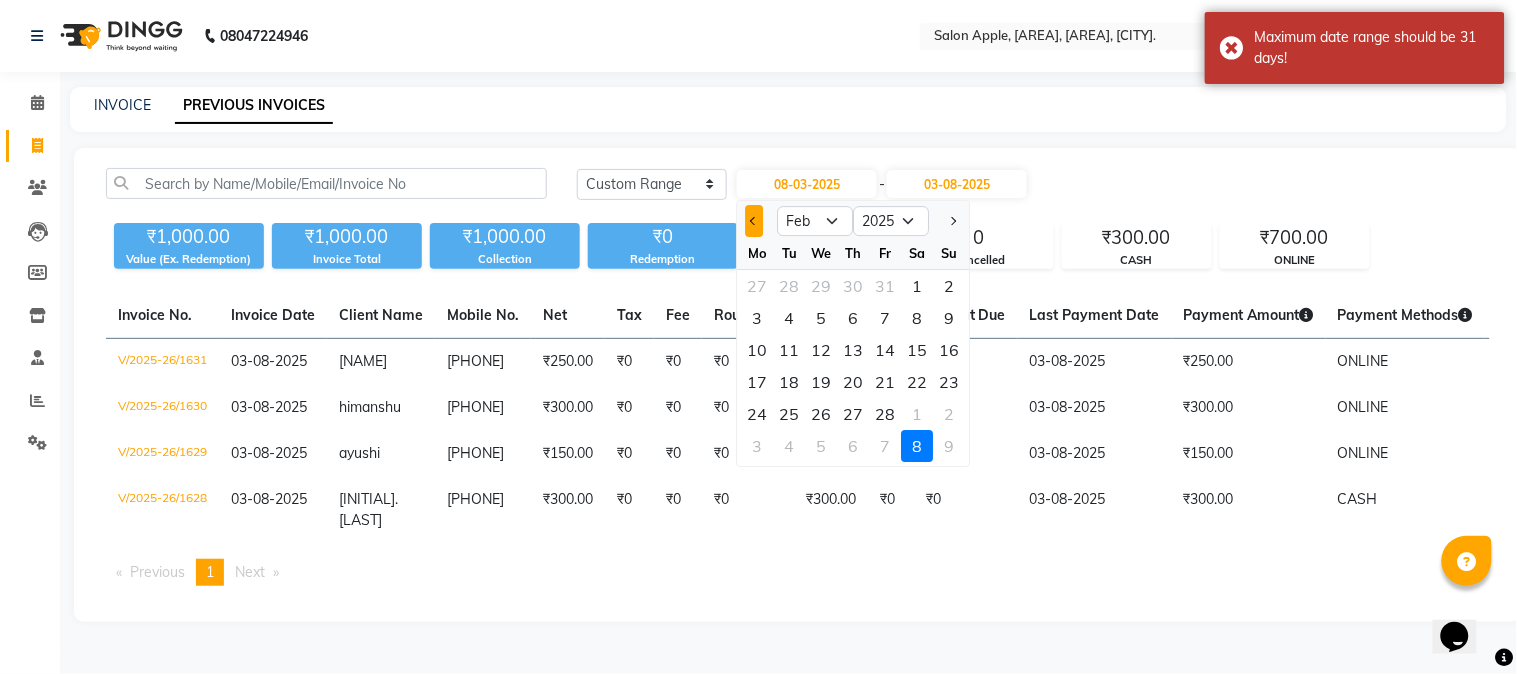 click 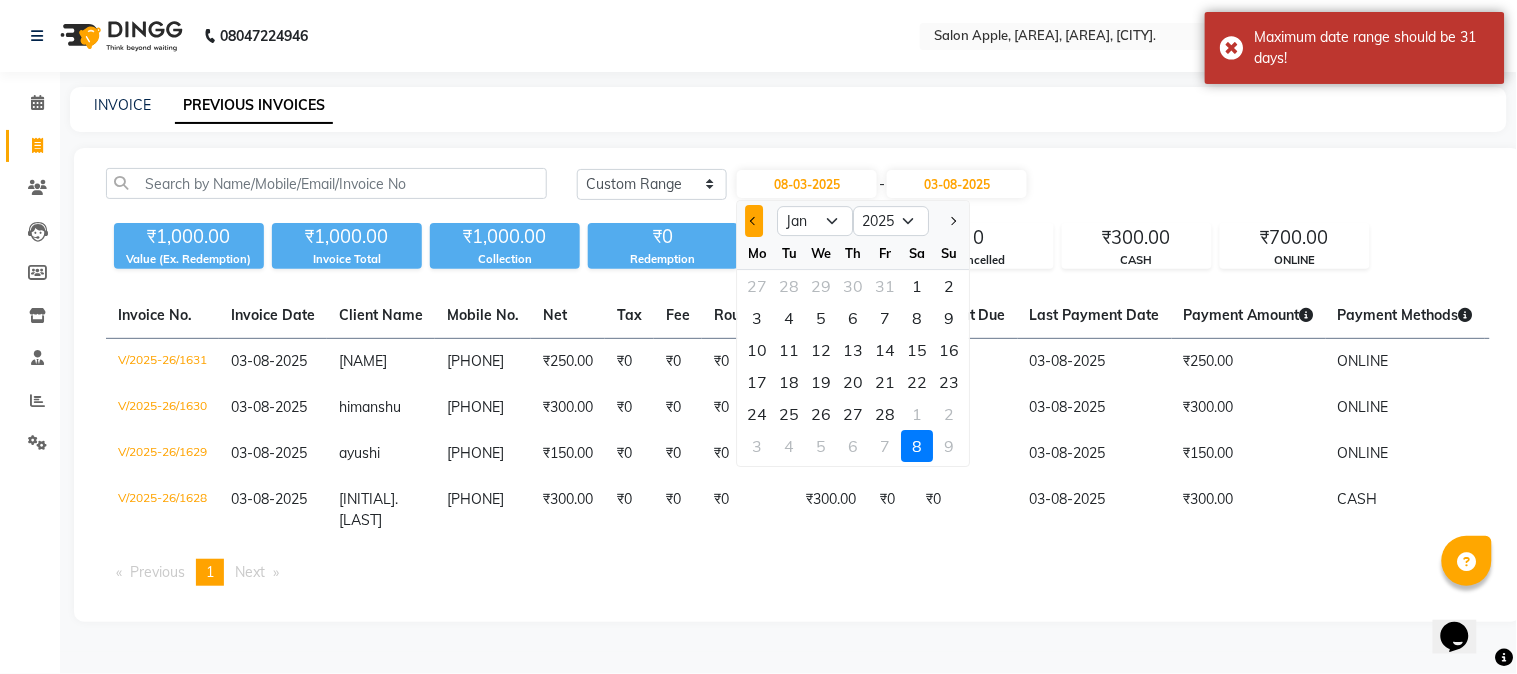 click 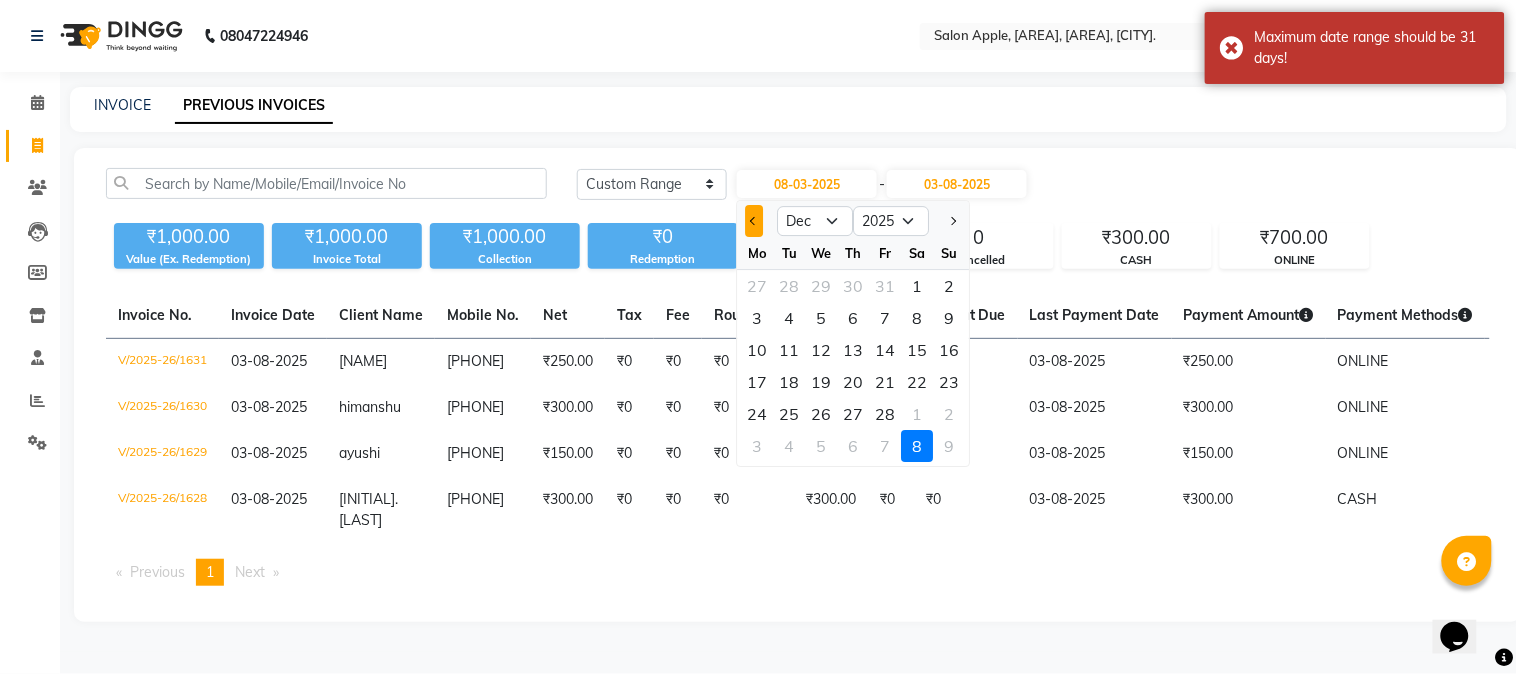 select on "2024" 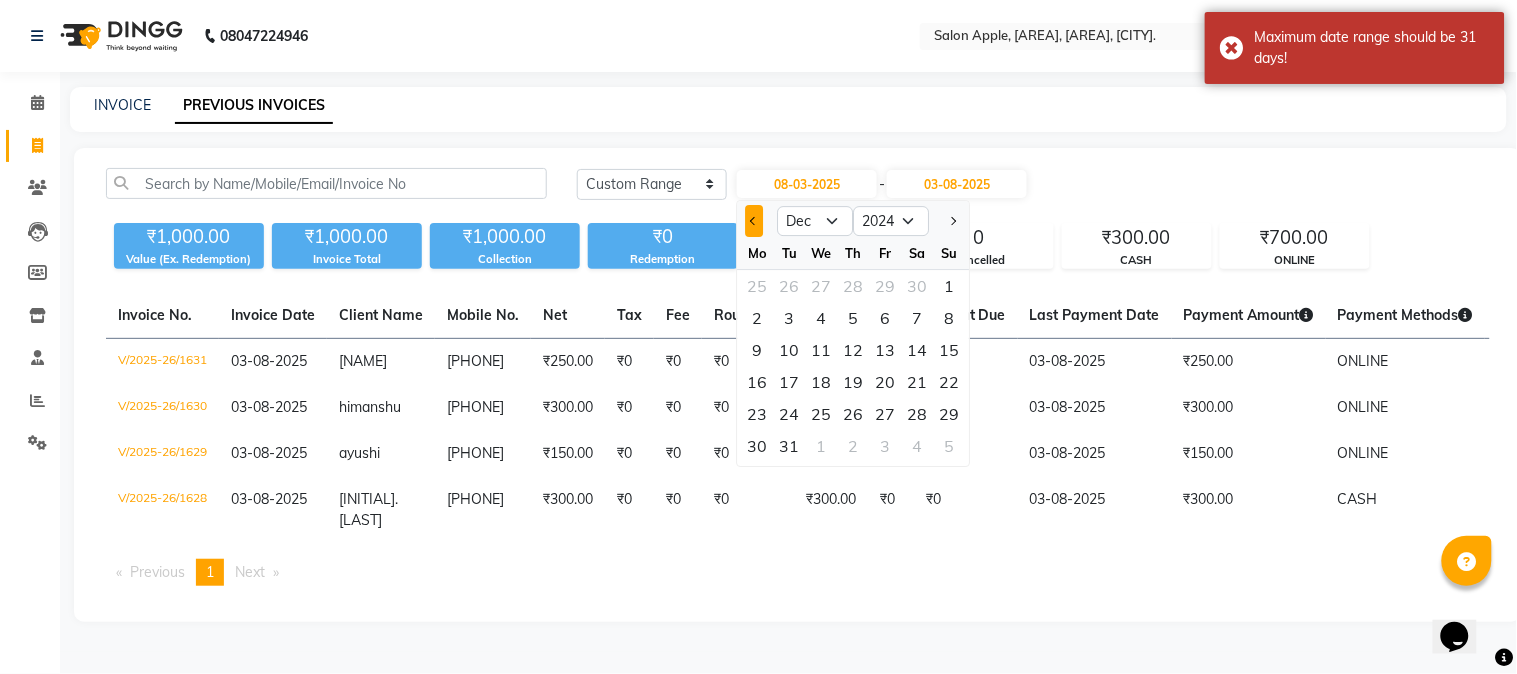 click 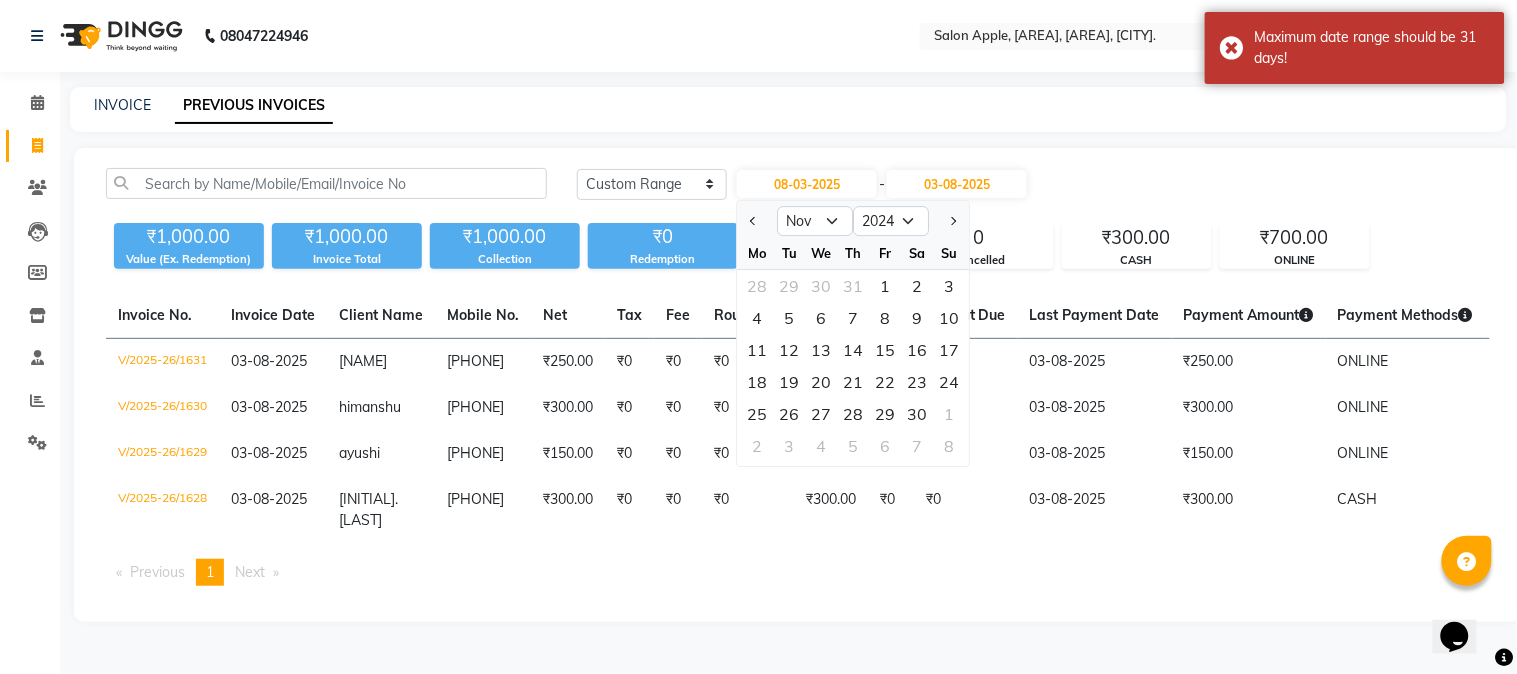 click on "Today Yesterday Custom Range 08-03-2025 Jan Feb Mar Apr May Jun Jul Aug Sep Oct Nov Dec 2014 2015 2016 2017 2018 2019 2020 2021 2022 2023 2024 2025 2026 2027 2028 2029 2030 2031 2032 2033 2034 Mo Tu We Th Fr Sa Su 28 29 30 31 1 2 3 4 5 6 7 8 9 10 11 12 13 14 15 16 17 18 19 20 21 22 23 24 25 26 27 28 29 30 1 2 3 4 5 6 7 8 - 03-08-2025" 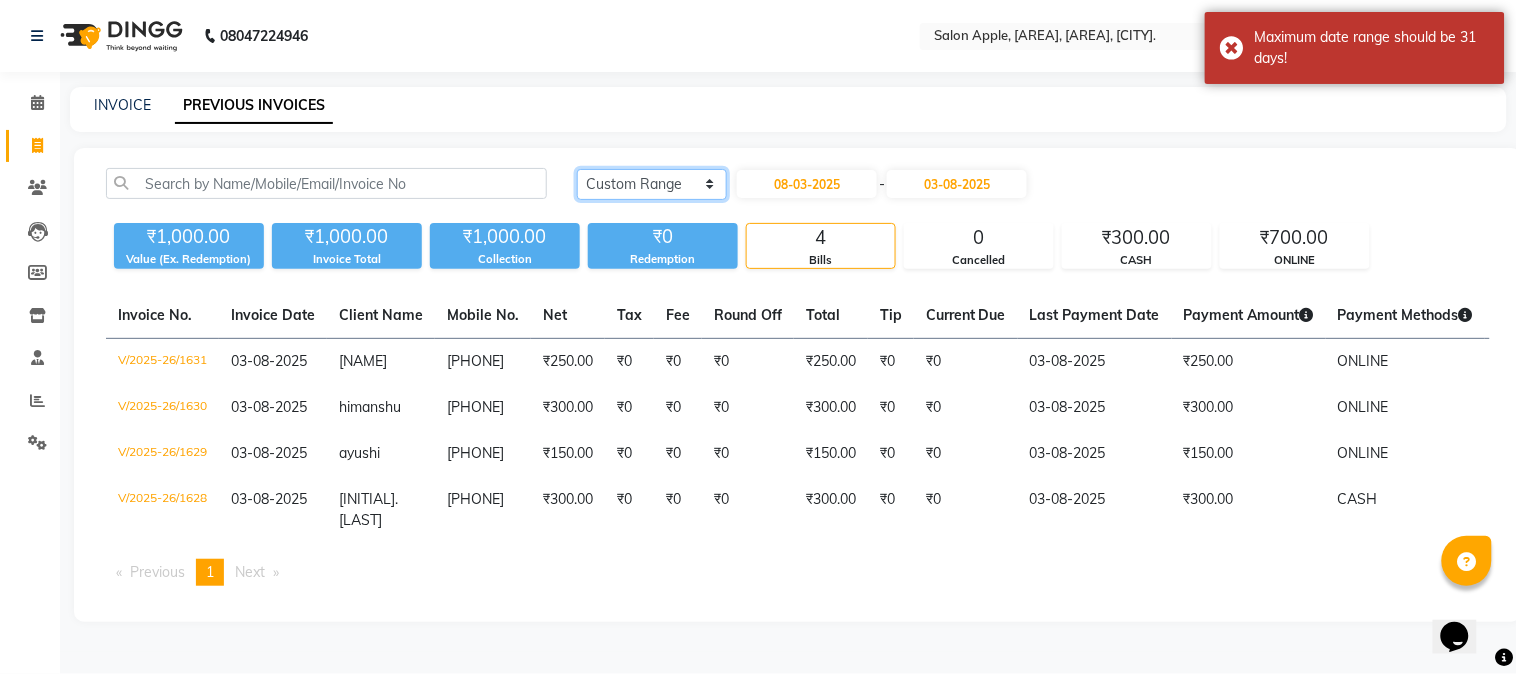 click on "Today Yesterday Custom Range" 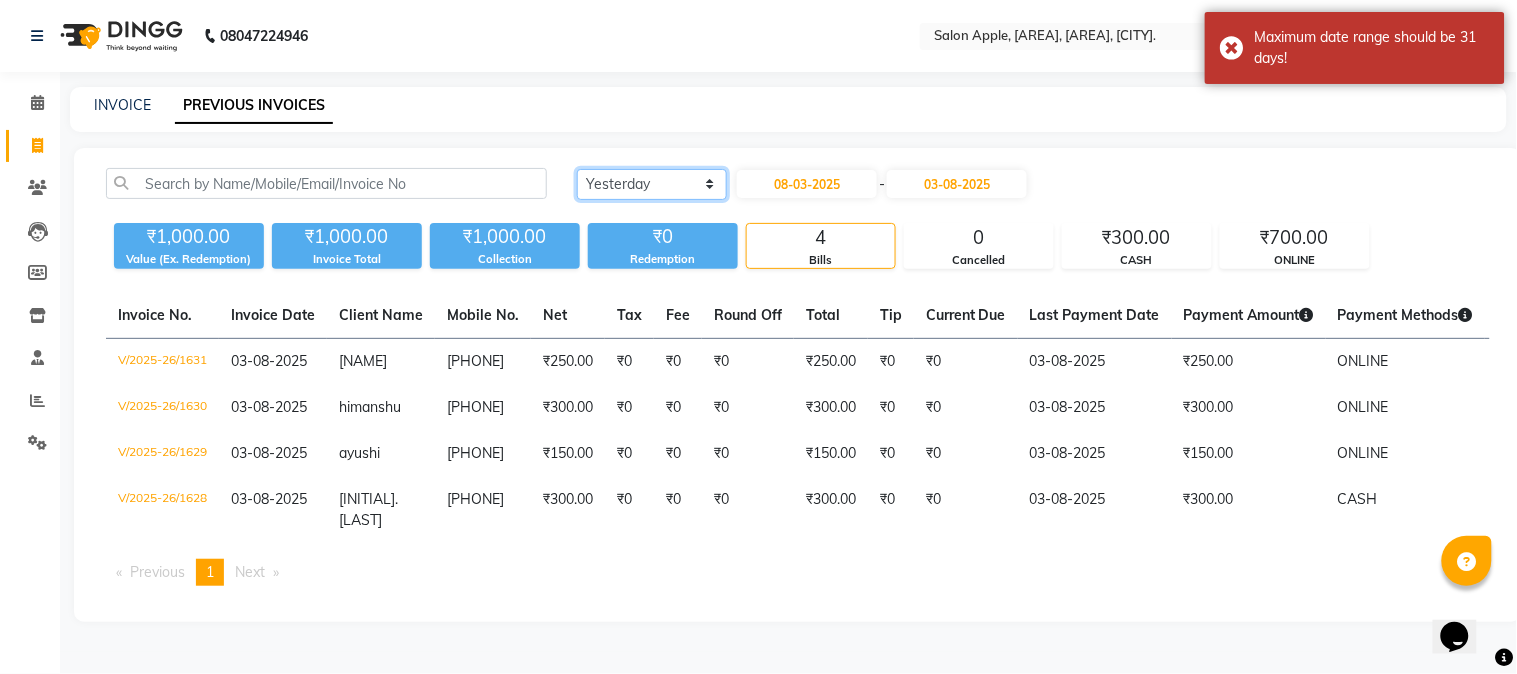 click on "Today Yesterday Custom Range" 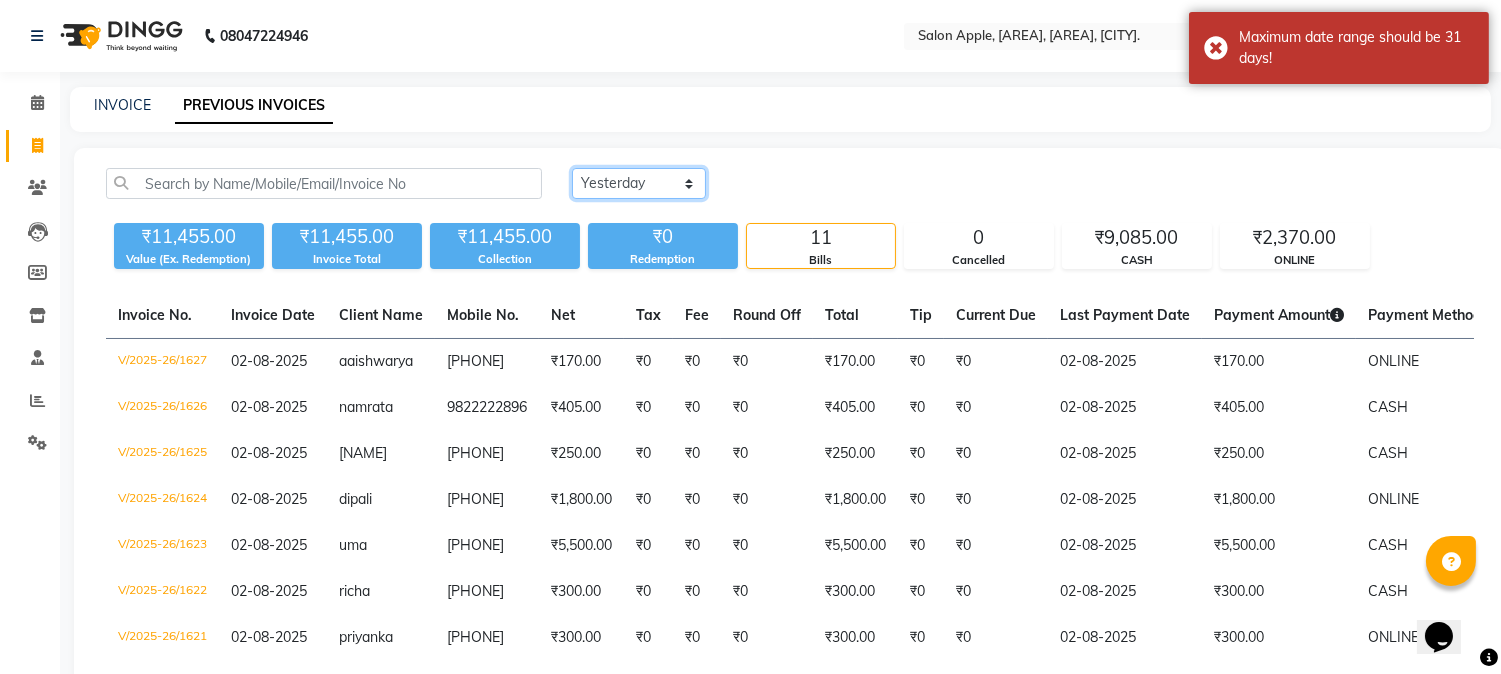 drag, startPoint x: 623, startPoint y: 184, endPoint x: 627, endPoint y: 194, distance: 10.770329 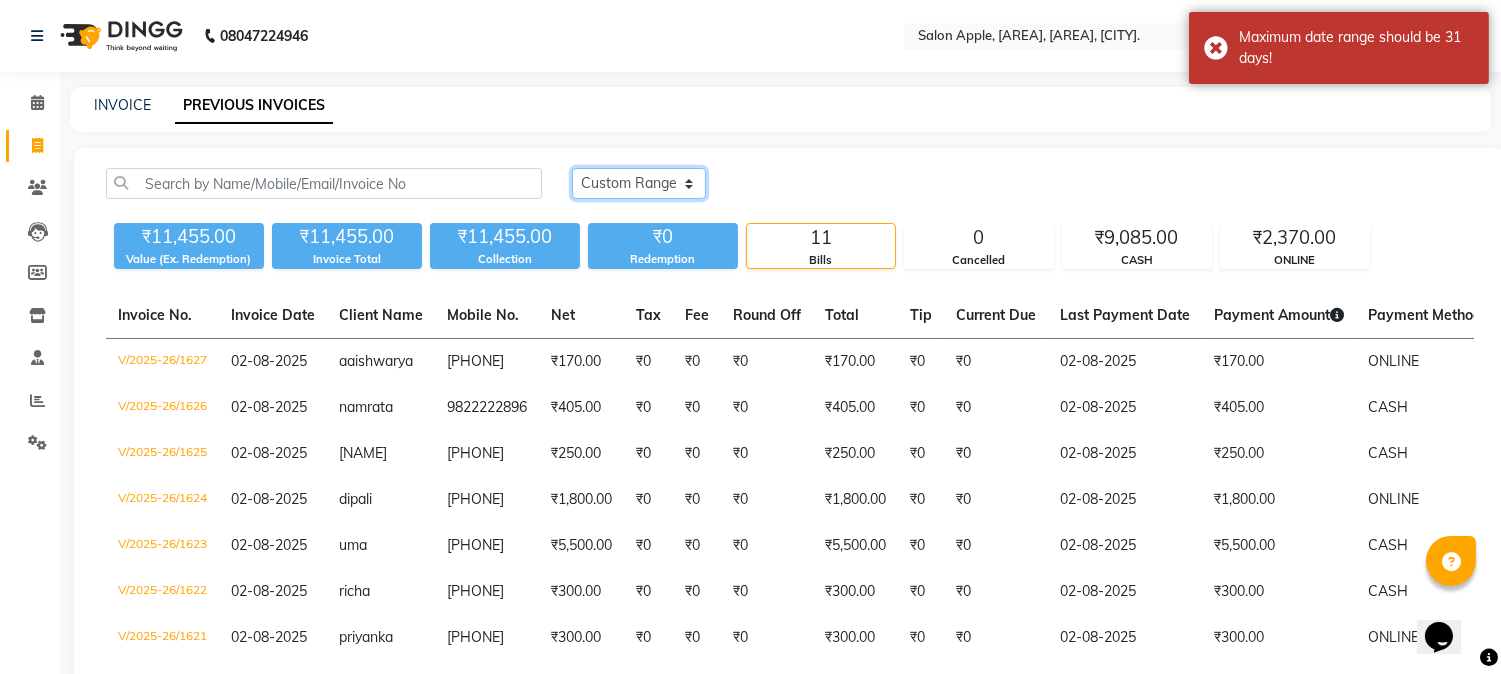 click on "Today Yesterday Custom Range" 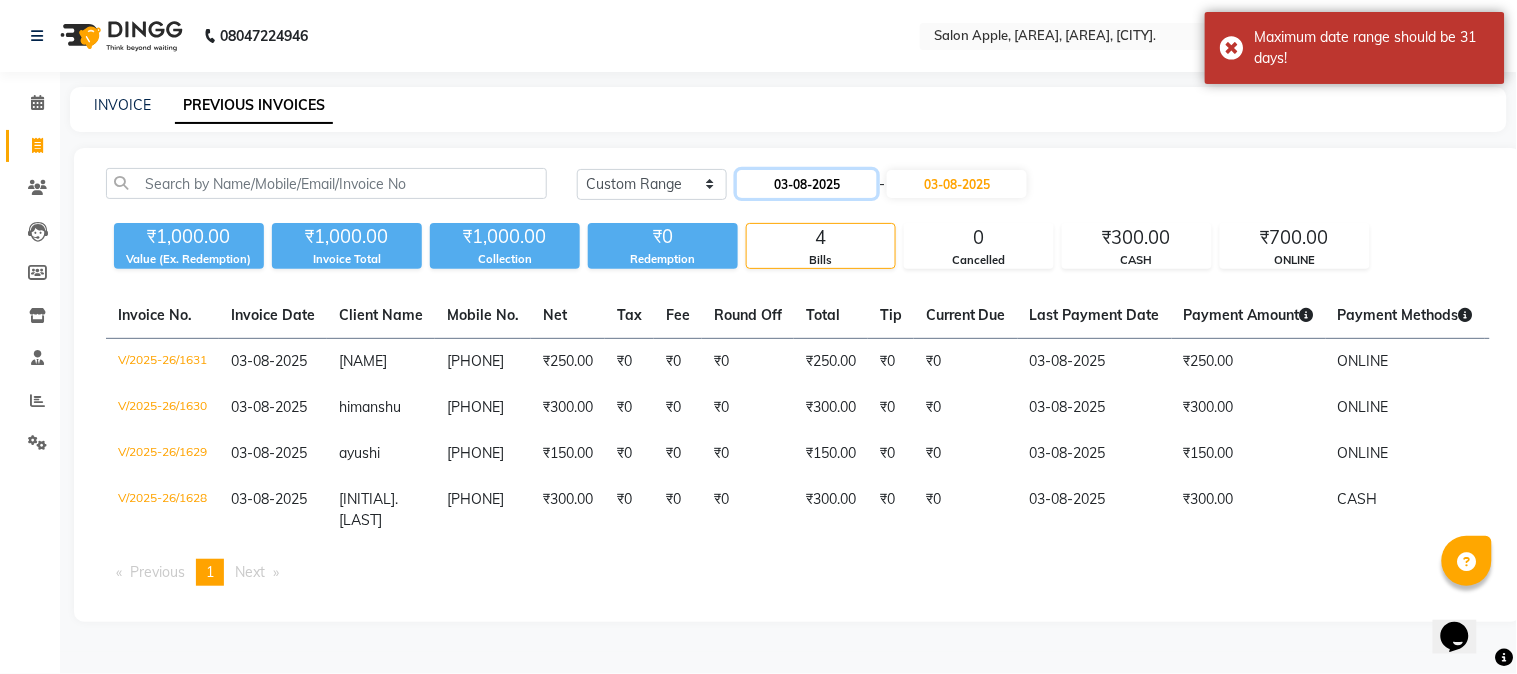 click on "03-08-2025" 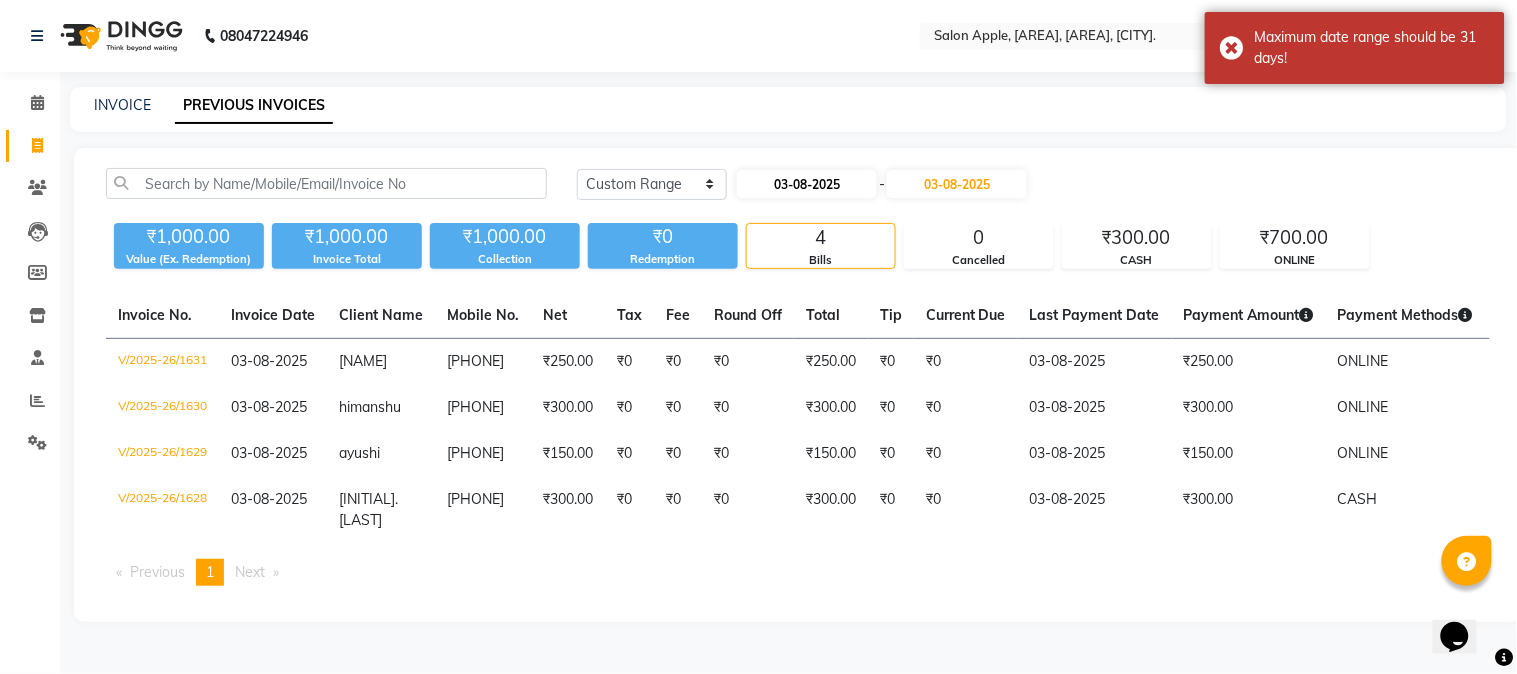 select on "8" 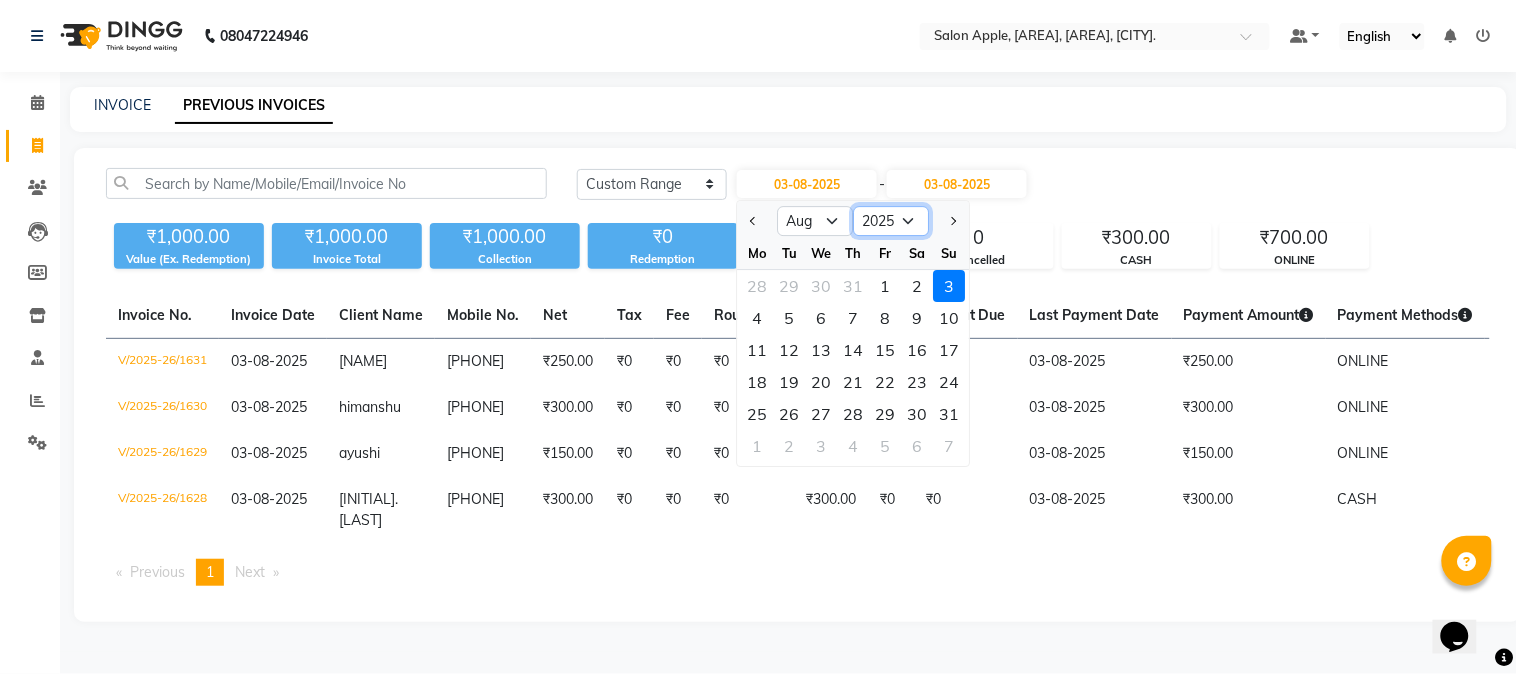 click on "2015 2016 2017 2018 2019 2020 2021 2022 2023 2024 2025 2026 2027 2028 2029 2030 2031 2032 2033 2034 2035" 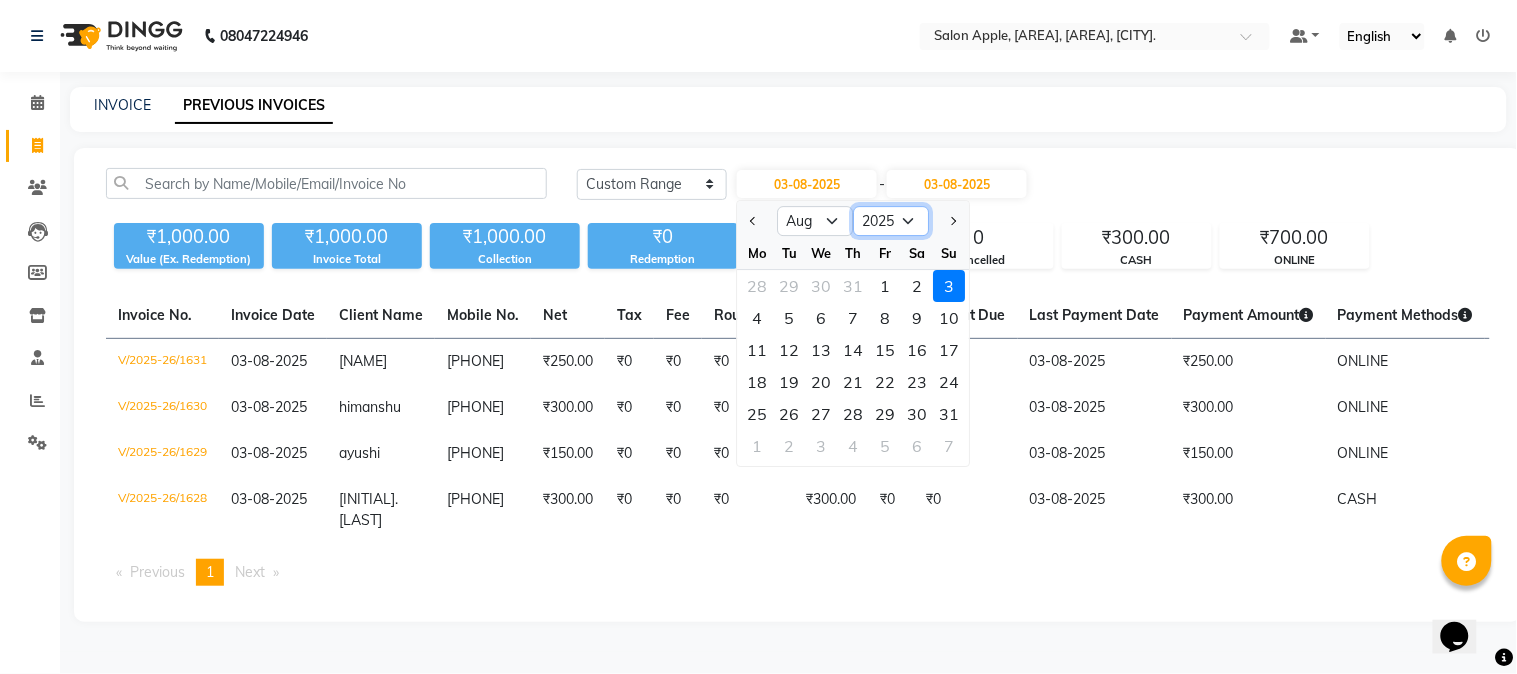 select on "2024" 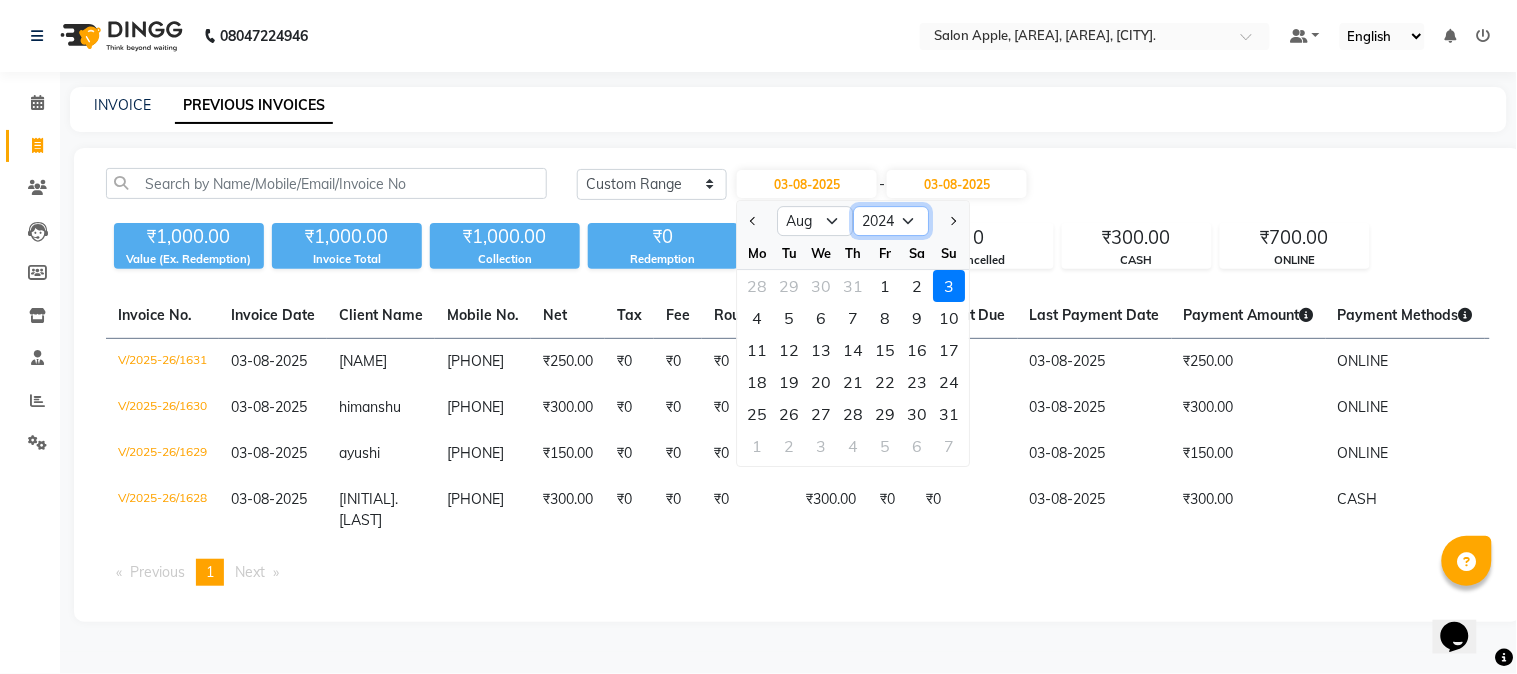 click on "2015 2016 2017 2018 2019 2020 2021 2022 2023 2024 2025 2026 2027 2028 2029 2030 2031 2032 2033 2034 2035" 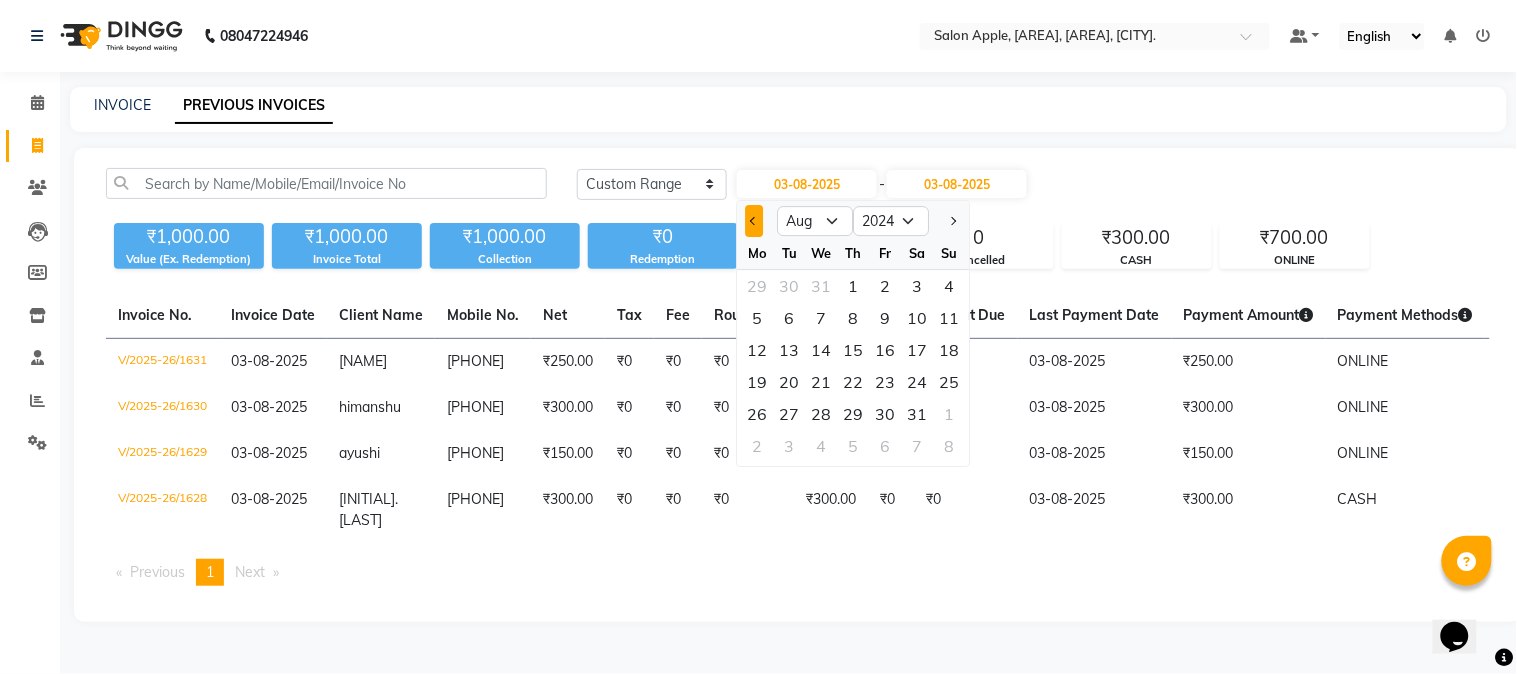 click 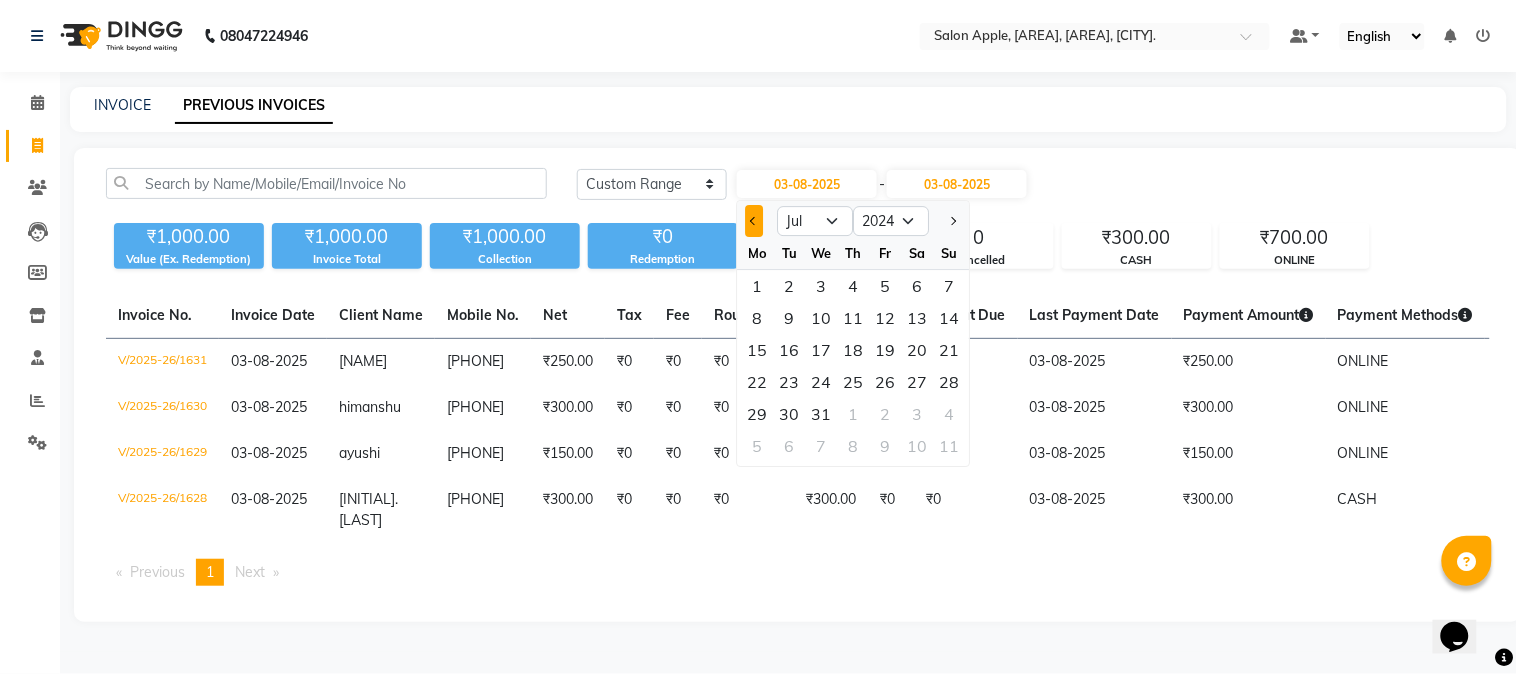 click 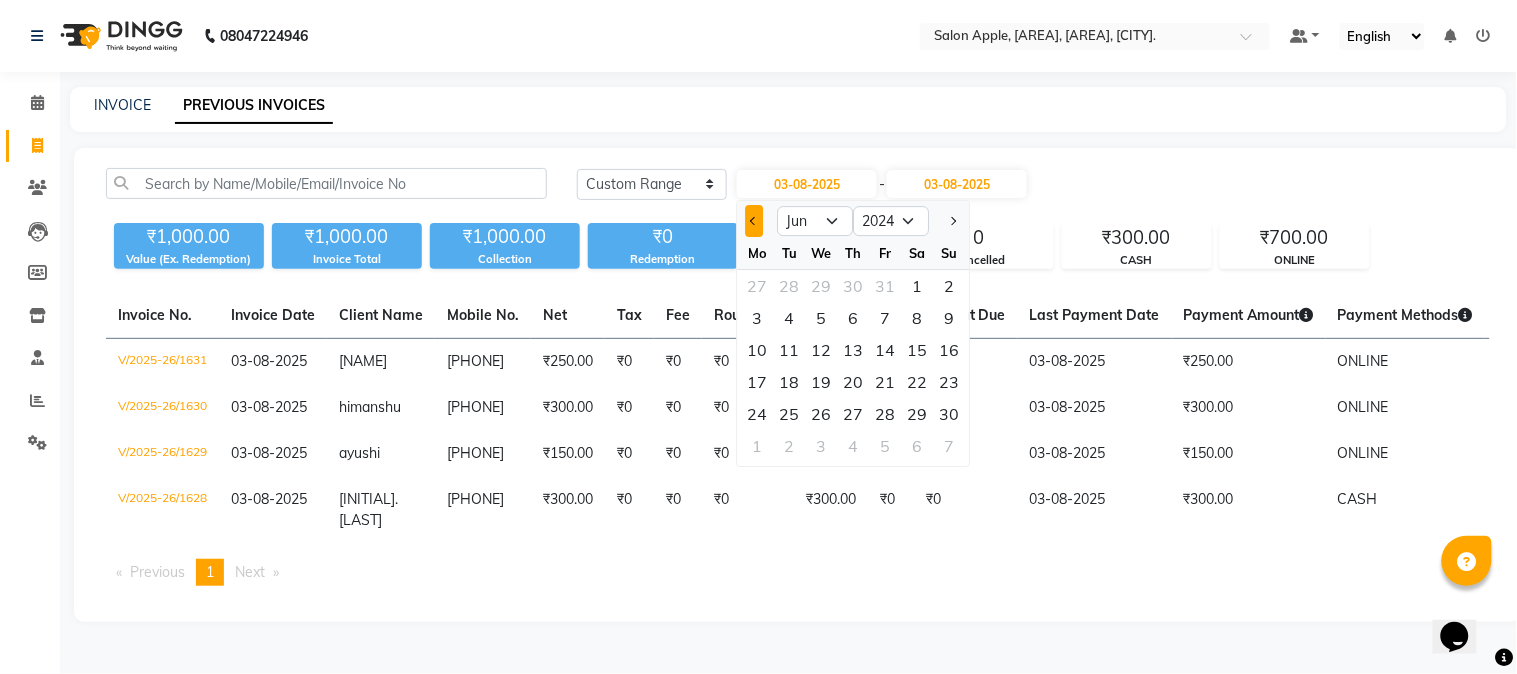 click 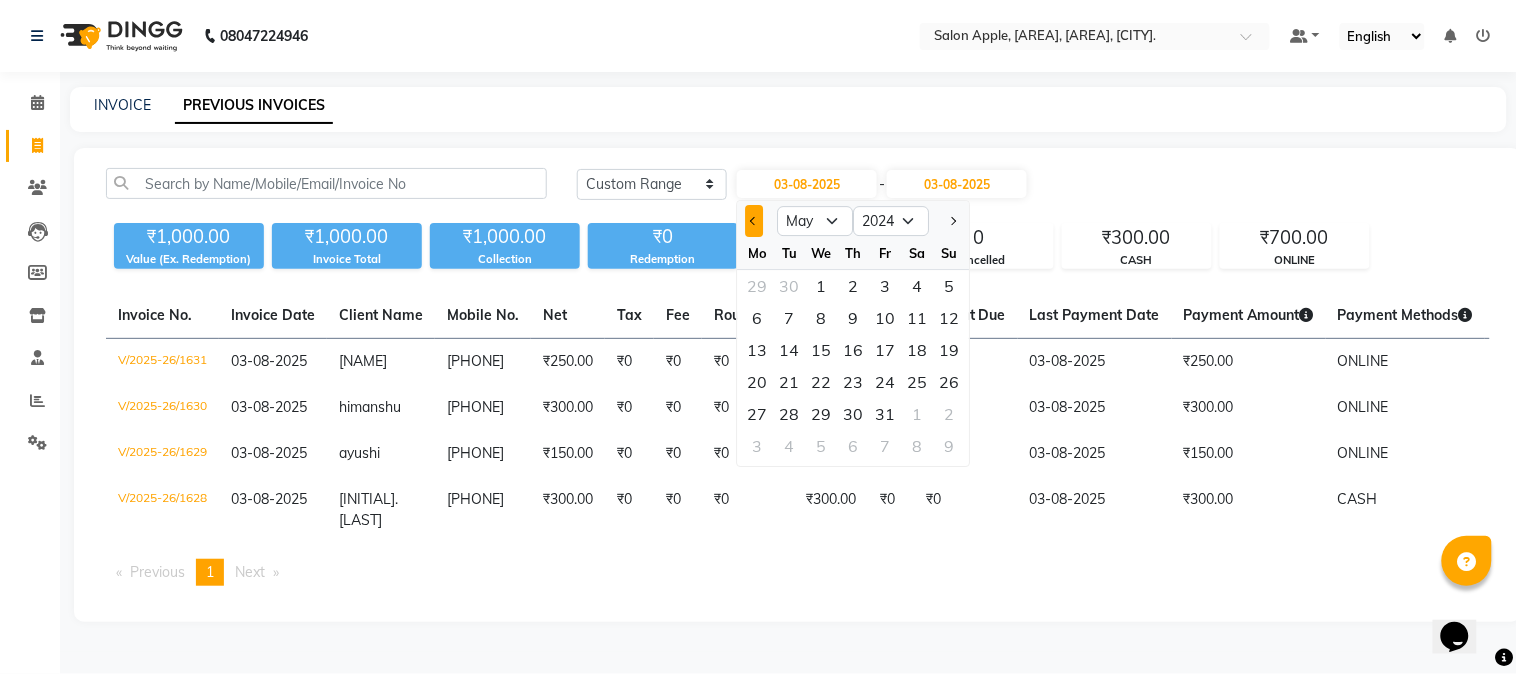 click 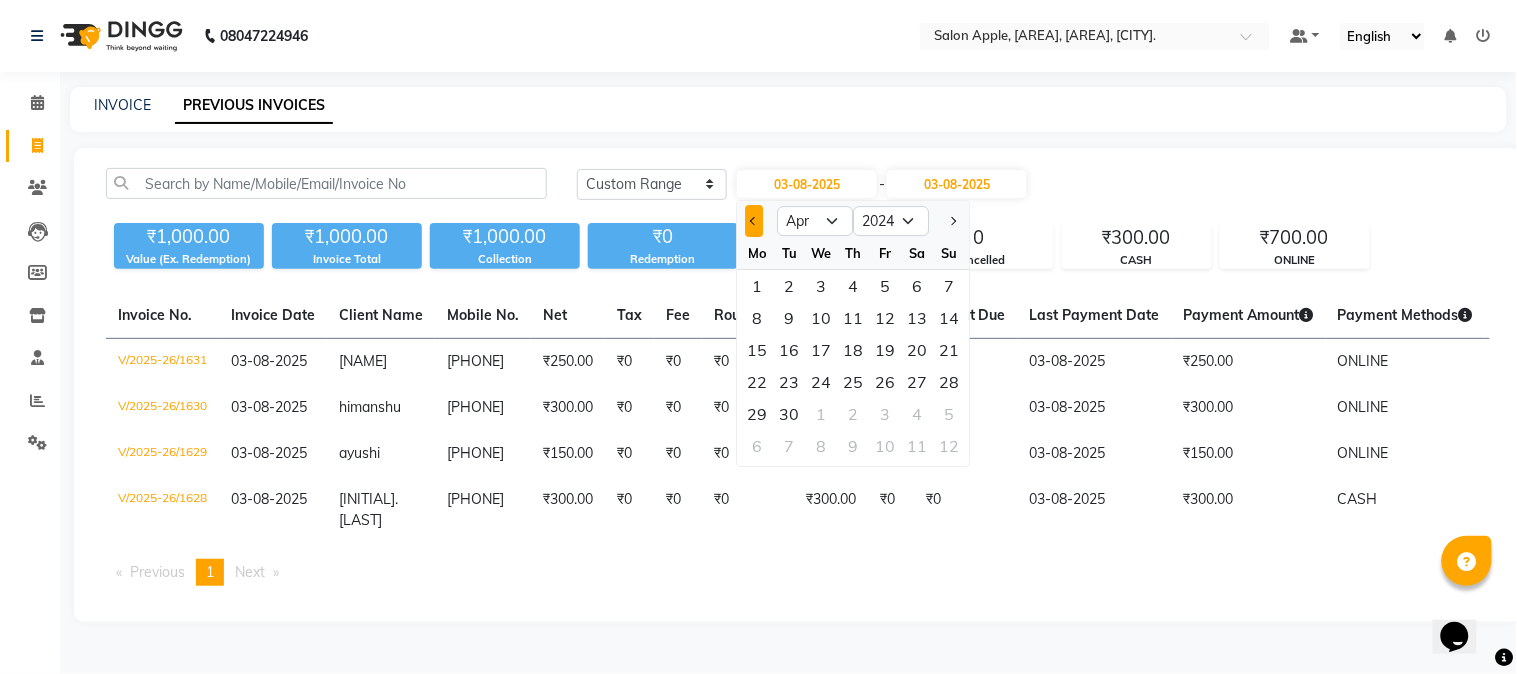 click 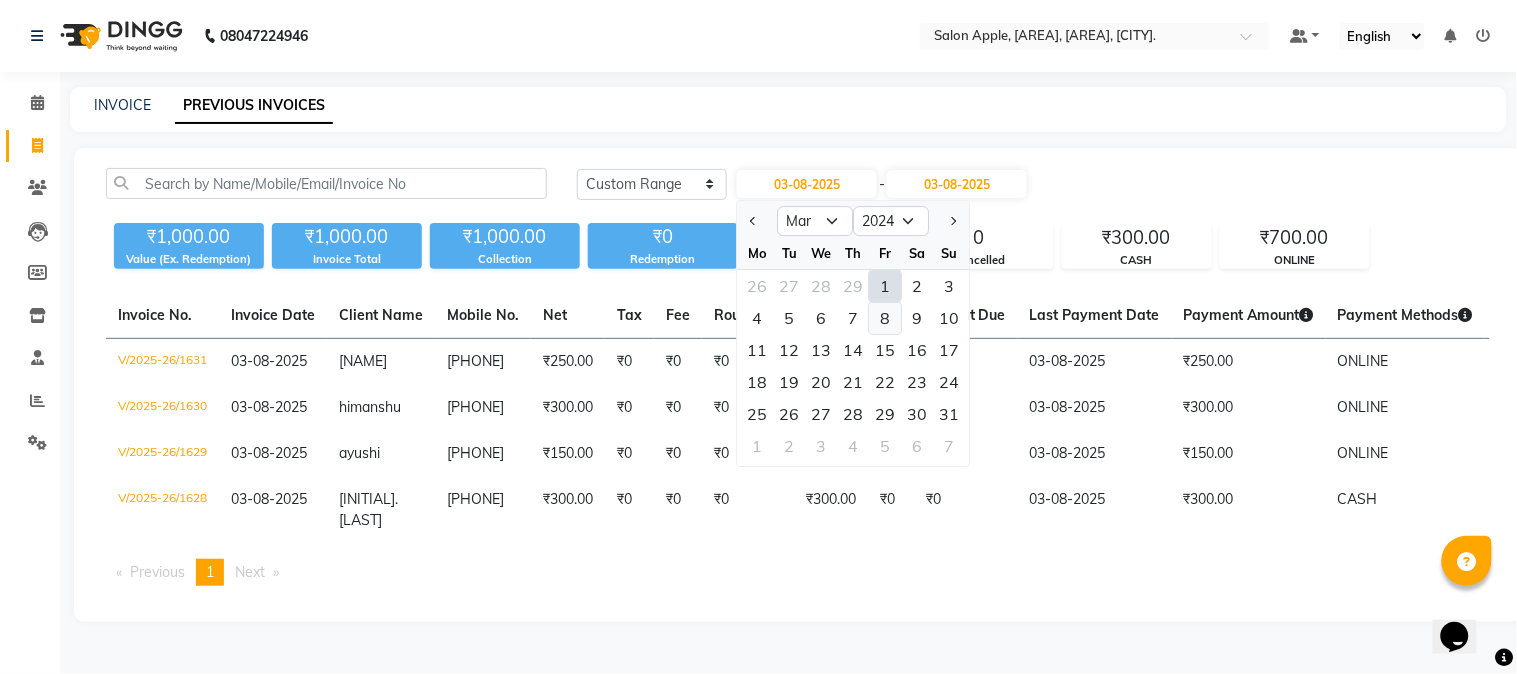 click on "8" 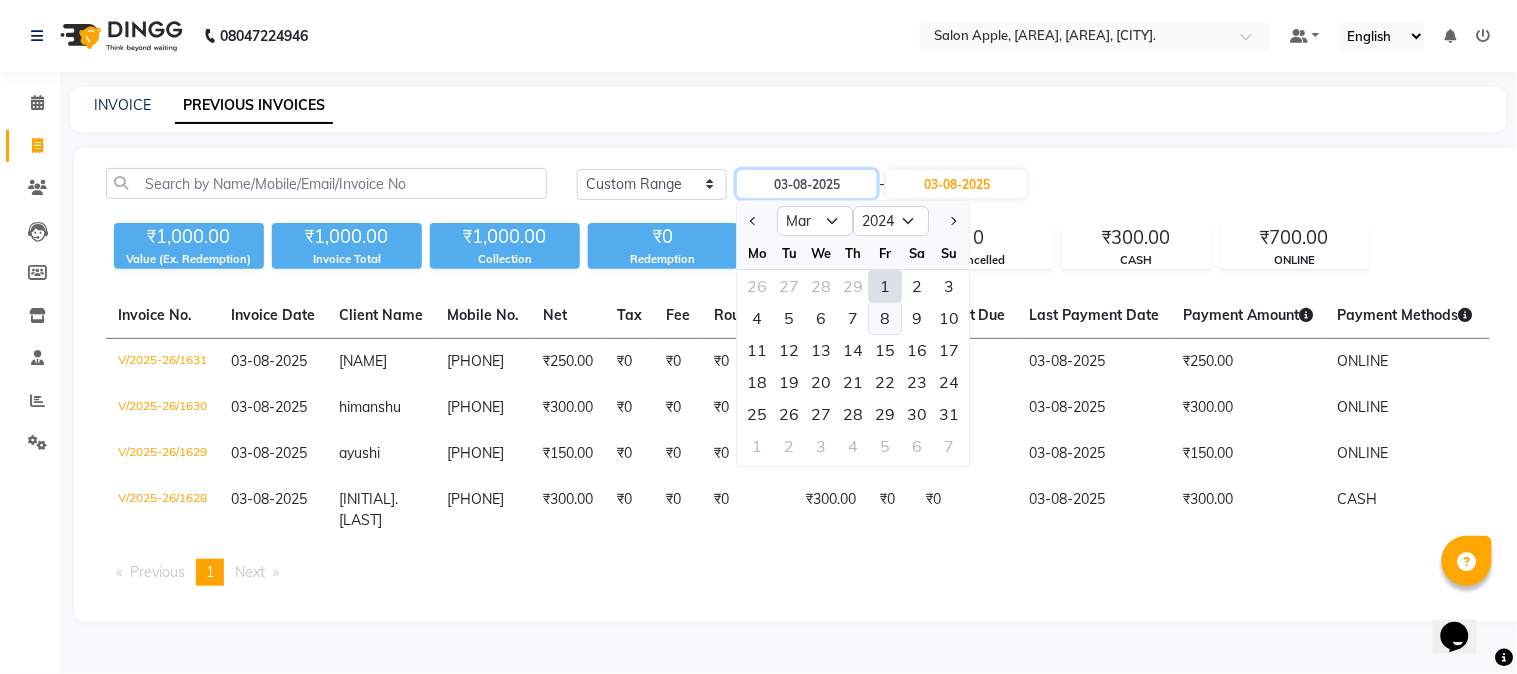type on "08-03-2024" 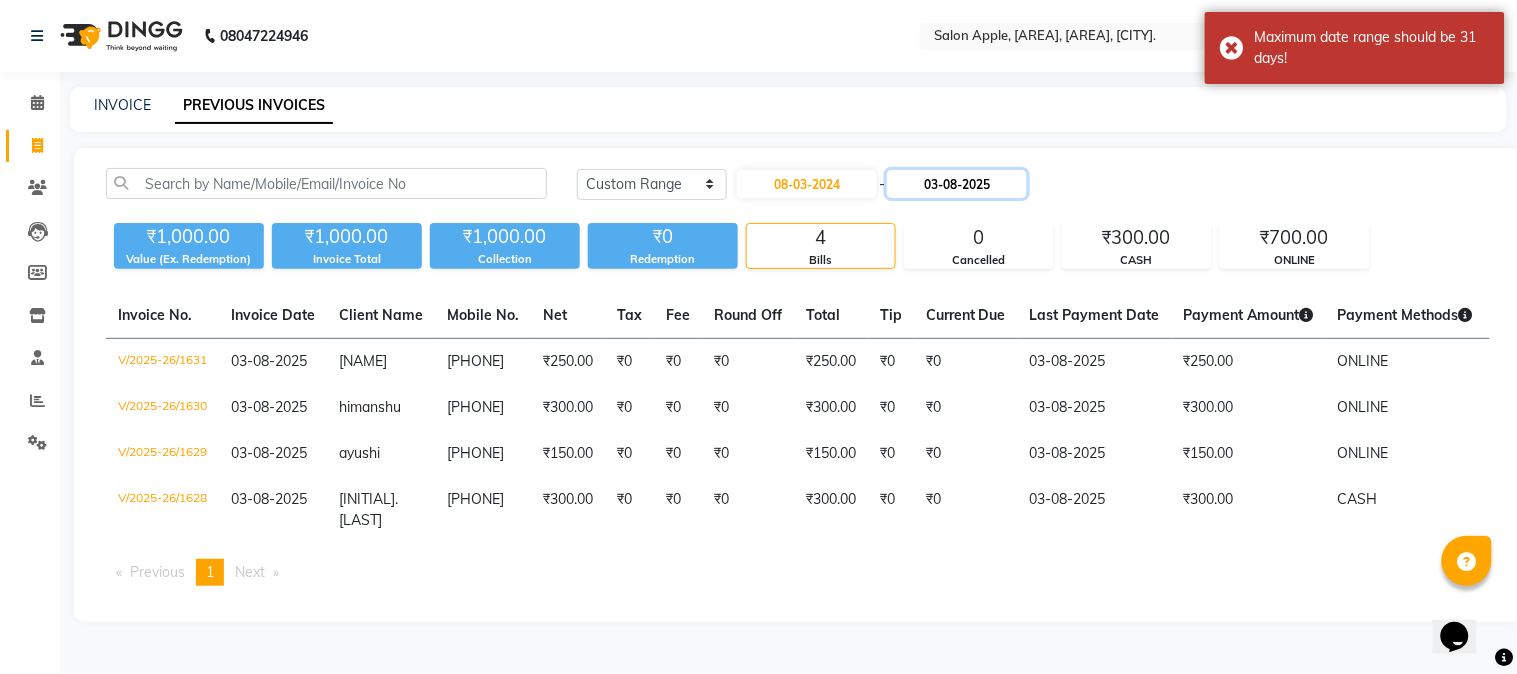 click on "03-08-2025" 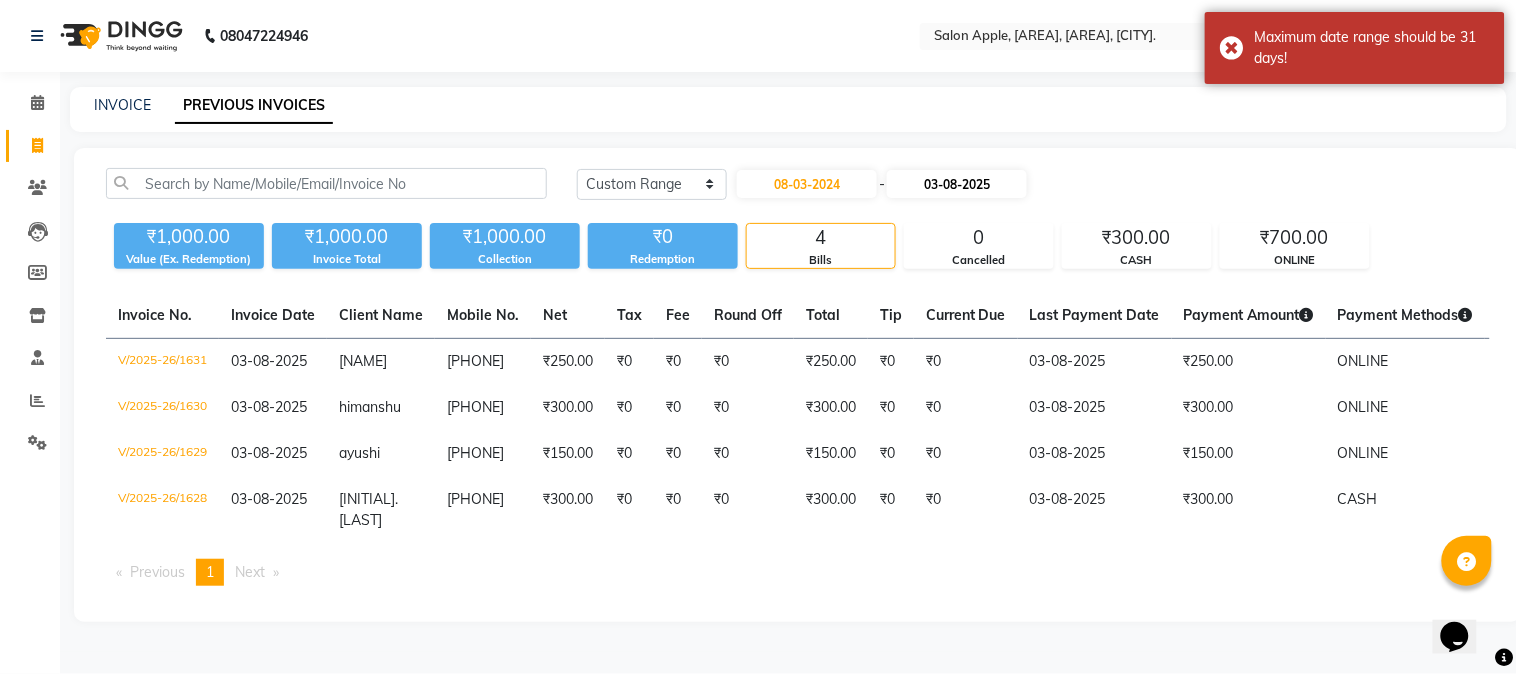 select on "8" 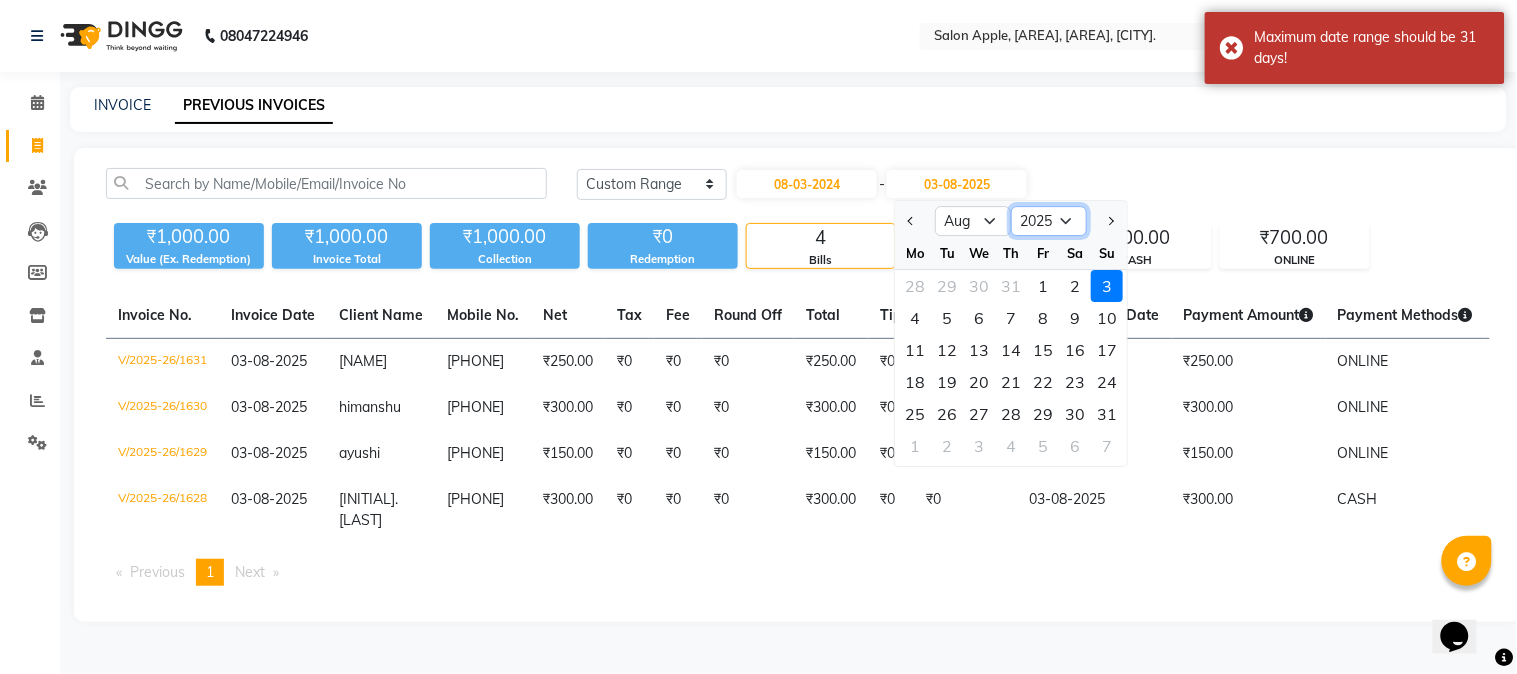 click on "2024 2025 2026 2027 2028 2029 2030 2031 2032 2033 2034 2035" 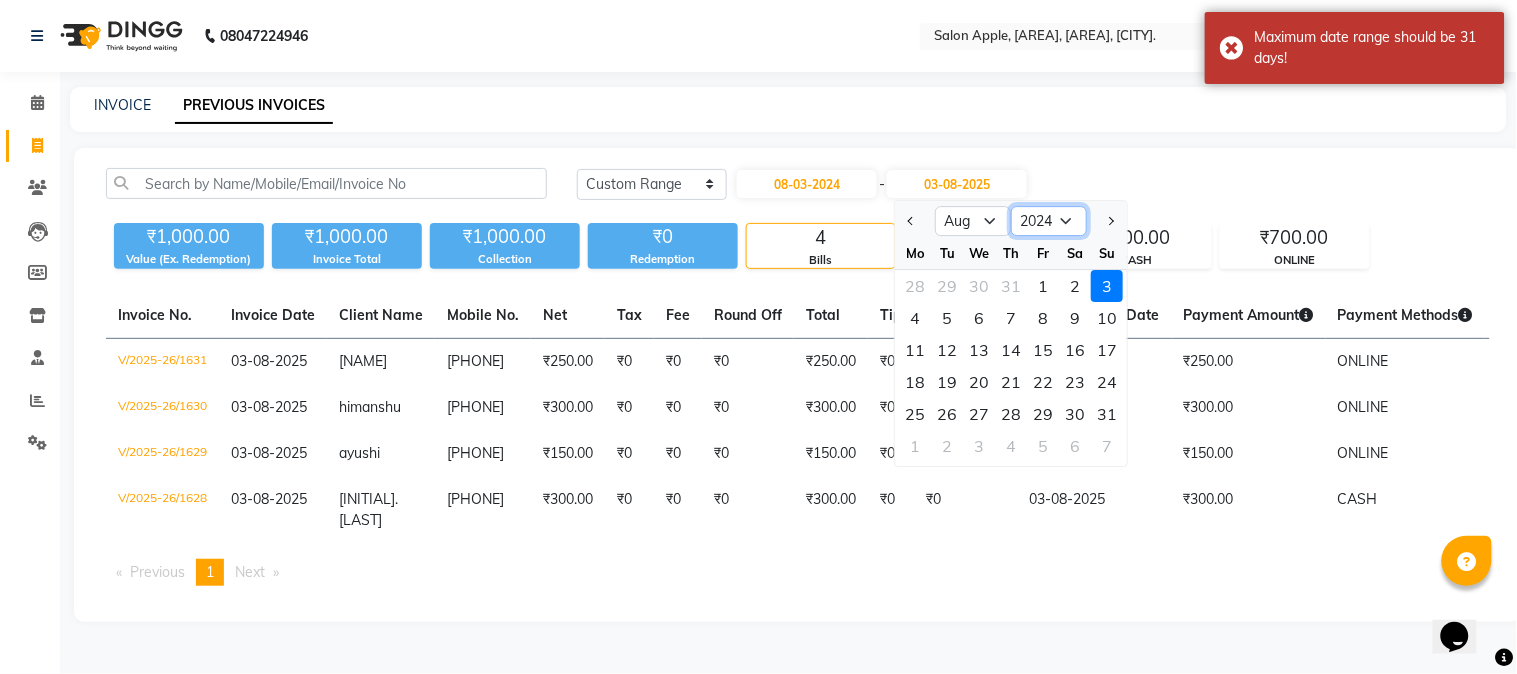 click on "2024 2025 2026 2027 2028 2029 2030 2031 2032 2033 2034 2035" 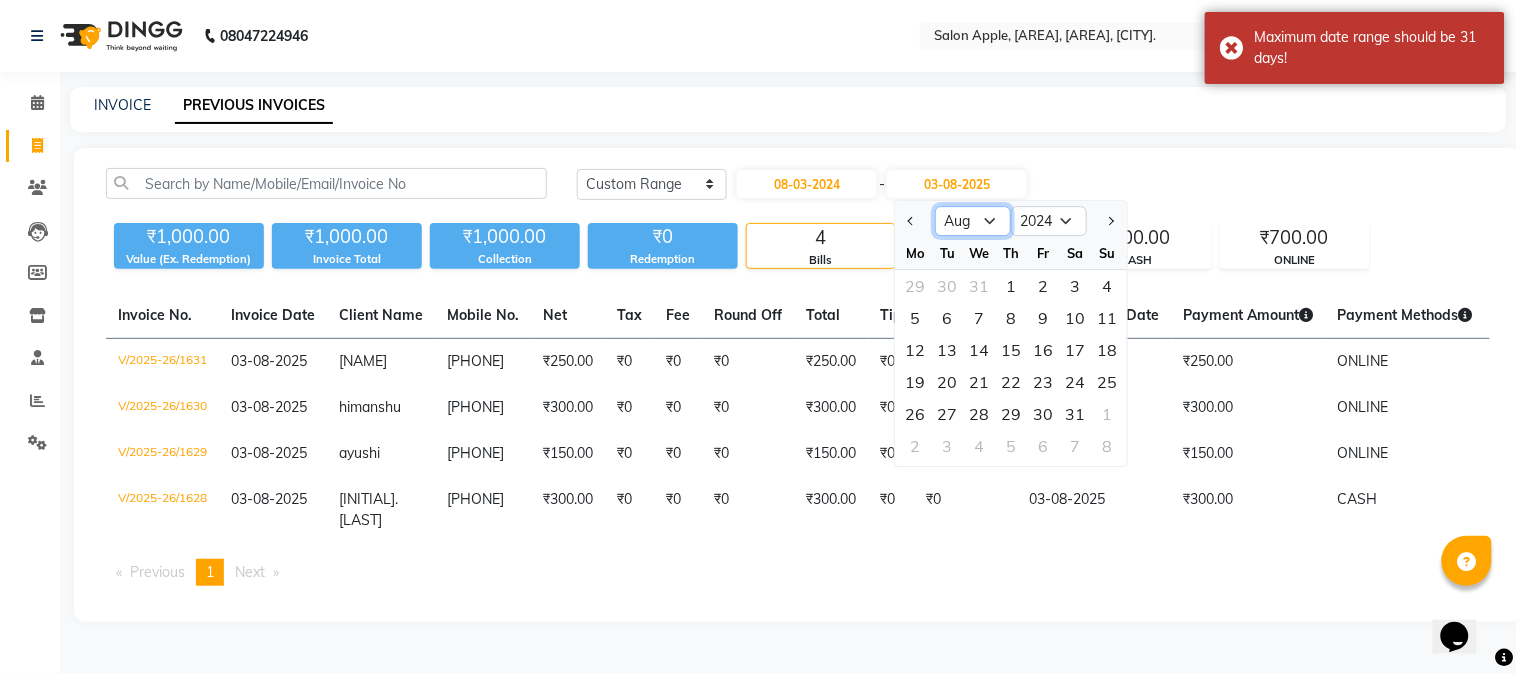 drag, startPoint x: 957, startPoint y: 210, endPoint x: 965, endPoint y: 217, distance: 10.630146 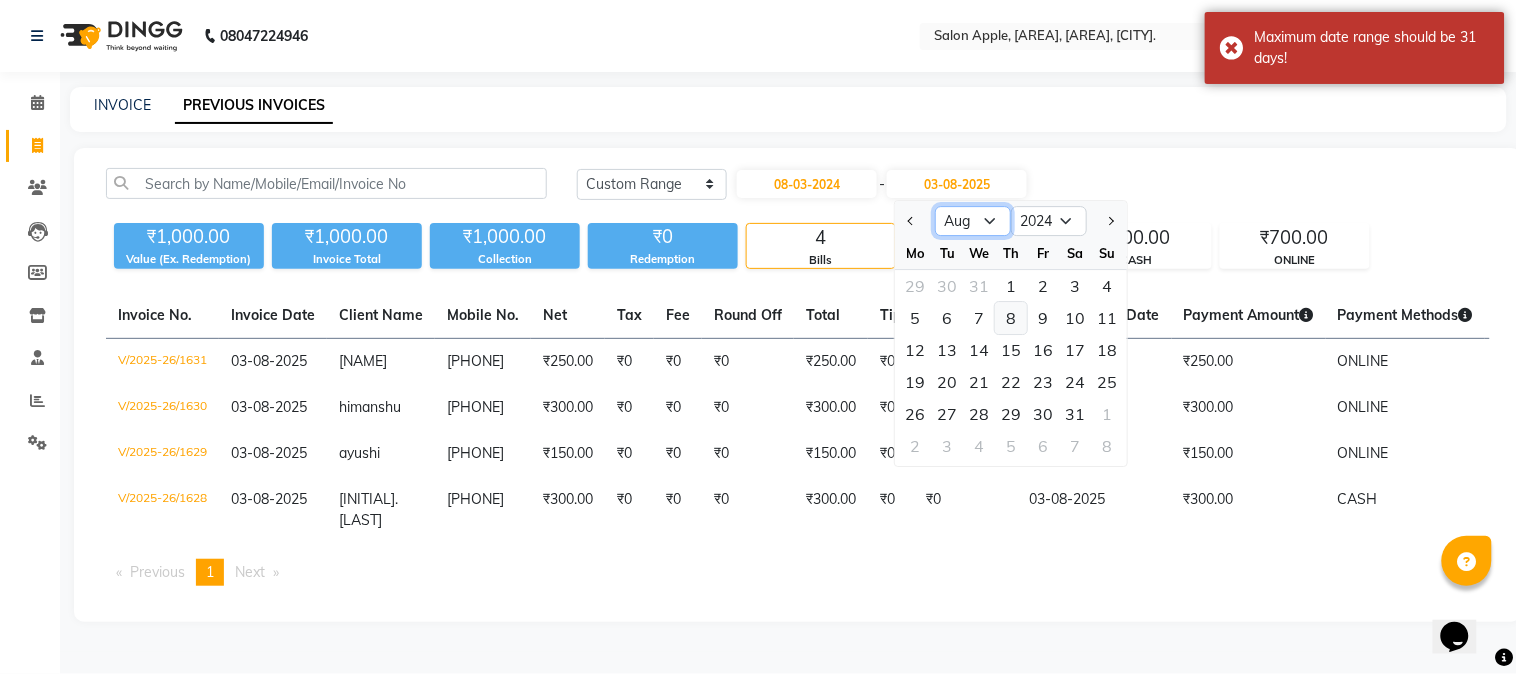 select on "3" 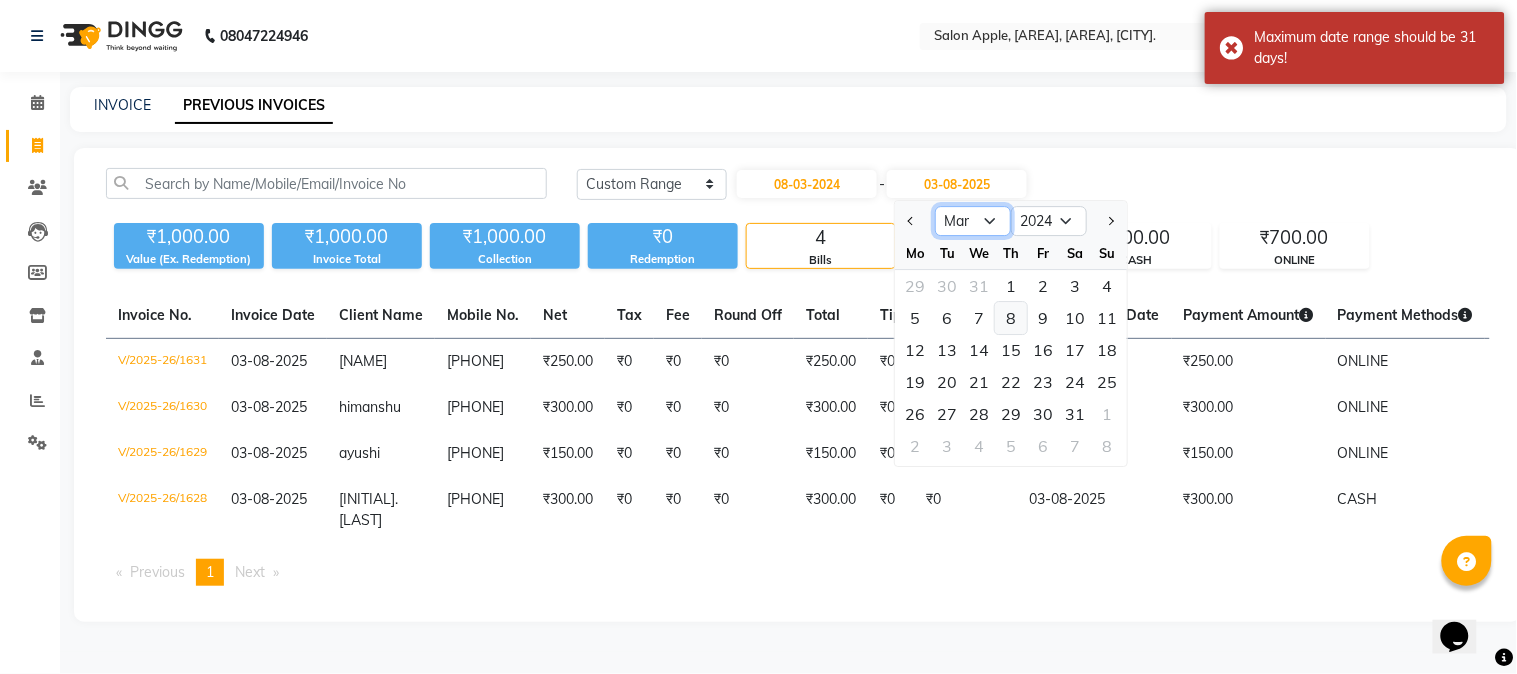 click on "Mar Apr May Jun Jul Aug Sep Oct Nov Dec" 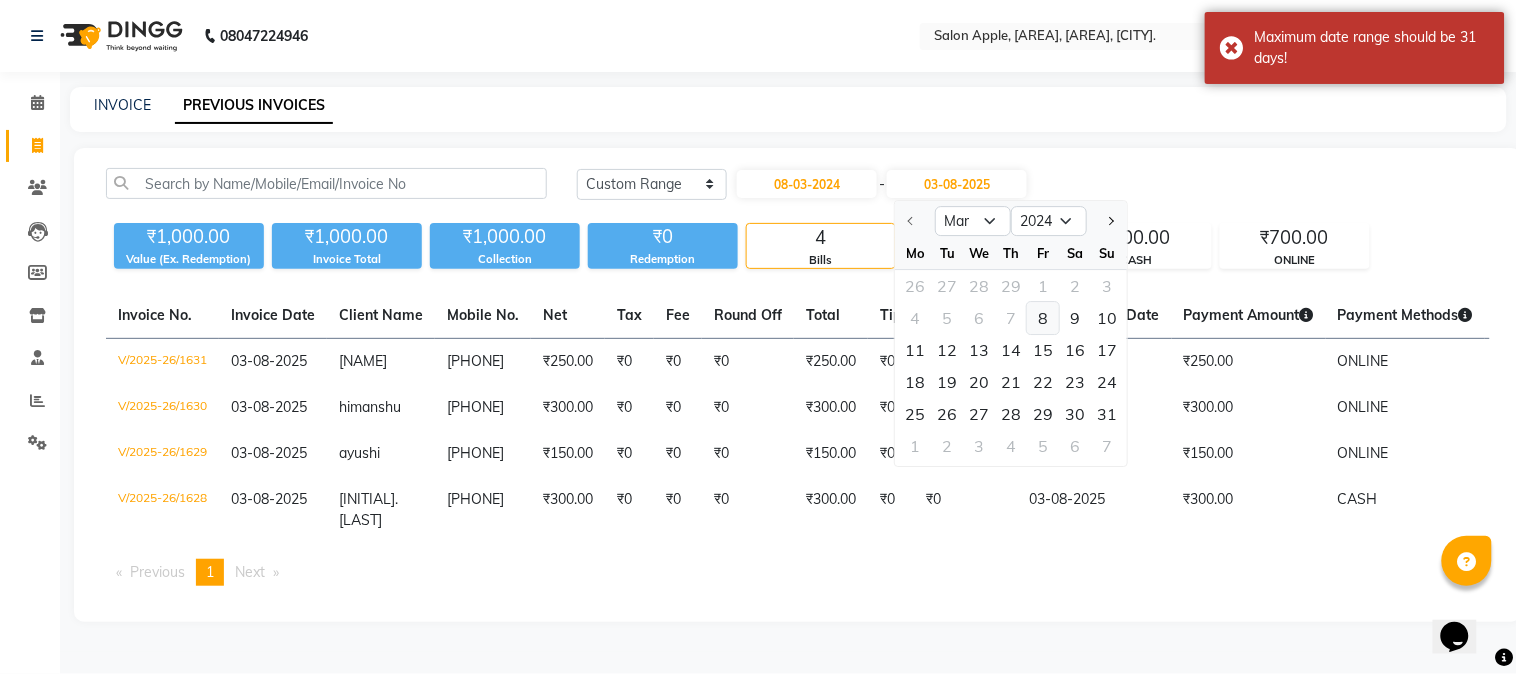 click on "8" 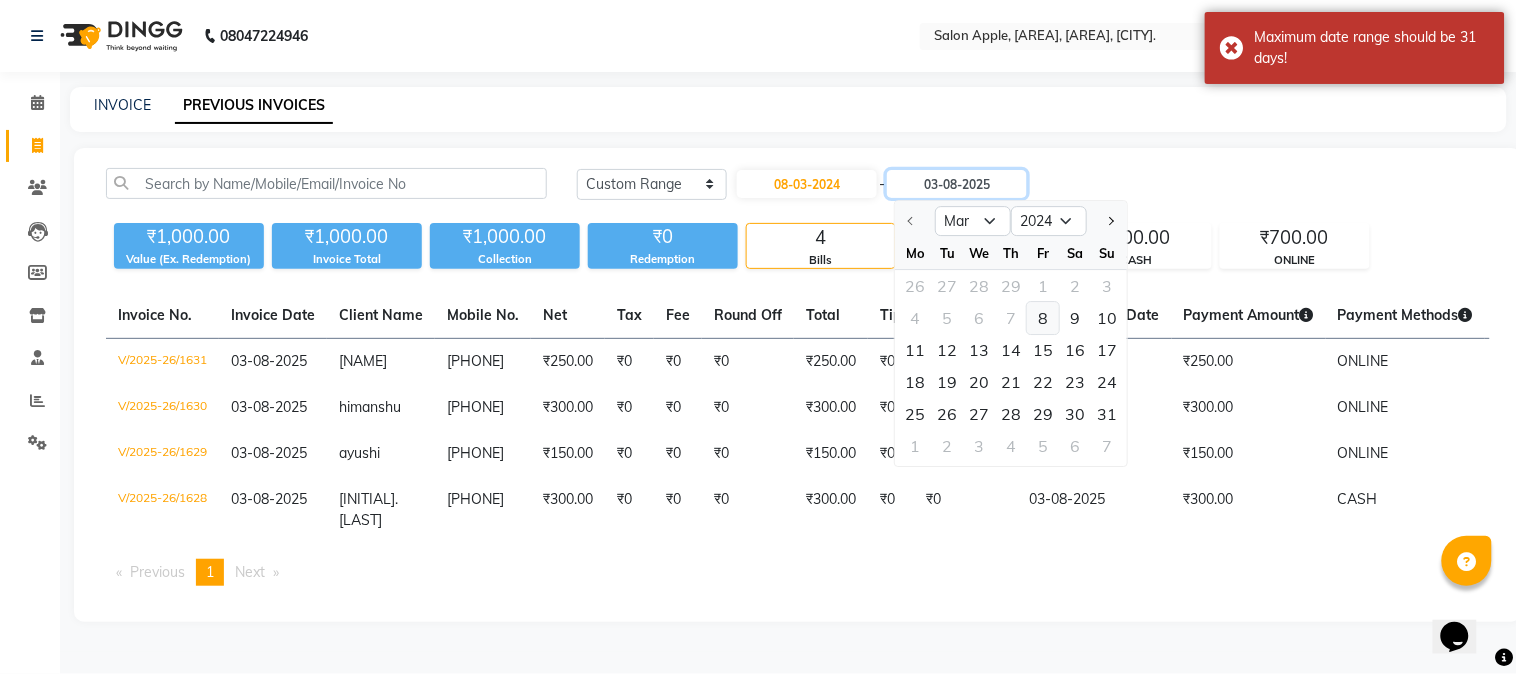 type on "08-03-2024" 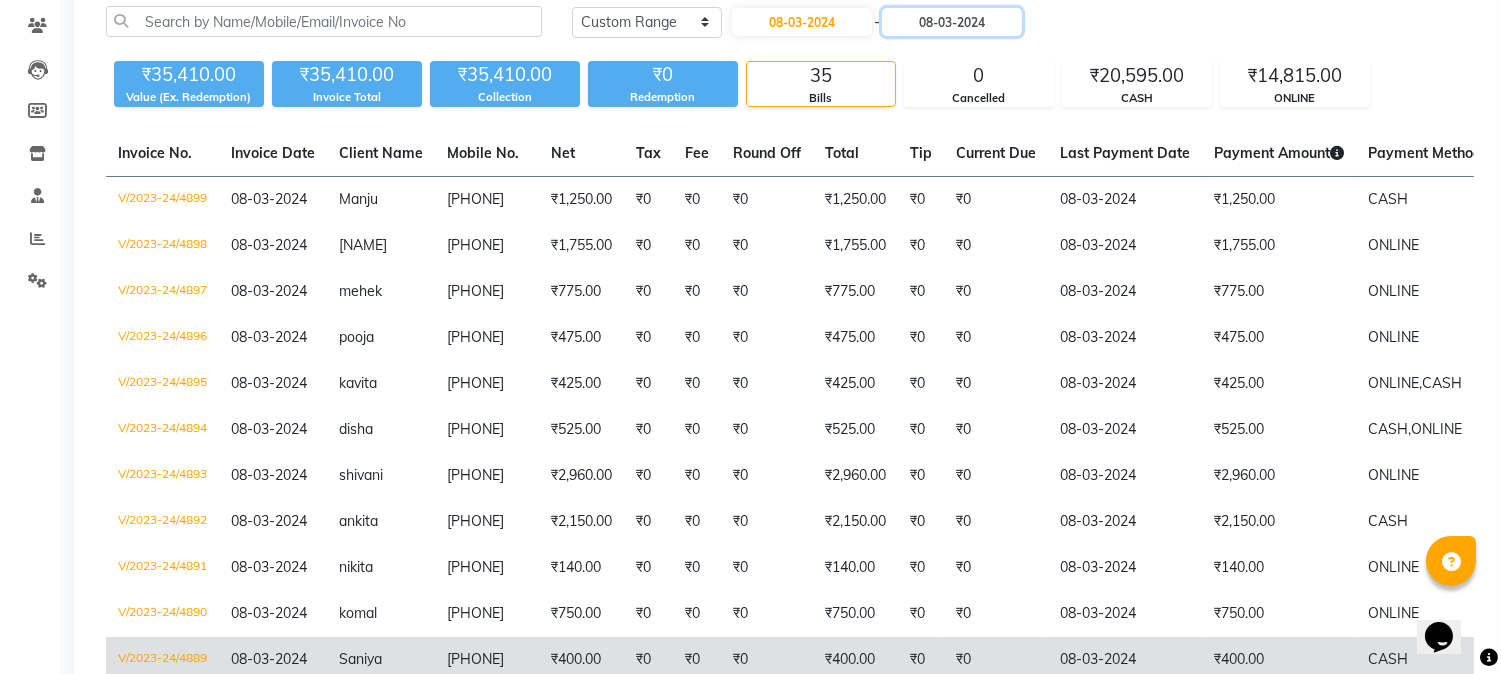 scroll, scrollTop: 0, scrollLeft: 0, axis: both 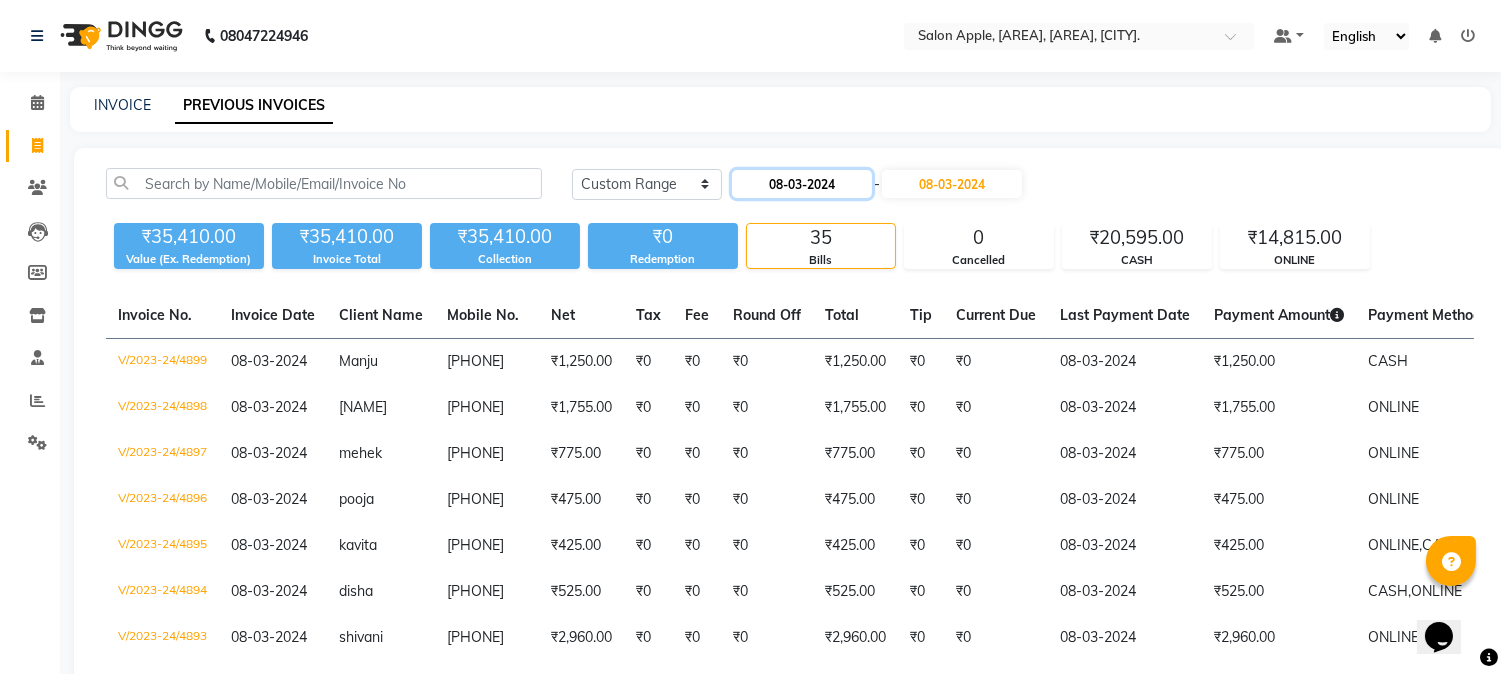 click on "08-03-2024" 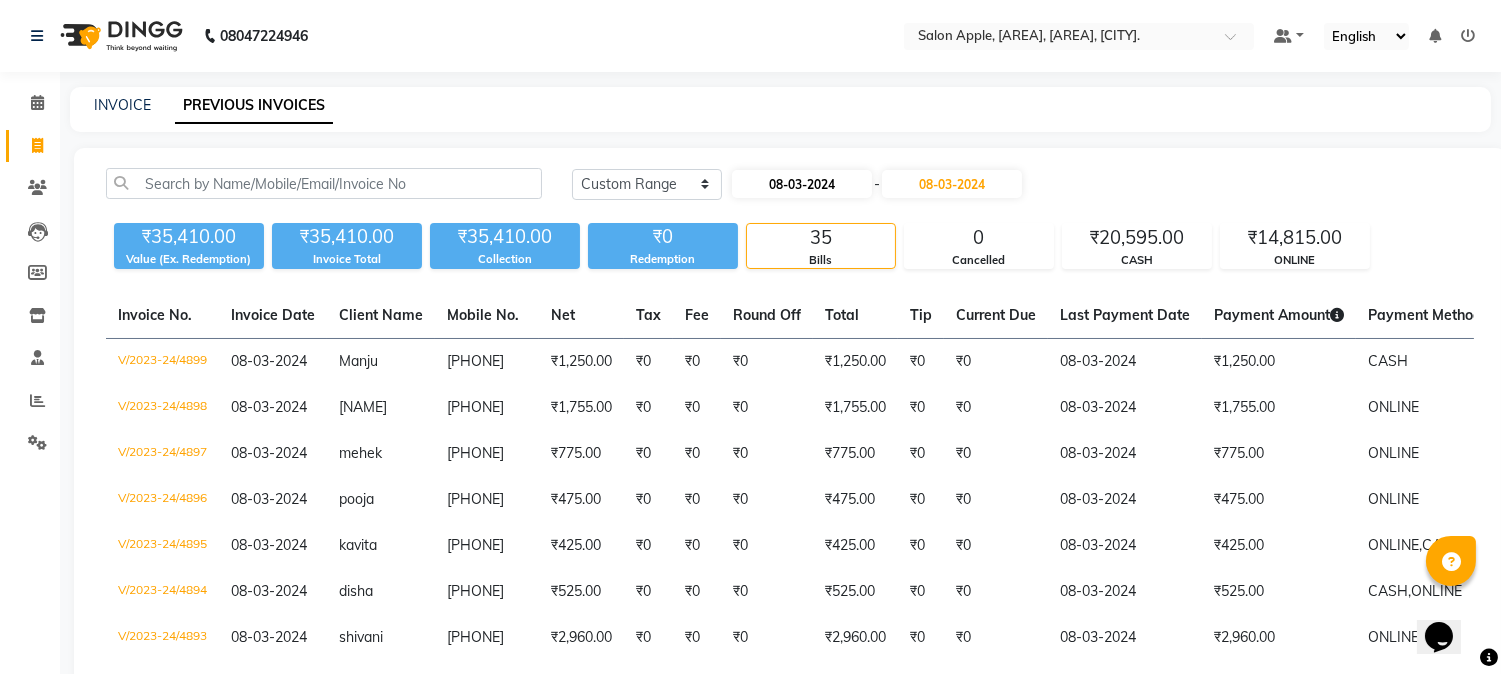 select on "3" 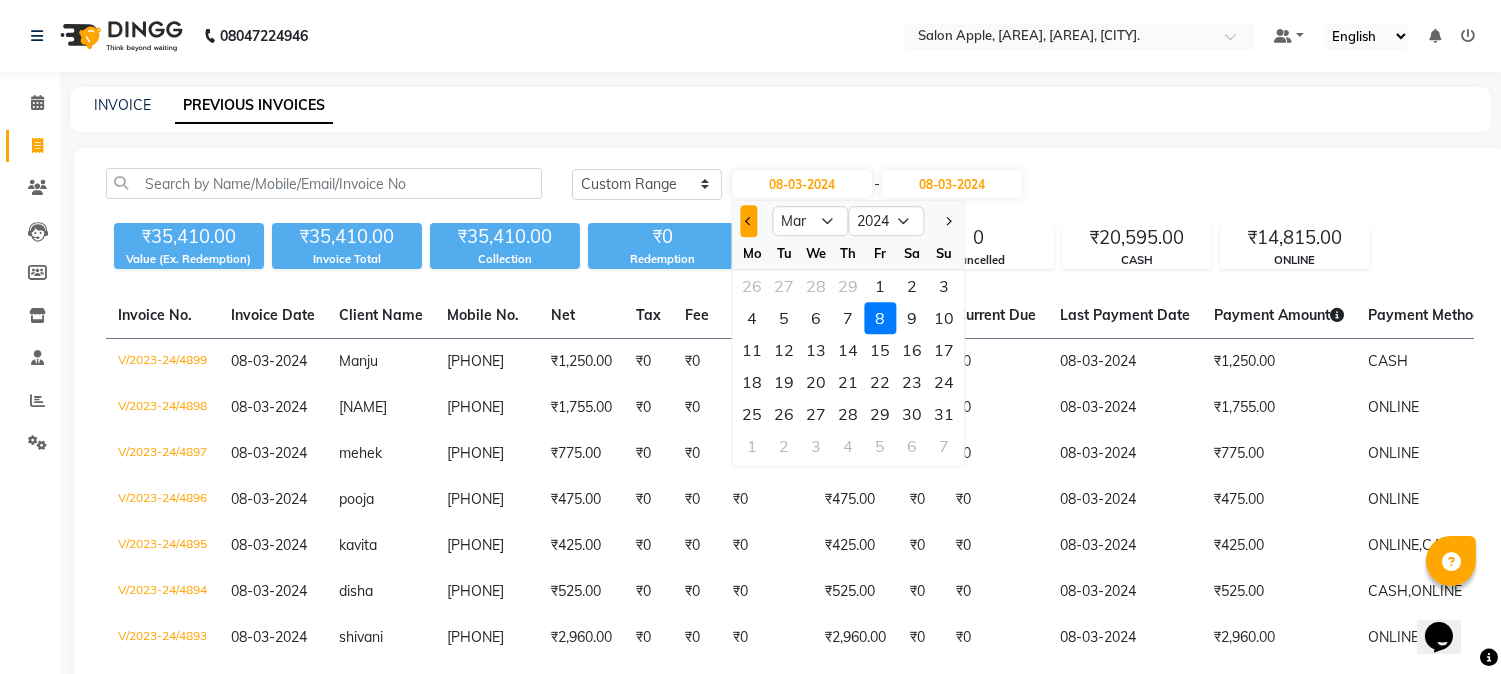 click 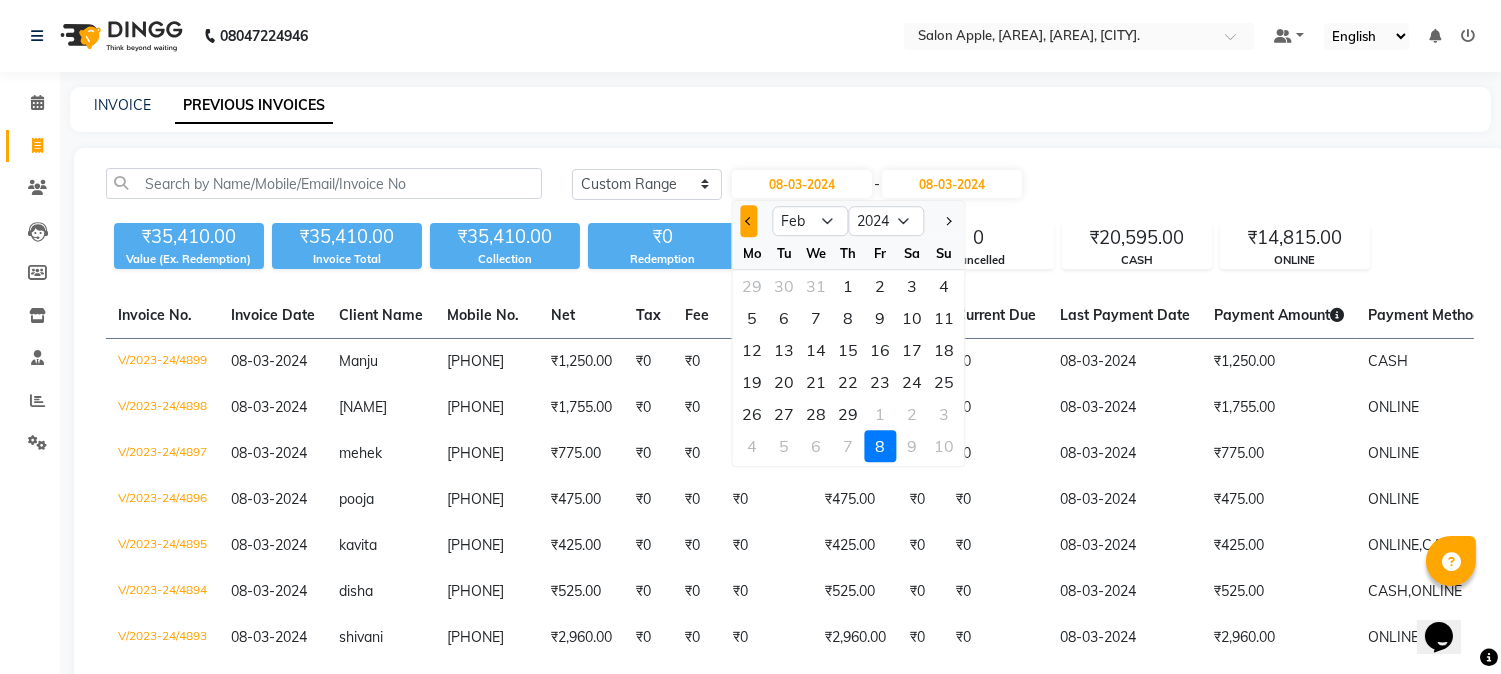 click 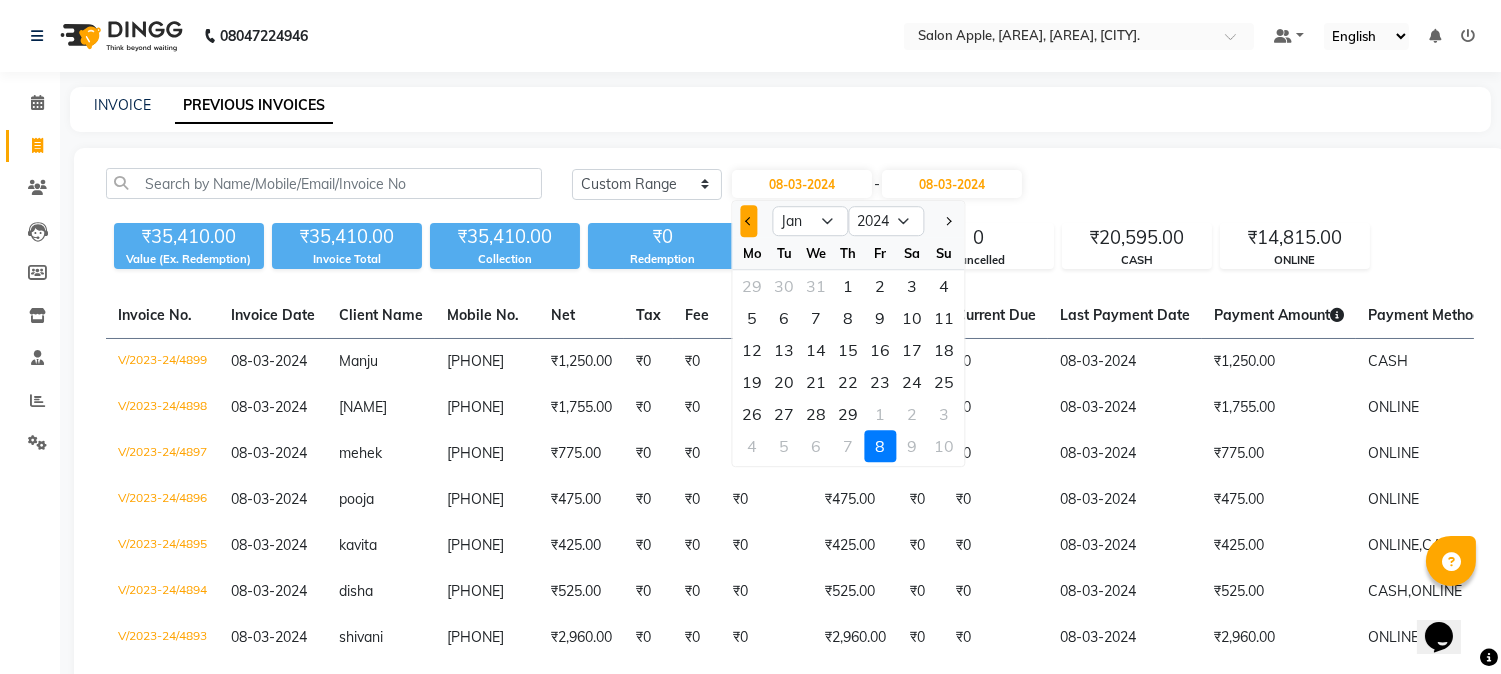 click 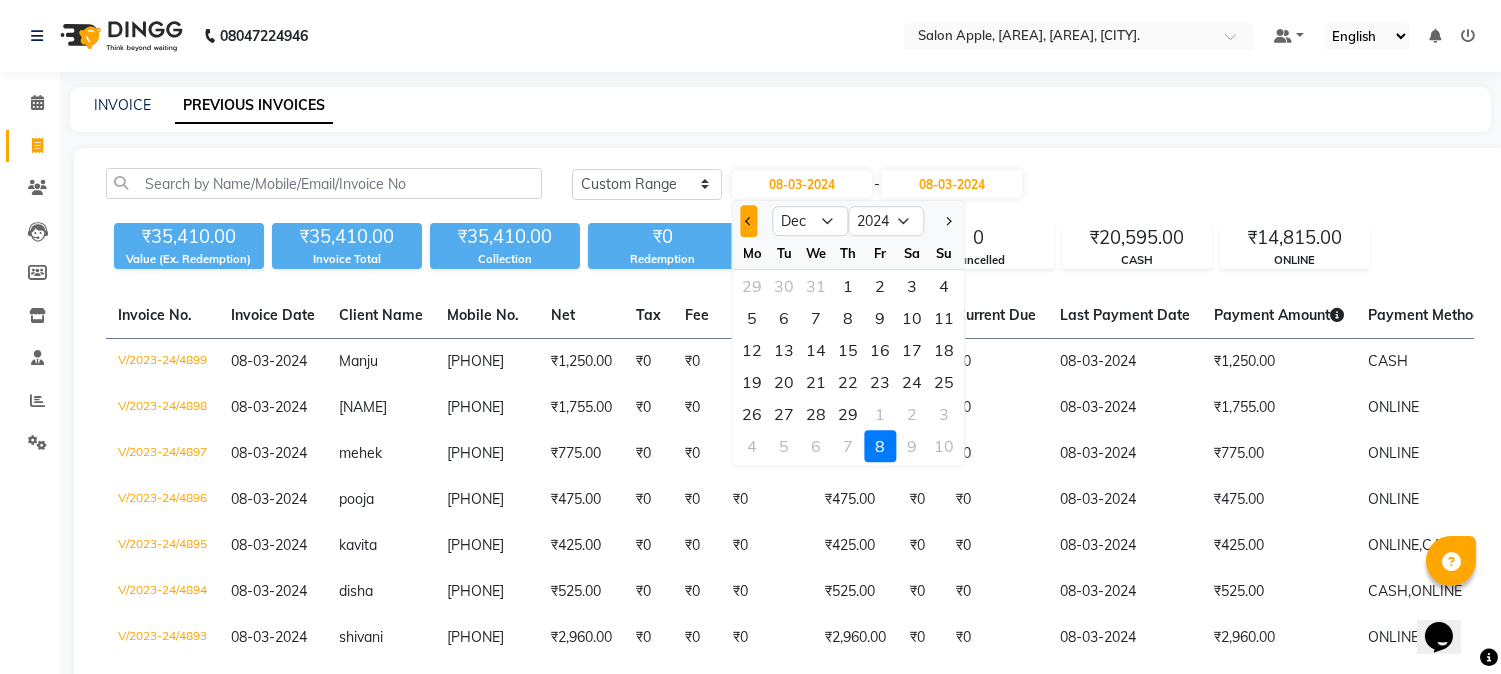 select on "2023" 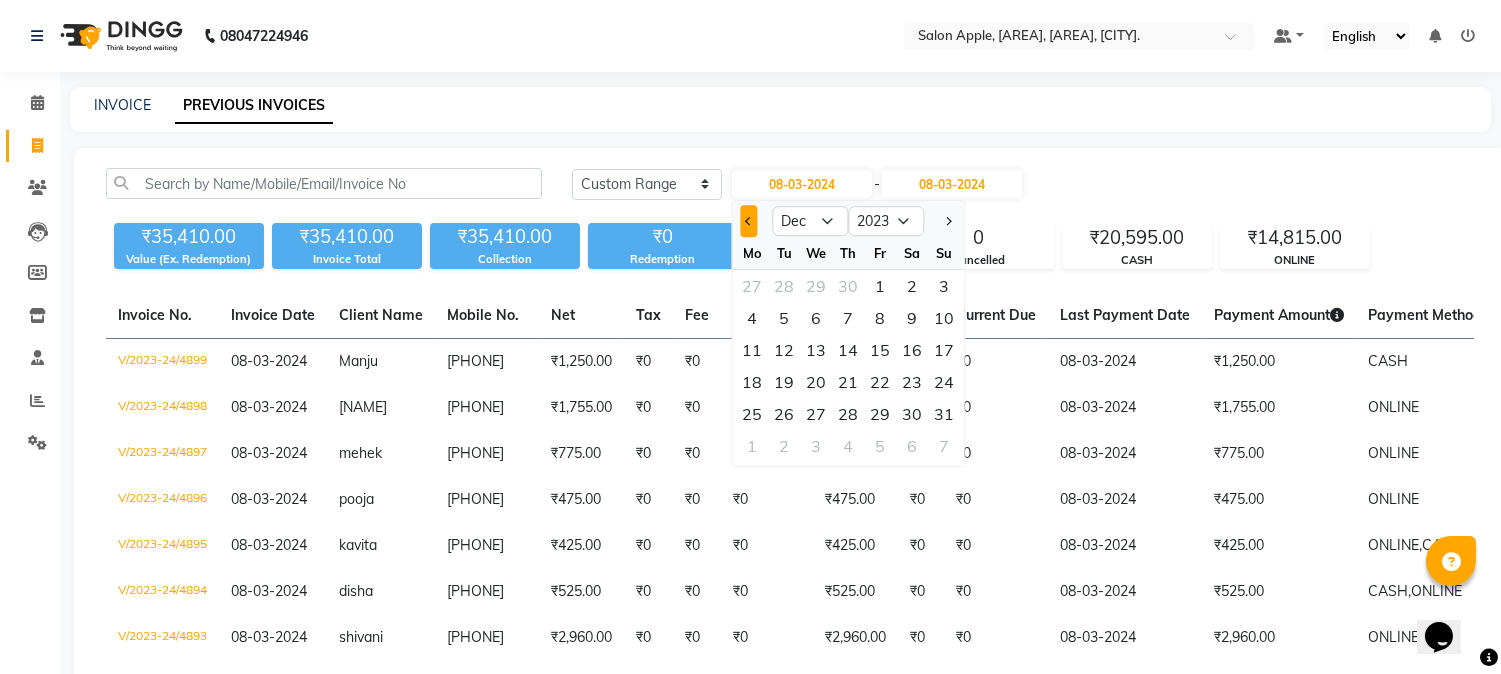 click 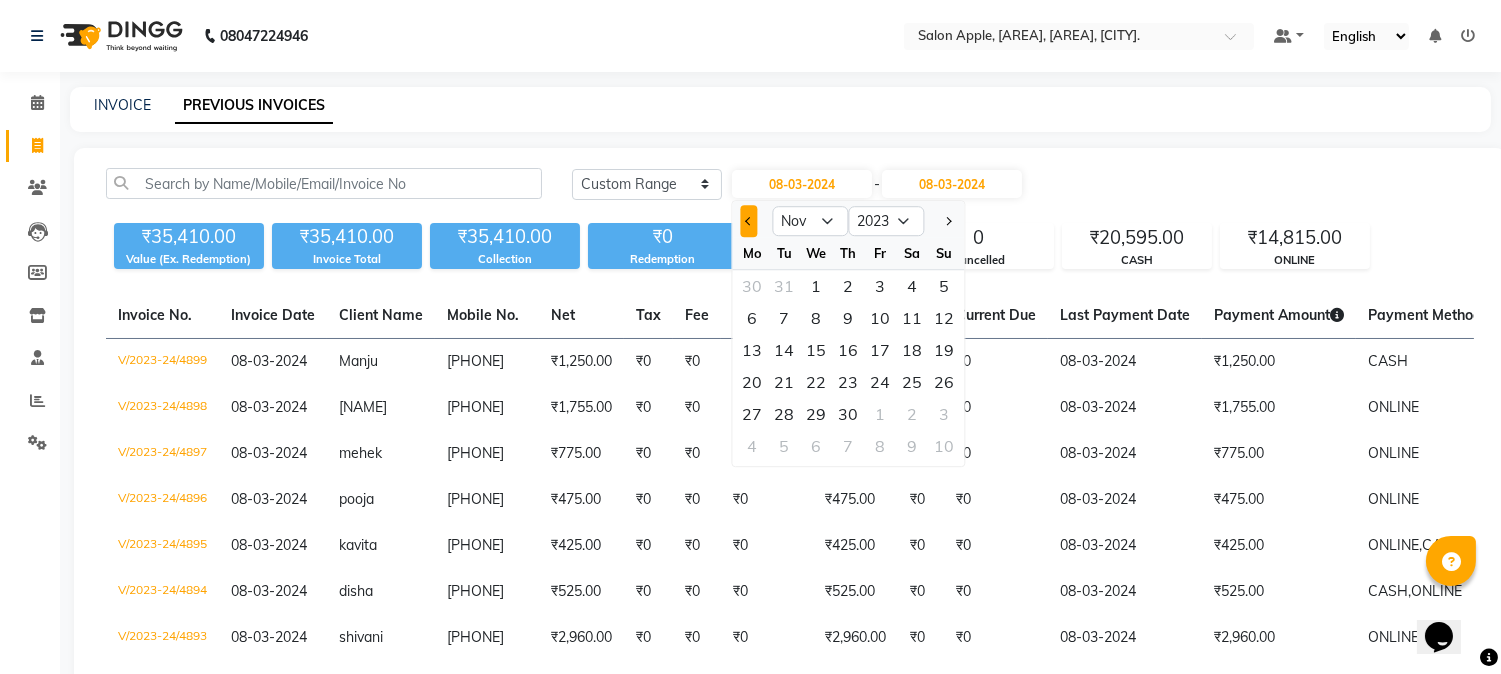 click 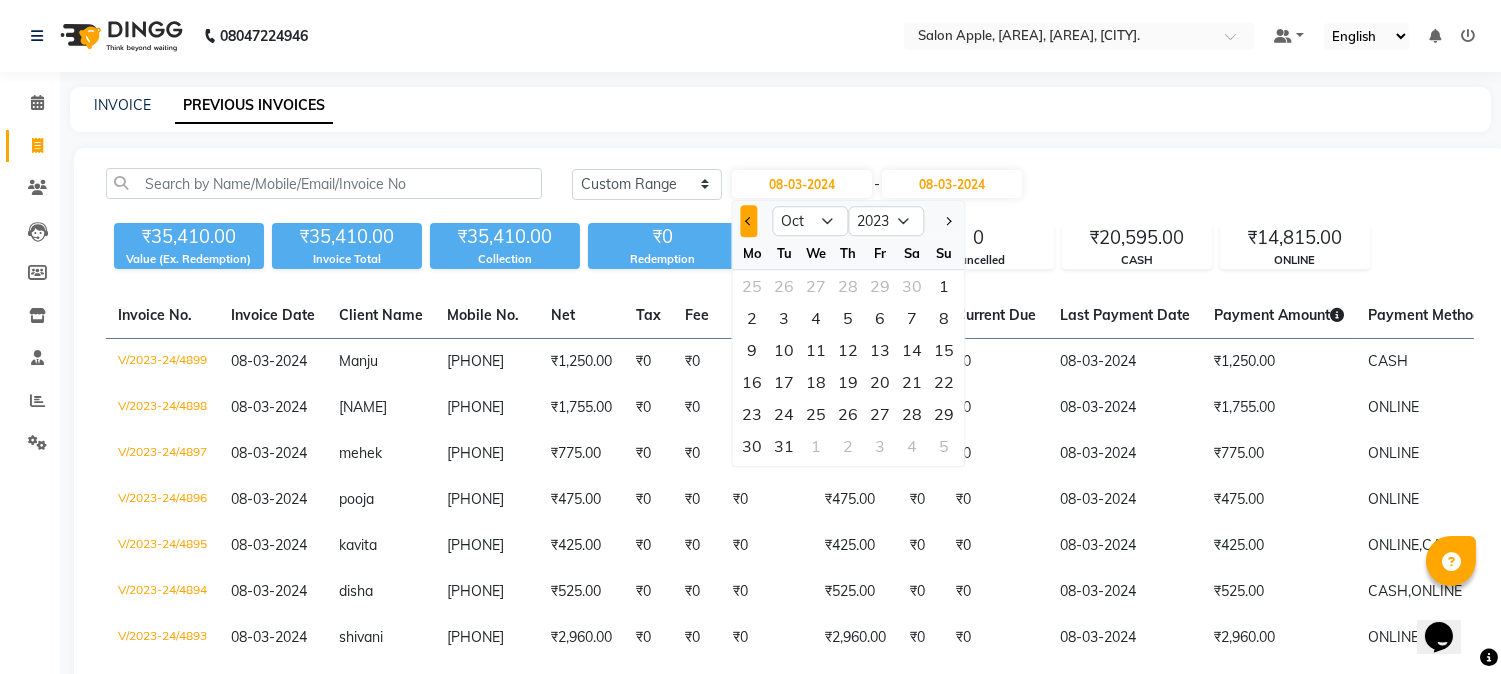 click 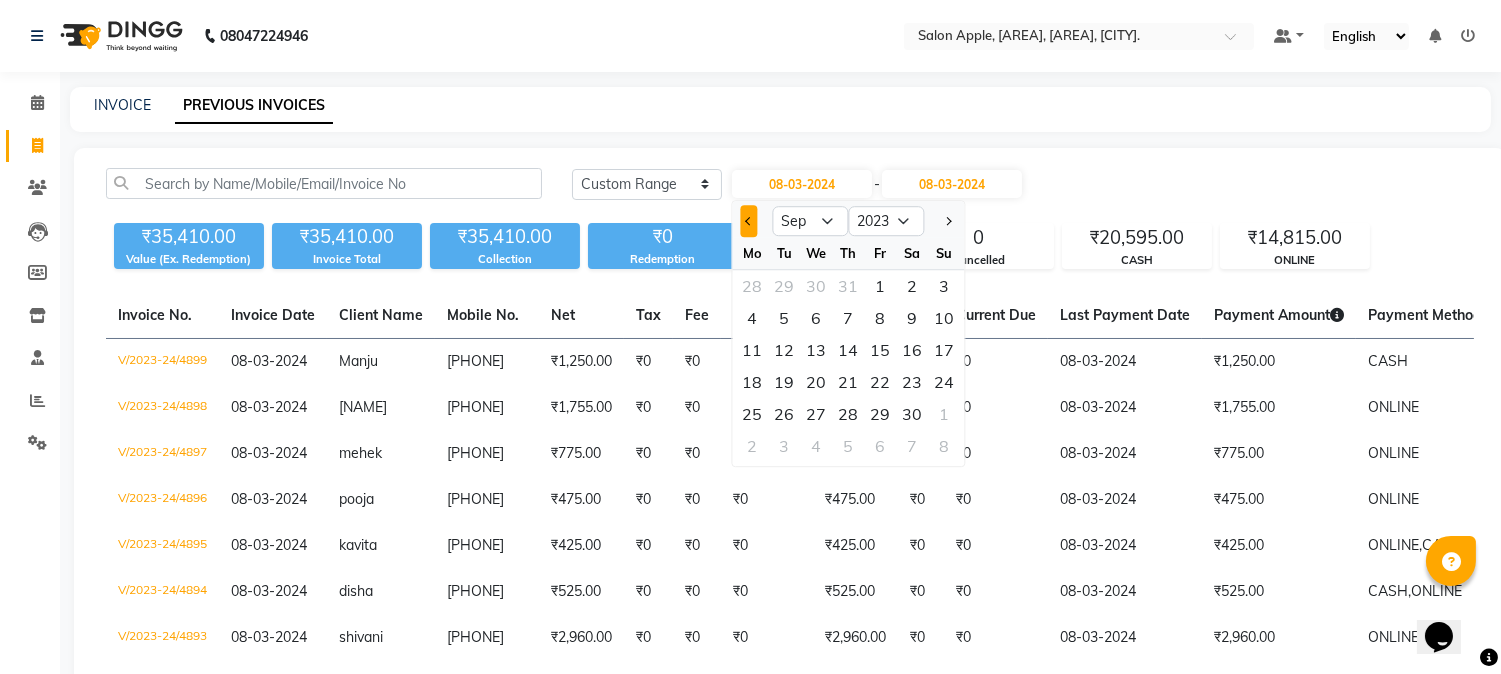 click 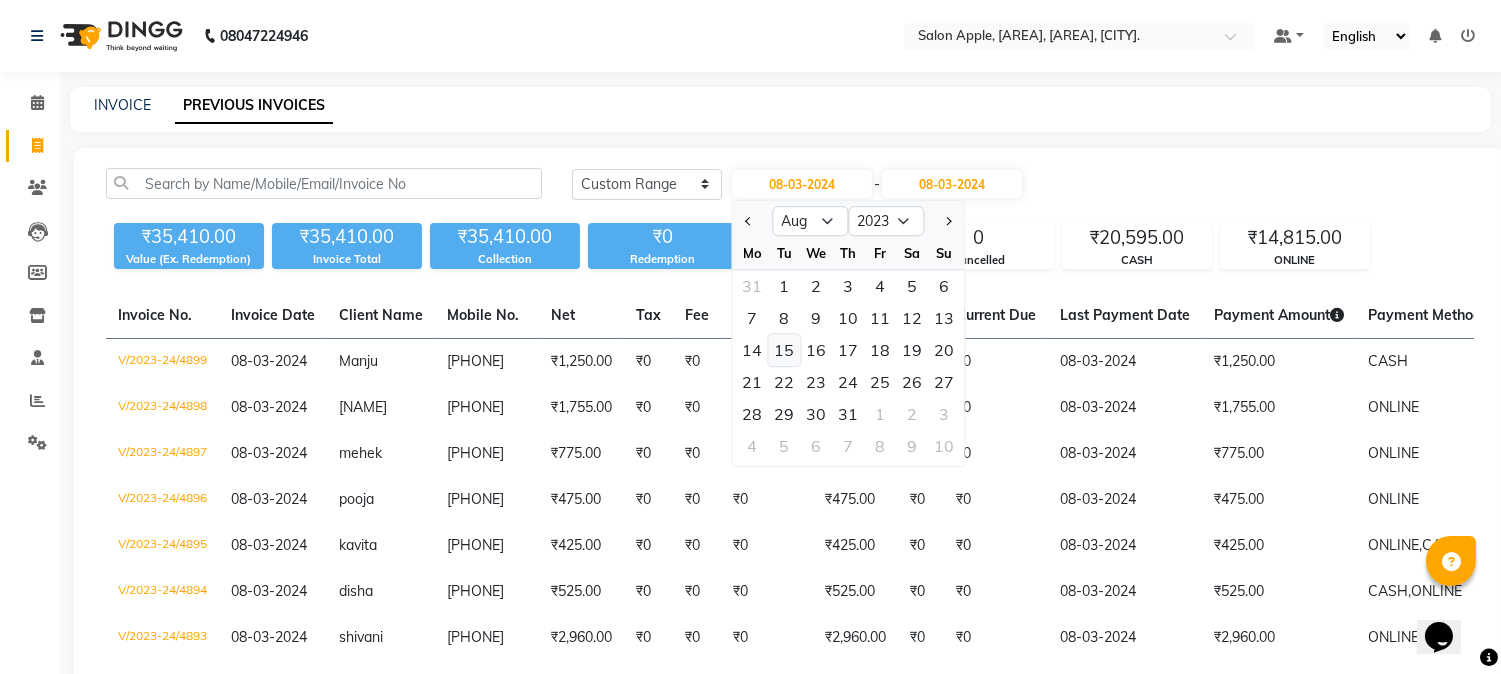 click on "15" 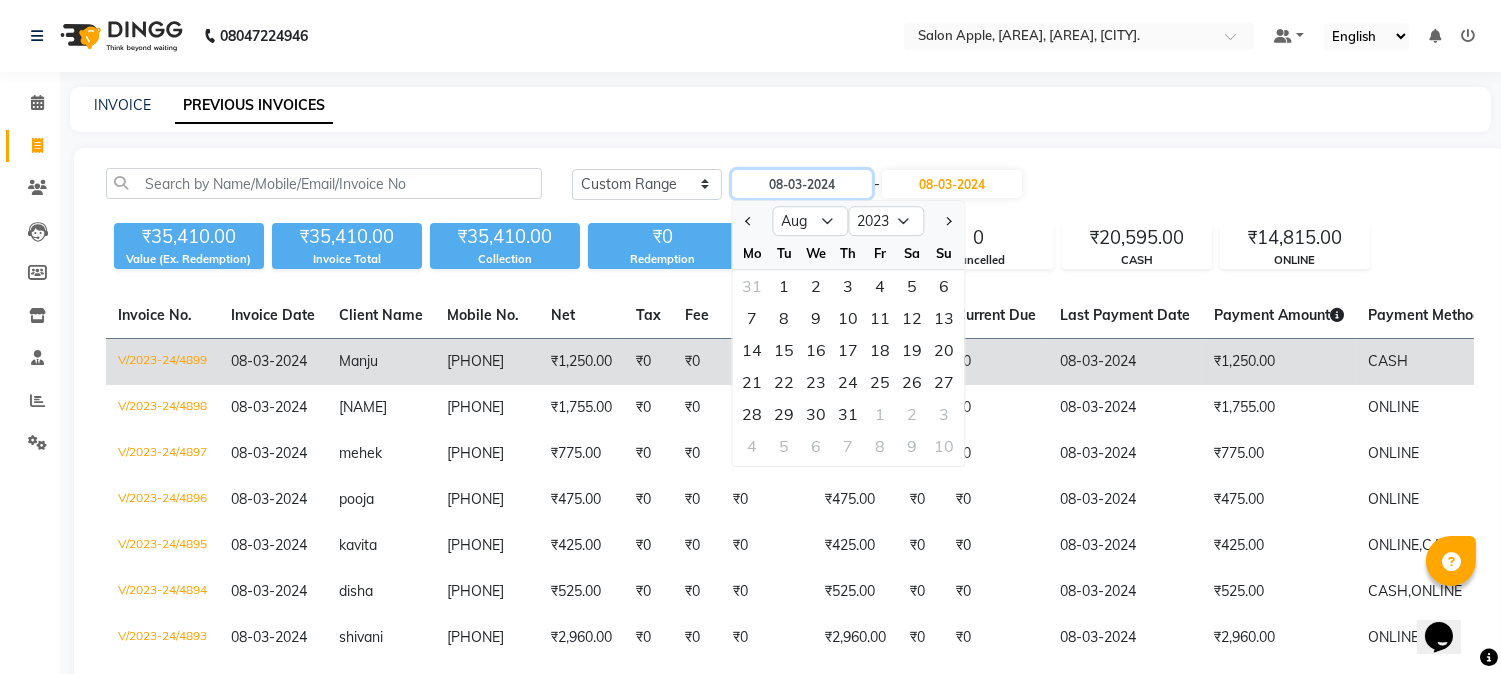 type on "[DATE]" 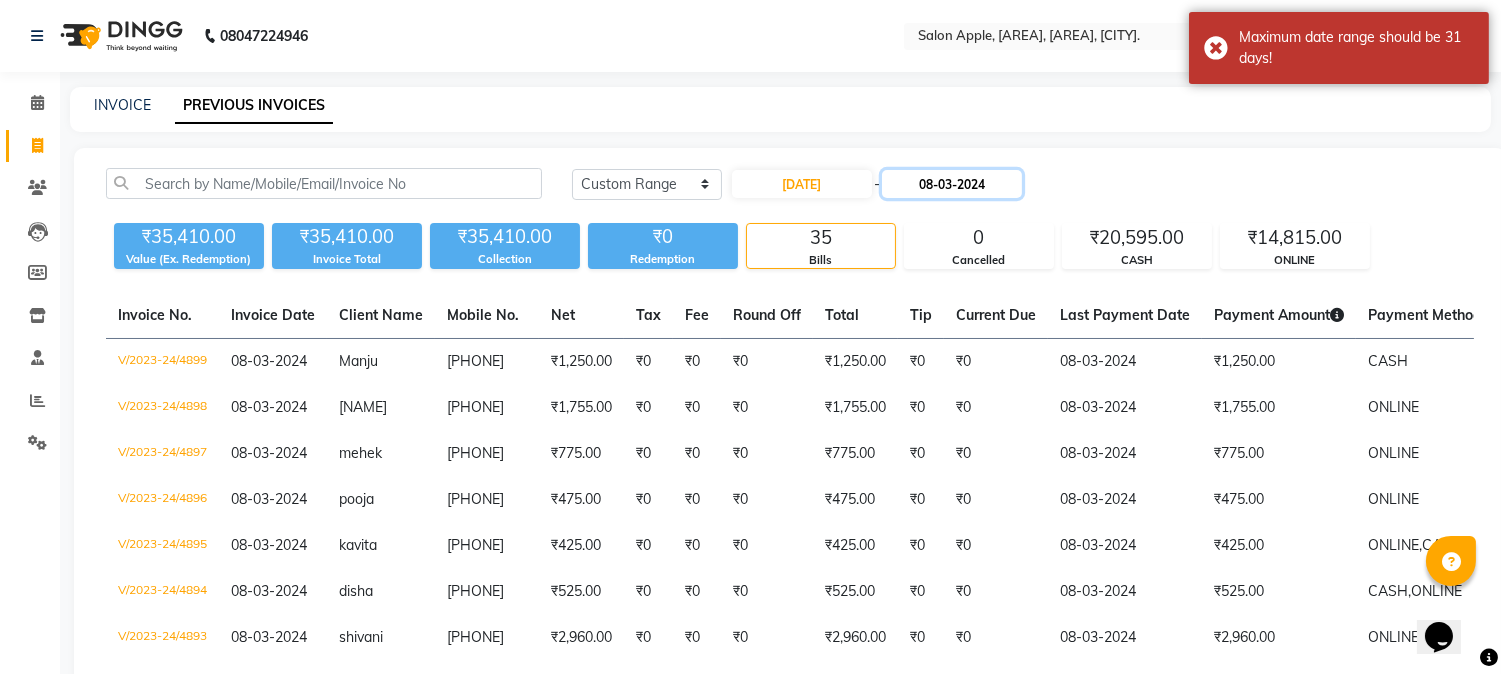 click on "08-03-2024" 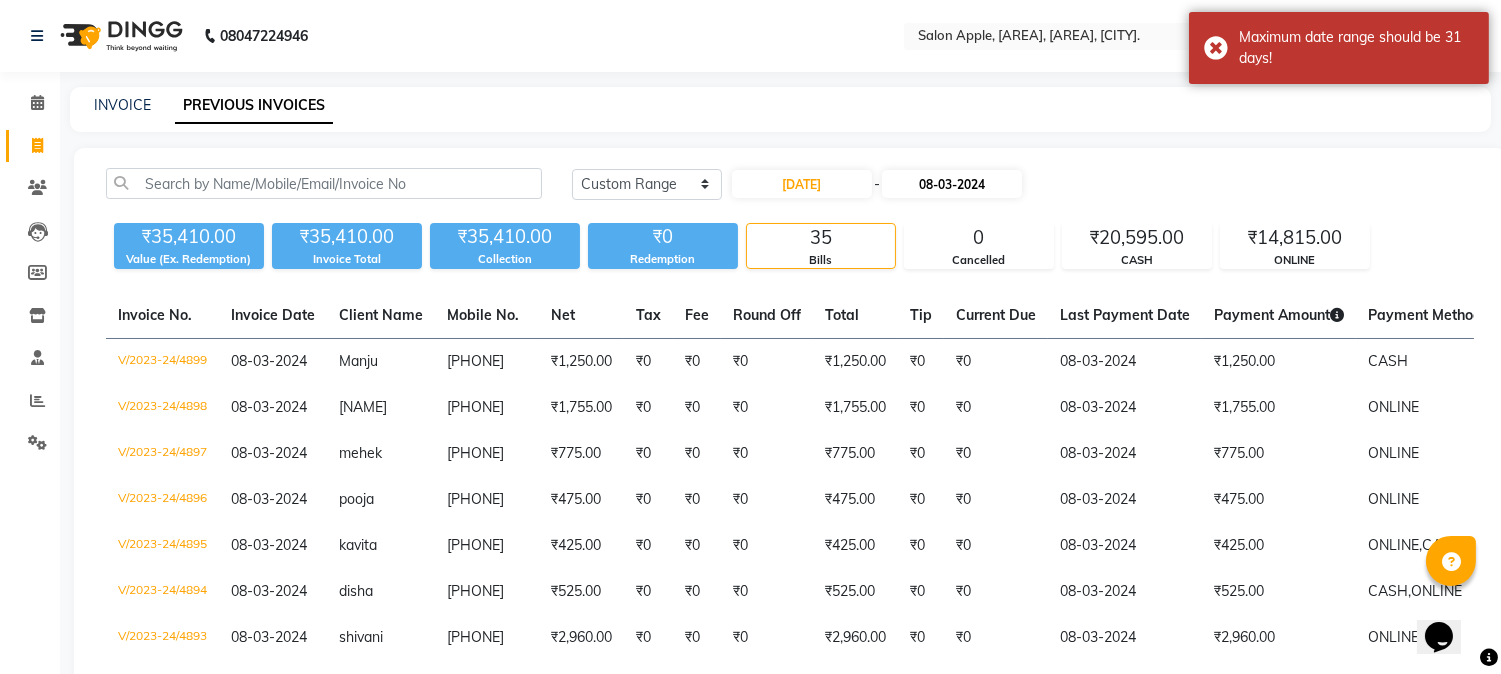 select on "3" 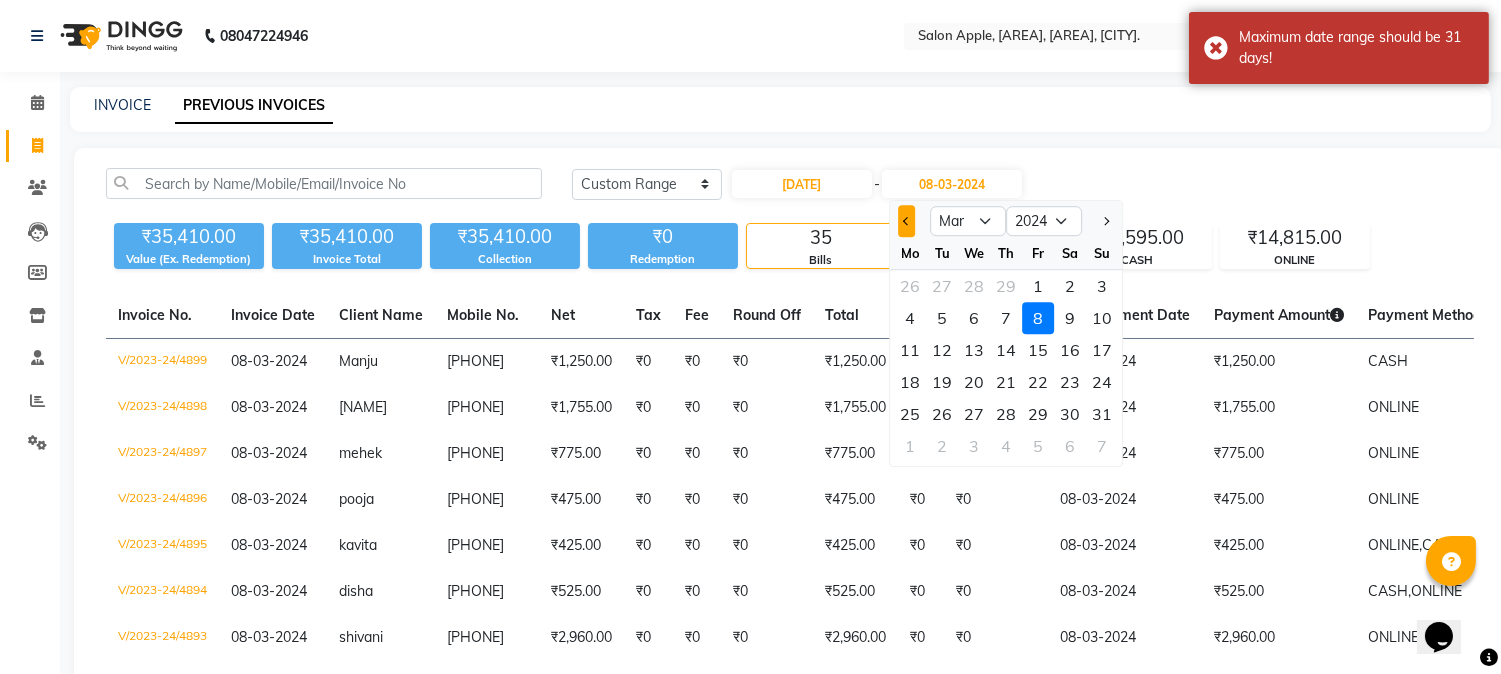 click 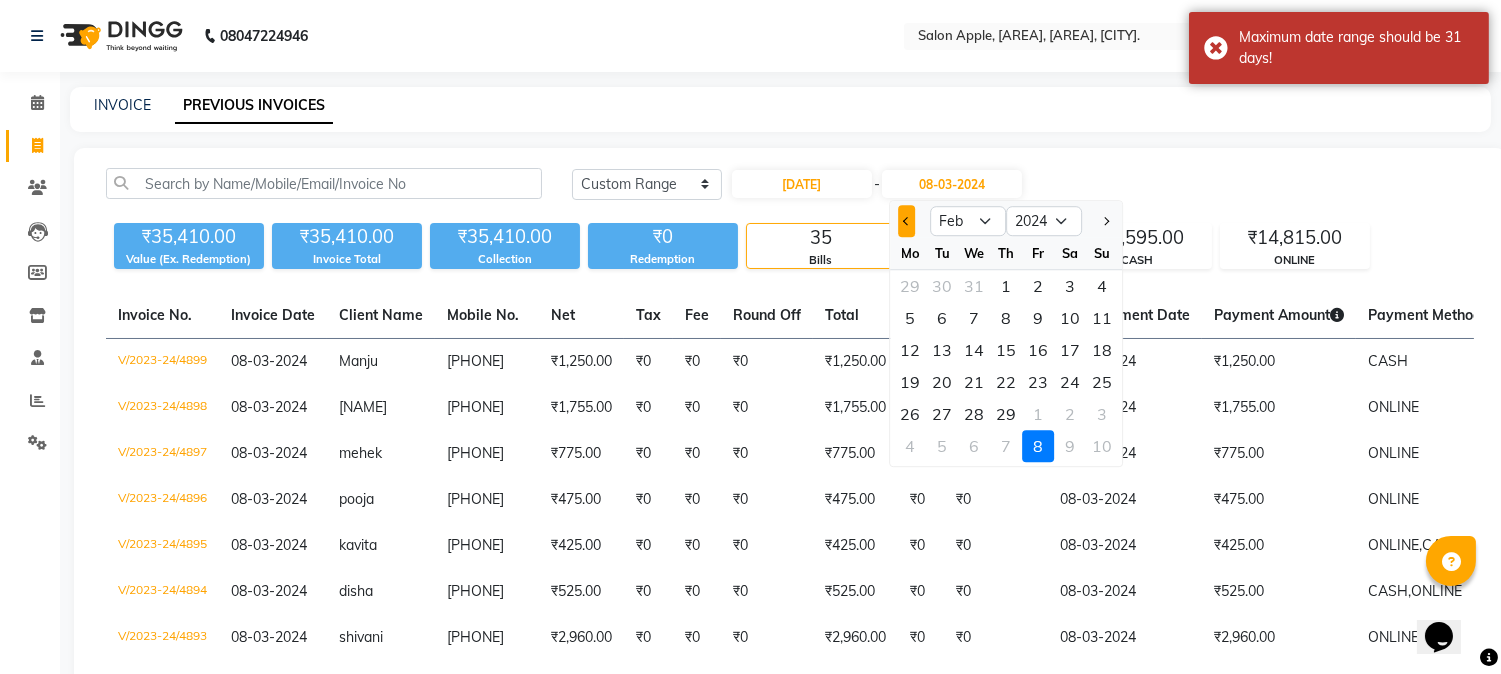 click 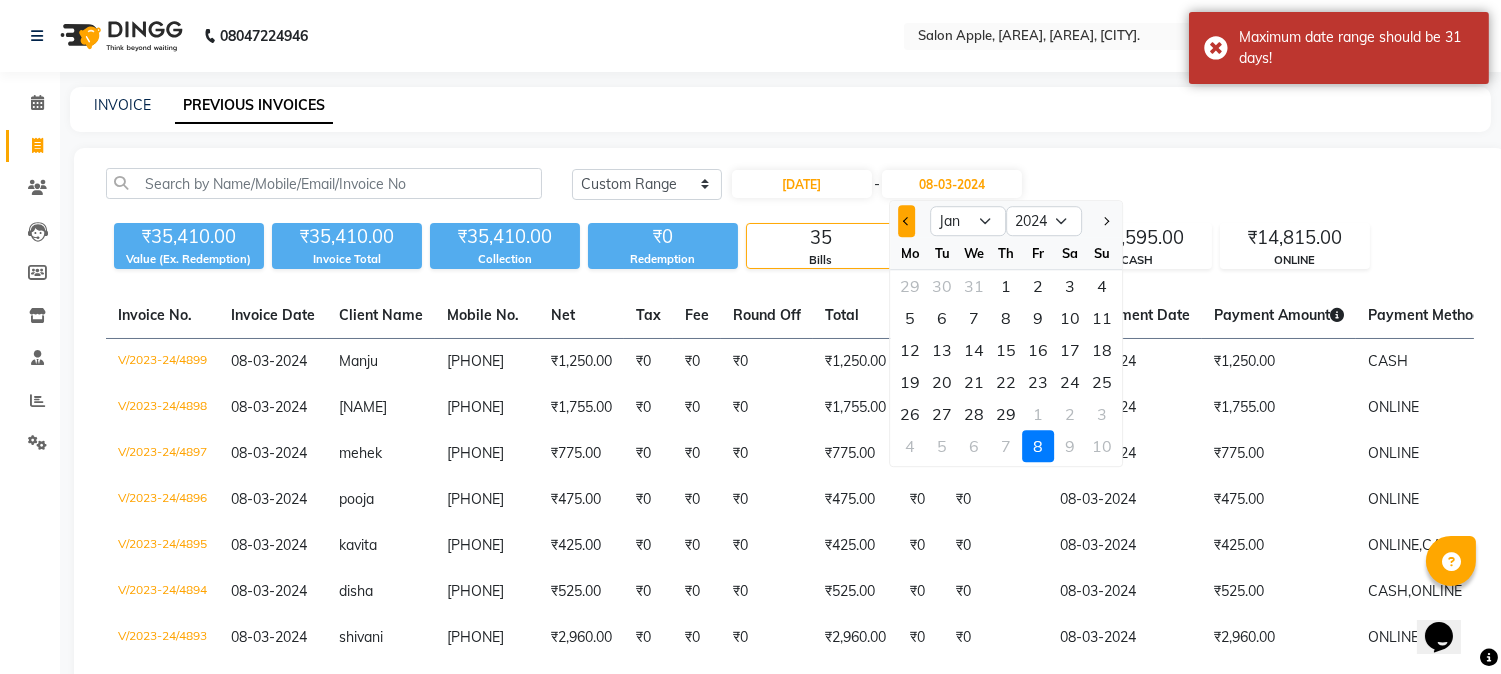 click 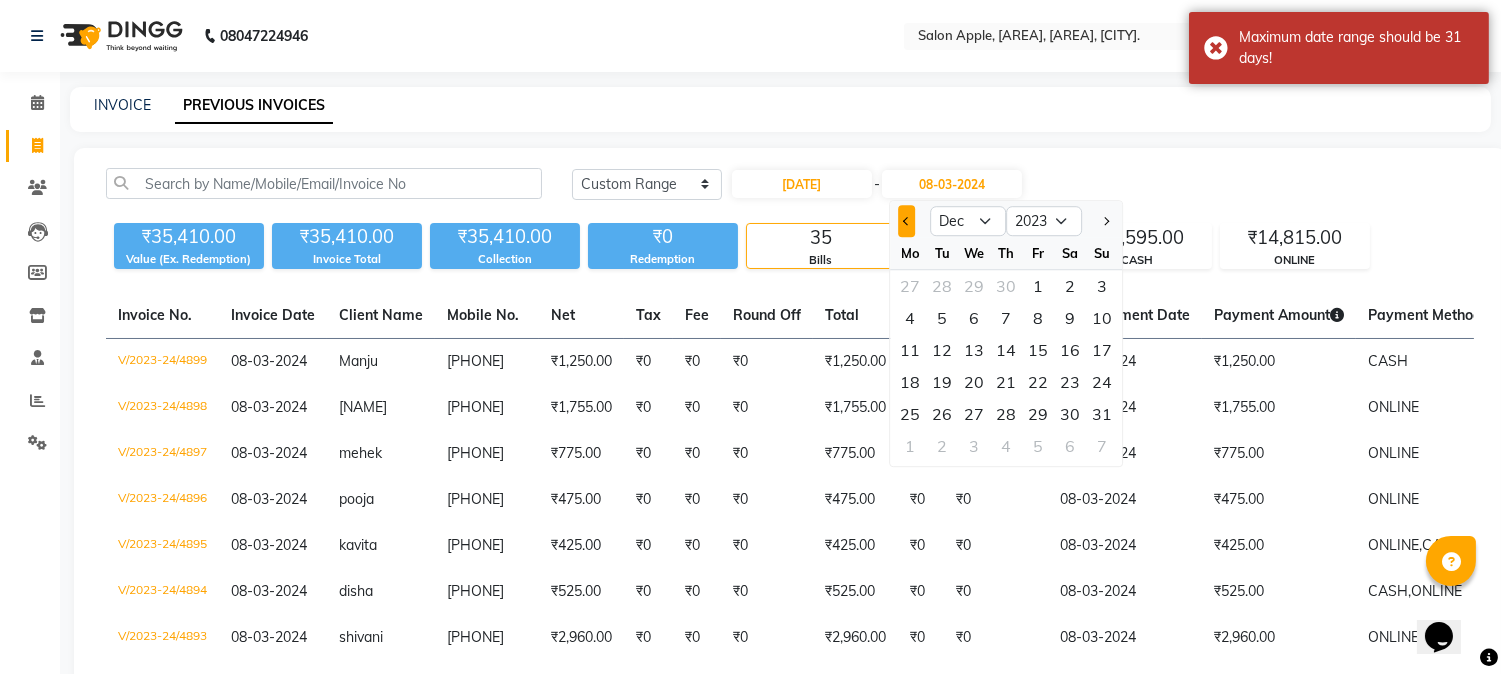 click 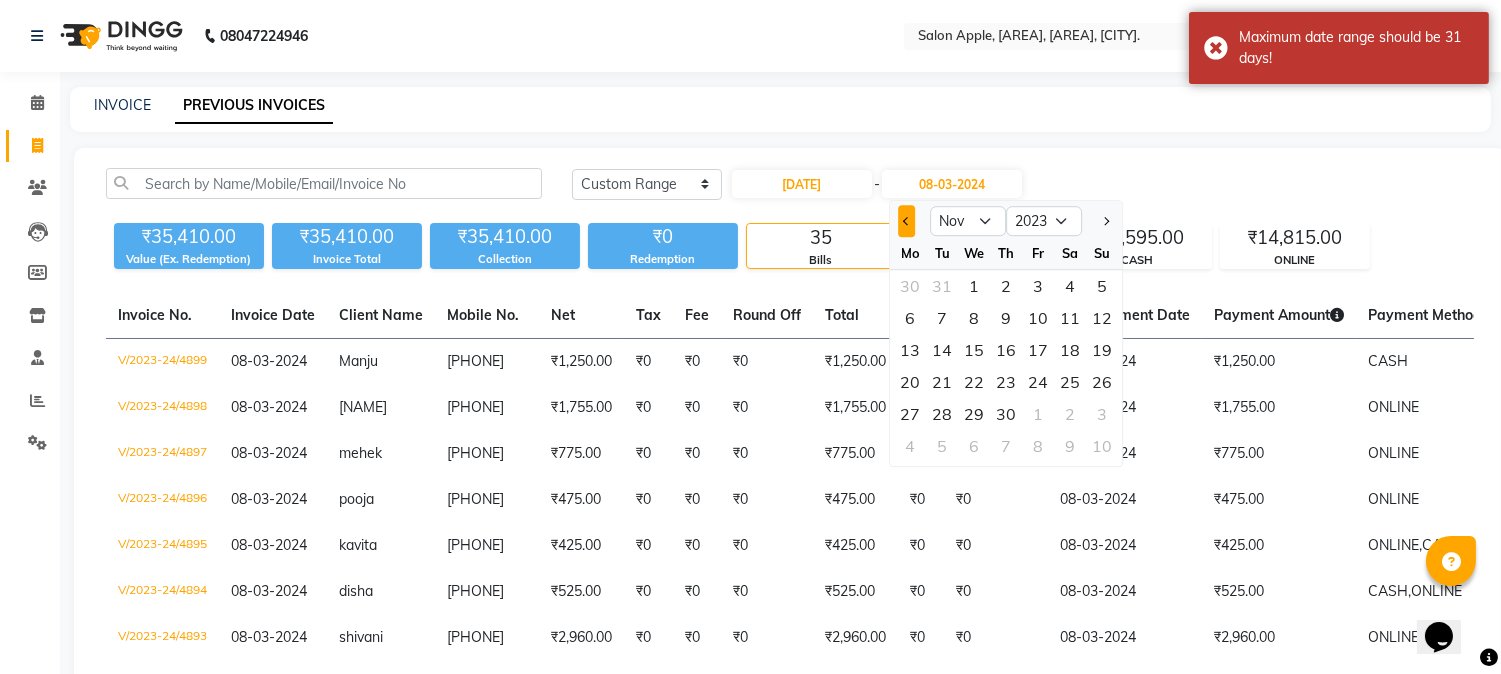 click 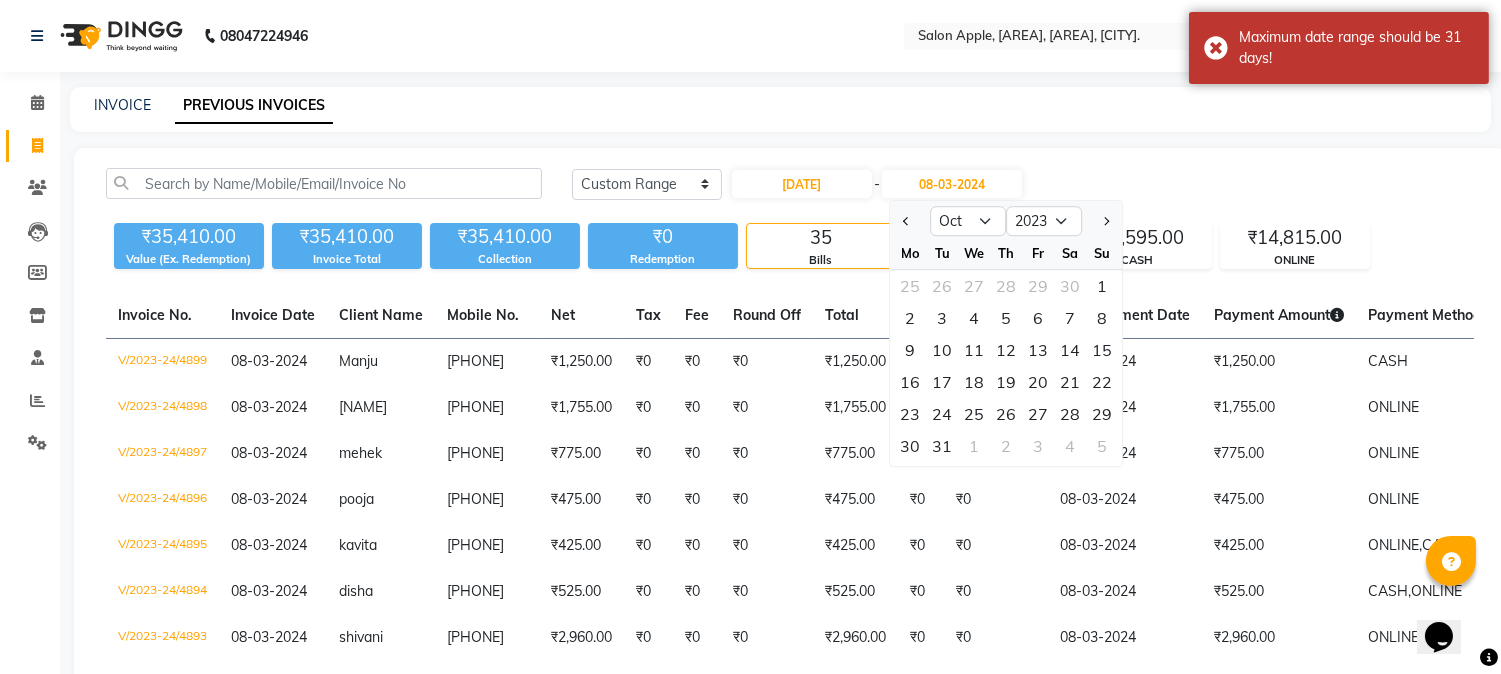 click 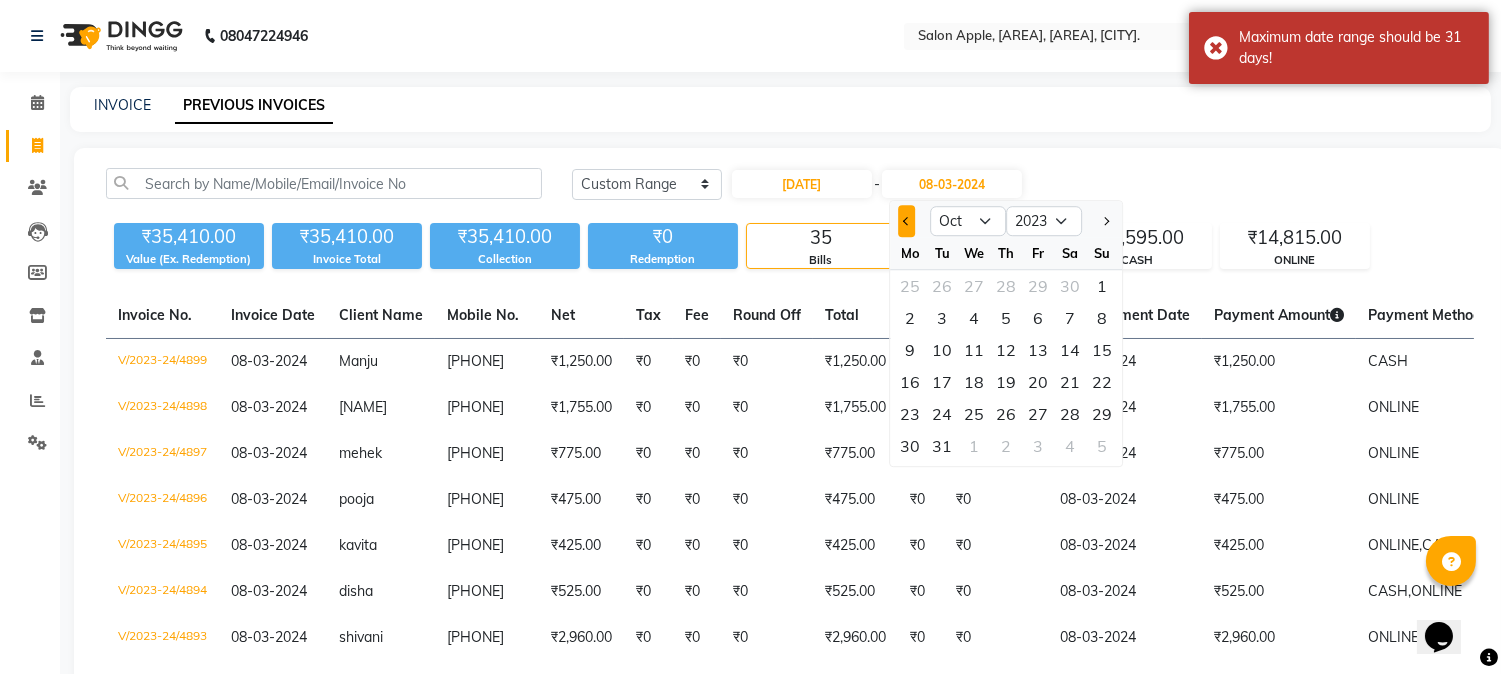 click 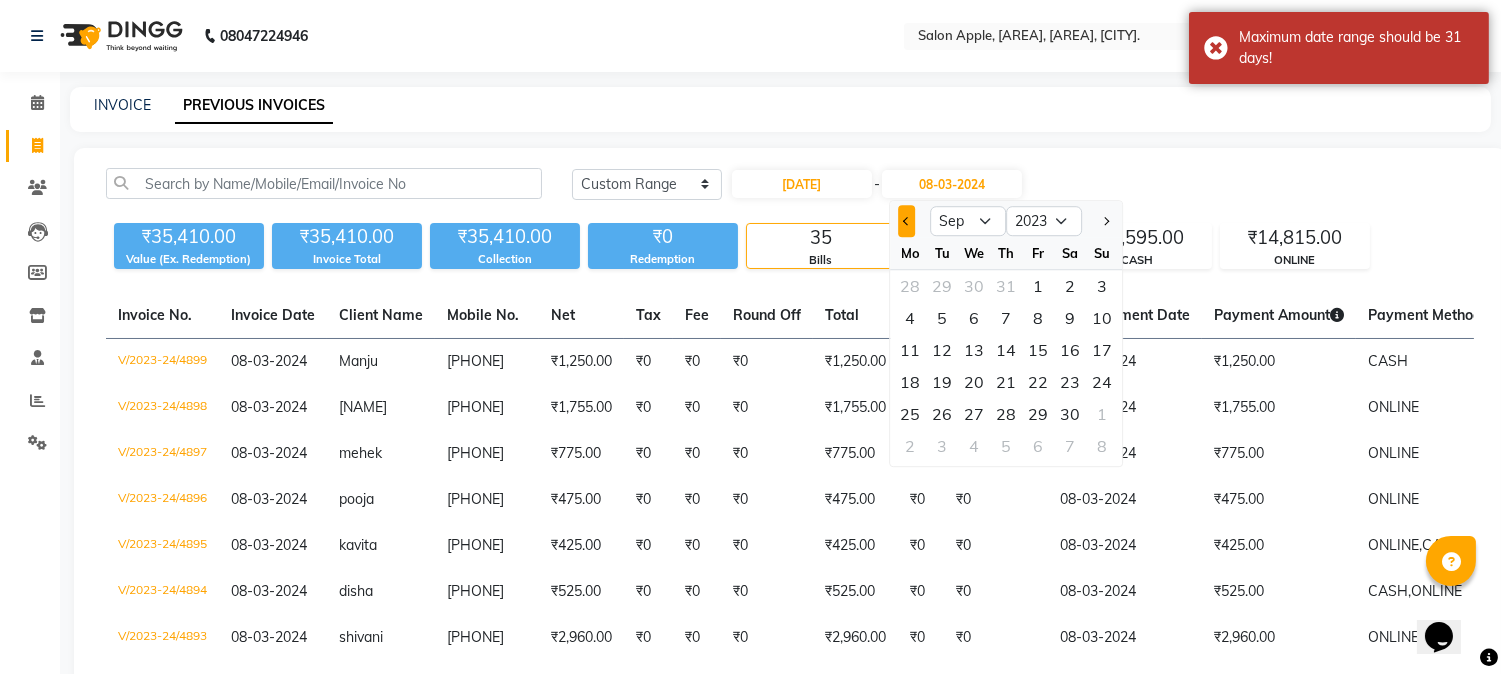 click 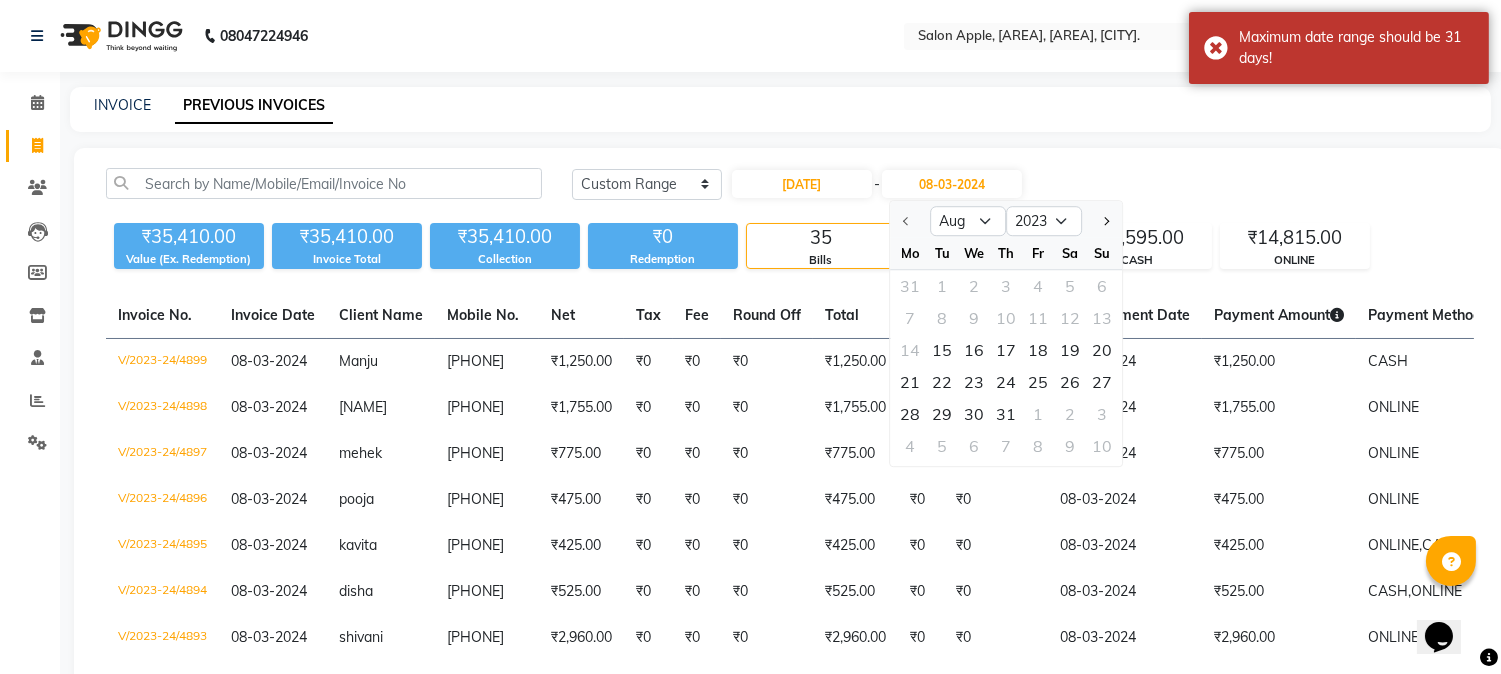 click 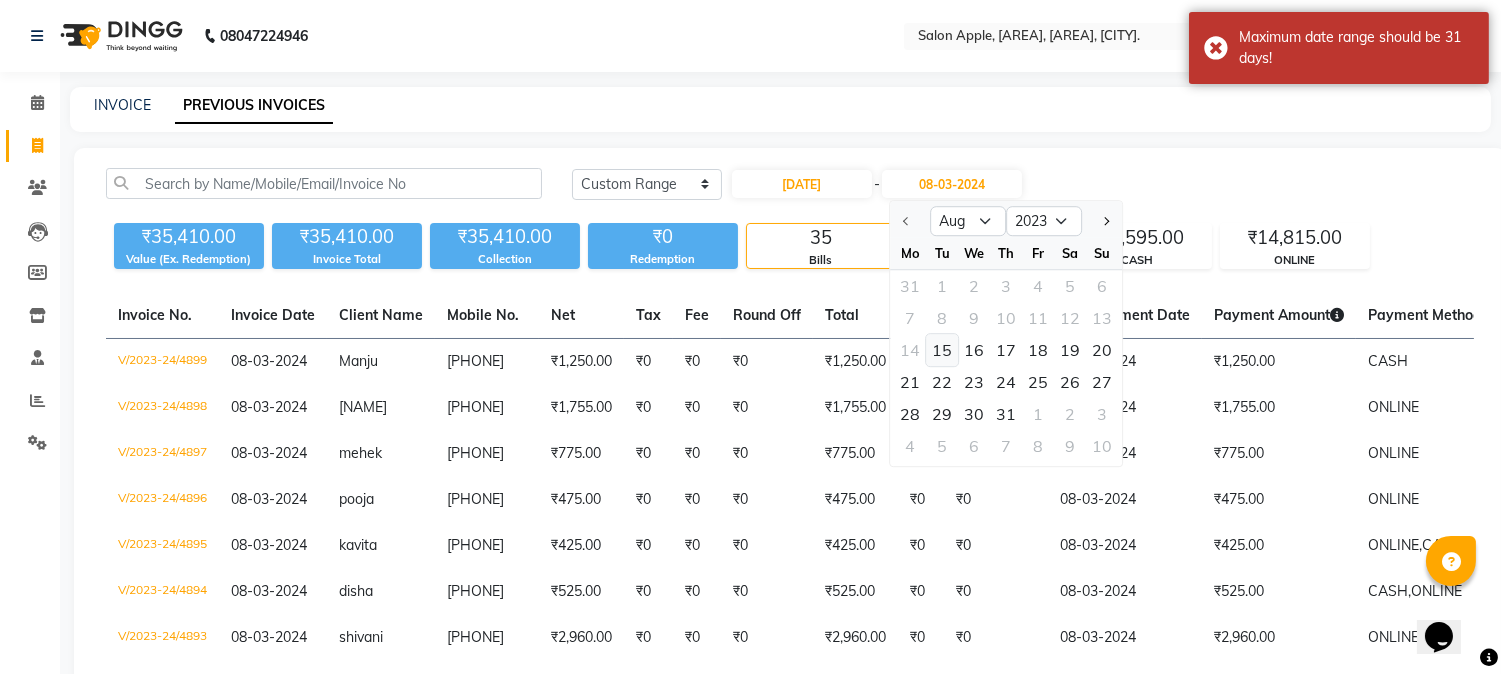 click on "15" 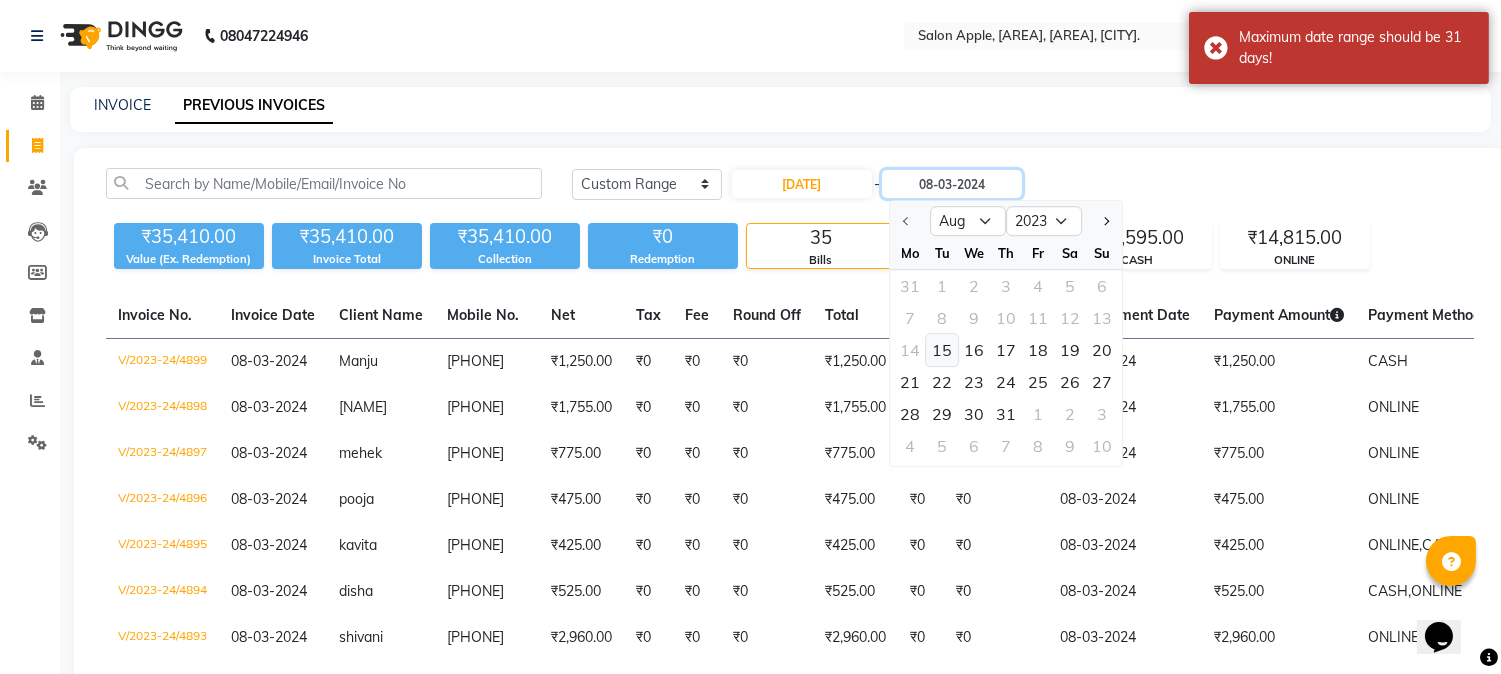 type on "[DATE]" 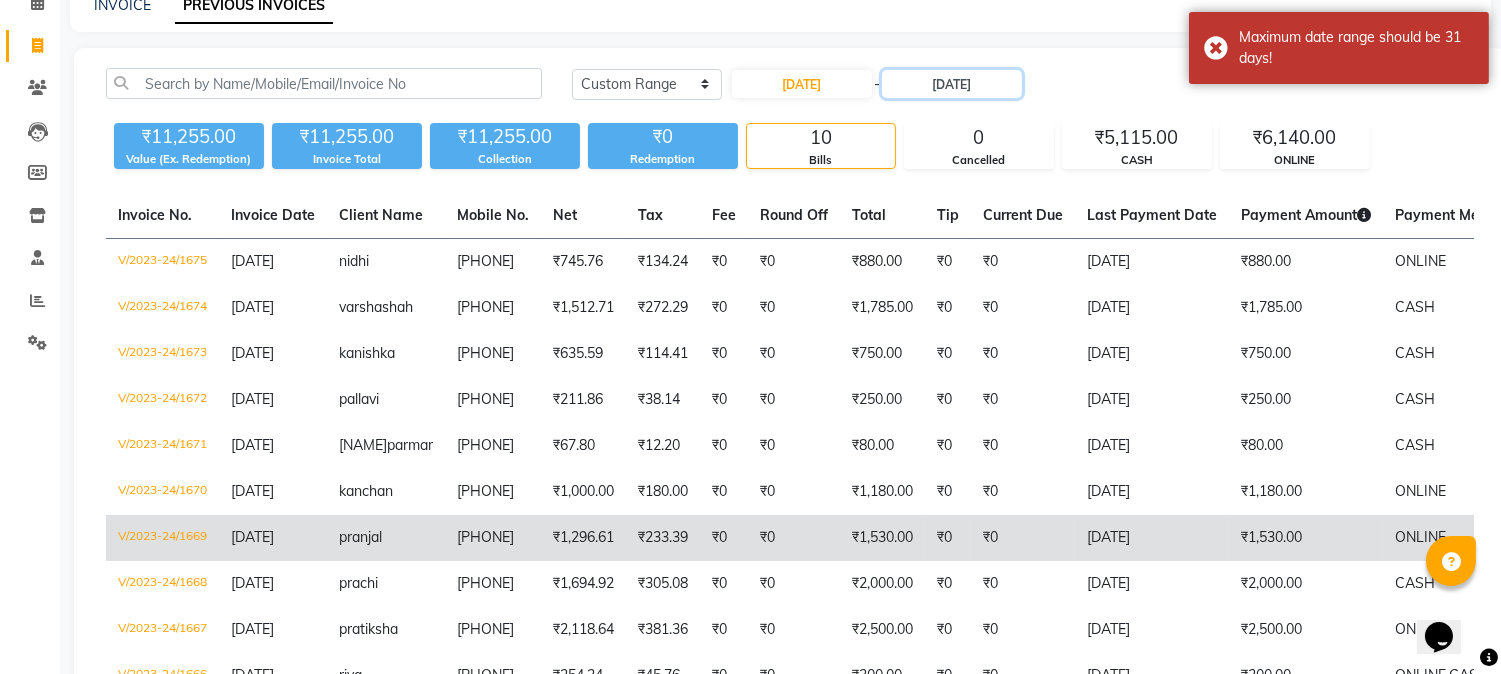 scroll, scrollTop: 0, scrollLeft: 0, axis: both 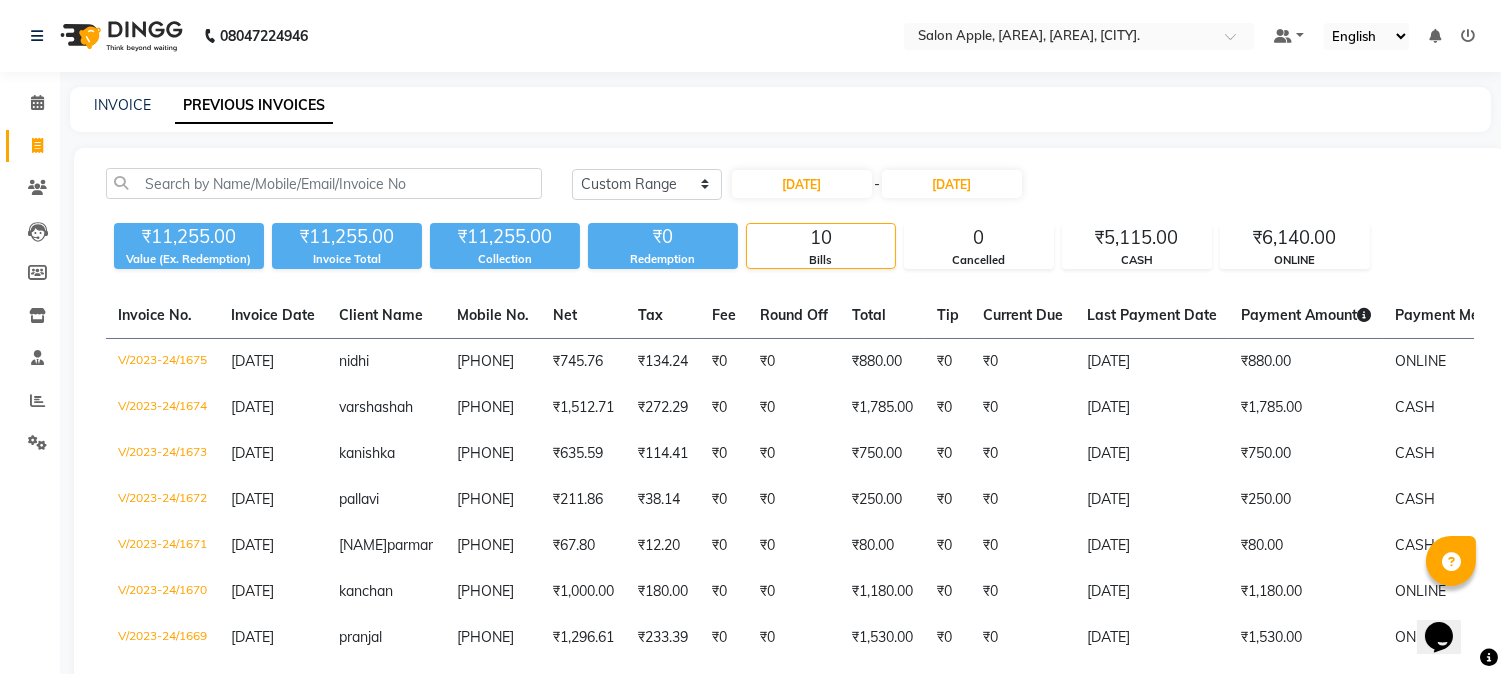 click on "Today Yesterday Custom Range [DATE] - [DATE] [CURRENCY][AMOUNT] Value (Ex. Redemption) [CURRENCY][AMOUNT] Invoice Total  [CURRENCY][AMOUNT] Collection [CURRENCY][AMOUNT] Redemption [BILL COUNT] Bills [CANCELLED BILL COUNT] Cancelled [CURRENCY][AMOUNT] CASH [CURRENCY][AMOUNT] ONLINE  Invoice No.   Invoice Date   Client Name   Mobile No.   Net   Tax   Fee   Round Off   Total   Tip   Current Due   Last Payment Date   Payment Amount   Payment Methods   Cancel Reason   Status   [INVOICE NUMBER]  [DATE] [NAME]   [PHONE] [CURRENCY][AMOUNT] [CURRENCY][AMOUNT]  [CURRENCY][AMOUNT]  [CURRENCY][AMOUNT] [CURRENCY][AMOUNT] [CURRENCY][AMOUNT] [CURRENCY][AMOUNT] [DATE] [CURRENCY][AMOUNT]  [PAYMENT METHOD] - PAID  [INVOICE NUMBER]  [DATE] [NAME]  [PHONE] [CURRENCY][AMOUNT] [CURRENCY][AMOUNT]  [CURRENCY][AMOUNT]  [CURRENCY][AMOUNT] [CURRENCY][AMOUNT] [CURRENCY][AMOUNT] [CURRENCY][AMOUNT] [DATE] [CURRENCY][AMOUNT]  [PAYMENT METHOD] - PAID  [INVOICE NUMBER]  [DATE] [NAME]   [PHONE] [CURRENCY][AMOUNT] [CURRENCY][AMOUNT]  [CURRENCY][AMOUNT]  [CURRENCY][AMOUNT] [CURRENCY][AMOUNT] [CURRENCY][AMOUNT] [CURRENCY][AMOUNT] [DATE] [CURRENCY][AMOUNT]  [PAYMENT METHOD] - PAID  [INVOICE NUMBER]  [DATE] [NAME]   [PHONE] [CURRENCY][AMOUNT] [CURRENCY][AMOUNT]  [CURRENCY][AMOUNT]  [CURRENCY][AMOUNT] [CURRENCY][AMOUNT] [CURRENCY][AMOUNT] [CURRENCY][AMOUNT] [DATE] [CURRENCY][AMOUNT]  [PAYMENT METHOD] - PAID  [INVOICE NUMBER]  [DATE] [NAME]   [PHONE] [CURRENCY][AMOUNT]  [CURRENCY][AMOUNT]" 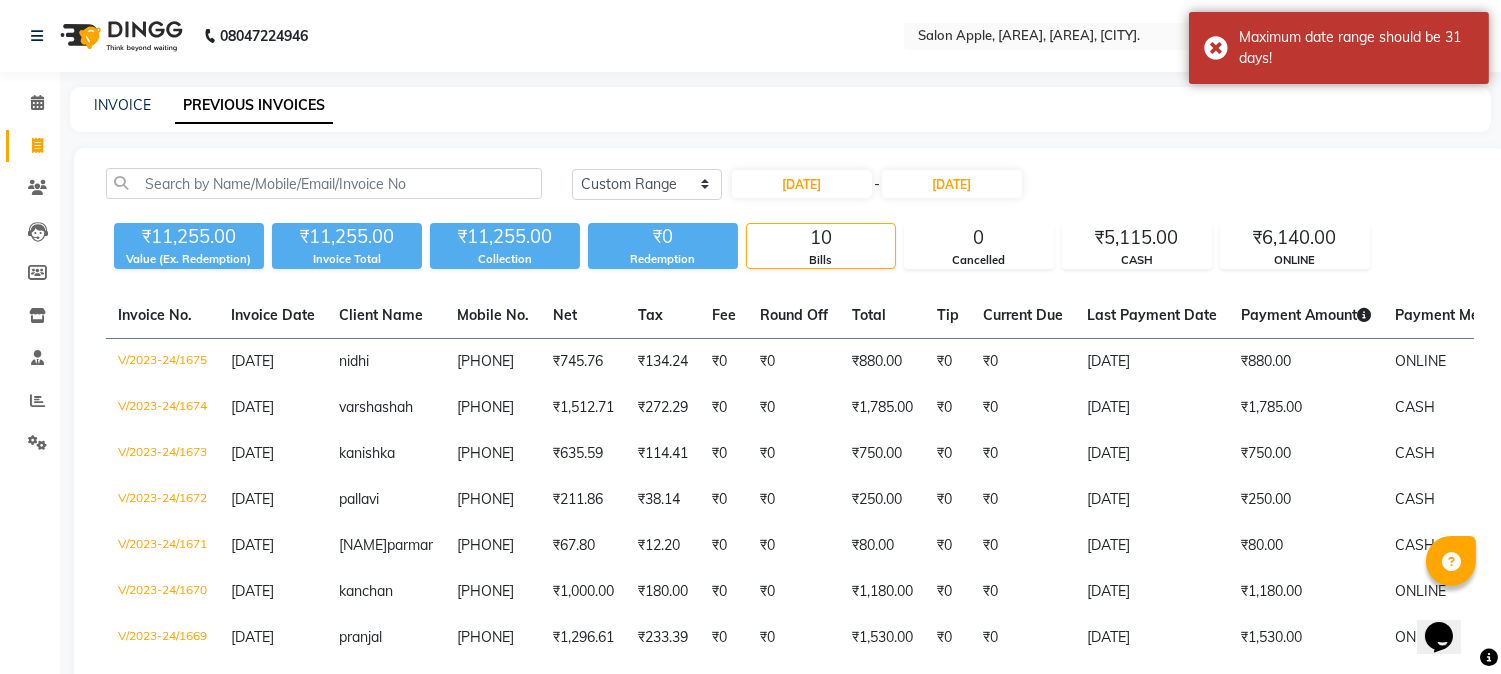 click on "[DATE] - [DATE]" 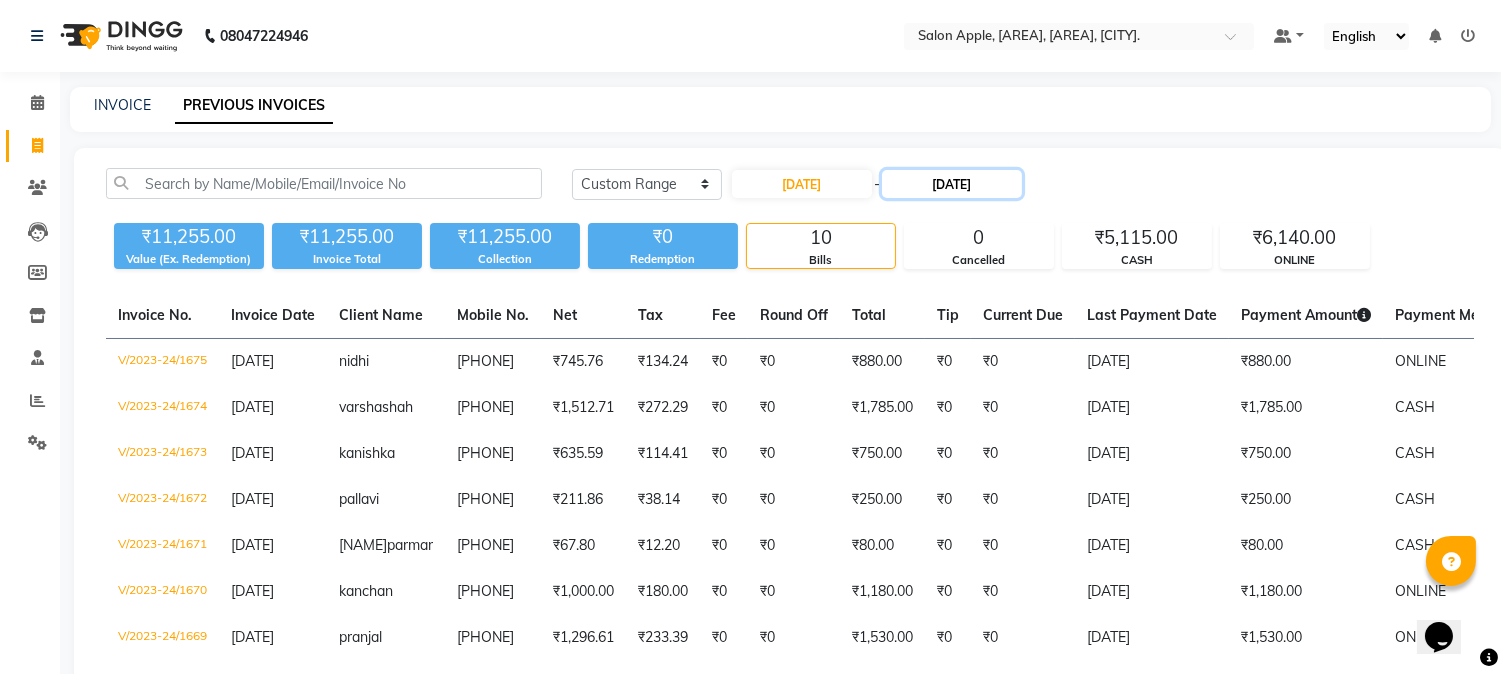 click on "[DATE]" 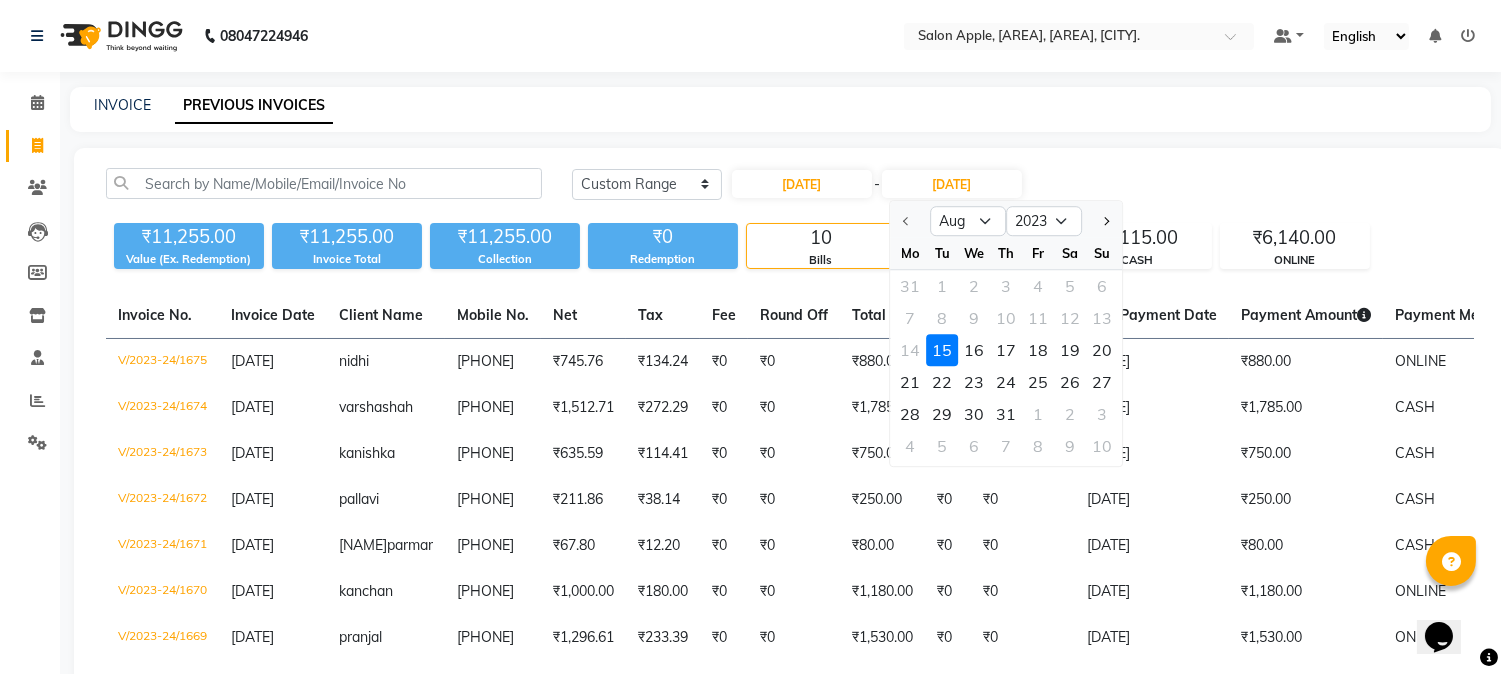 click on "08047224946 Select Location × Salon Apple, Mukund Nagar, Mukund Nagar, [CITY]. Default Panel My Panel English ENGLISH Español العربية मराठी हिंदी ગુજરાતી தமிழ் 中文 Notifications nothing to show ☀ Salon Apple, Mukund Nagar, Mukund Nagar, [CITY].  Calendar  Invoice  Clients  Leads   Members  Inventory  Staff  Reports  Settings Completed InProgress Upcoming Dropped Tentative Check-In Confirm Bookings Segments Page Builder INVOICE PREVIOUS INVOICES Today Yesterday Custom Range 15-08-2023 - 15-08-2023 Aug Sep Oct Nov Dec 2023 2024 2025 2026 2027 2028 2029 2030 2031 2032 2033 Mo Tu We Th Fr Sa Su 31 1 2 3 4 5 6 7 8 9 10 11 12 13 14 15 16 17 18 19 20 21 22 23 24 25 26 27 28 29 30 31 1 2 3 4 5 6 7 8 9 10 ₹11,255.00 Value (Ex. Redemption) ₹11,255.00 Invoice Total  ₹11,255.00 Collection ₹0 Redemption 10 Bills 0 Cancelled ₹5,115.00 CASH ₹6,140.00 ONLINE  Invoice No.   Invoice Date   Client Name   Mobile No.   Net   Tax   Fee   Round Off   Total    -" at bounding box center (750, 454) 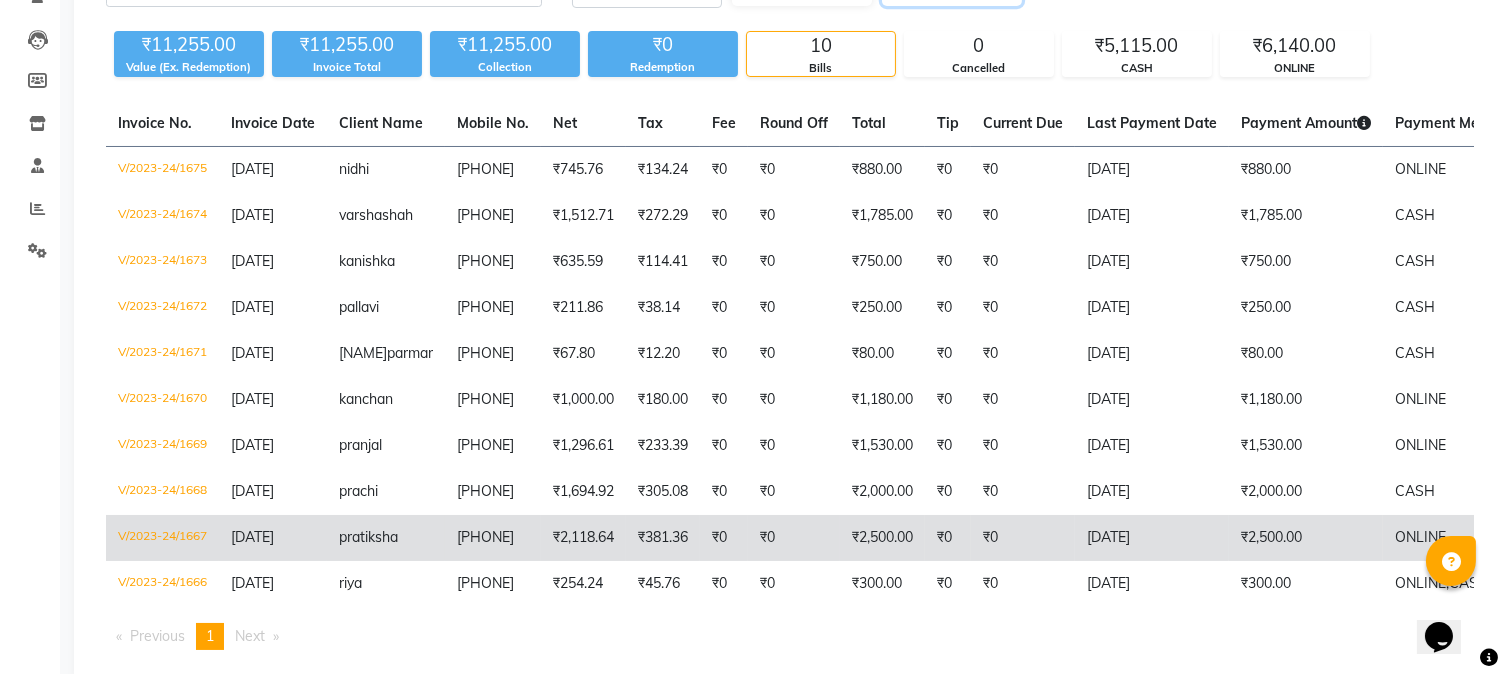 scroll, scrollTop: 0, scrollLeft: 0, axis: both 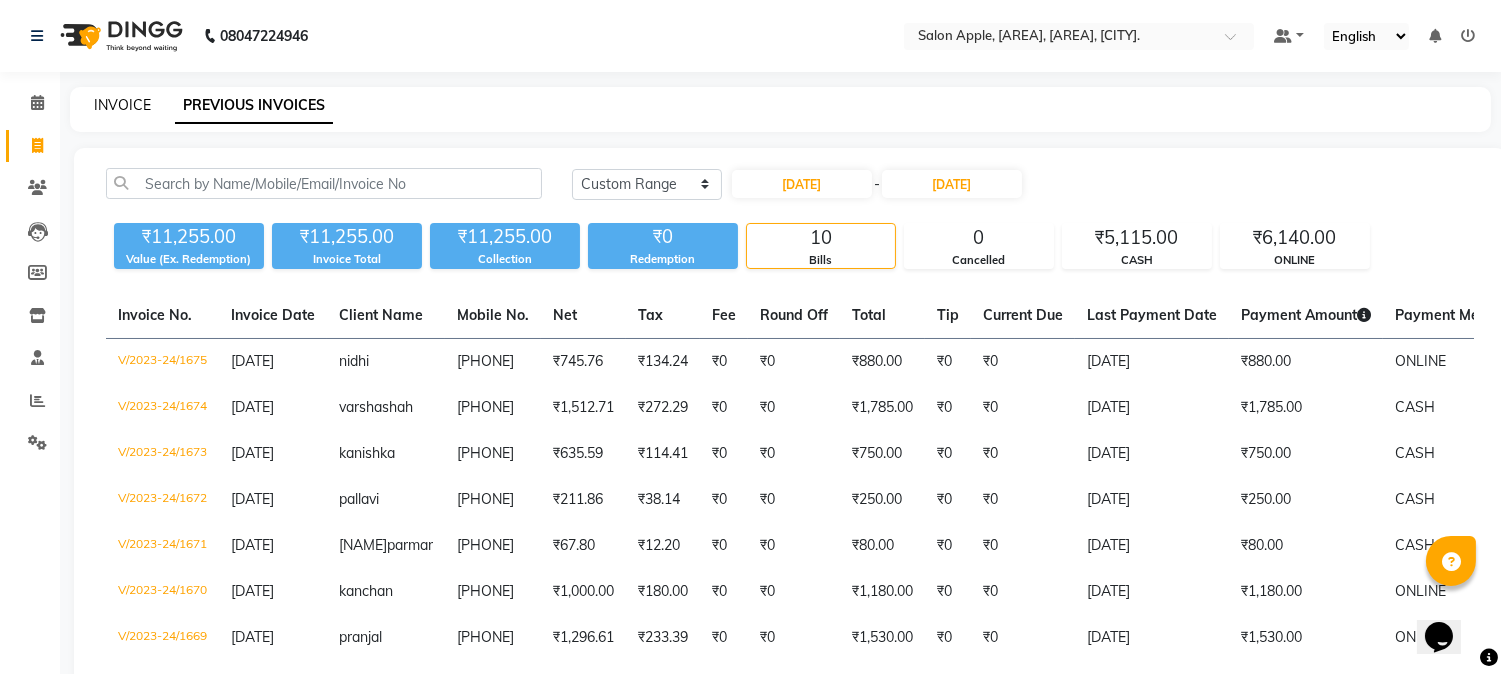 click on "INVOICE" 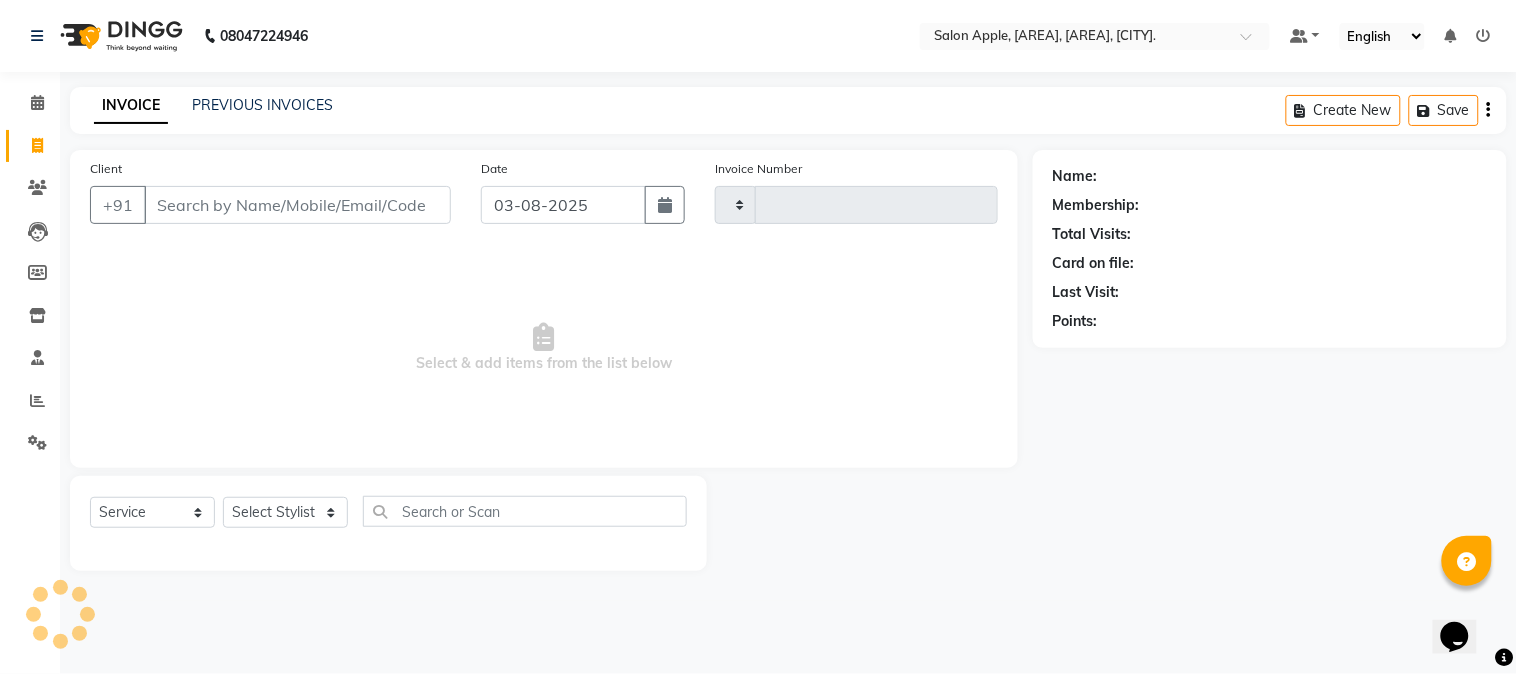 type on "1632" 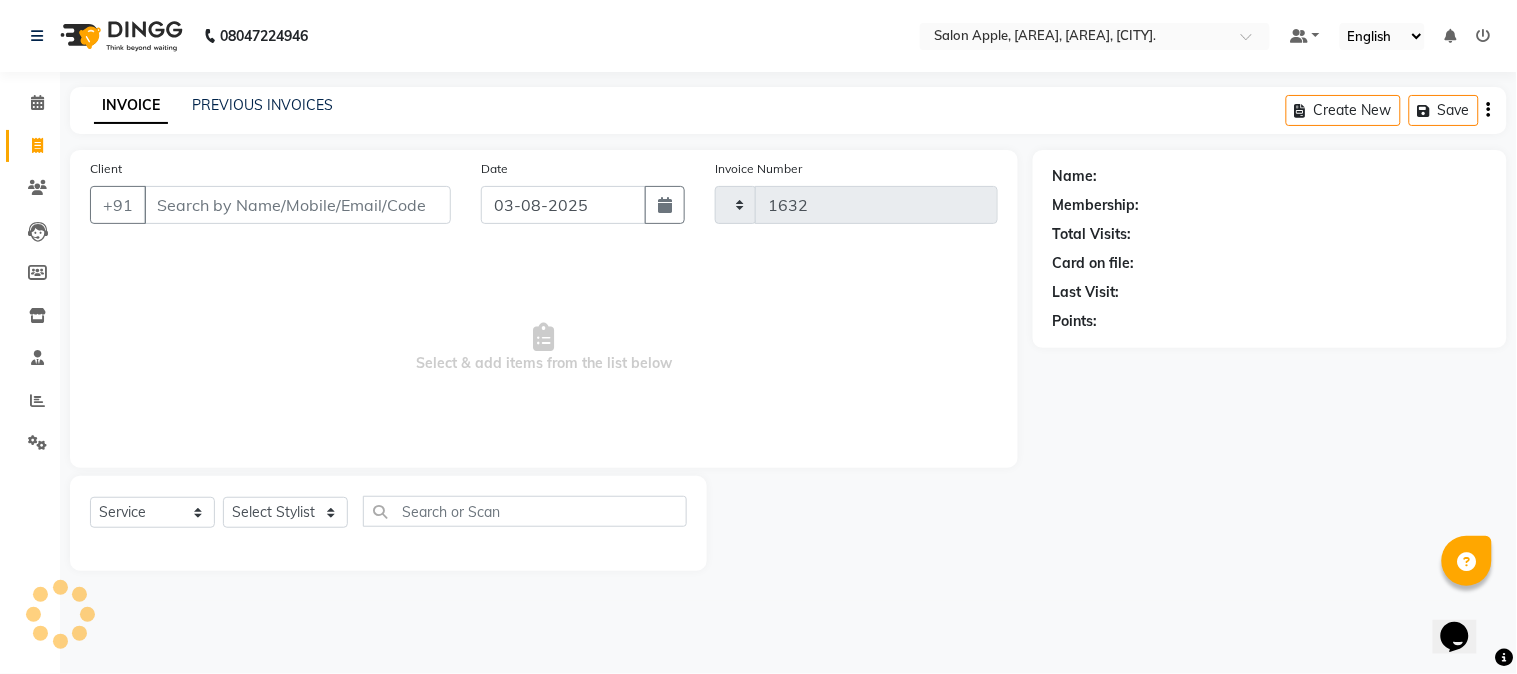 select on "4128" 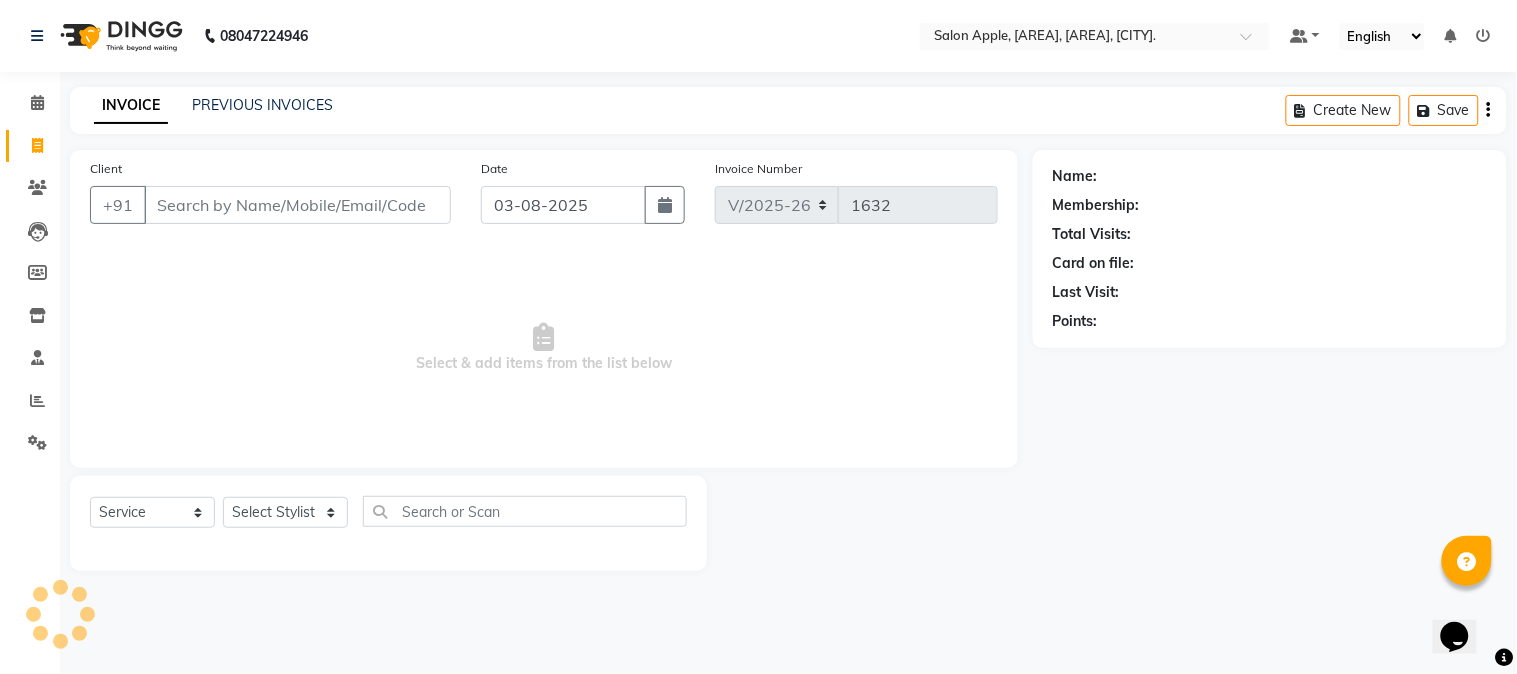 click on "INVOICE PREVIOUS INVOICES Create New   Save" 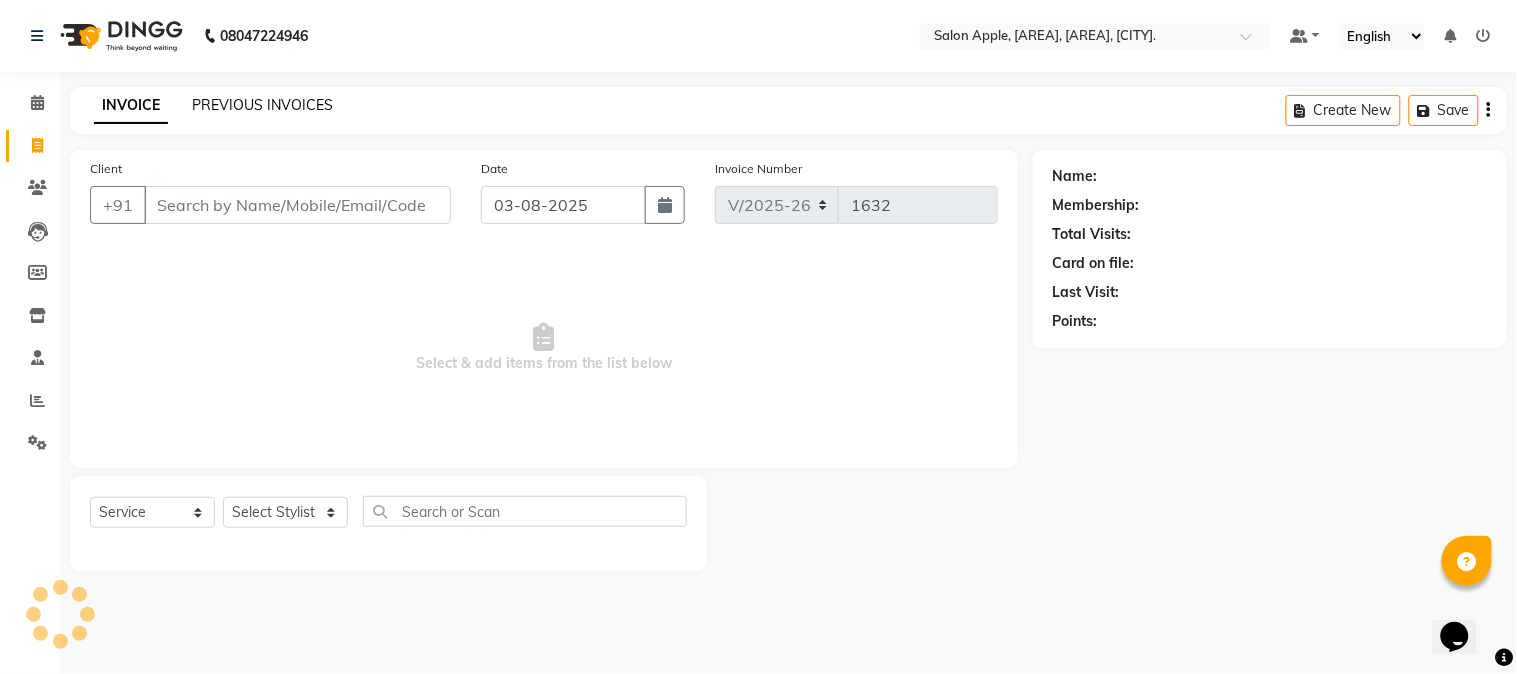 click on "PREVIOUS INVOICES" 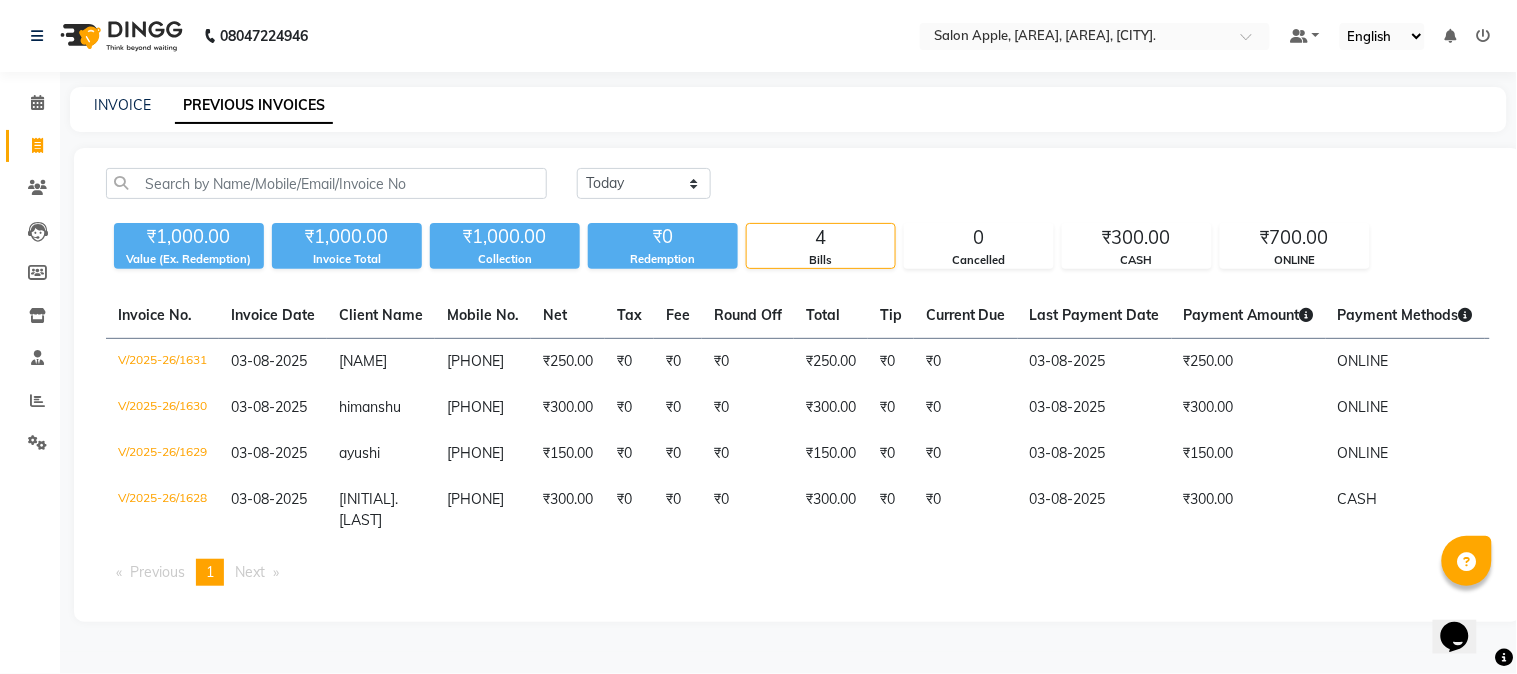 click on "Today Yesterday Custom Range" 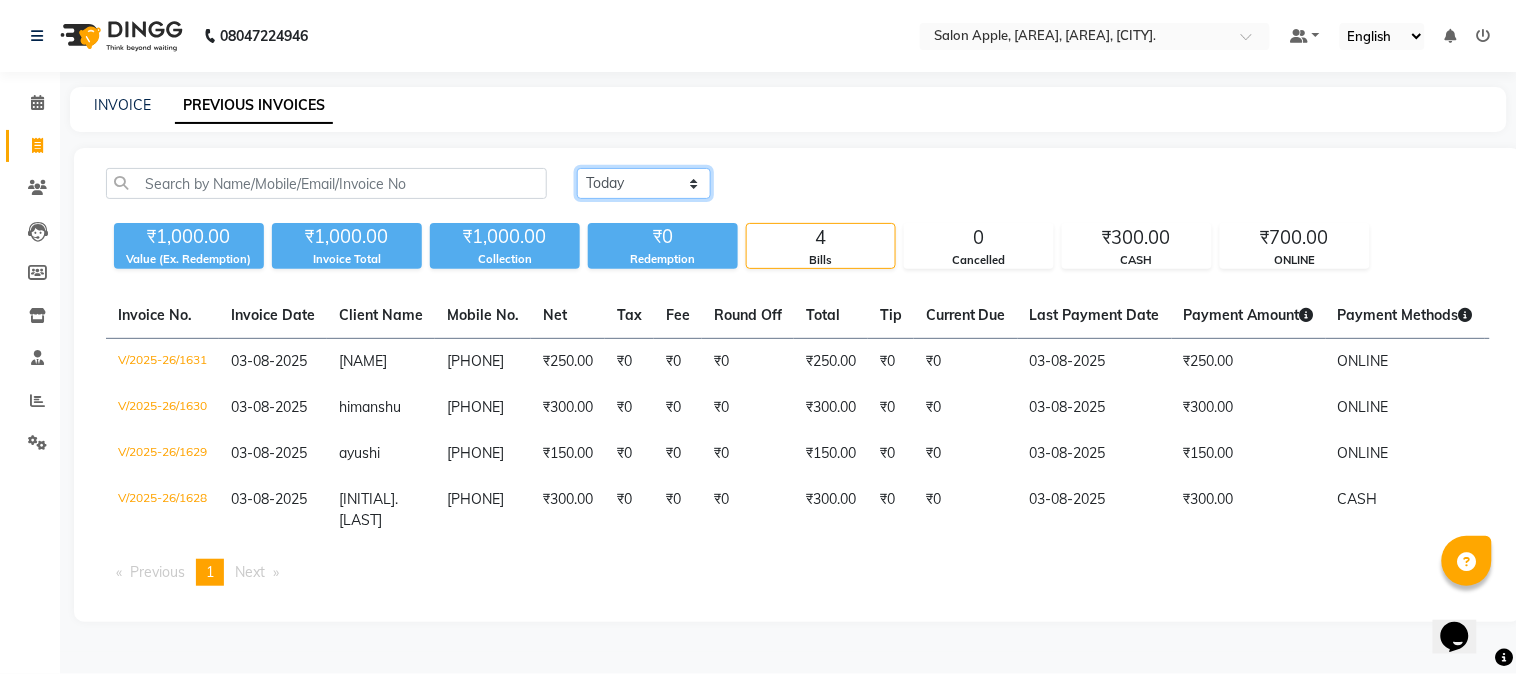 click on "Today Yesterday Custom Range" 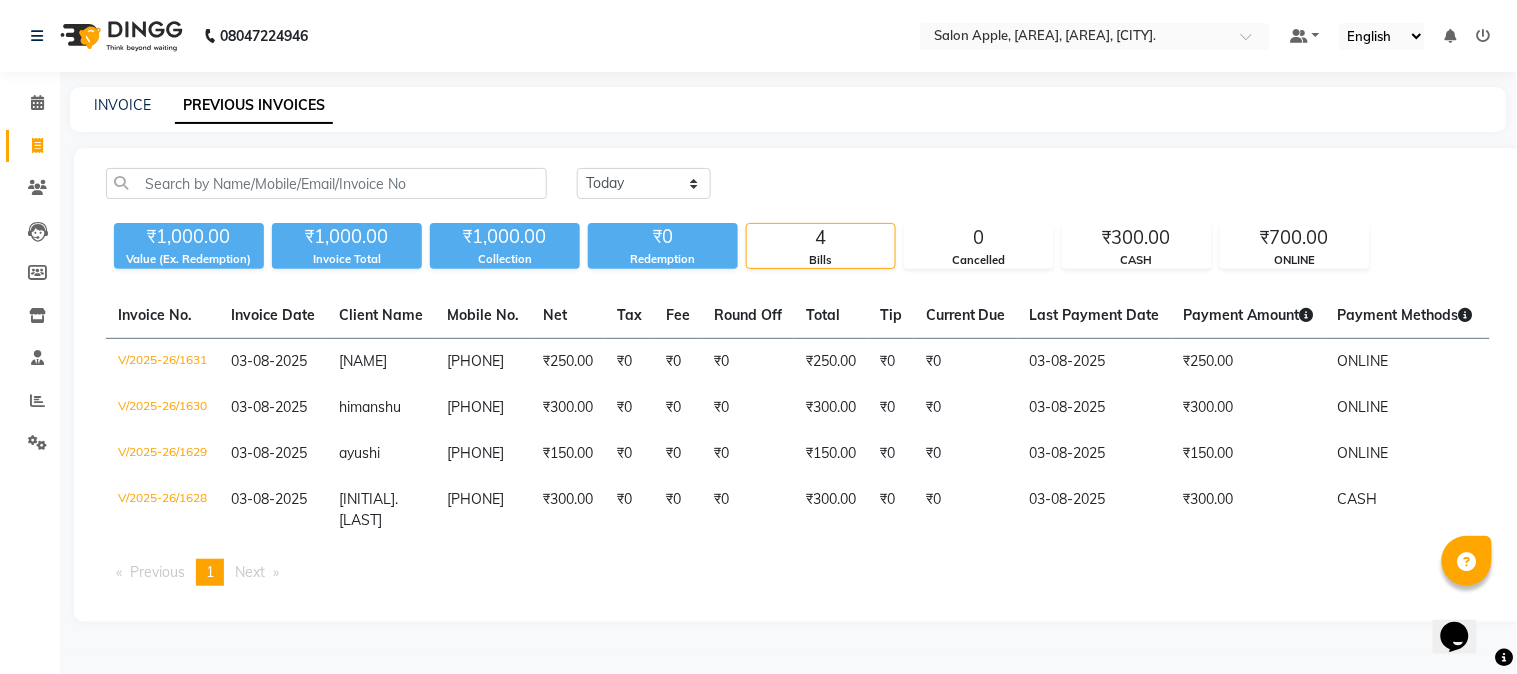 click on "Today Yesterday Custom Range [CURRENCY][AMOUNT] Value (Ex. Redemption) [CURRENCY][AMOUNT] Invoice Total  [CURRENCY][AMOUNT] Collection [CURRENCY][AMOUNT] Redemption [BILL COUNT] Bills [CANCELLED BILL COUNT] Cancelled [CURRENCY][AMOUNT] CASH [CURRENCY][AMOUNT] ONLINE  Invoice No.   Invoice Date   Client Name   Mobile No.   Net   Tax   Fee   Round Off   Total   Tip   Current Due   Last Payment Date   Payment Amount   Payment Methods   Cancel Reason   Status   [INVOICE NUMBER]  [DATE] [NAME]   [PHONE] [CURRENCY][AMOUNT] [CURRENCY][AMOUNT]  [CURRENCY][AMOUNT]  [CURRENCY][AMOUNT] [CURRENCY][AMOUNT] [CURRENCY][AMOUNT] [CURRENCY][AMOUNT] [DATE] [CURRENCY][AMOUNT]  [PAYMENT METHOD] - PAID  [INVOICE NUMBER]  [DATE] [NAME]  [PHONE] [CURRENCY][AMOUNT] [CURRENCY][AMOUNT]  [CURRENCY][AMOUNT]  [CURRENCY][AMOUNT] [CURRENCY][AMOUNT] [CURRENCY][AMOUNT] [CURRENCY][AMOUNT] [DATE] [CURRENCY][AMOUNT]  [PAYMENT METHOD] - PAID  [INVOICE NUMBER]  [DATE] [NAME]   [PHONE] [CURRENCY][AMOUNT] [CURRENCY][AMOUNT]  [CURRENCY][AMOUNT]  [CURRENCY][AMOUNT] [CURRENCY][AMOUNT] [CURRENCY][AMOUNT] [CURRENCY][AMOUNT] [DATE] [CURRENCY][AMOUNT]  [PAYMENT METHOD] - PAID  [INVOICE NUMBER]  [DATE] [NAME]   [PHONE] [CURRENCY][AMOUNT] [CURRENCY][AMOUNT]  [CURRENCY][AMOUNT]  [CURRENCY][AMOUNT] [CURRENCY][AMOUNT] [CURRENCY][AMOUNT] [CURRENCY][AMOUNT] [DATE] [CURRENCY][AMOUNT]  [PAYMENT METHOD] - PAID  Previous  page  1 / 1  You're on page  1  Next  page" 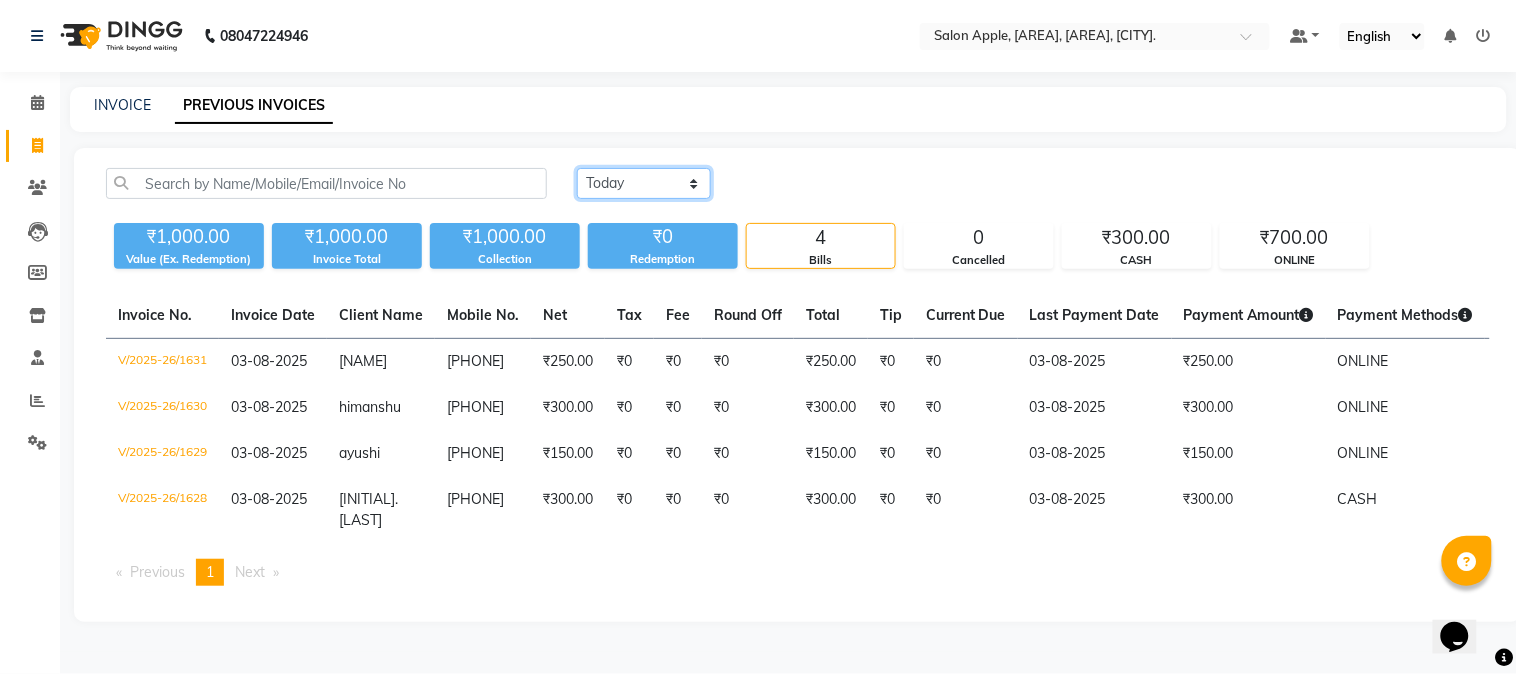 drag, startPoint x: 631, startPoint y: 184, endPoint x: 631, endPoint y: 197, distance: 13 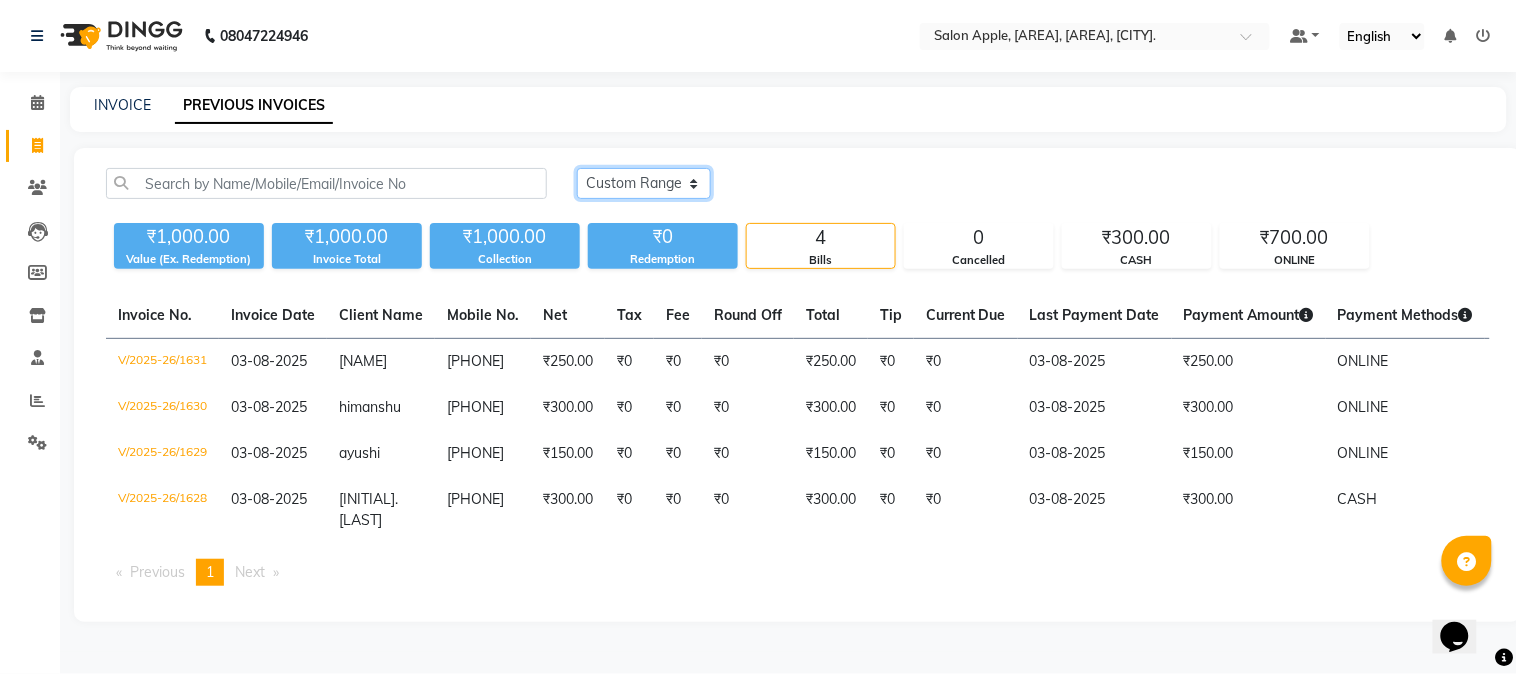 click on "Today Yesterday Custom Range" 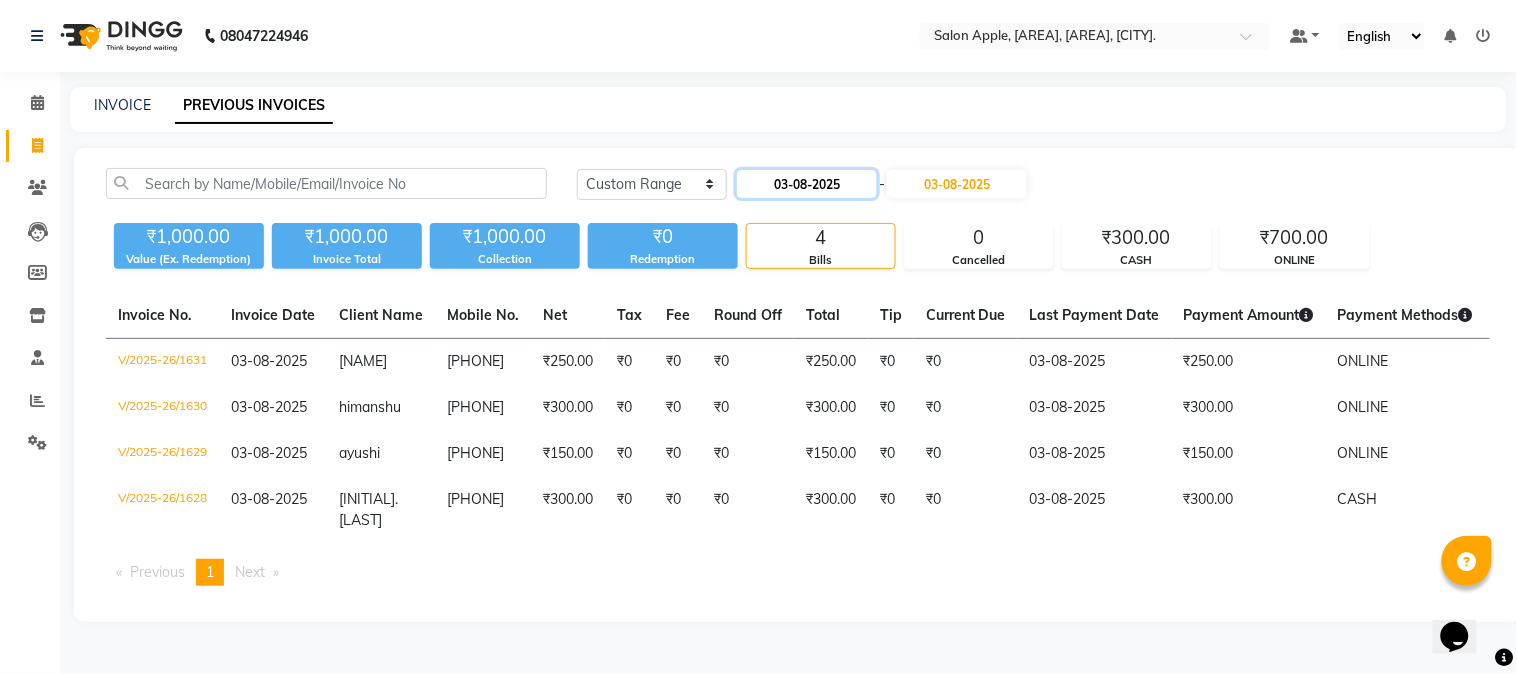 click on "03-08-2025" 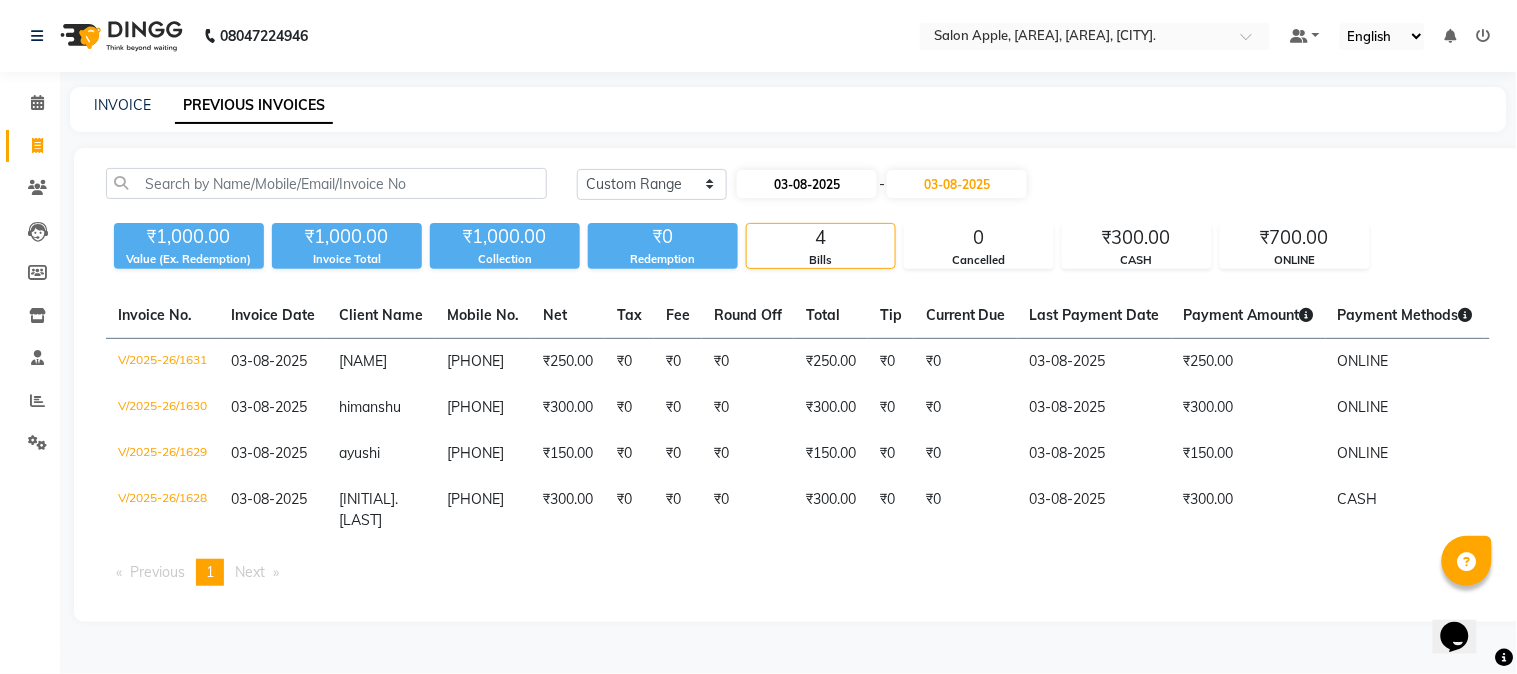 select on "8" 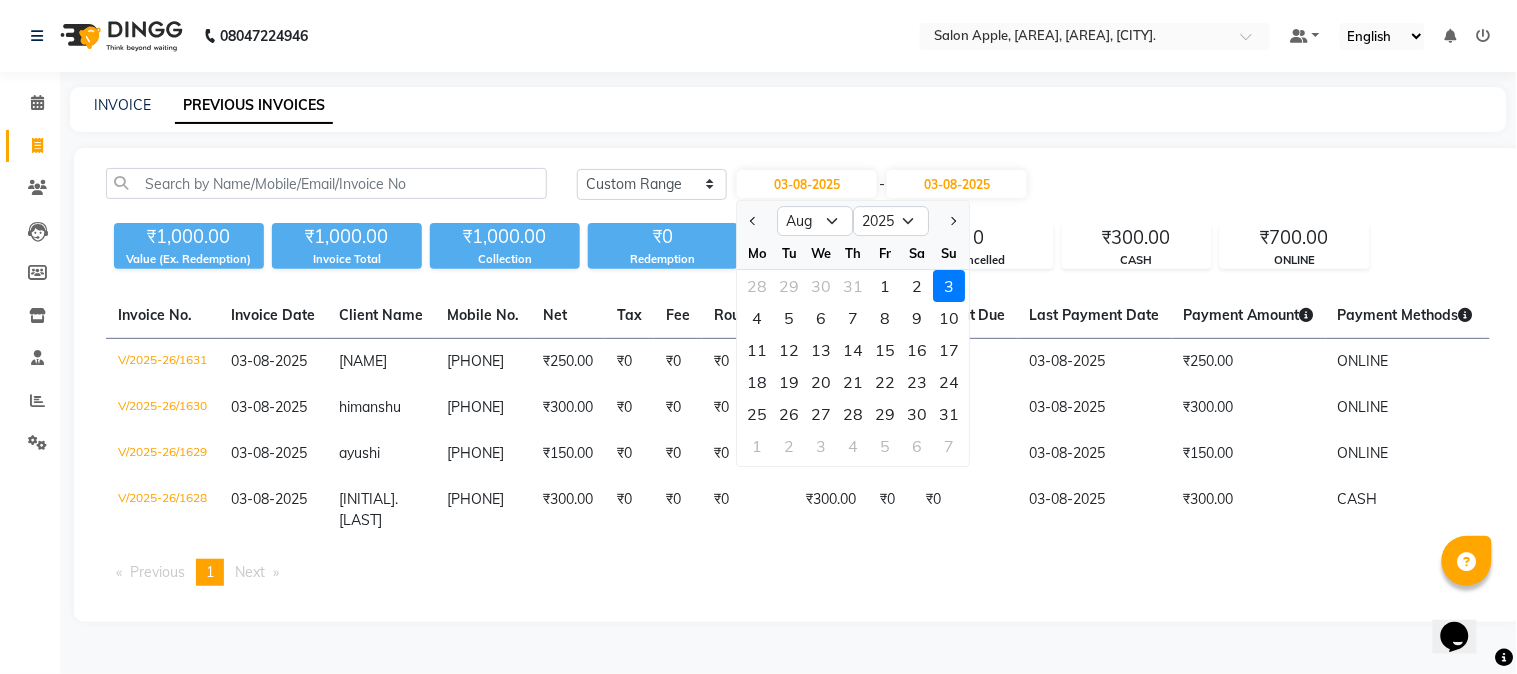click 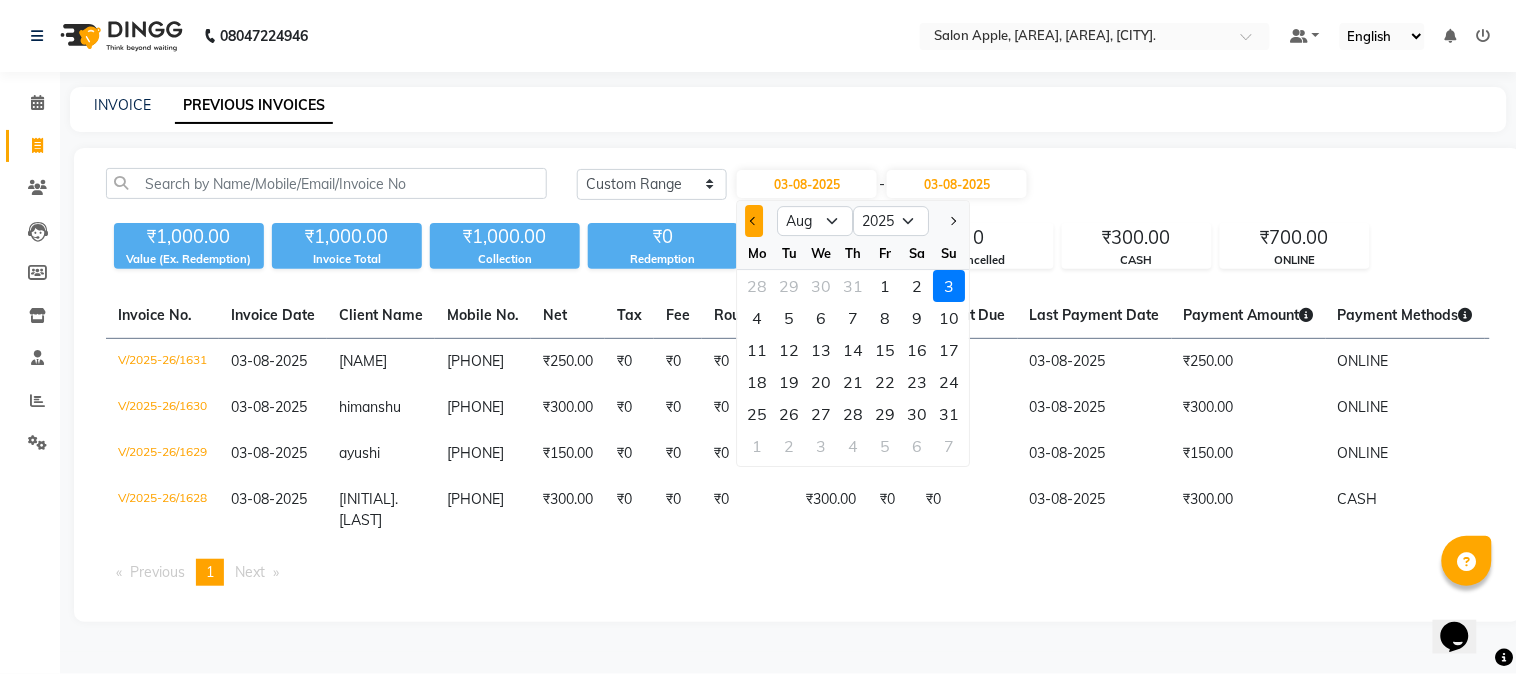 click 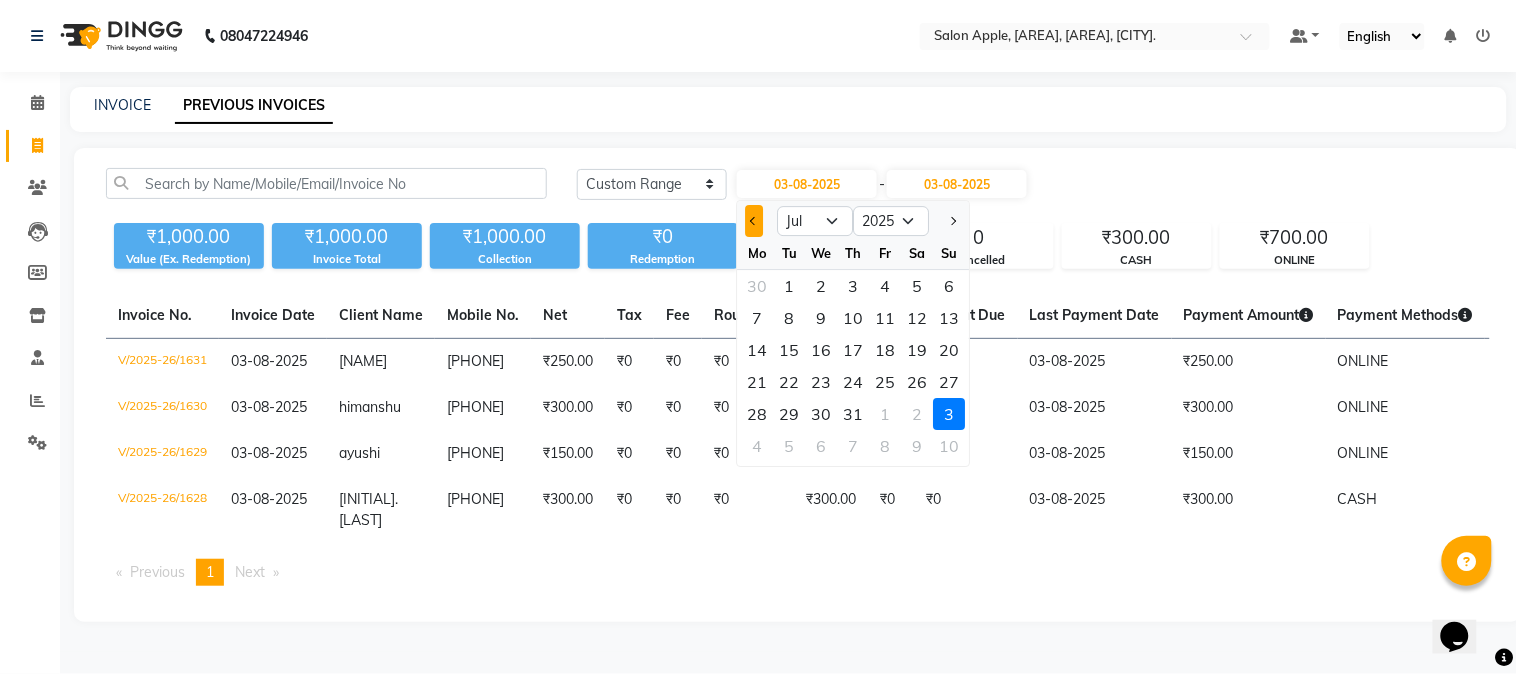 click 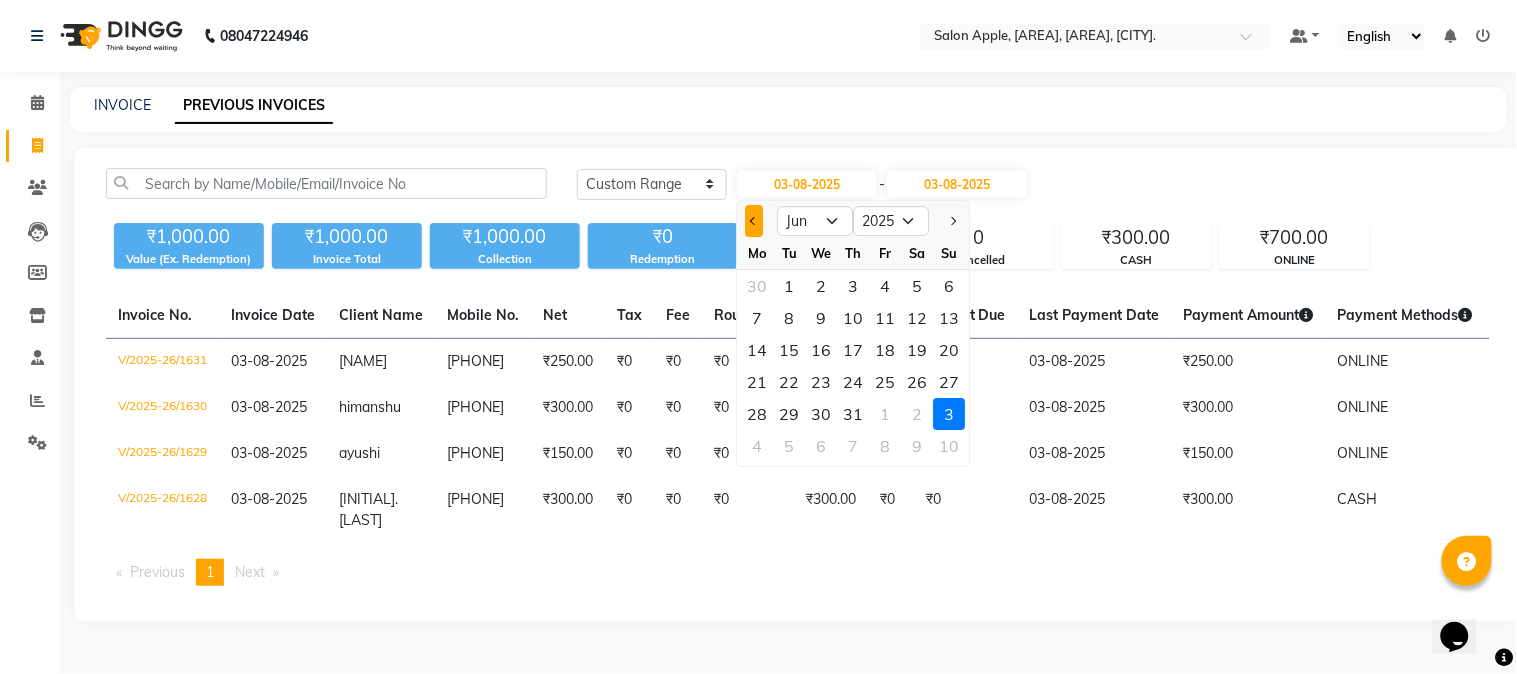 click 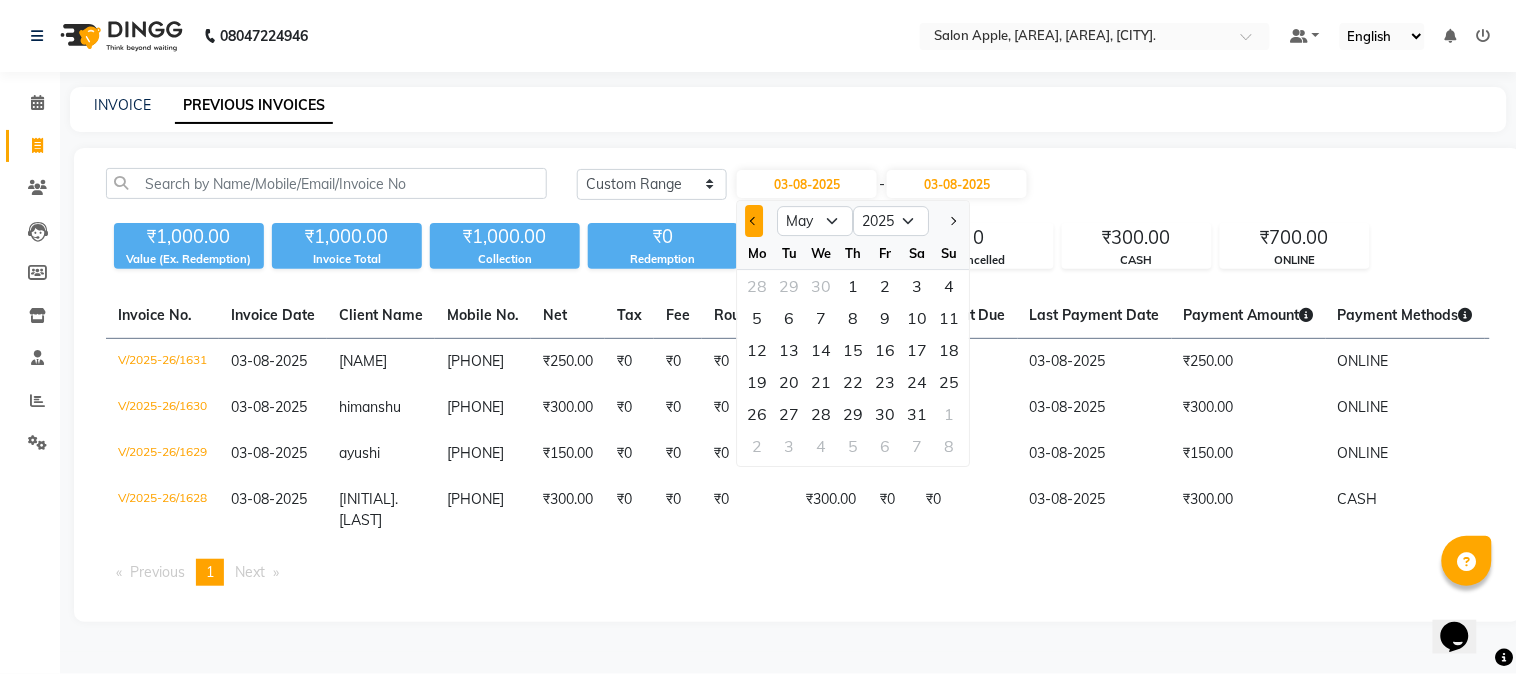 click 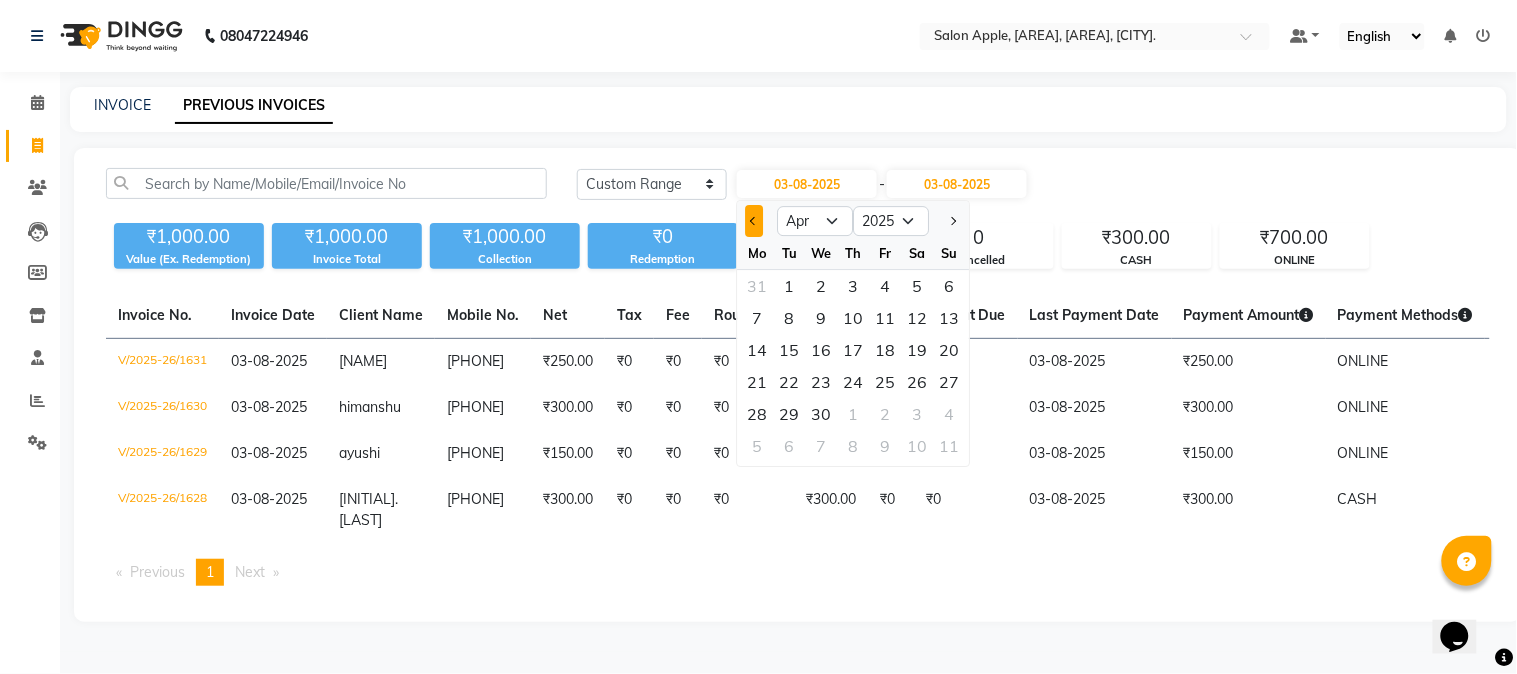 click 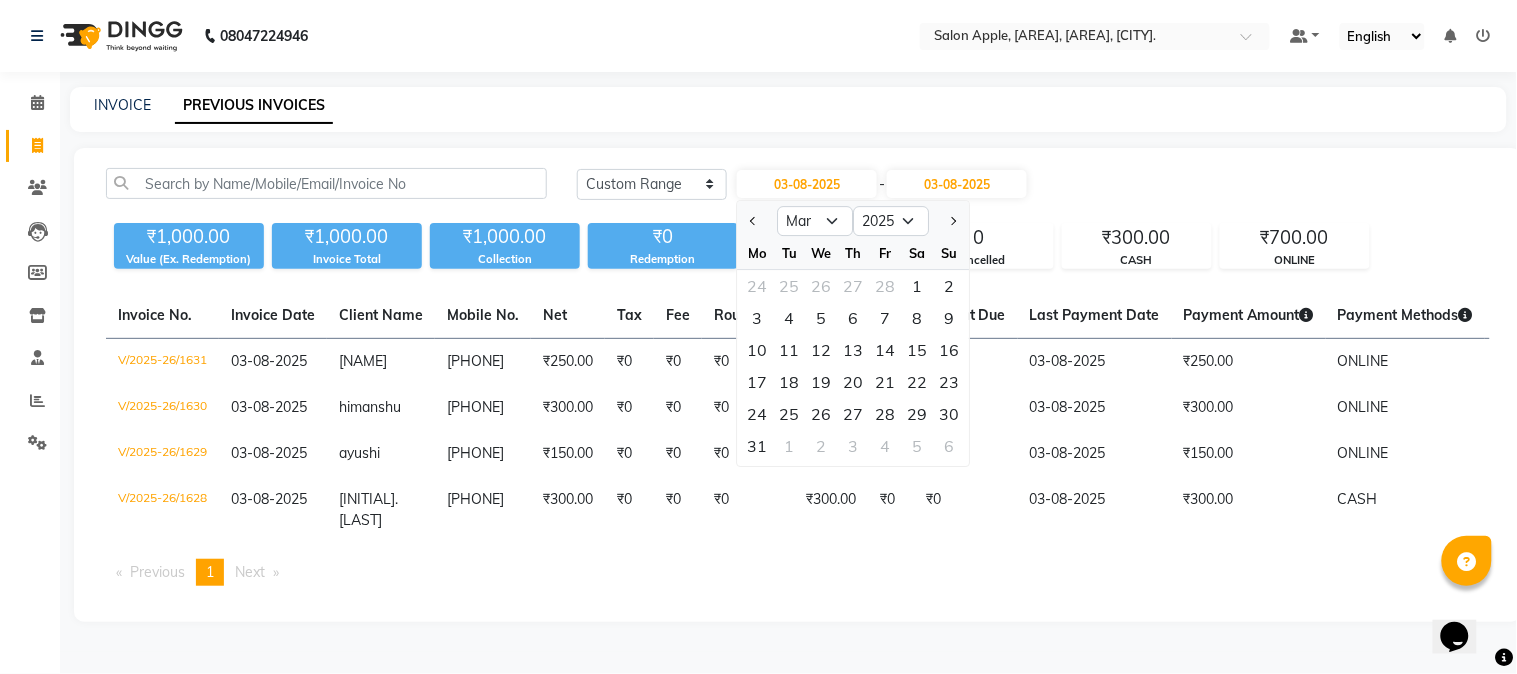 click 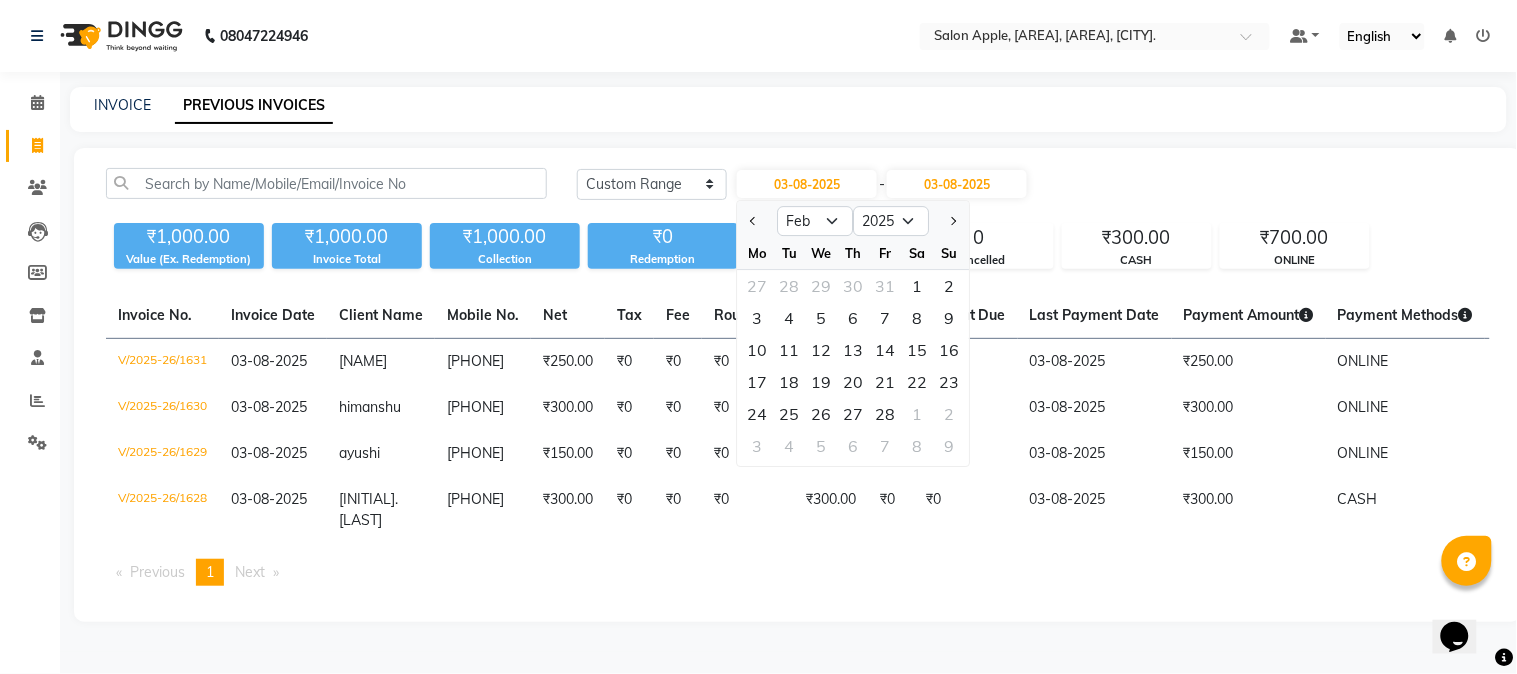 click on "Mo" 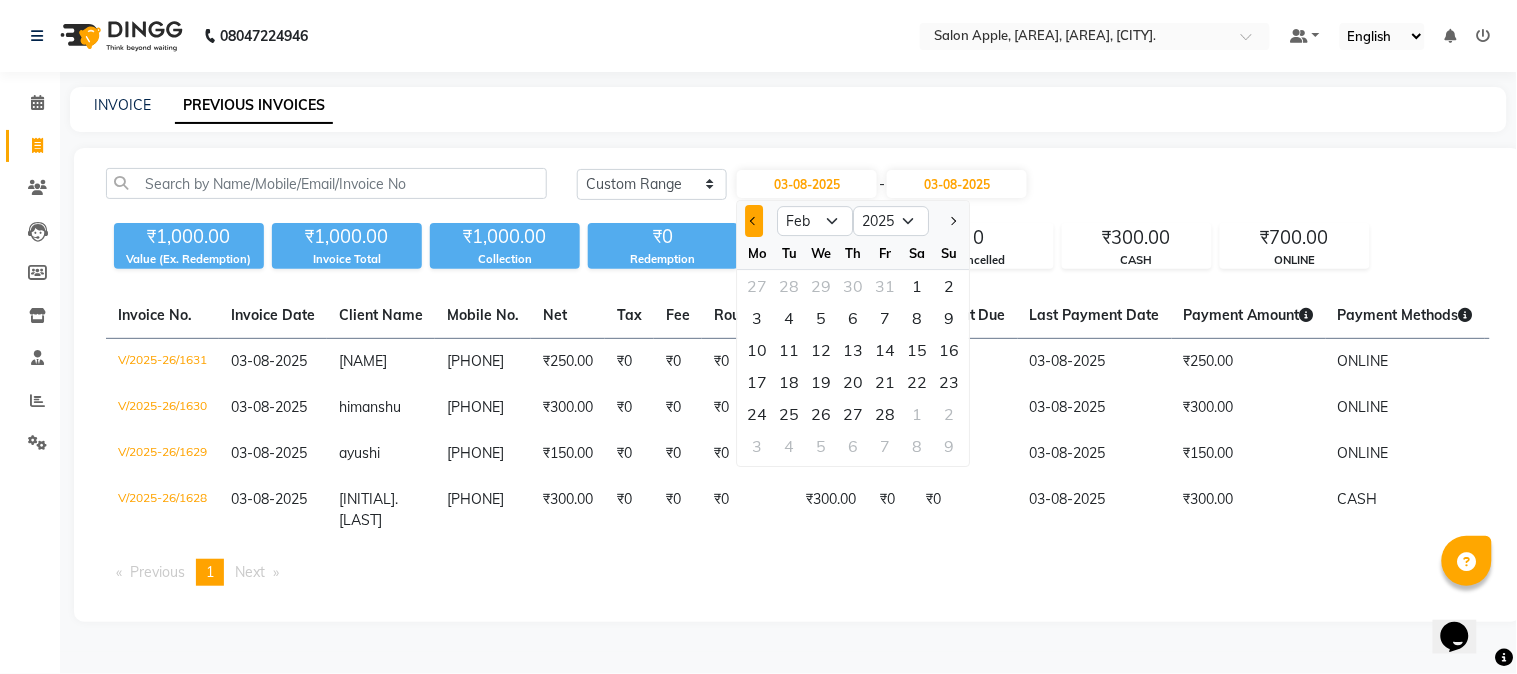 click 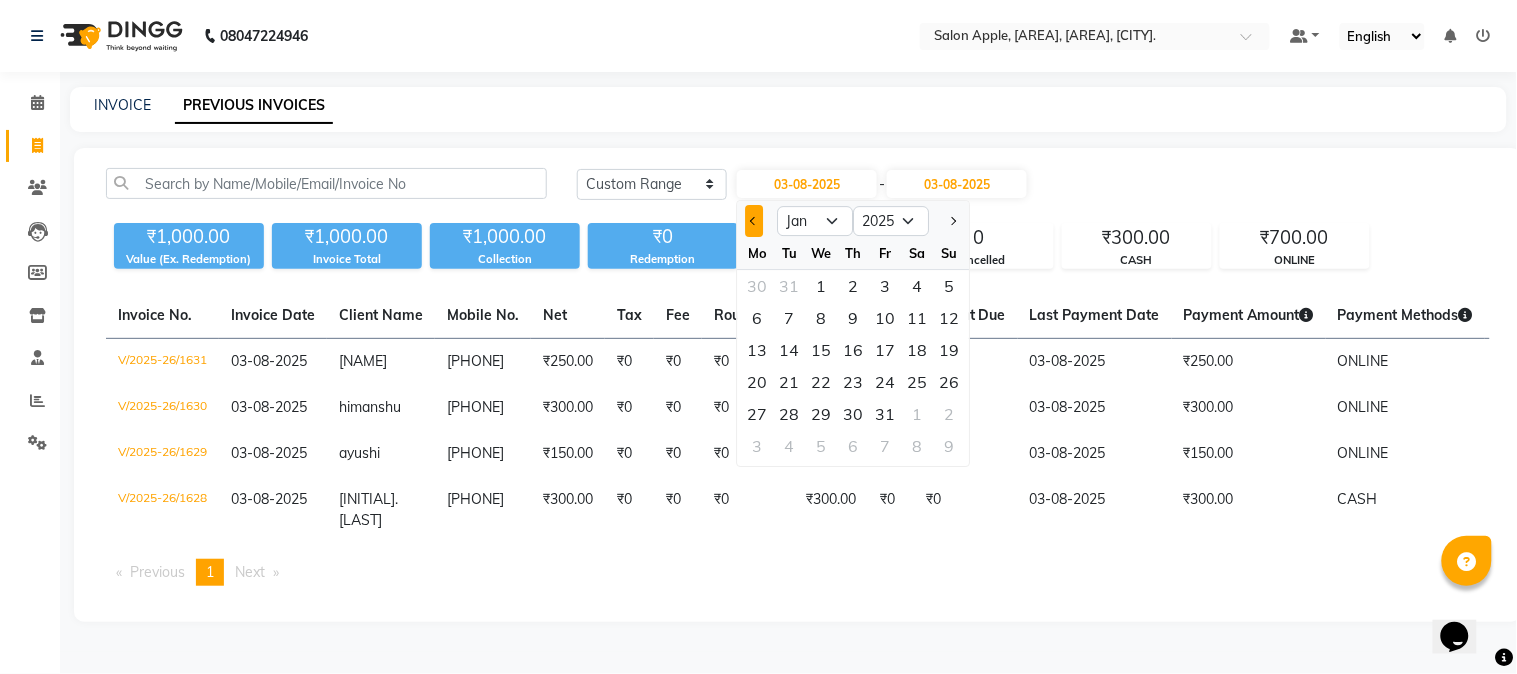 click 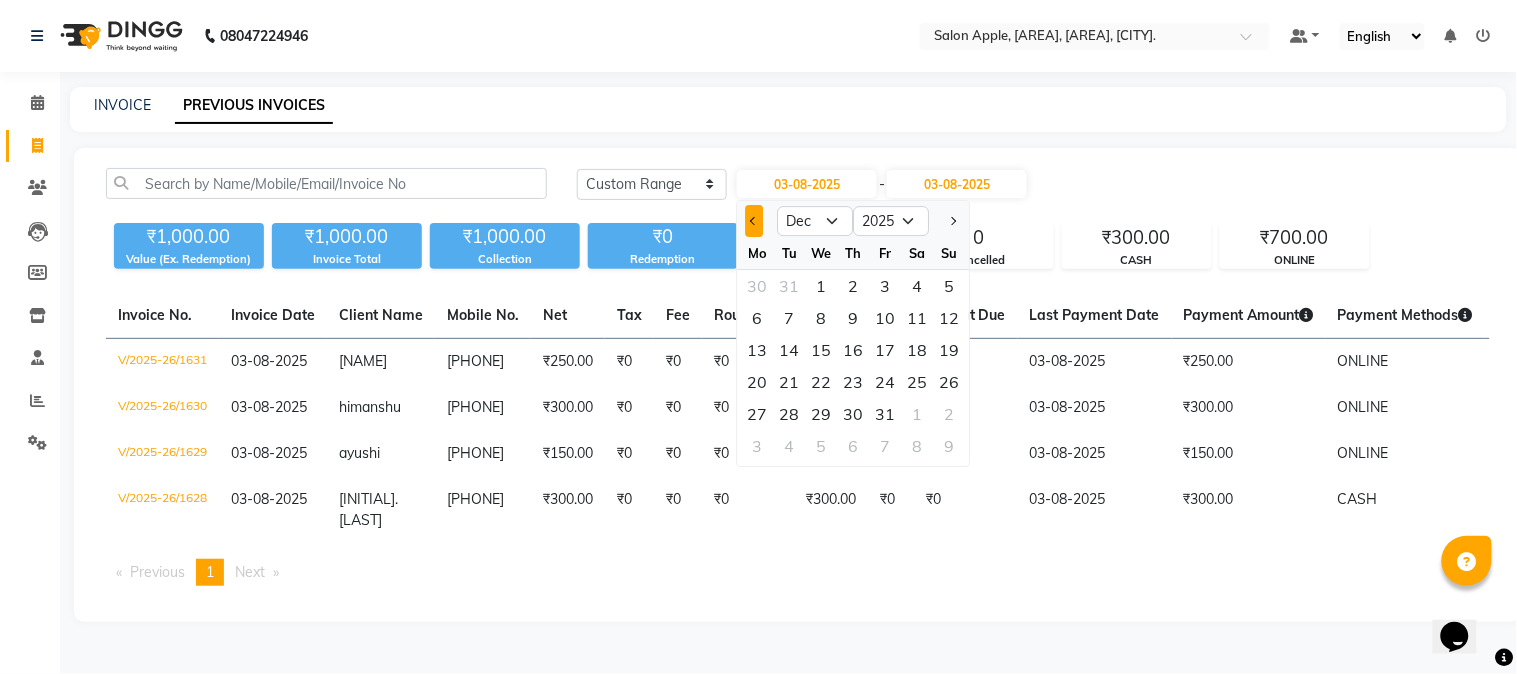 select on "2024" 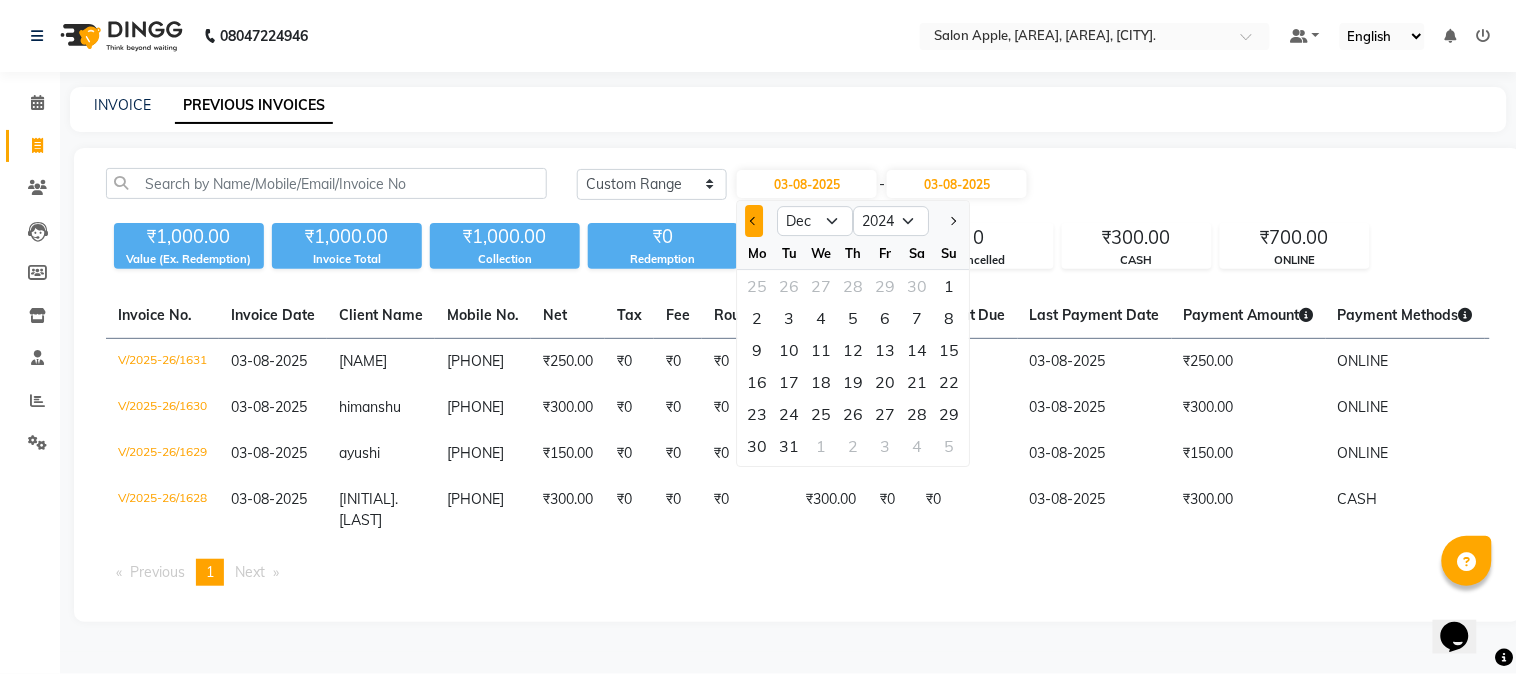 click 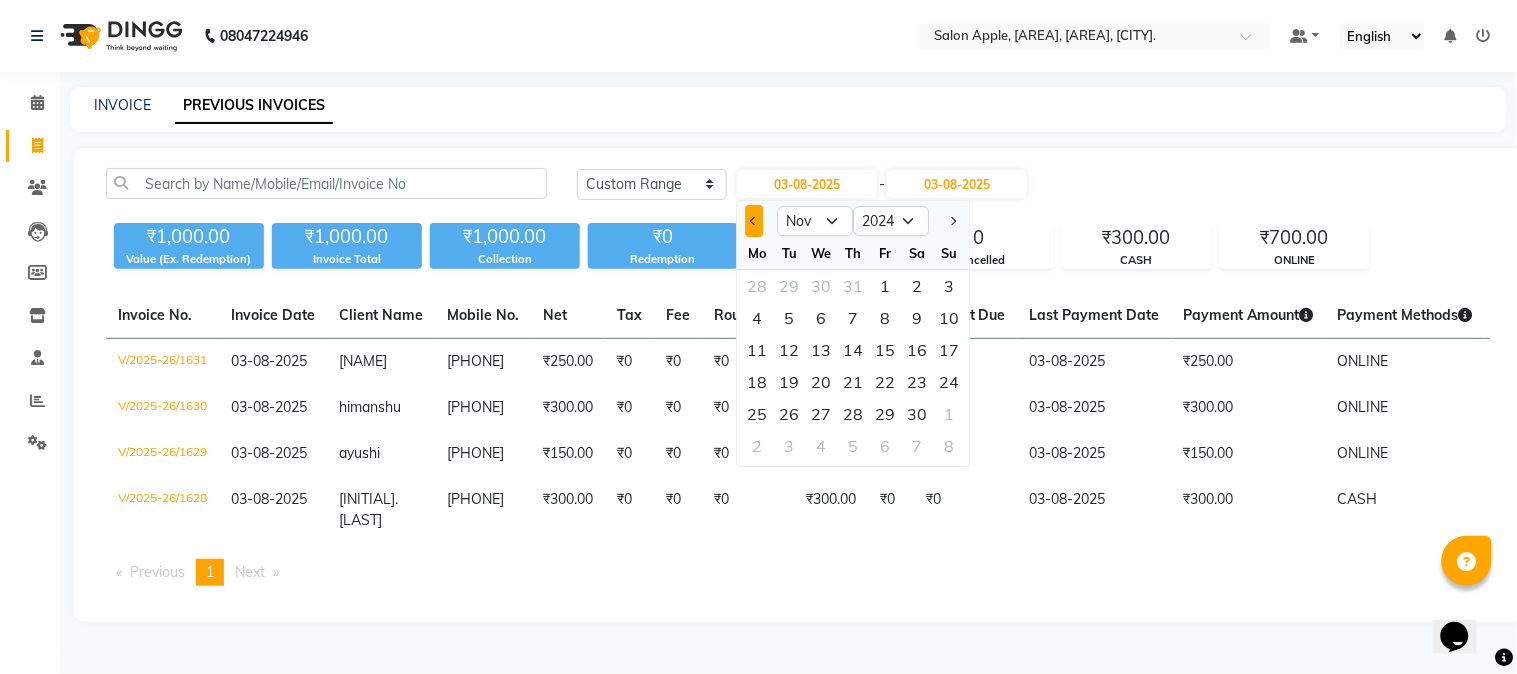 click 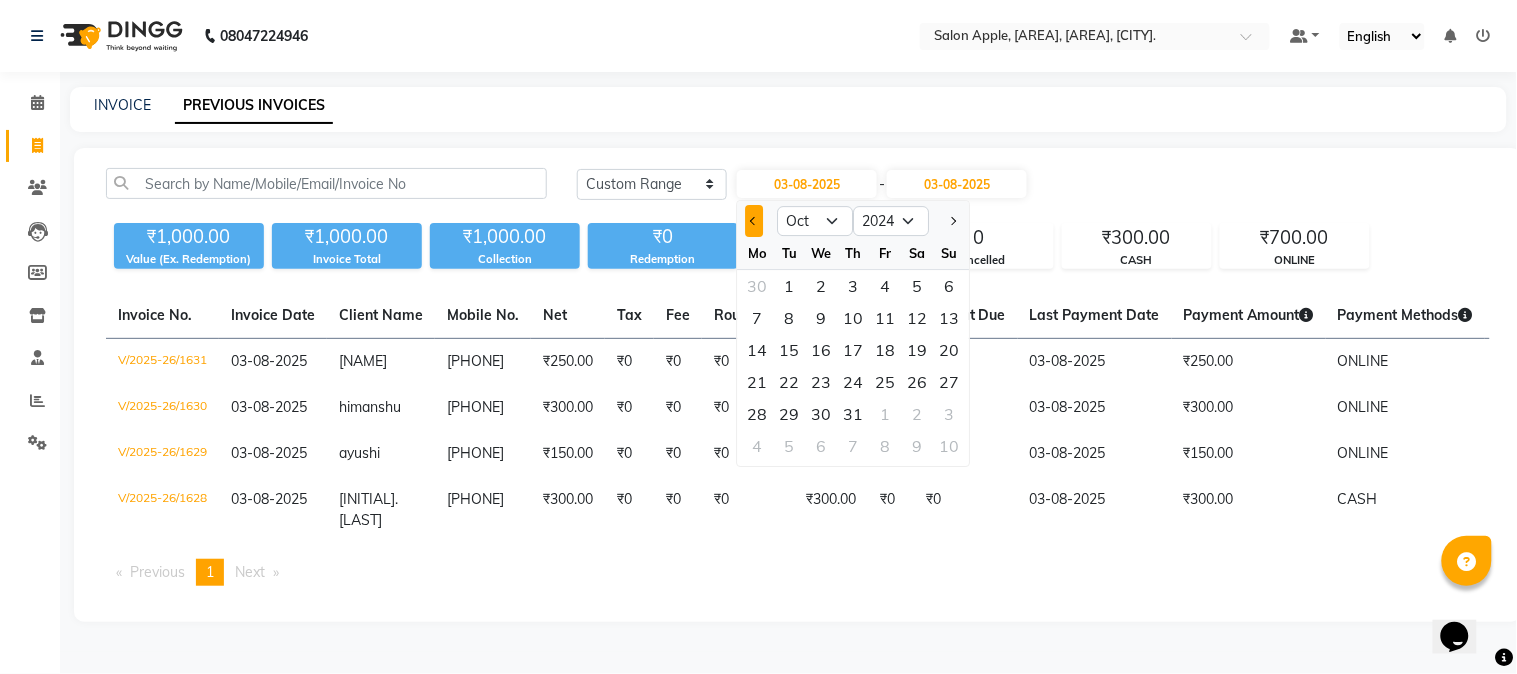 click 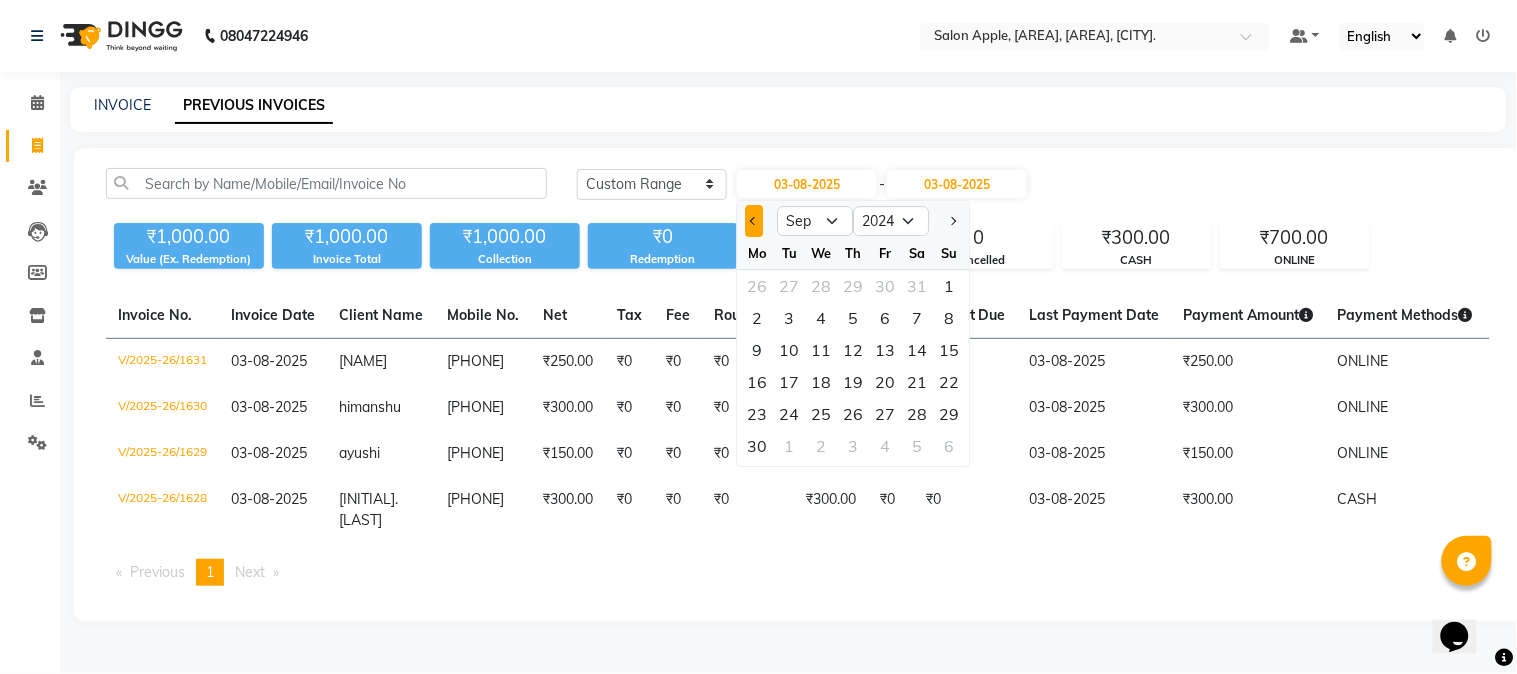 click 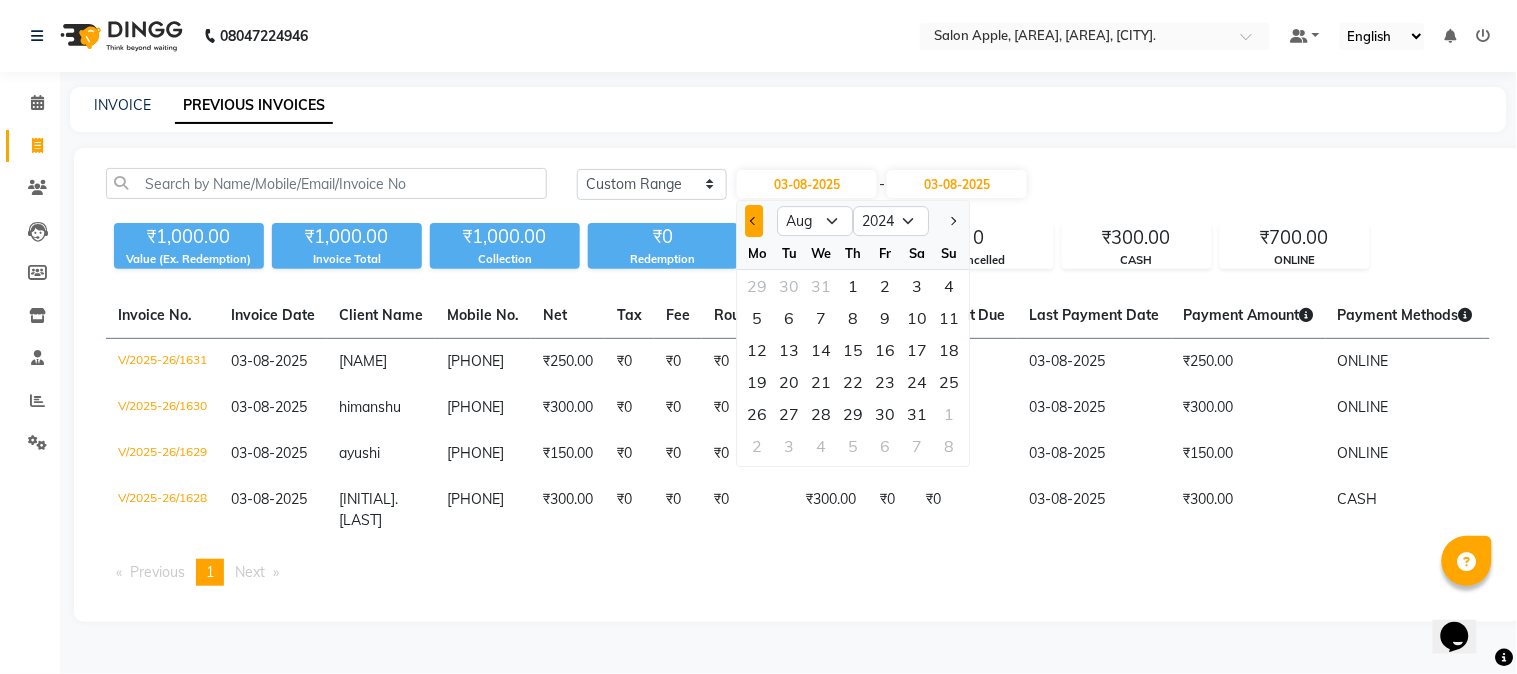 click 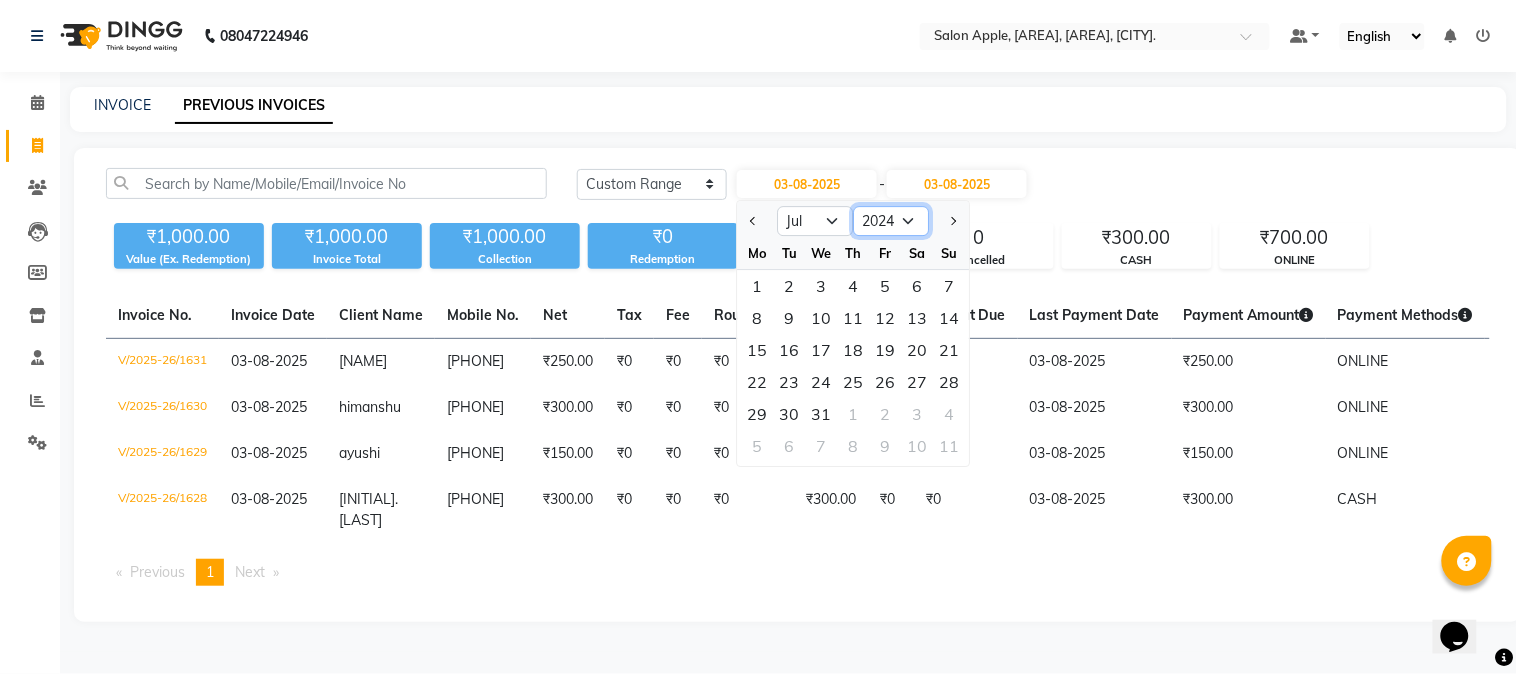 click on "2014 2015 2016 2017 2018 2019 2020 2021 2022 2023 2024 2025 2026 2027 2028 2029 2030 2031 2032 2033 2034" 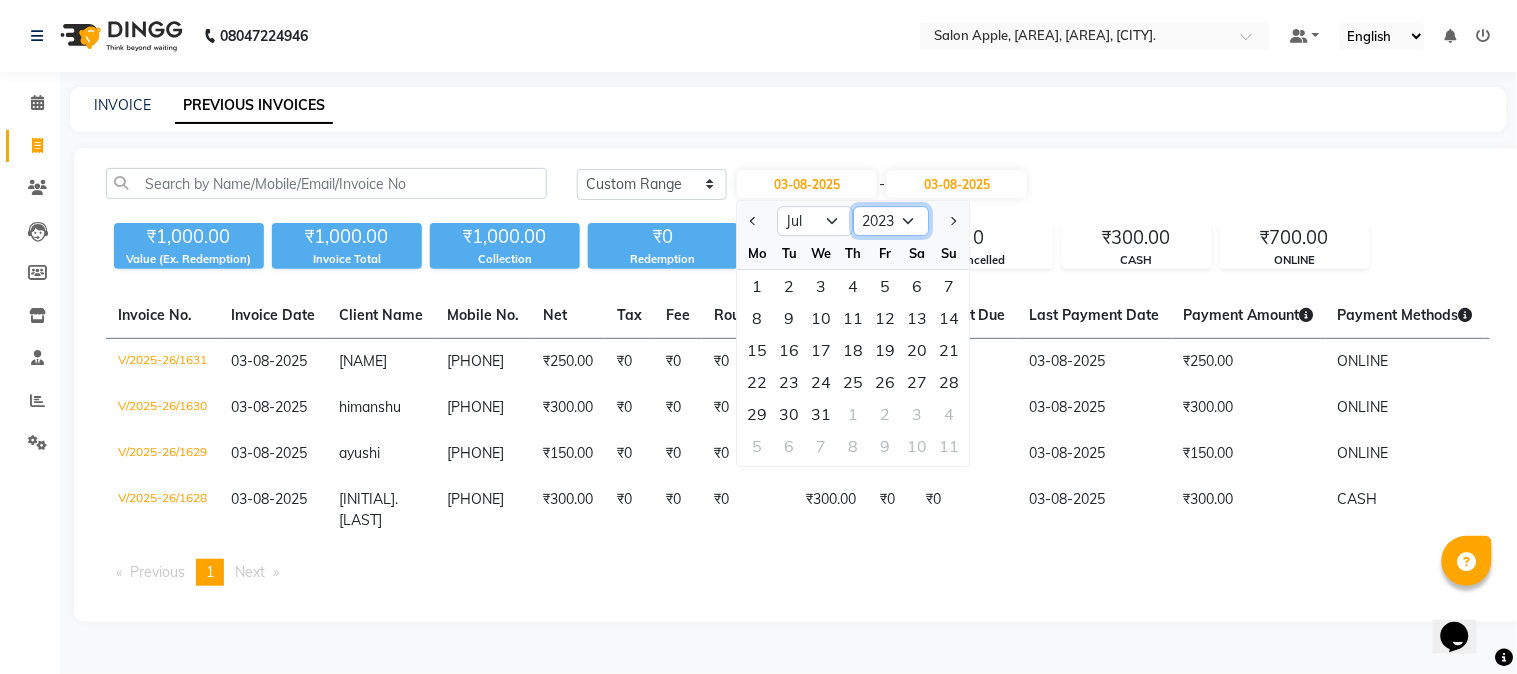 click on "2014 2015 2016 2017 2018 2019 2020 2021 2022 2023 2024 2025 2026 2027 2028 2029 2030 2031 2032 2033 2034" 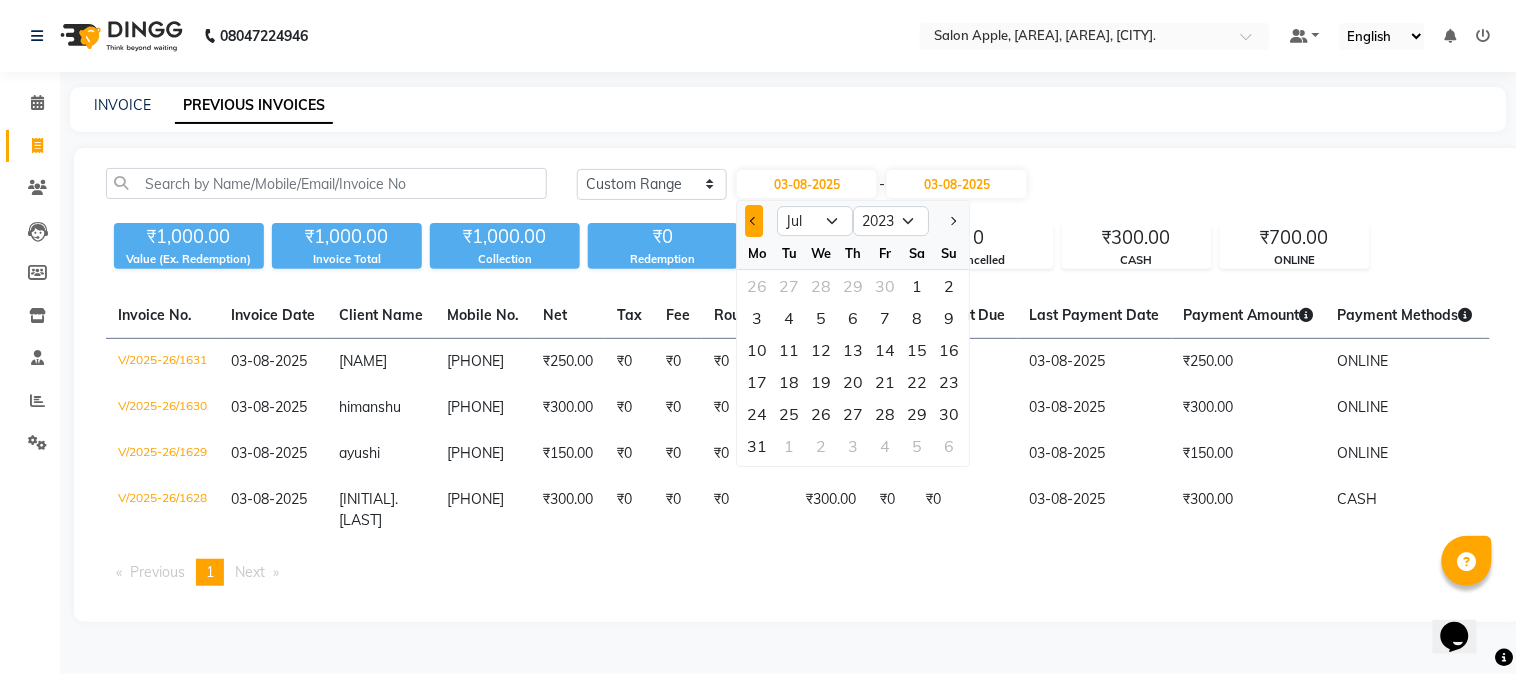 click 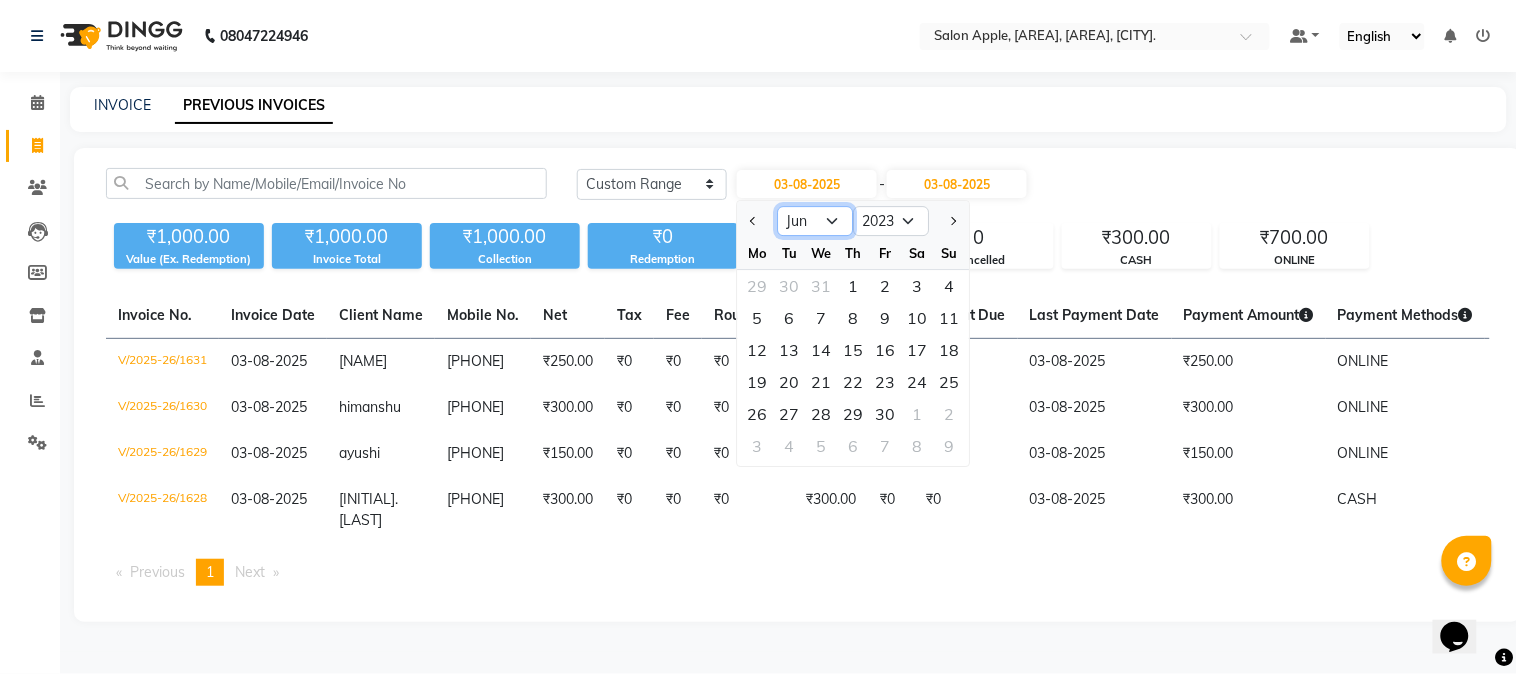 click on "Jan Feb Mar Apr May Jun Jul Aug Sep Oct Nov Dec" 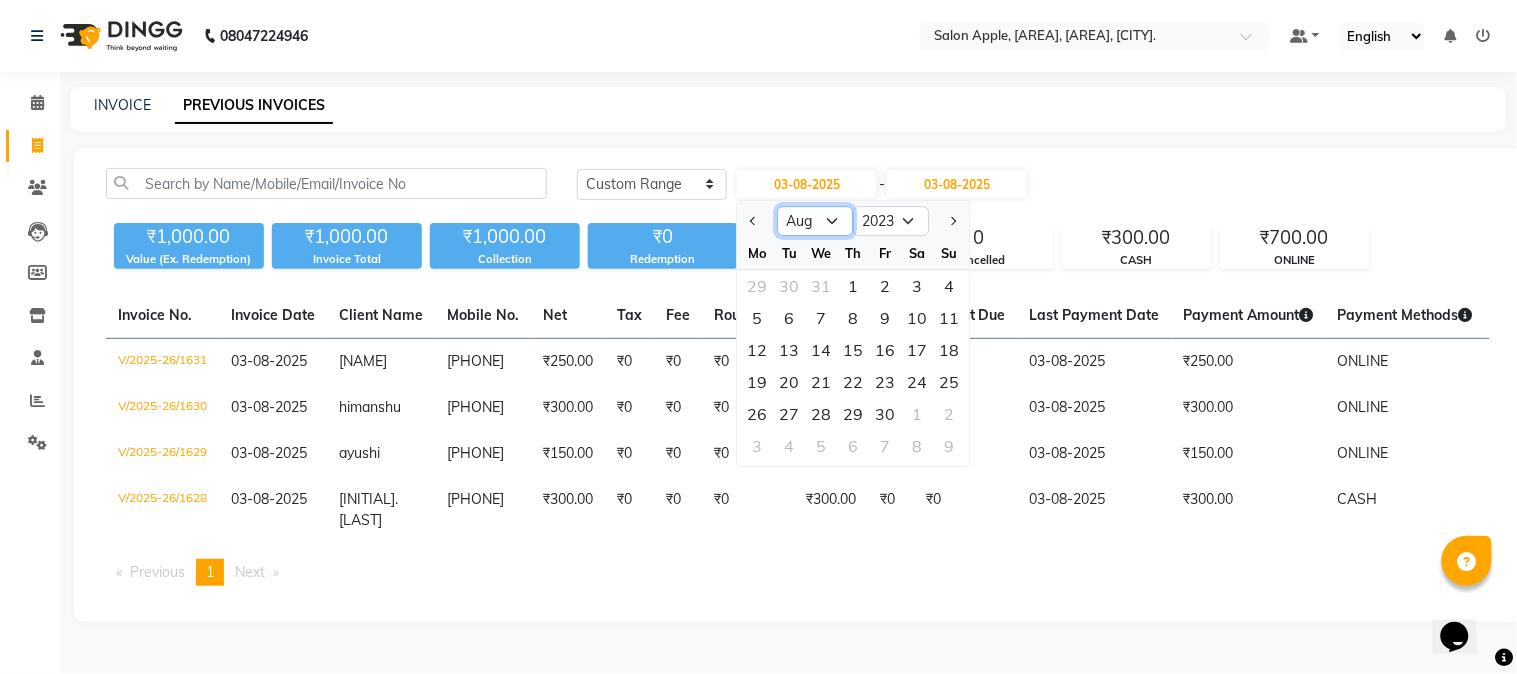 click on "Jan Feb Mar Apr May Jun Jul Aug Sep Oct Nov Dec" 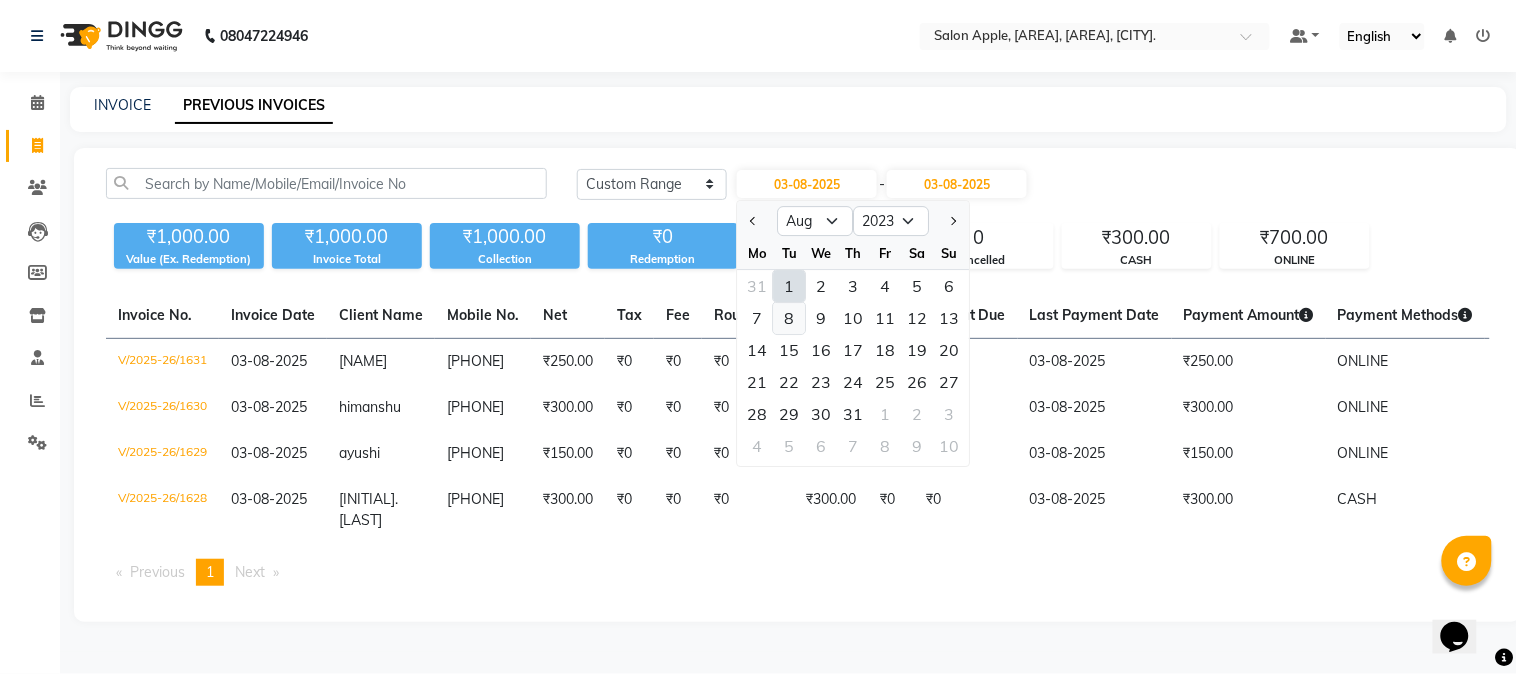 click on "8" 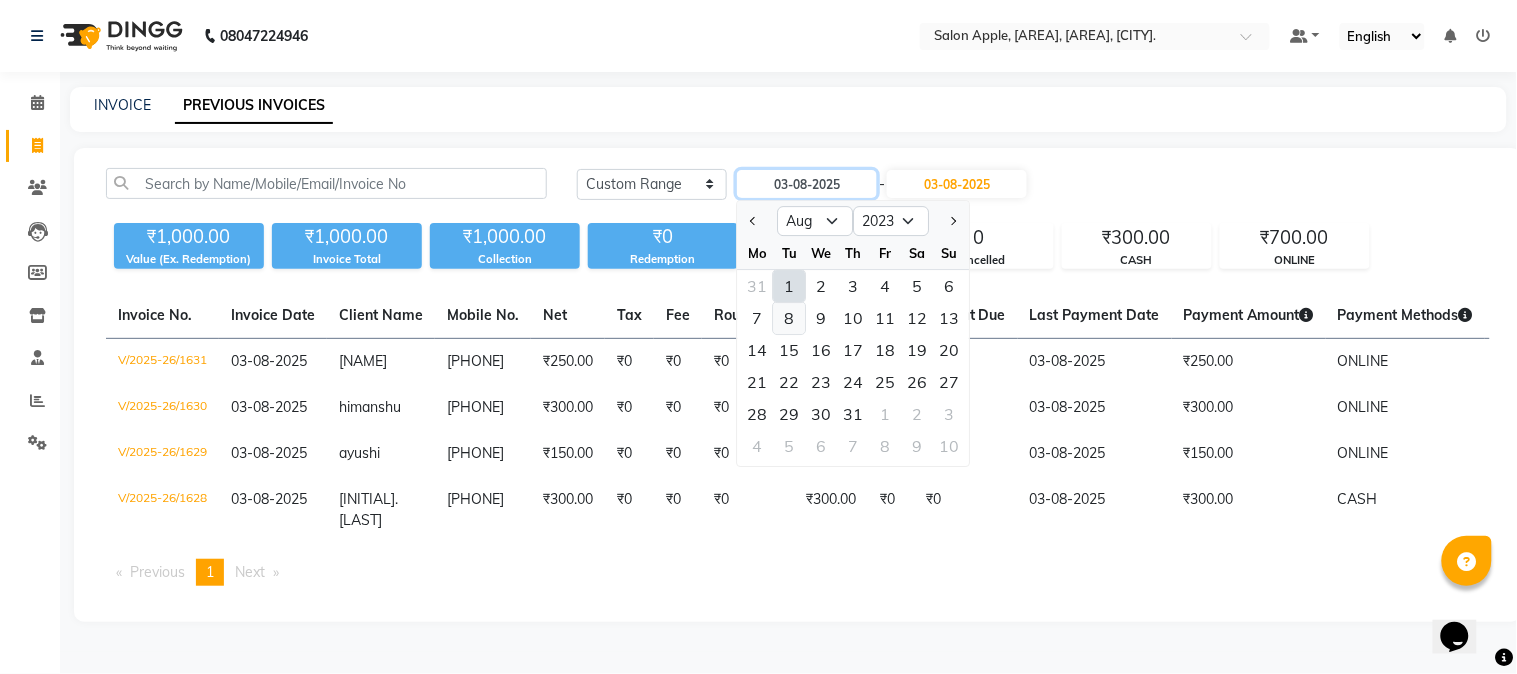 type on "08-08-2023" 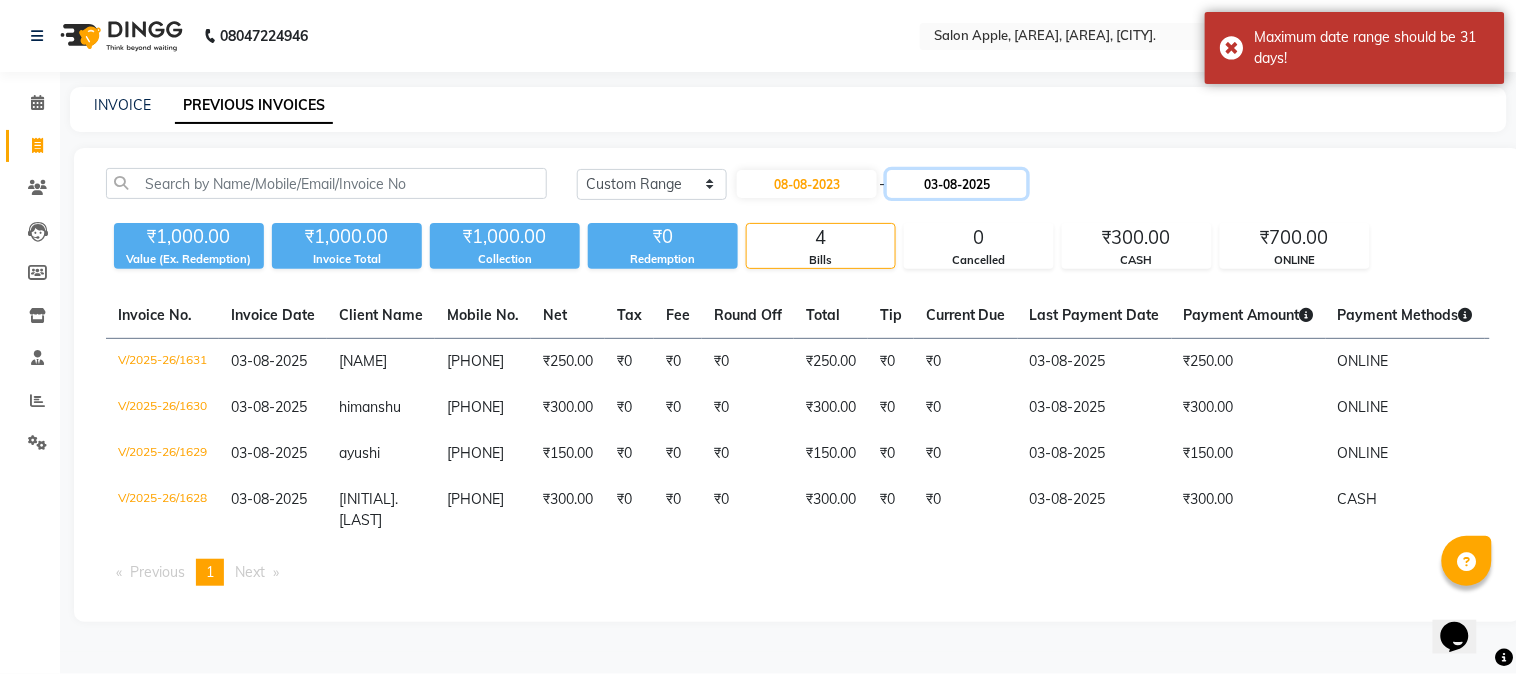 click on "03-08-2025" 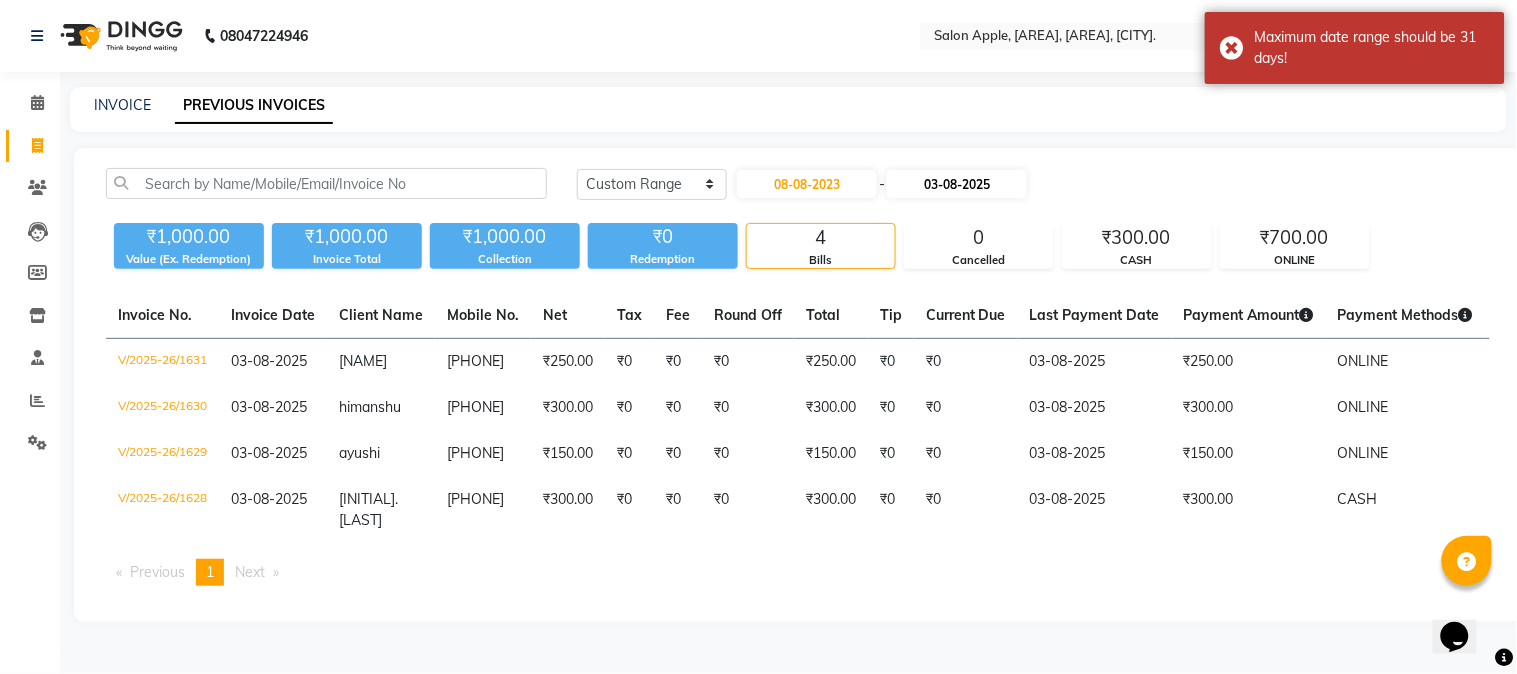 select on "8" 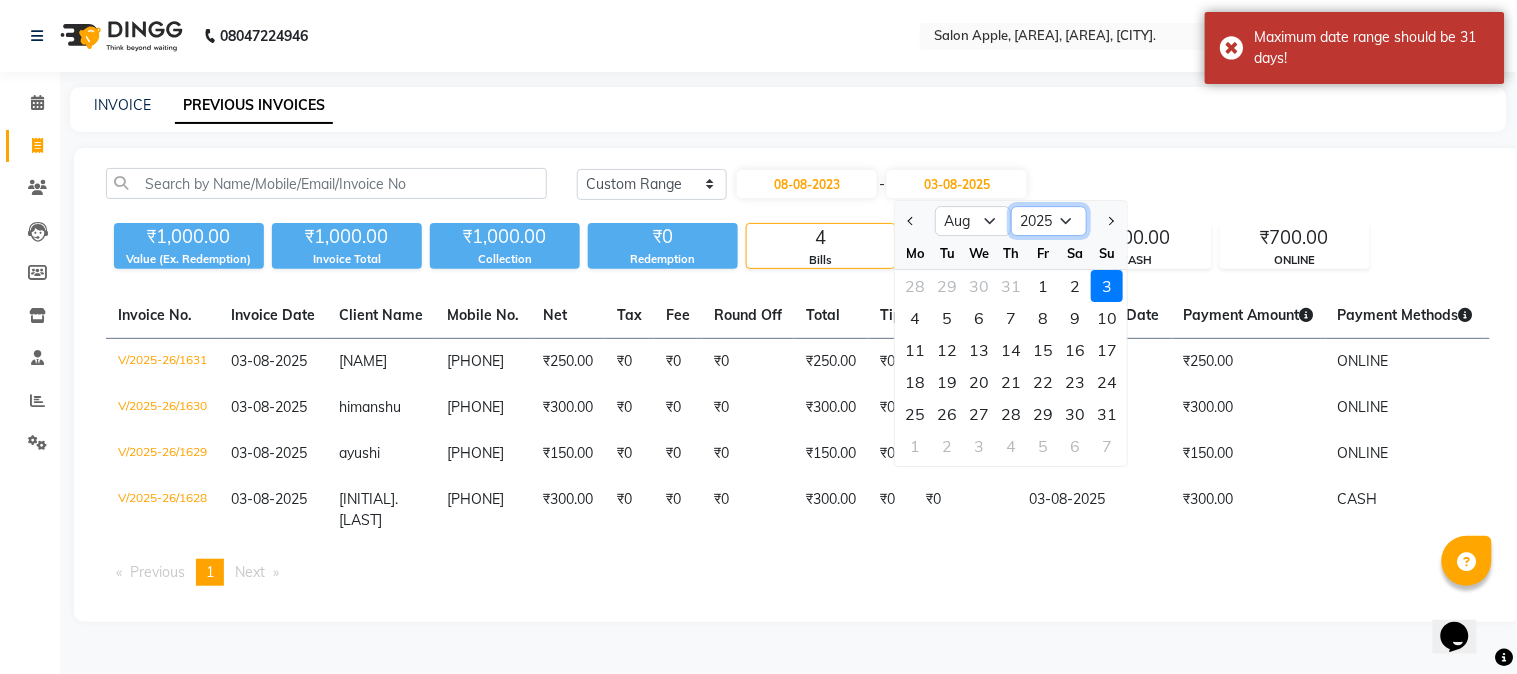 click on "2023 2024 2025 2026 2027 2028 2029 2030 2031 2032 2033 2034 2035" 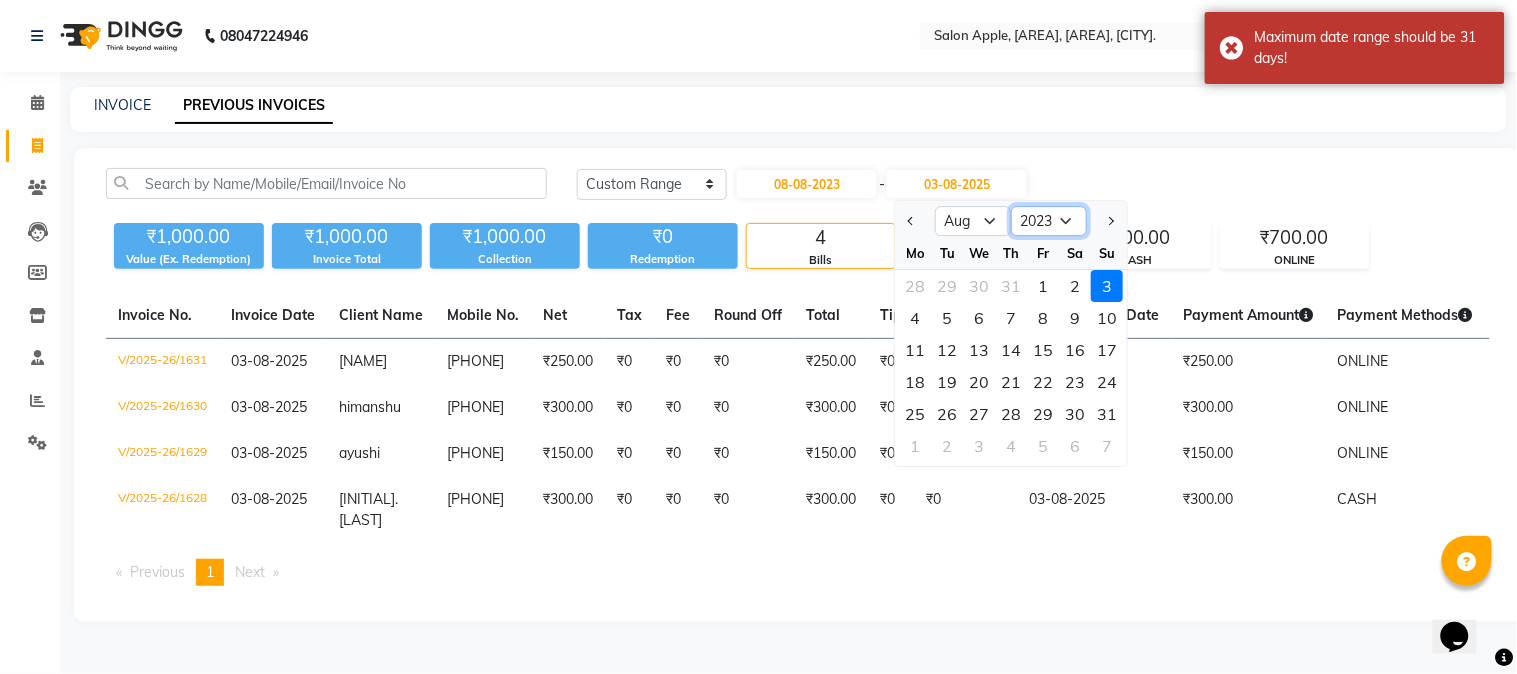 click on "2023 2024 2025 2026 2027 2028 2029 2030 2031 2032 2033 2034 2035" 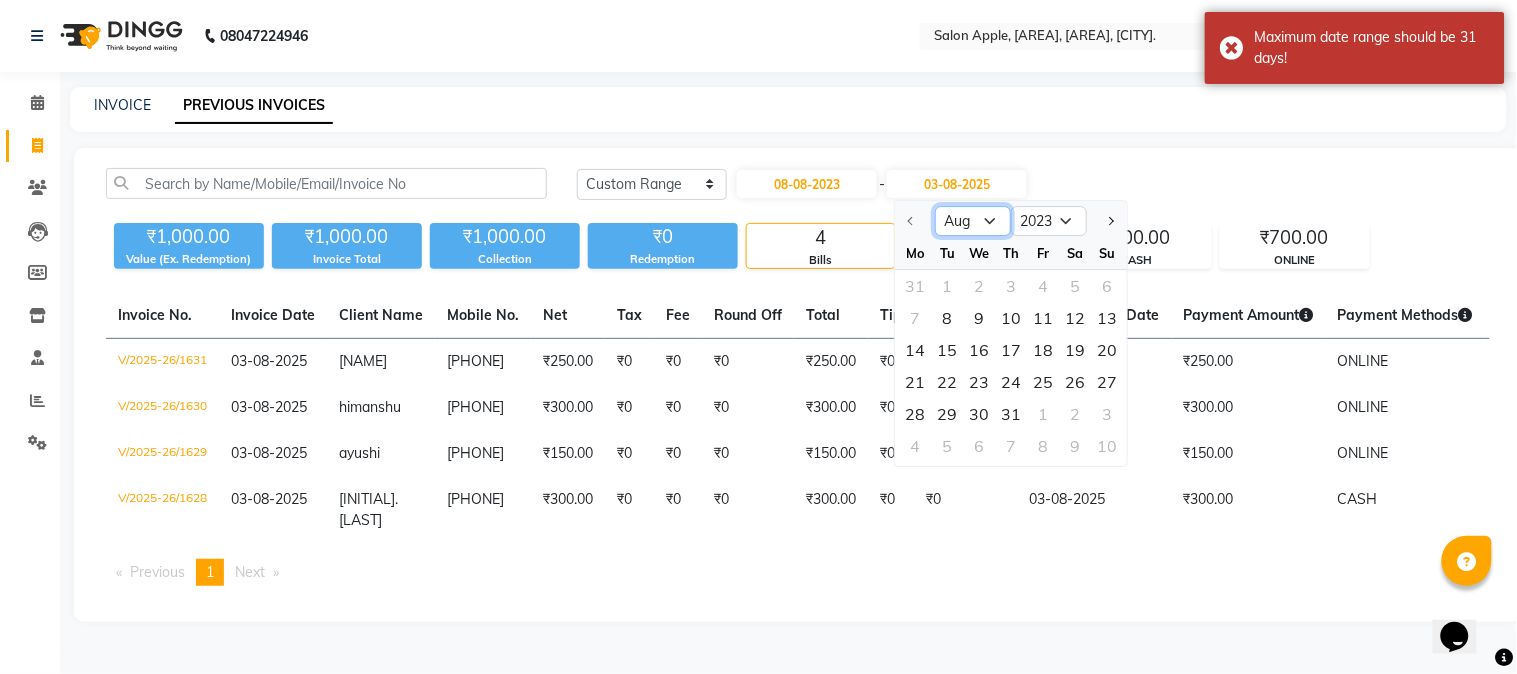click on "Aug Sep Oct Nov Dec" 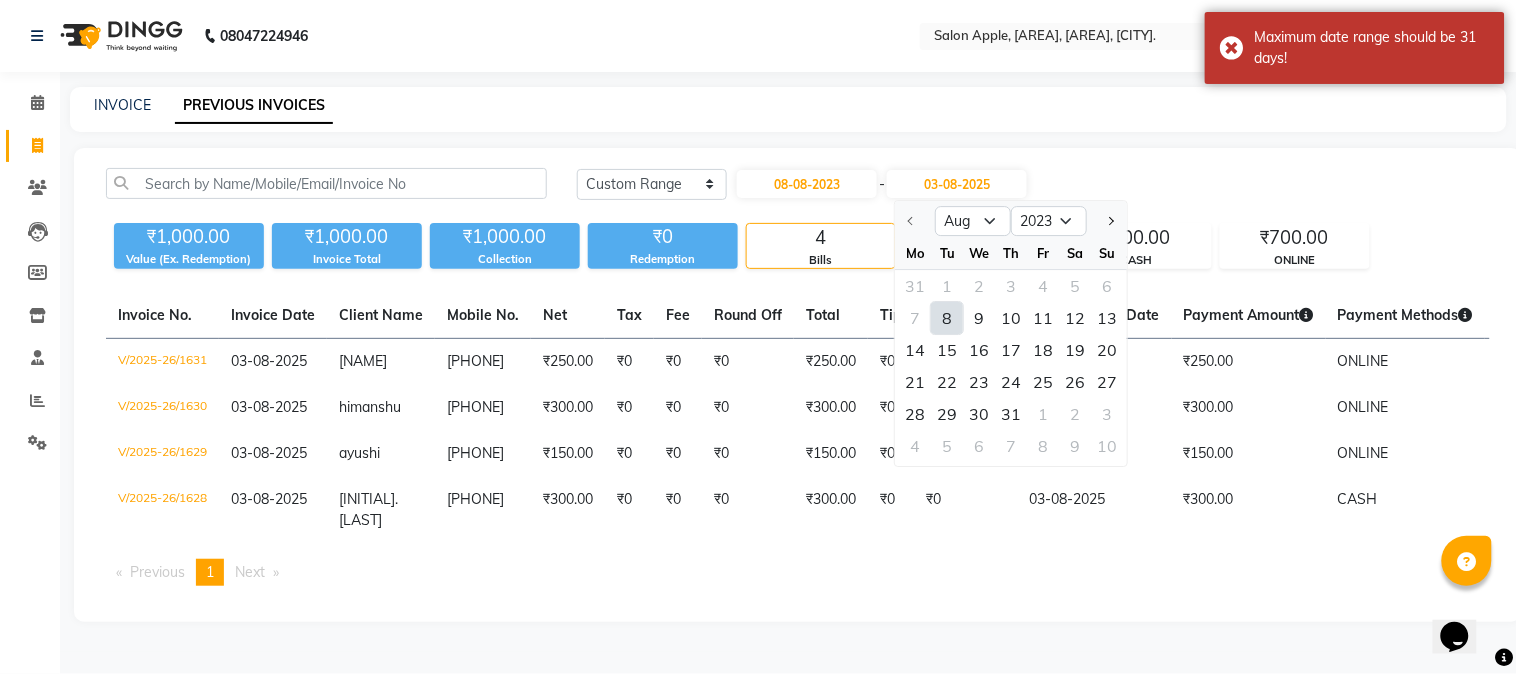 click on "8" 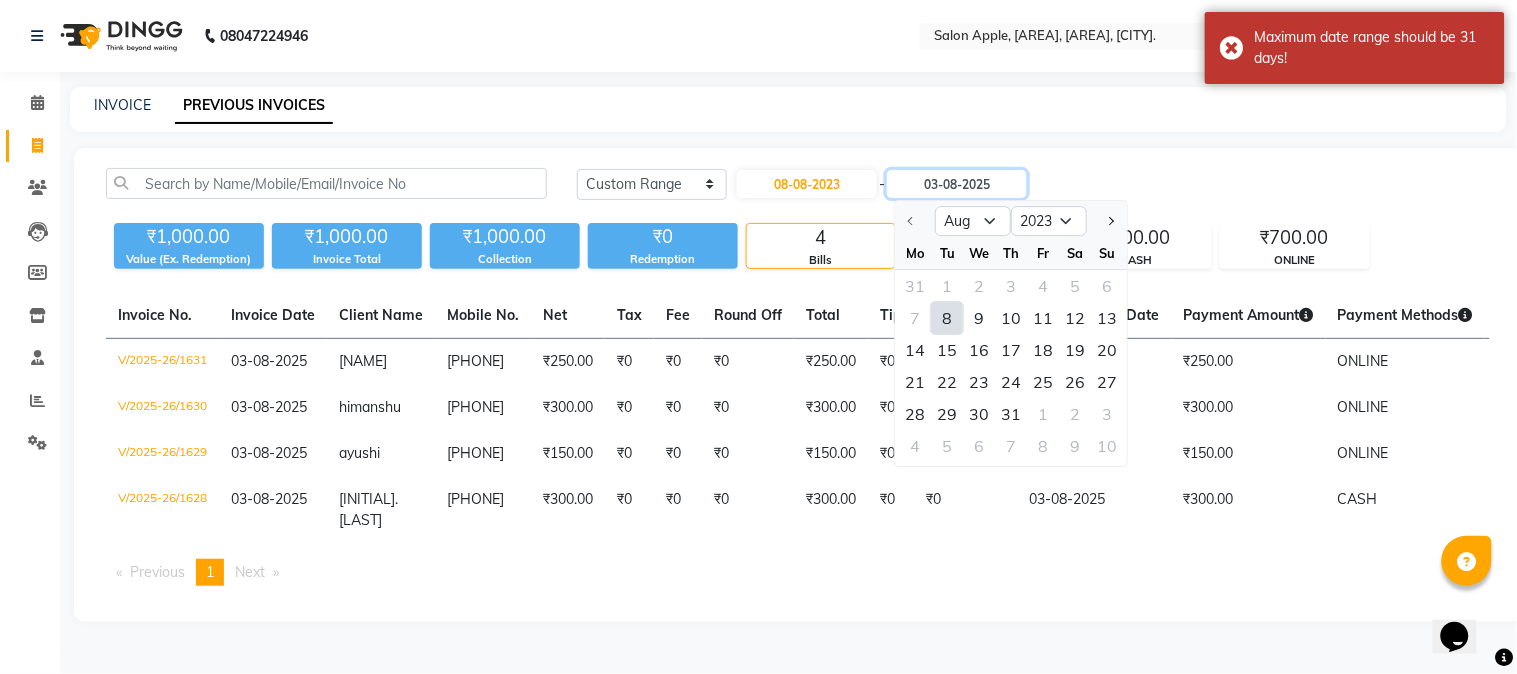 type on "08-08-2023" 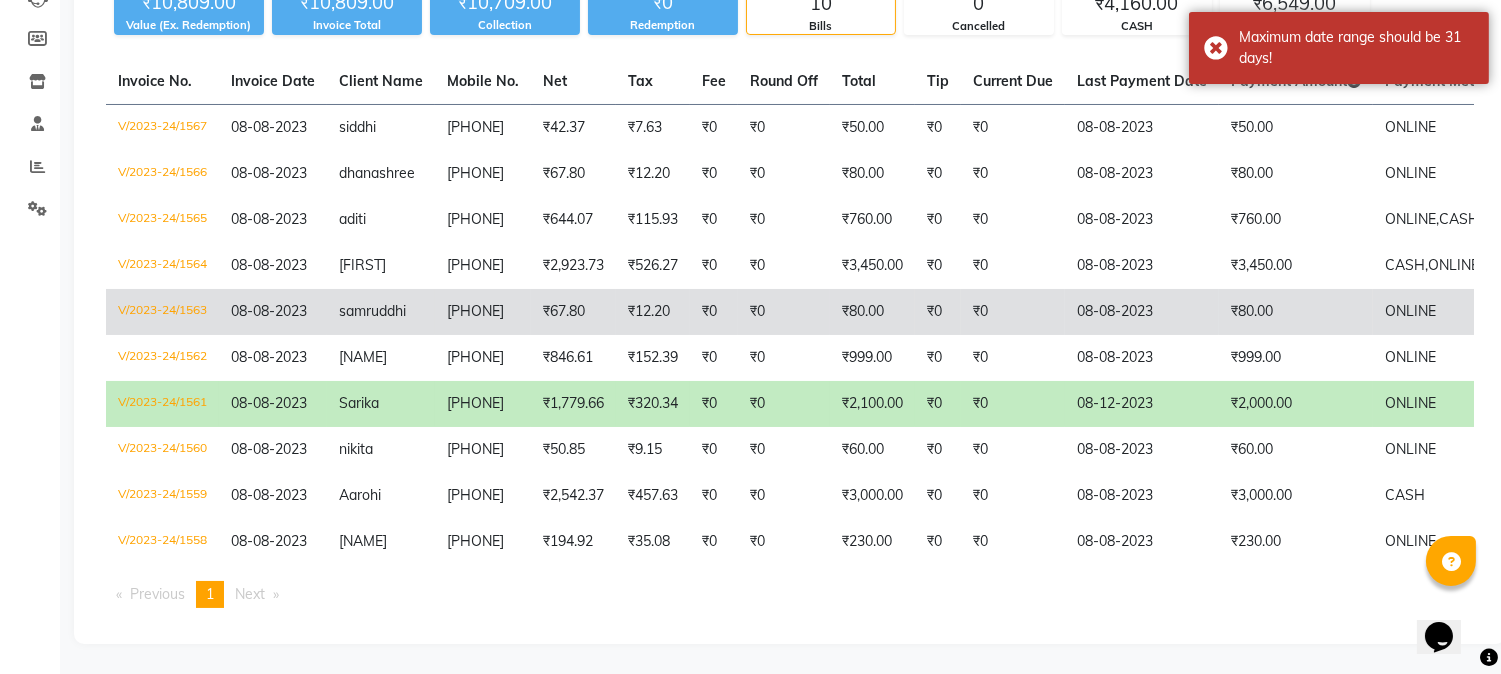 scroll, scrollTop: 0, scrollLeft: 0, axis: both 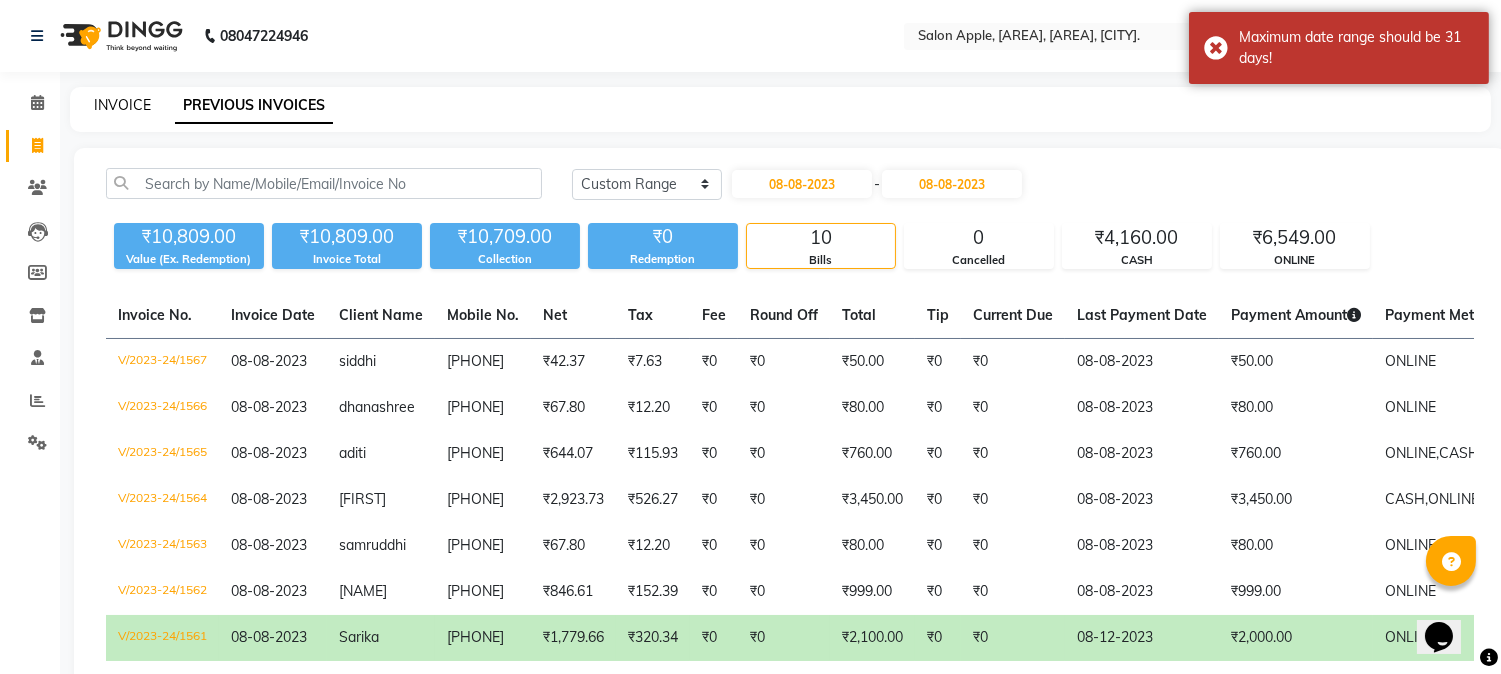 click on "INVOICE" 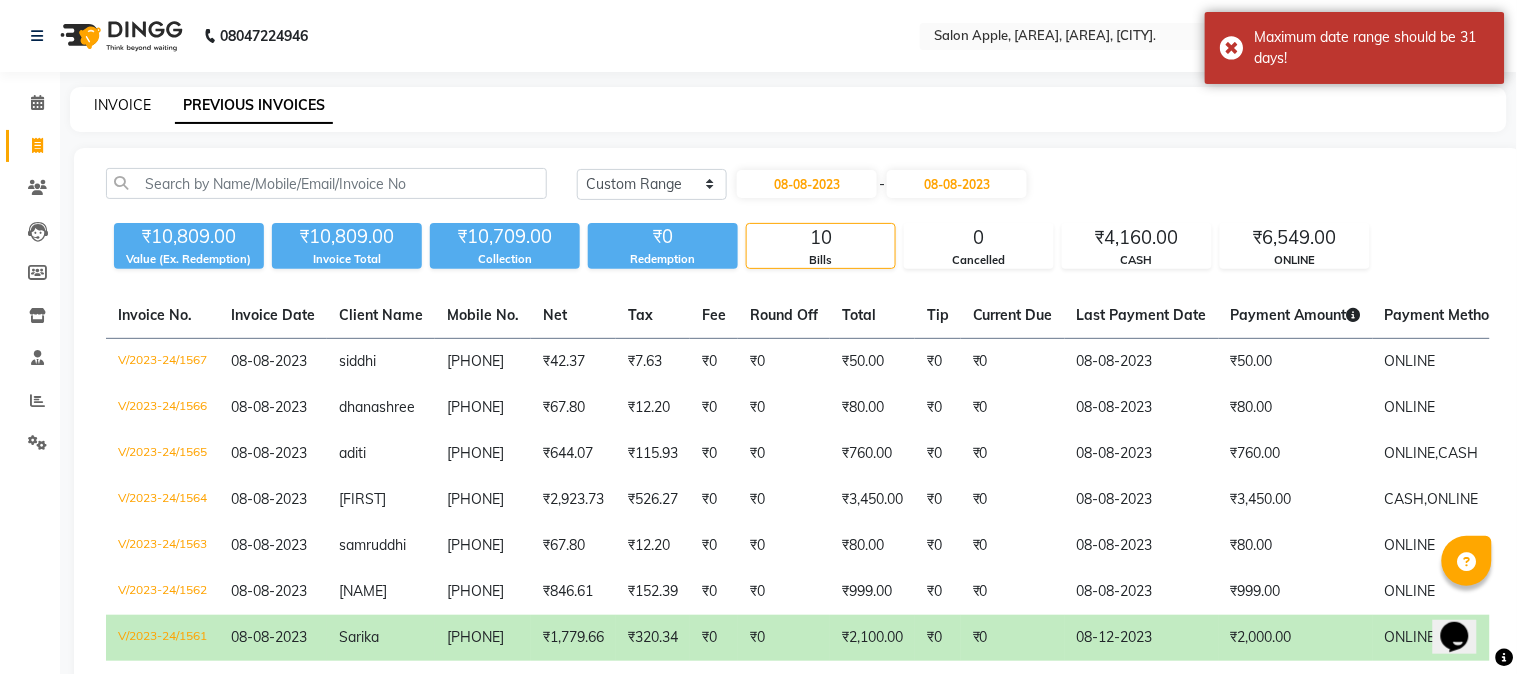 select on "4128" 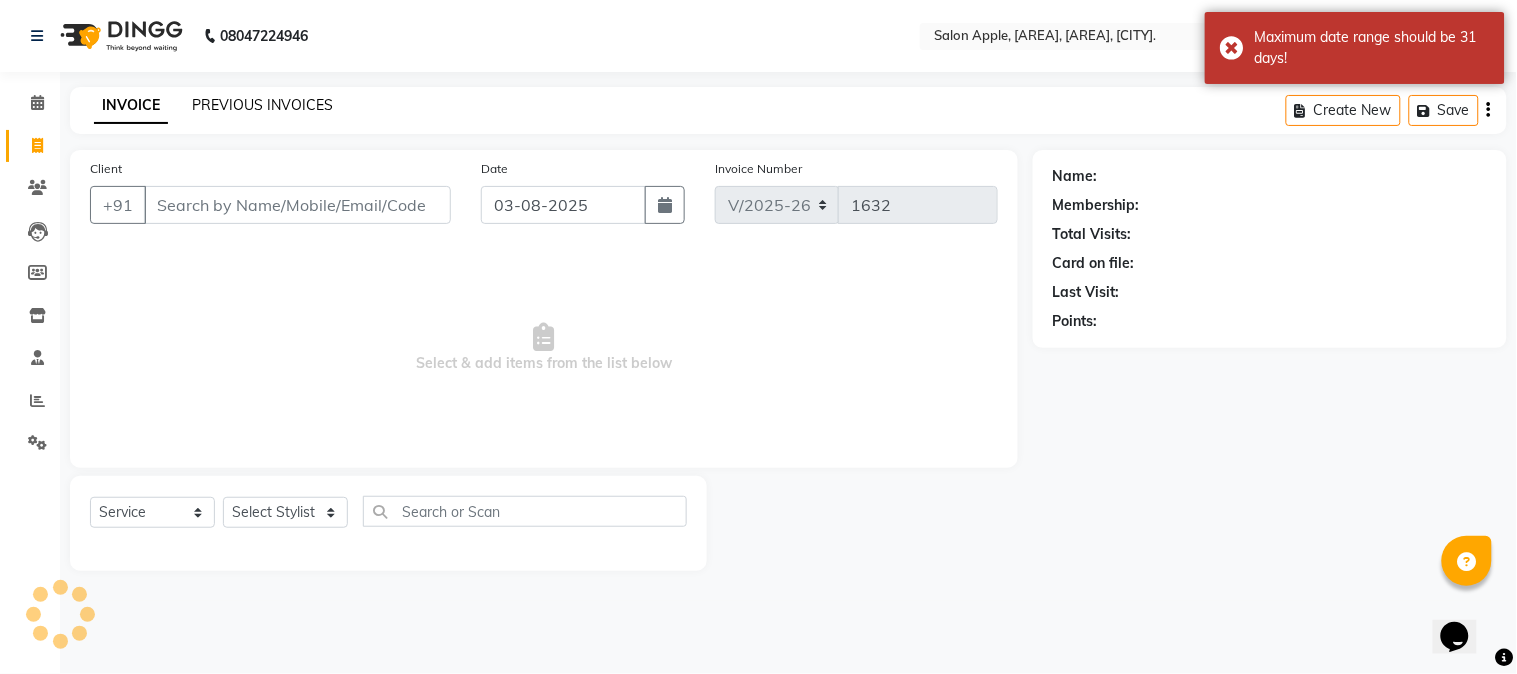 click on "PREVIOUS INVOICES" 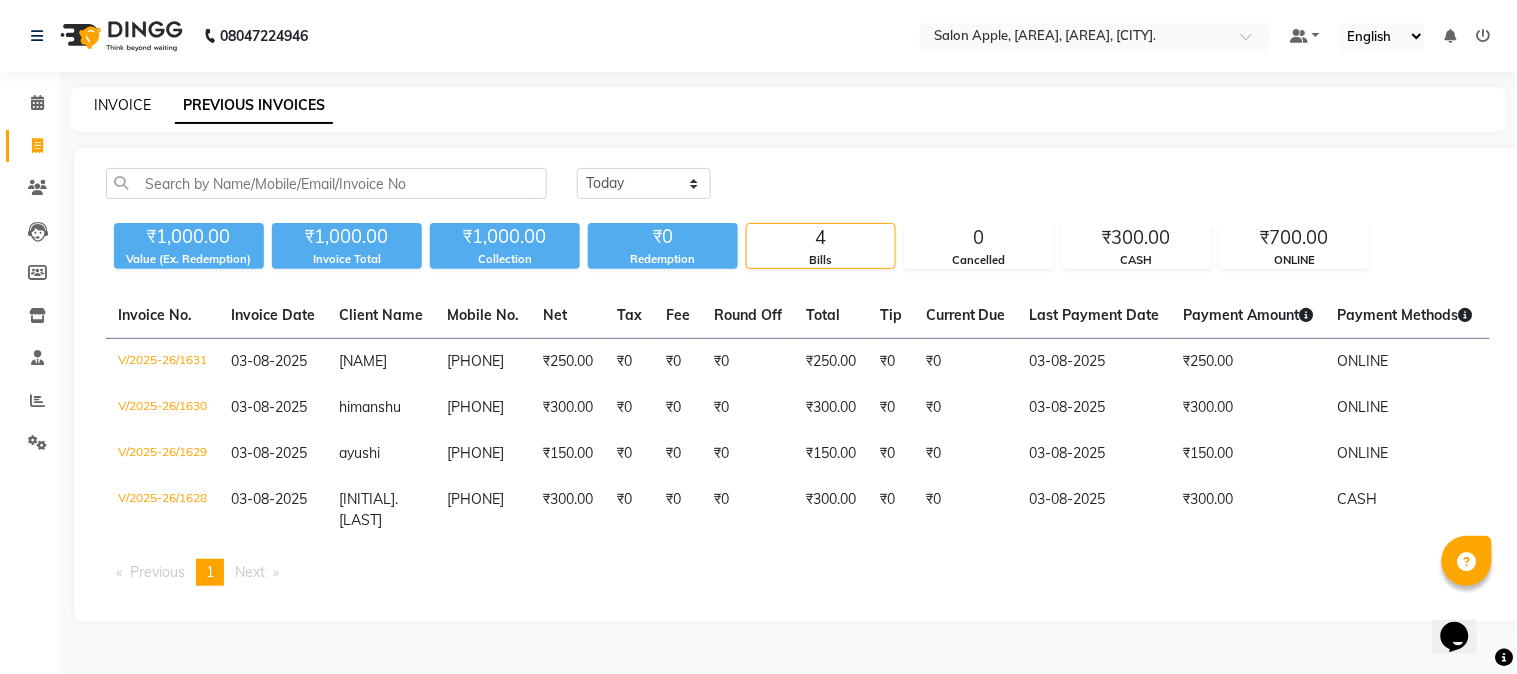 click on "INVOICE" 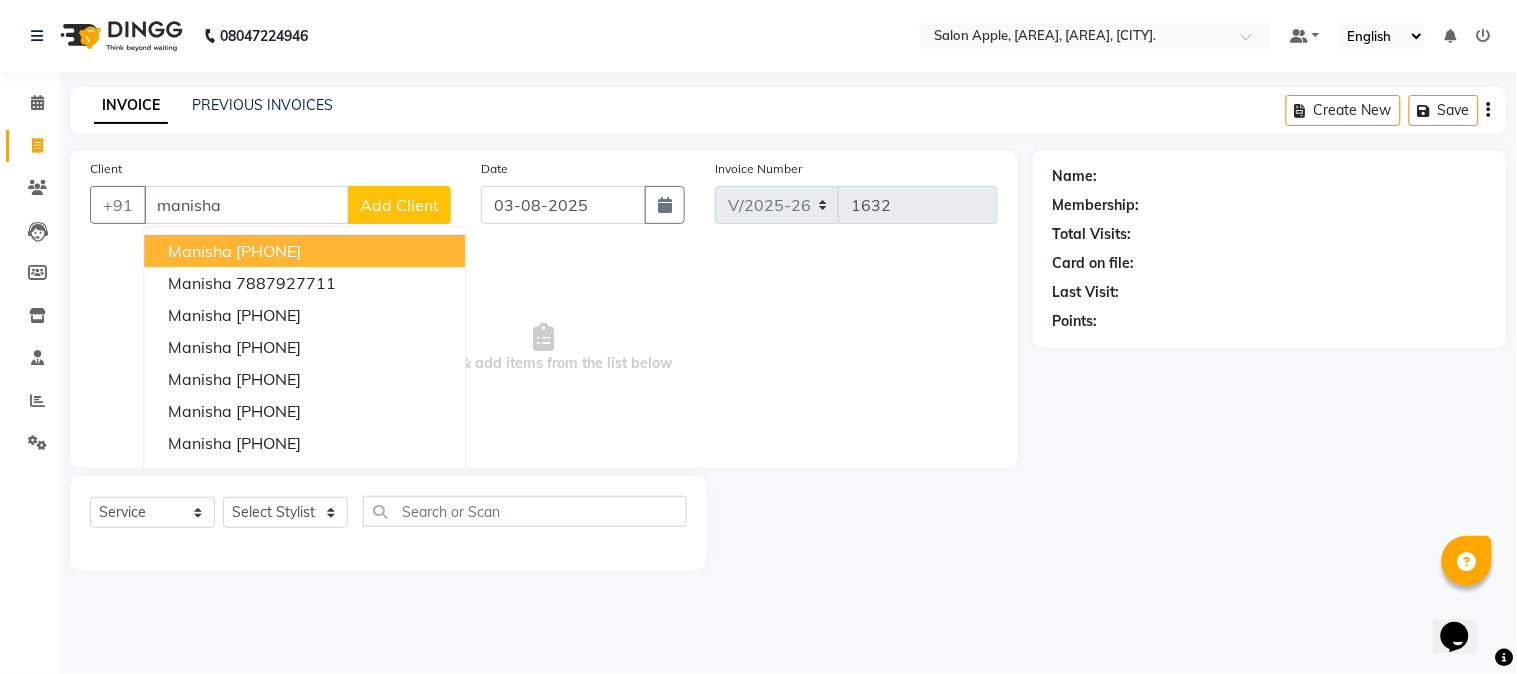 drag, startPoint x: 176, startPoint y: 211, endPoint x: 8, endPoint y: 213, distance: 168.0119 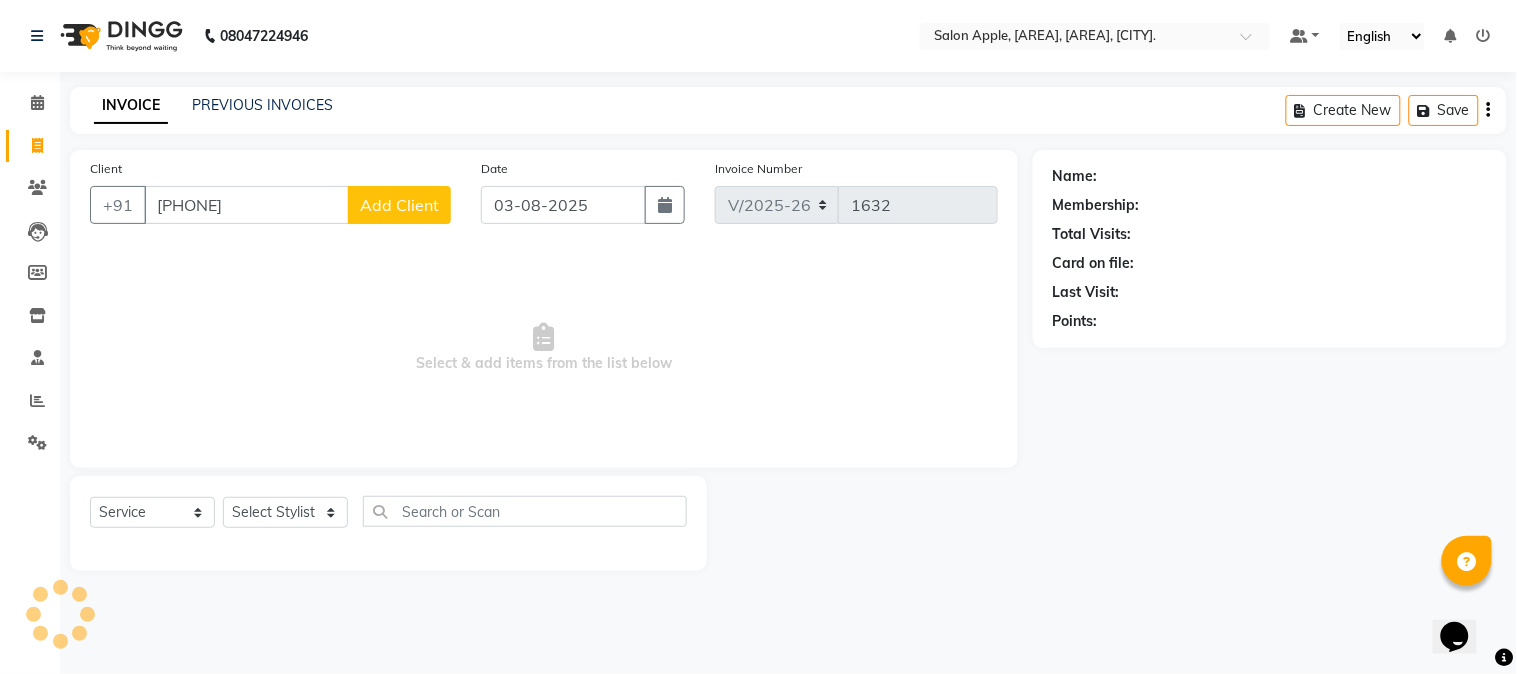 type on "[PHONE]" 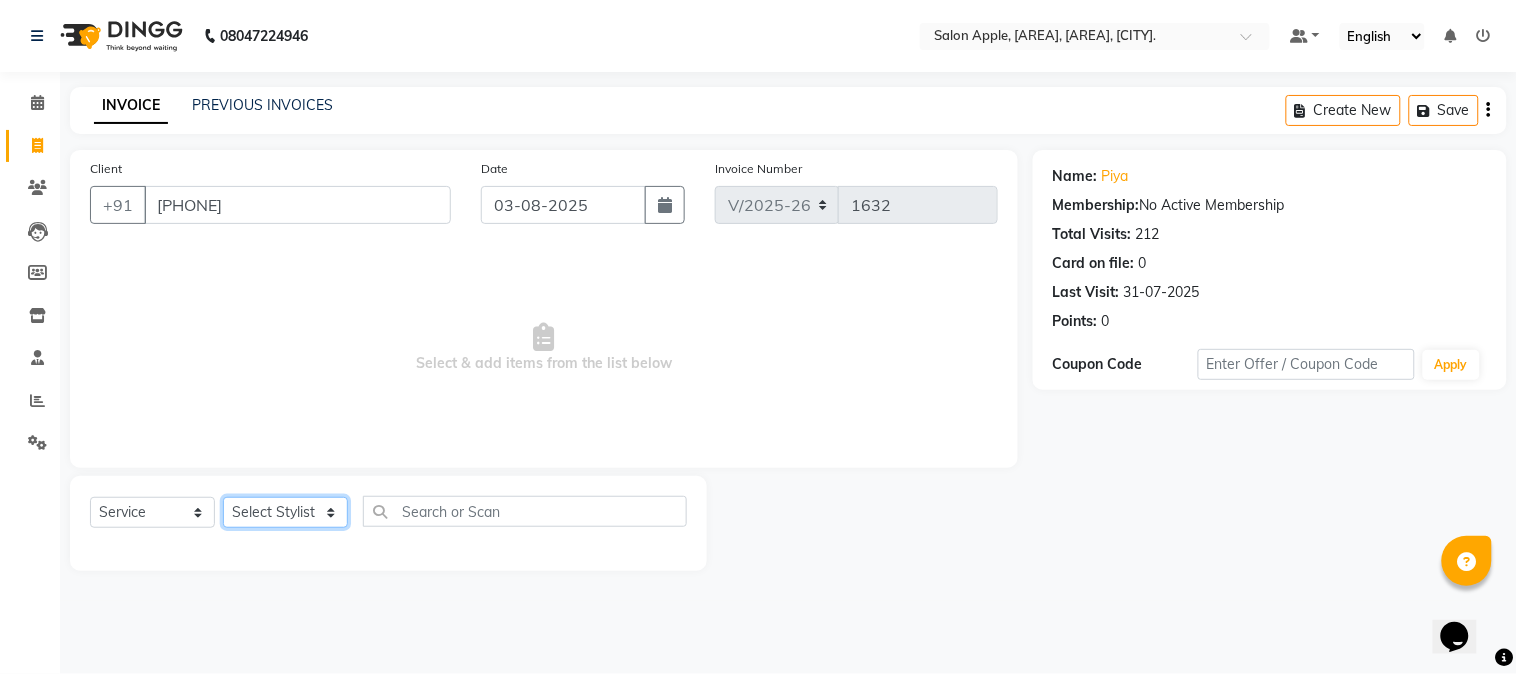 click on "Select Stylist [FIRST] [MIDDLE] [LAST]  Arohi Kranti arun Vanakalas Nikita Harshawardhan Padekar  Payal Darekar Reception Rohan" 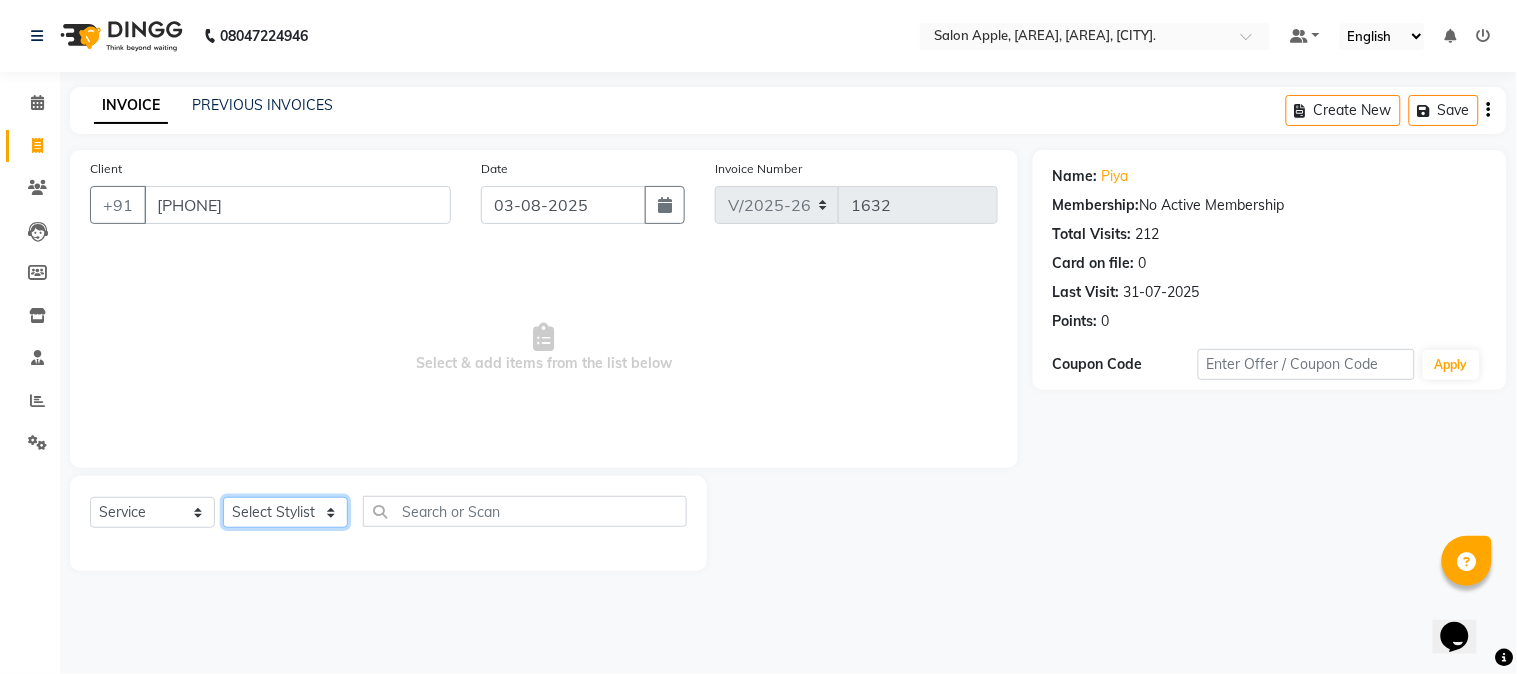 select on "21399" 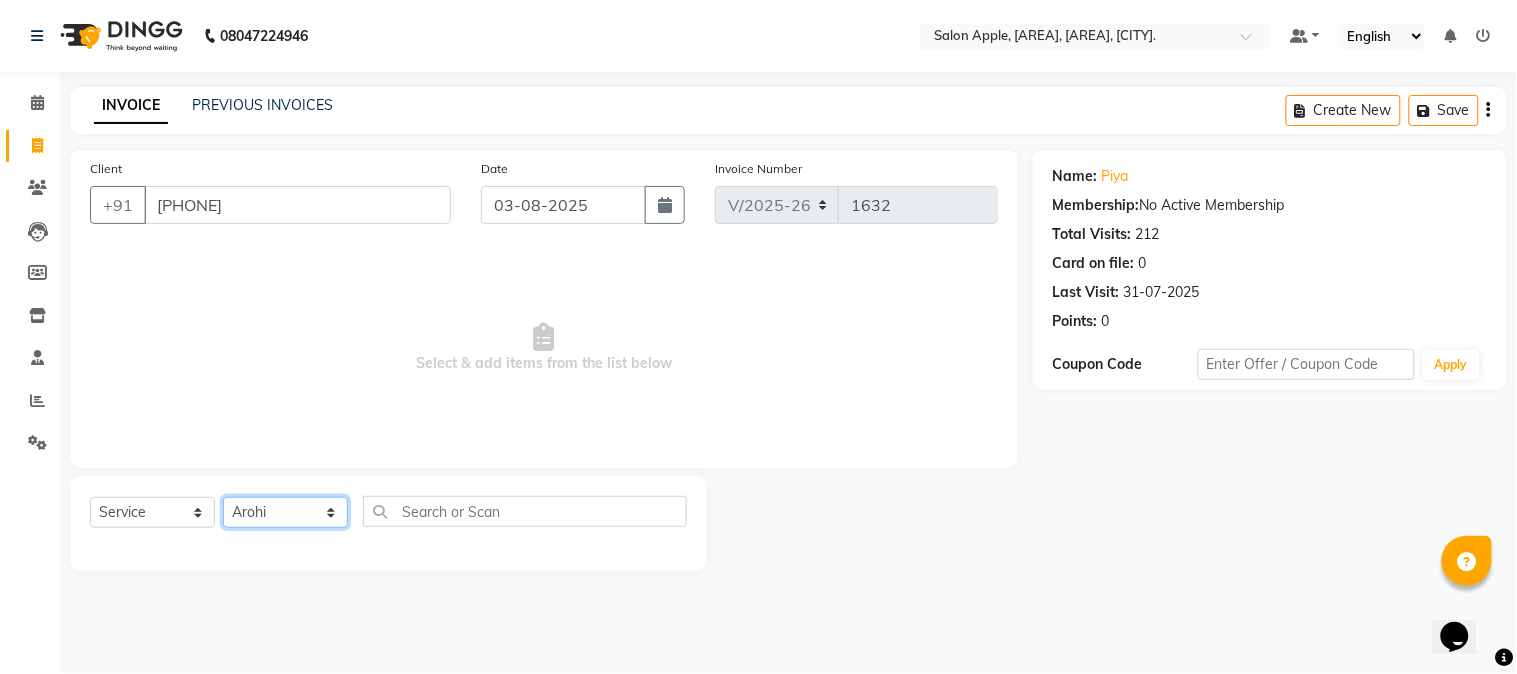 click on "Select Stylist [FIRST] [MIDDLE] [LAST]  Arohi Kranti arun Vanakalas Nikita Harshawardhan Padekar  Payal Darekar Reception Rohan" 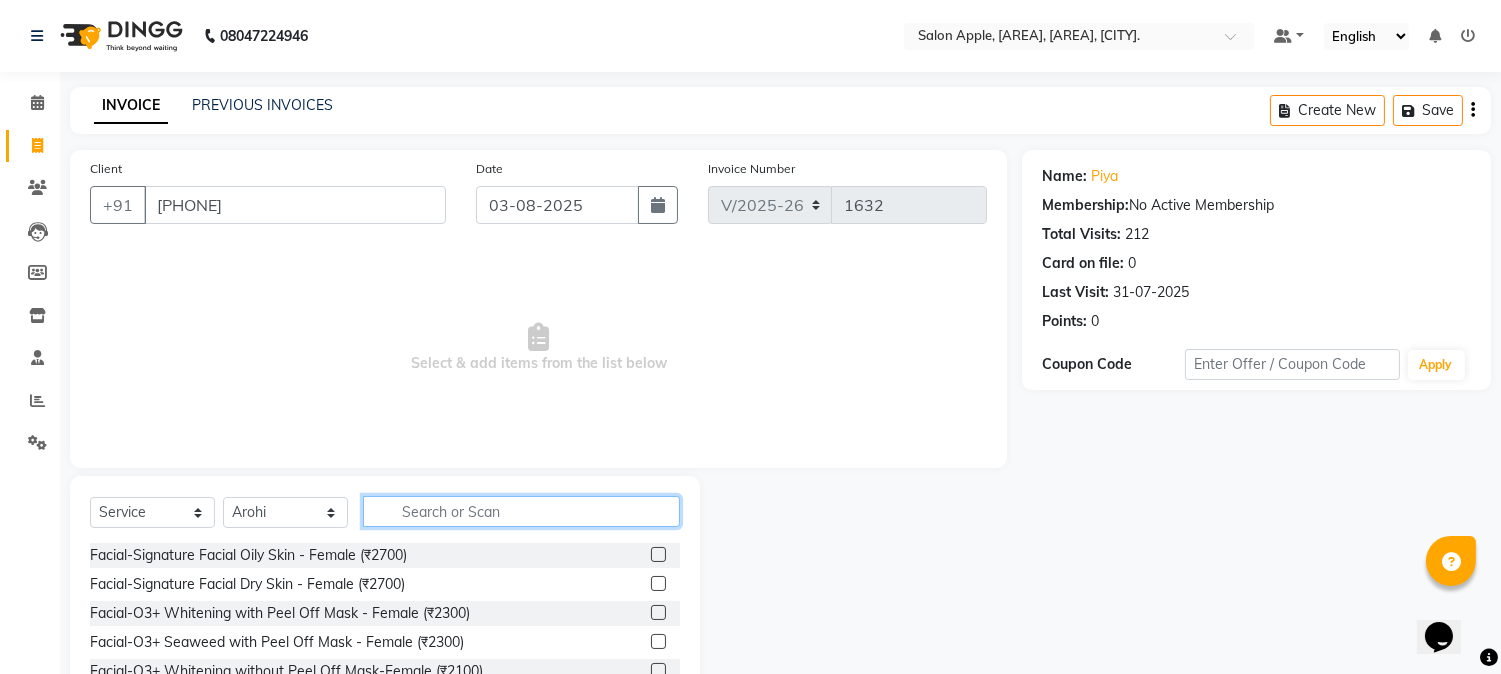 click 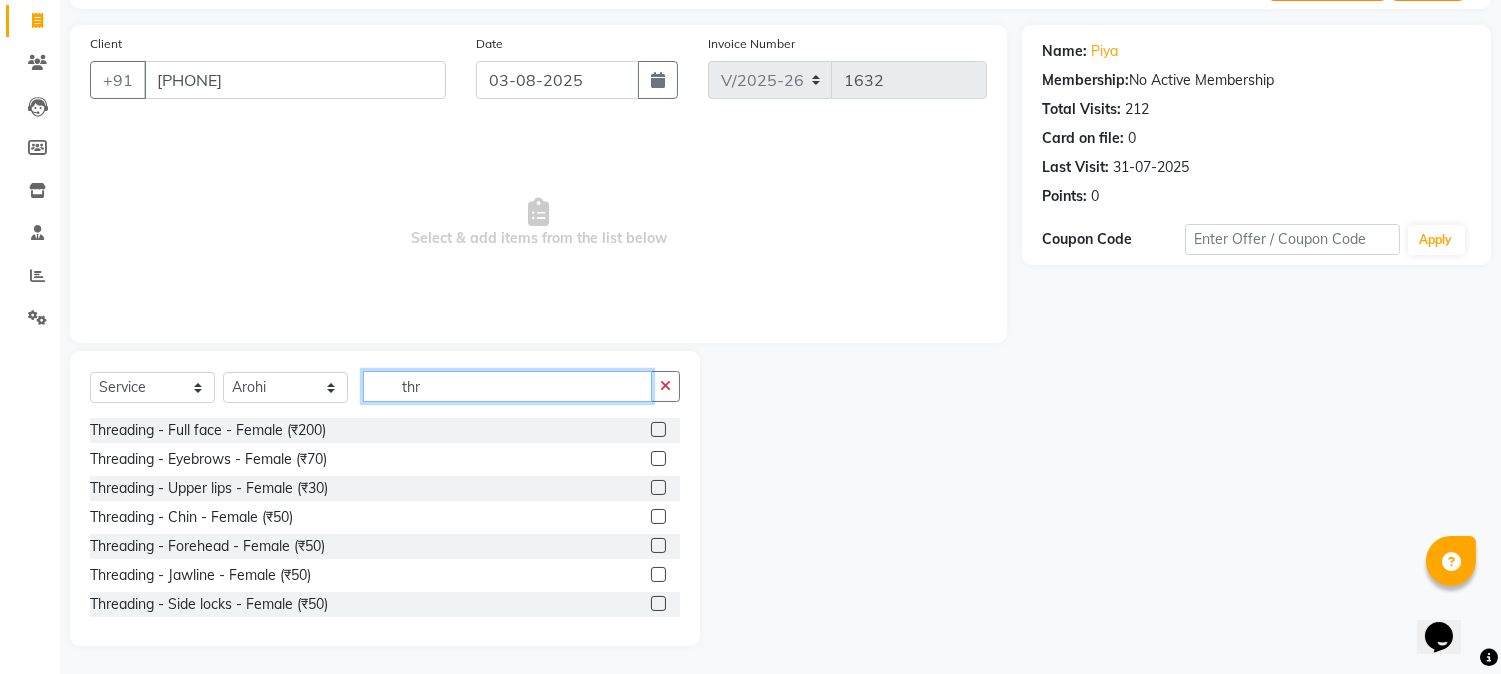 scroll, scrollTop: 126, scrollLeft: 0, axis: vertical 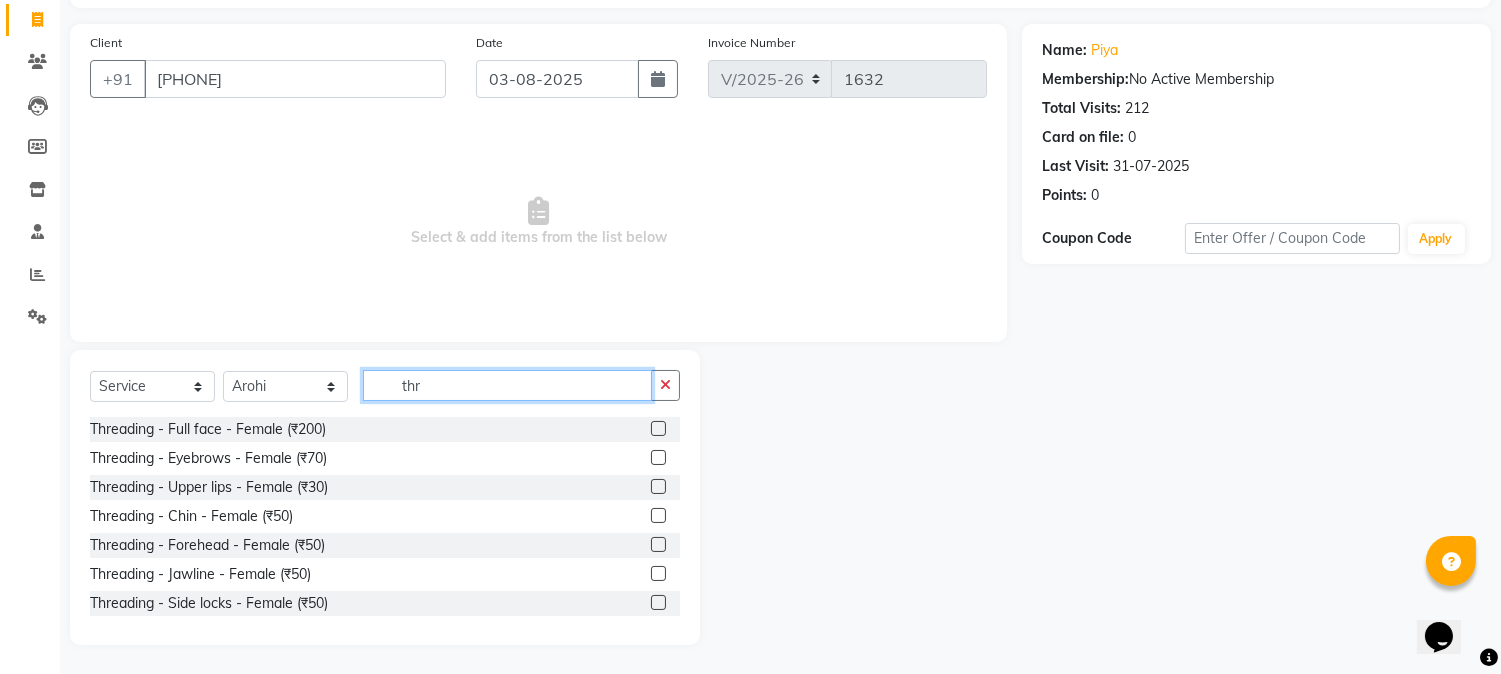 type on "thr" 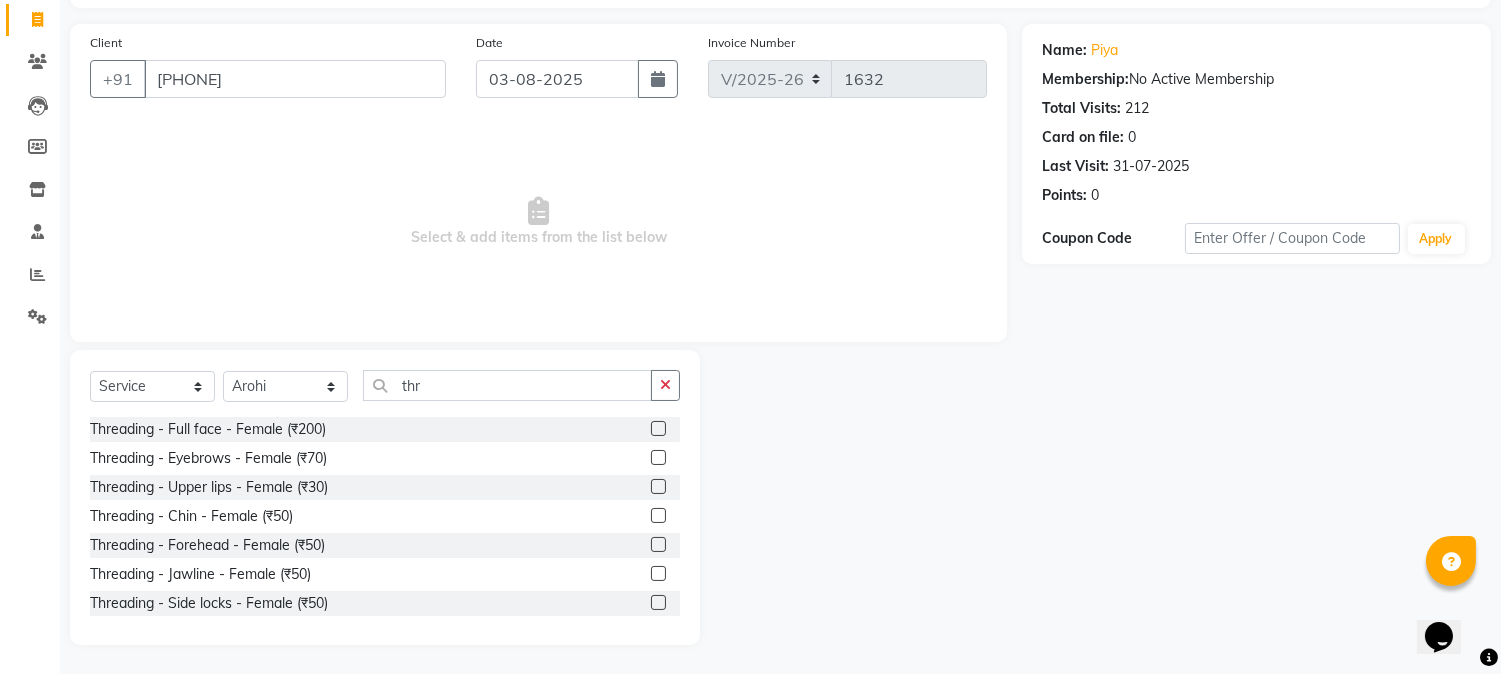 click 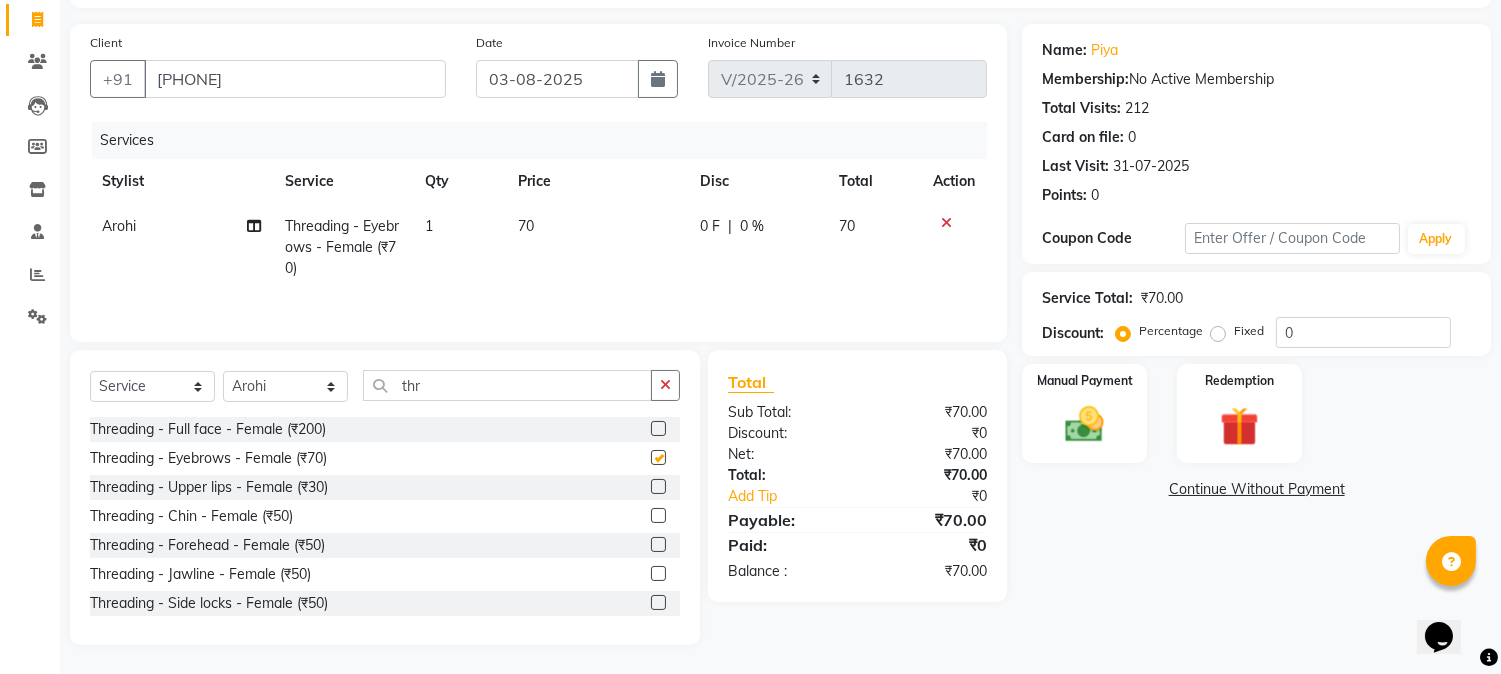 checkbox on "false" 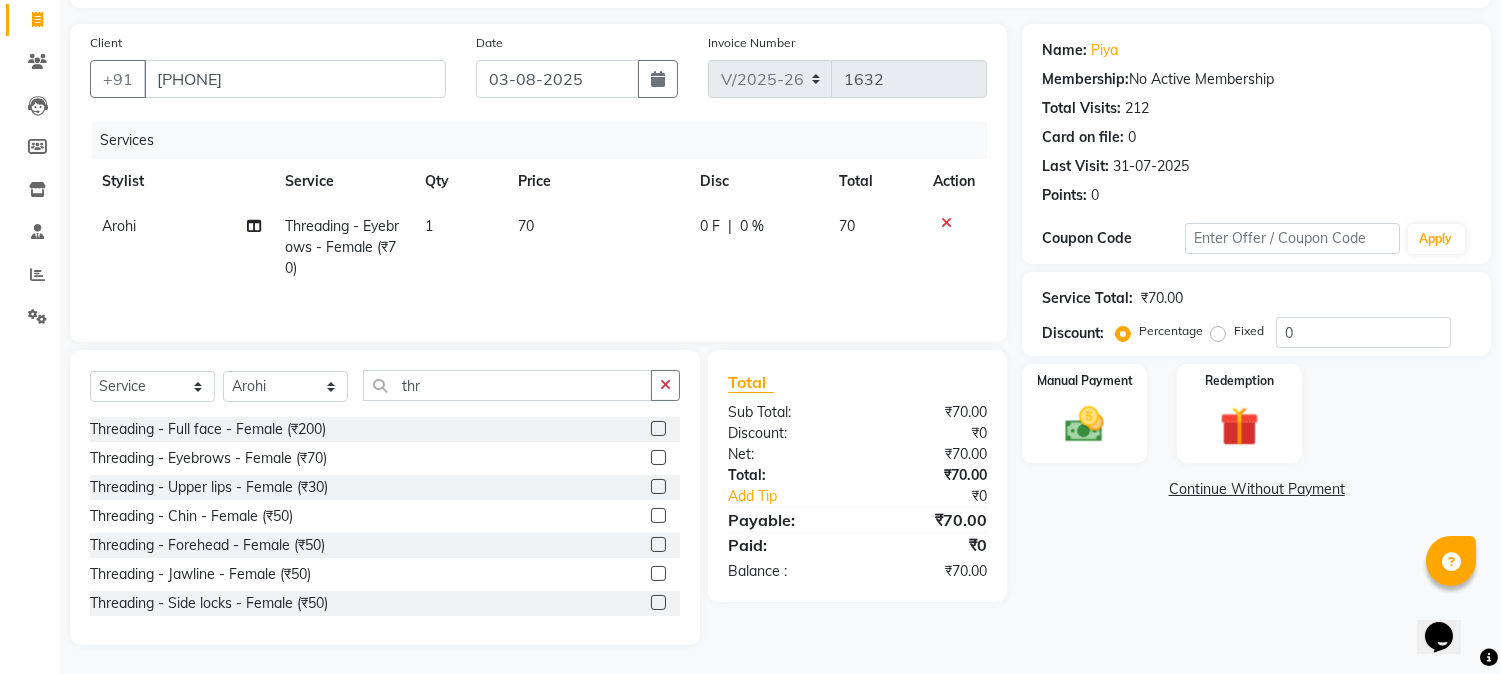 click 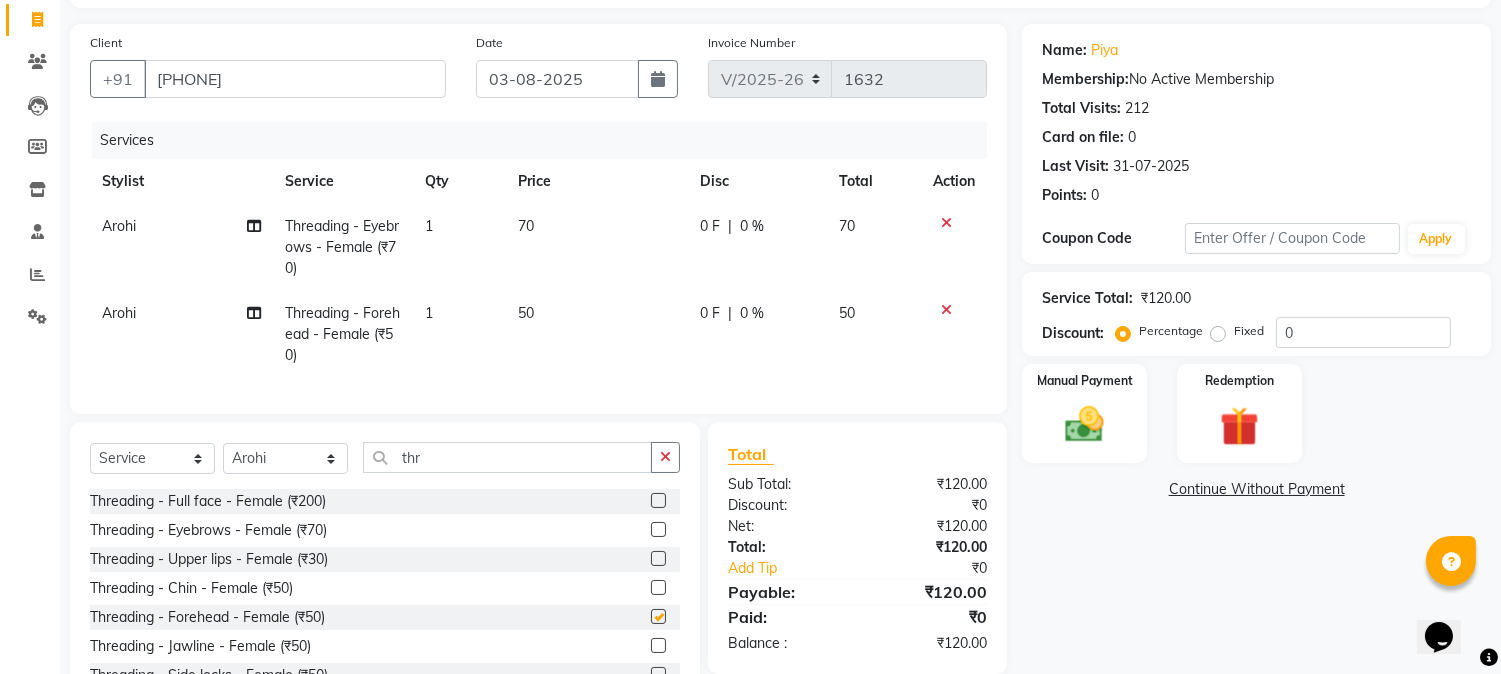 checkbox on "false" 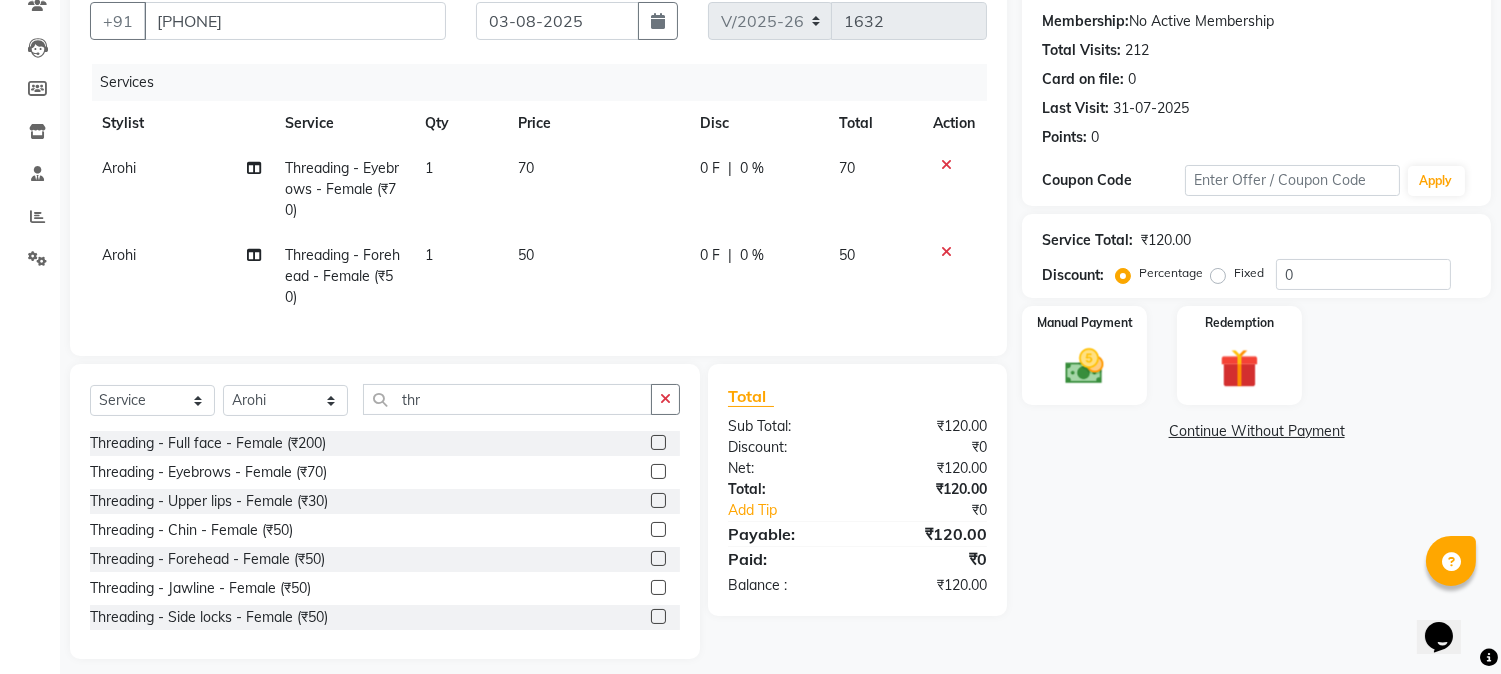 scroll, scrollTop: 215, scrollLeft: 0, axis: vertical 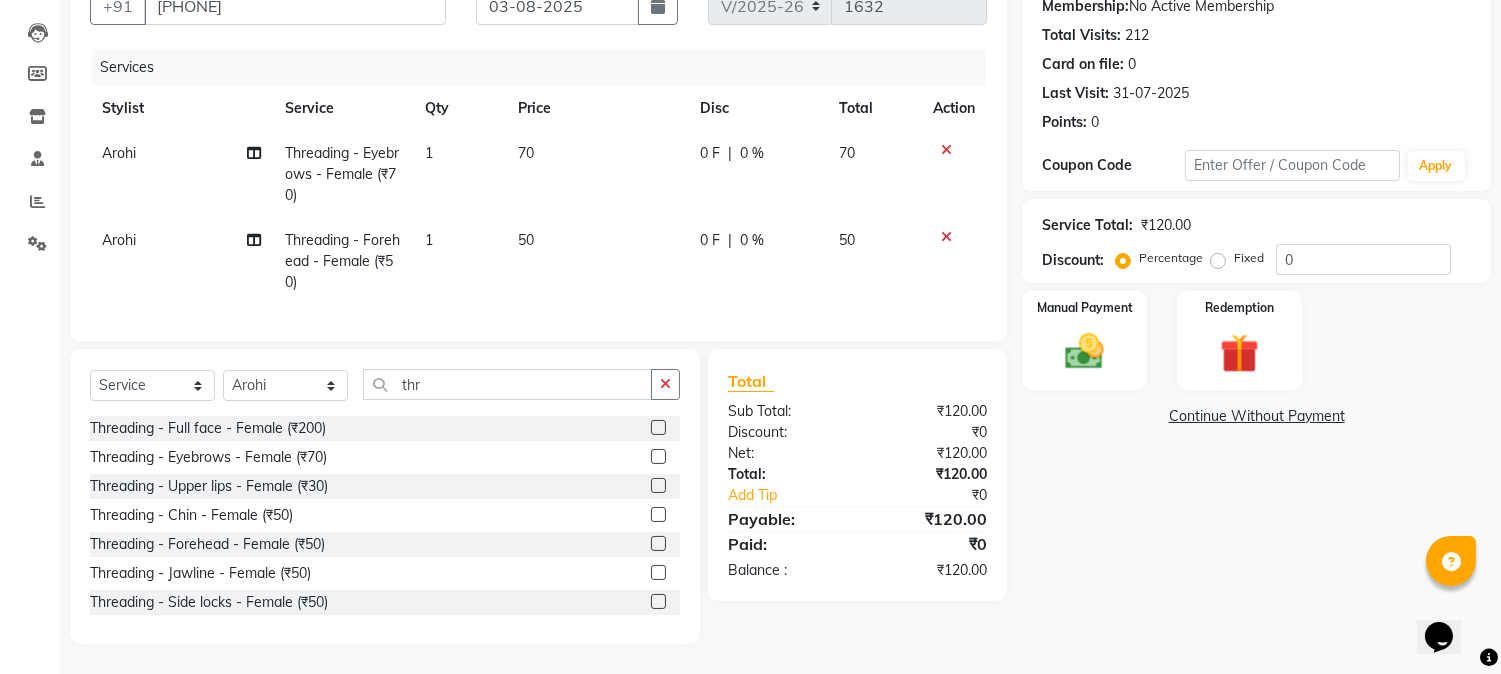 click 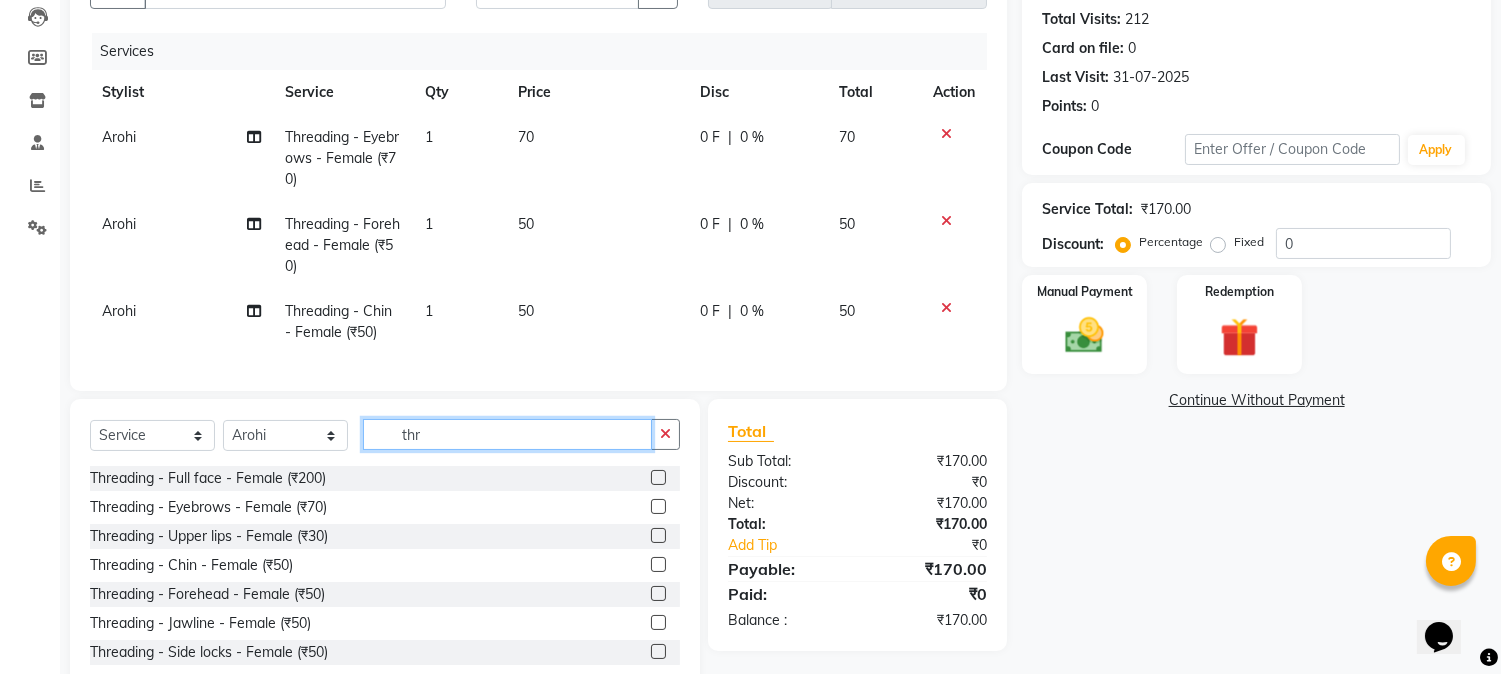 checkbox on "false" 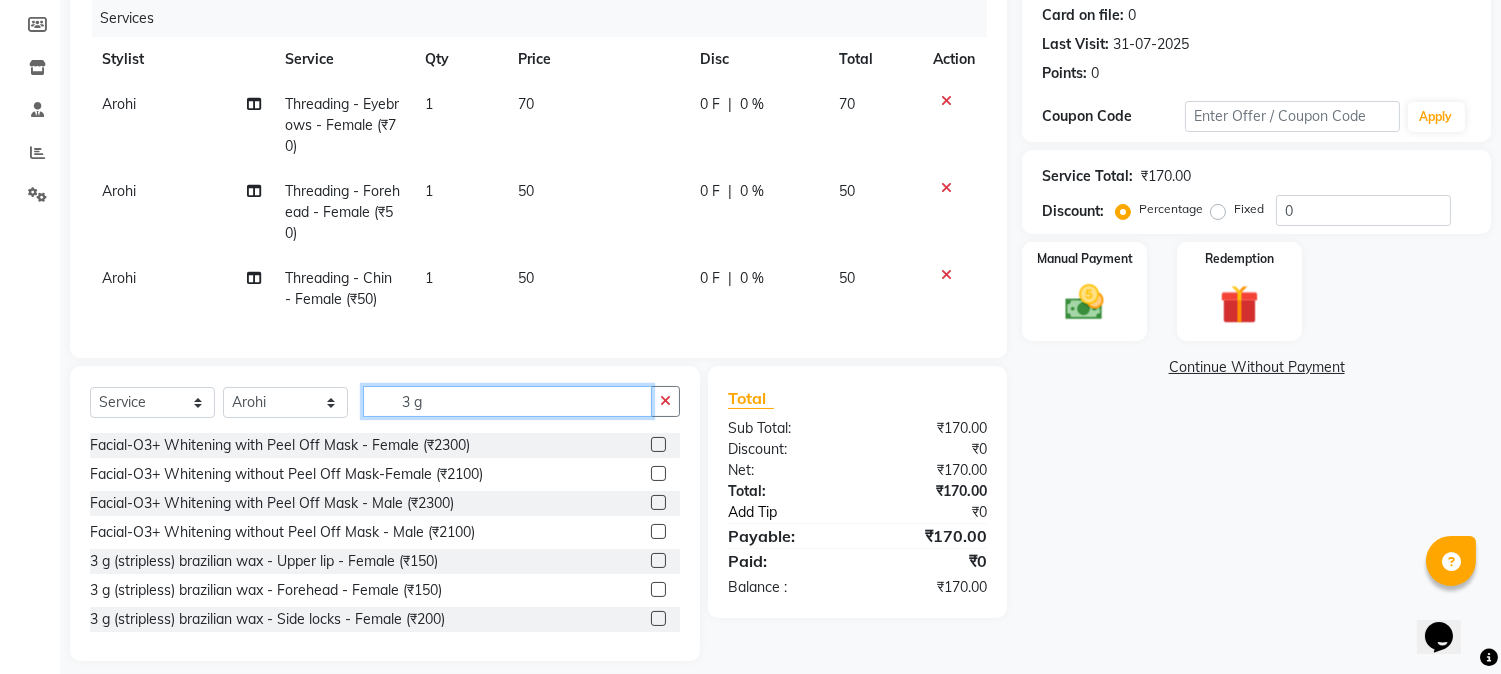 scroll, scrollTop: 281, scrollLeft: 0, axis: vertical 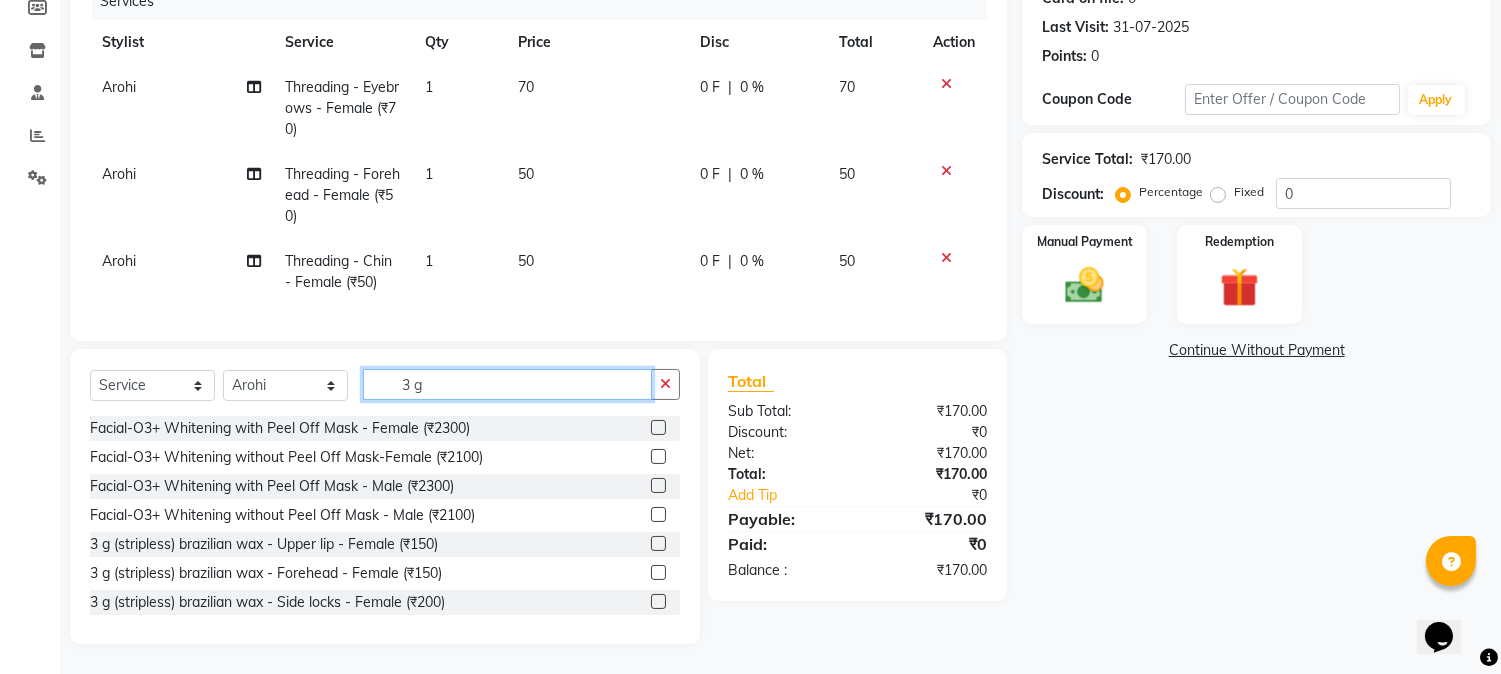 type on "3 g" 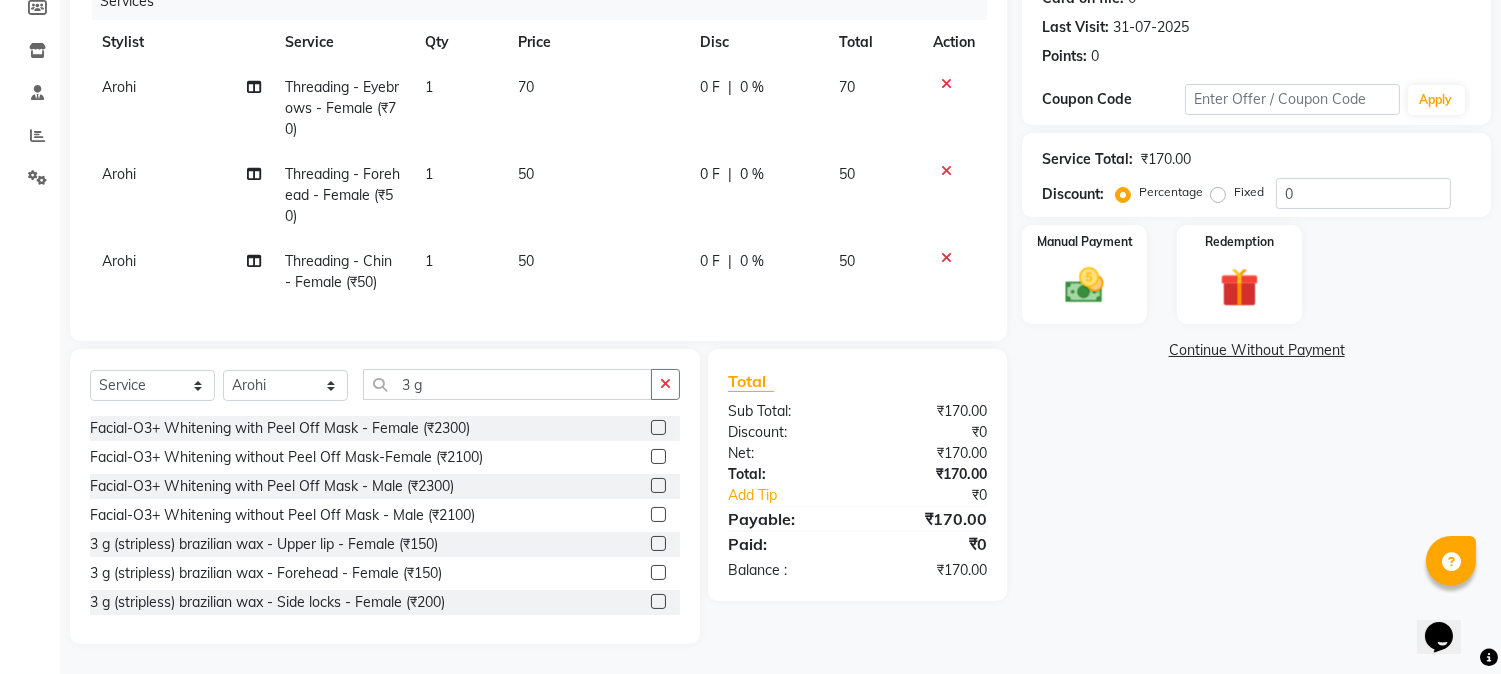 drag, startPoint x: 633, startPoint y: 604, endPoint x: 644, endPoint y: 595, distance: 14.21267 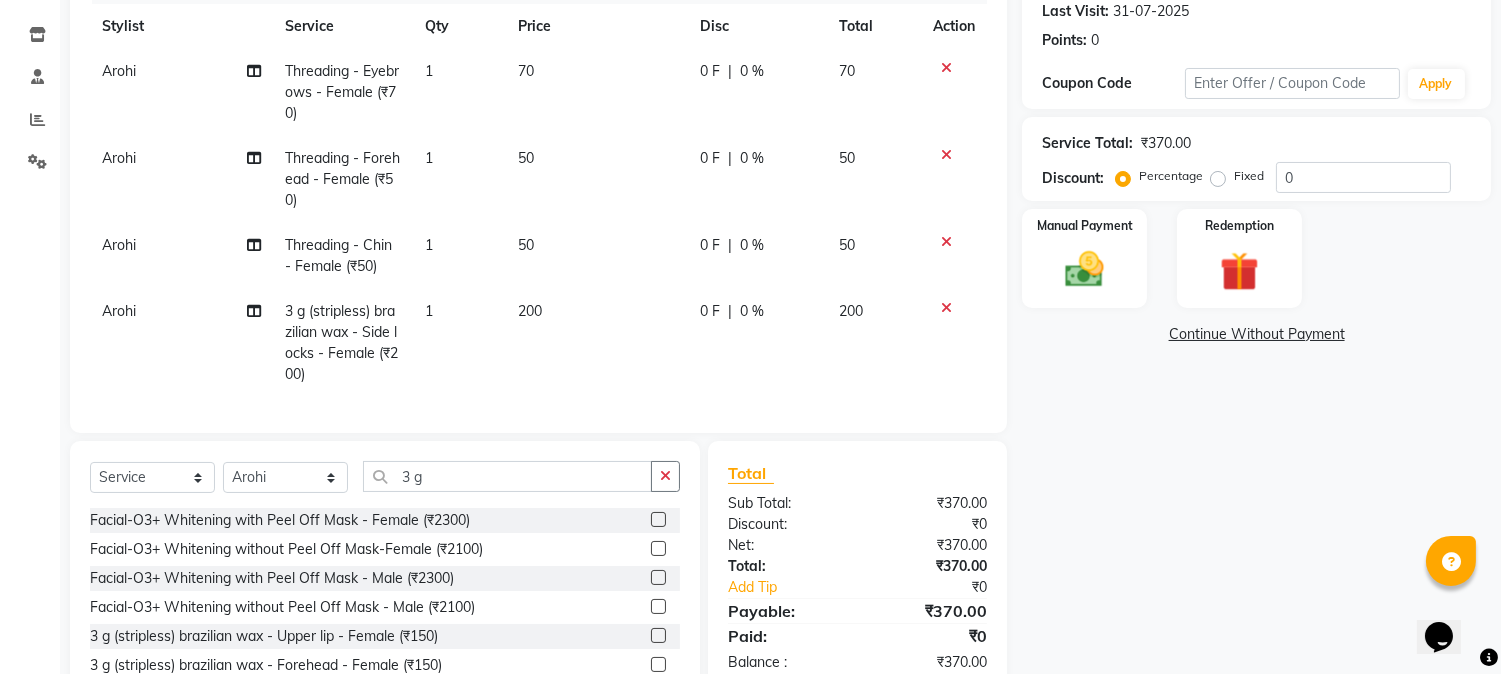 checkbox on "false" 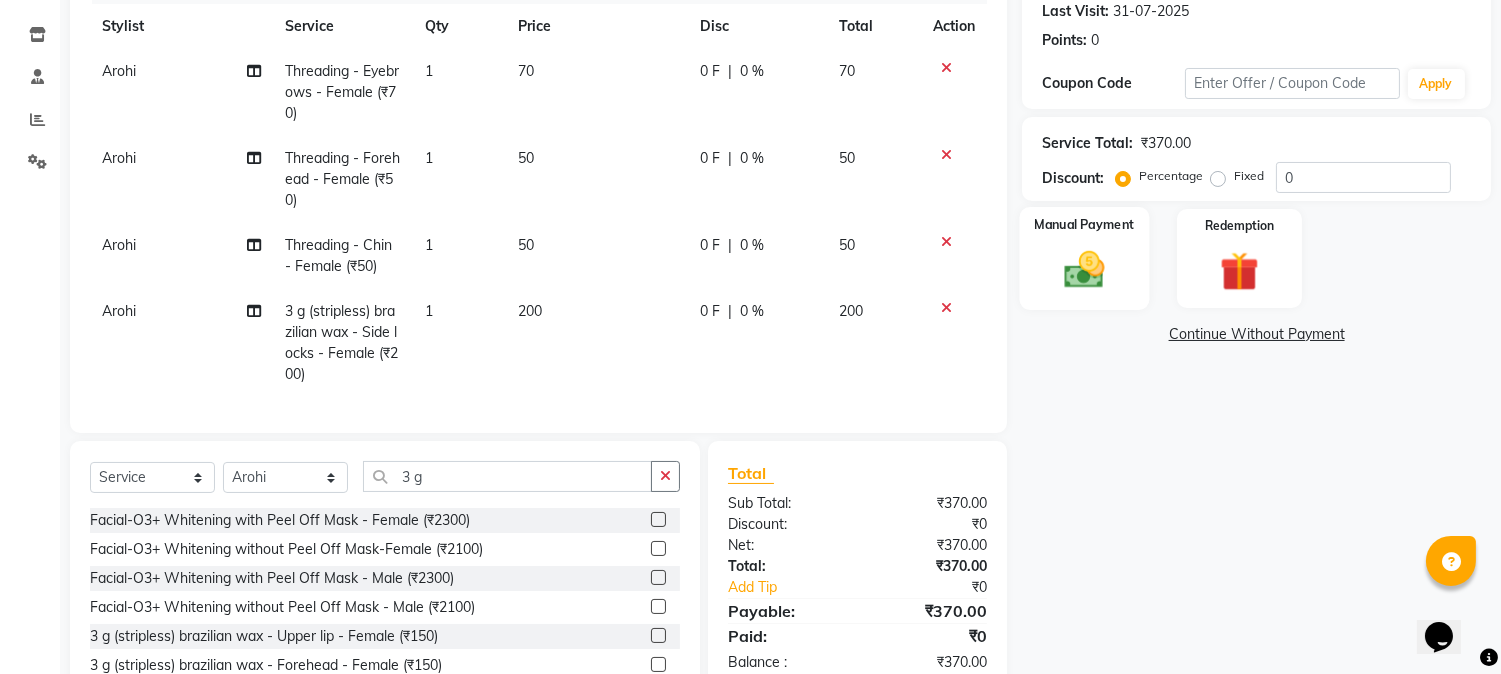 click 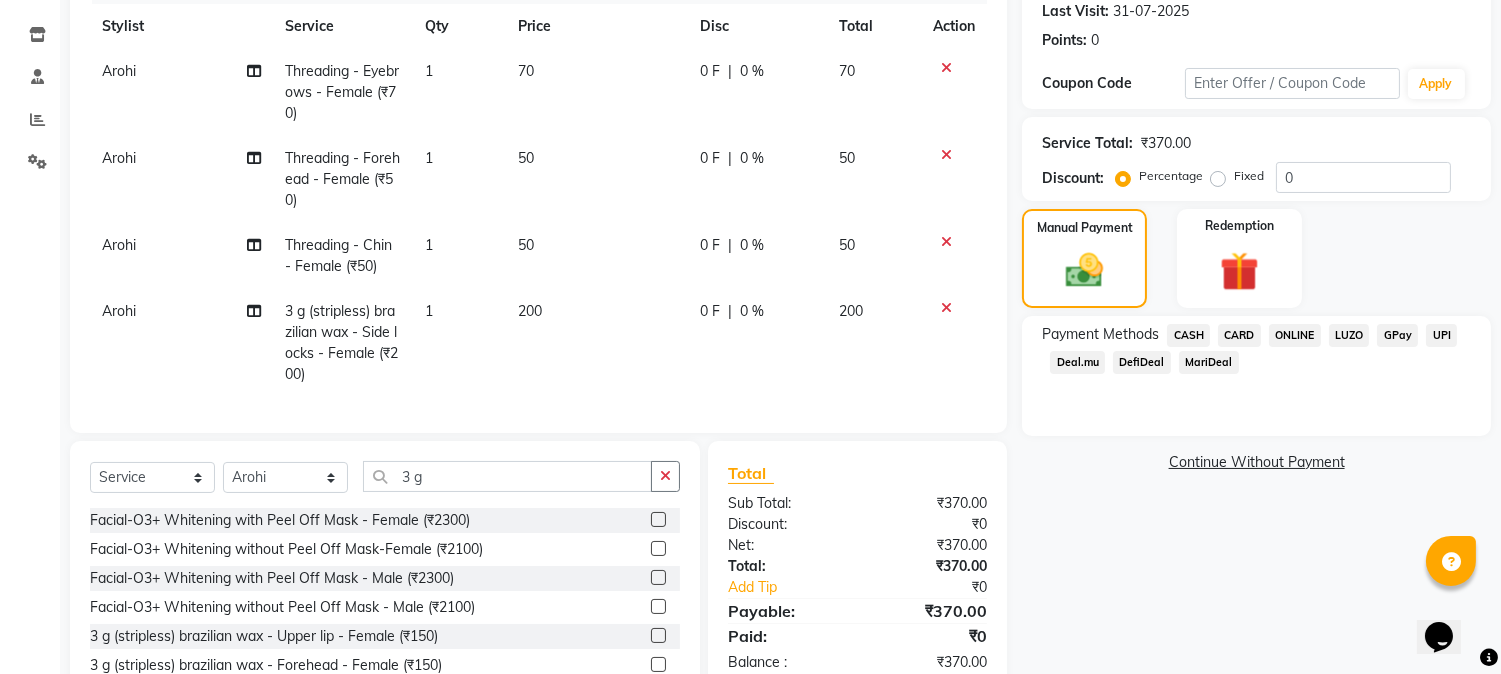 click on "CASH" 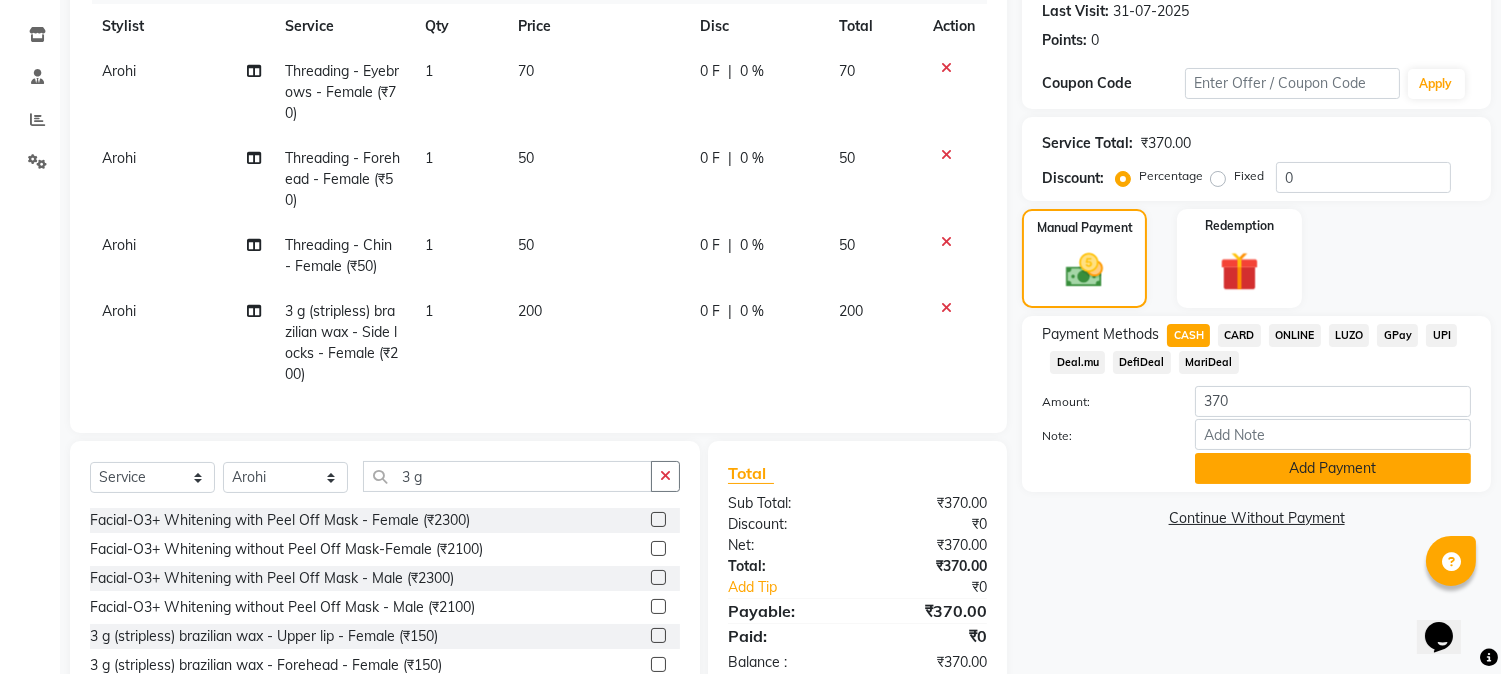click on "Add Payment" 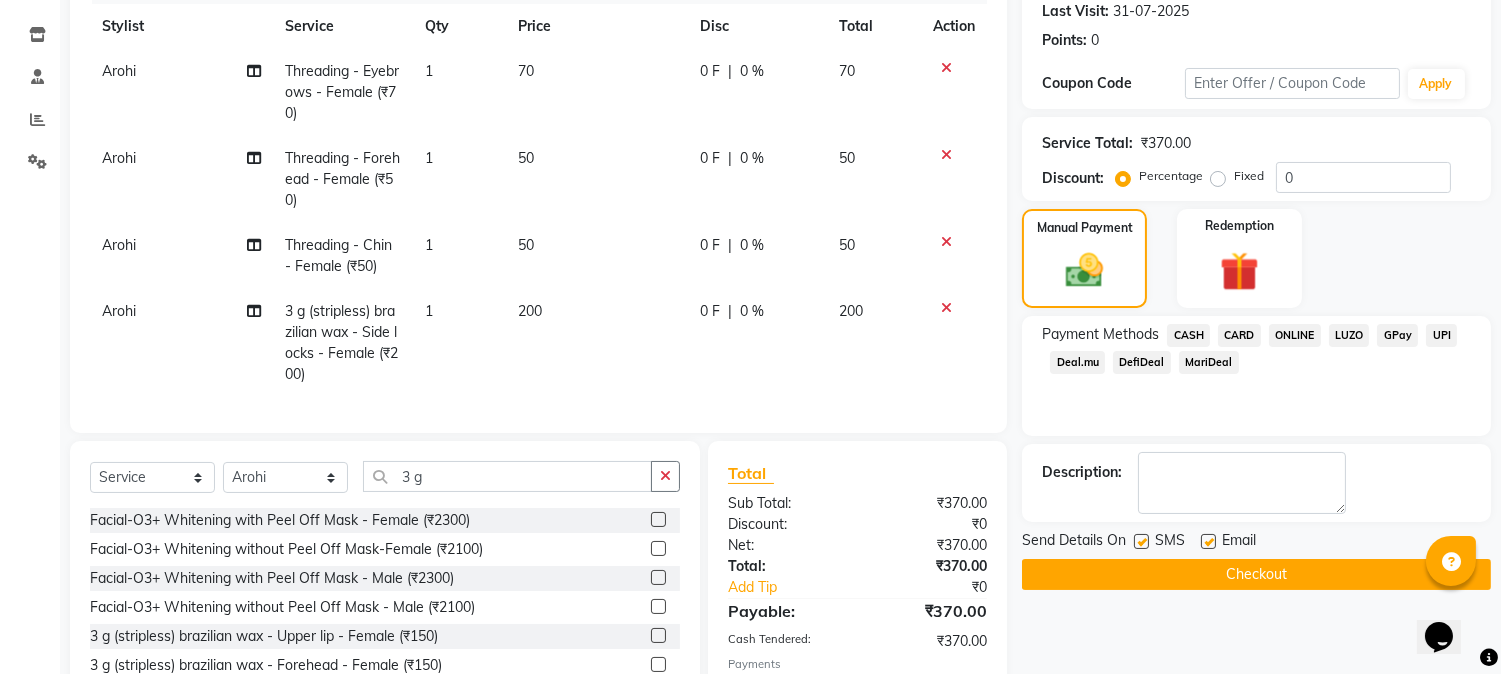 click on "Checkout" 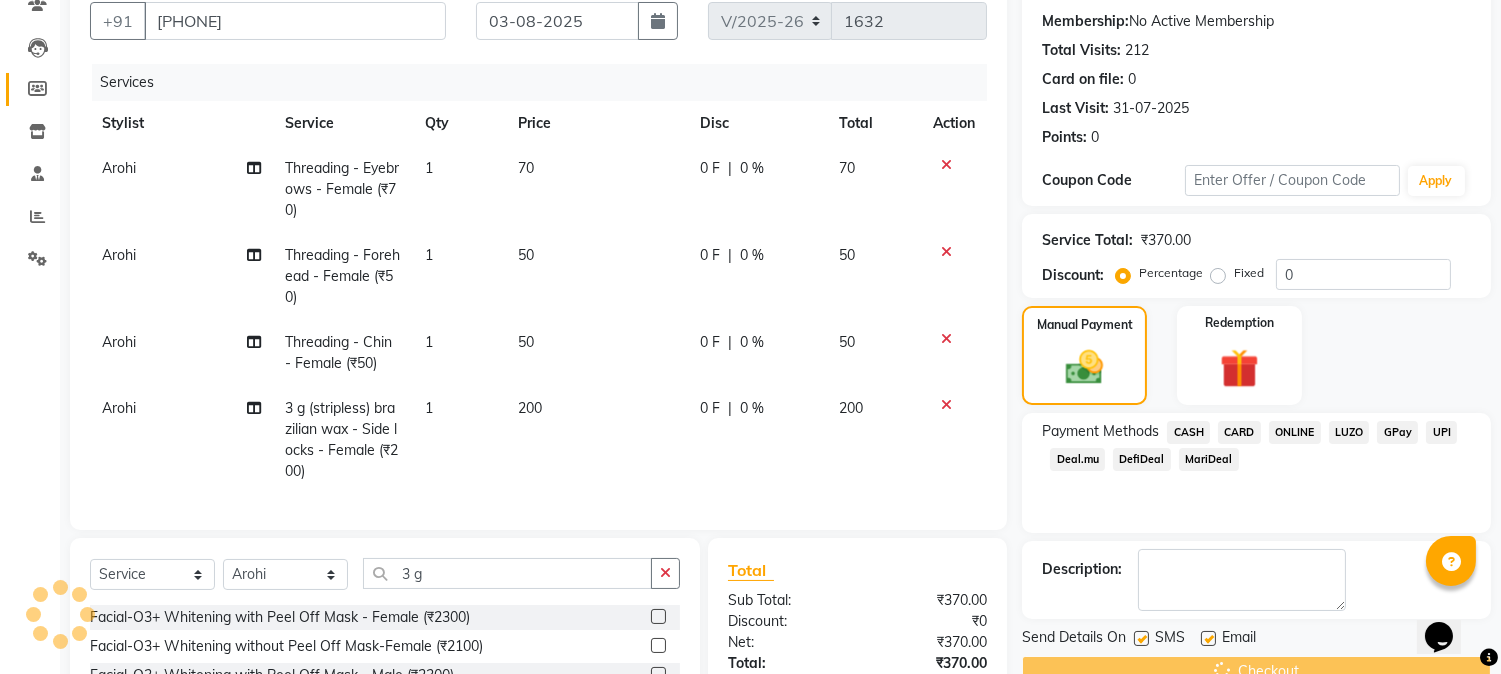 scroll, scrollTop: 0, scrollLeft: 0, axis: both 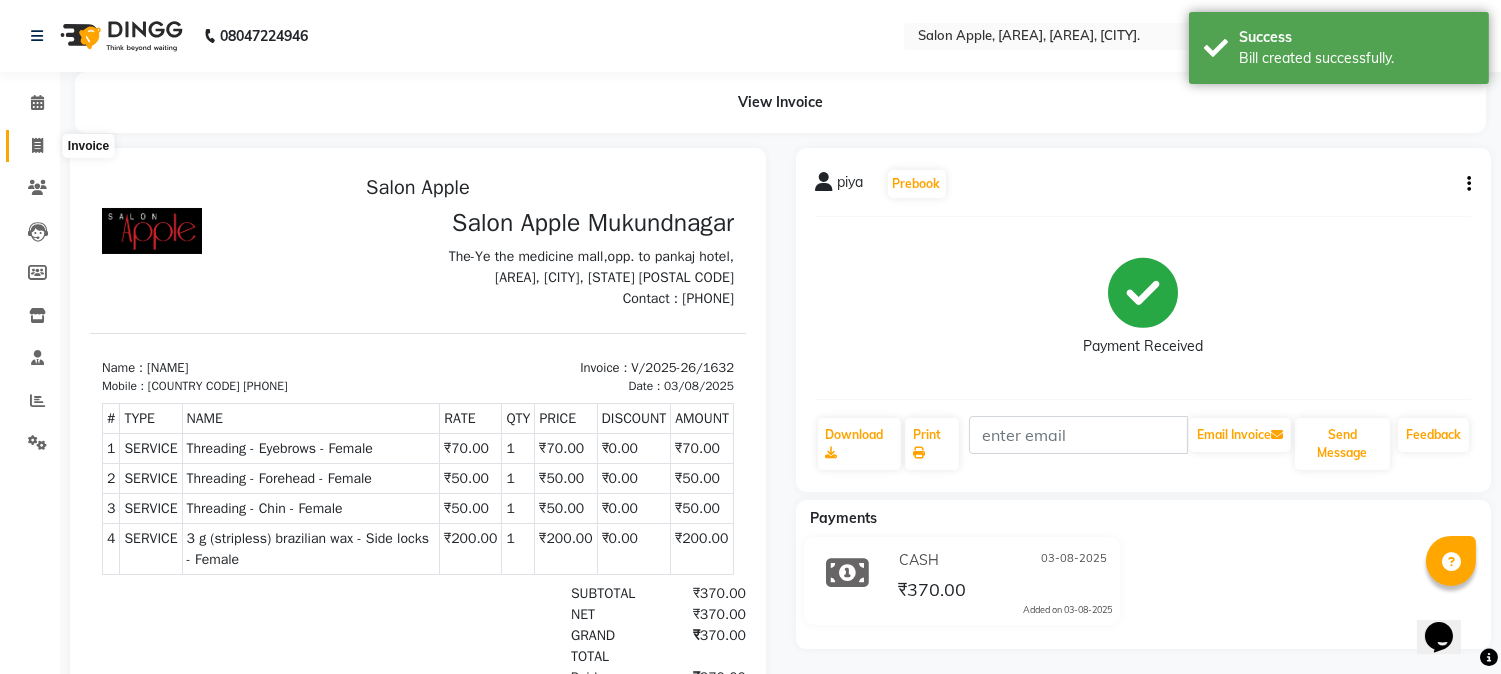 click 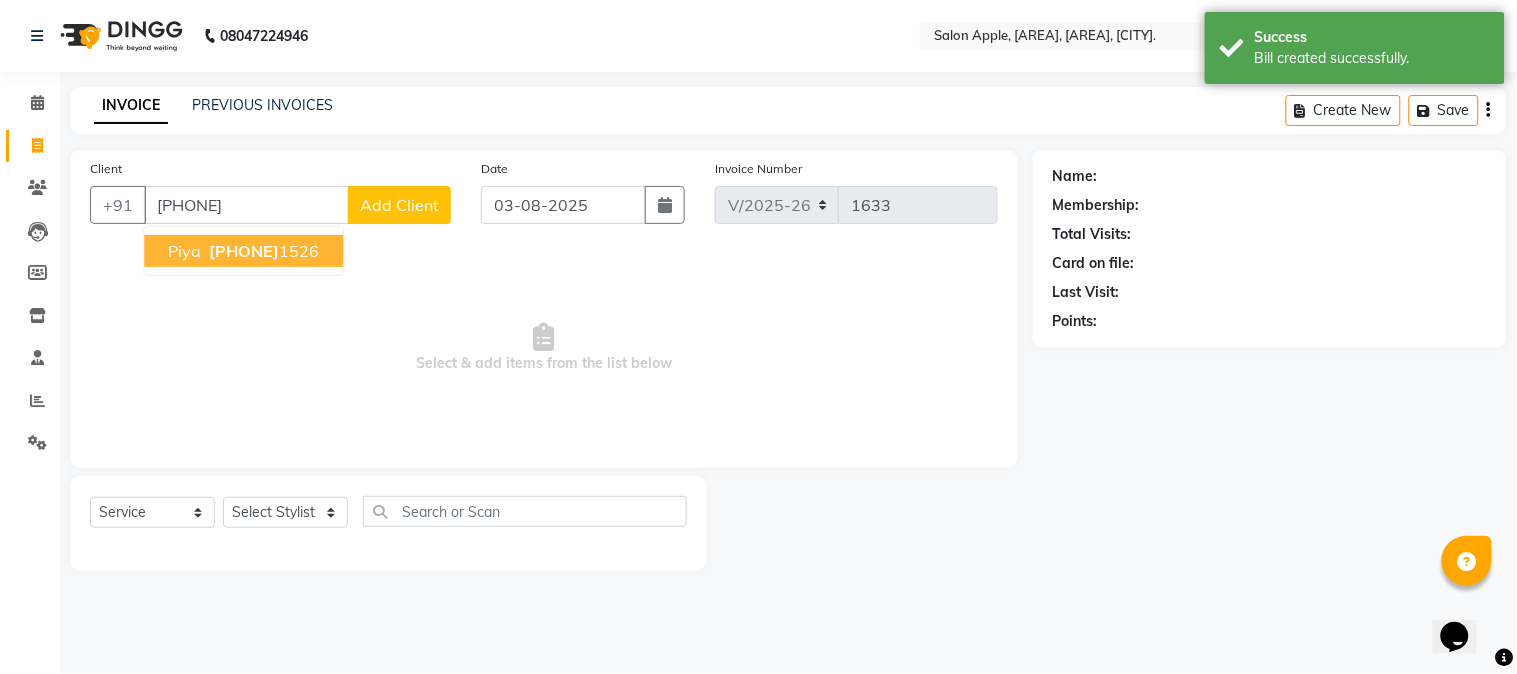 click on "[PHONE]" at bounding box center [262, 251] 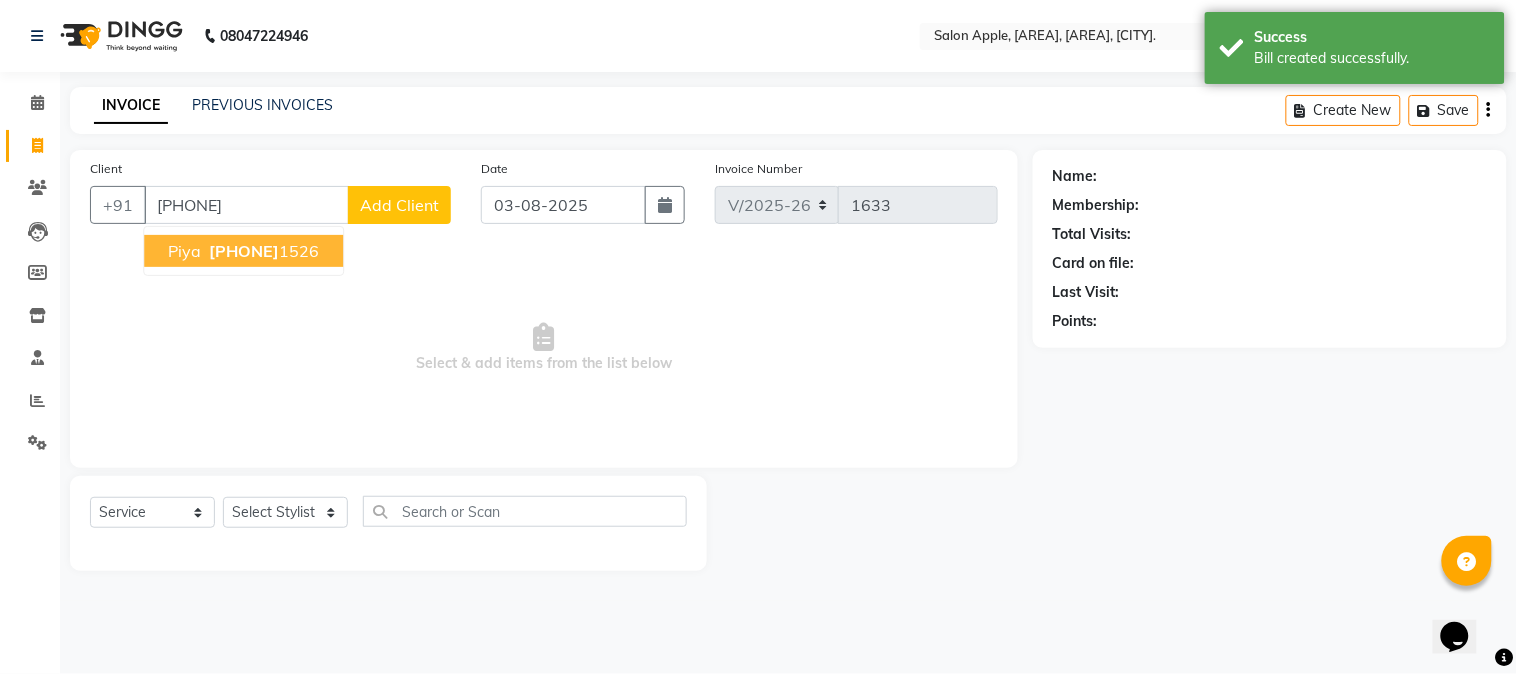 type on "[PHONE]" 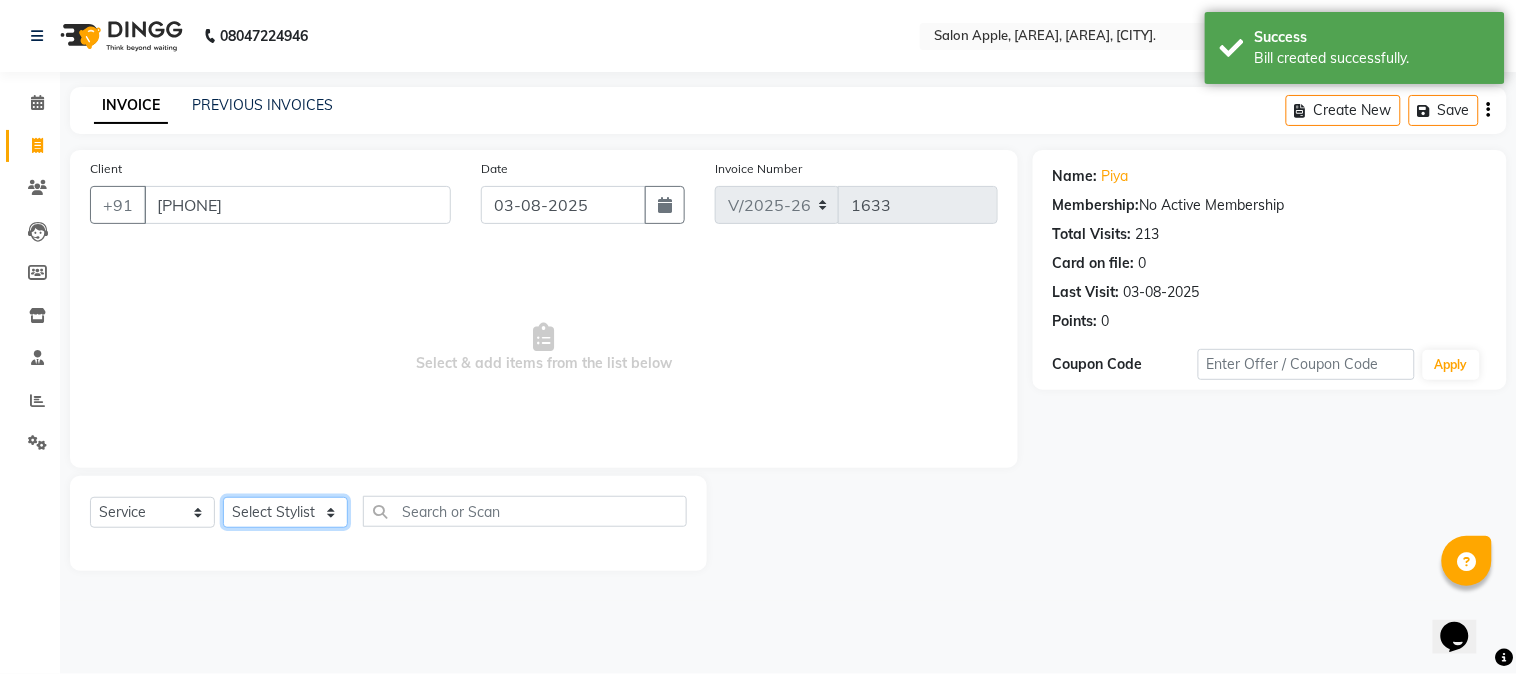 click on "Select Stylist [FIRST] [MIDDLE] [LAST]  Arohi Kranti arun Vanakalas Nikita Harshawardhan Padekar  Payal Darekar Reception Rohan" 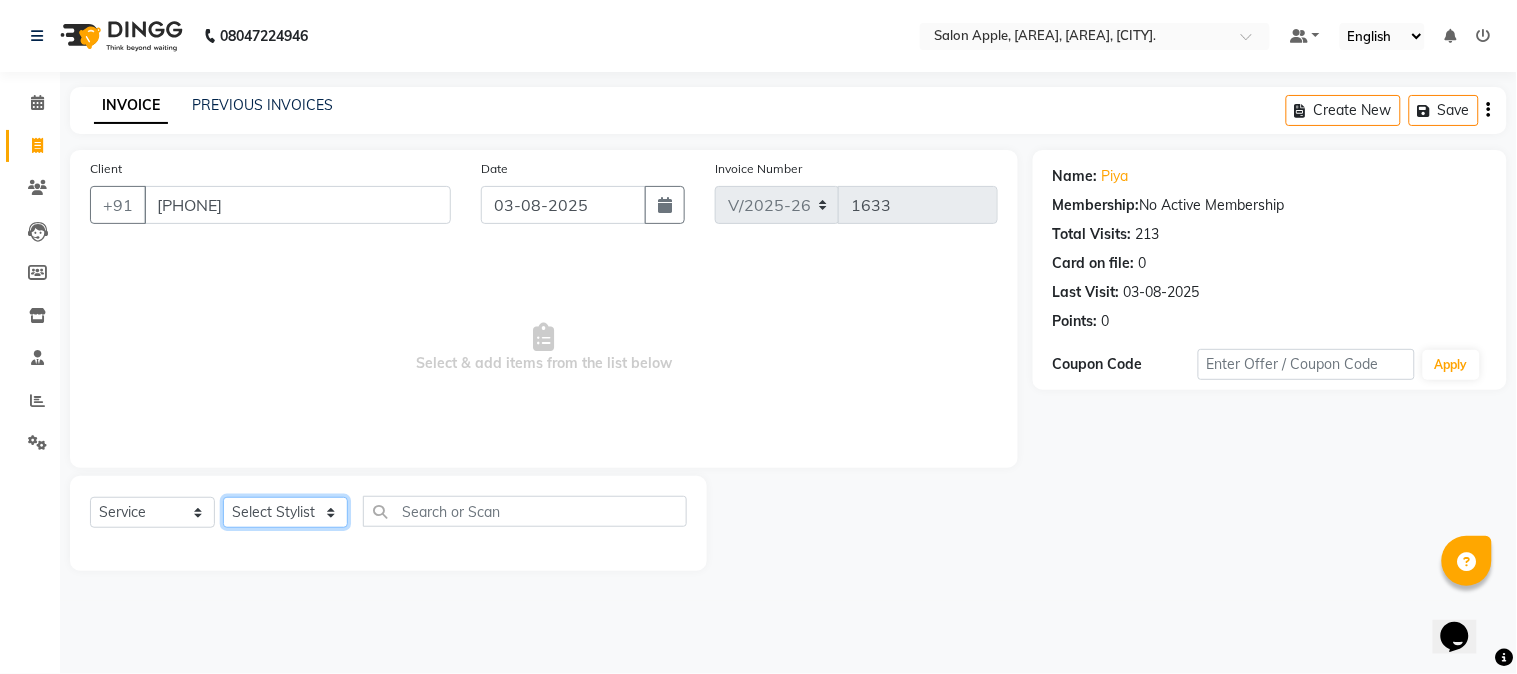 select on "84027" 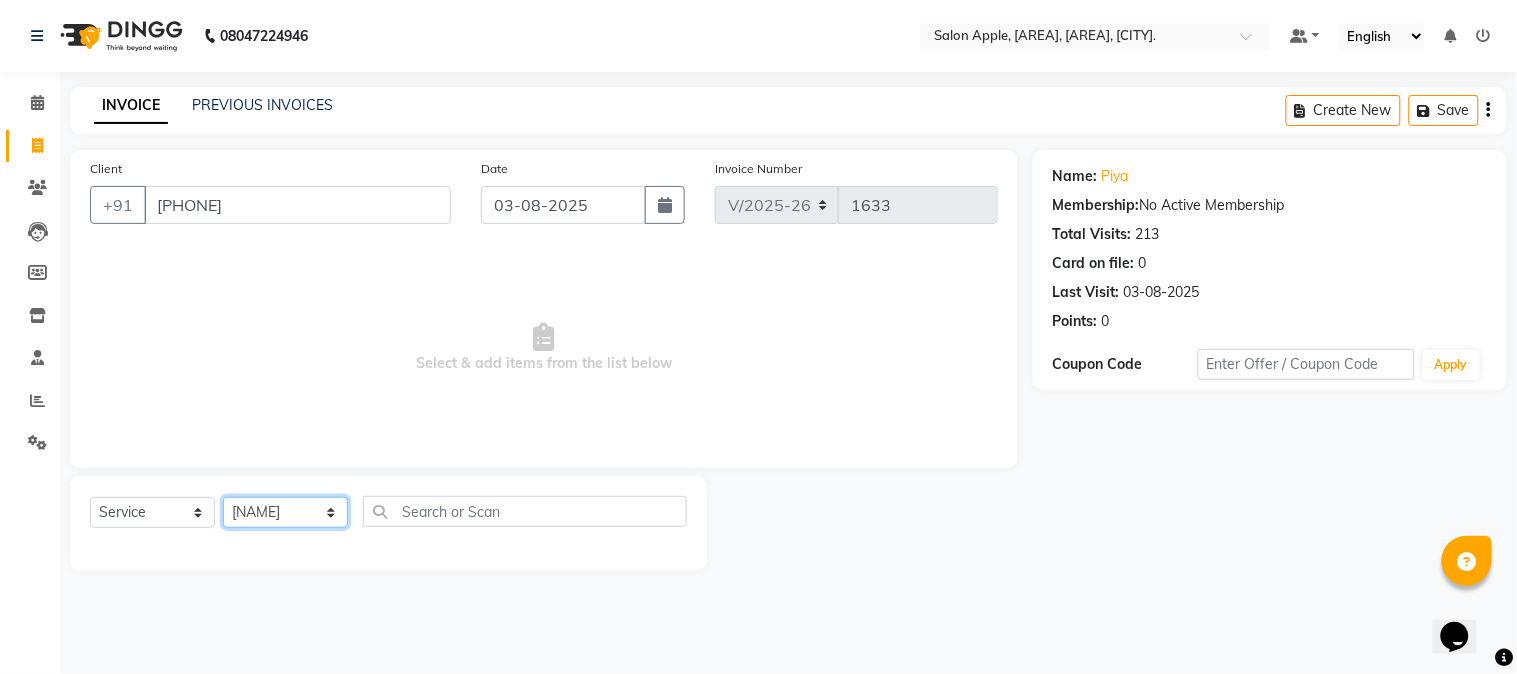 click on "Select Stylist [FIRST] [MIDDLE] [LAST]  Arohi Kranti arun Vanakalas Nikita Harshawardhan Padekar  Payal Darekar Reception Rohan" 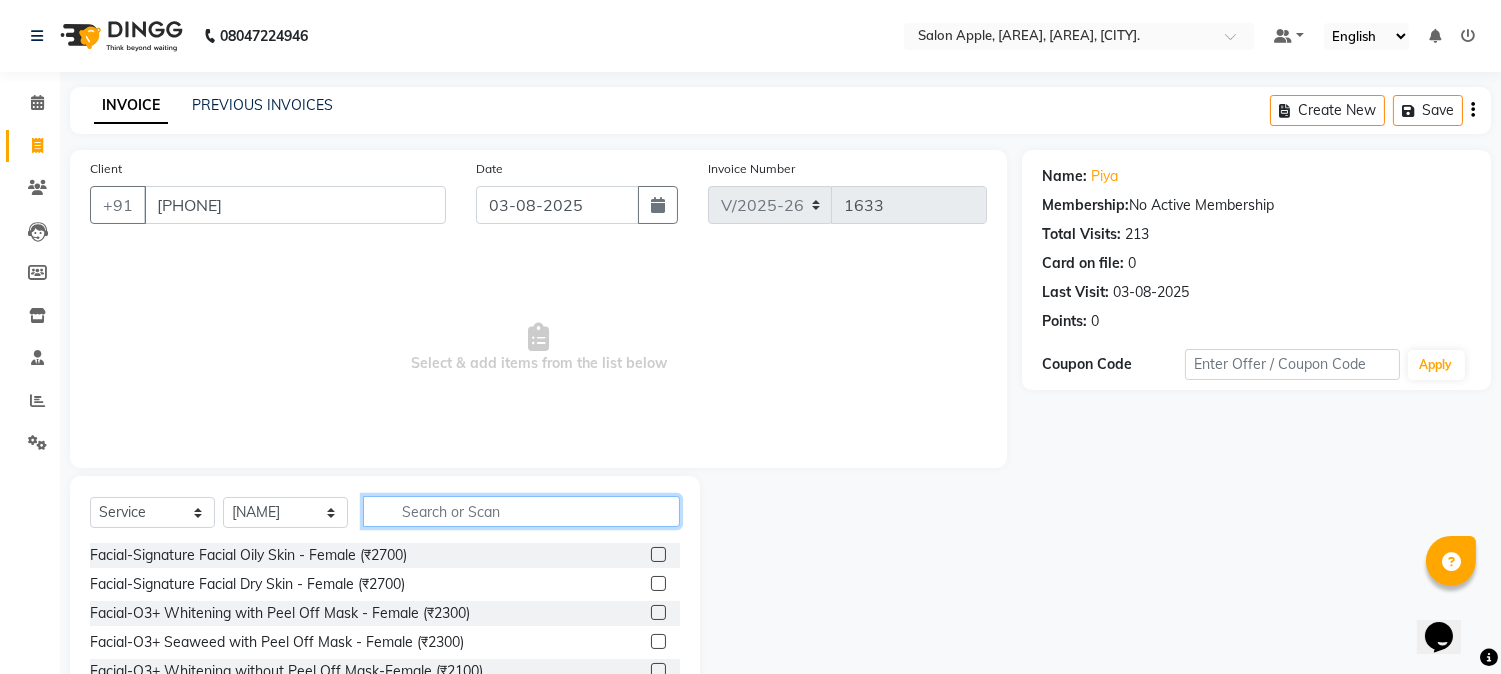 click 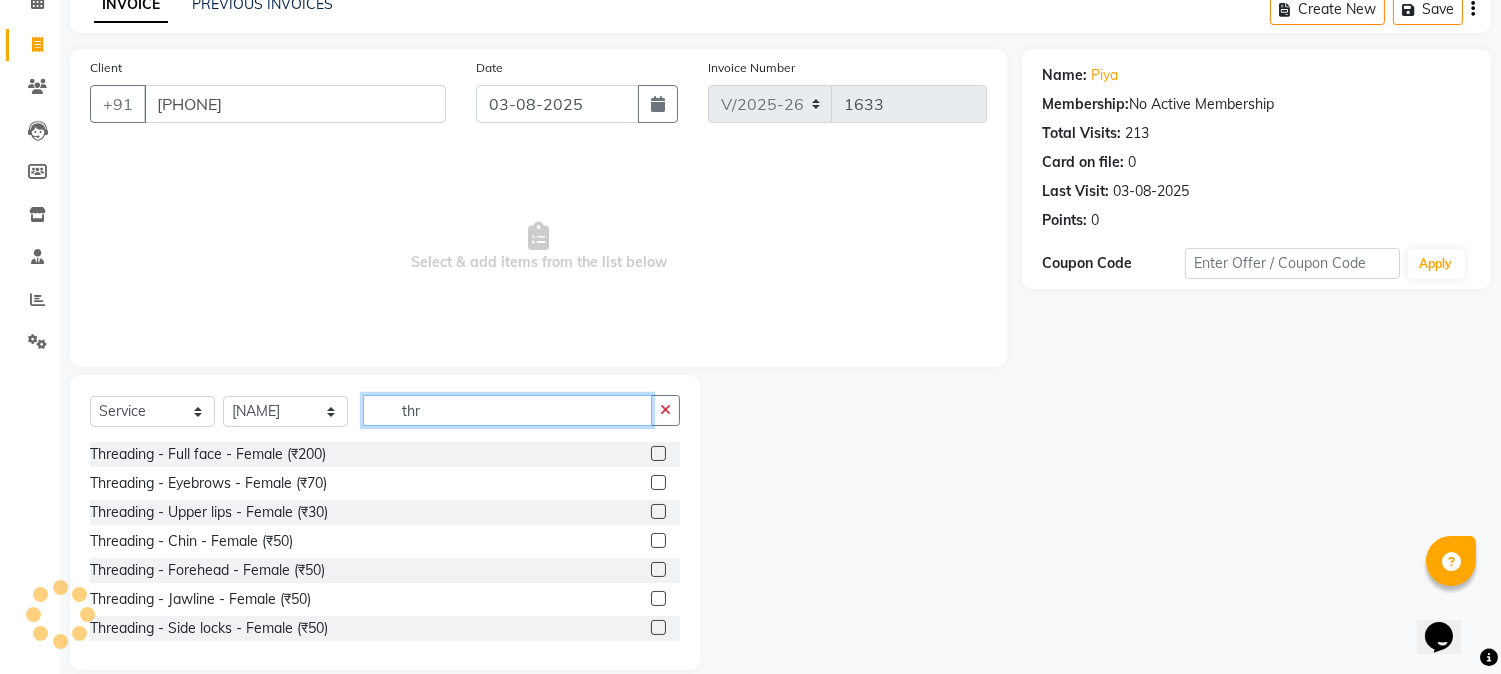 scroll, scrollTop: 126, scrollLeft: 0, axis: vertical 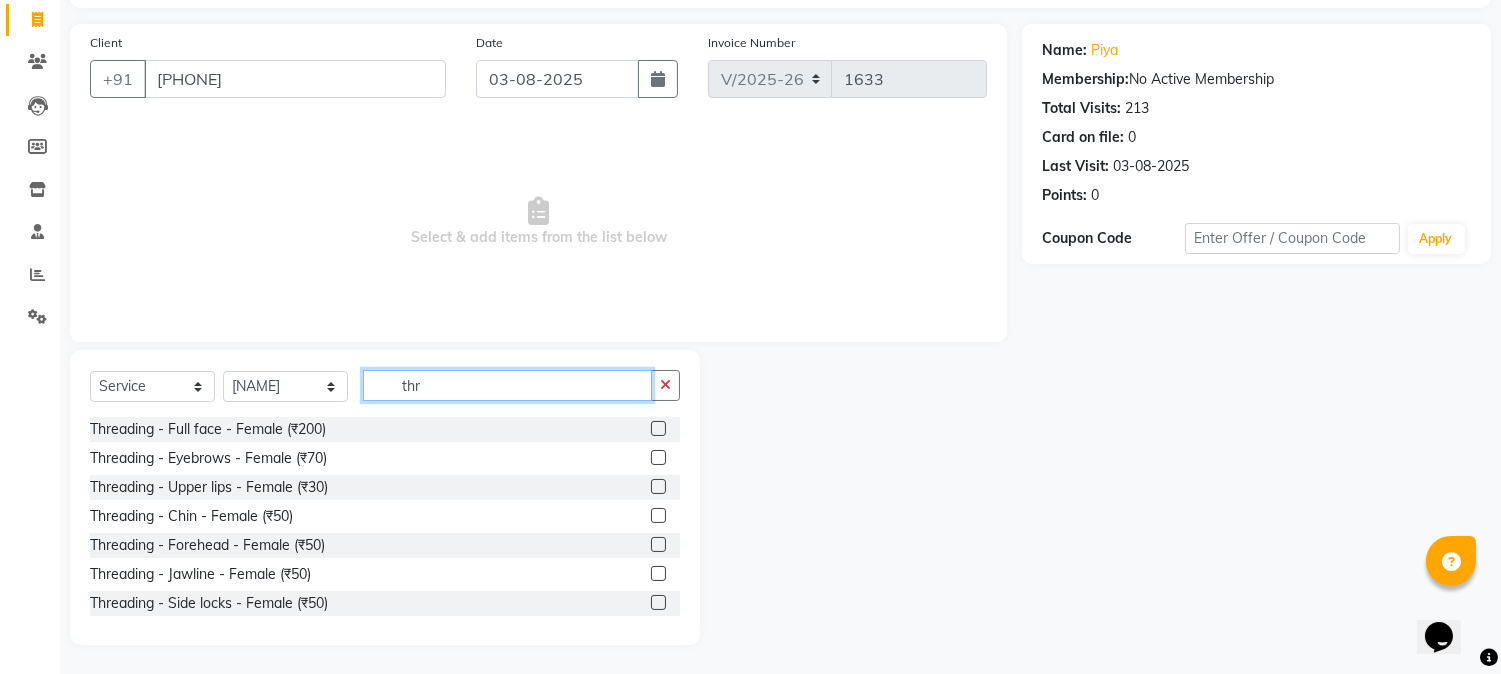 type on "thr" 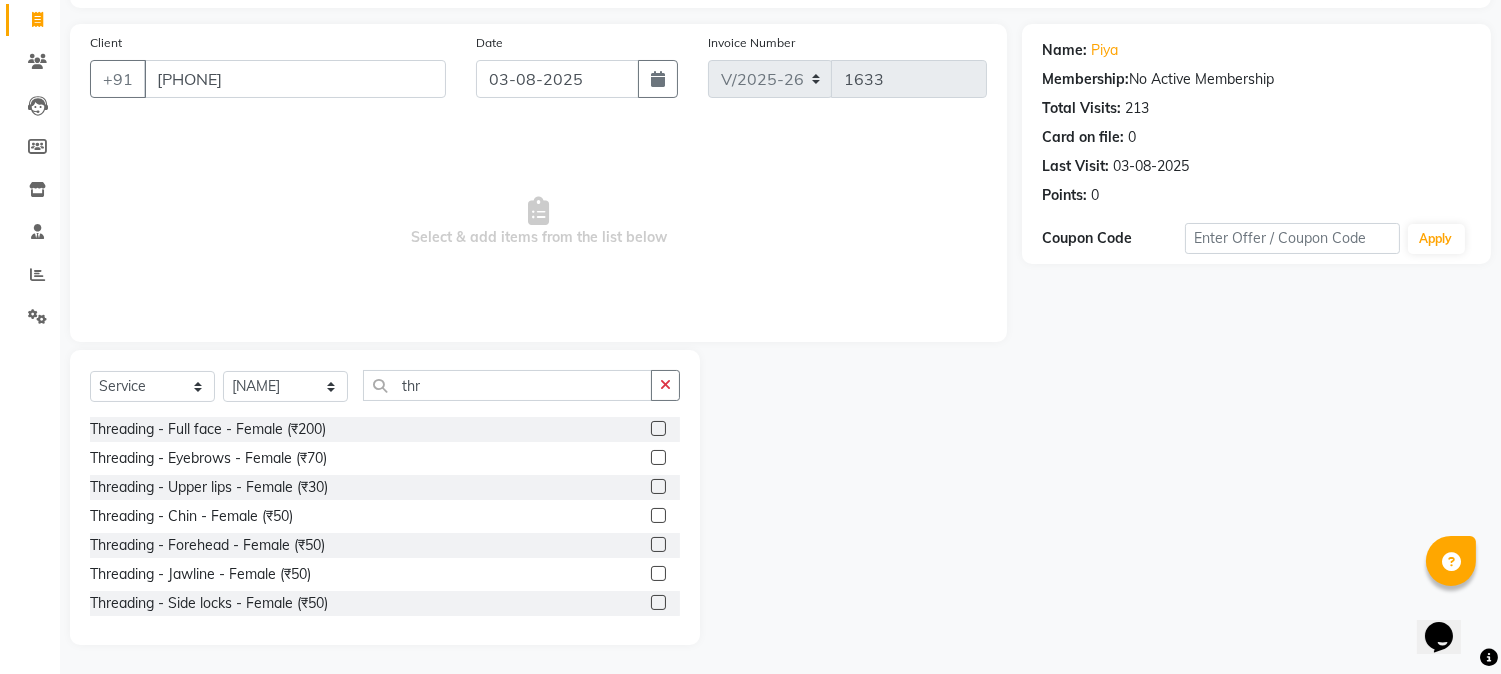 click 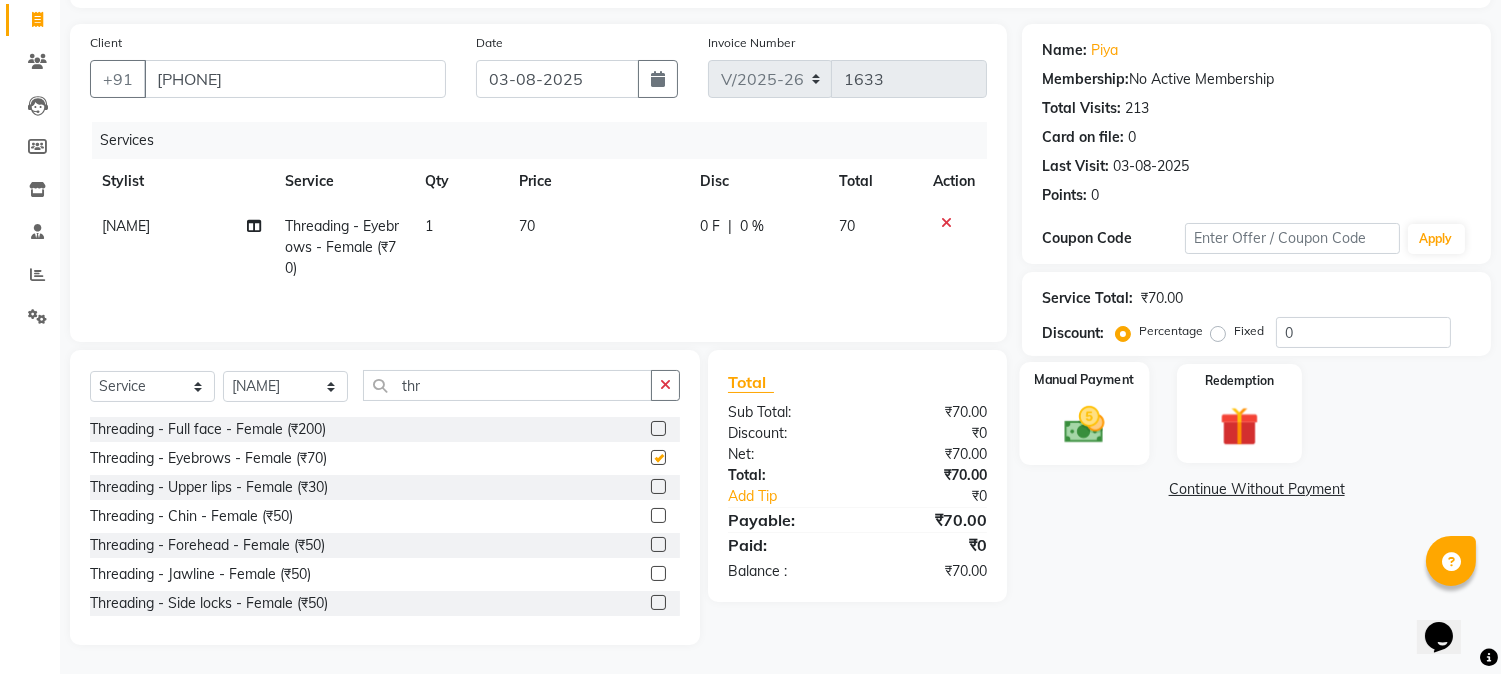 checkbox on "false" 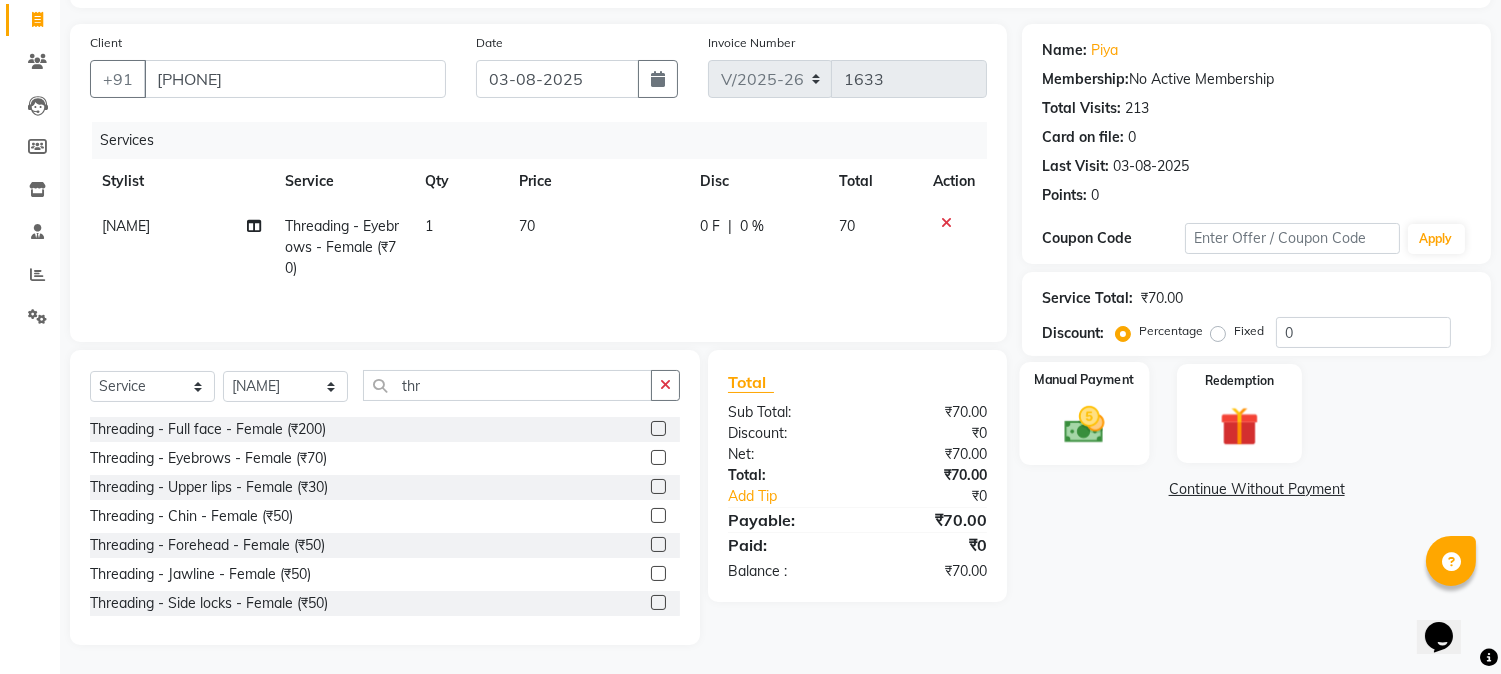 click 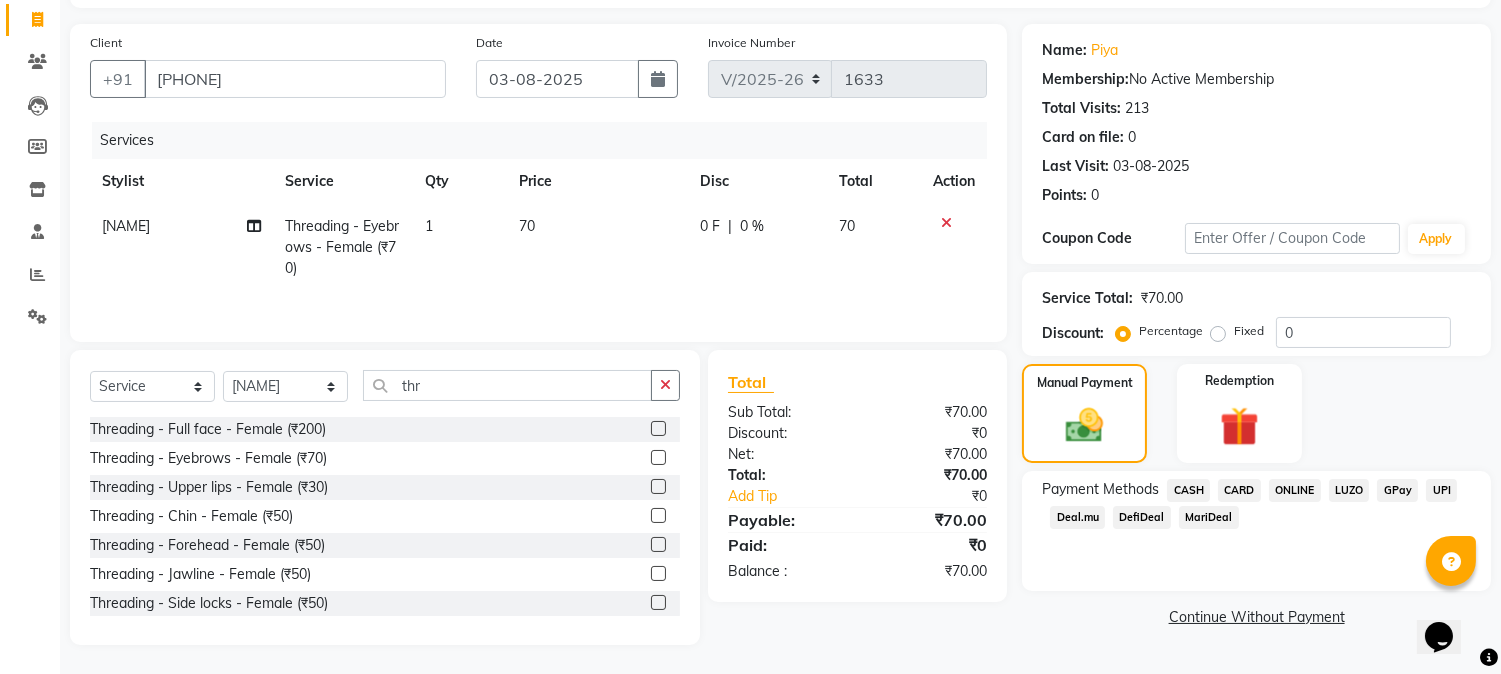 scroll, scrollTop: 128, scrollLeft: 0, axis: vertical 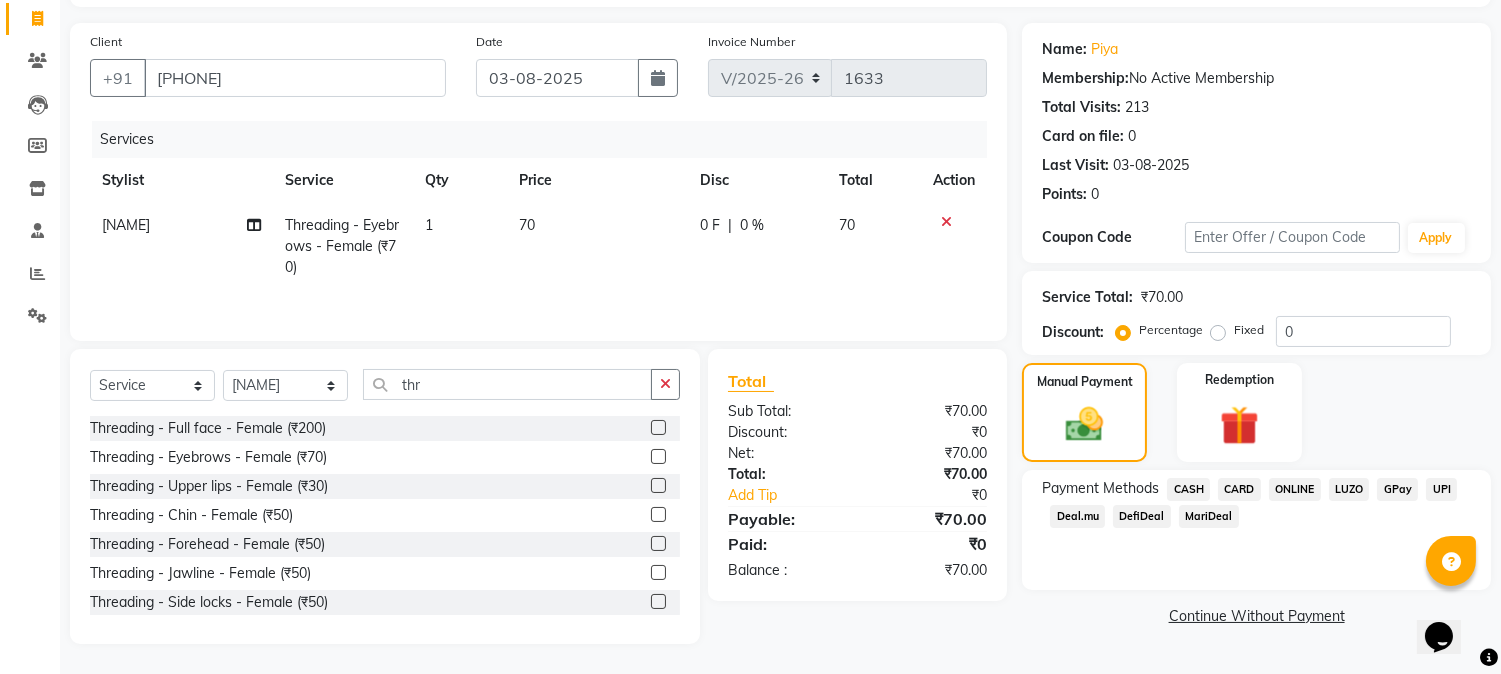 click on "CASH" 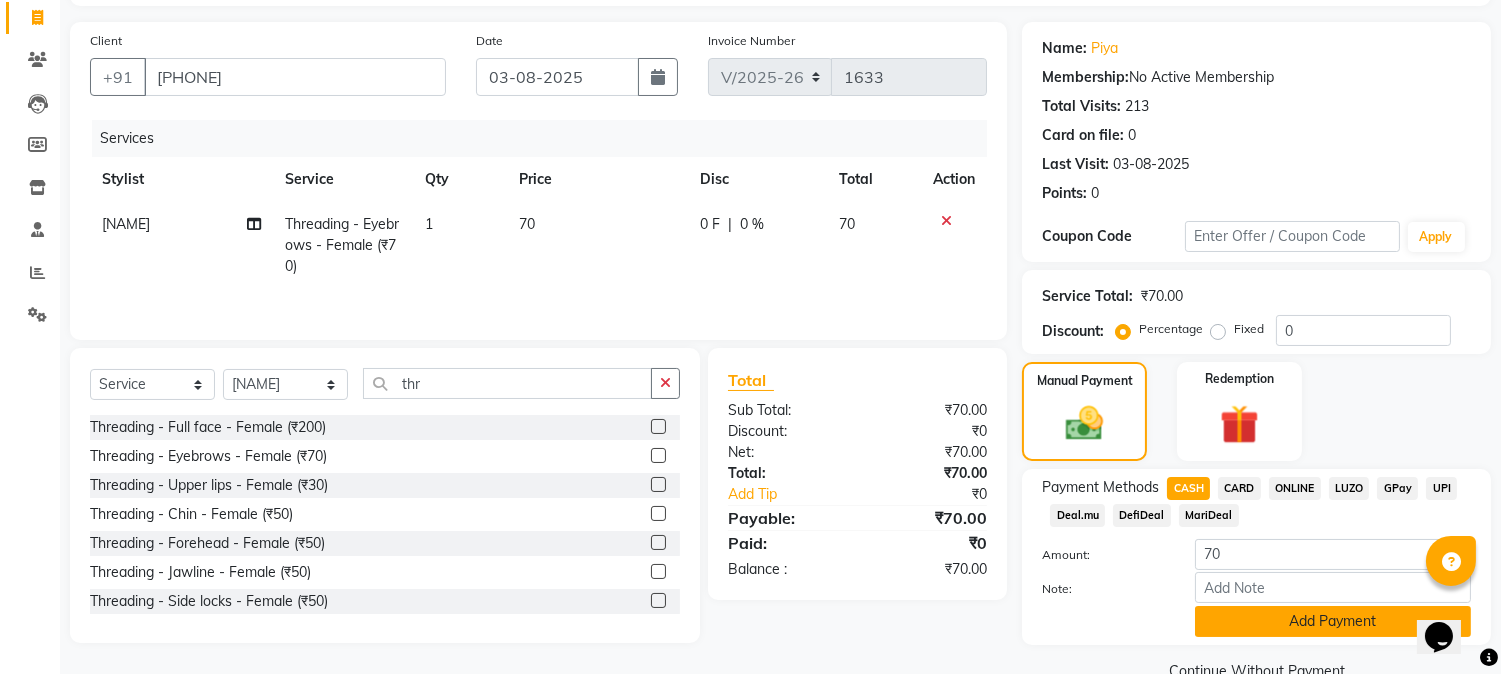 click on "Add Payment" 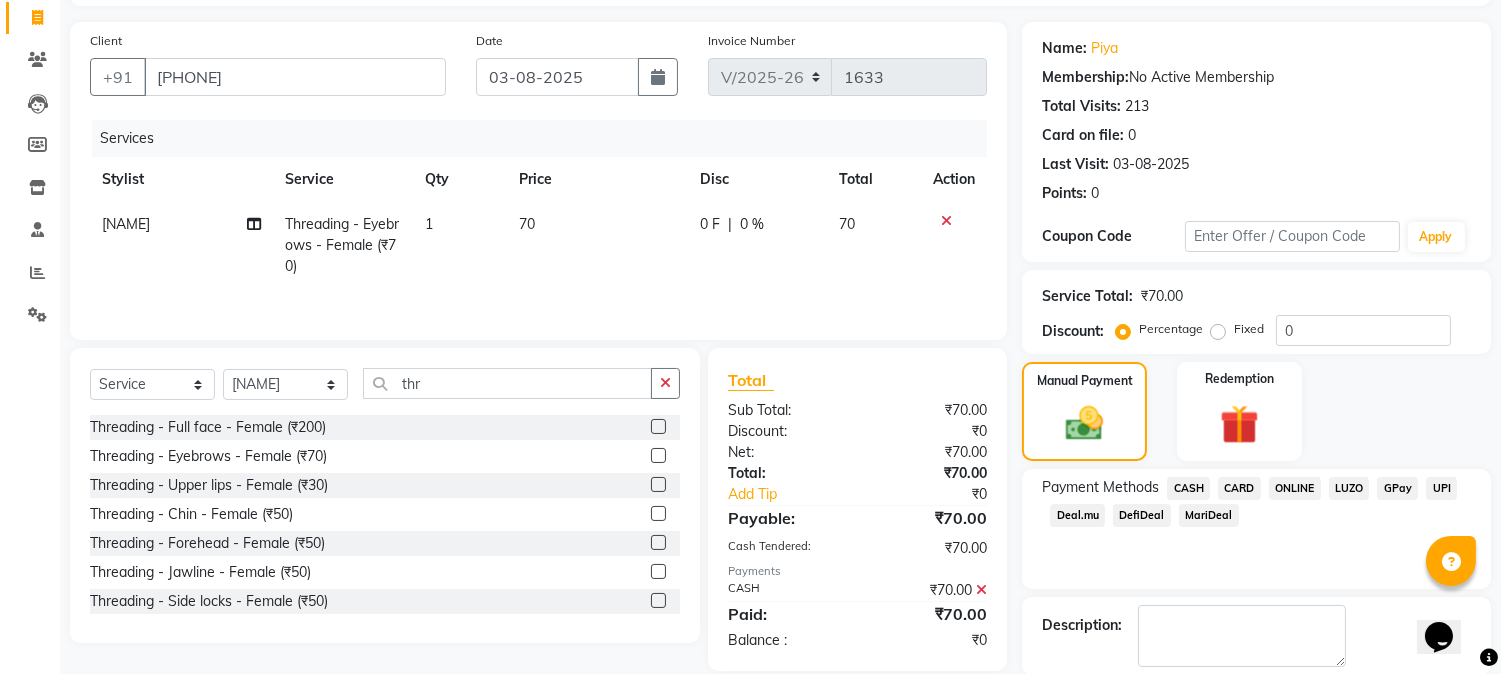 scroll, scrollTop: 225, scrollLeft: 0, axis: vertical 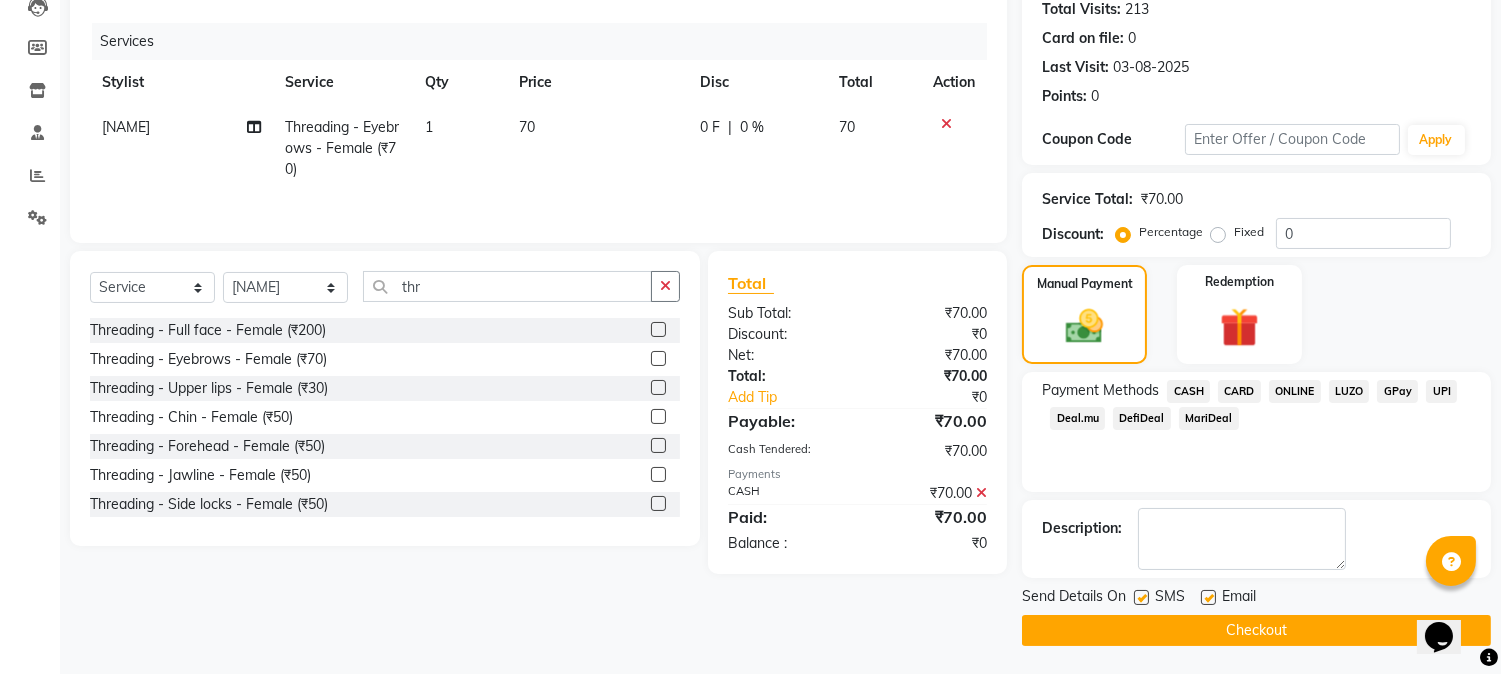 click on "Checkout" 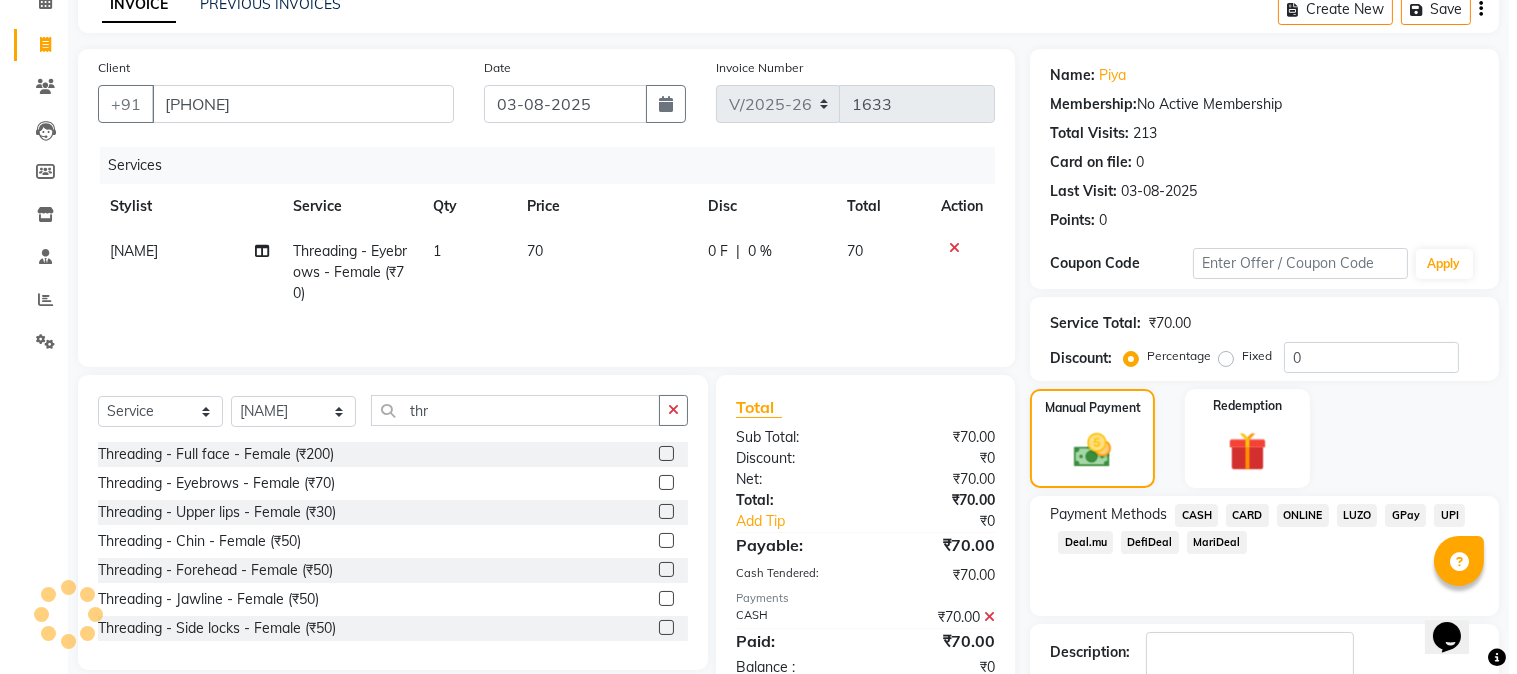 scroll, scrollTop: 0, scrollLeft: 0, axis: both 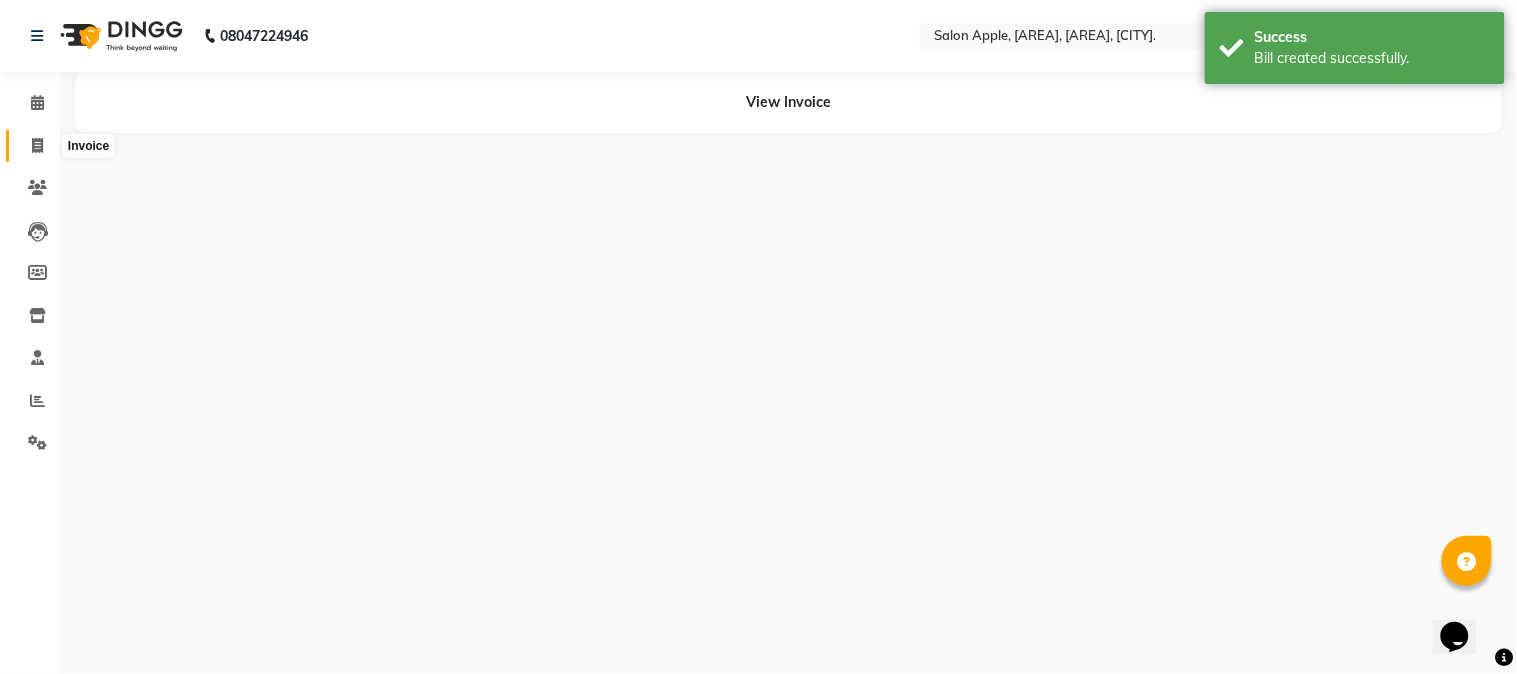 click 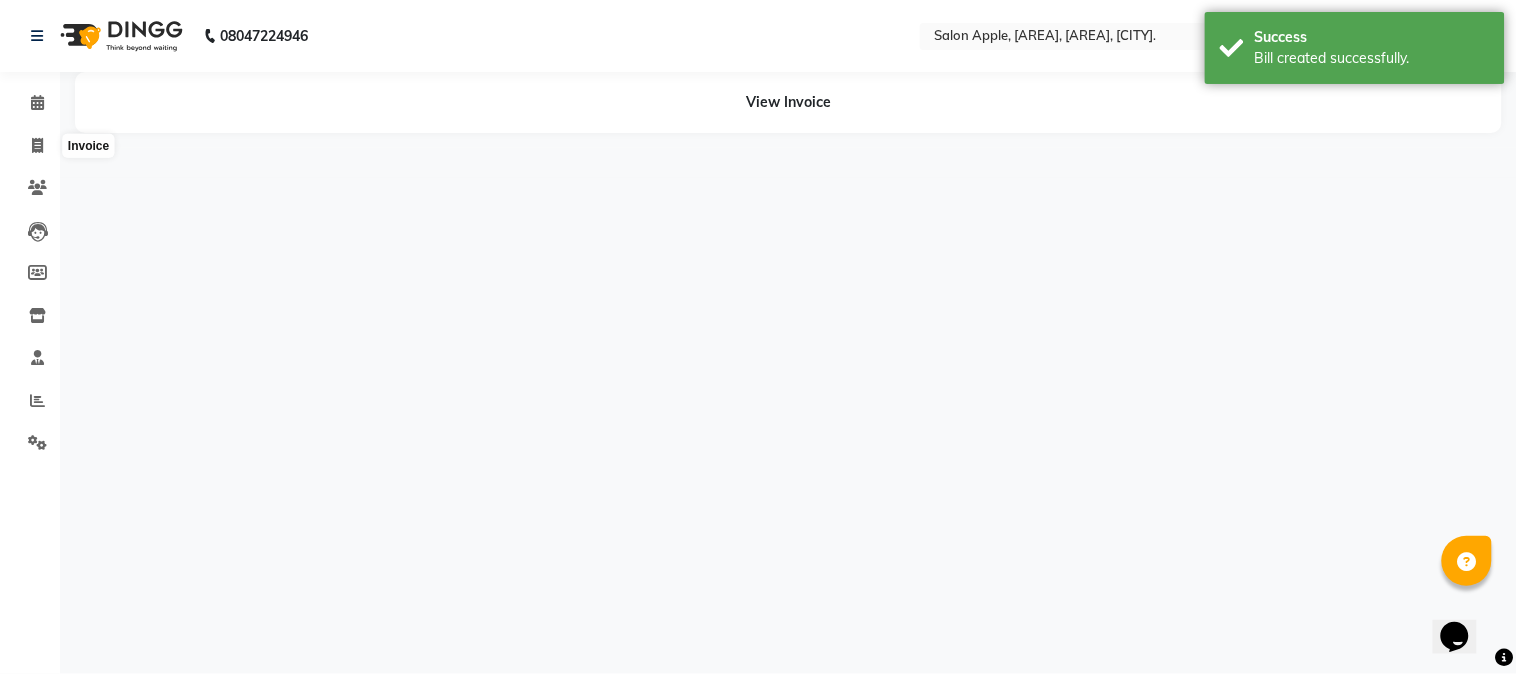 select on "4128" 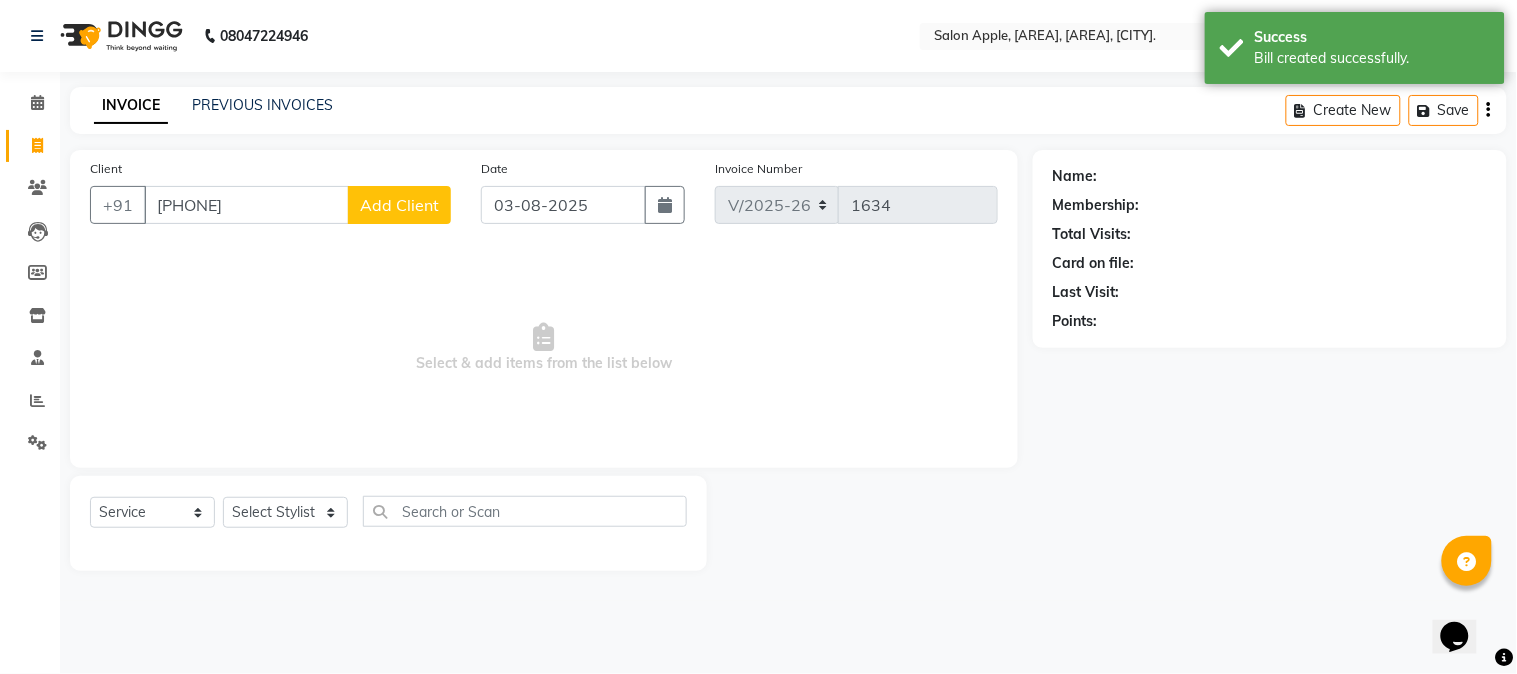 type on "[PHONE]" 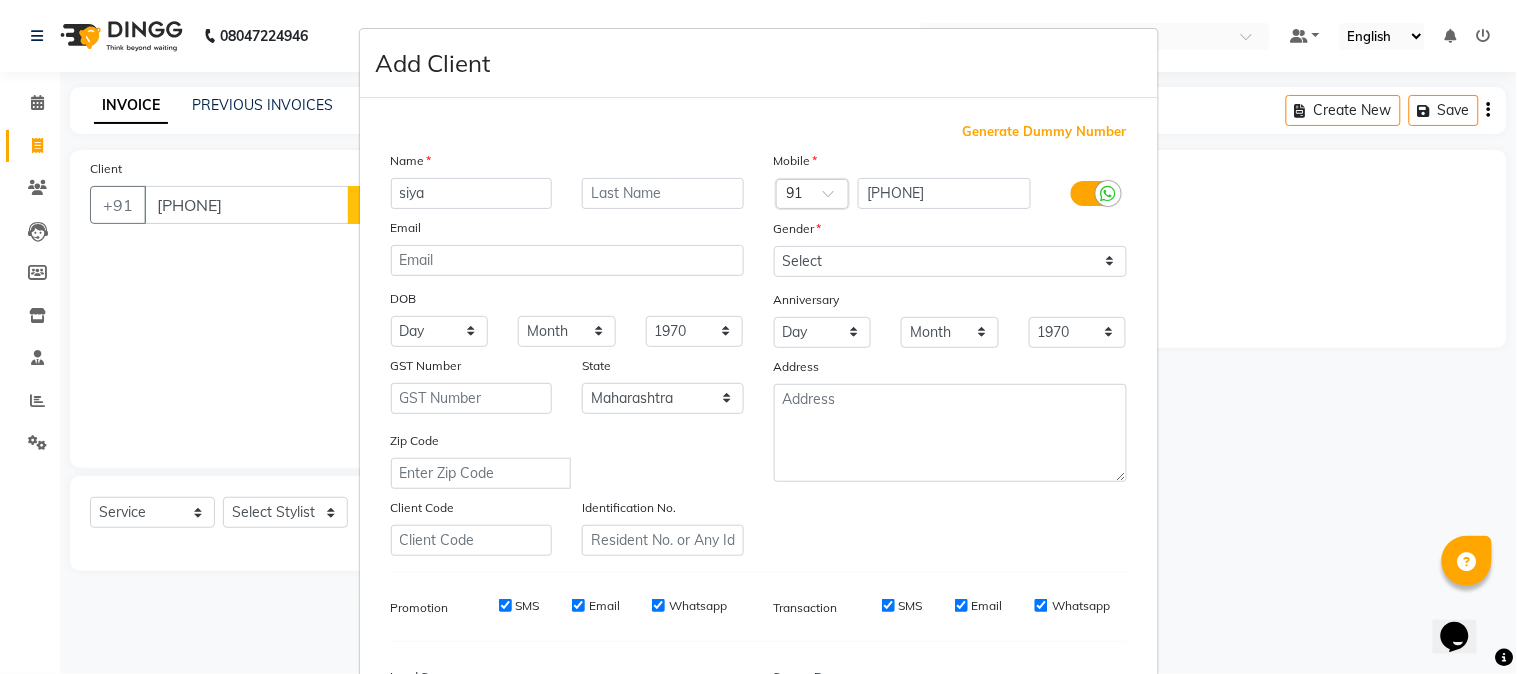 type on "siya" 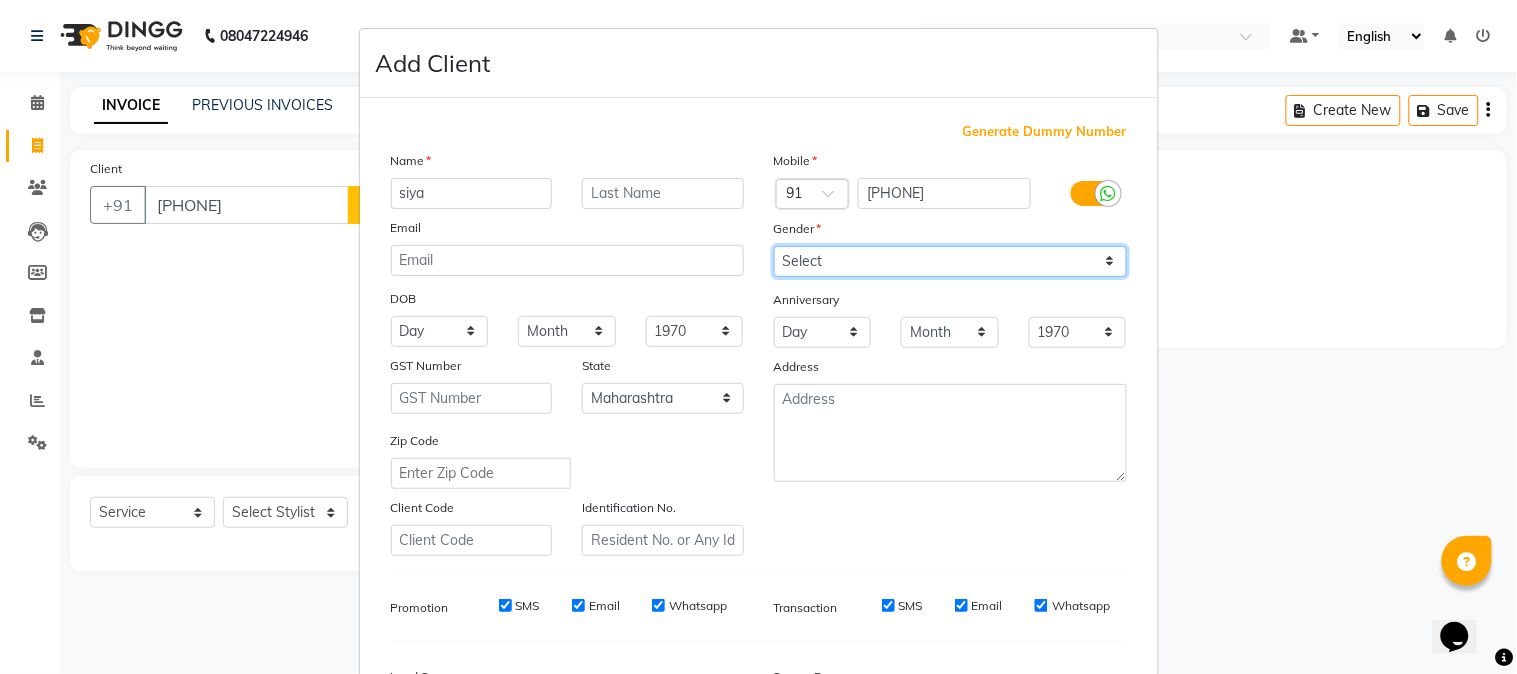 click on "Select Male Female Other Prefer Not To Say" at bounding box center (950, 261) 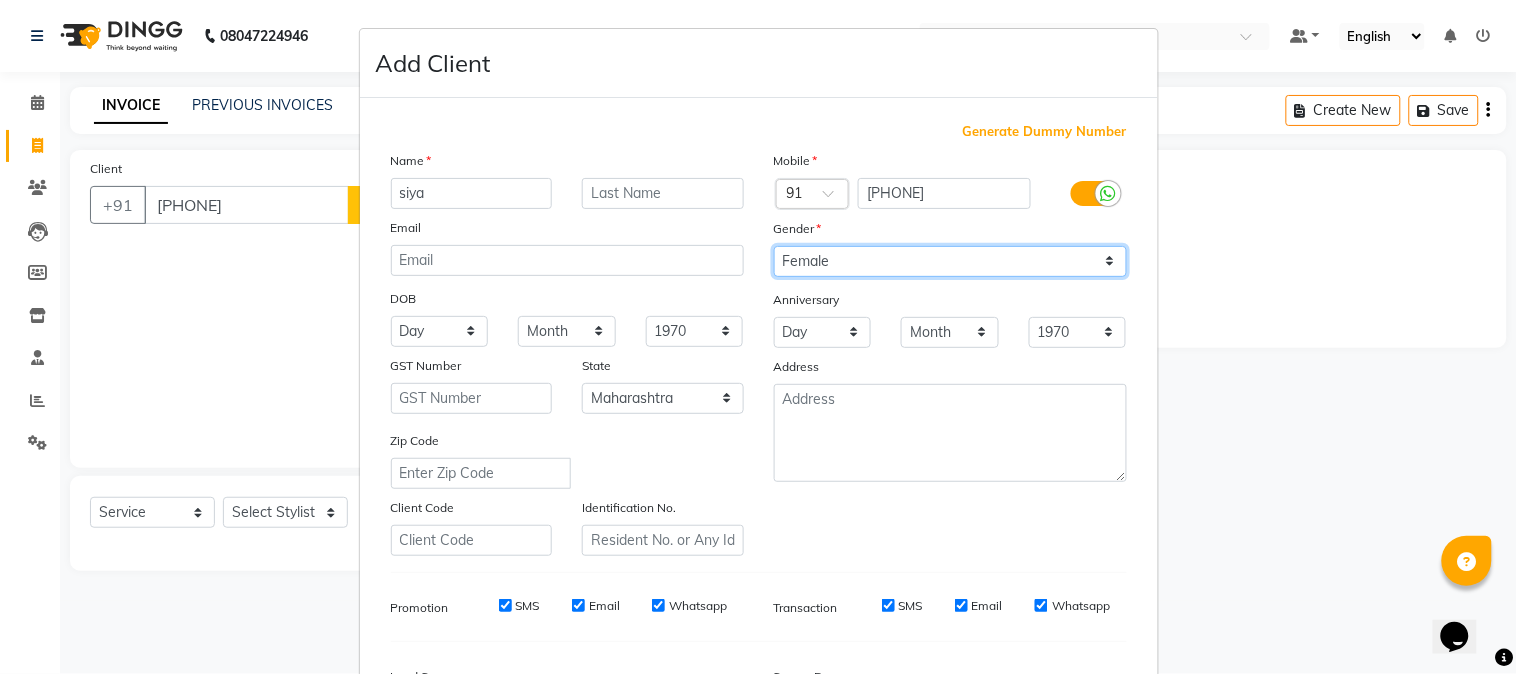 click on "Select Male Female Other Prefer Not To Say" at bounding box center [950, 261] 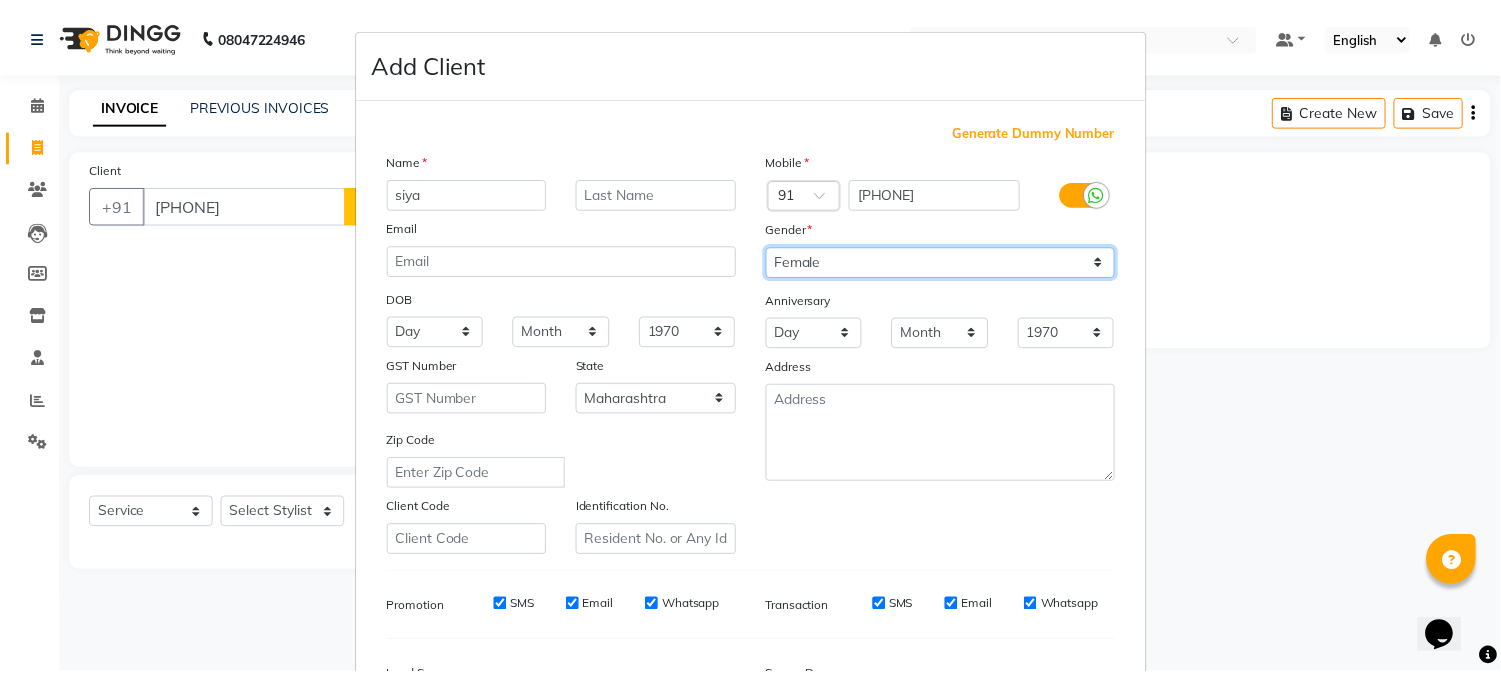 scroll, scrollTop: 250, scrollLeft: 0, axis: vertical 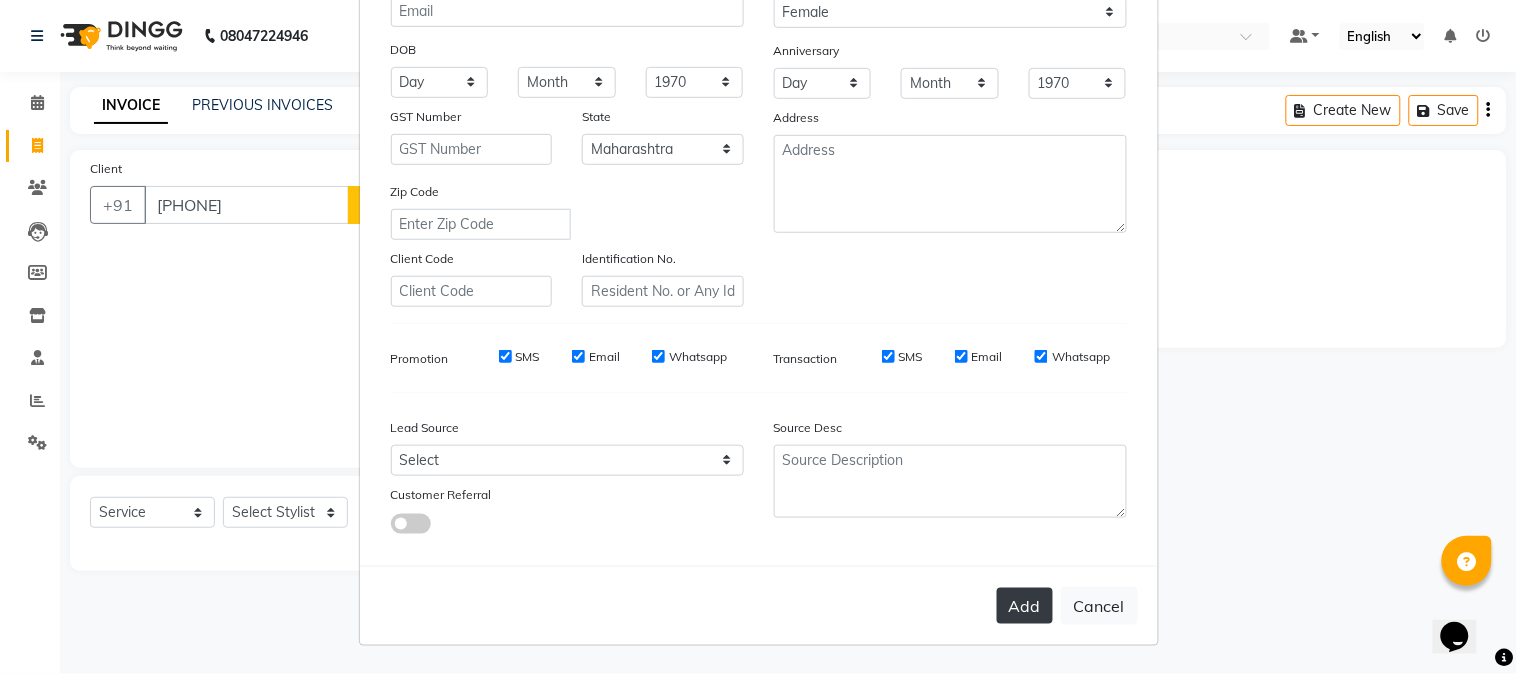 click on "Add" at bounding box center [1025, 606] 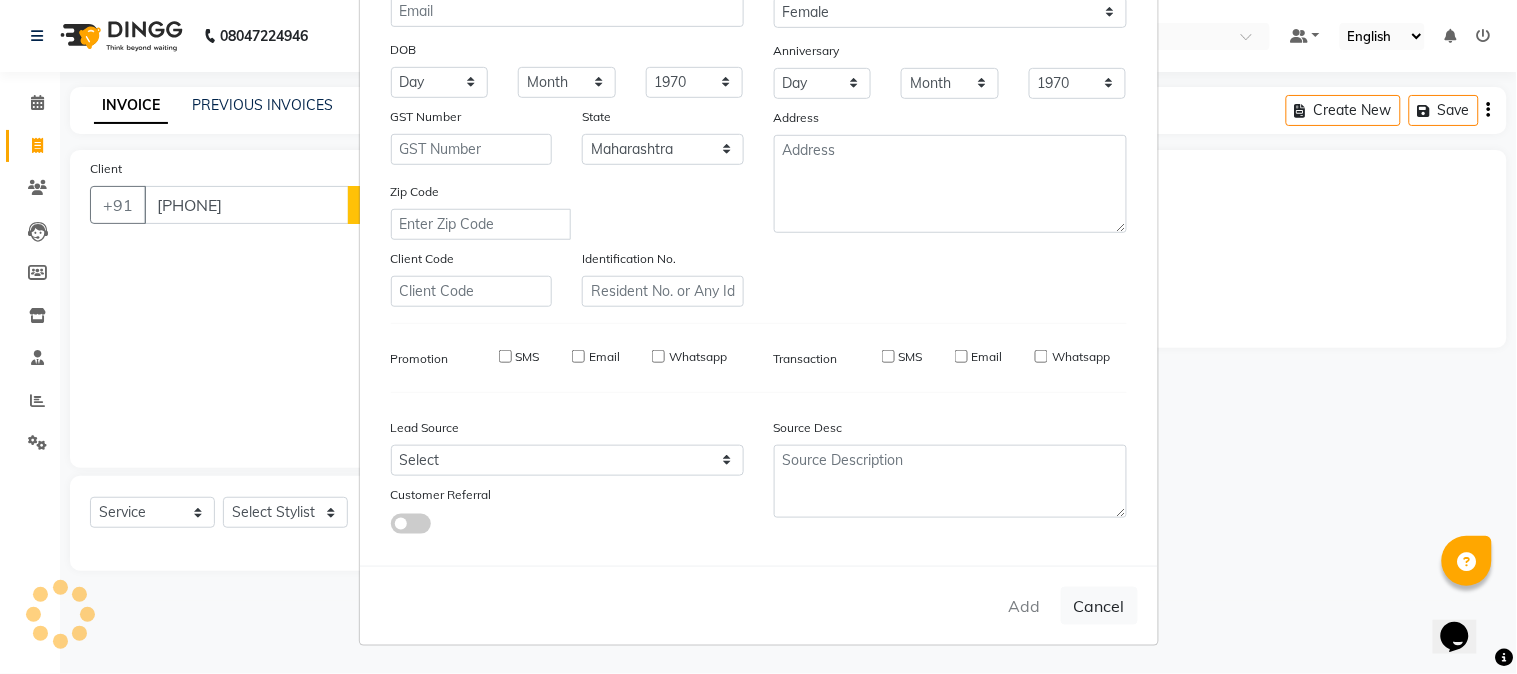 type 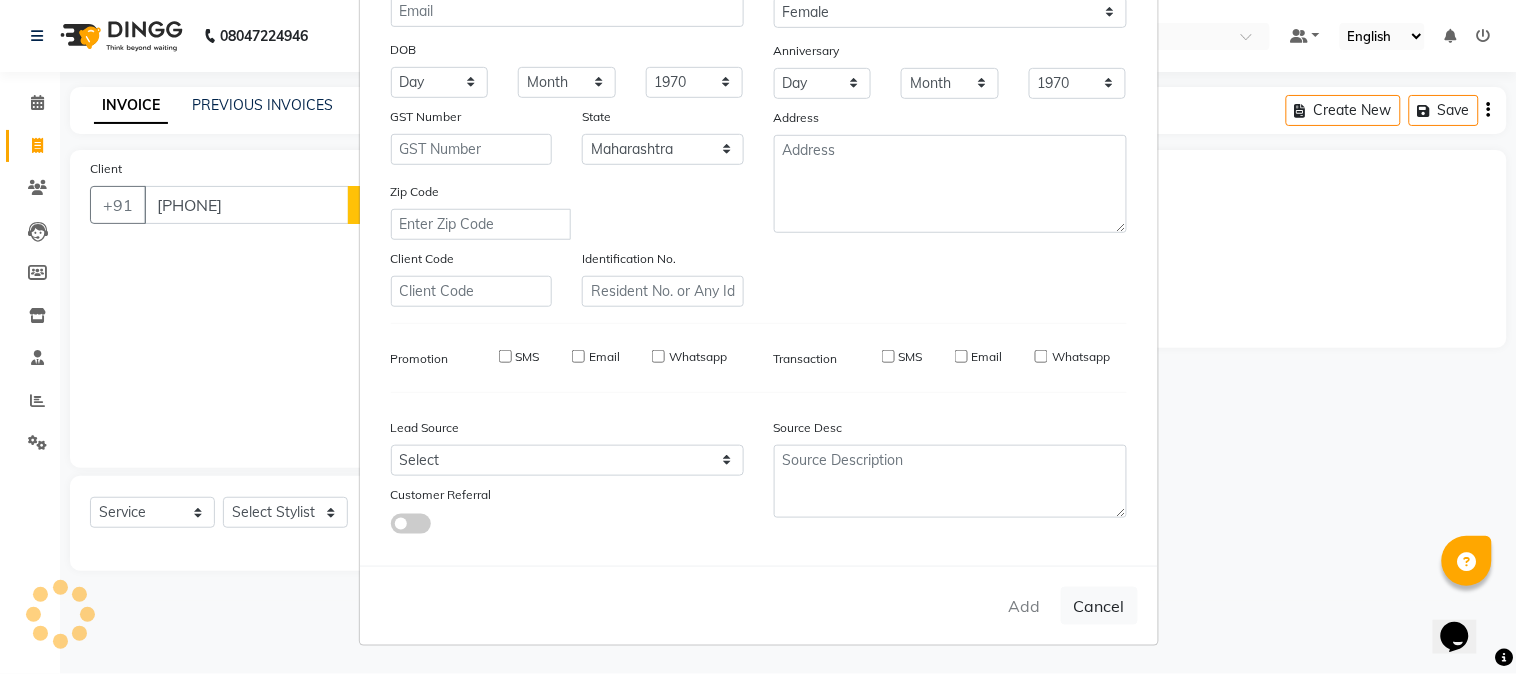 select 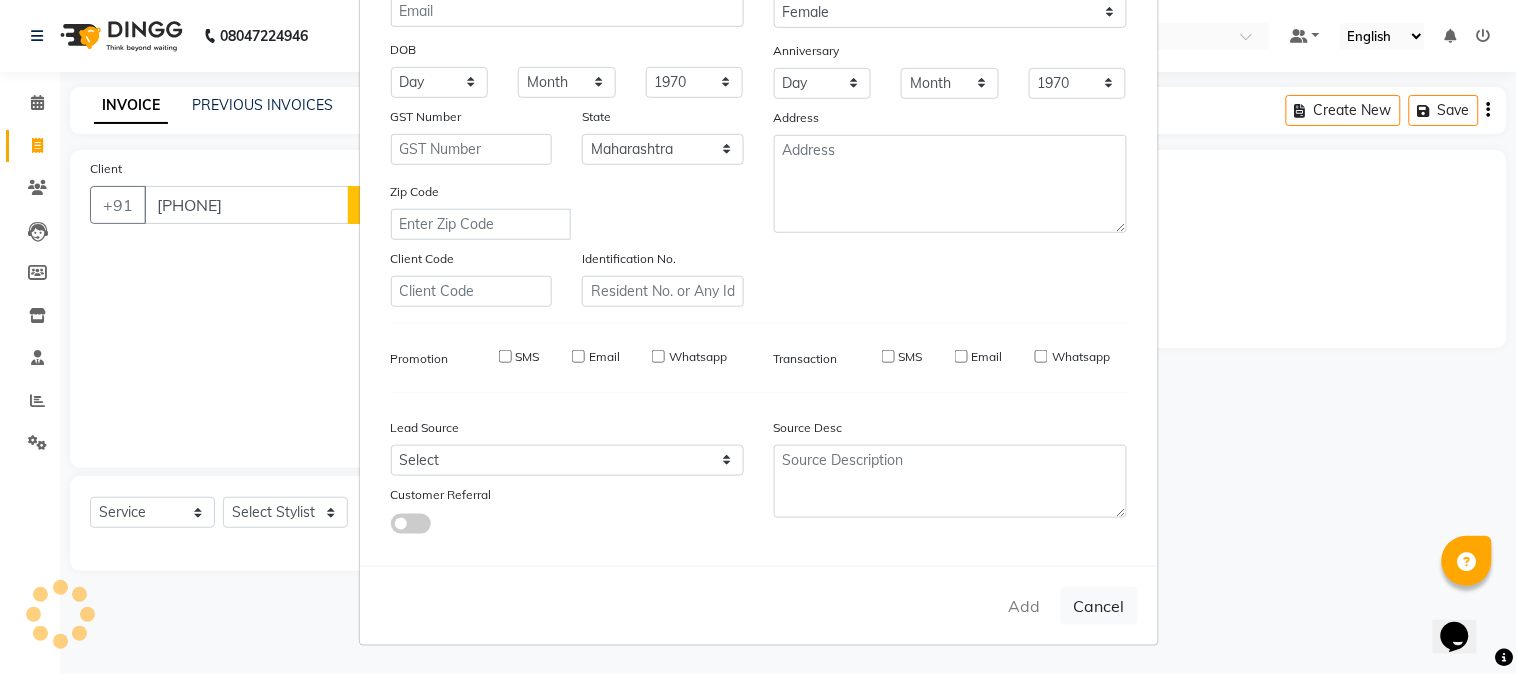 select 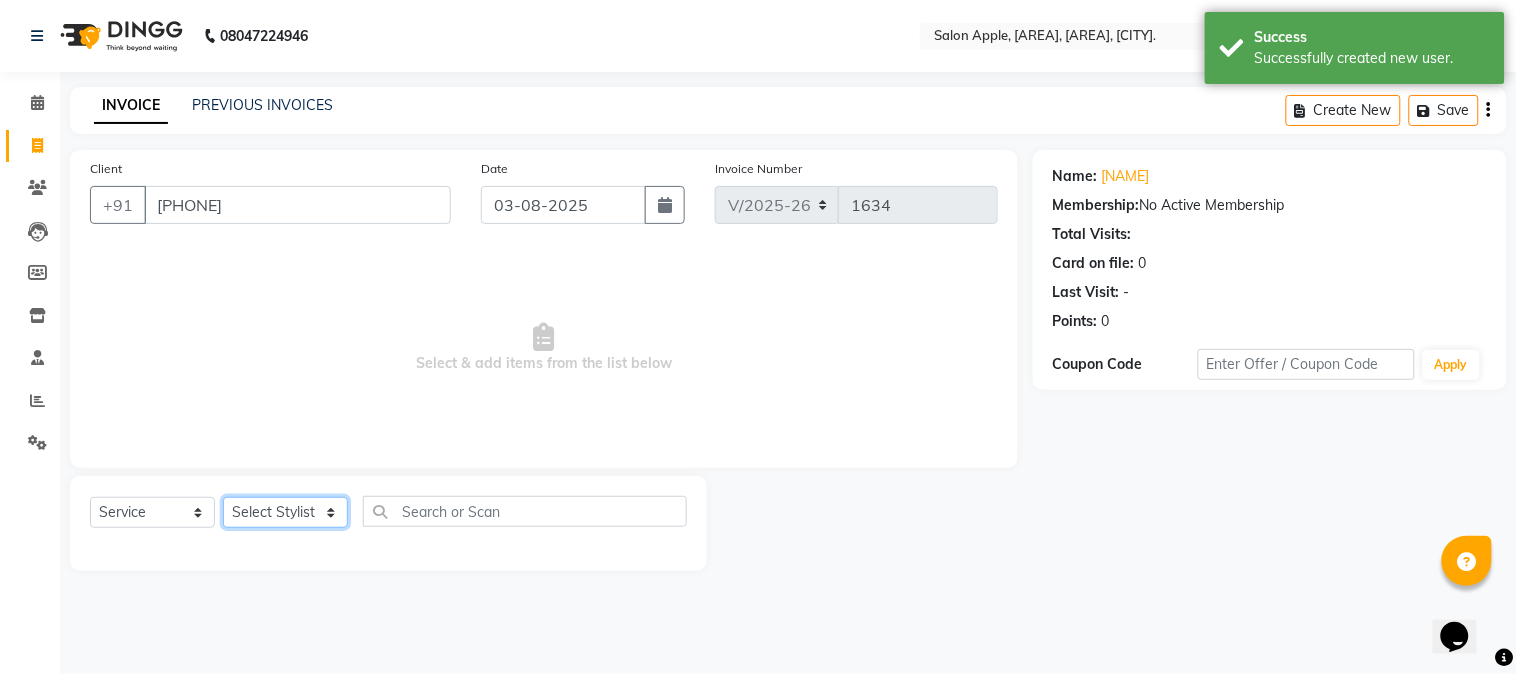 click on "Select Stylist [FIRST] [MIDDLE] [LAST]  Arohi Kranti arun Vanakalas Nikita Harshawardhan Padekar  Payal Darekar Reception Rohan" 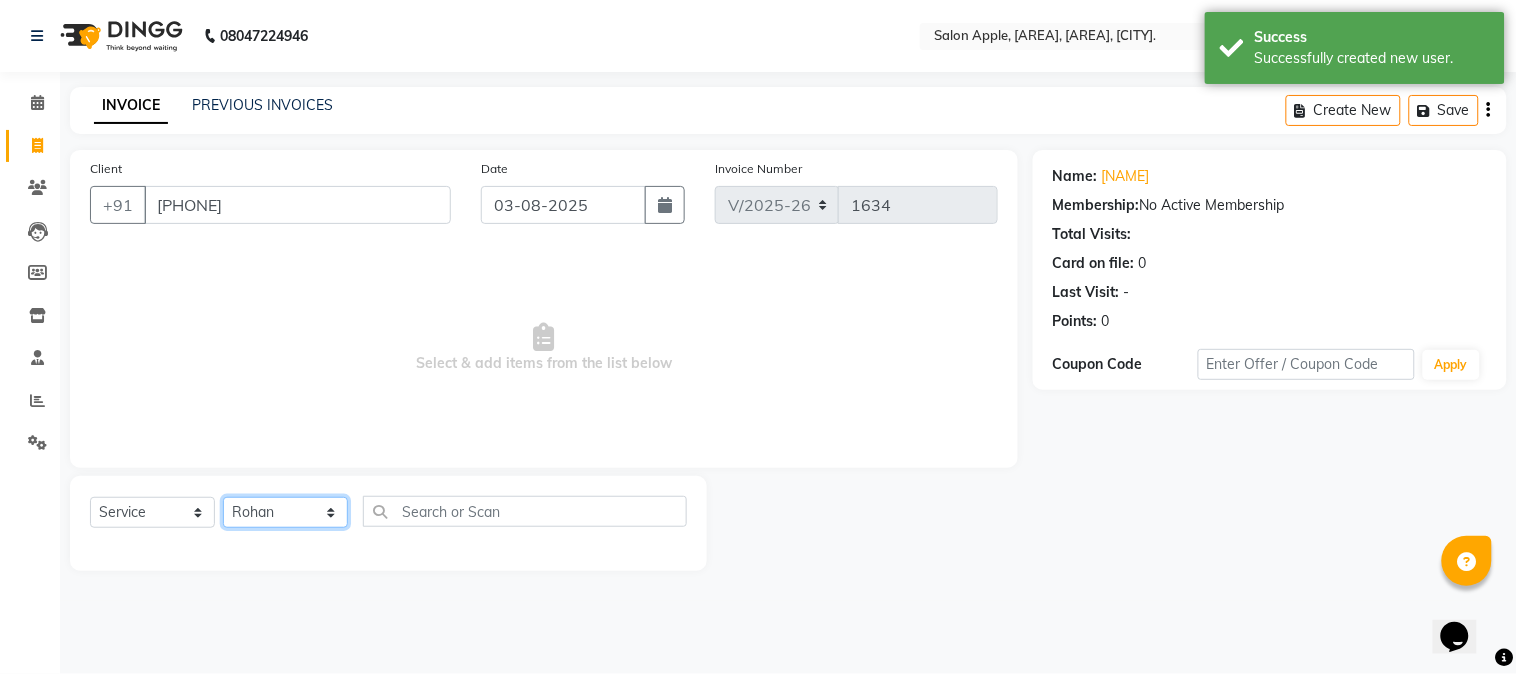 click on "Select Stylist [FIRST] [MIDDLE] [LAST]  Arohi Kranti arun Vanakalas Nikita Harshawardhan Padekar  Payal Darekar Reception Rohan" 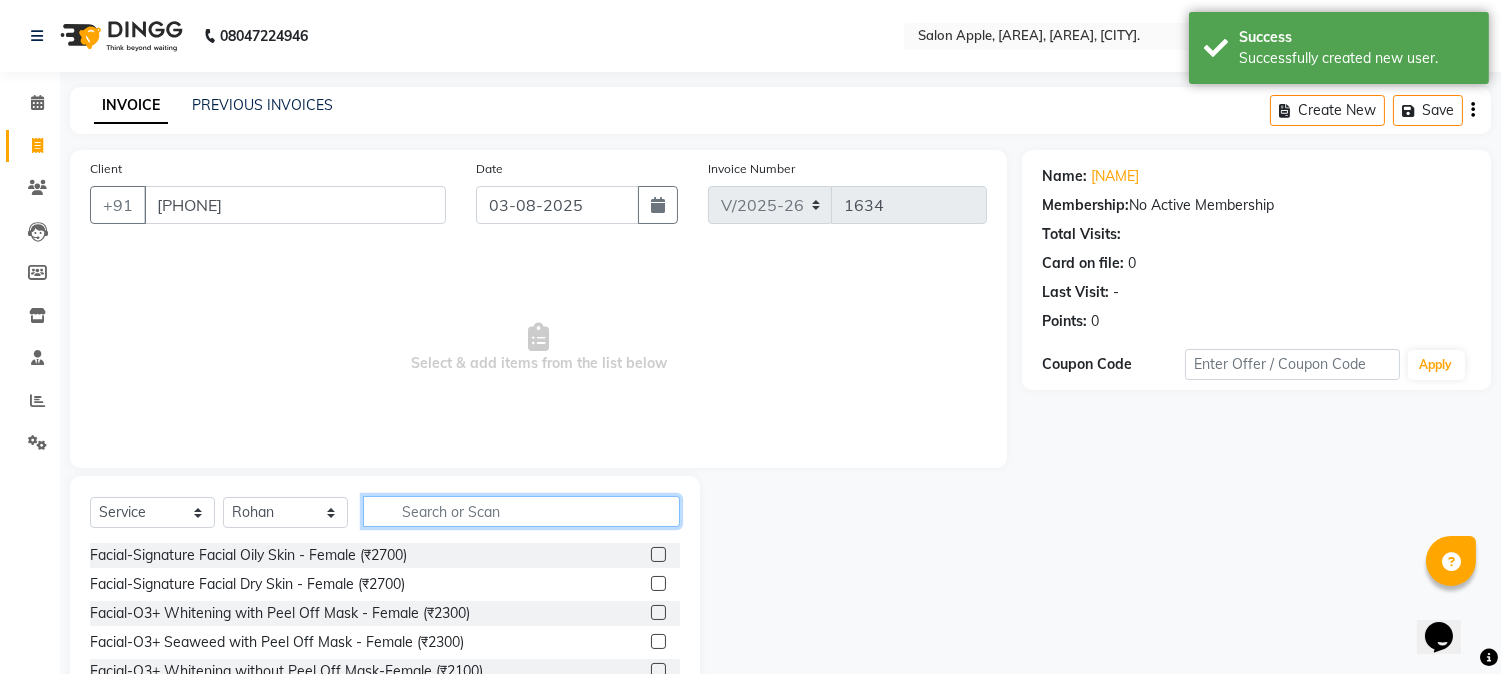 click 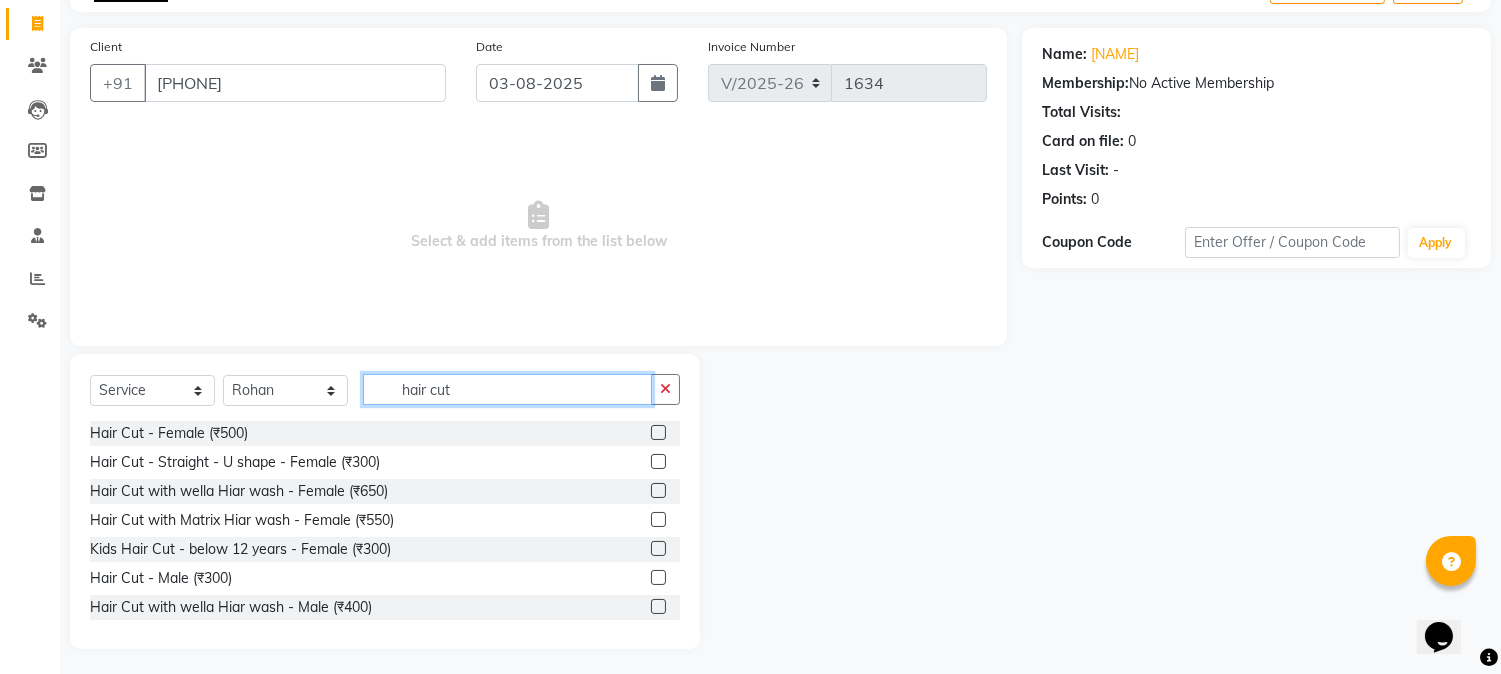 scroll, scrollTop: 126, scrollLeft: 0, axis: vertical 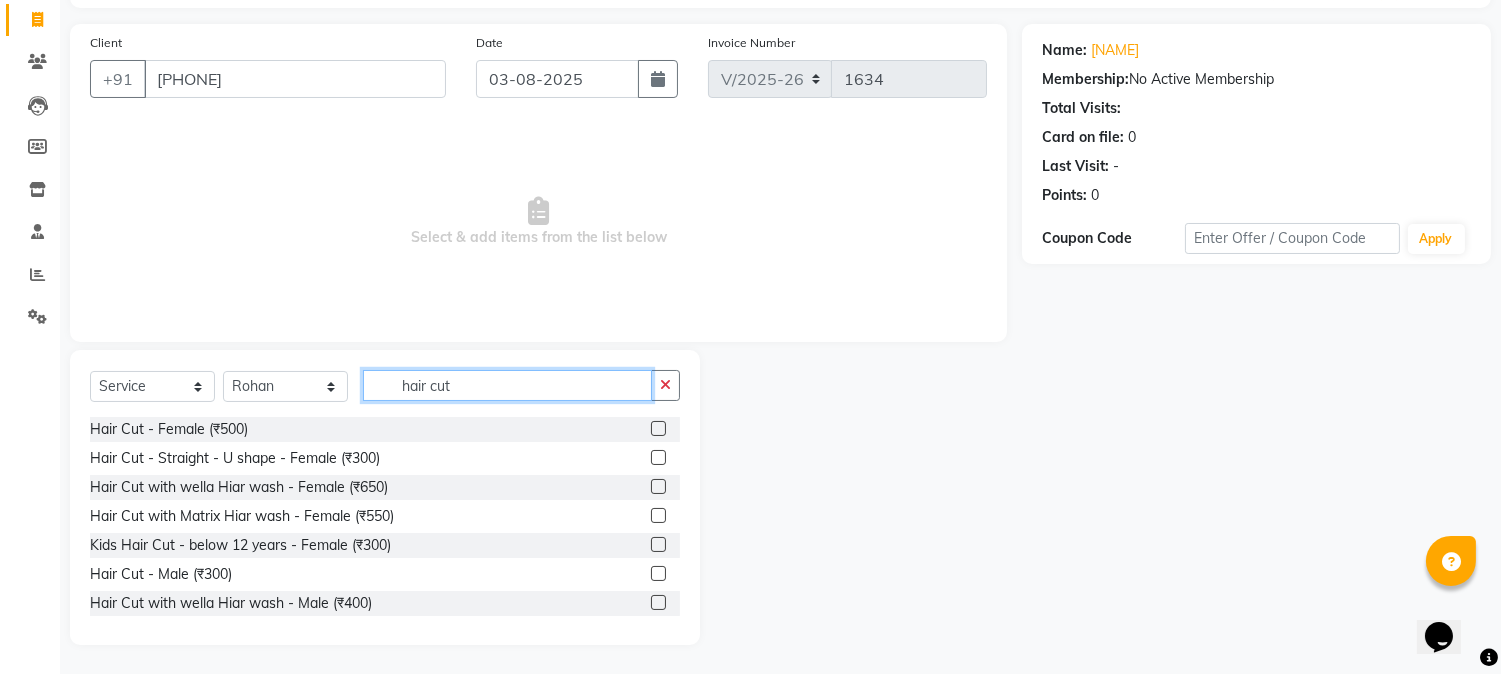 type on "hair cut" 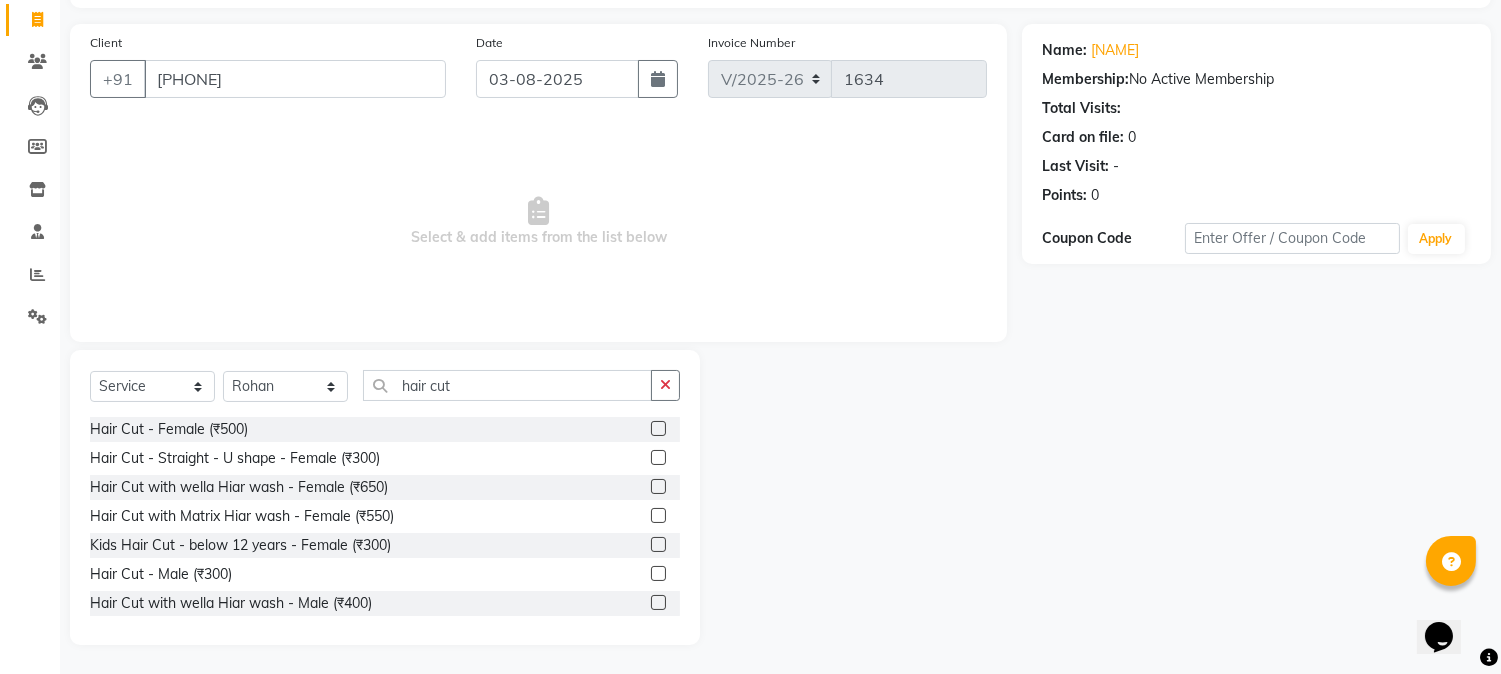 click 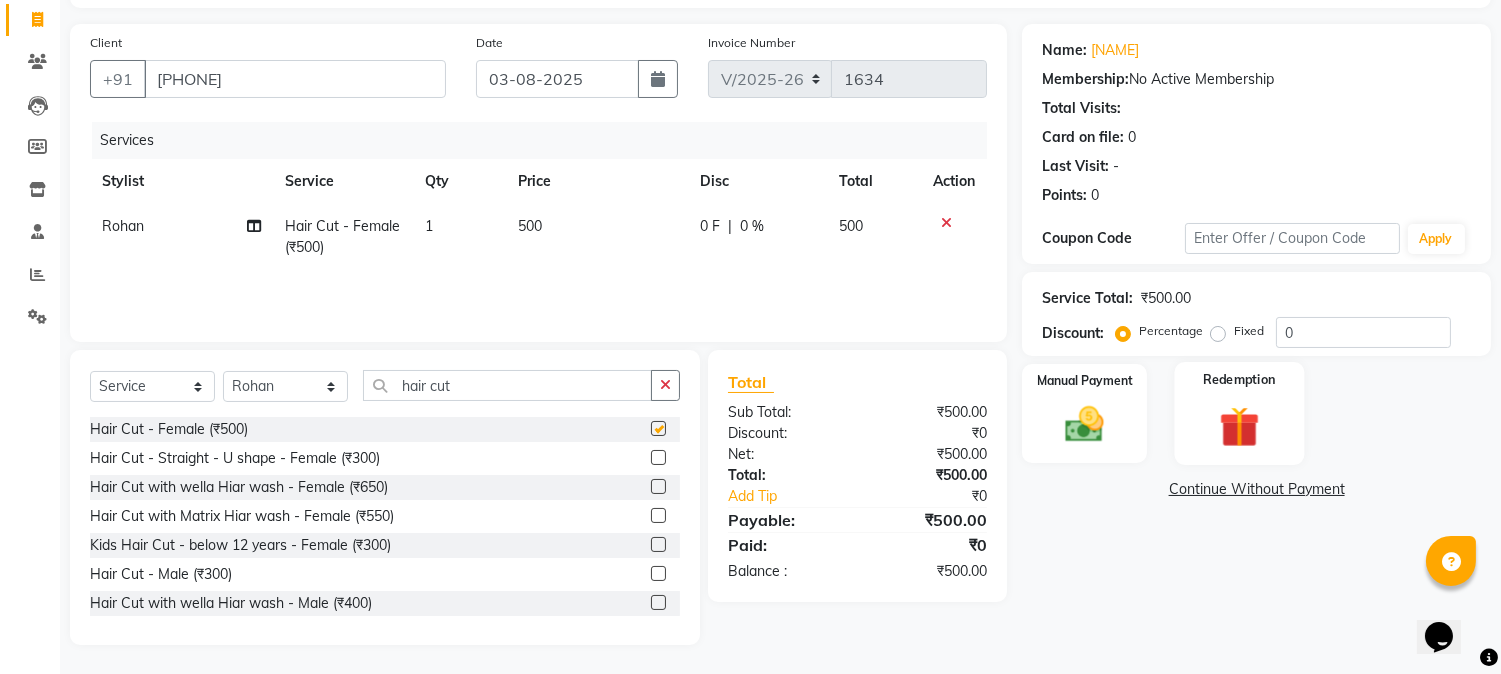 checkbox on "false" 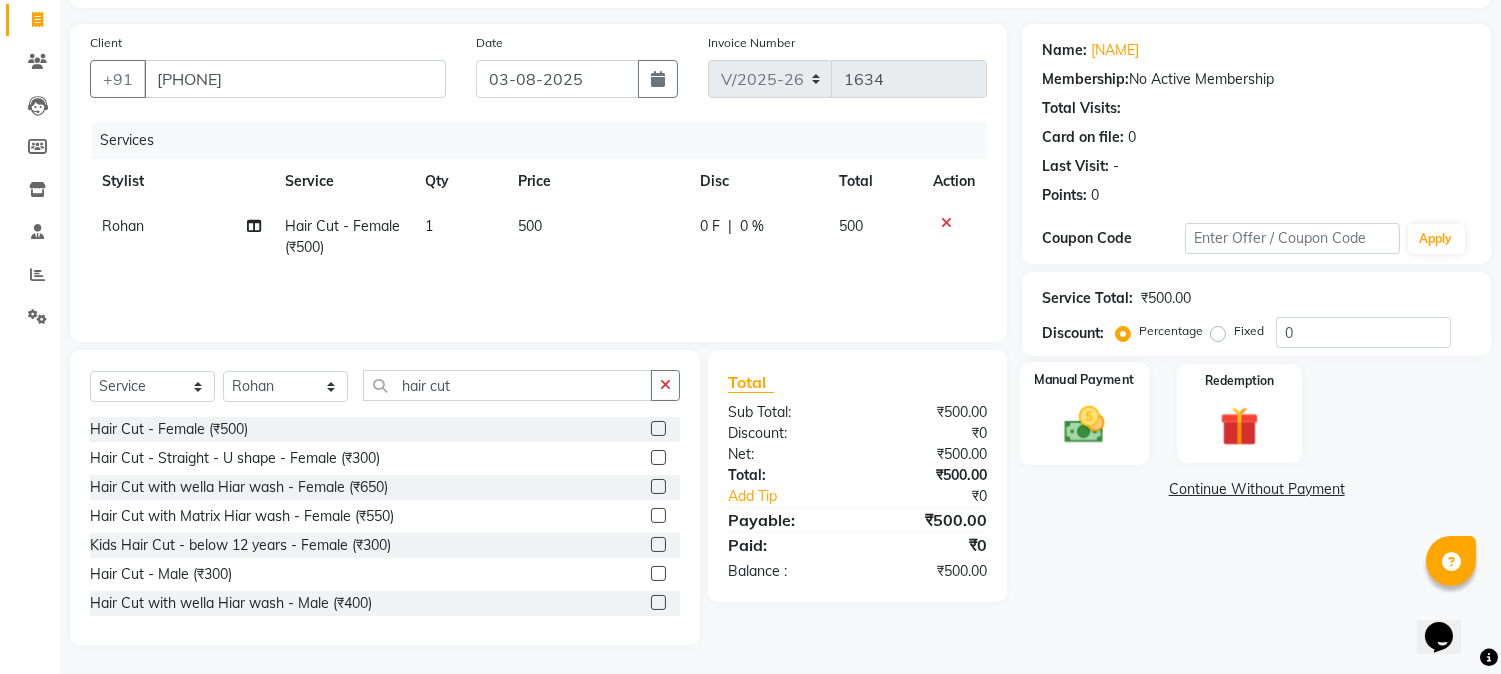 click 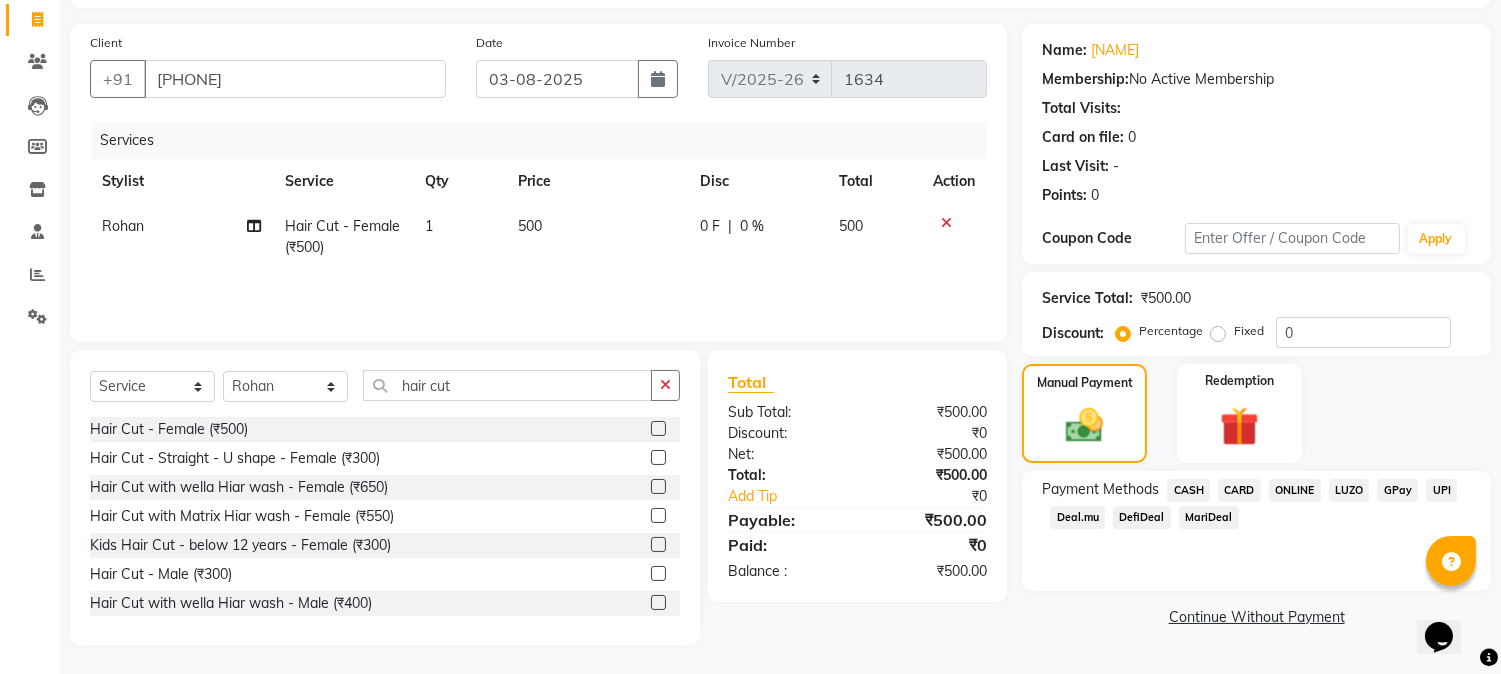drag, startPoint x: 1205, startPoint y: 486, endPoint x: 1228, endPoint y: 537, distance: 55.946404 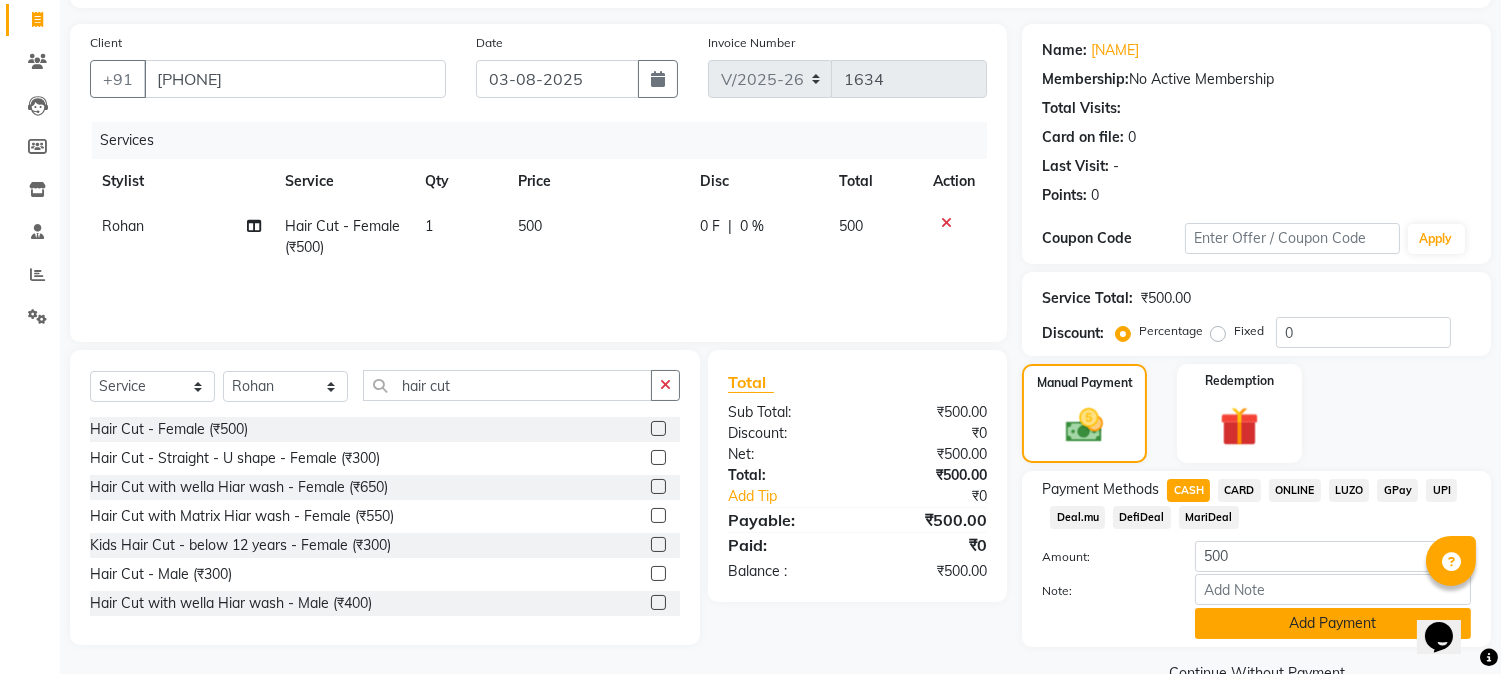 click on "Add Payment" 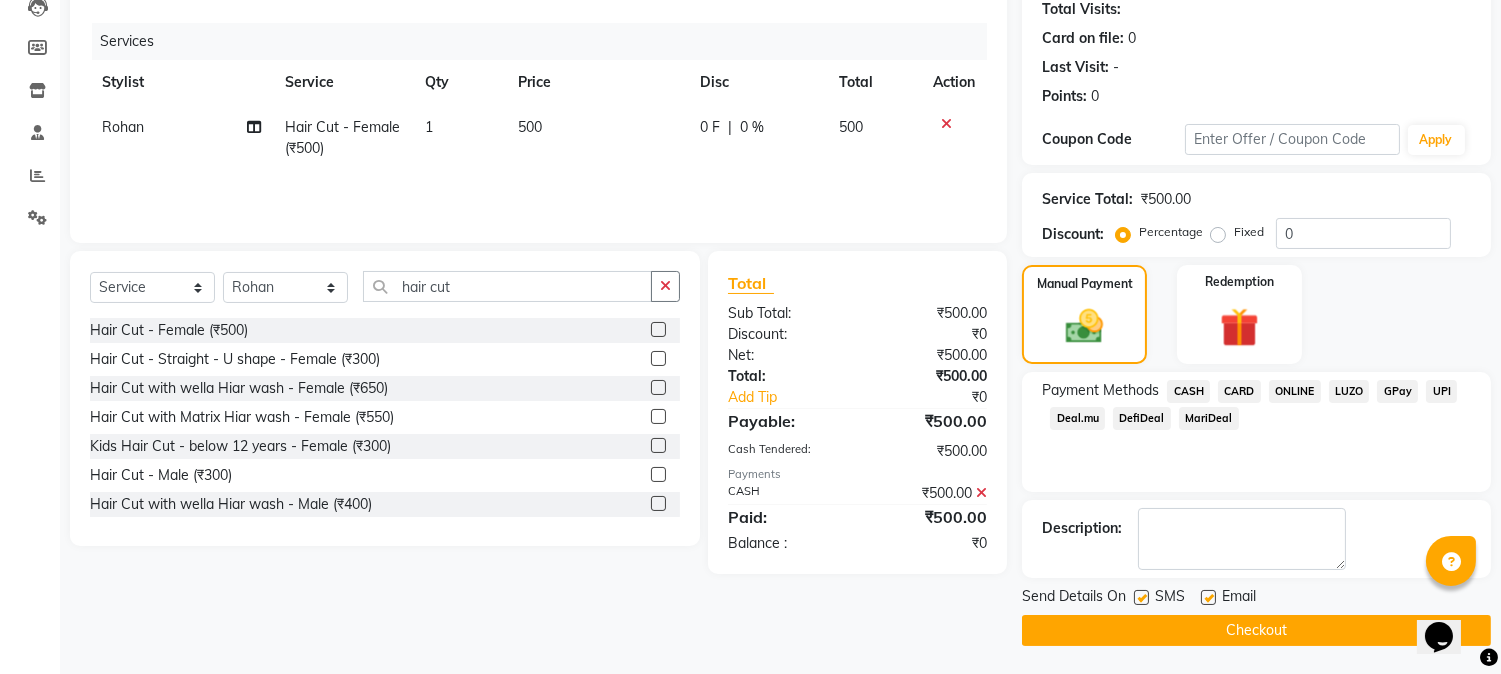 click on "Checkout" 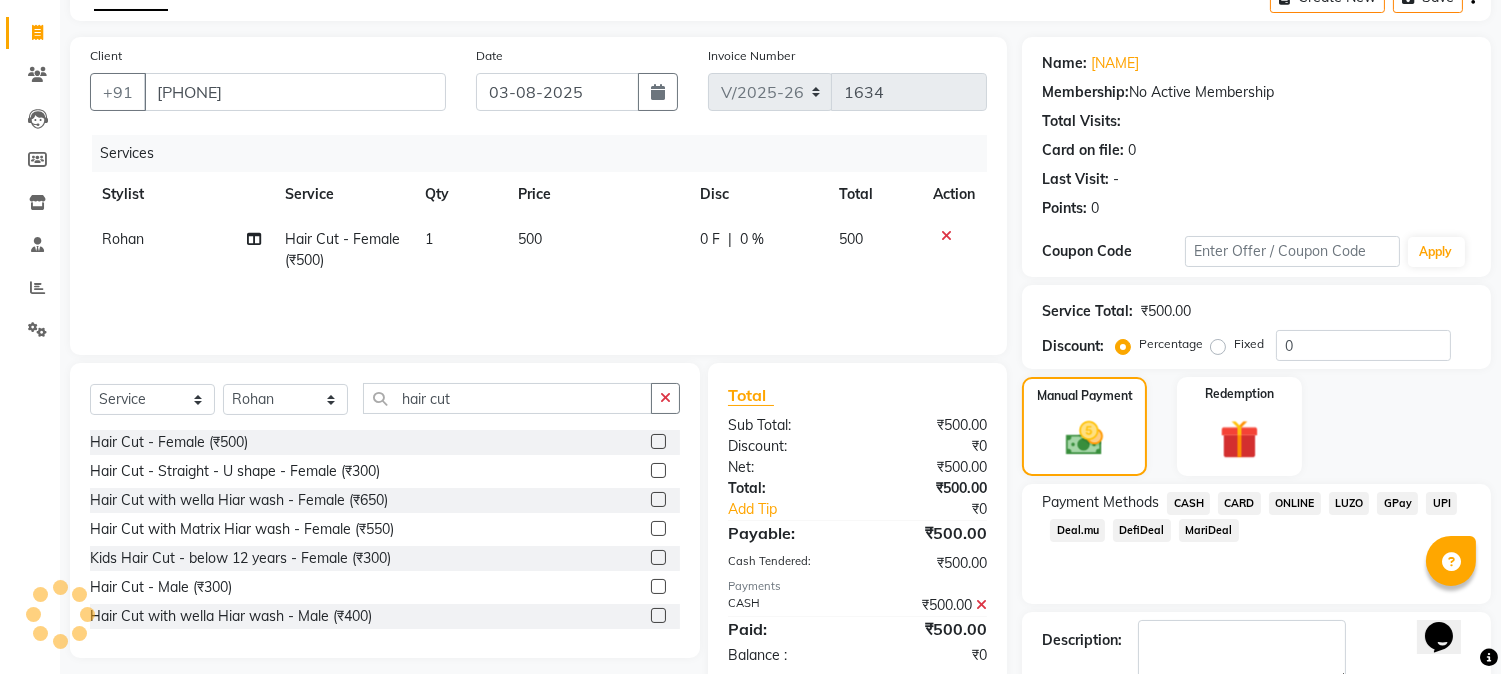 scroll, scrollTop: 0, scrollLeft: 0, axis: both 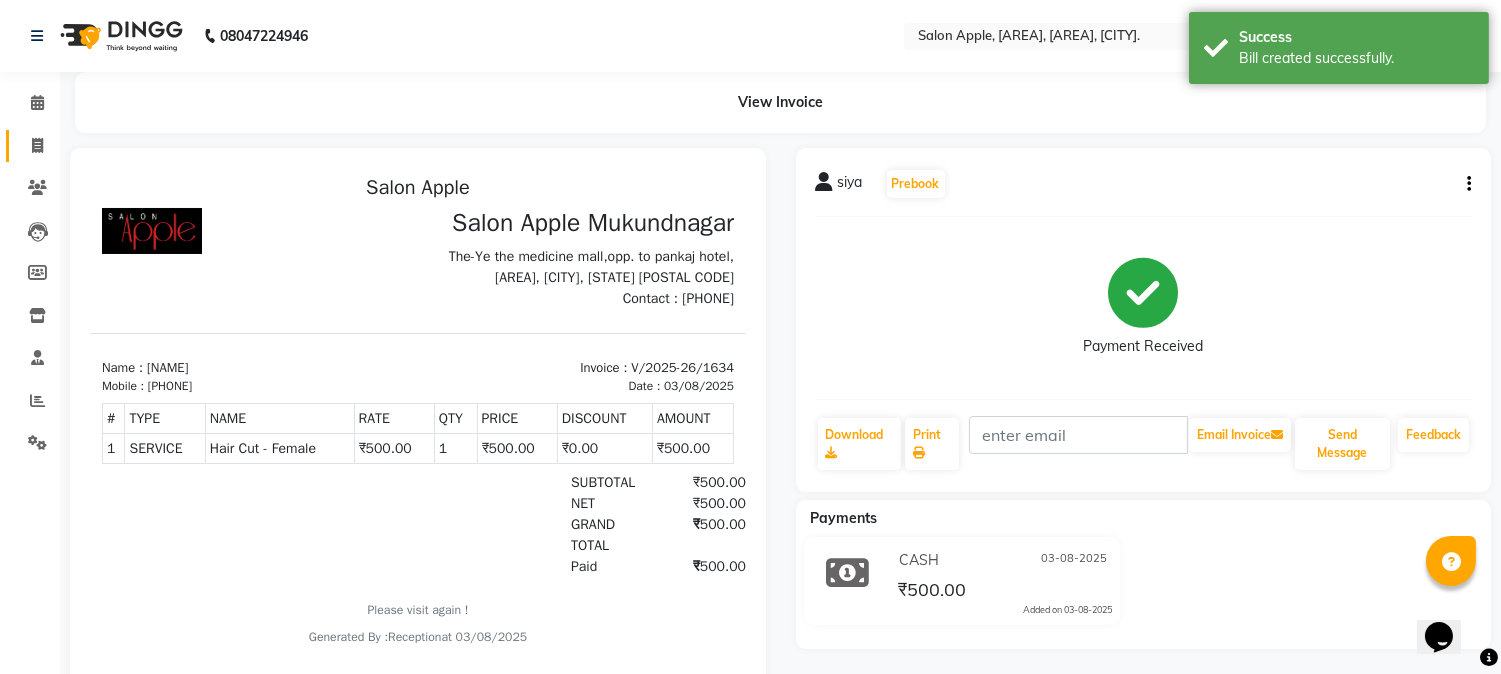 click on "Invoice" 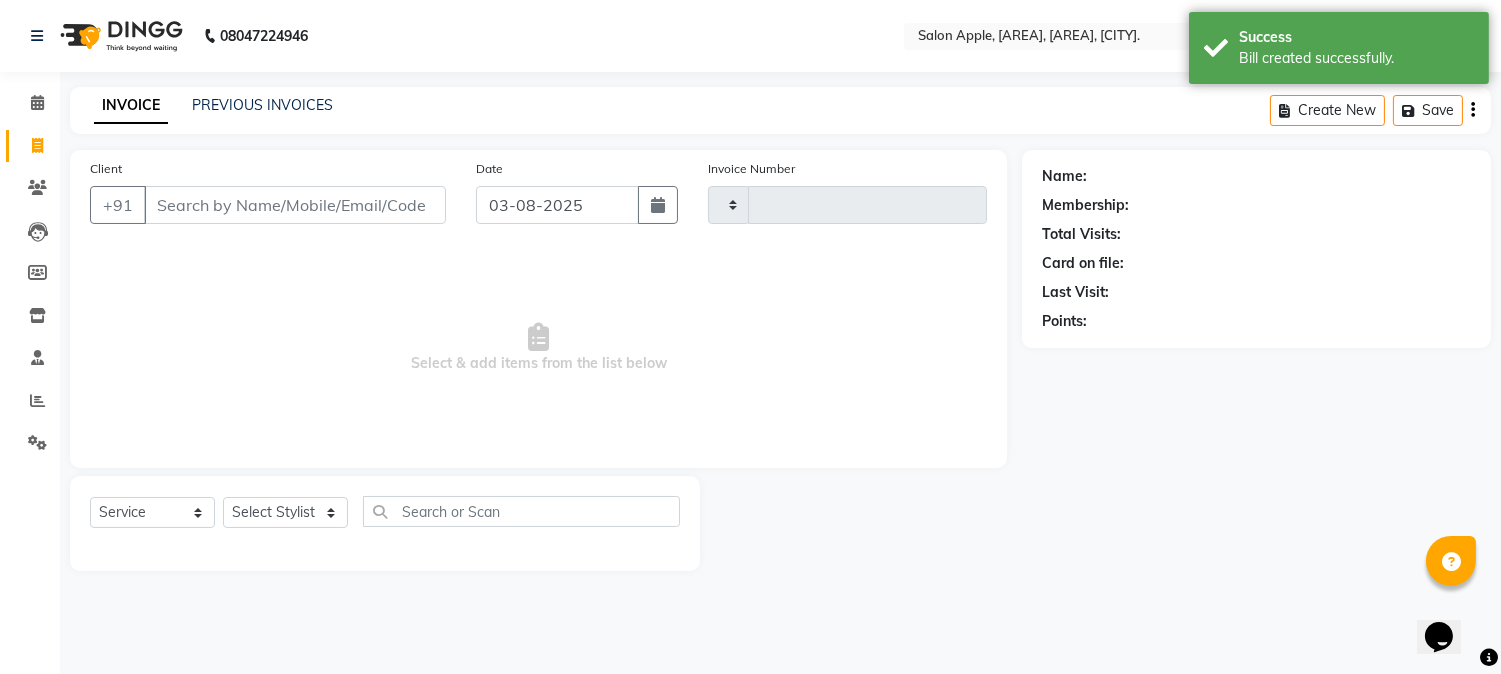 type on "1635" 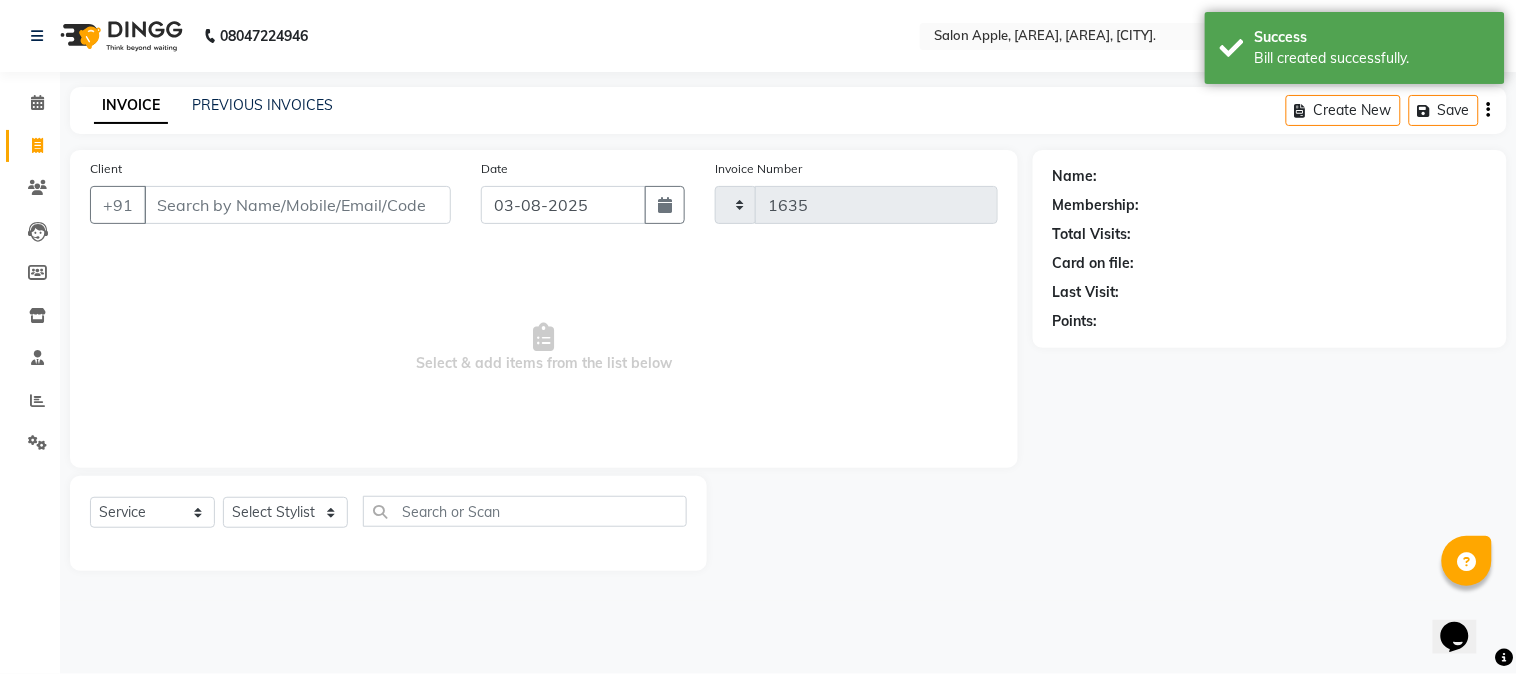 select on "4128" 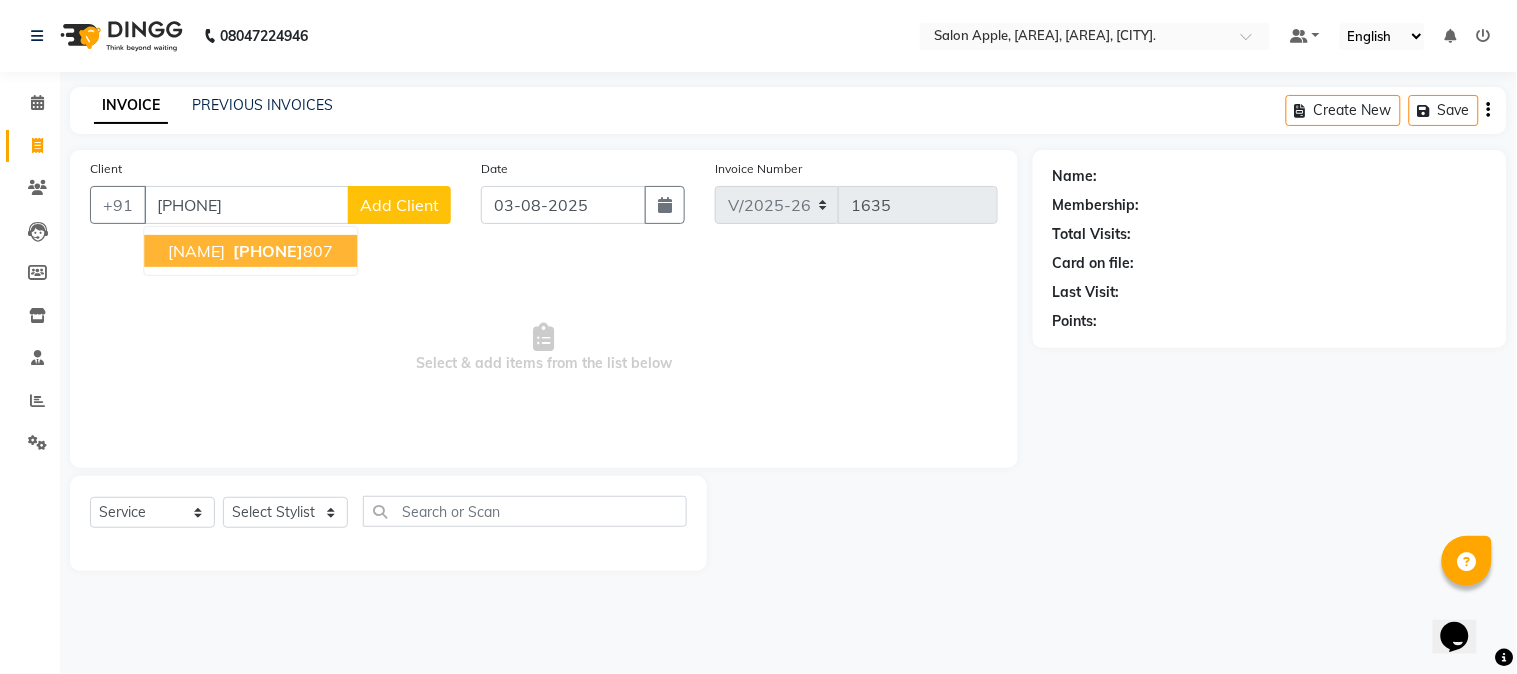 click on "[PHONE]" at bounding box center (268, 251) 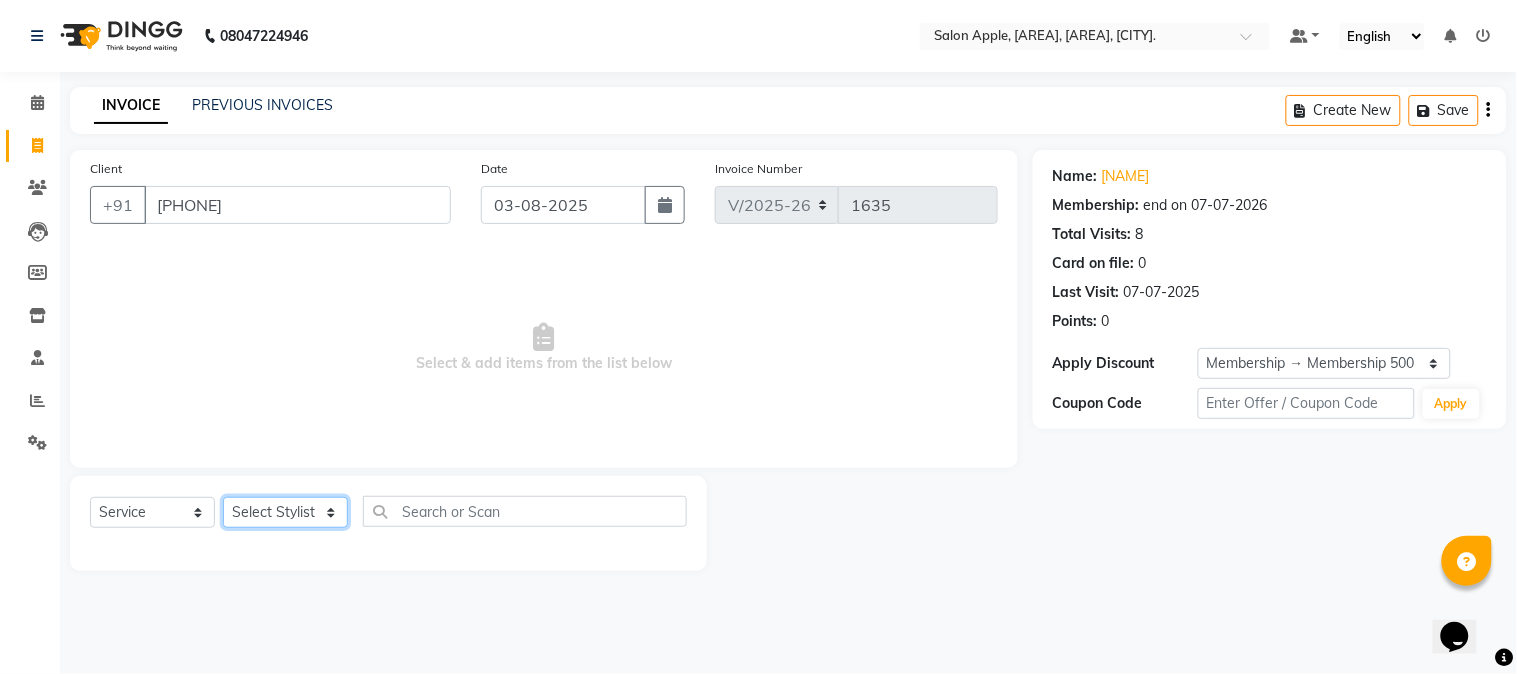click on "Select Stylist [FIRST] [MIDDLE] [LAST]  Arohi Kranti arun Vanakalas Nikita Harshawardhan Padekar  Payal Darekar Reception Rohan" 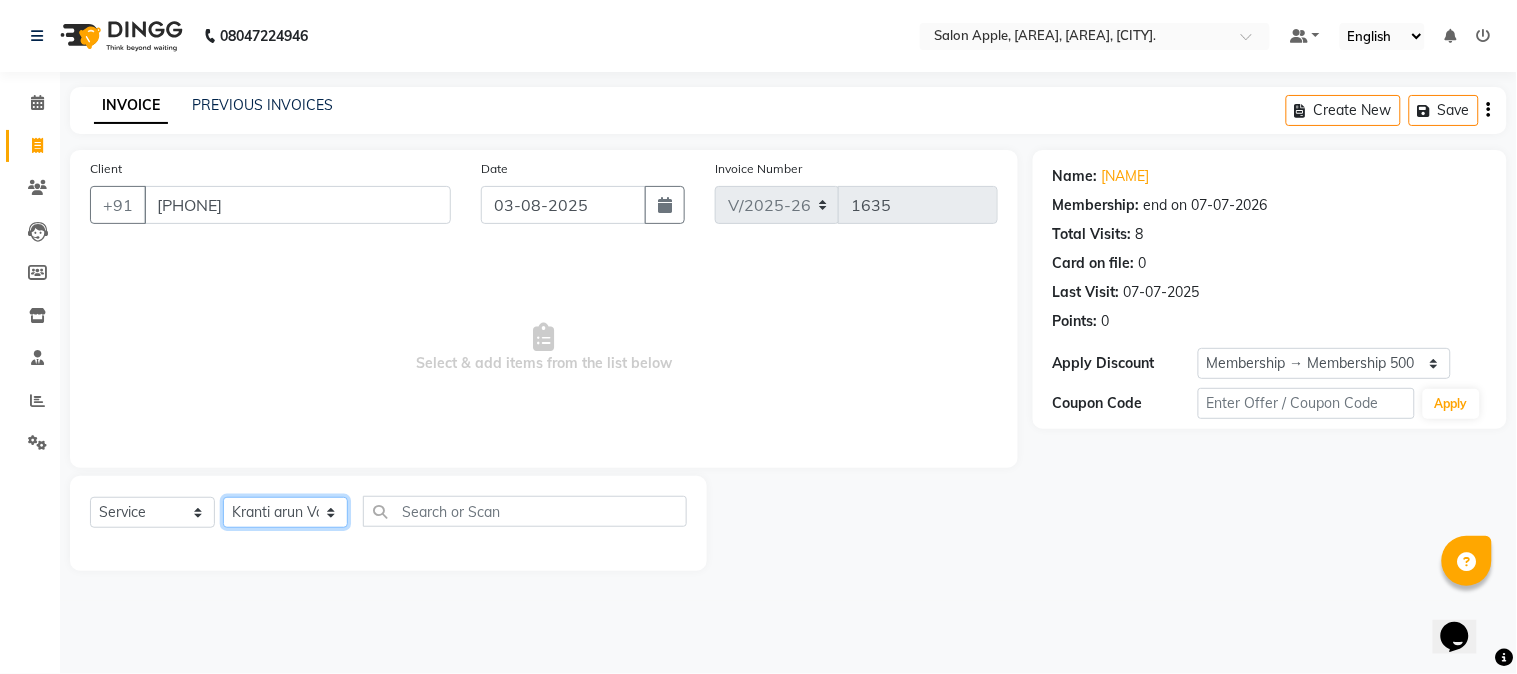 click on "Select Stylist [FIRST] [MIDDLE] [LAST]  Arohi Kranti arun Vanakalas Nikita Harshawardhan Padekar  Payal Darekar Reception Rohan" 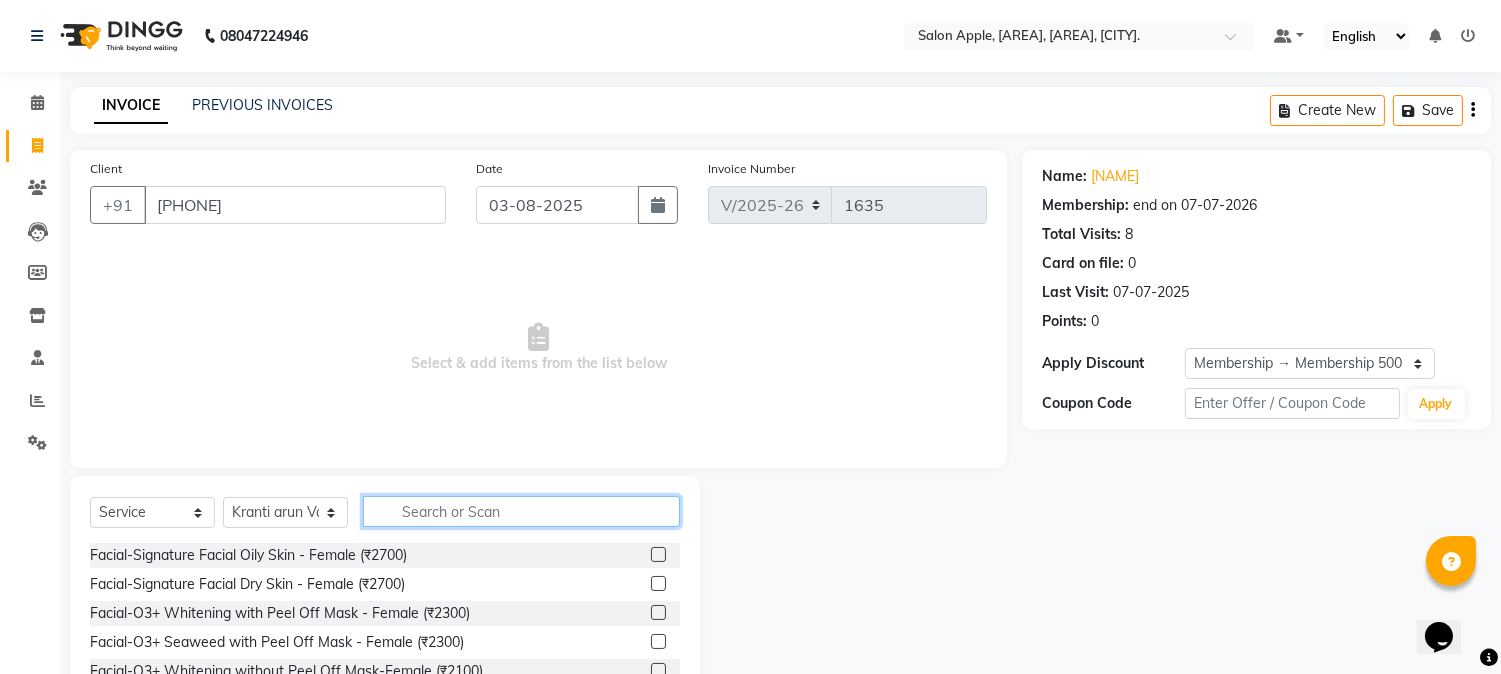 click 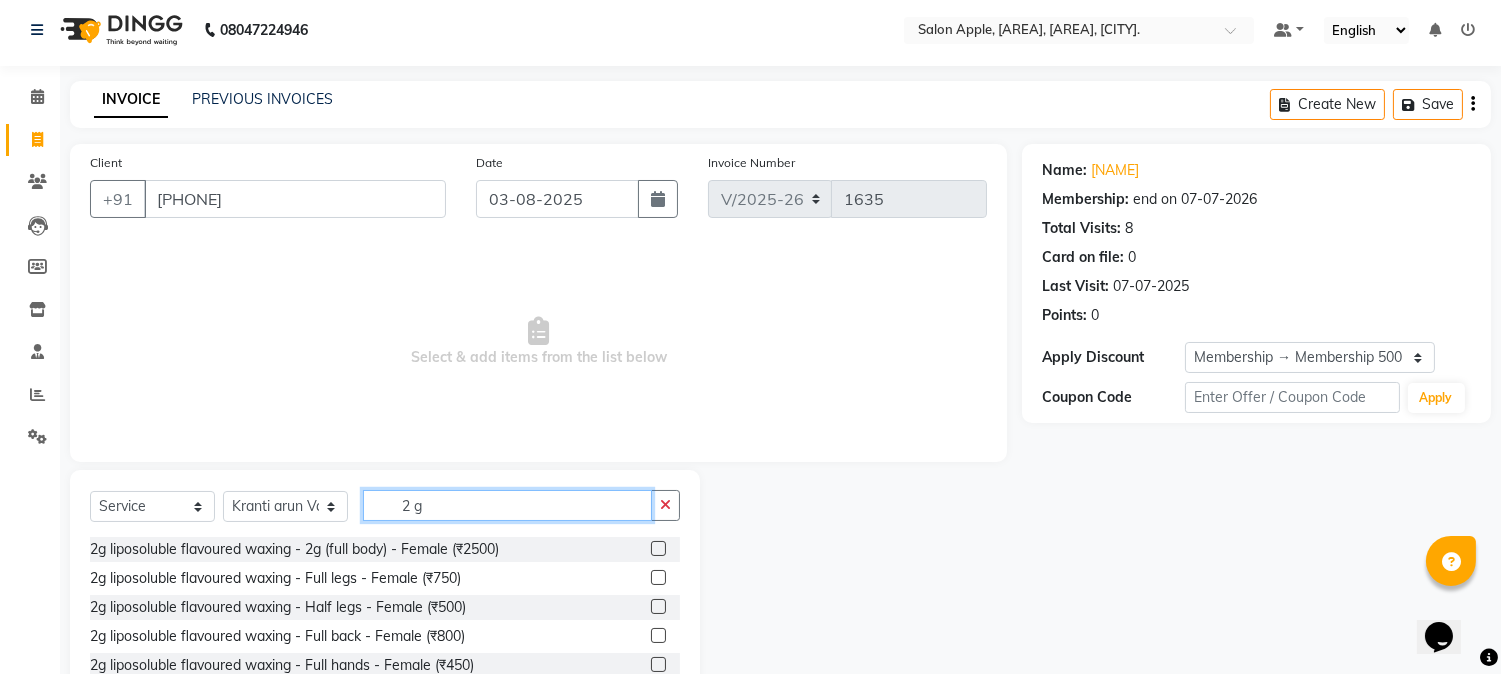 scroll, scrollTop: 126, scrollLeft: 0, axis: vertical 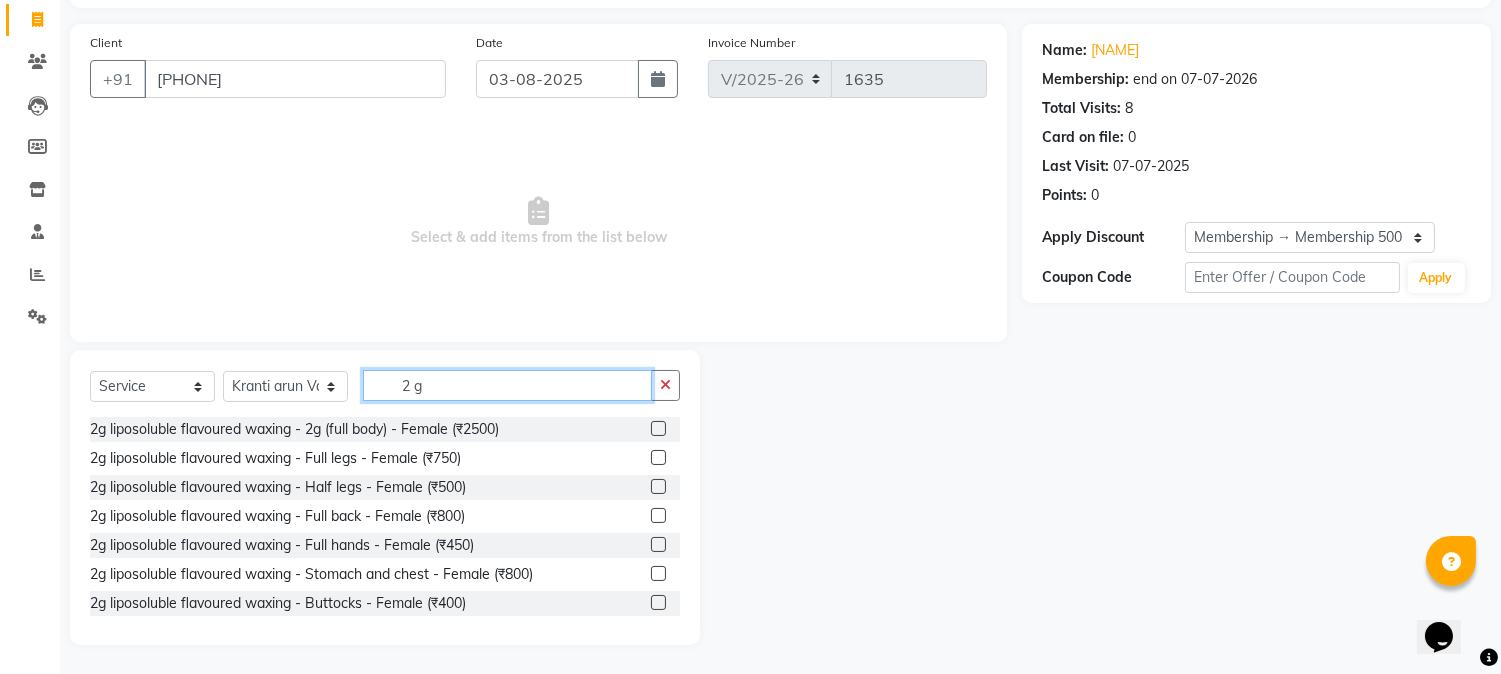 type on "2 g" 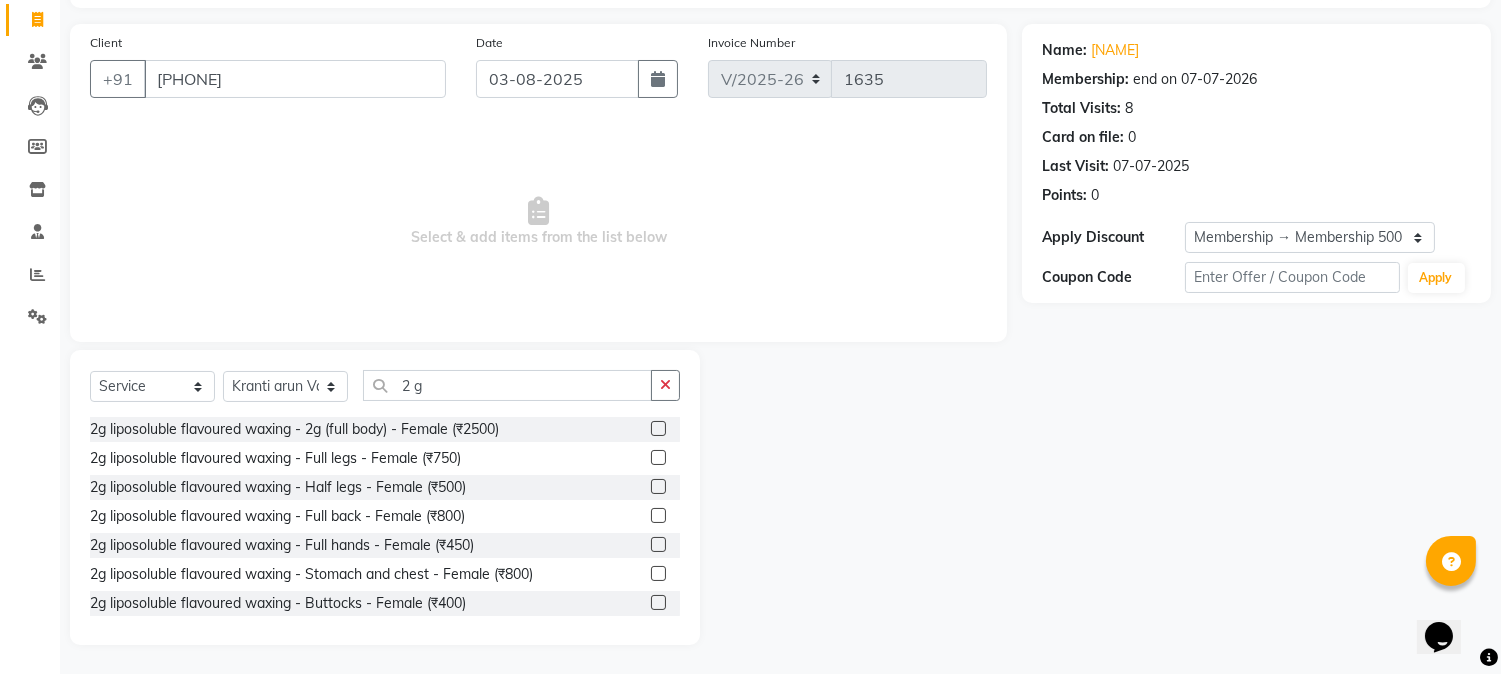 click 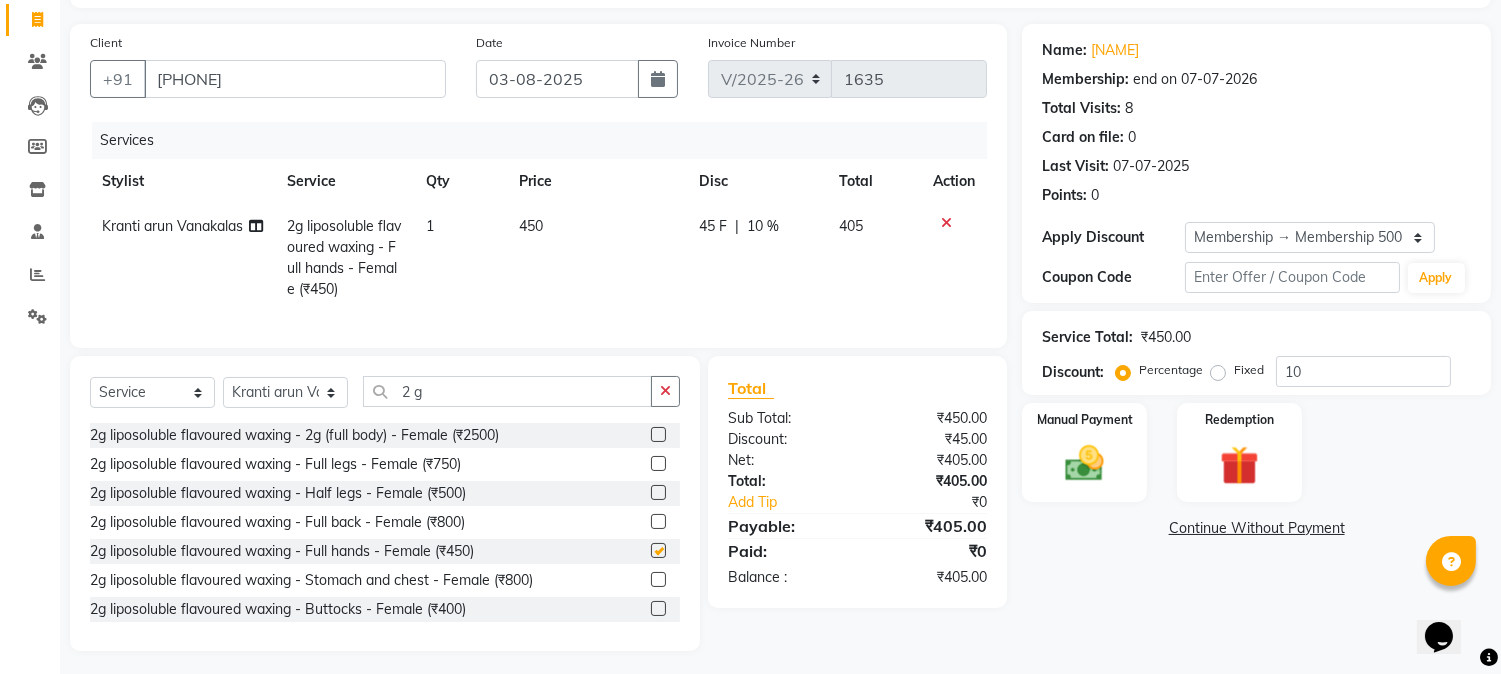 checkbox on "false" 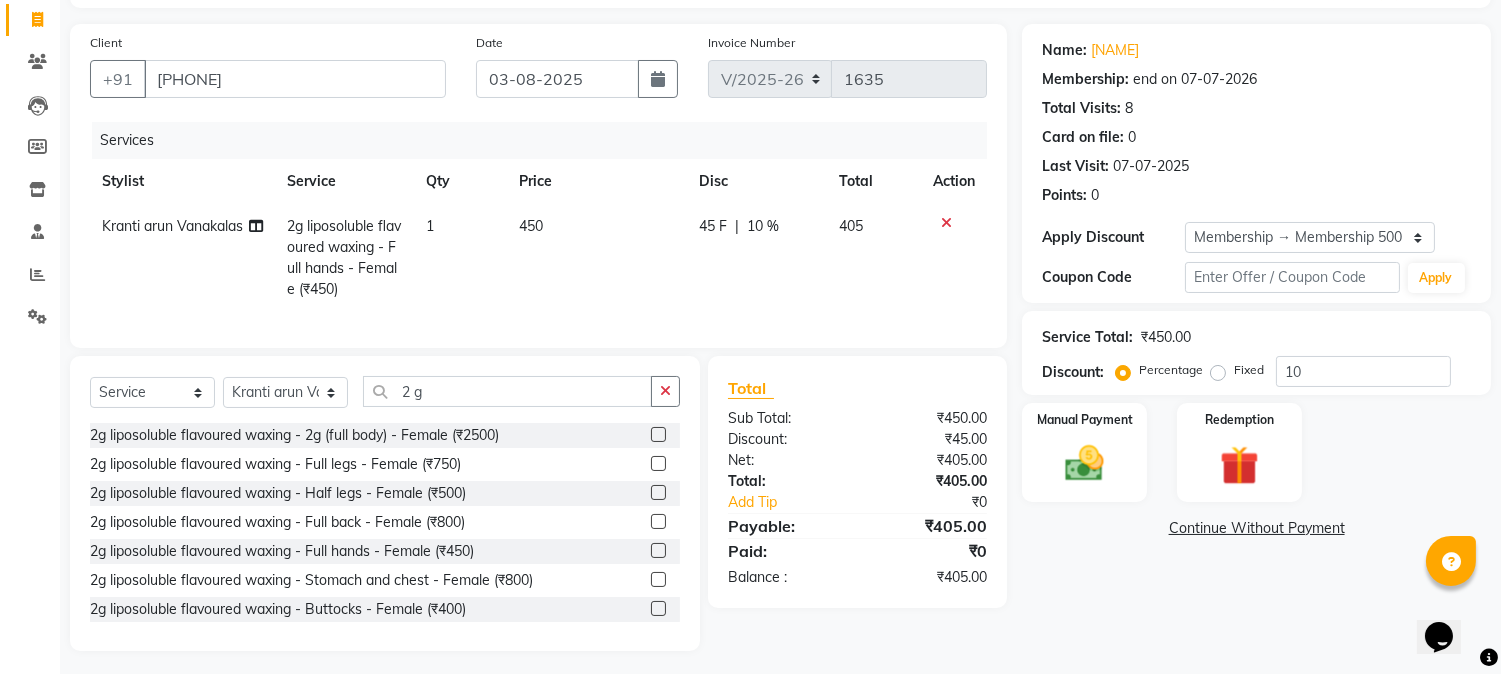 click 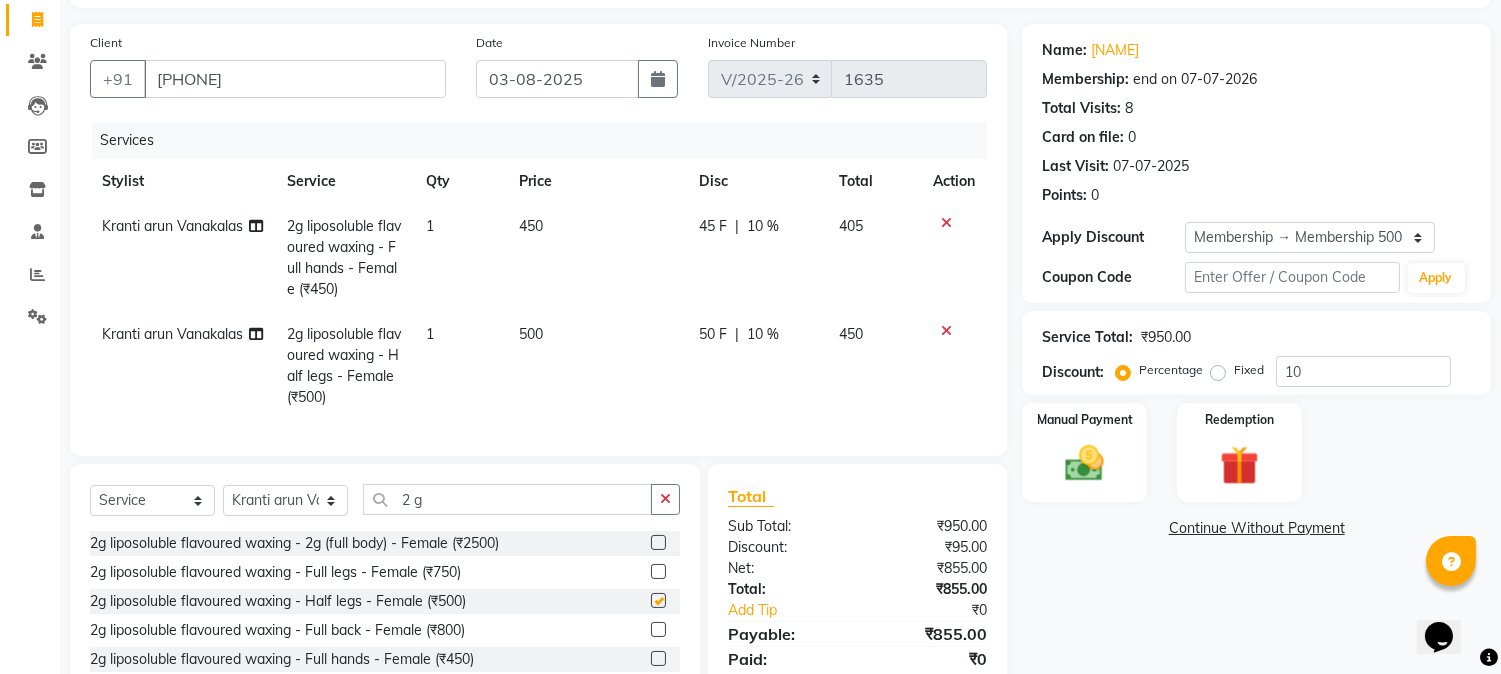 checkbox on "false" 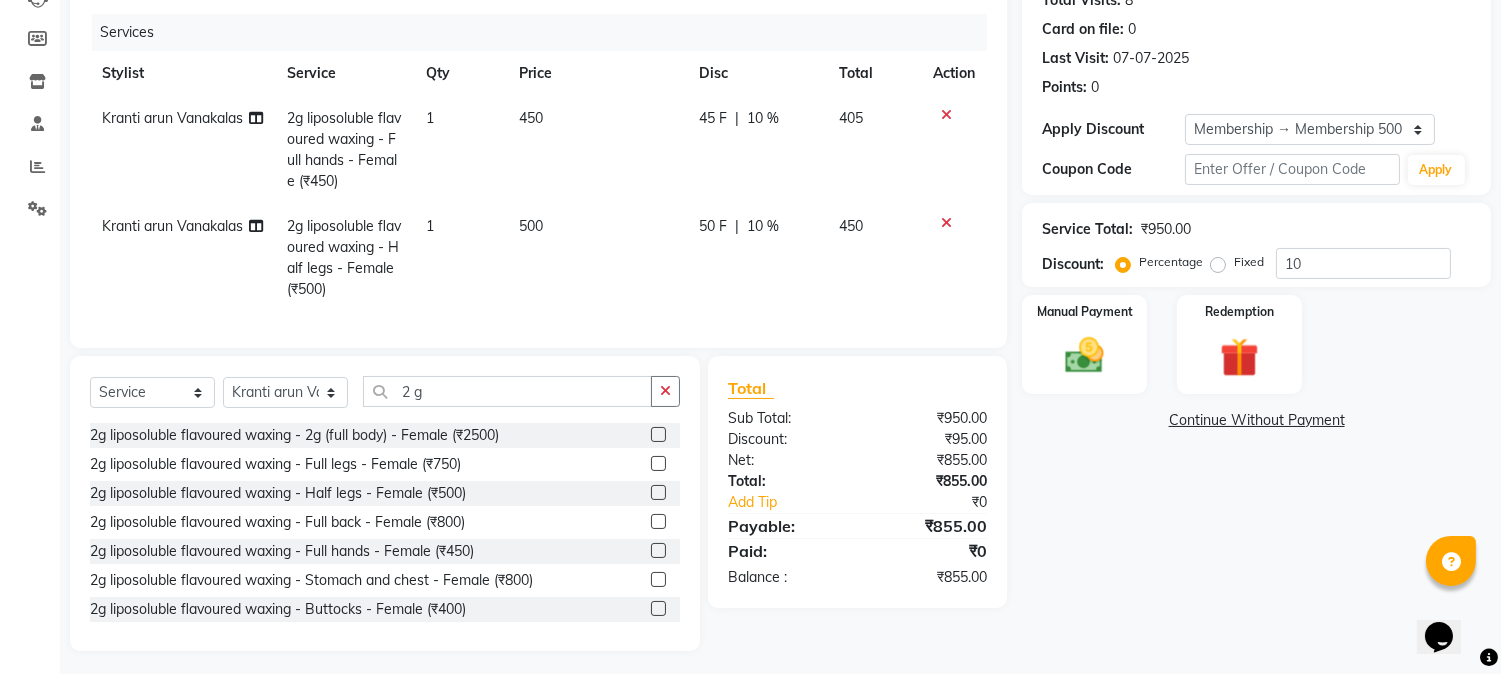 scroll, scrollTop: 257, scrollLeft: 0, axis: vertical 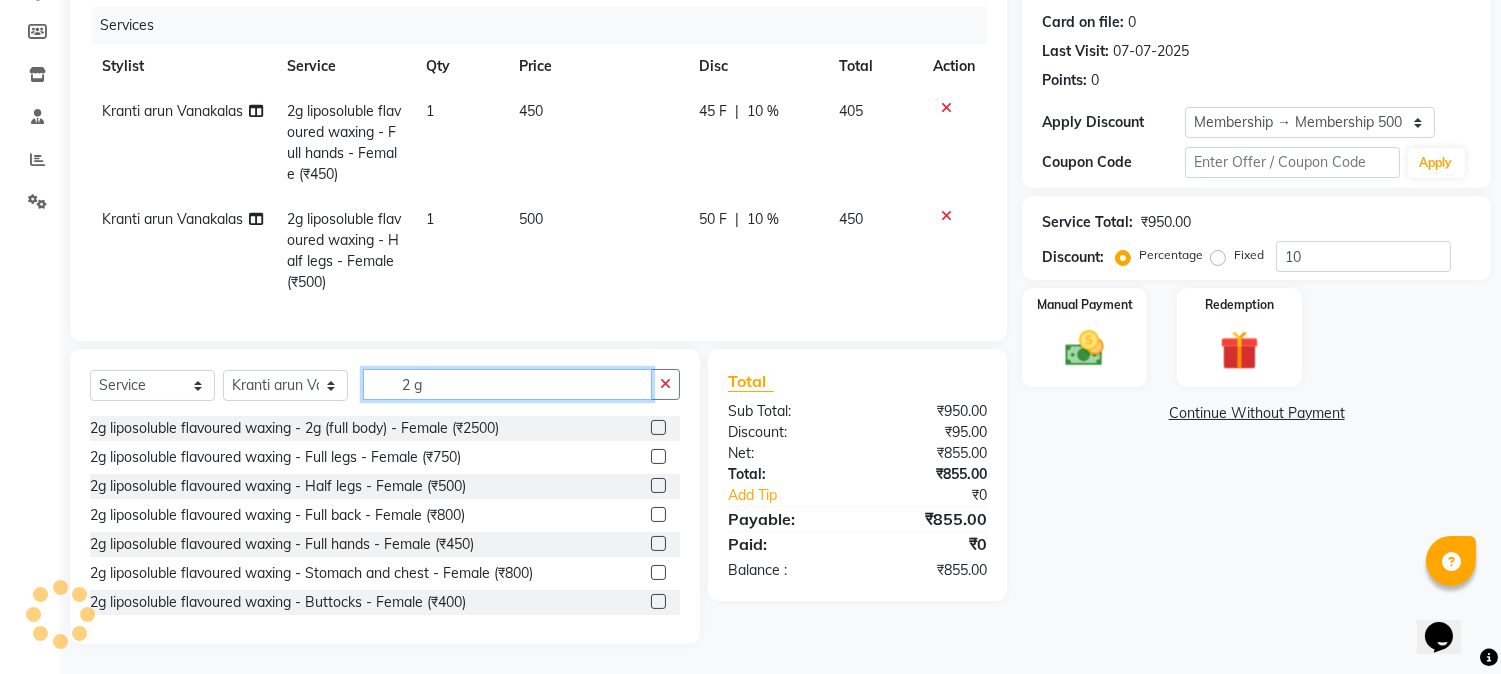 drag, startPoint x: 494, startPoint y: 397, endPoint x: 230, endPoint y: 401, distance: 264.0303 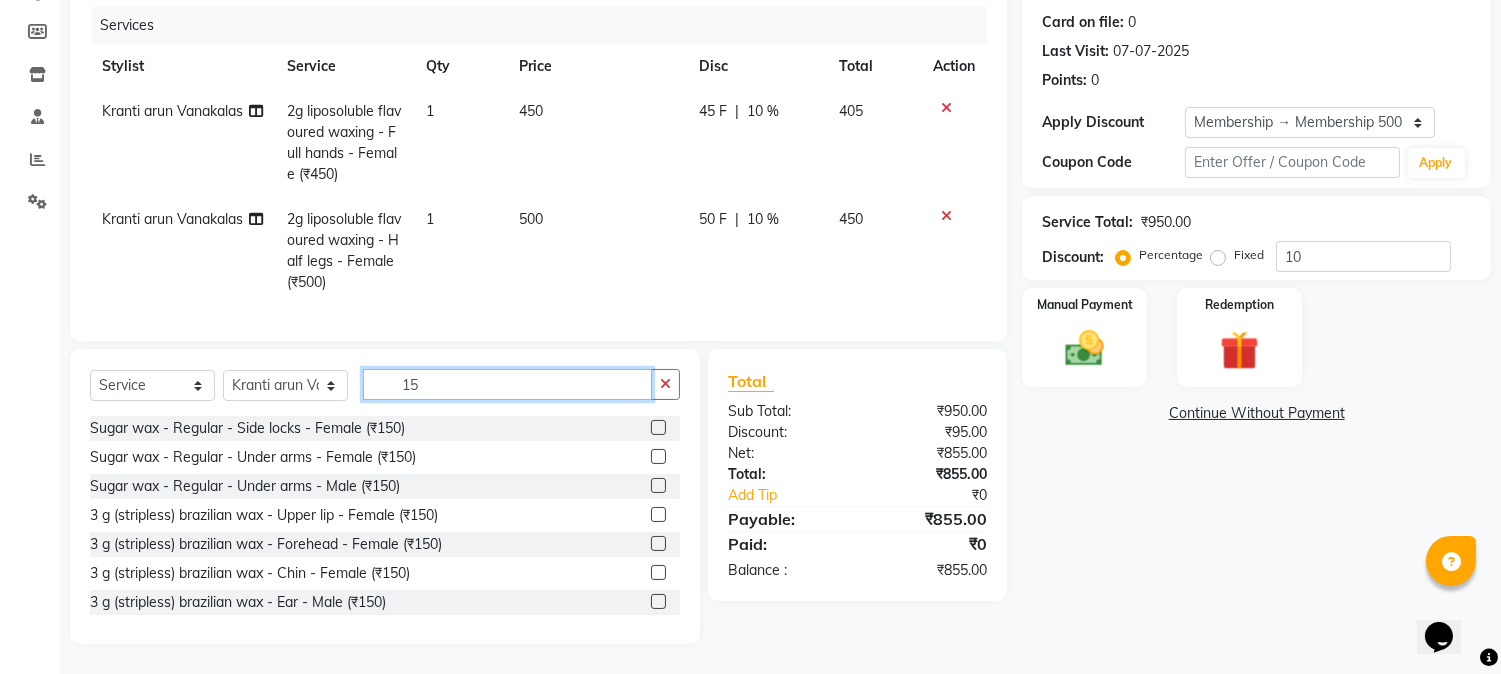 type on "15" 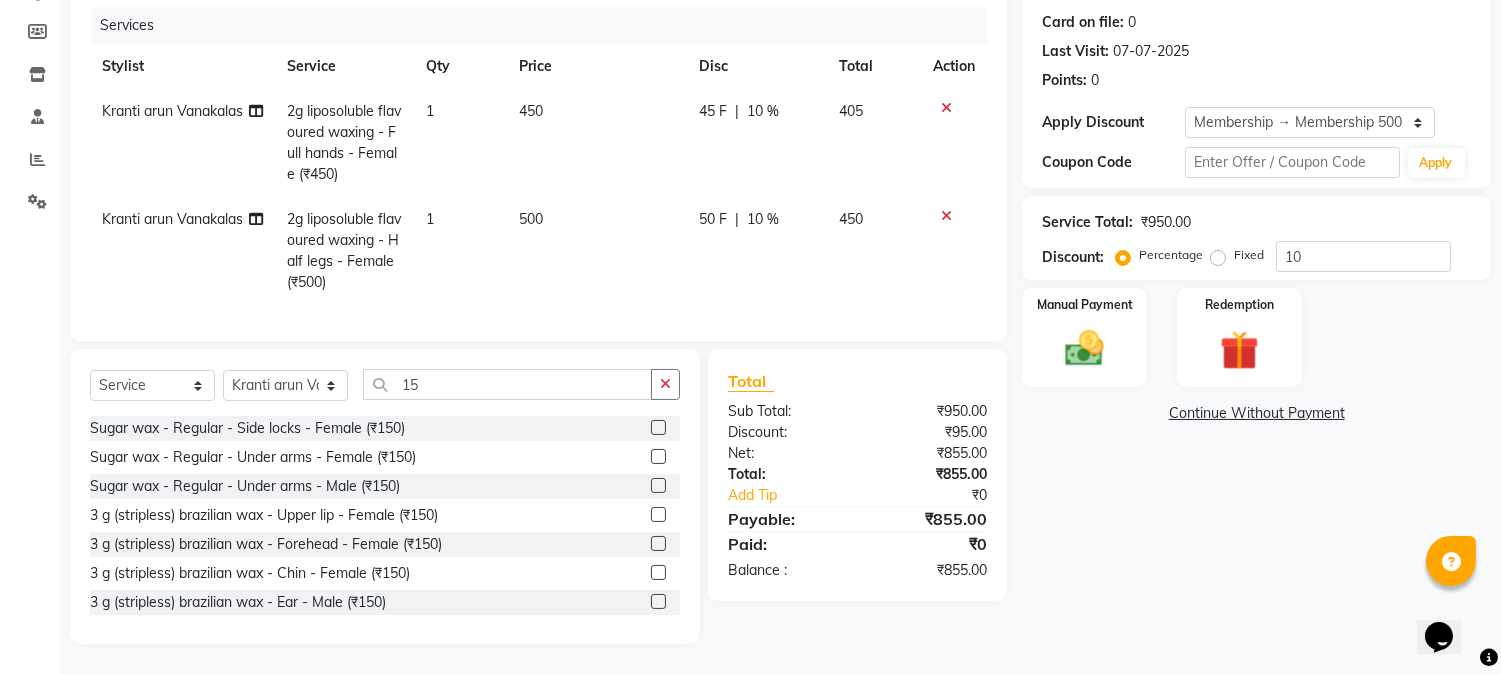 click 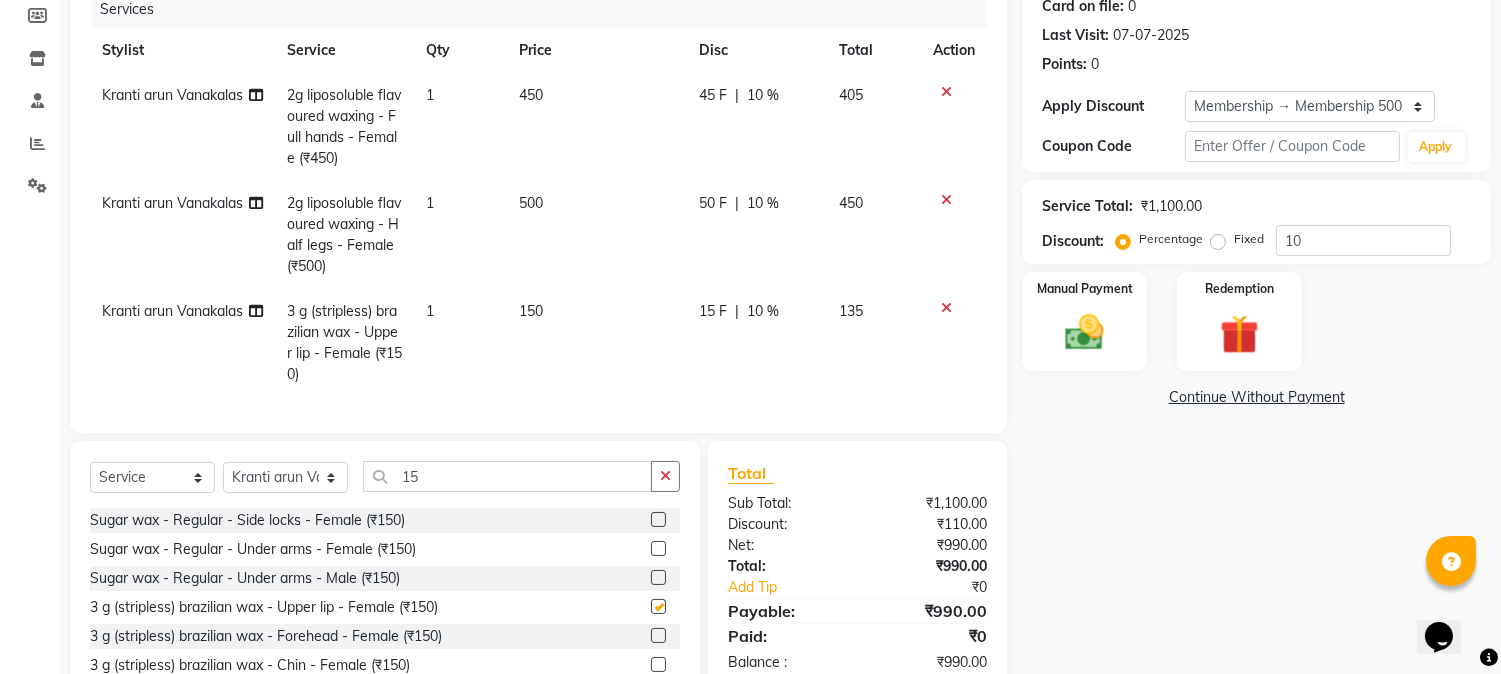 checkbox on "false" 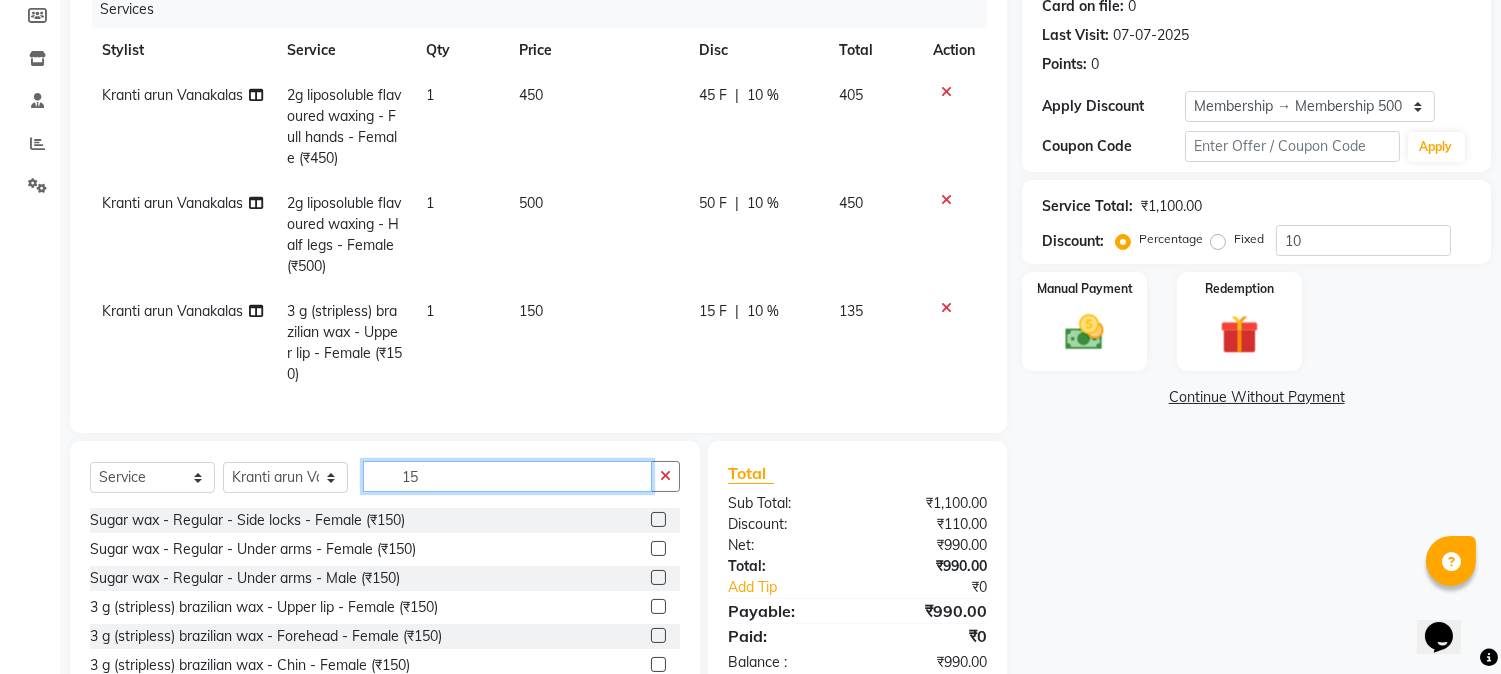 drag, startPoint x: 422, startPoint y: 485, endPoint x: 395, endPoint y: 505, distance: 33.600594 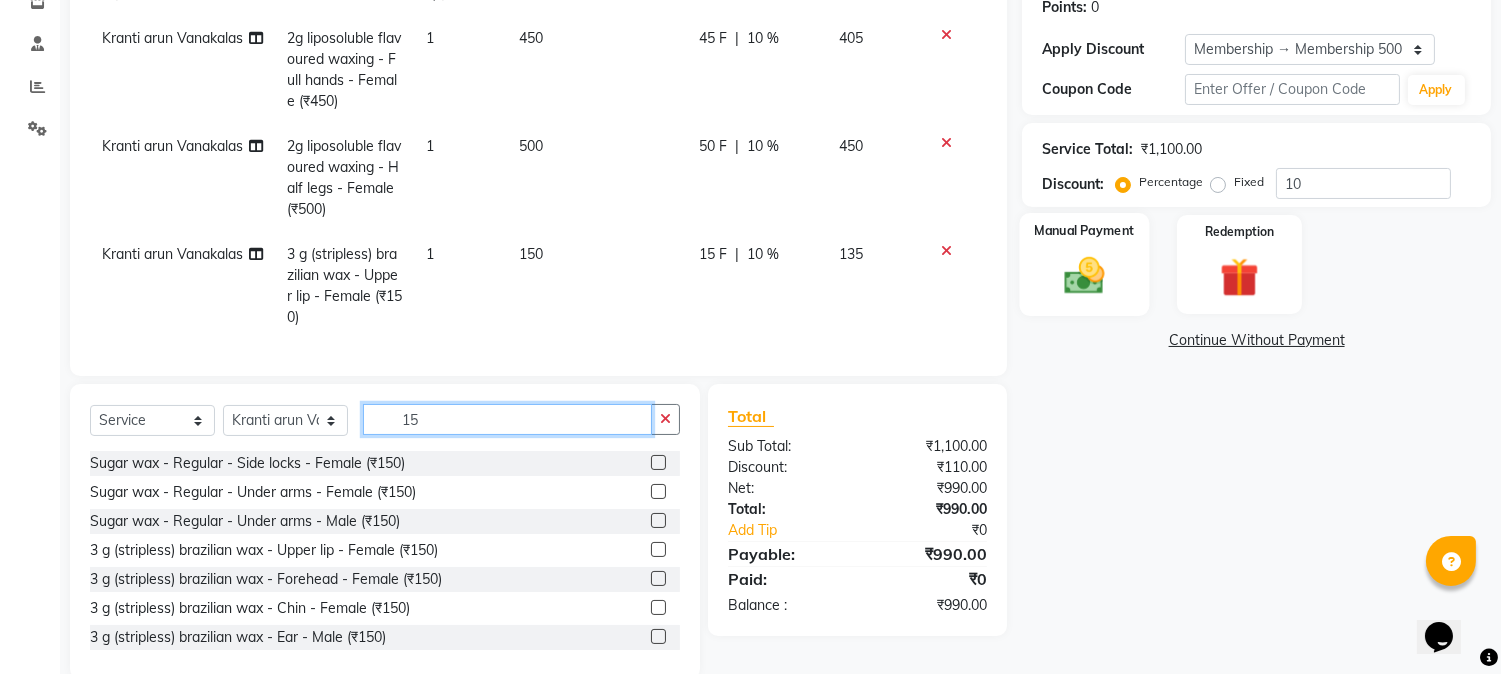 scroll, scrollTop: 365, scrollLeft: 0, axis: vertical 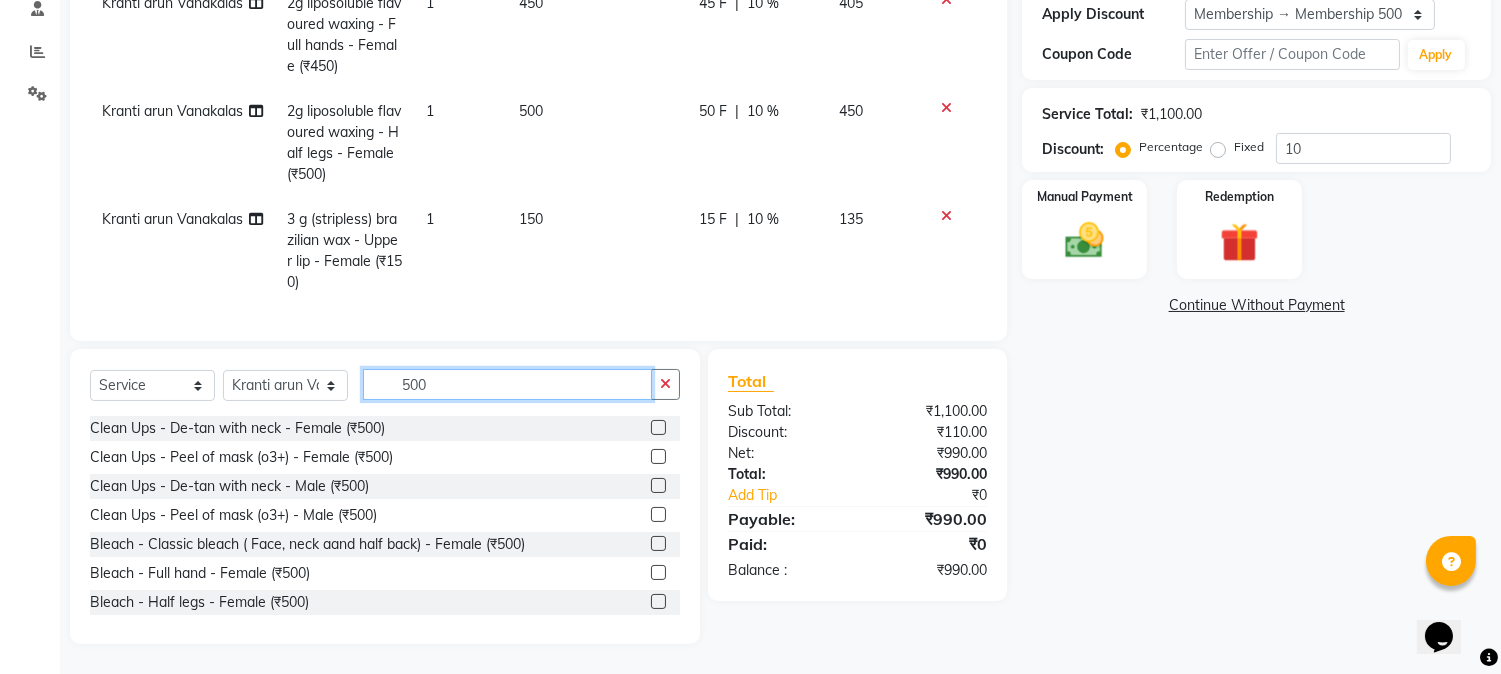 type on "500" 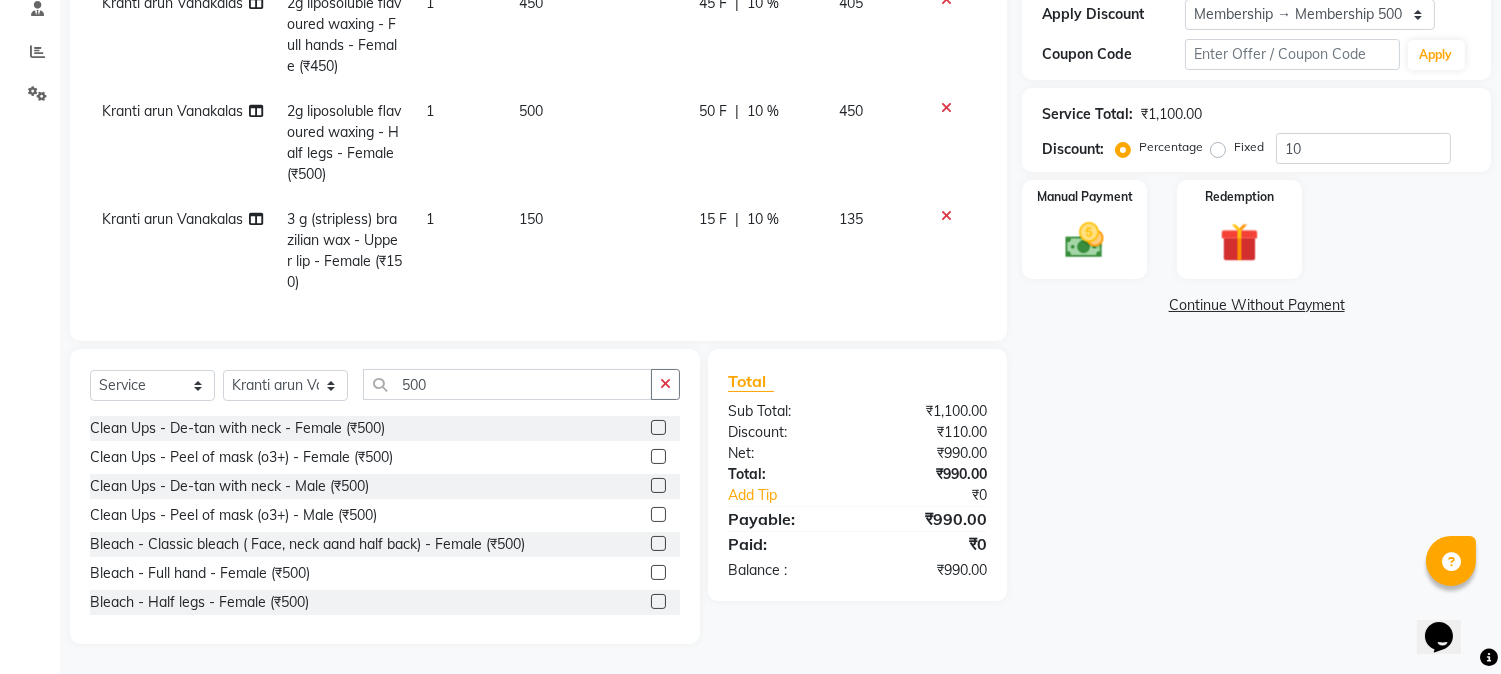 click 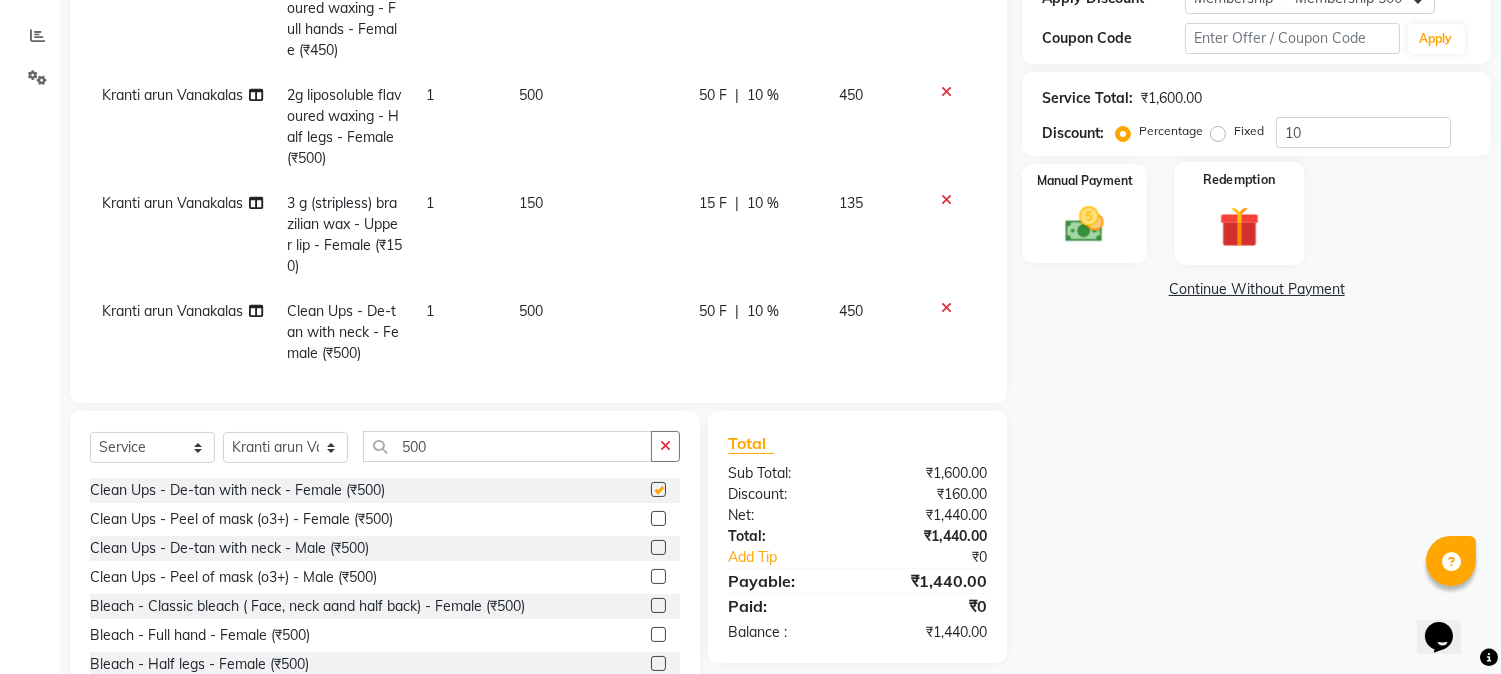 checkbox on "false" 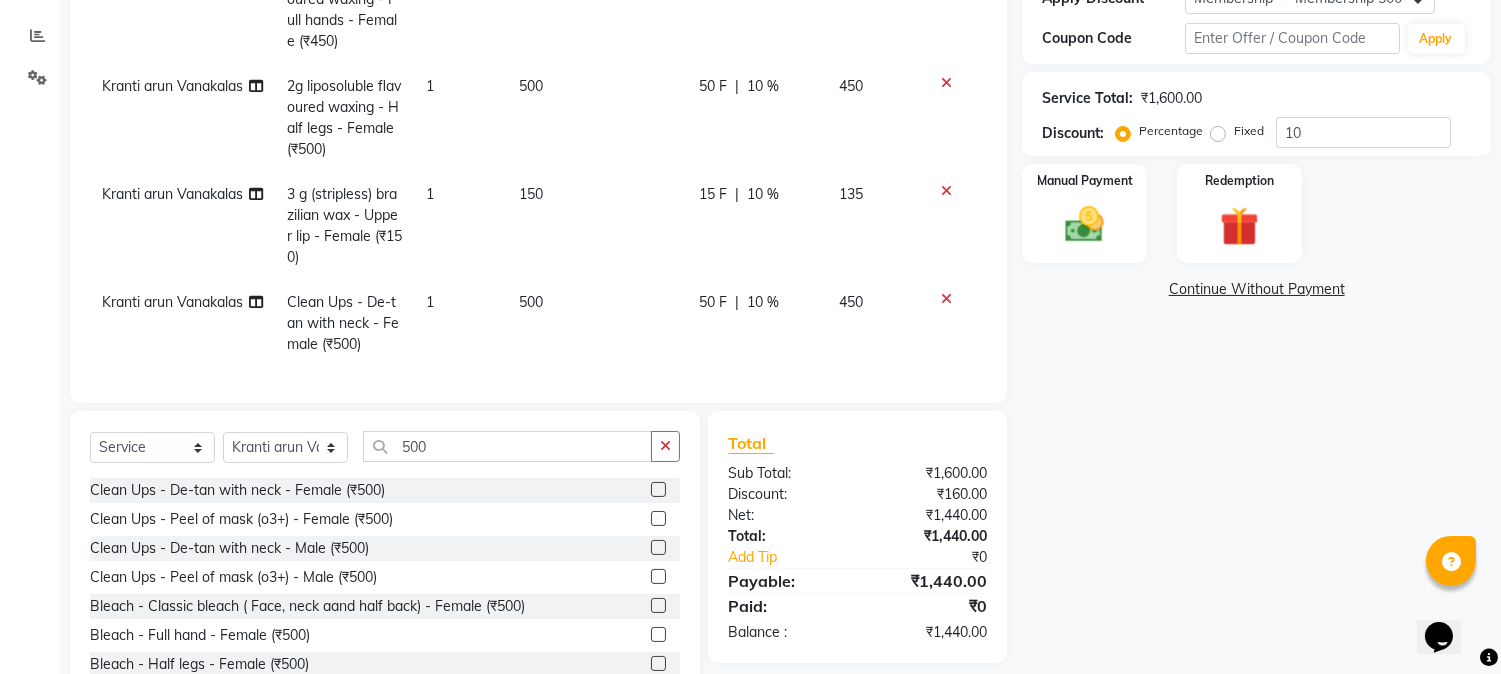 scroll, scrollTop: 0, scrollLeft: 0, axis: both 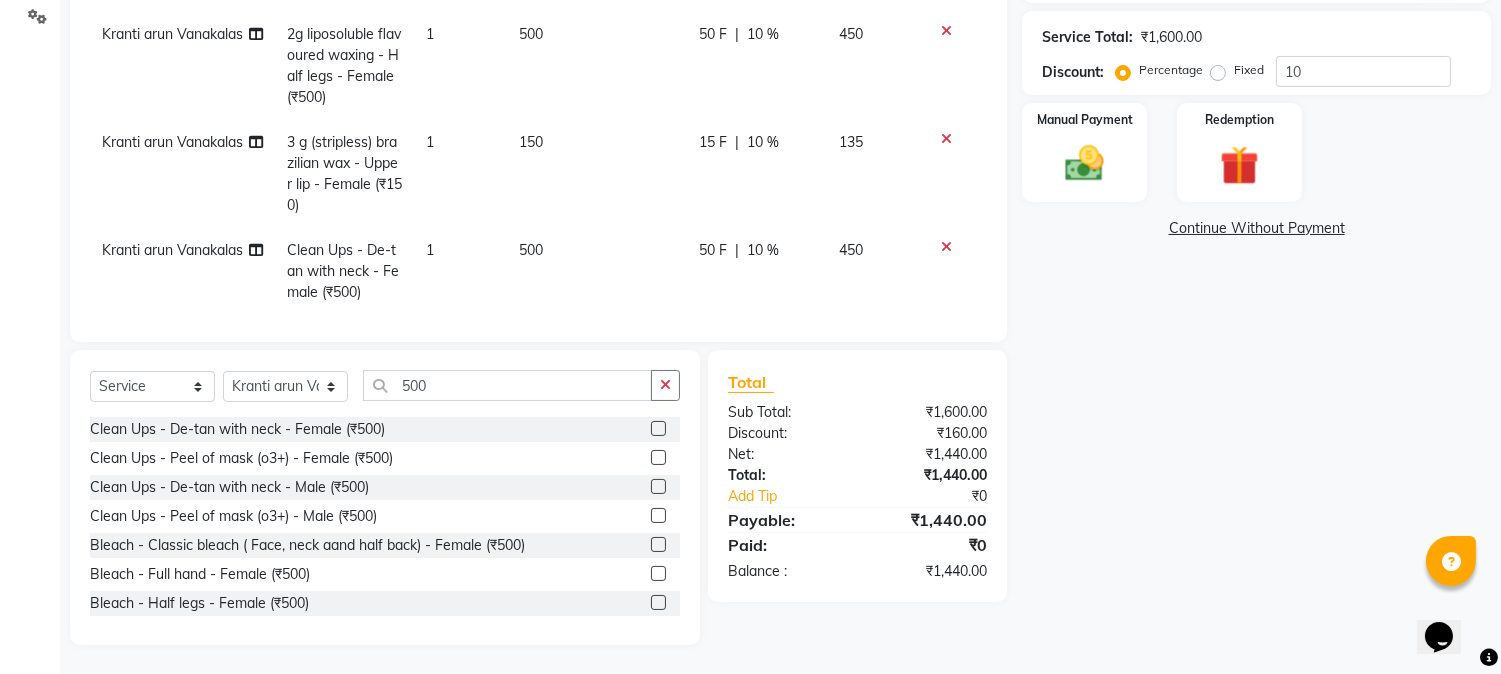 click 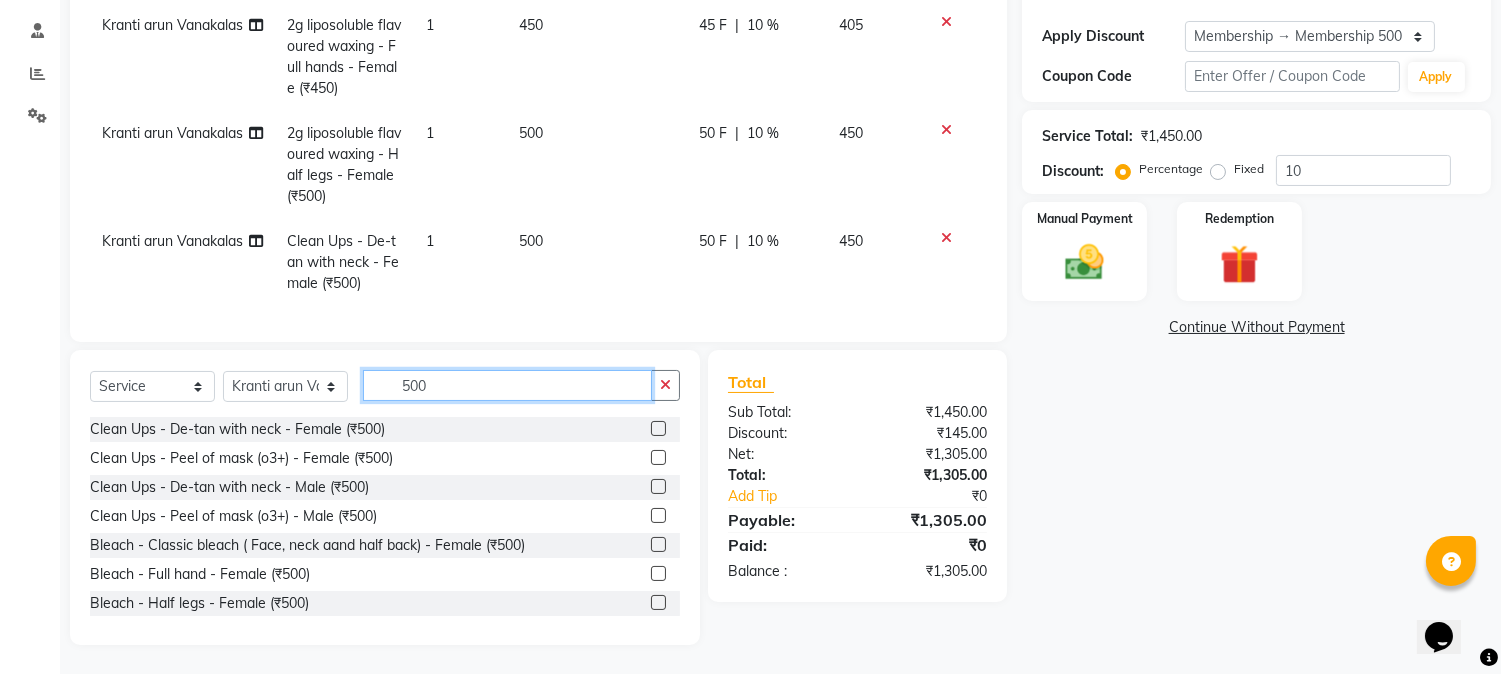 drag, startPoint x: 362, startPoint y: 383, endPoint x: 302, endPoint y: 383, distance: 60 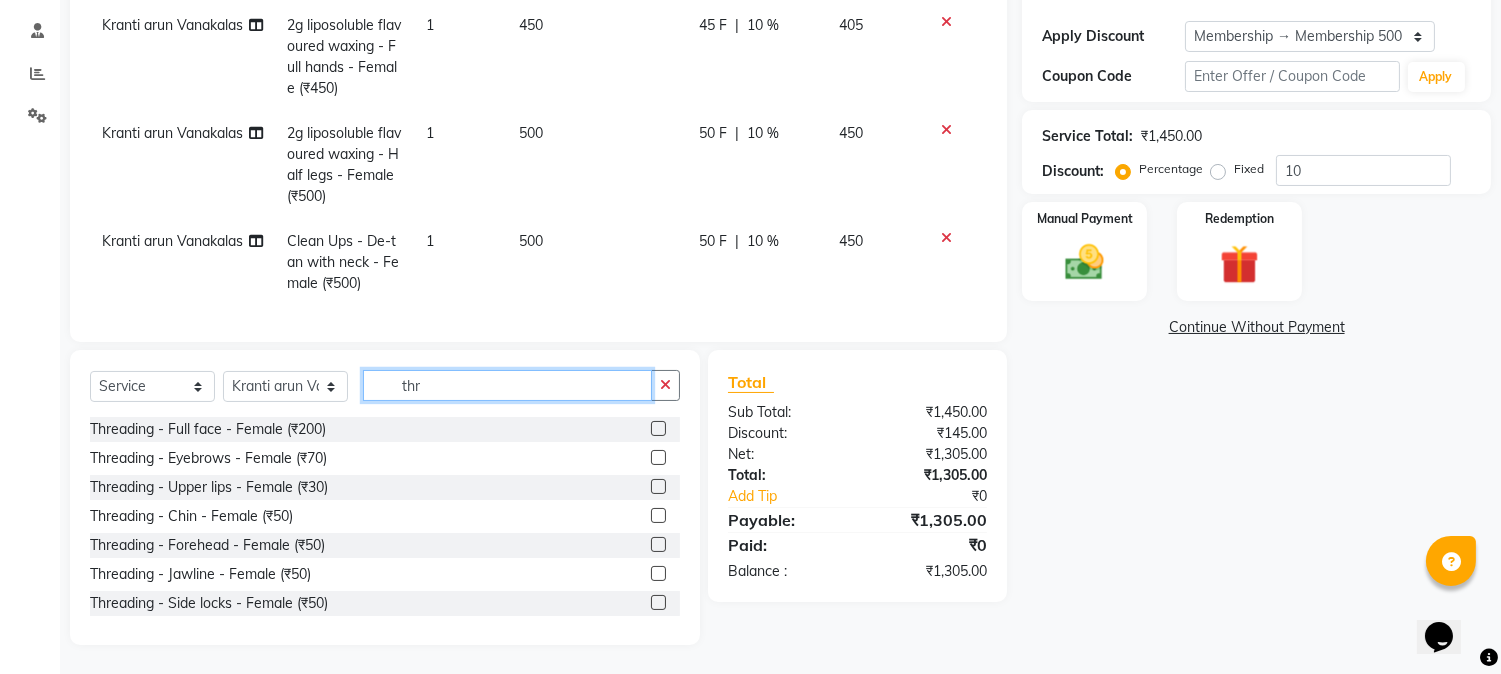 type on "thr" 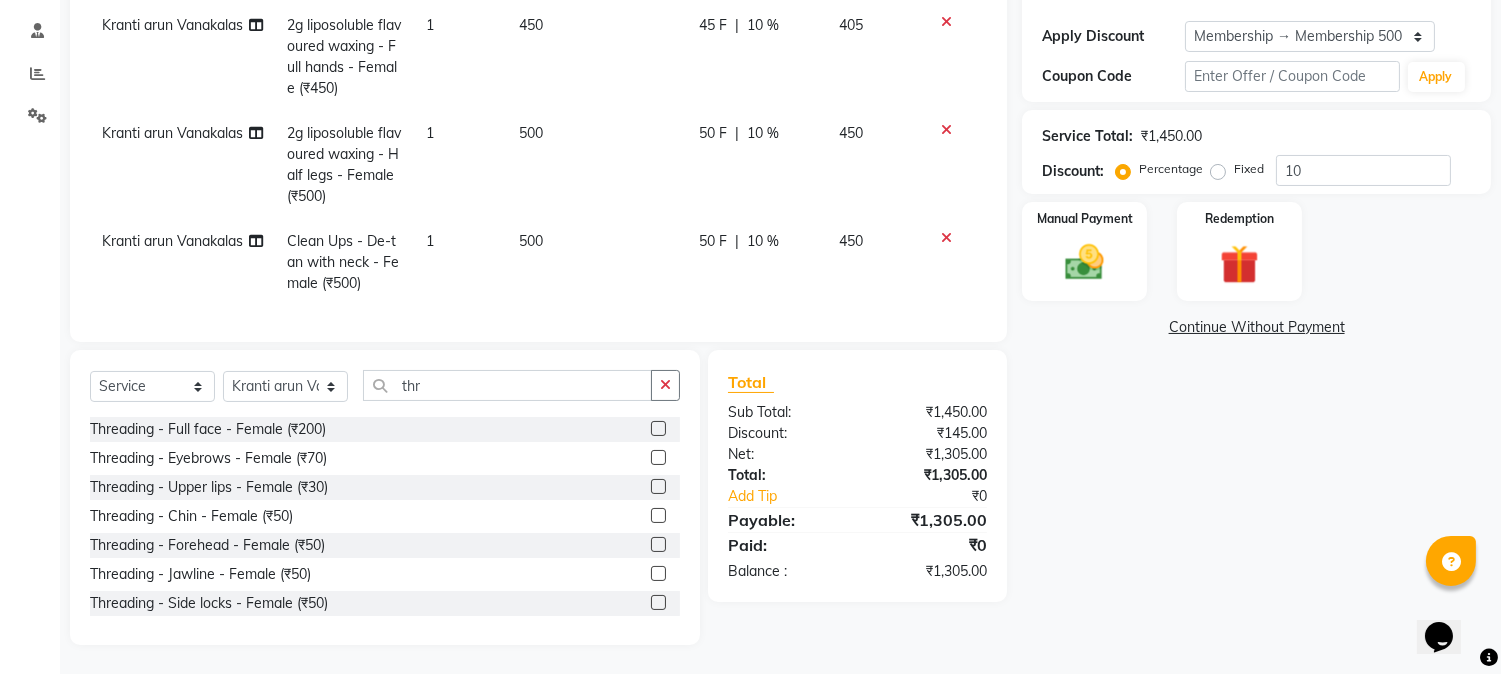 click 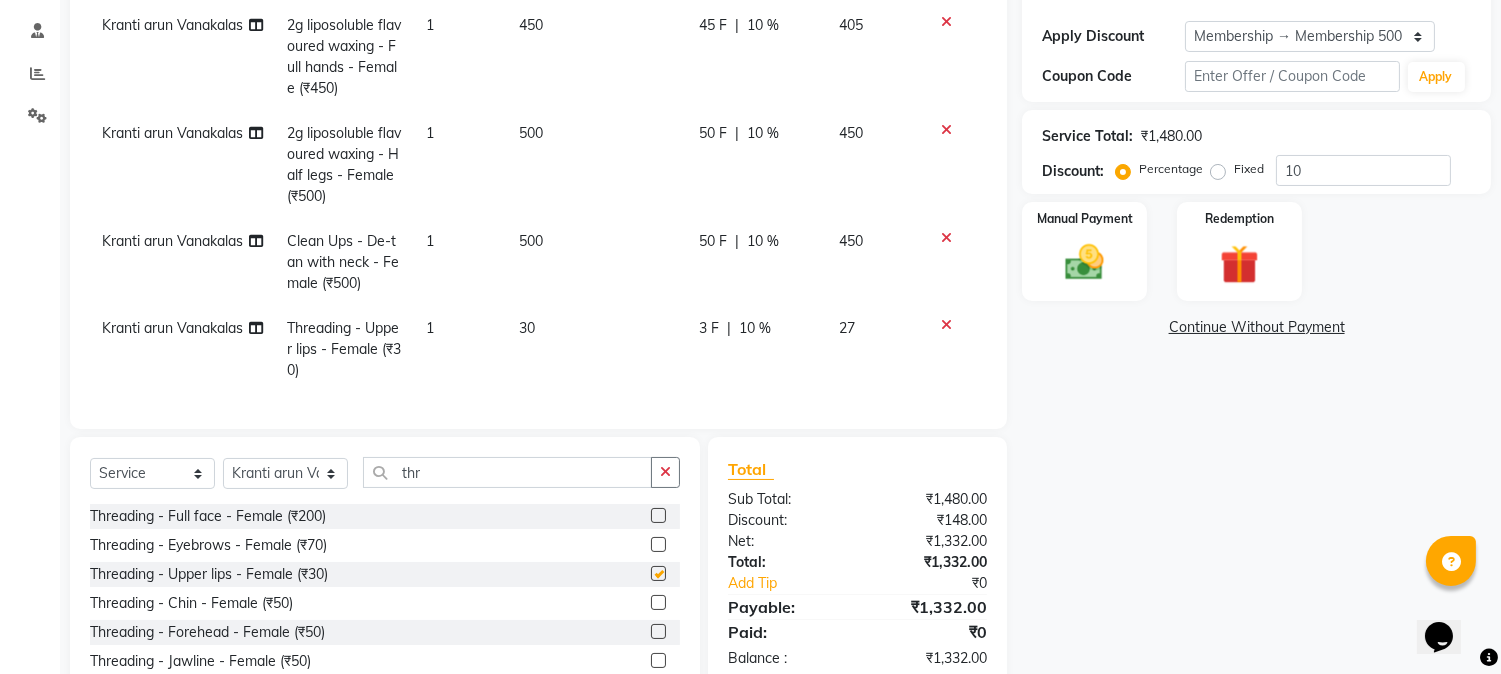 checkbox on "false" 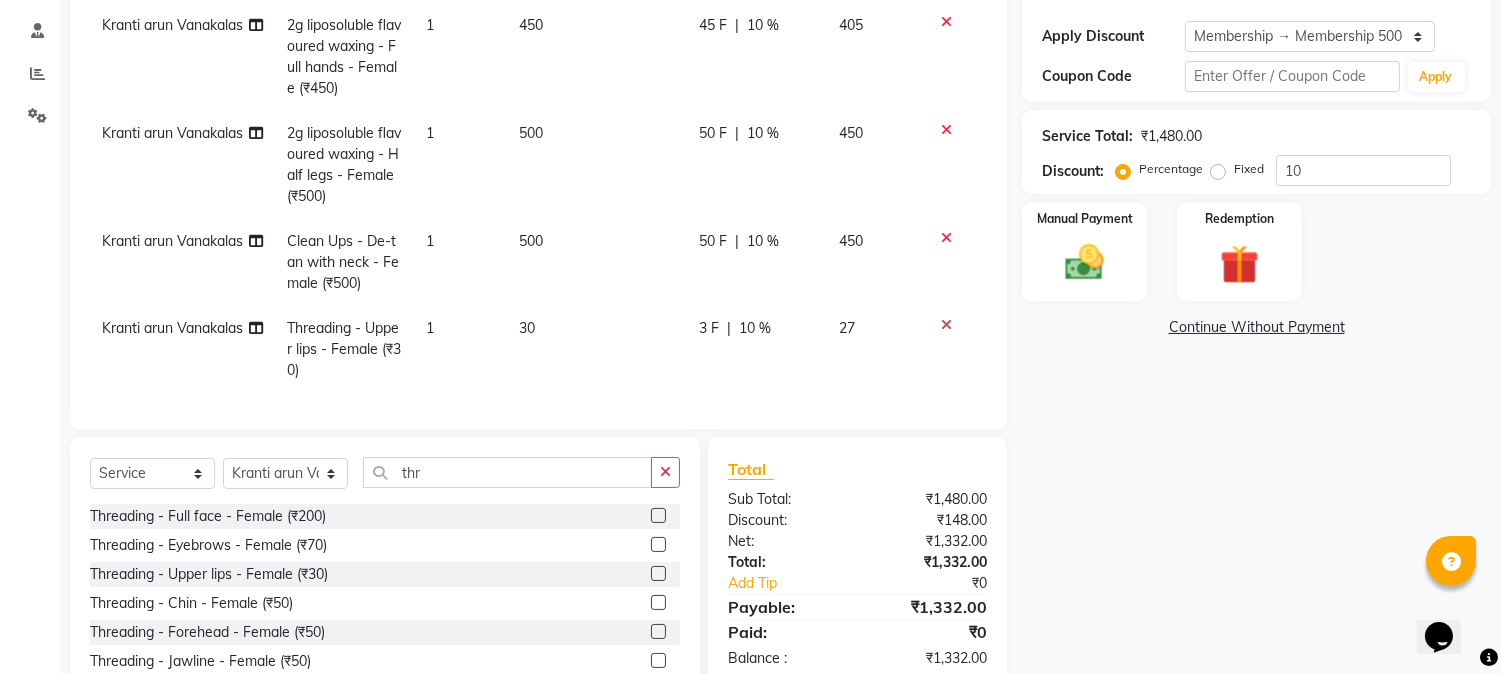 scroll, scrollTop: 0, scrollLeft: 0, axis: both 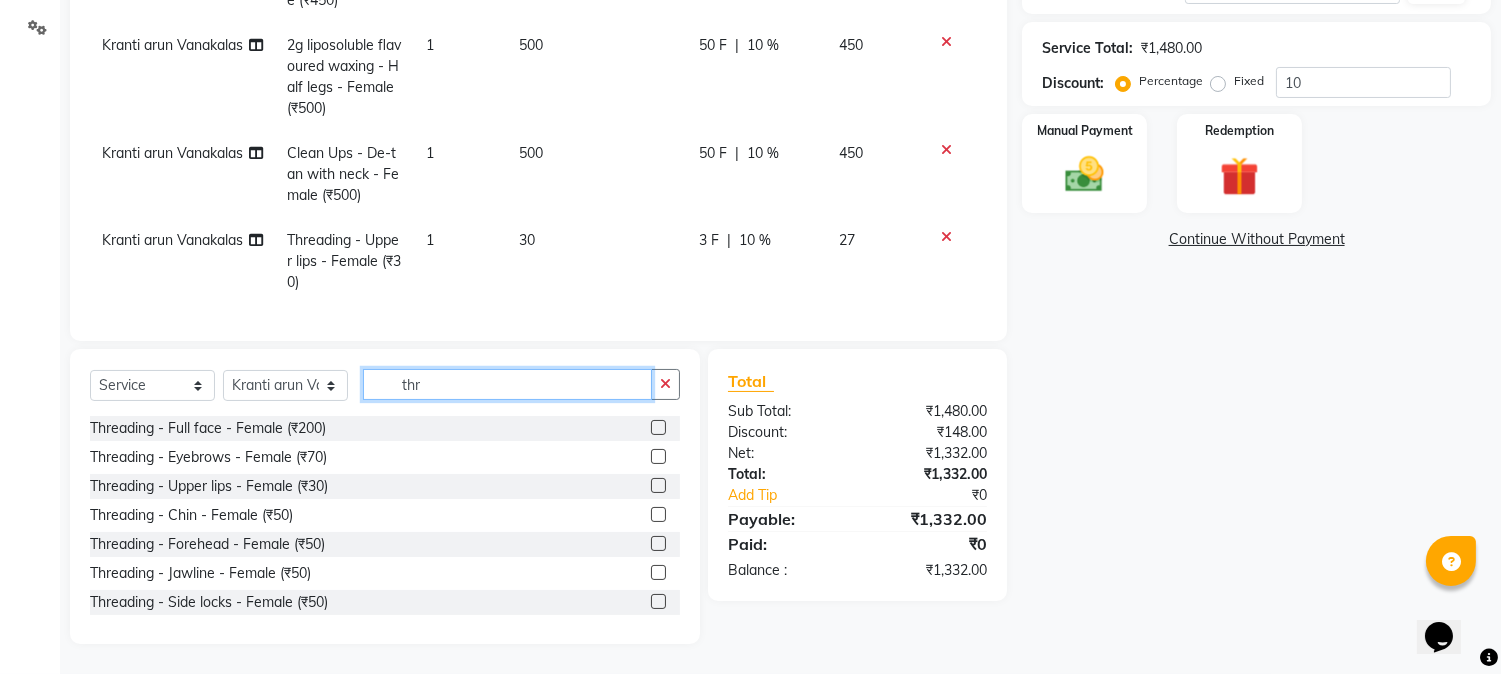 drag, startPoint x: 445, startPoint y: 387, endPoint x: 202, endPoint y: 390, distance: 243.01852 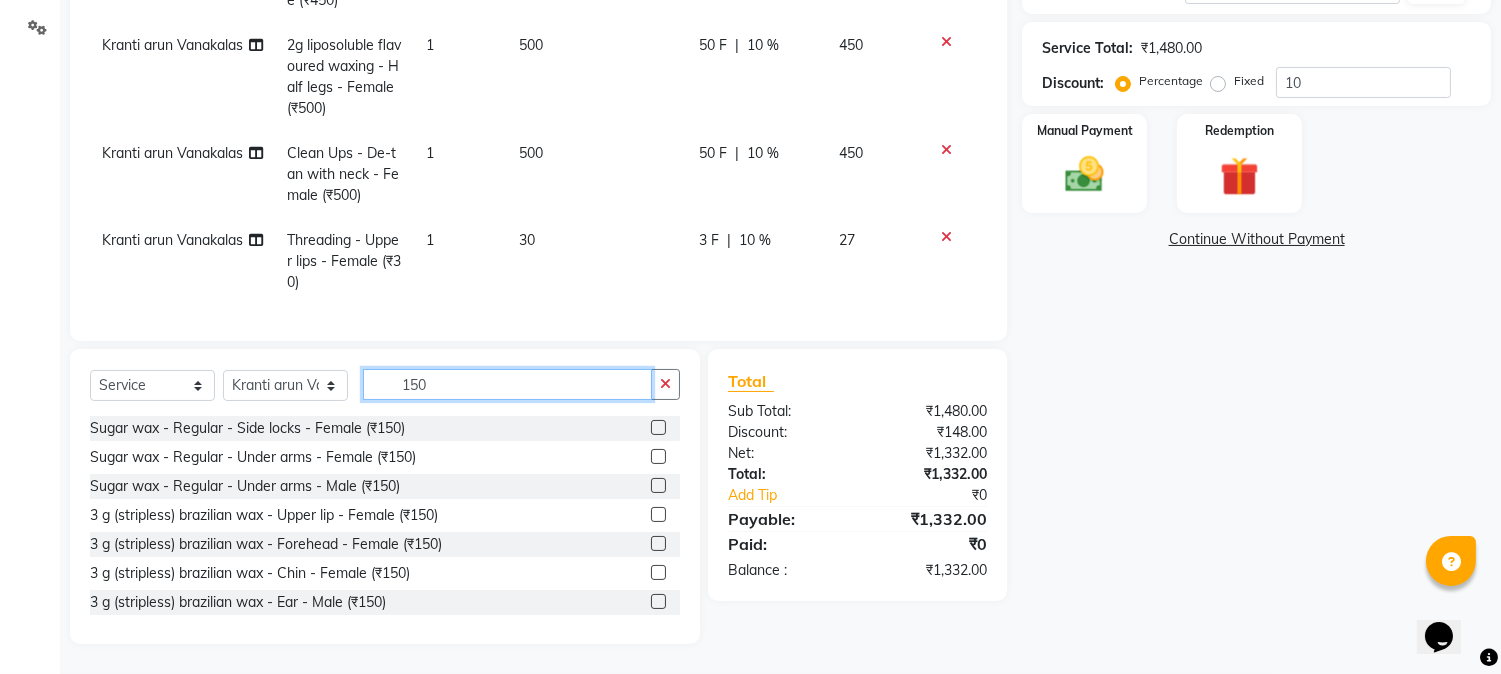type on "150" 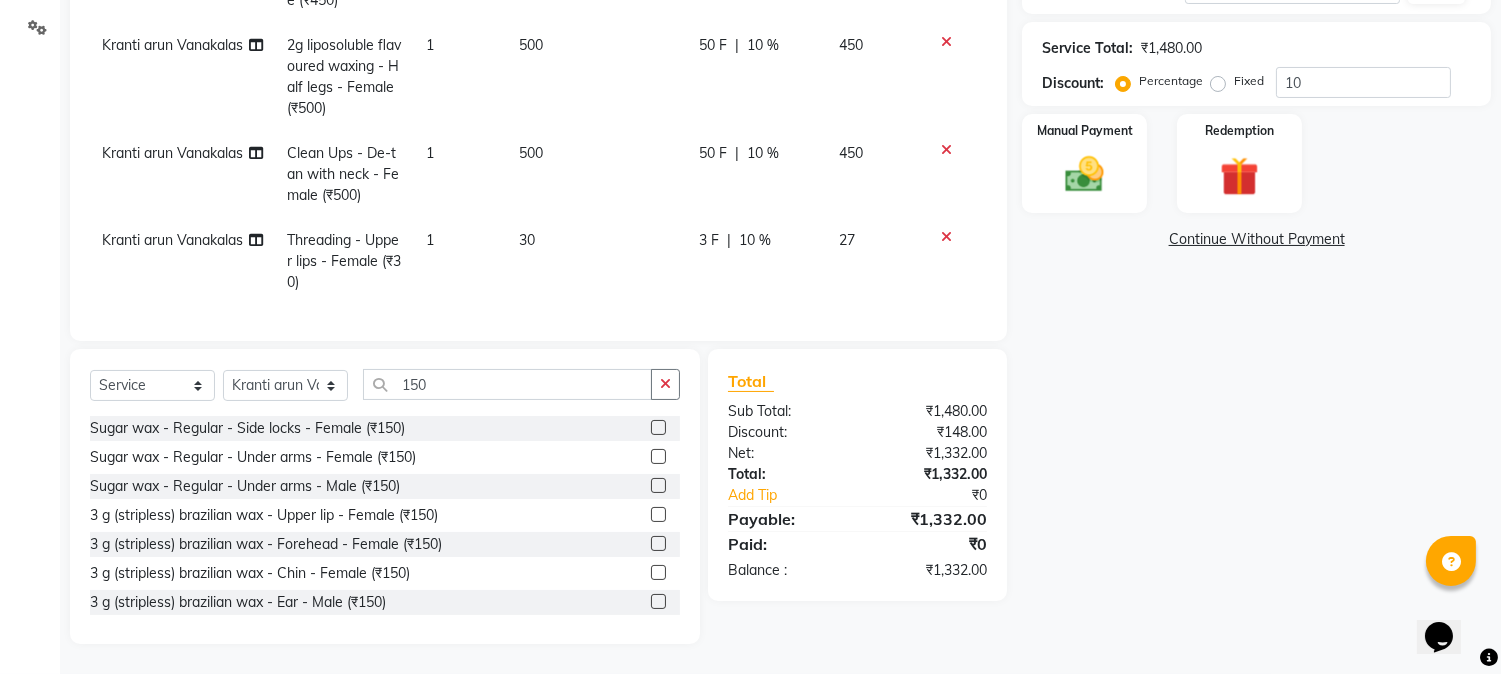click 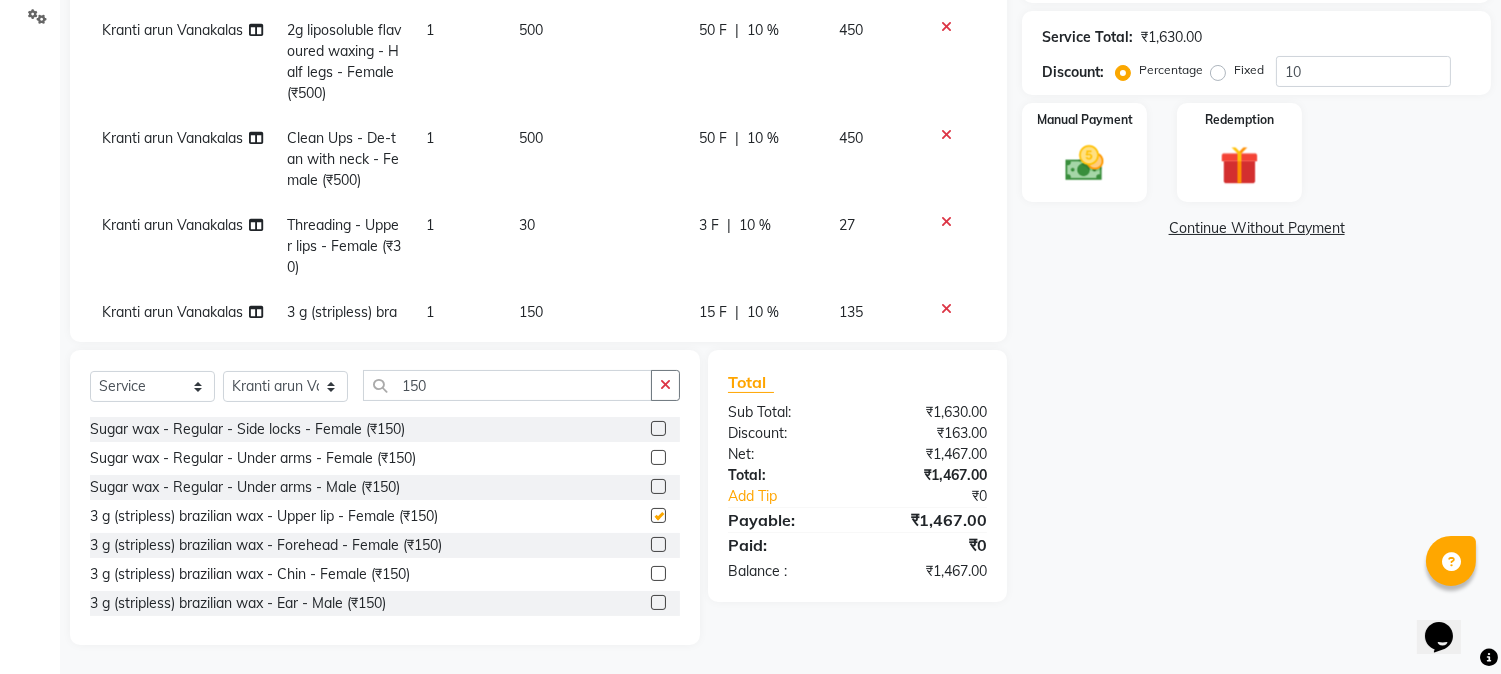 checkbox on "false" 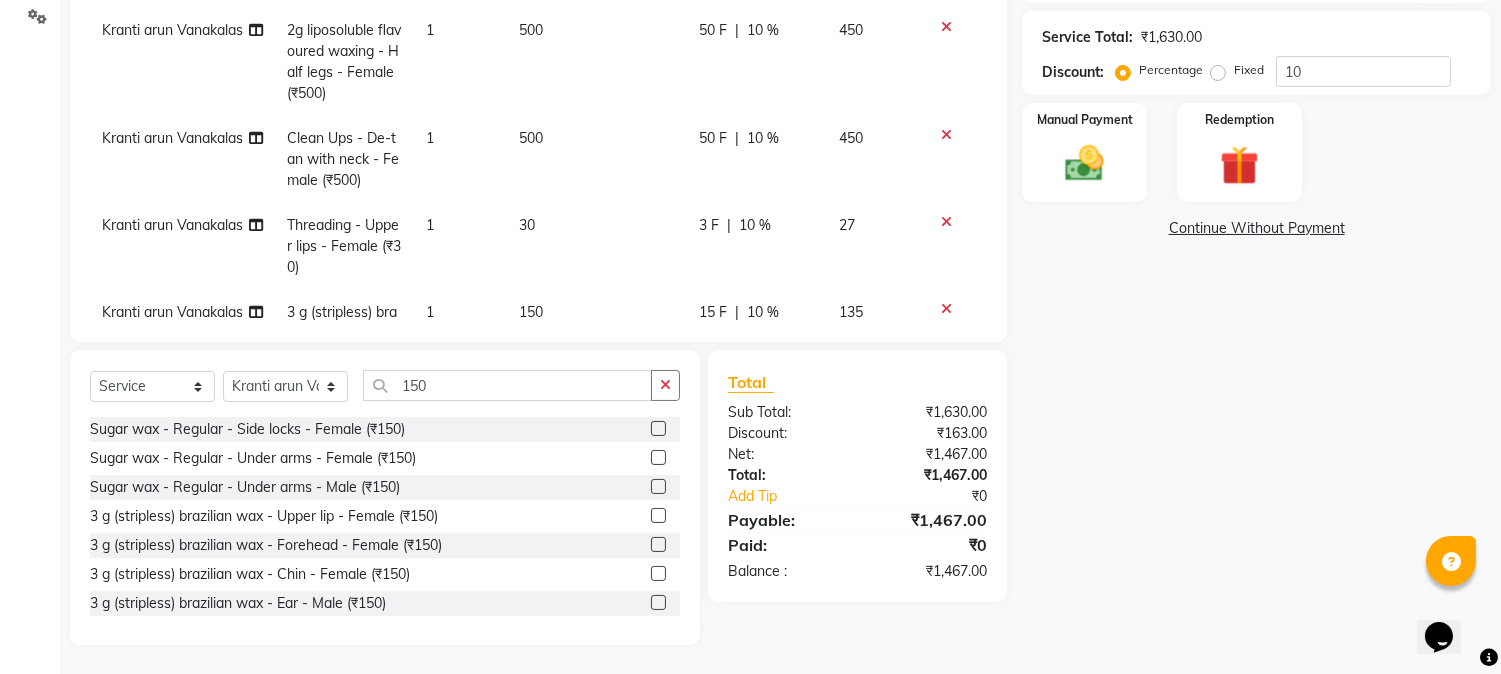 click 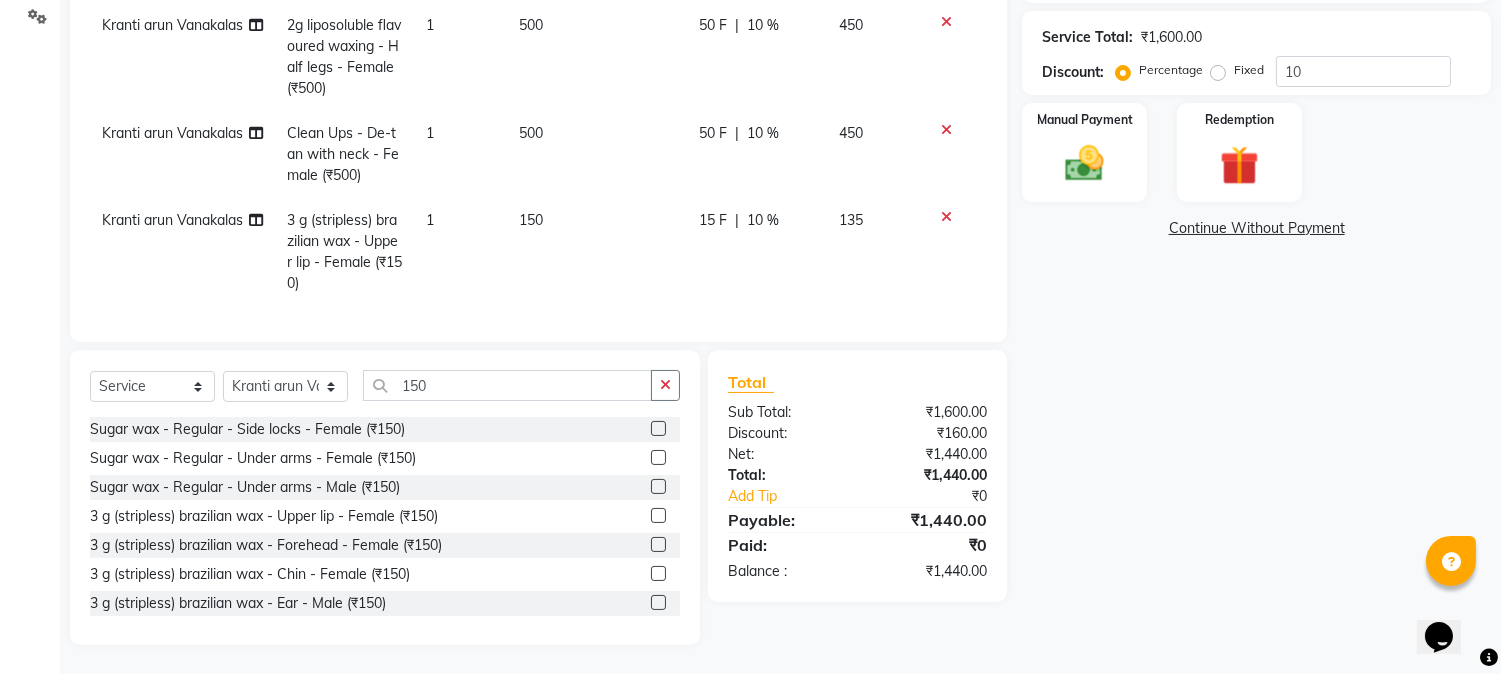 scroll, scrollTop: 25, scrollLeft: 0, axis: vertical 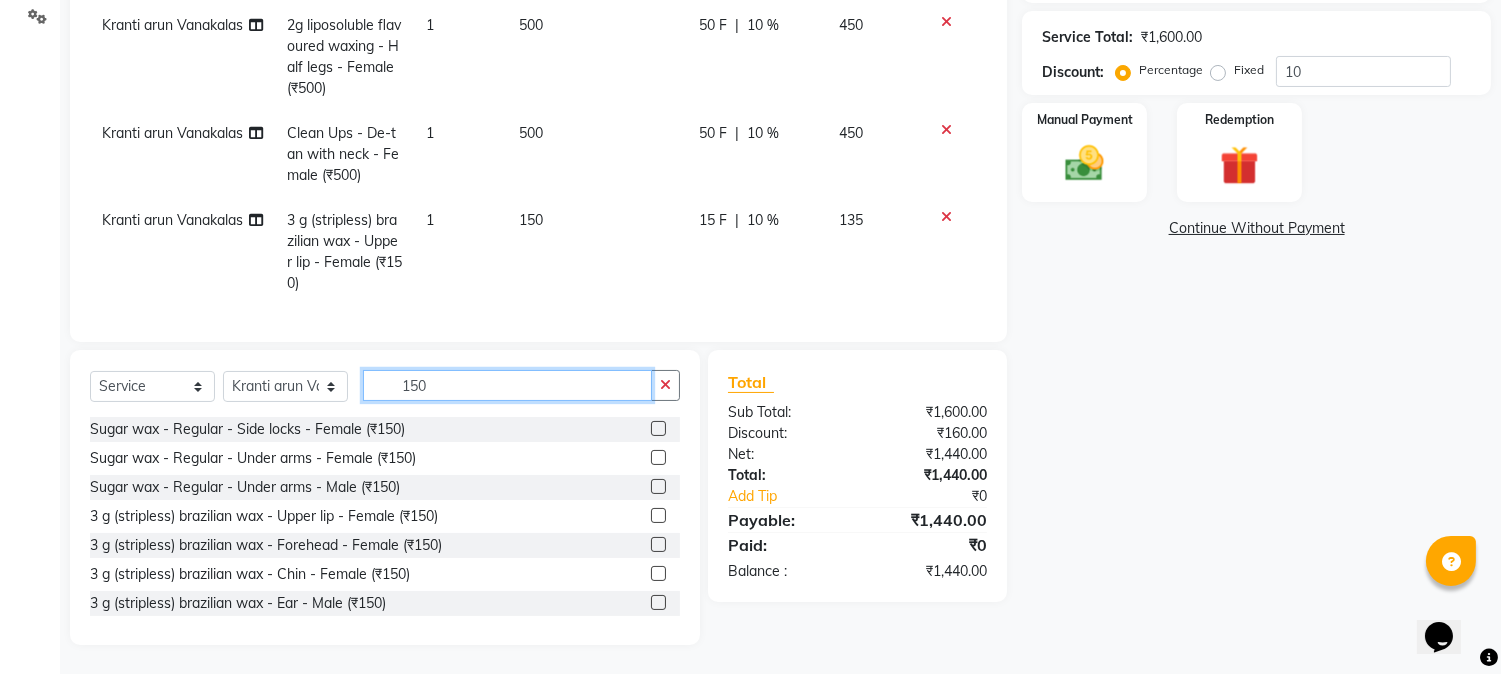 drag, startPoint x: 445, startPoint y: 388, endPoint x: 281, endPoint y: 362, distance: 166.04819 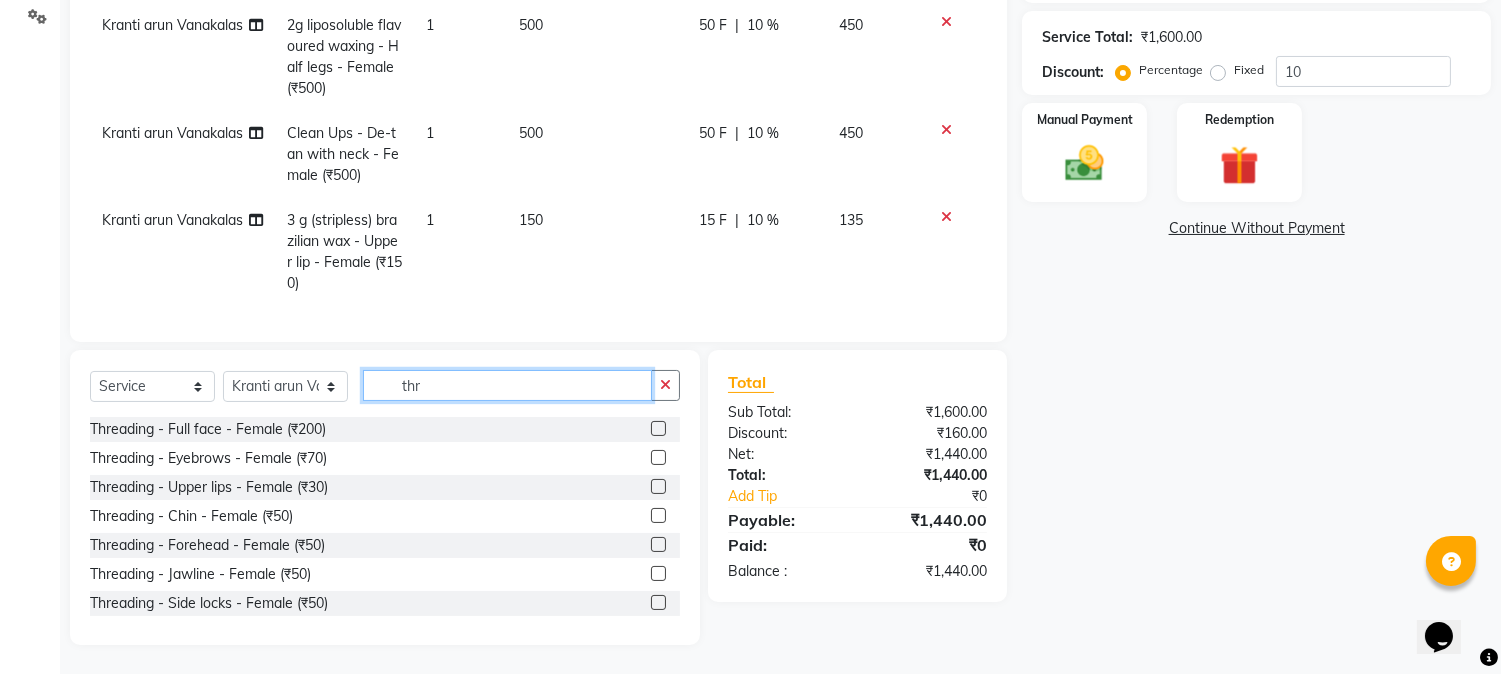 type on "thr" 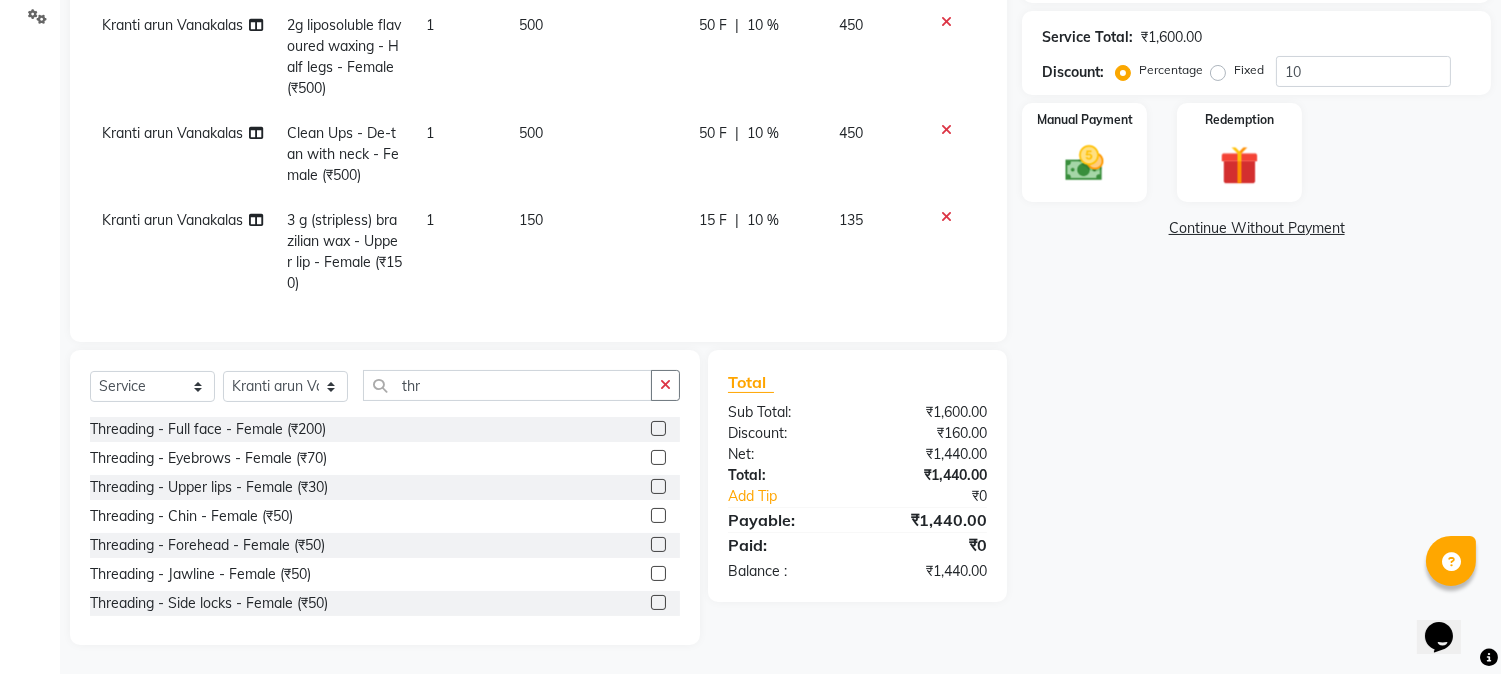 click 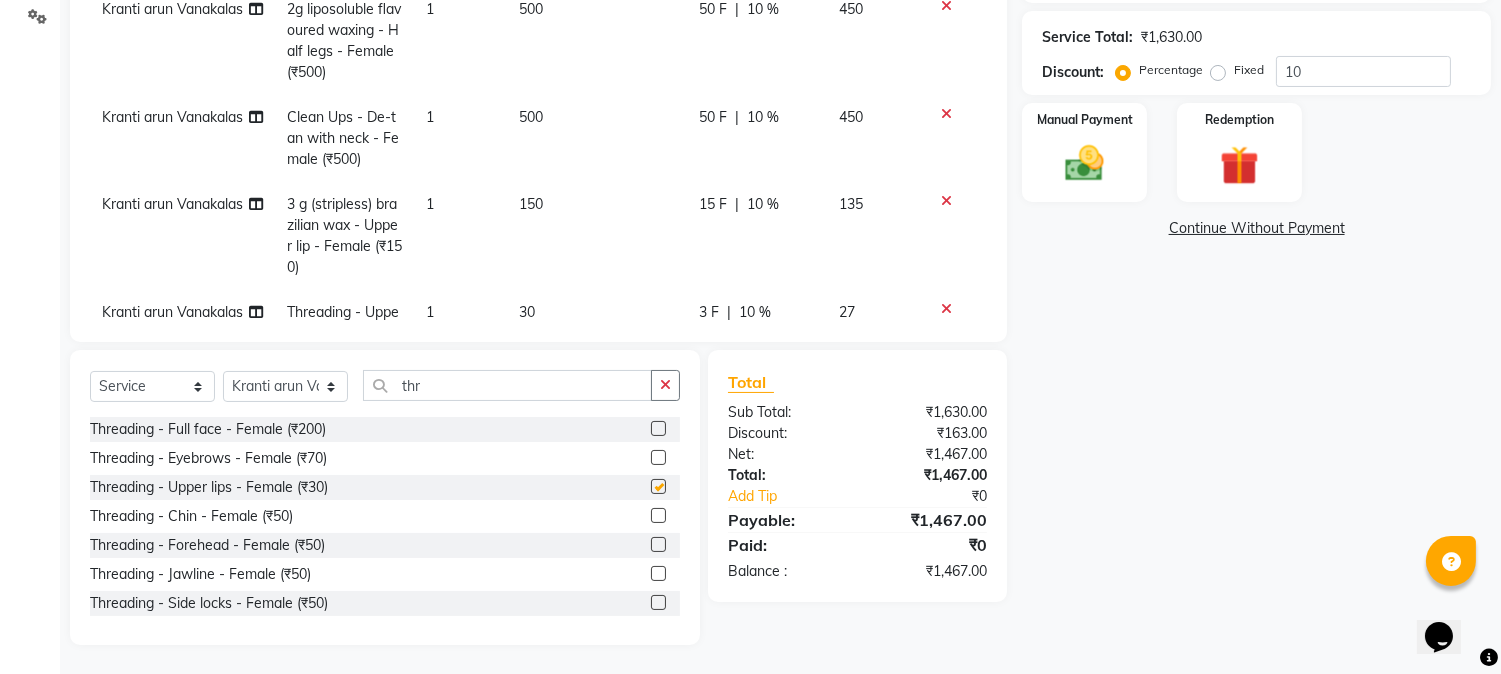 checkbox on "false" 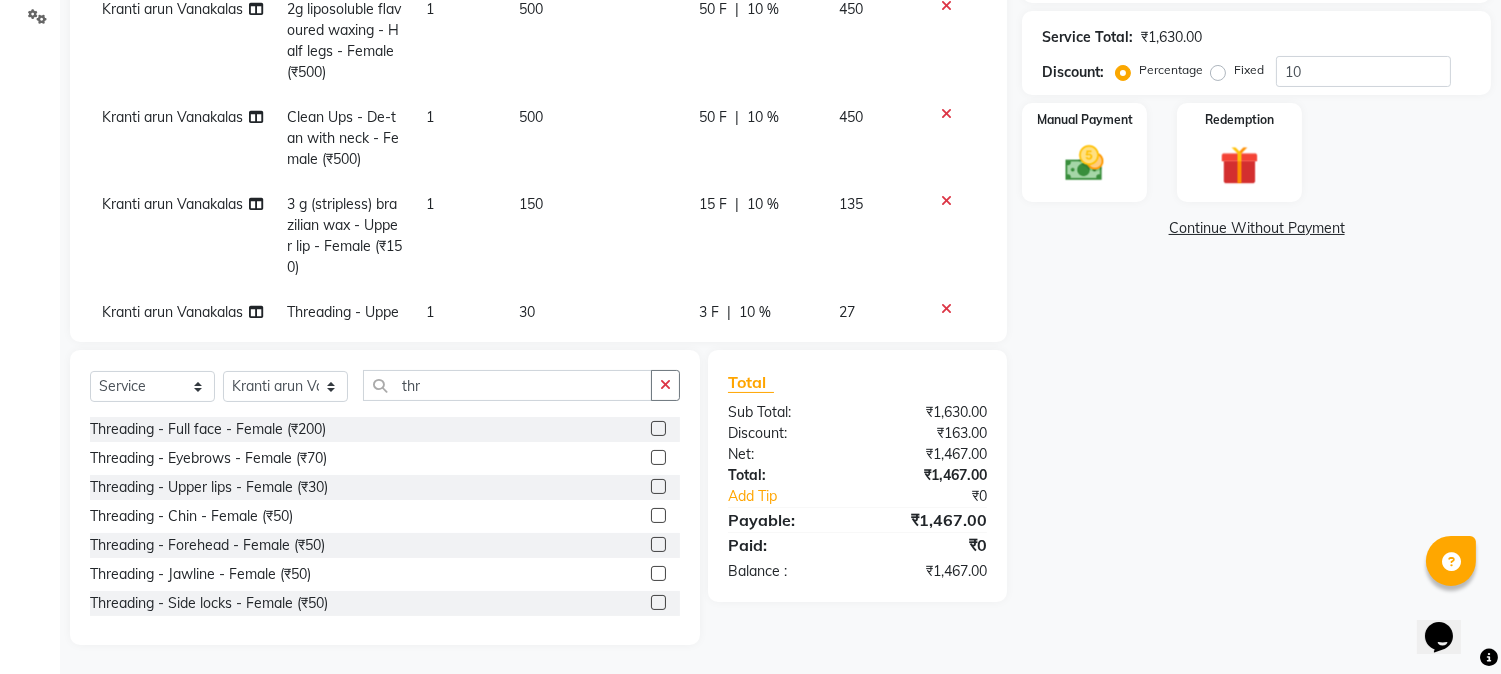 scroll, scrollTop: 112, scrollLeft: 0, axis: vertical 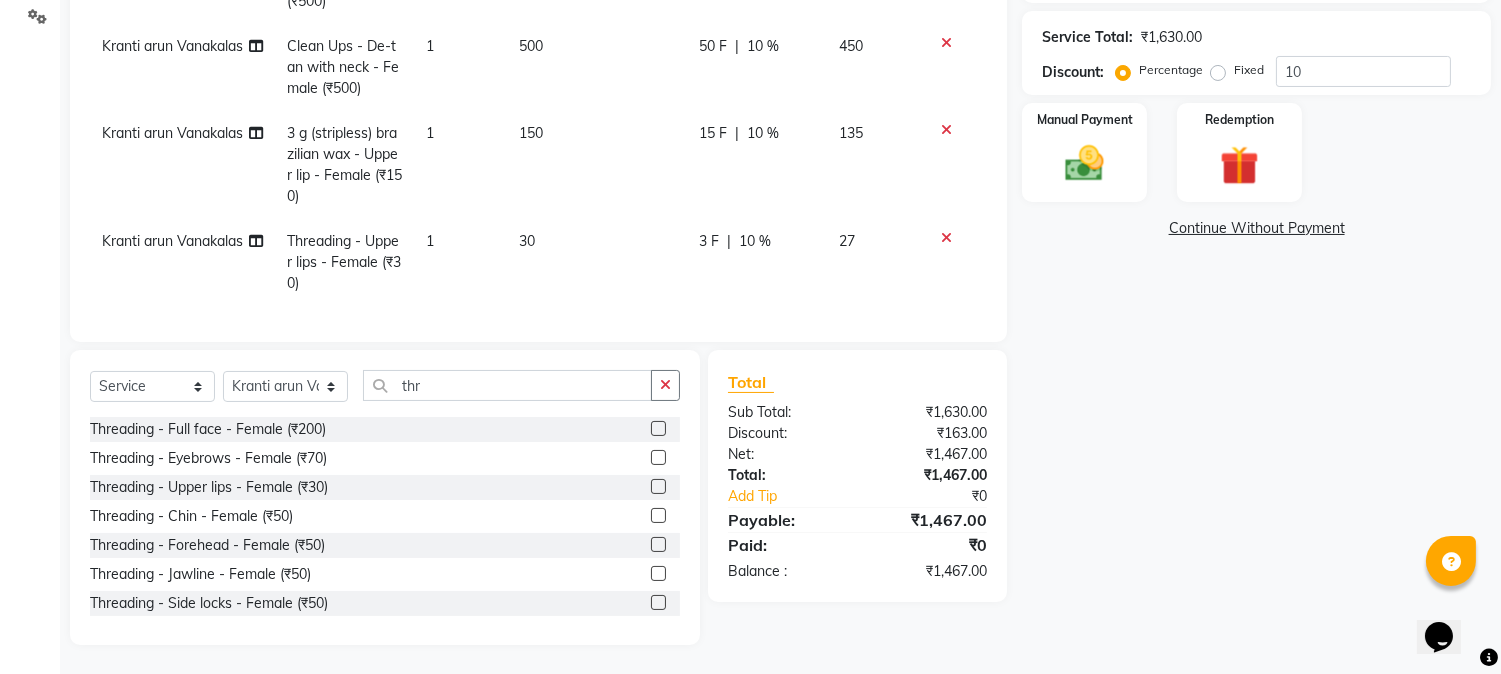 drag, startPoint x: 1311, startPoint y: 396, endPoint x: 903, endPoint y: 243, distance: 435.7442 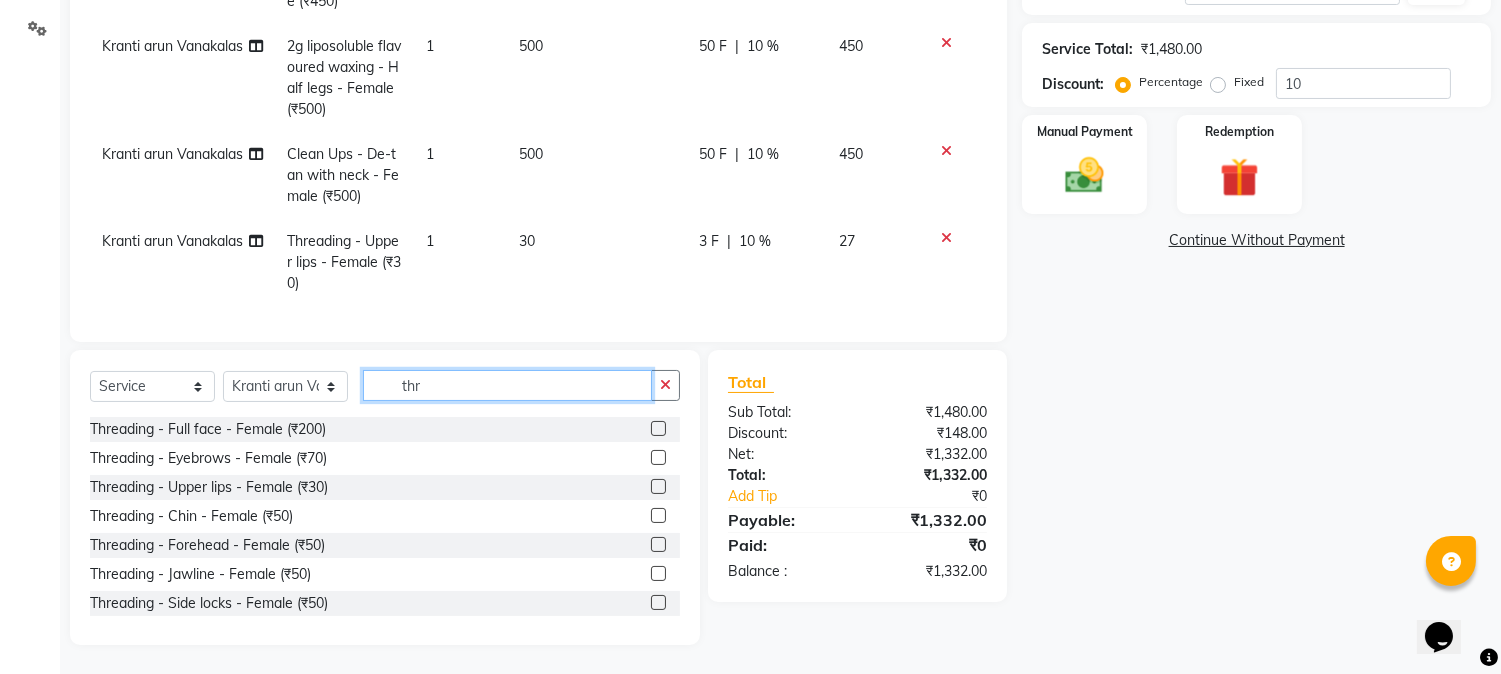 drag, startPoint x: 460, startPoint y: 383, endPoint x: 298, endPoint y: 383, distance: 162 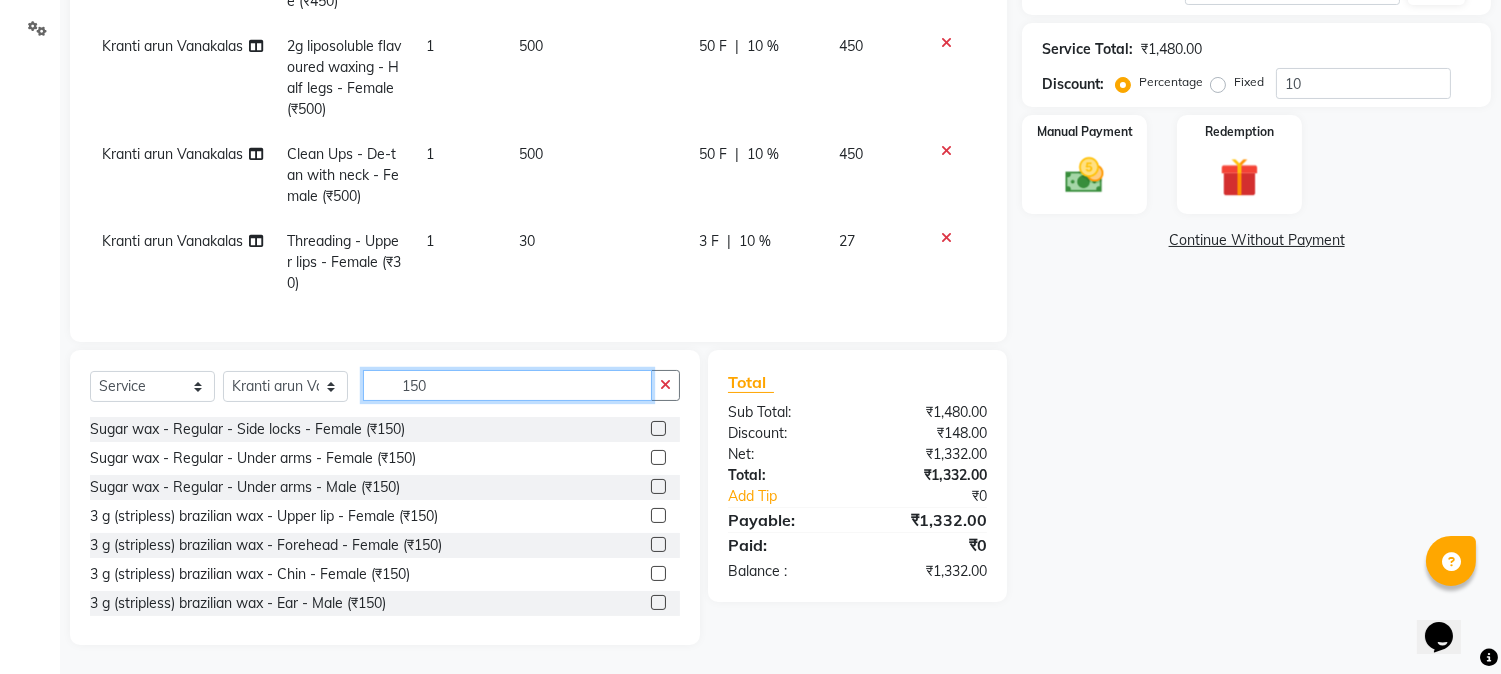 type on "150" 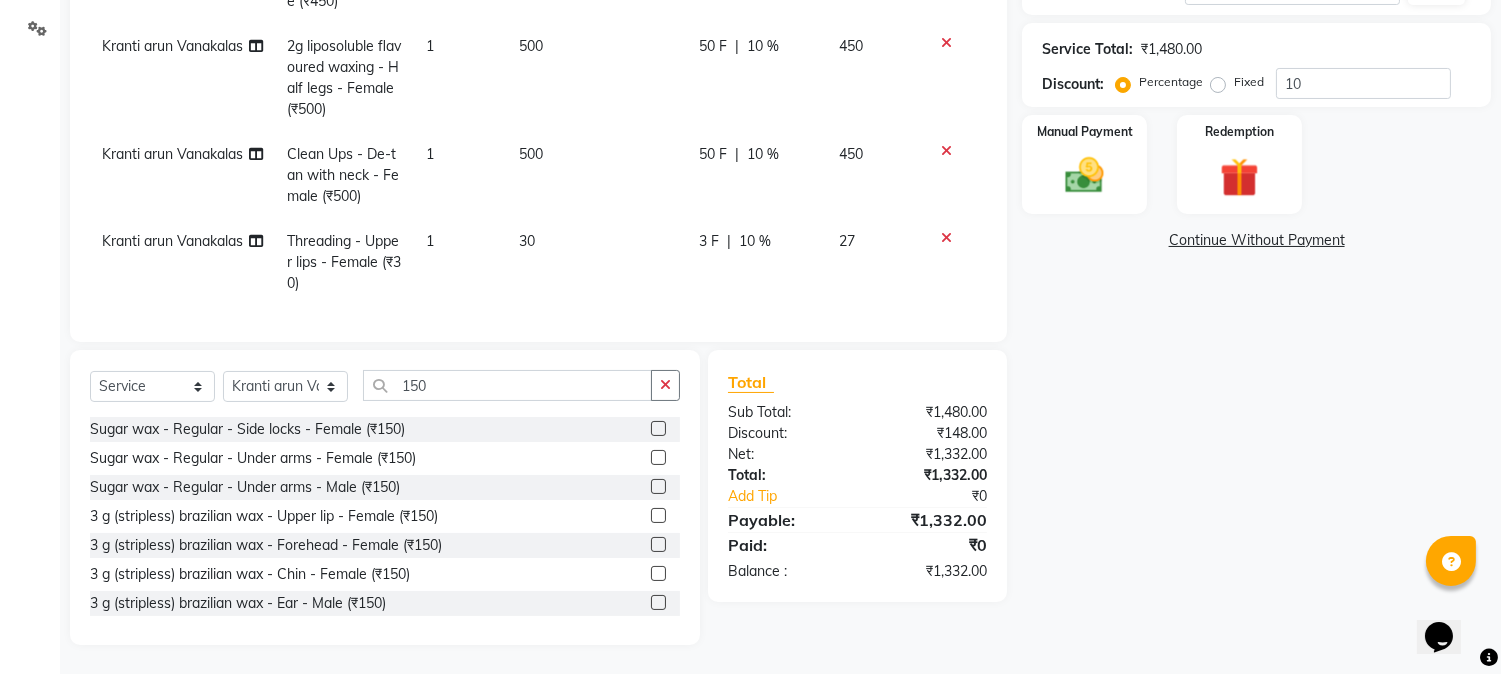 click 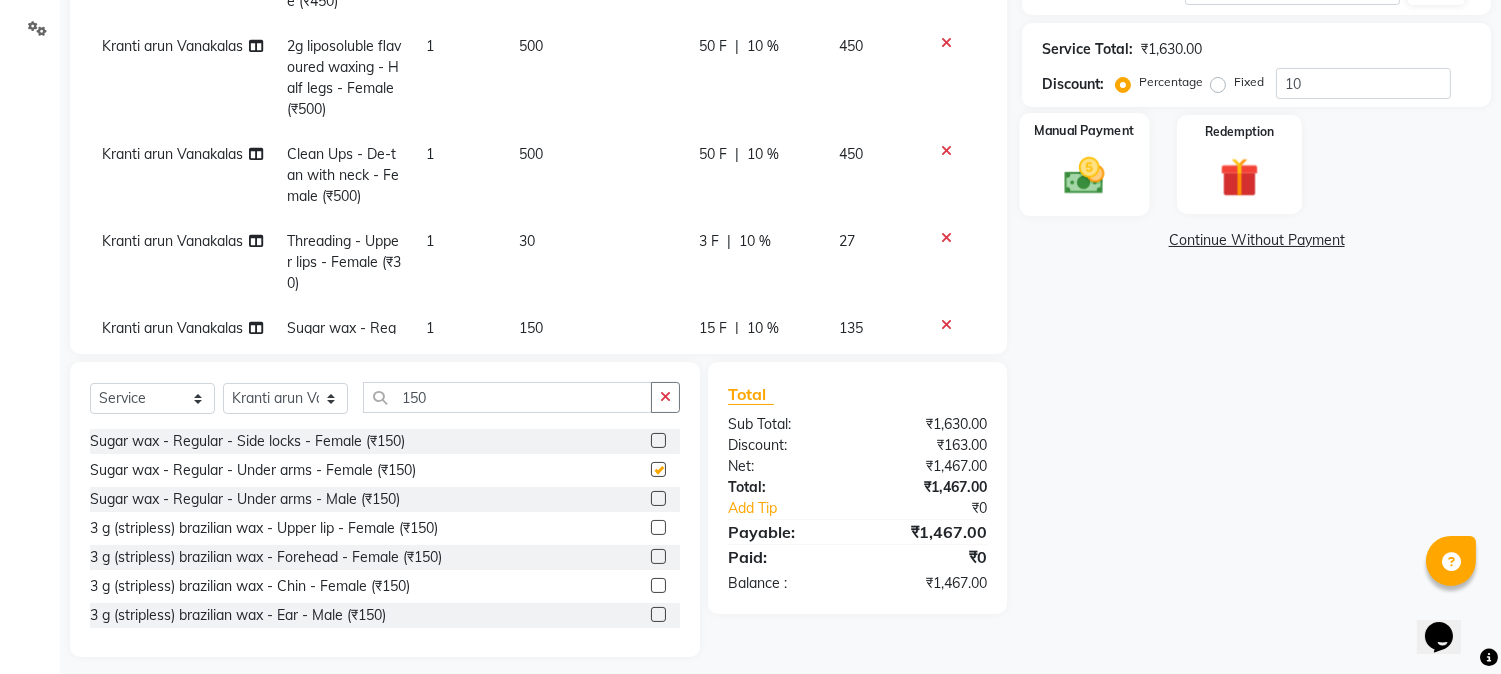 checkbox on "false" 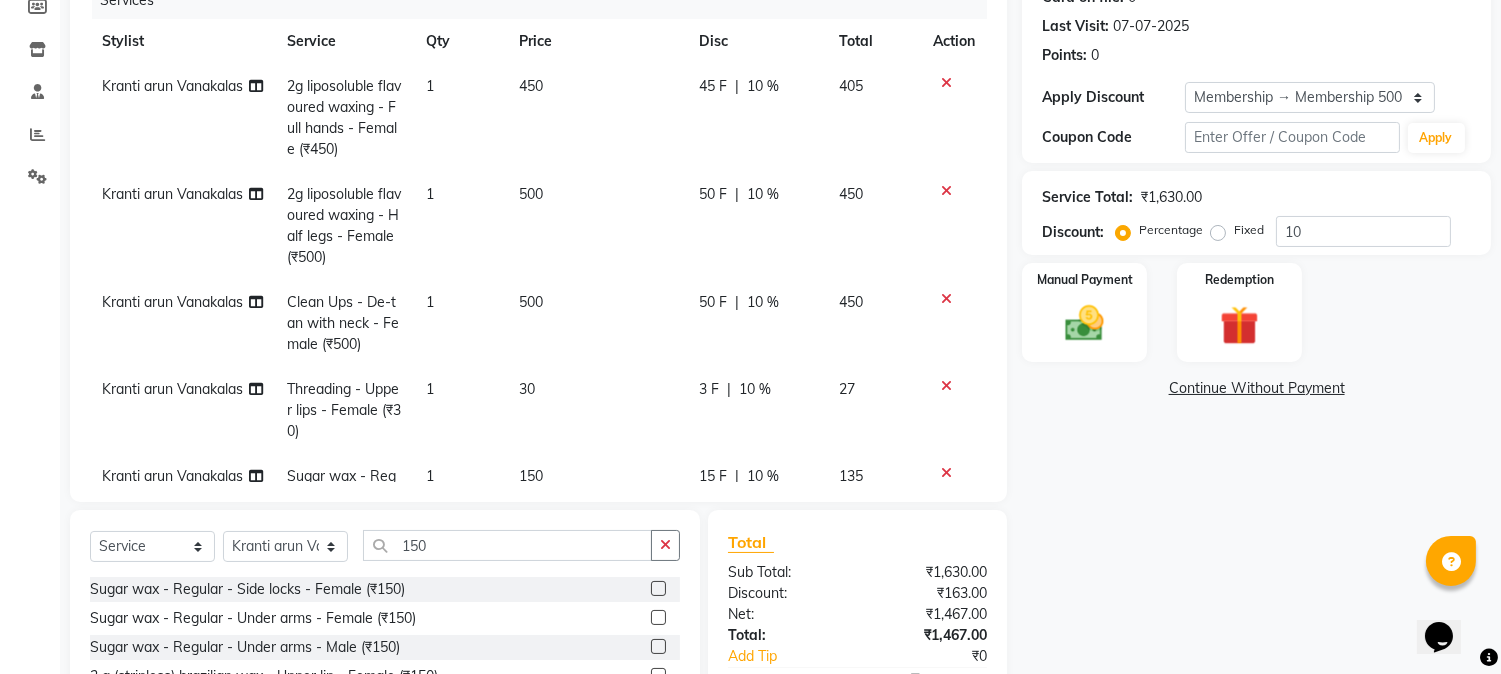 scroll, scrollTop: 426, scrollLeft: 0, axis: vertical 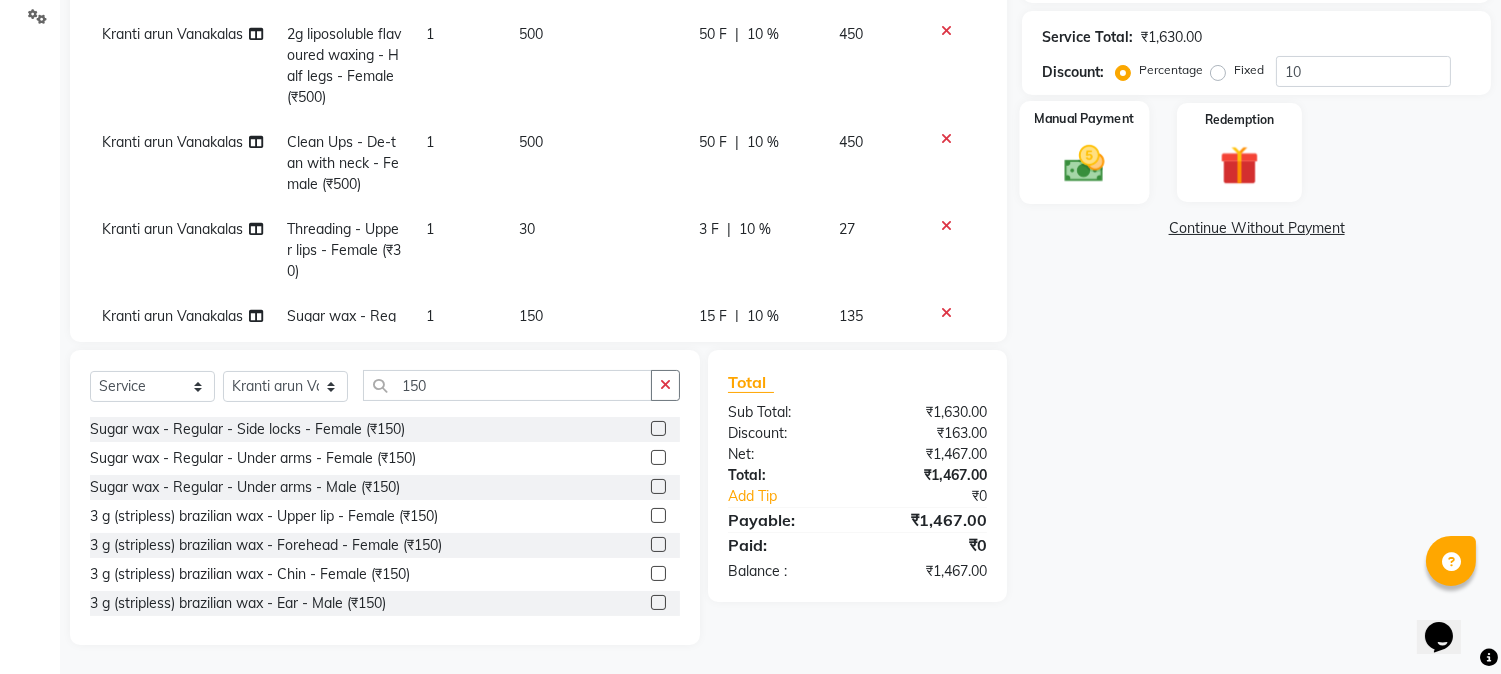 click 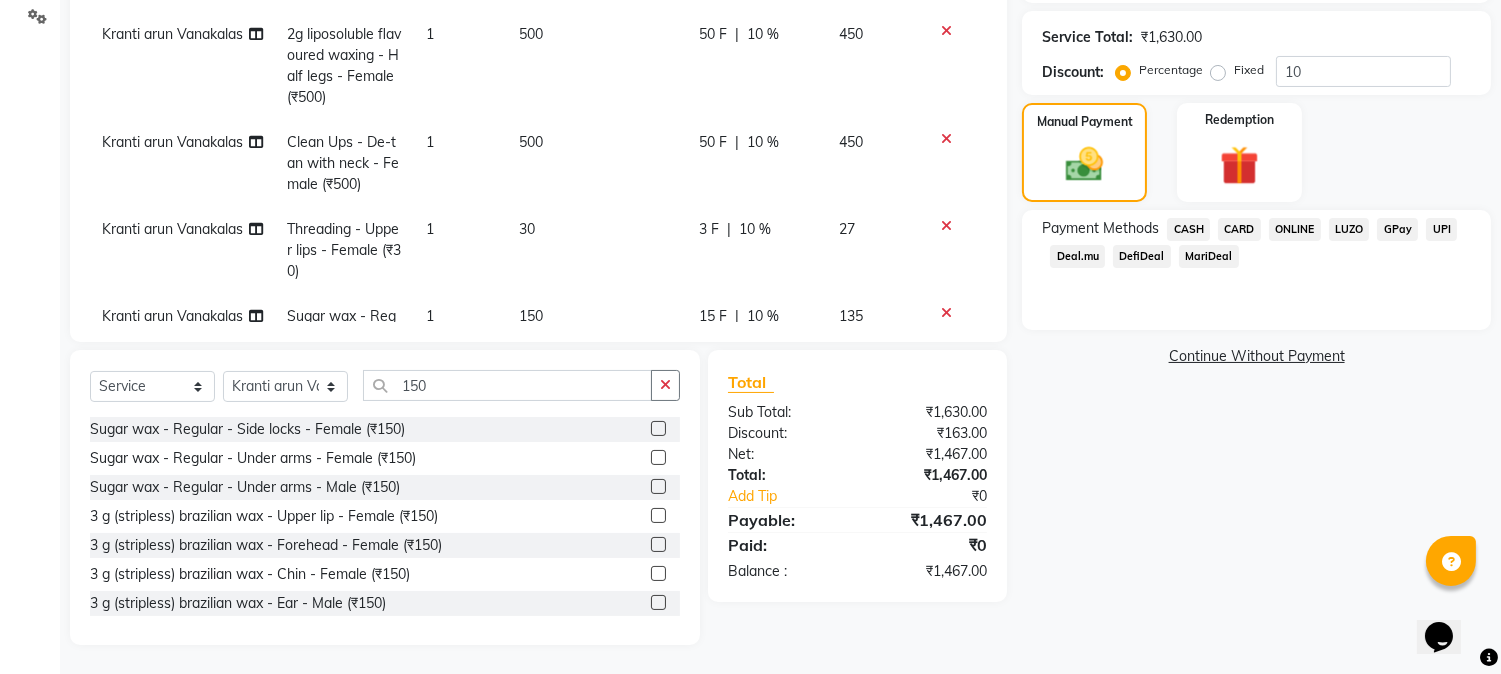 click on "ONLINE" 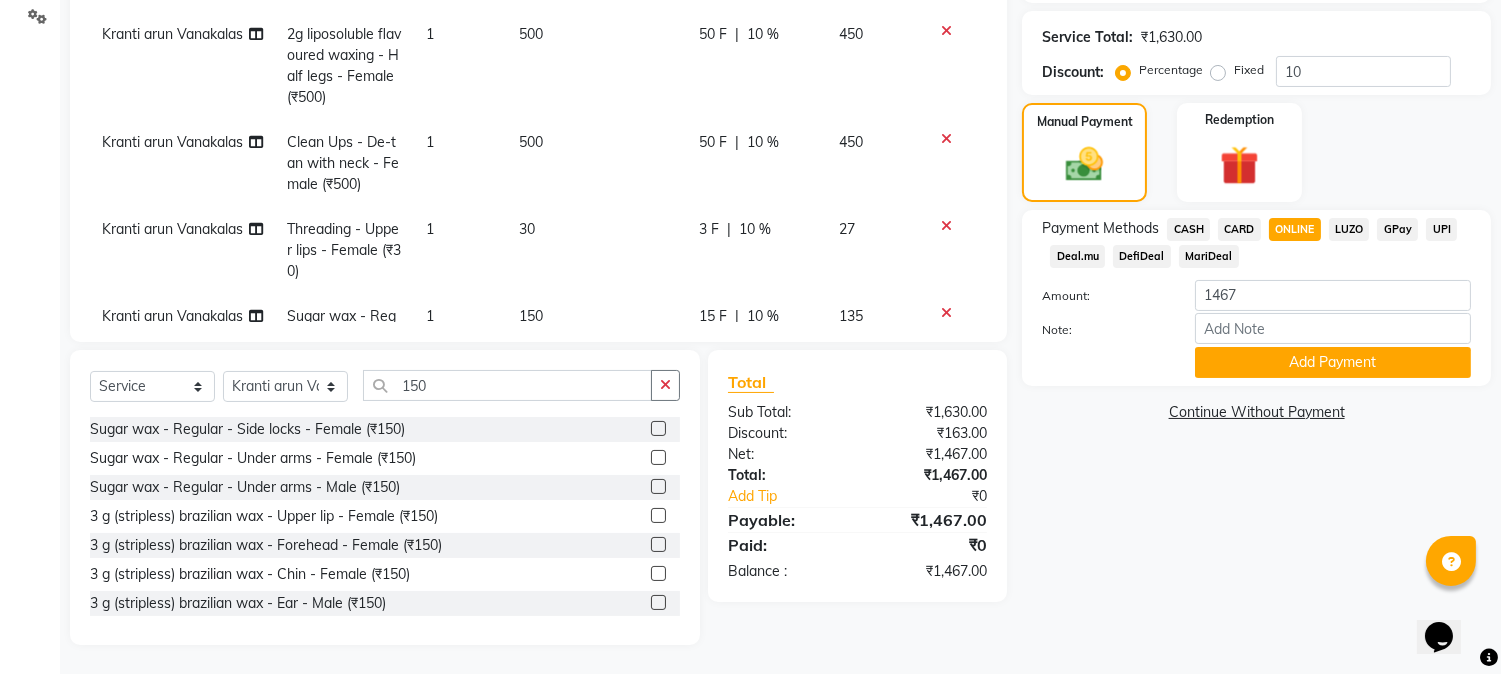 click on "Payment Methods  CASH   CARD   ONLINE   LUZO   GPay   UPI   Deal.mu   DefiDeal   MariDeal  Amount: 1467 Note: Add Payment" 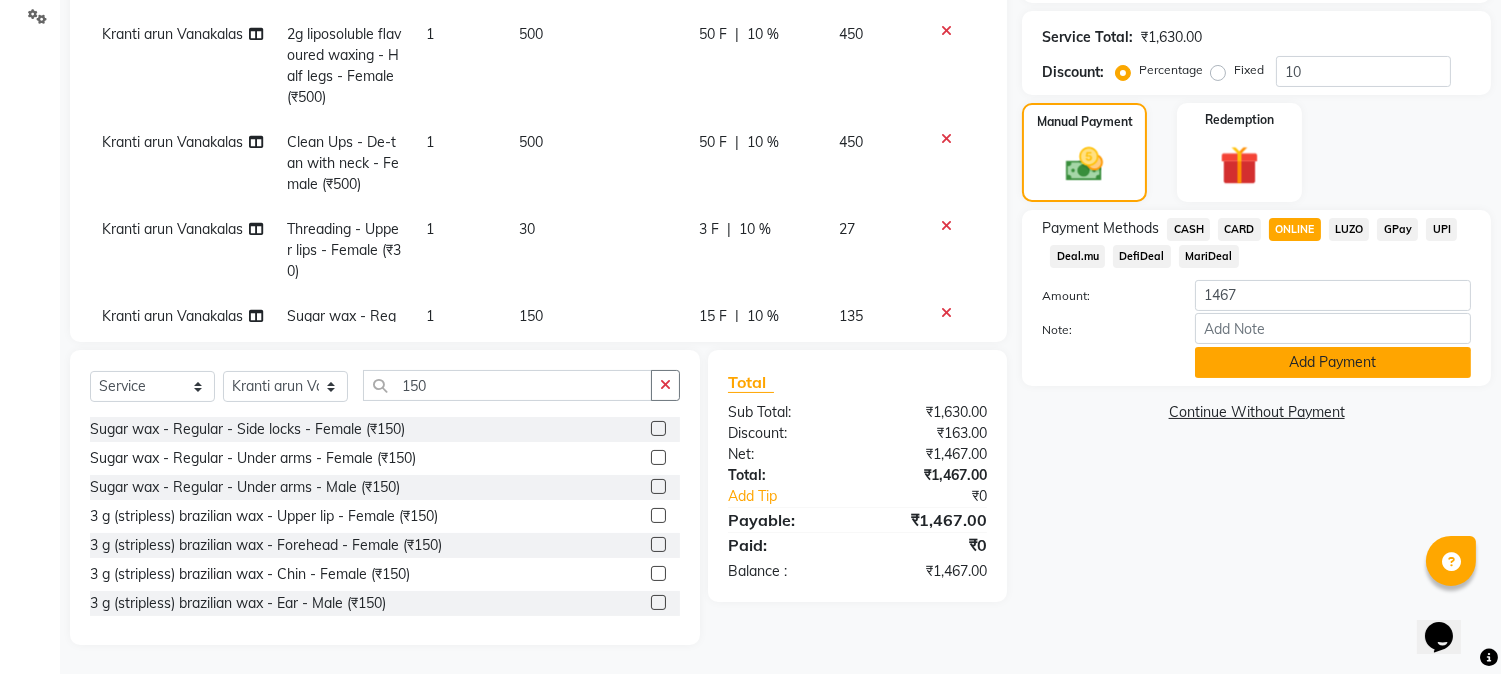click on "Add Payment" 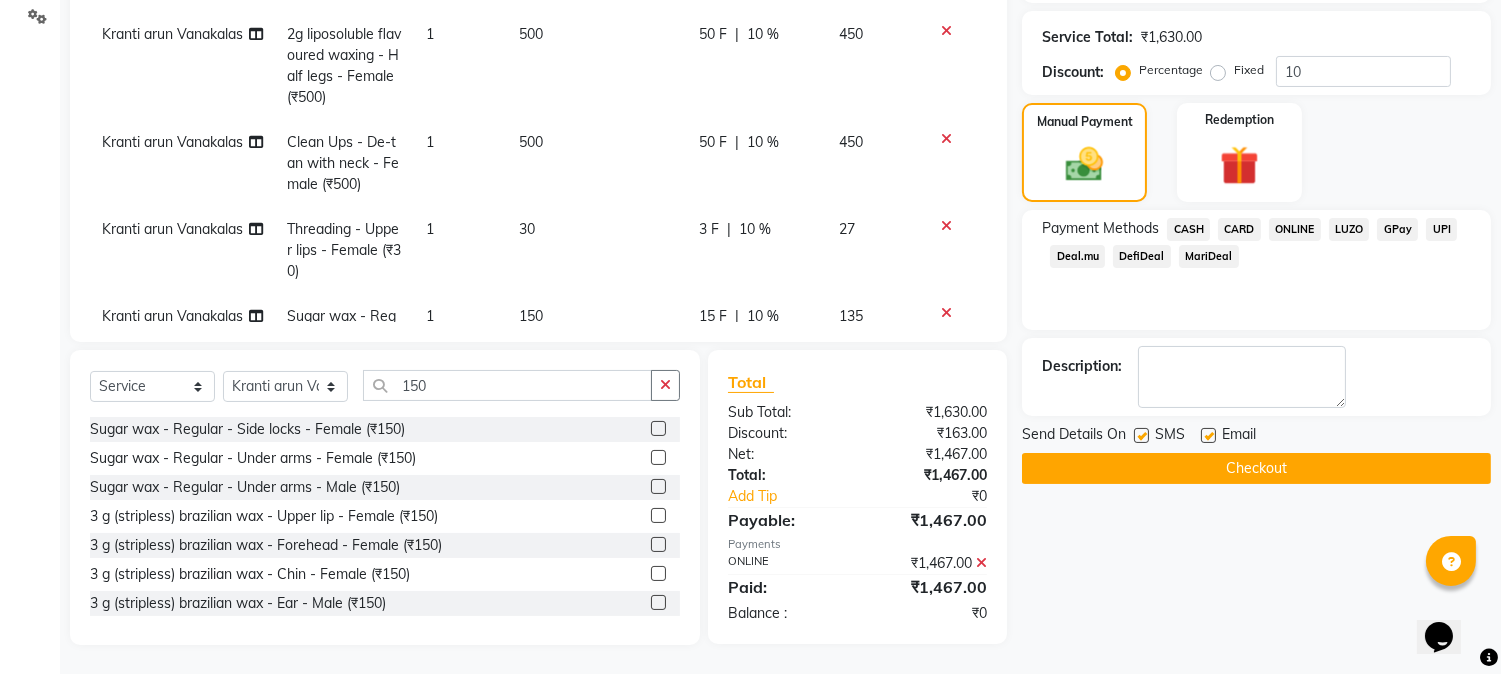 click on "Name: [NAME]  Membership: end on [DATE] Total Visits:  [NUMBER] Card on file:  [NUMBER] Last Visit:   [DATE] Points:   [NUMBER]  Apply Discount Select Membership → Membership [NUMBER] Coupon Code Apply Service Total:  [CURRENCY][AMOUNT]  Discount:  Percentage   Fixed  [NUMBER] Manual Payment Redemption Payment Methods  CASH   CARD   ONLINE   LUZO   GPay   UPI   Deal.mu   DefiDeal   MariDeal  Description:                  Send Details On SMS Email  Checkout" 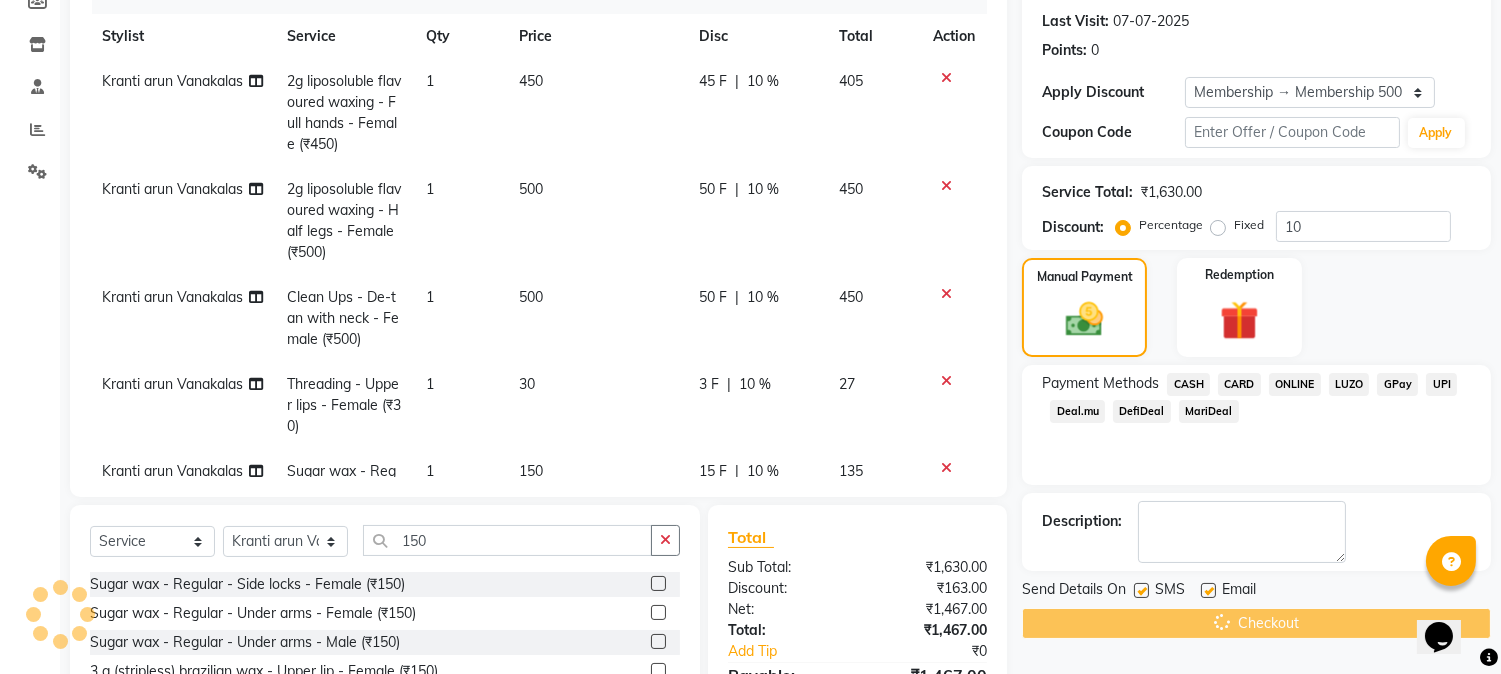 scroll, scrollTop: 93, scrollLeft: 0, axis: vertical 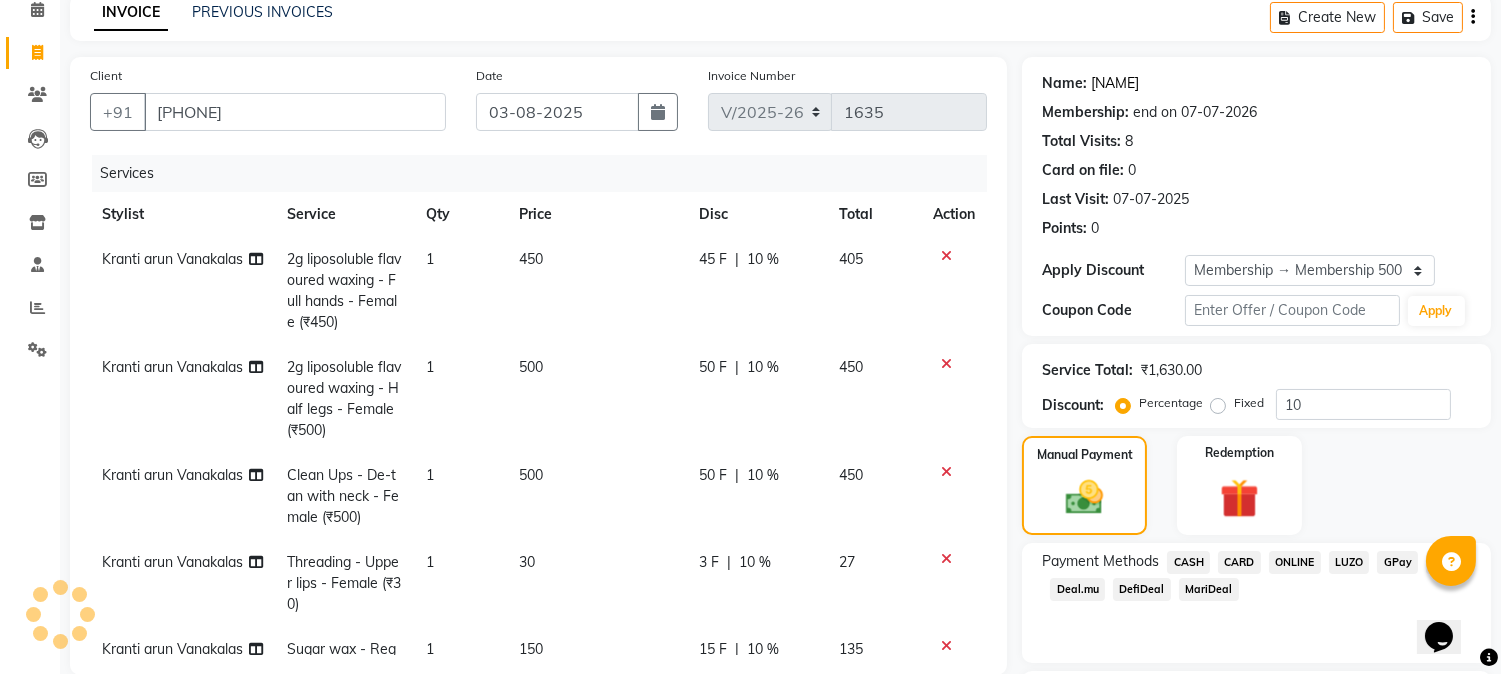click on "[NAME]" 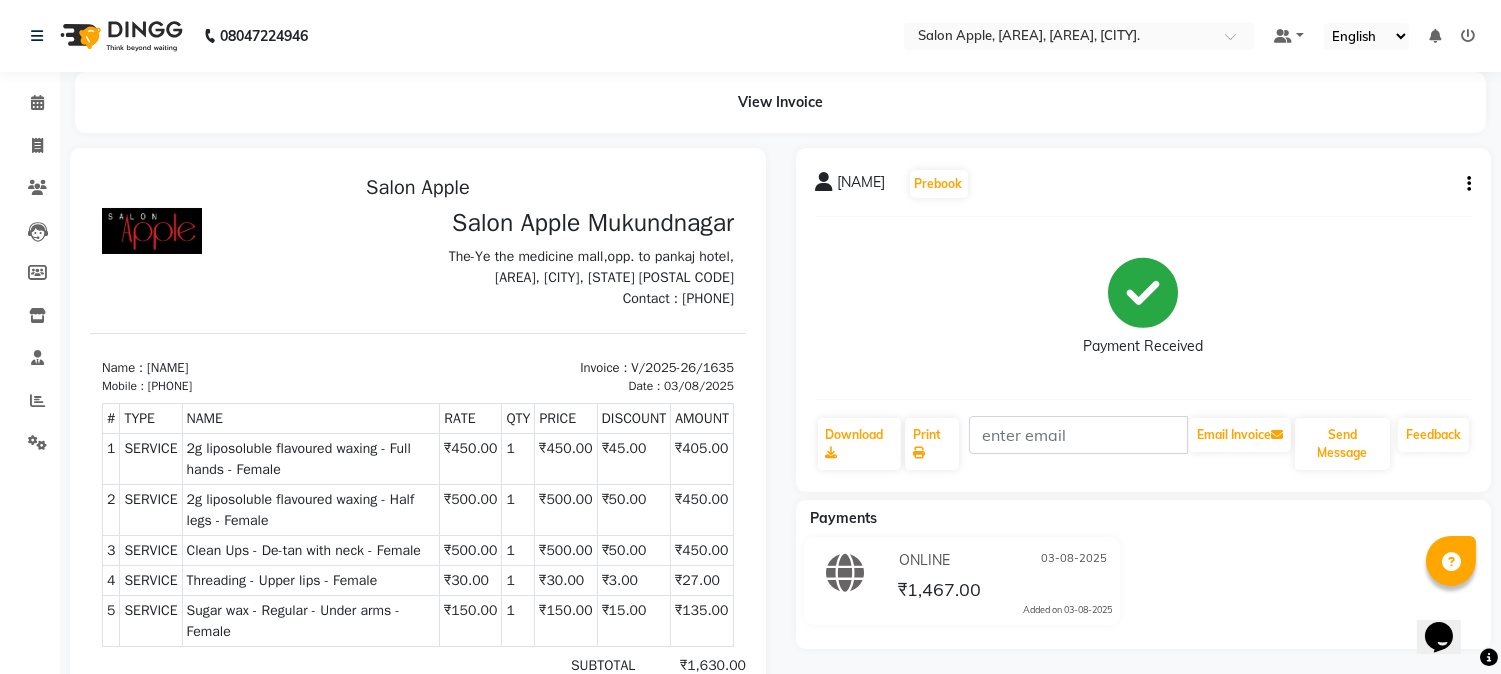 scroll, scrollTop: 15, scrollLeft: 0, axis: vertical 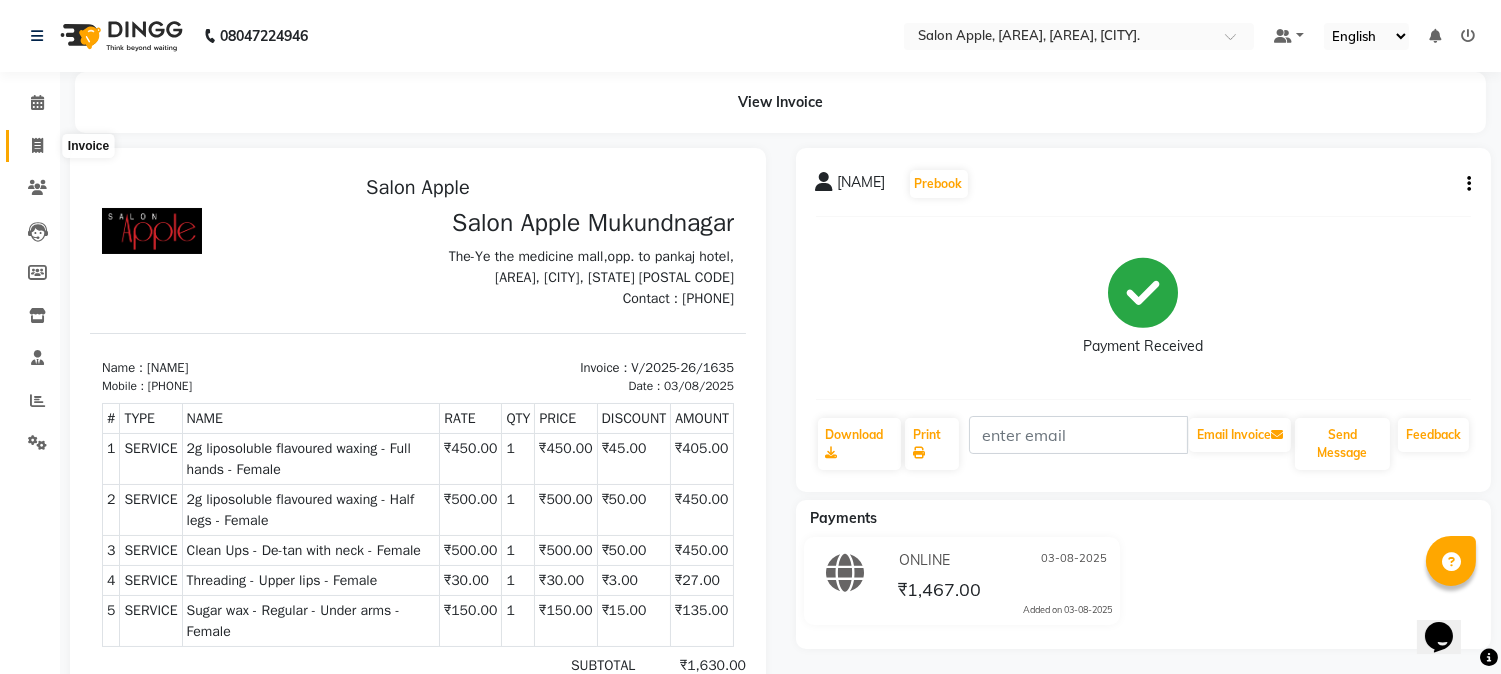 click 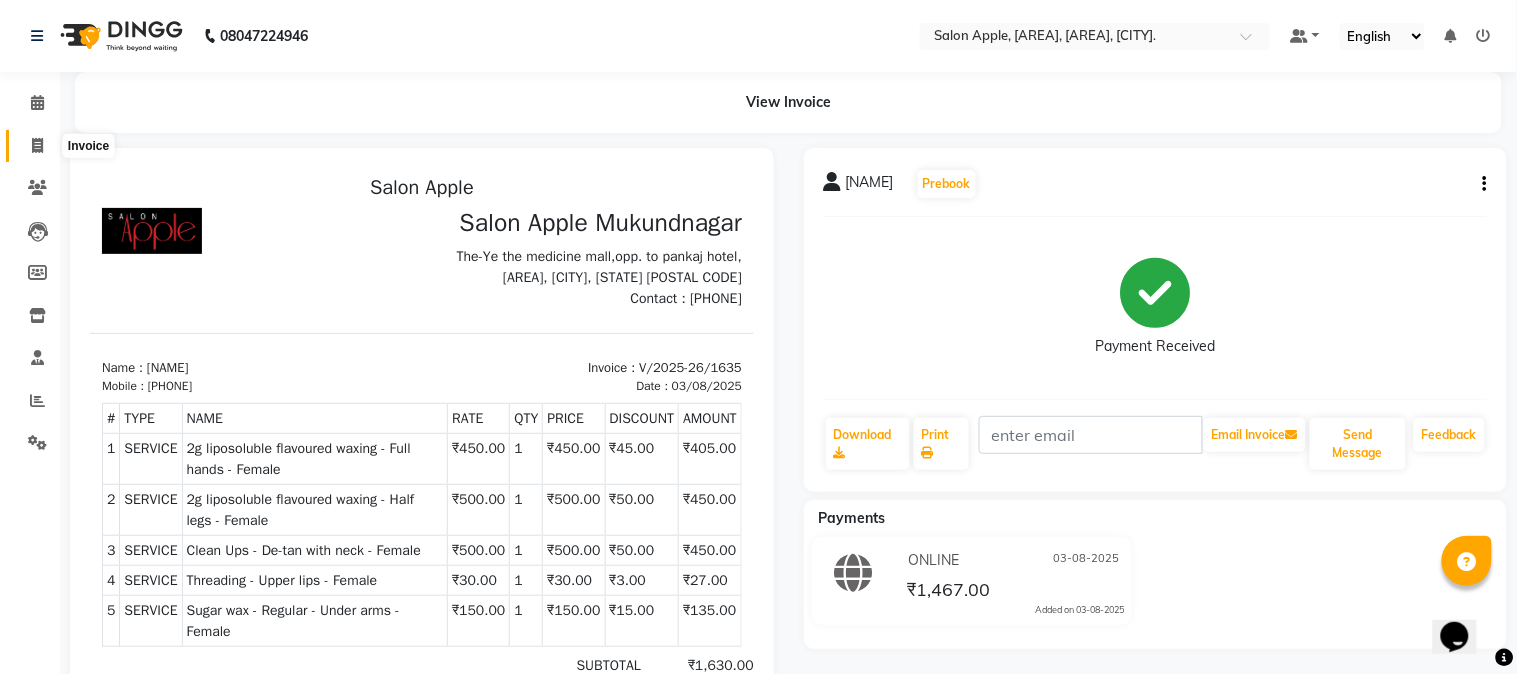 select on "4128" 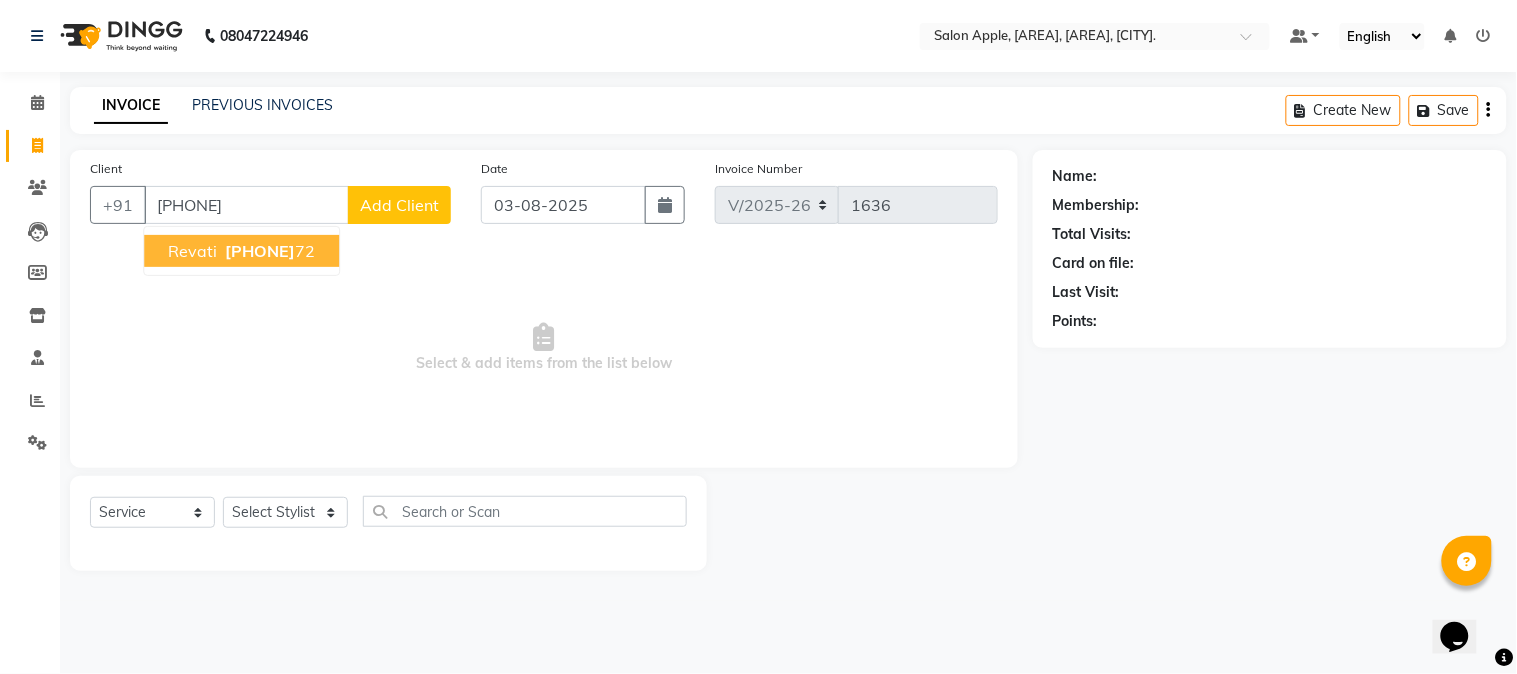 click on "[NAME]   [PHONE]" at bounding box center [241, 251] 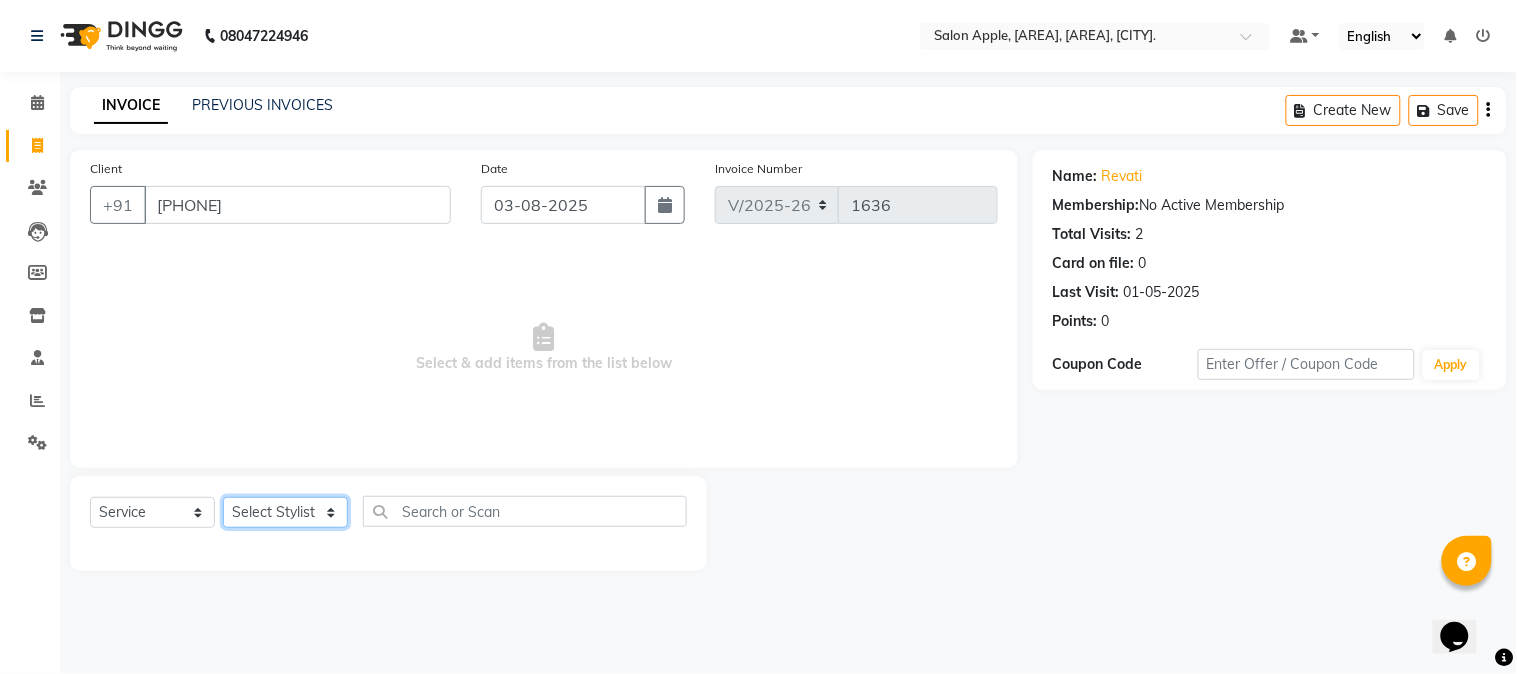 click on "Select Stylist [FIRST] [MIDDLE] [LAST]  Arohi Kranti arun Vanakalas Nikita Harshawardhan Padekar  Payal Darekar Reception Rohan" 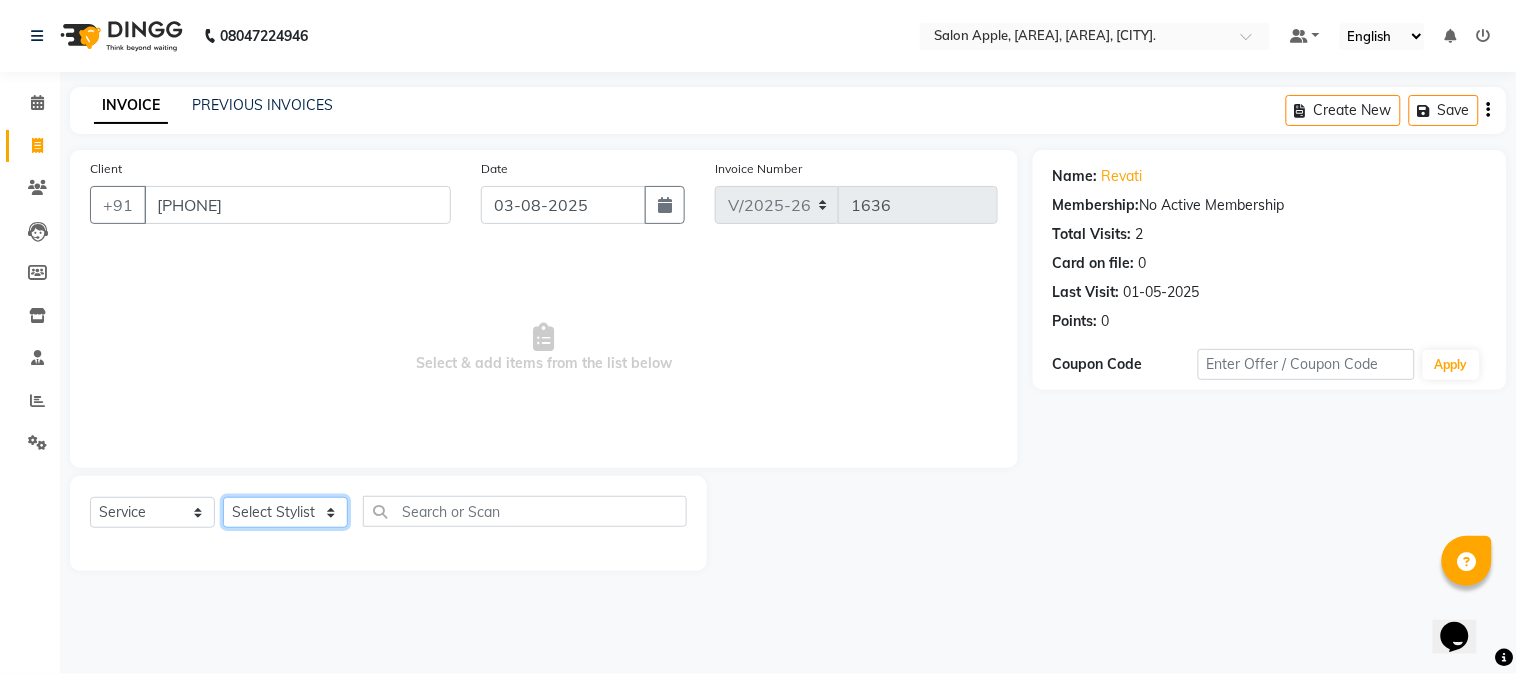 select on "46529" 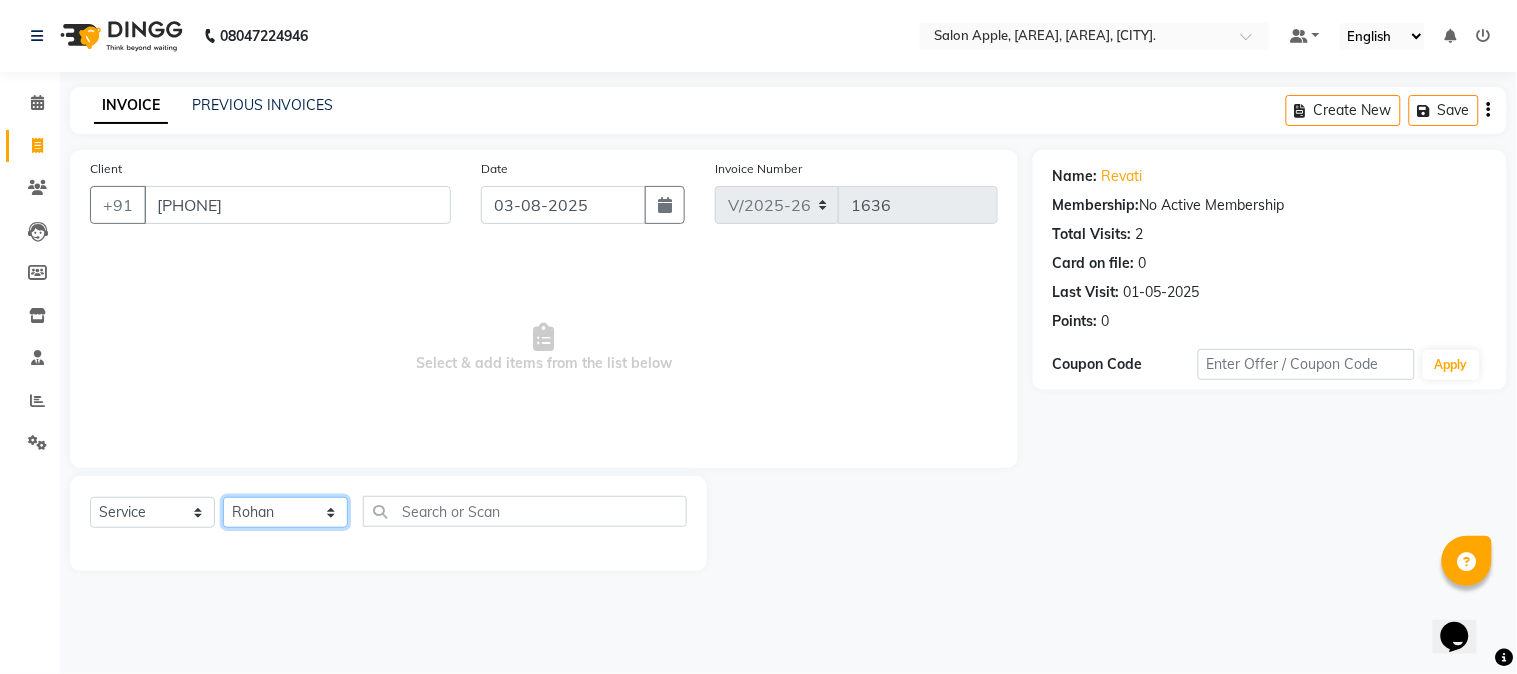 click on "Select Stylist [FIRST] [MIDDLE] [LAST]  Arohi Kranti arun Vanakalas Nikita Harshawardhan Padekar  Payal Darekar Reception Rohan" 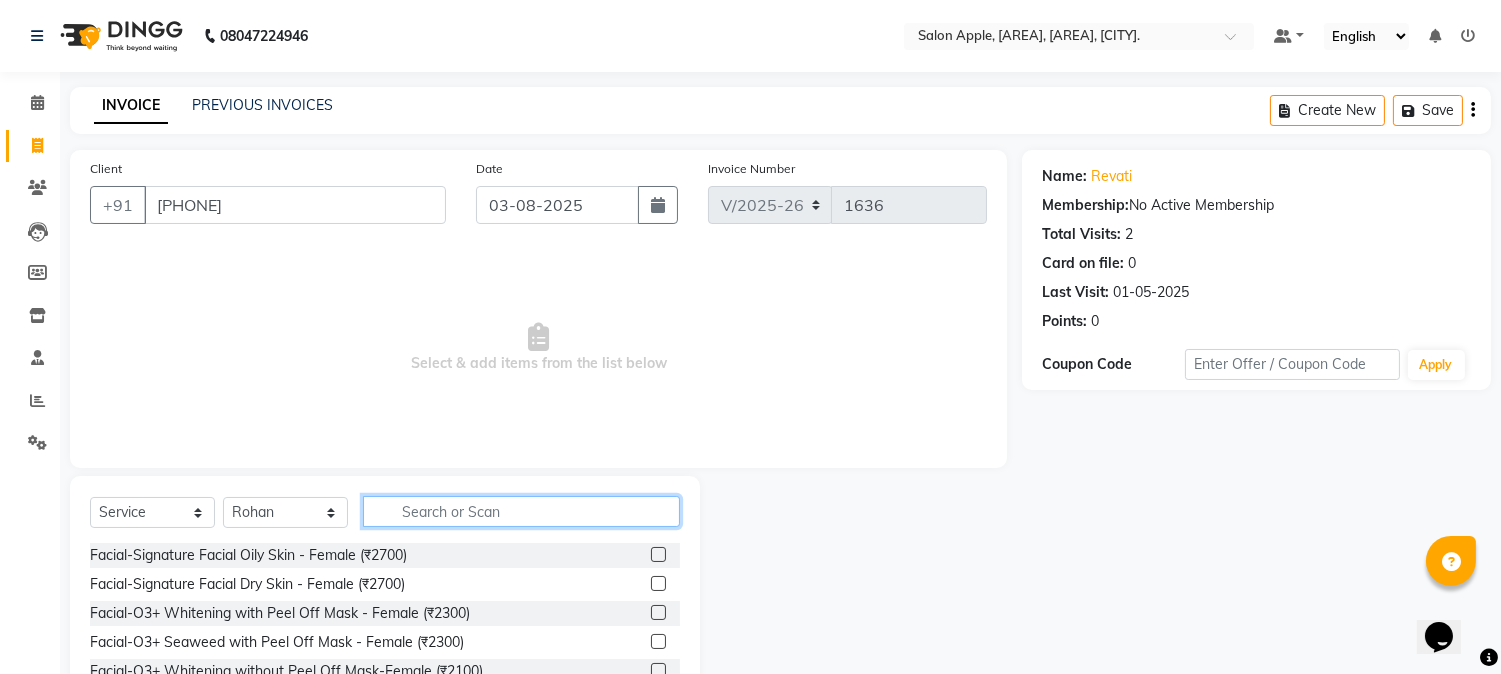 click 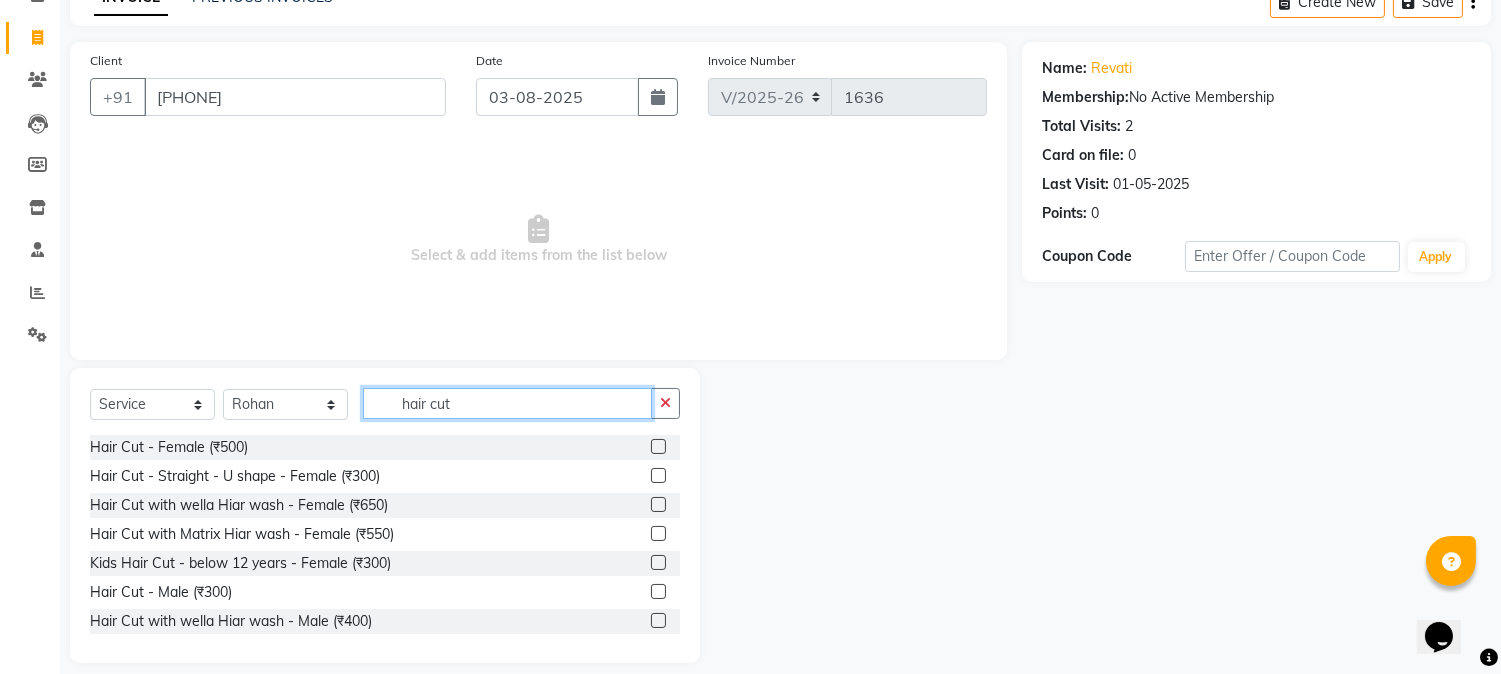scroll, scrollTop: 126, scrollLeft: 0, axis: vertical 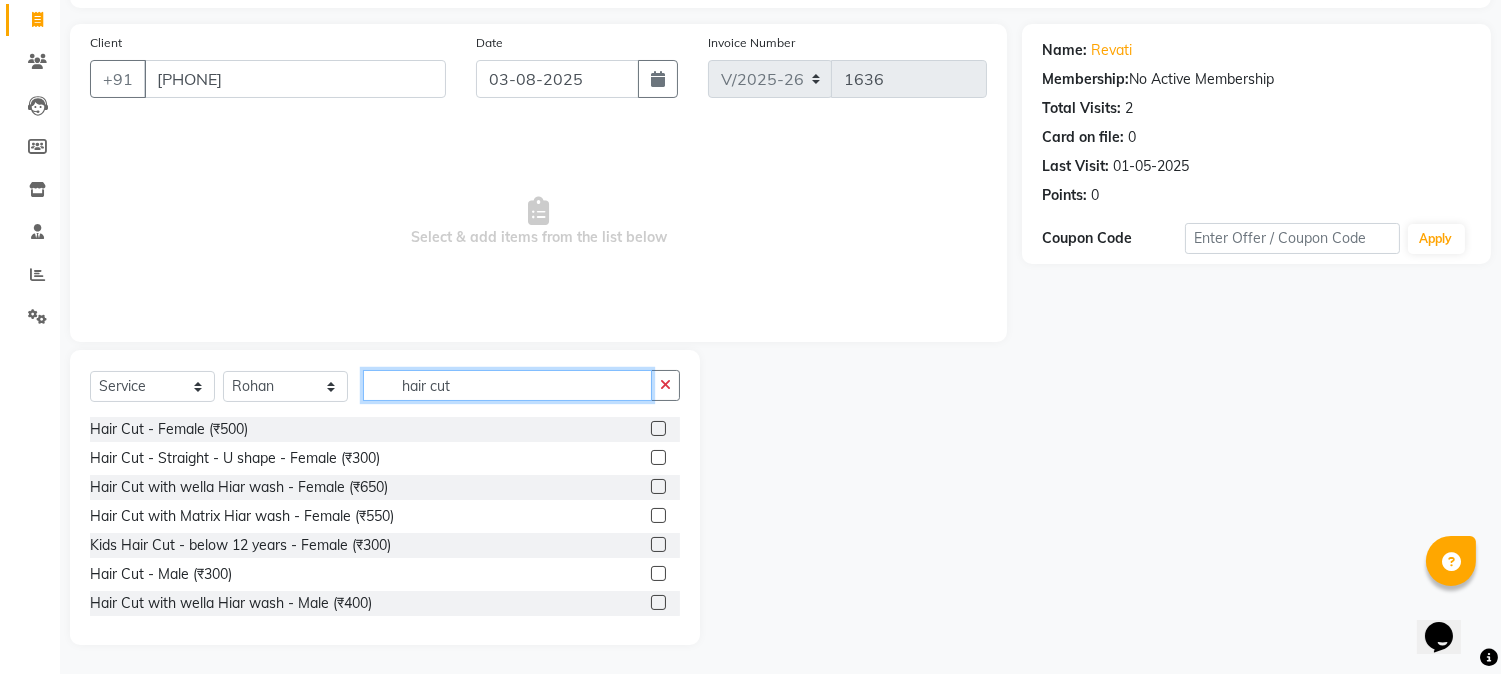 type on "hair cut" 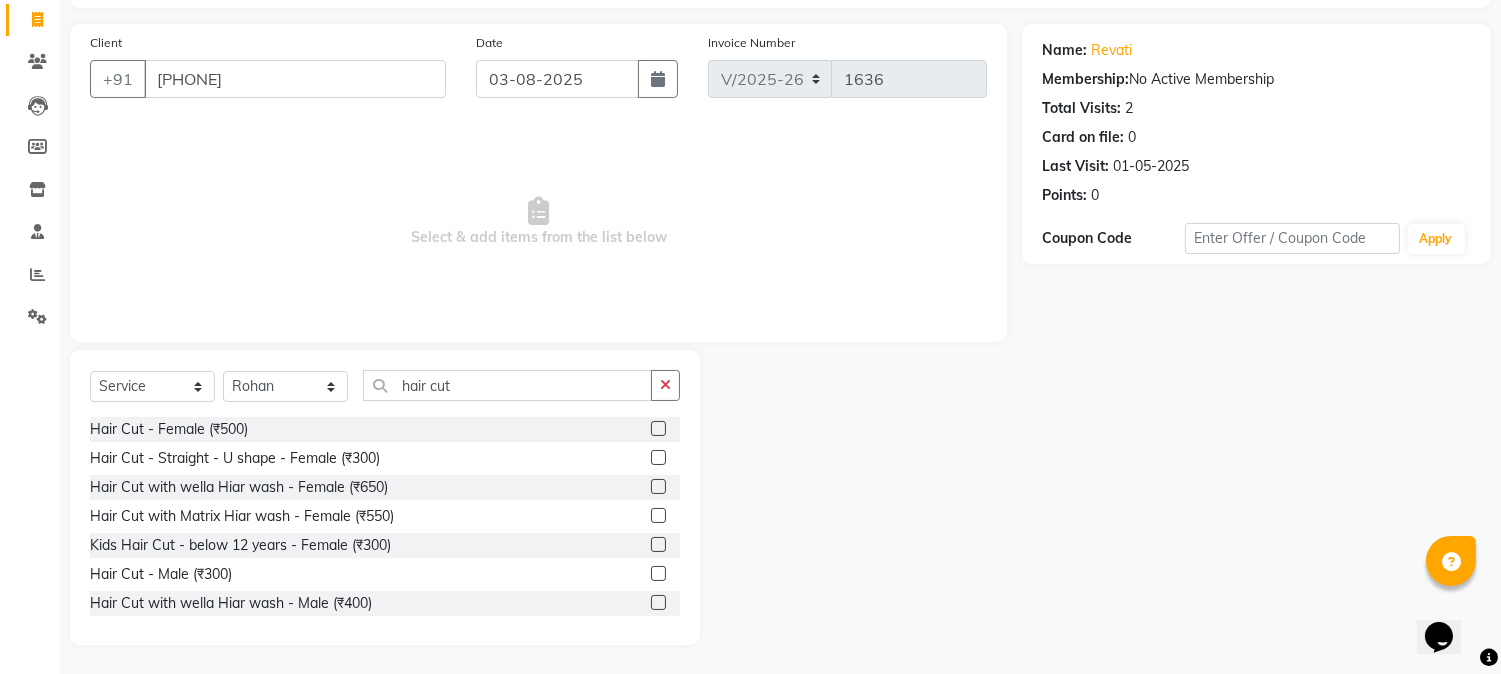 click 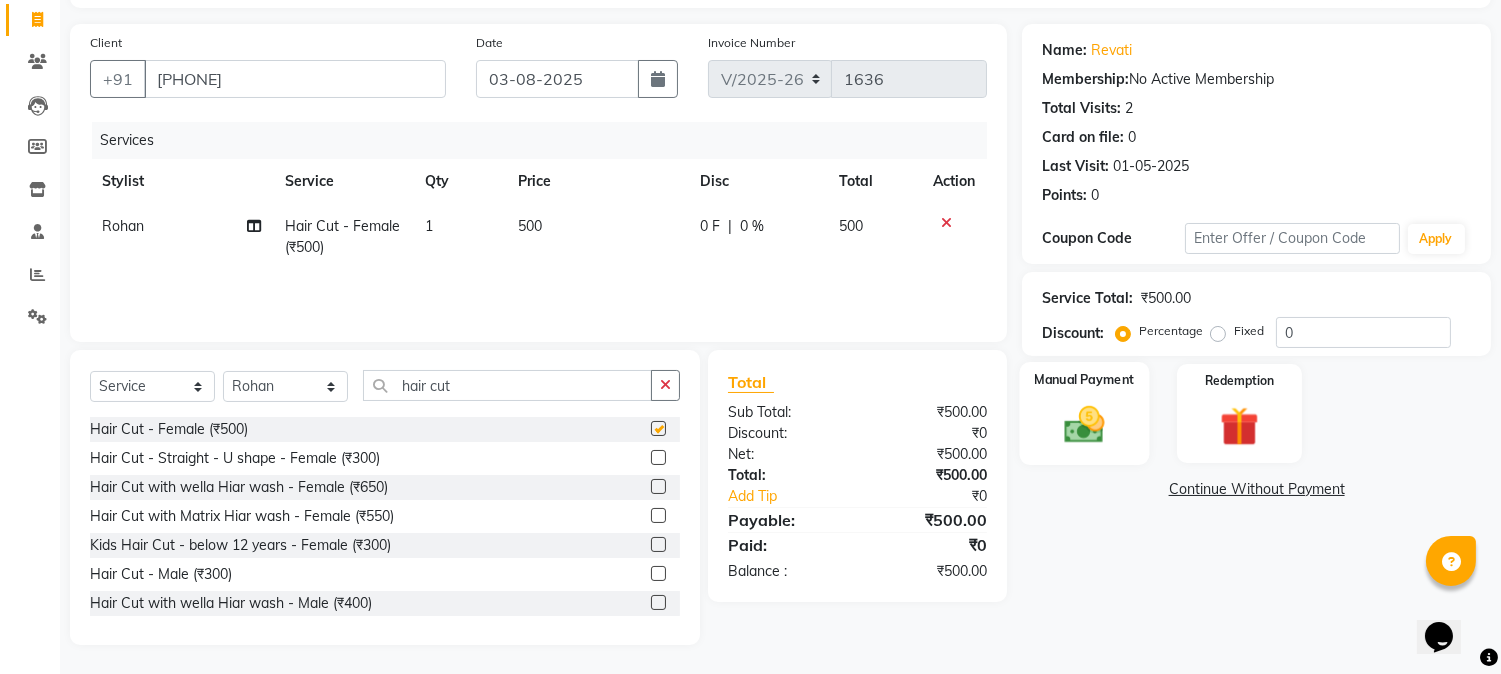 checkbox on "false" 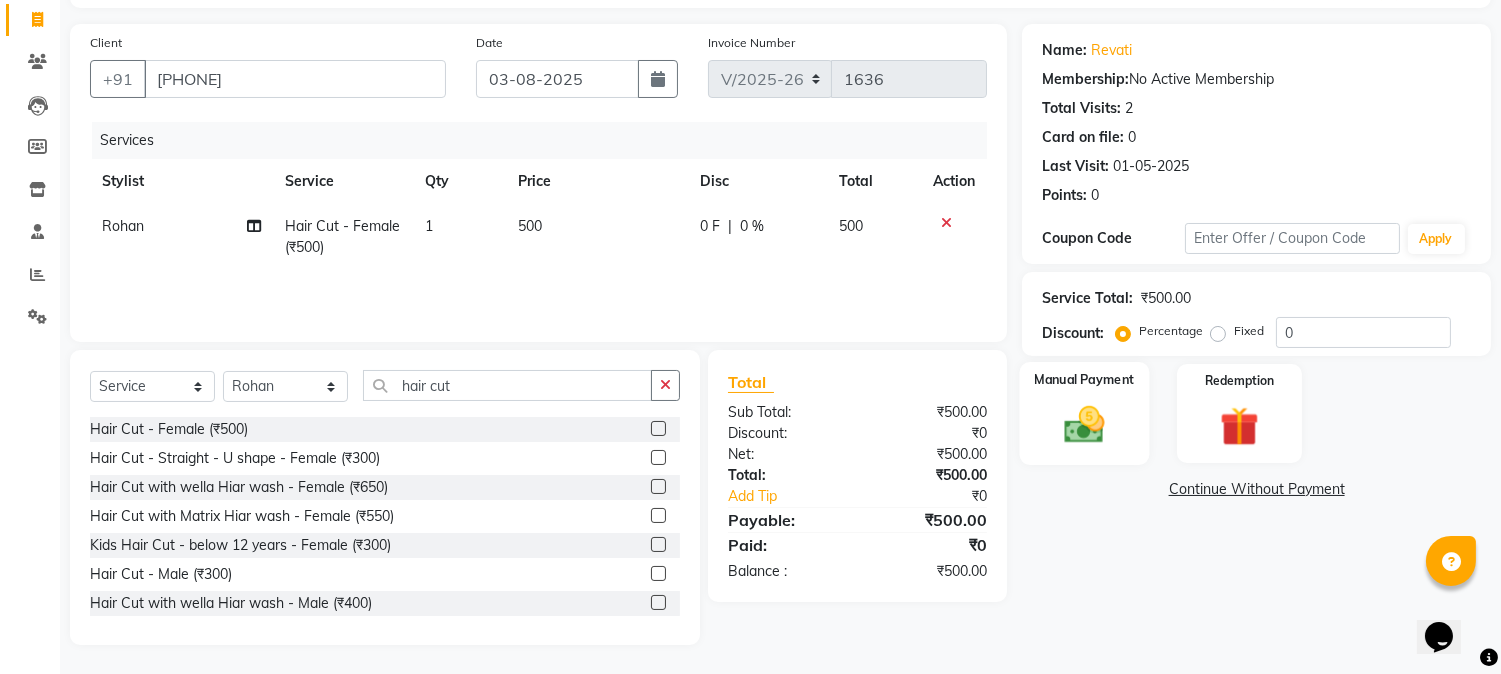 click 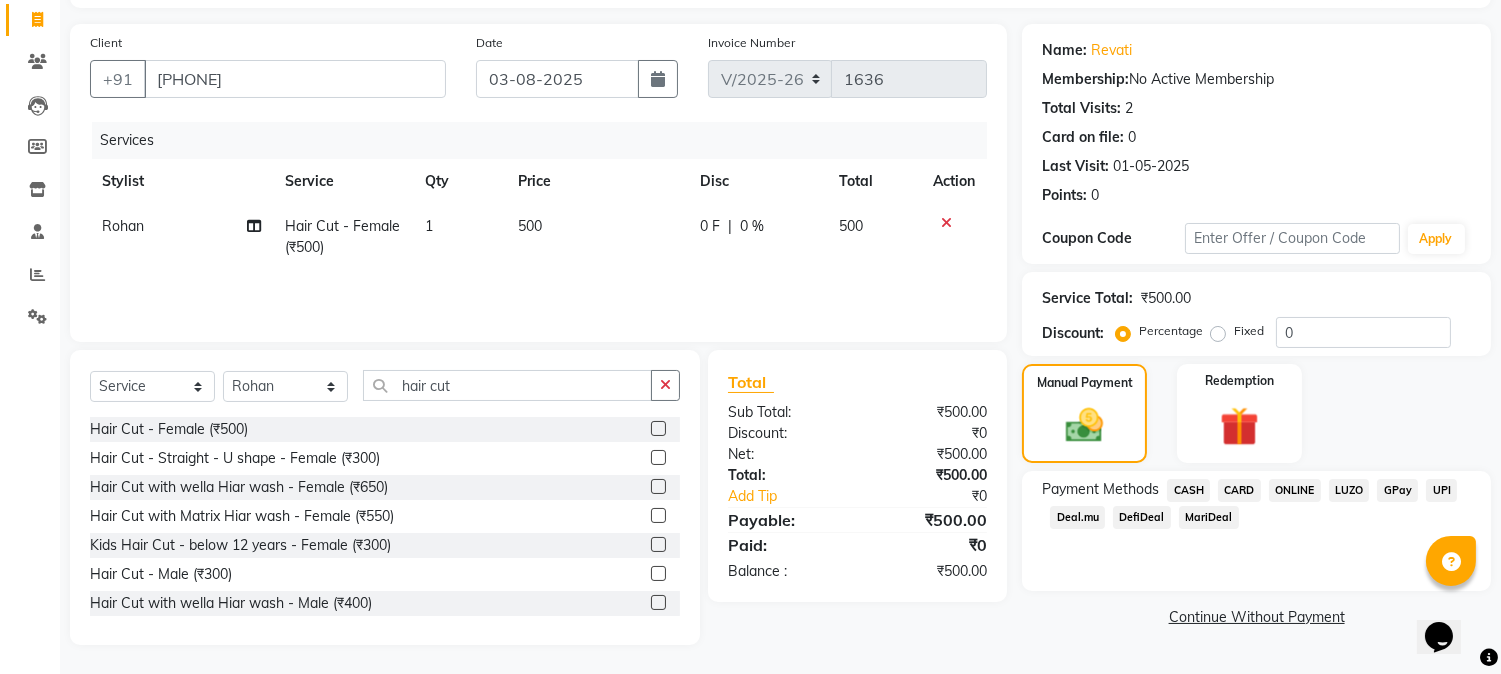 click on "ONLINE" 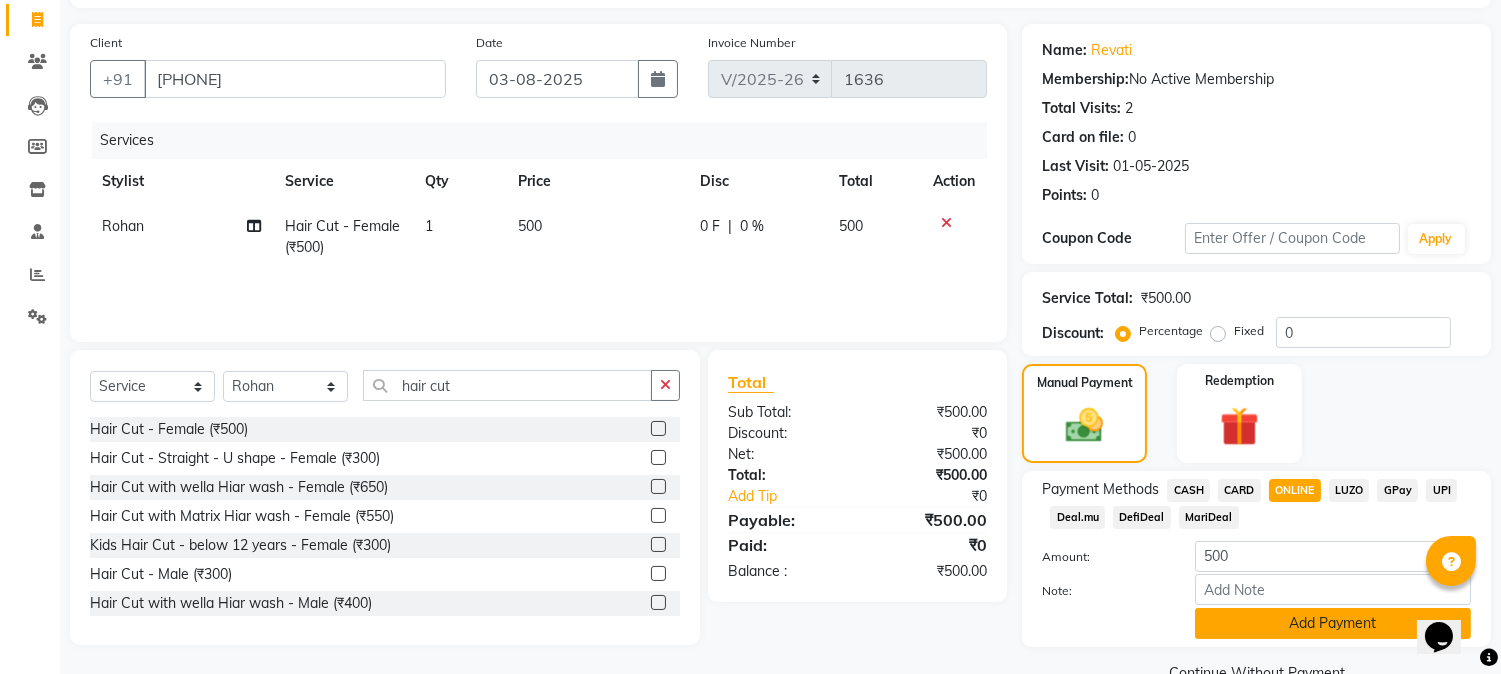 click on "Add Payment" 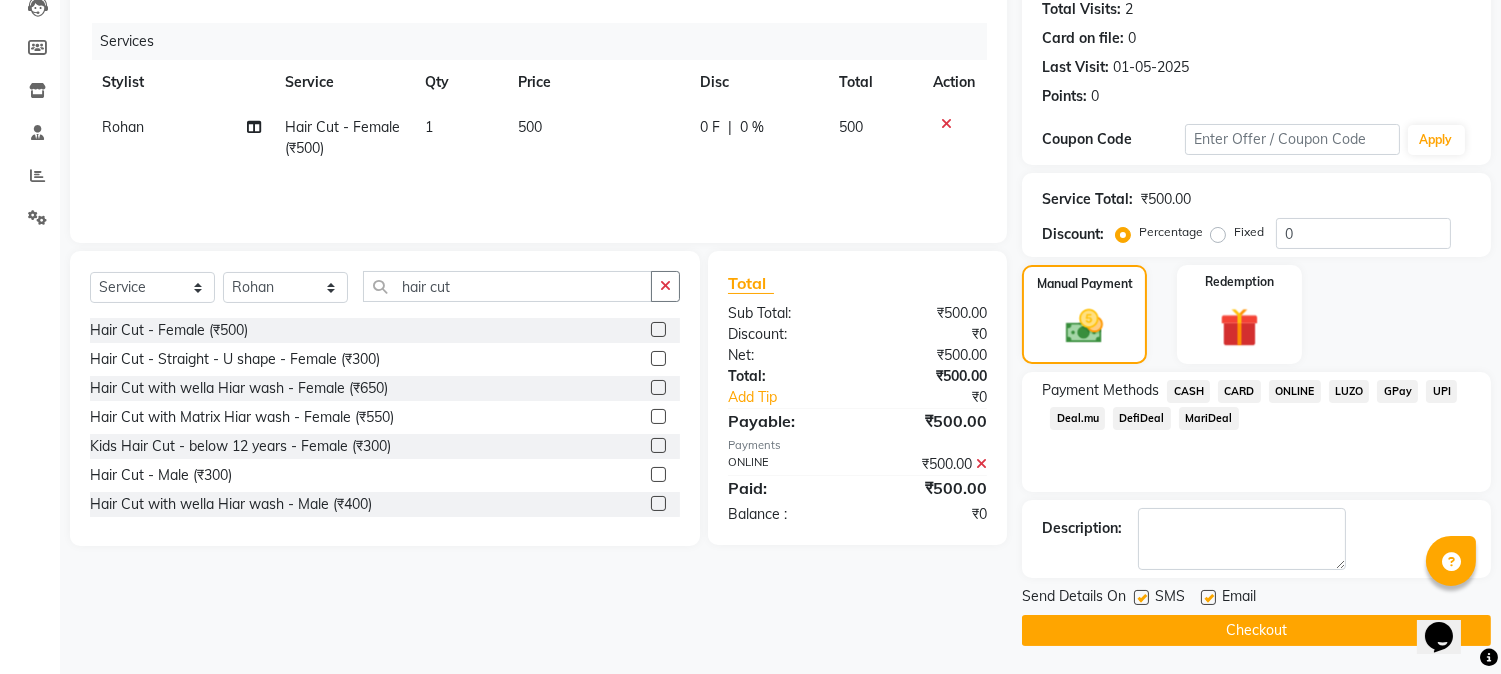 click on "Checkout" 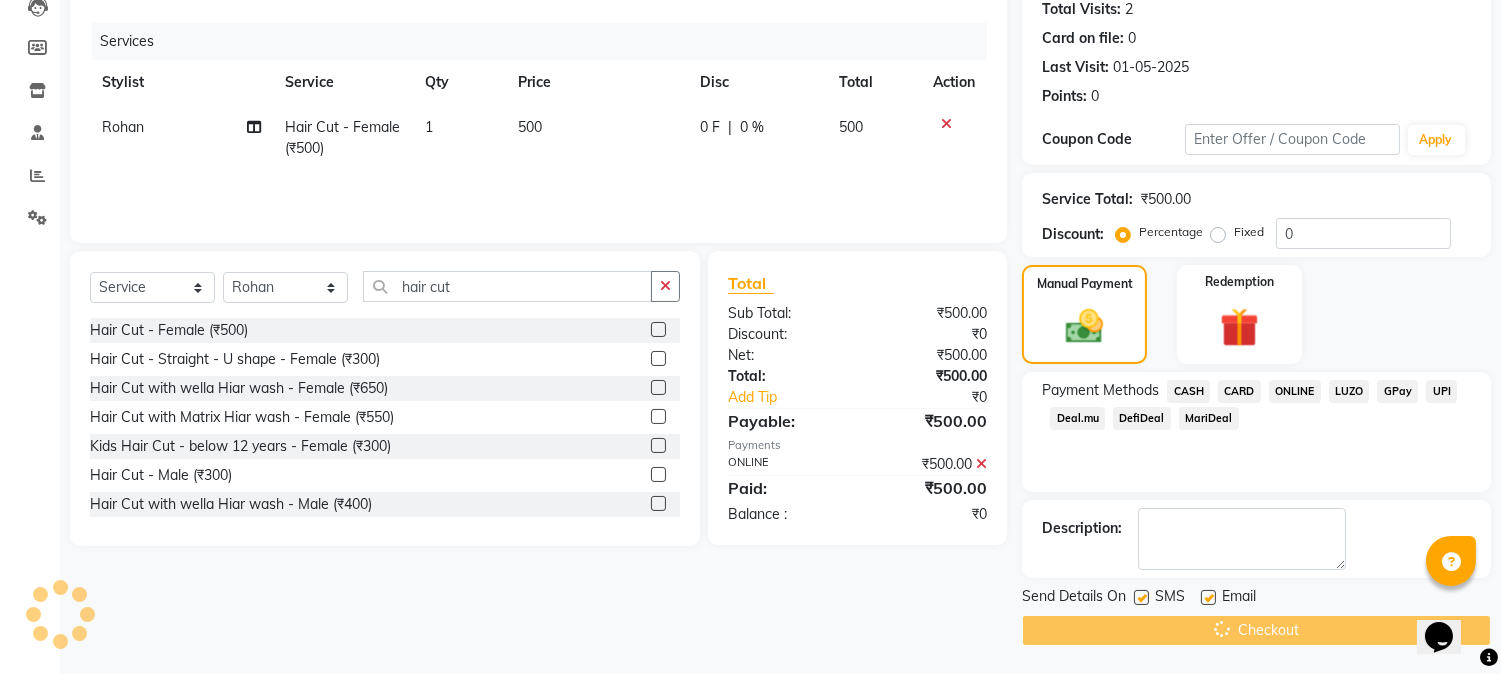 scroll, scrollTop: 120, scrollLeft: 0, axis: vertical 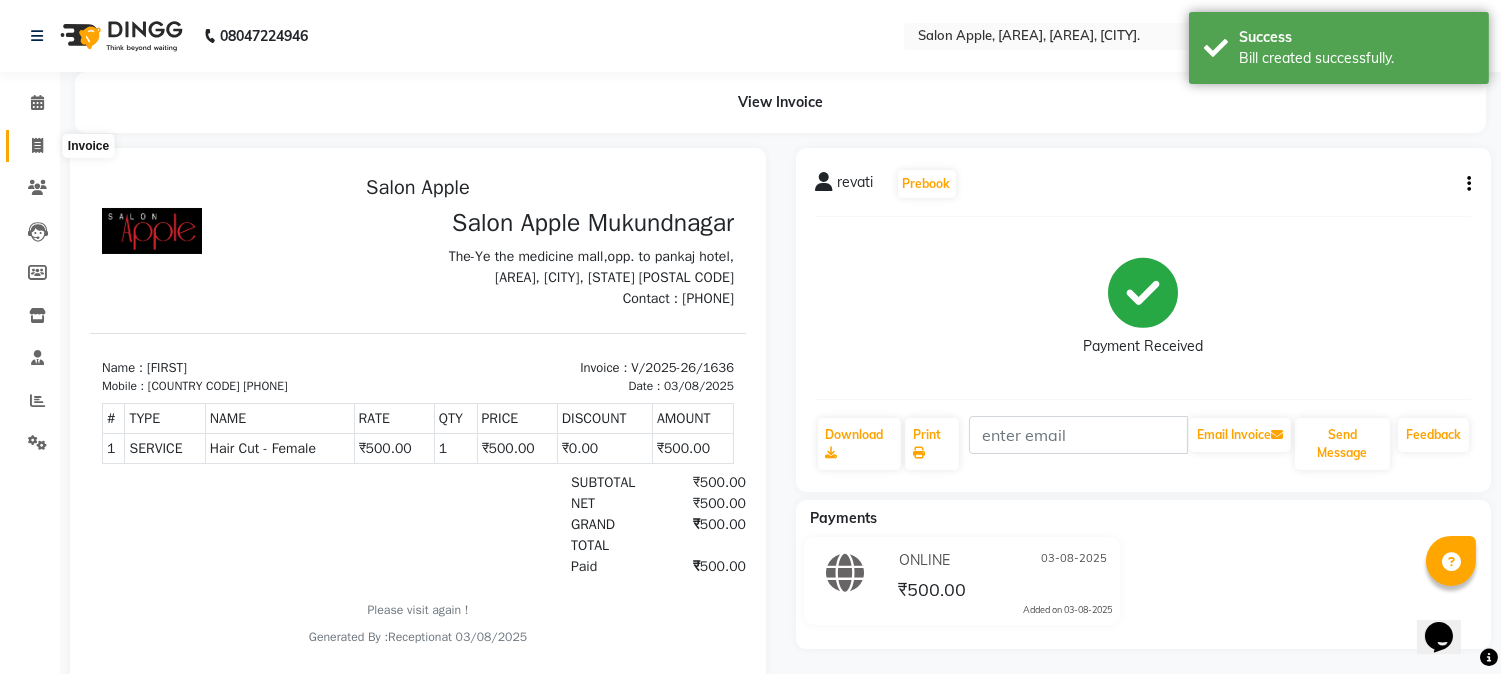 click 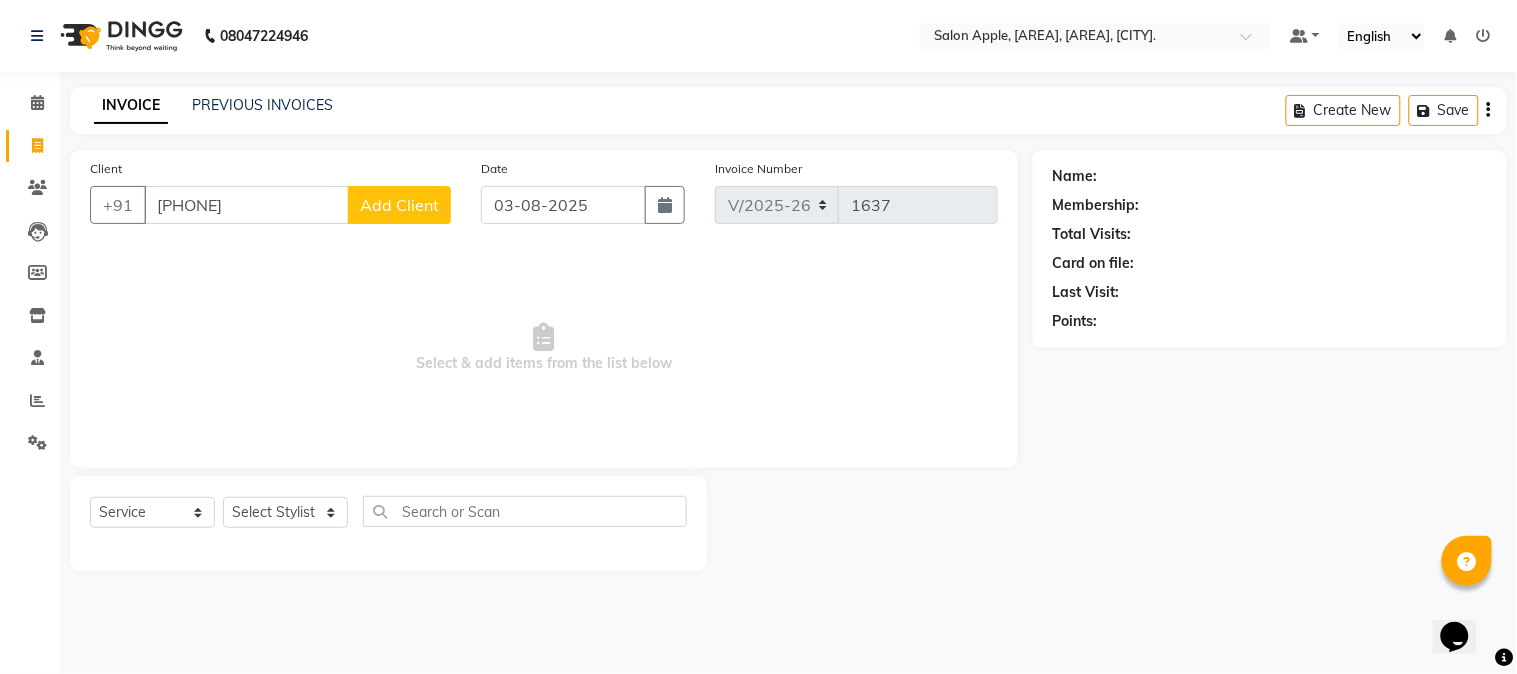 type on "[PHONE]" 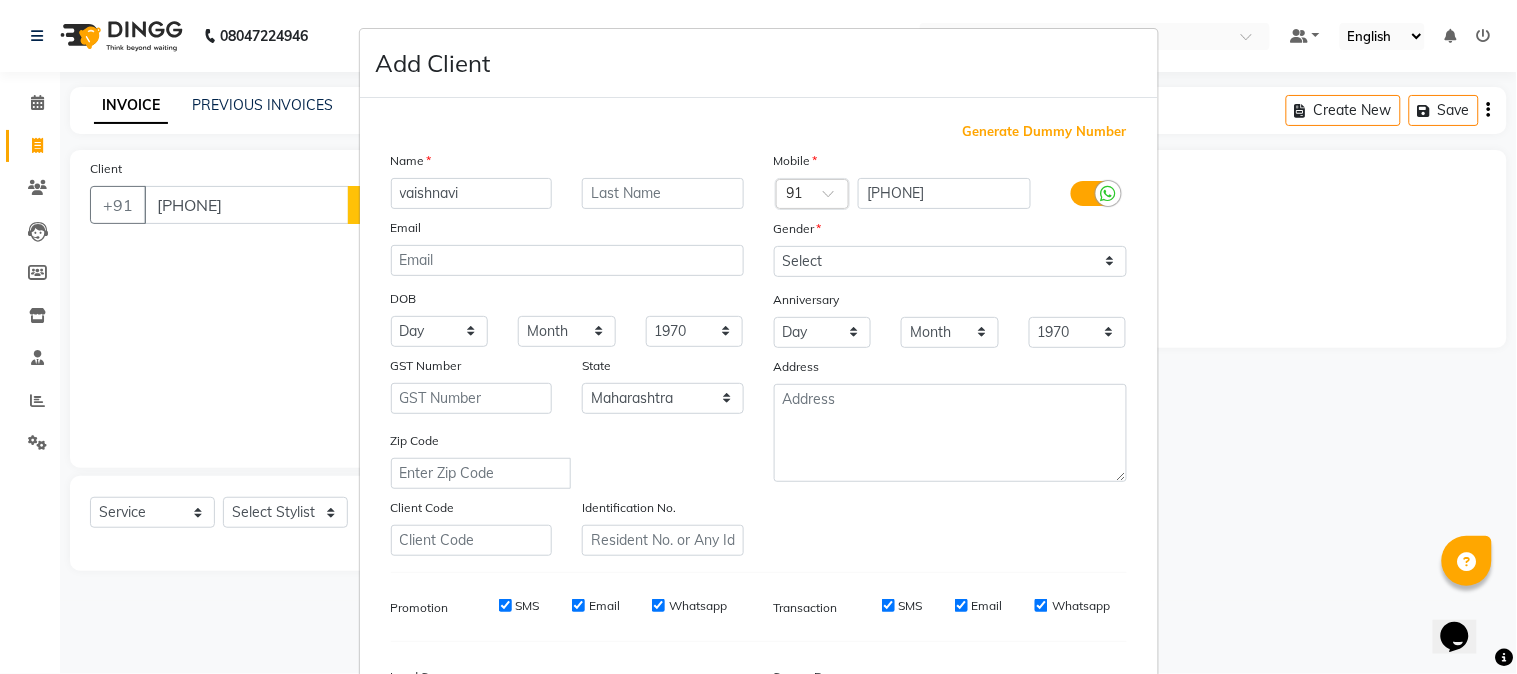 type on "vaishnavi" 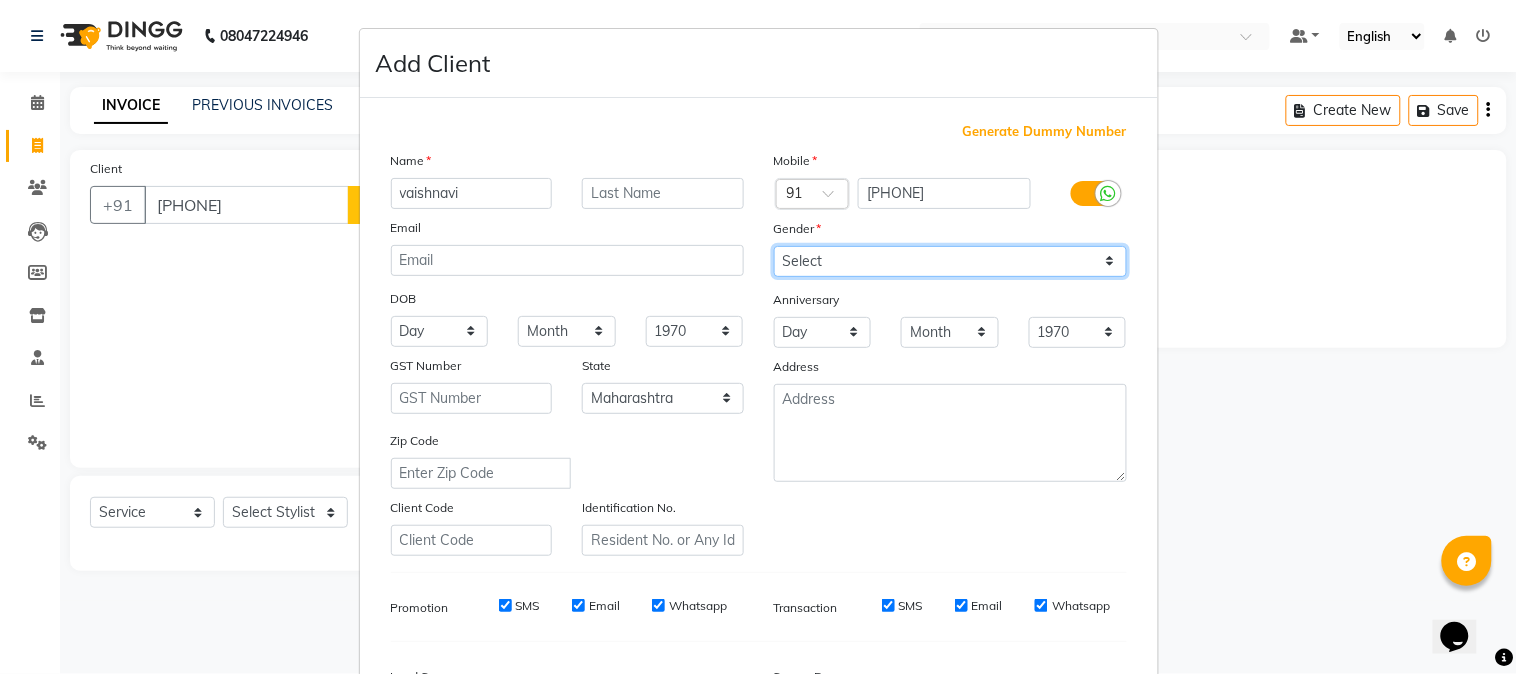 click on "Select Male Female Other Prefer Not To Say" at bounding box center [950, 261] 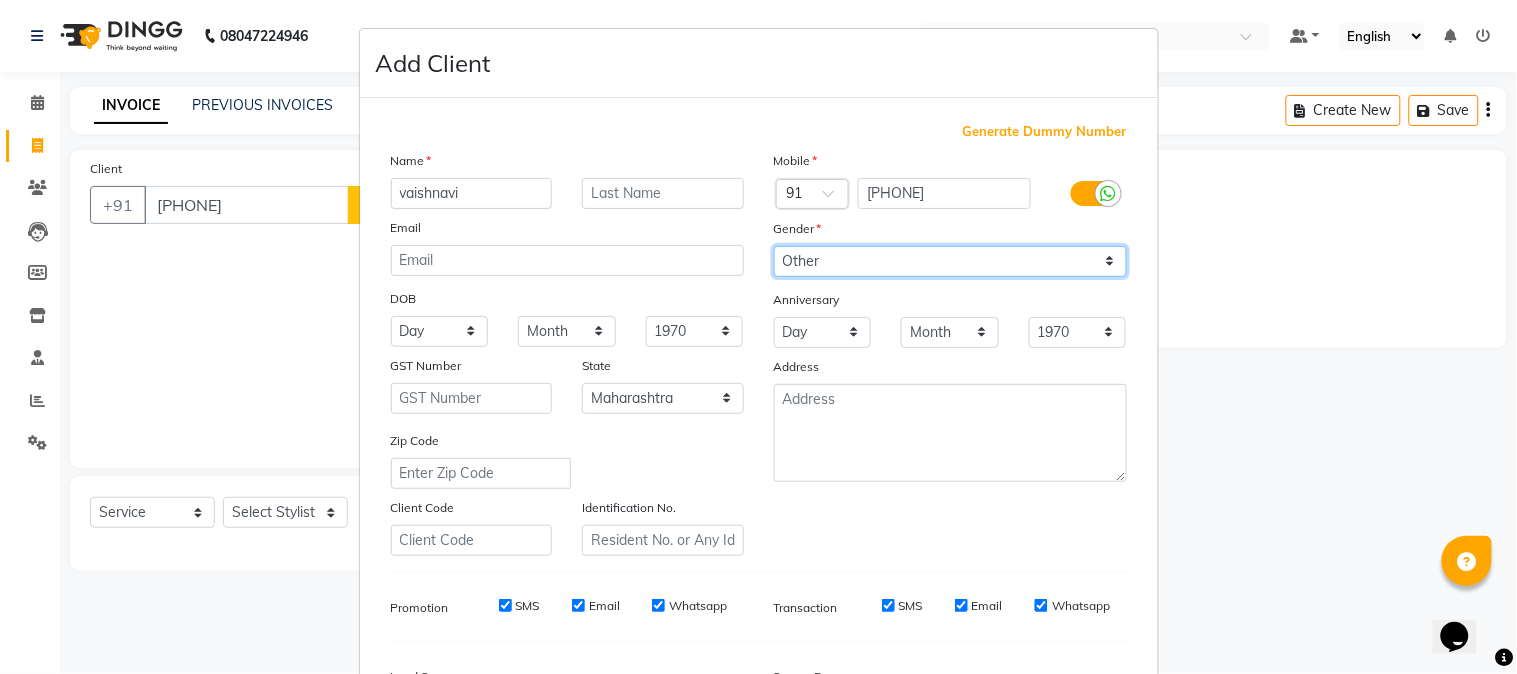 click on "Select Male Female Other Prefer Not To Say" at bounding box center (950, 261) 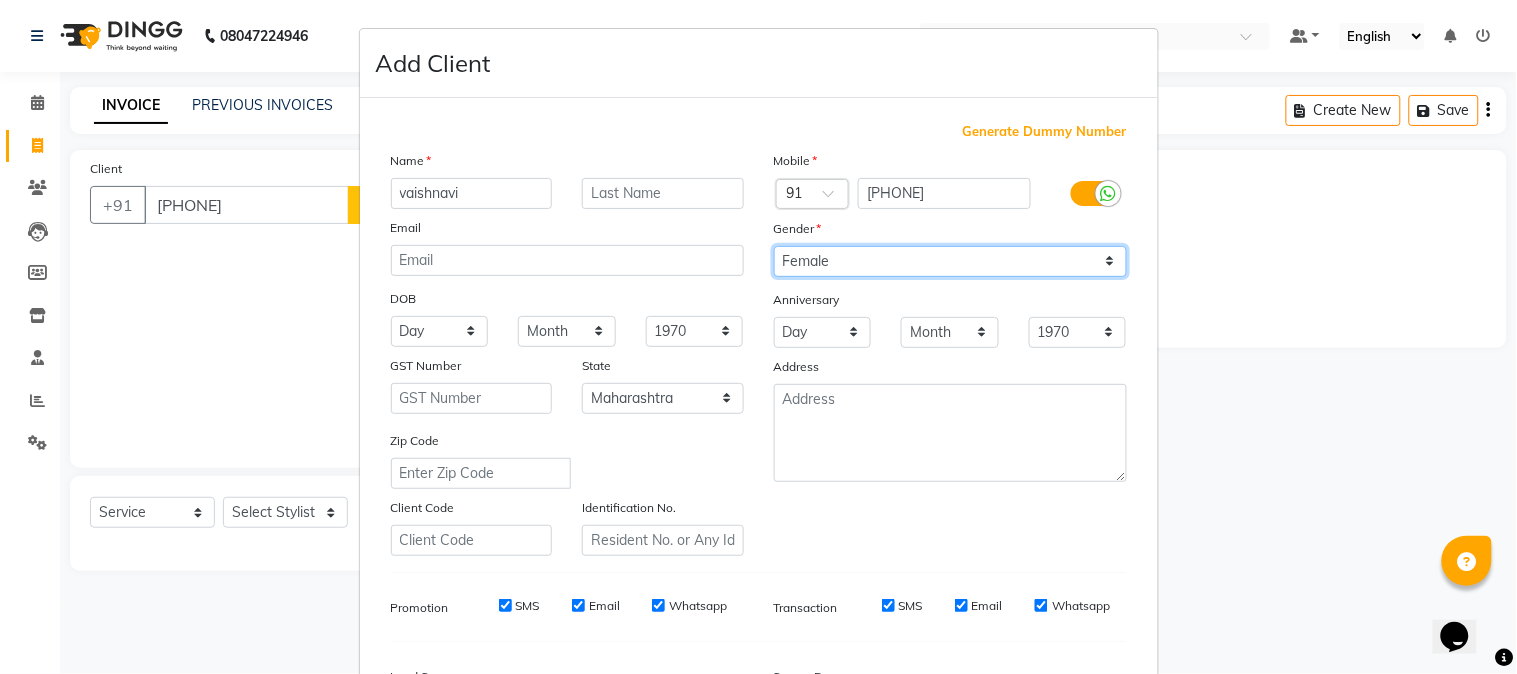 click on "Select Male Female Other Prefer Not To Say" at bounding box center [950, 261] 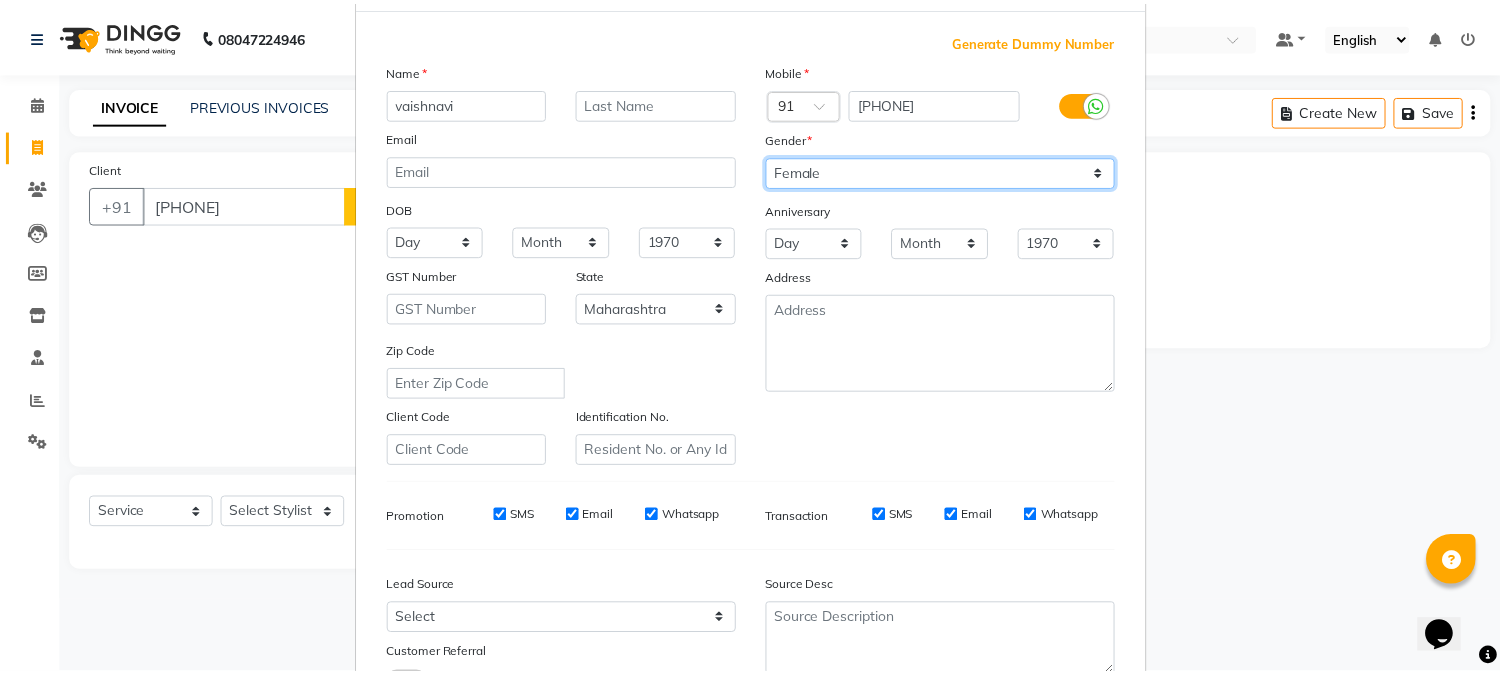scroll, scrollTop: 250, scrollLeft: 0, axis: vertical 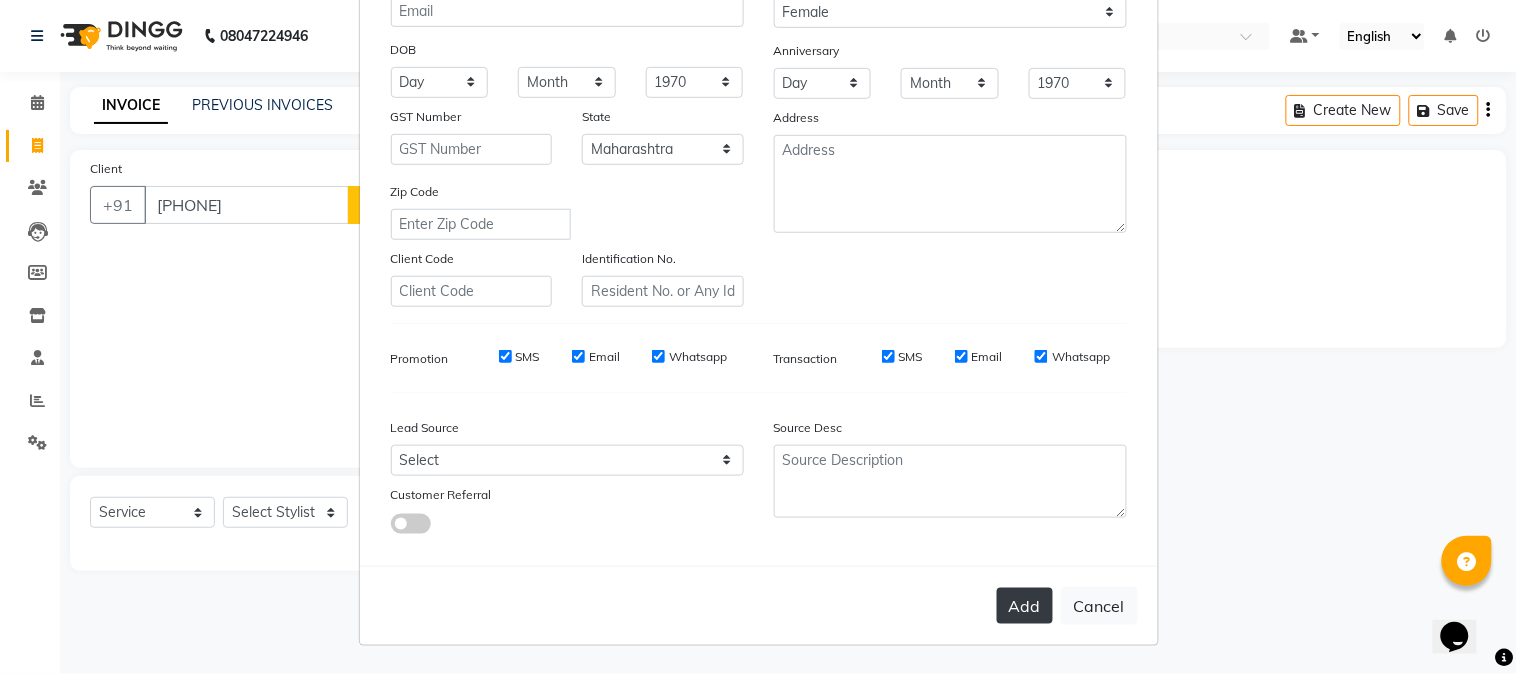 drag, startPoint x: 1034, startPoint y: 606, endPoint x: 1004, endPoint y: 603, distance: 30.149628 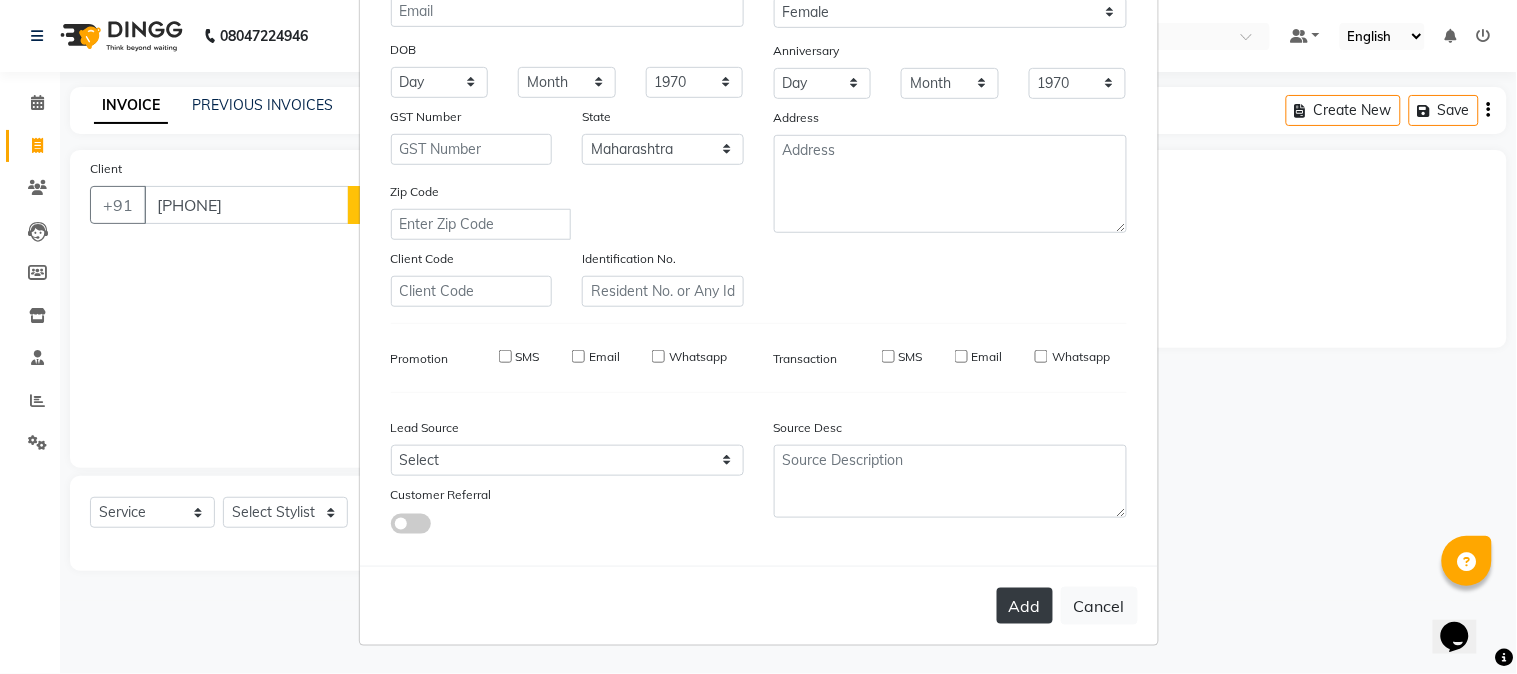 type 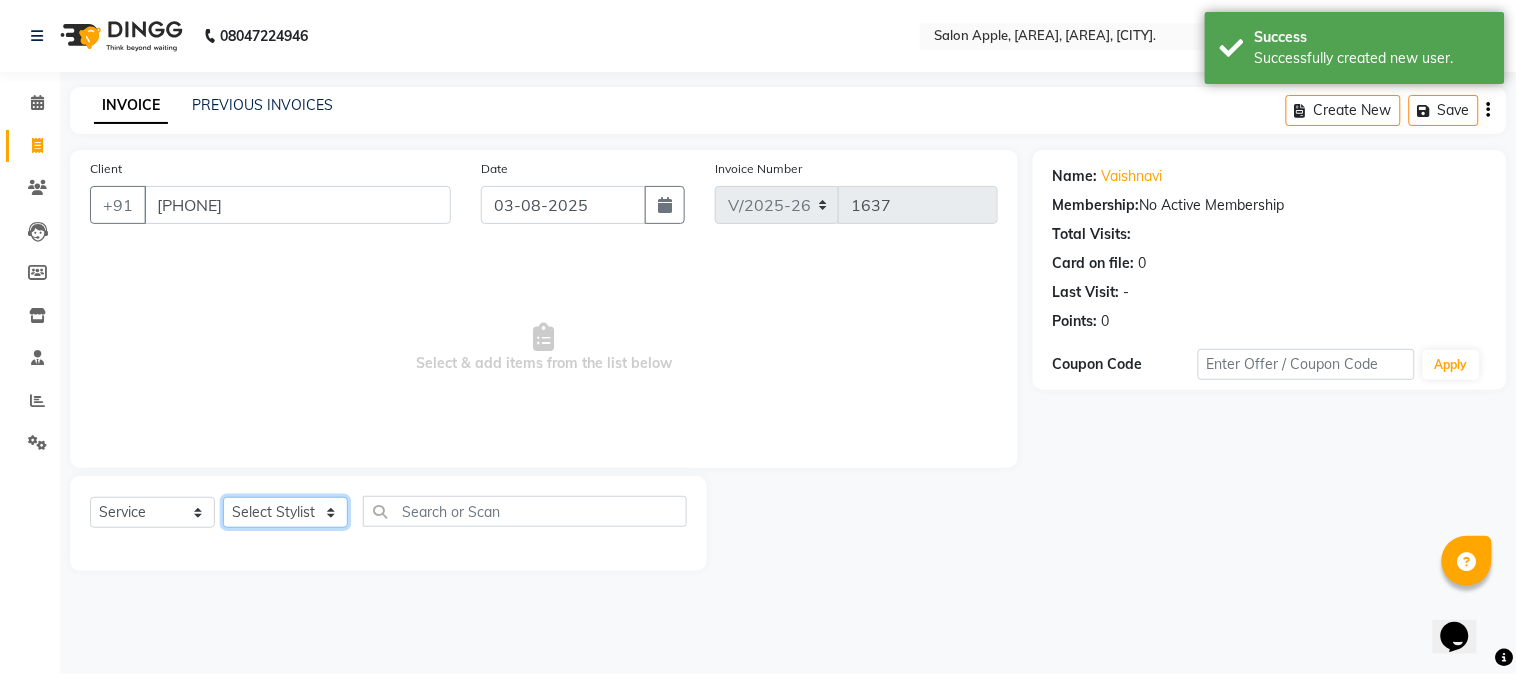 click on "Select Stylist [FIRST] [MIDDLE] [LAST]  Arohi Kranti arun Vanakalas Nikita Harshawardhan Padekar  Payal Darekar Reception Rohan" 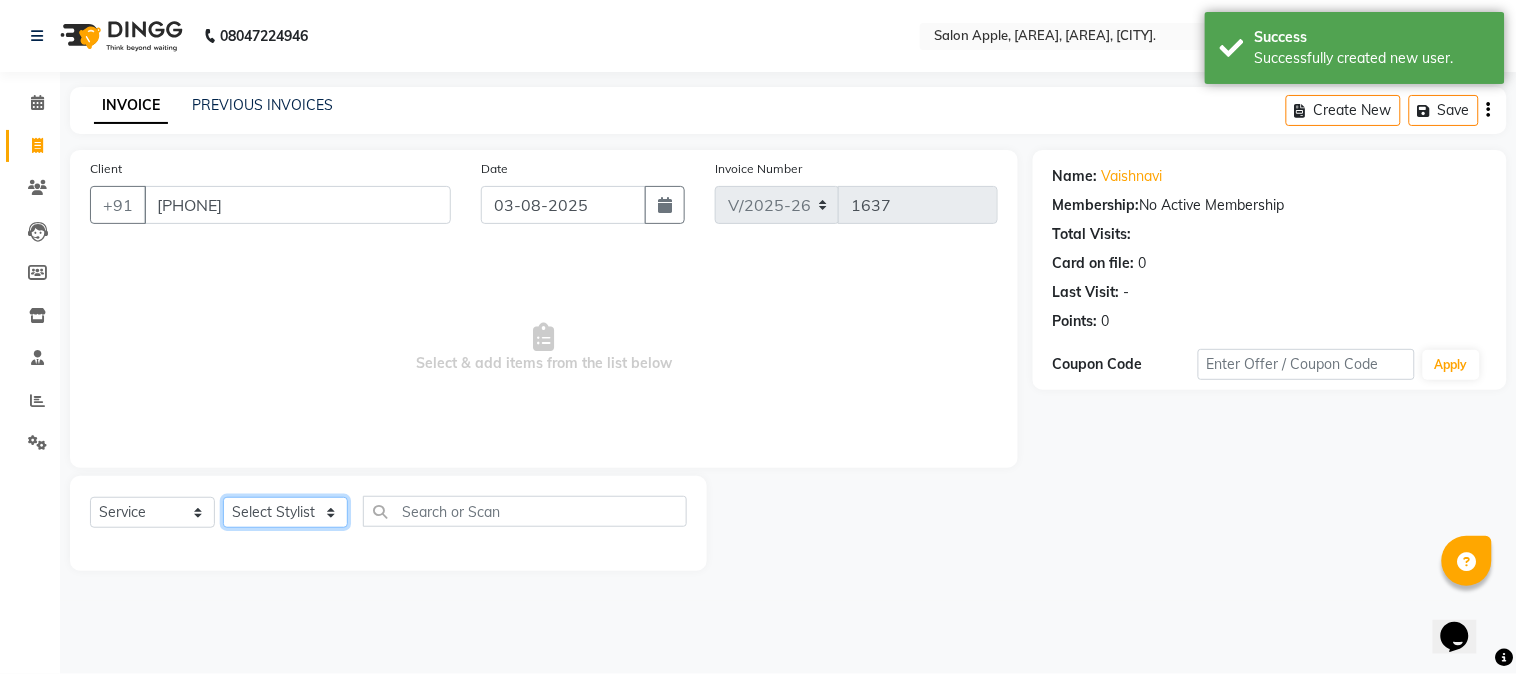 select on "21399" 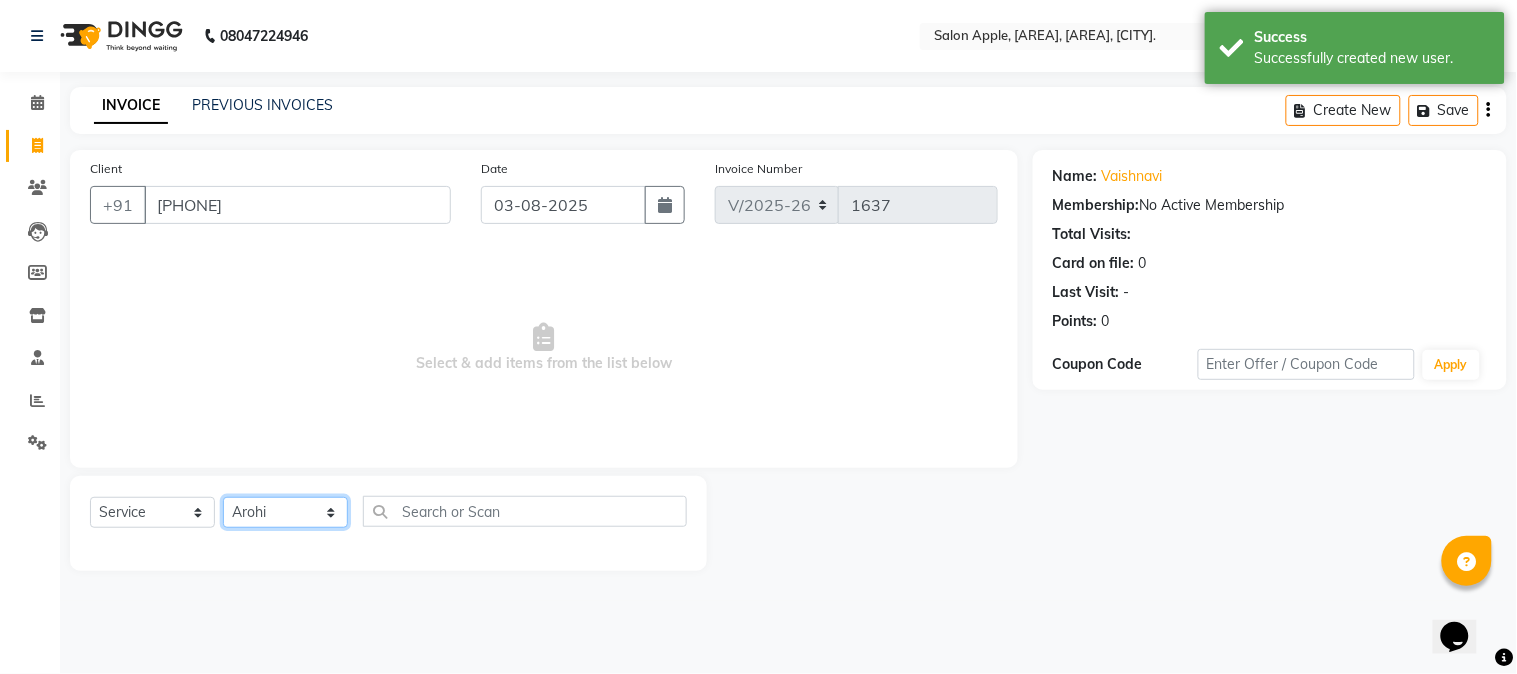click on "Select Stylist [FIRST] [MIDDLE] [LAST]  Arohi Kranti arun Vanakalas Nikita Harshawardhan Padekar  Payal Darekar Reception Rohan" 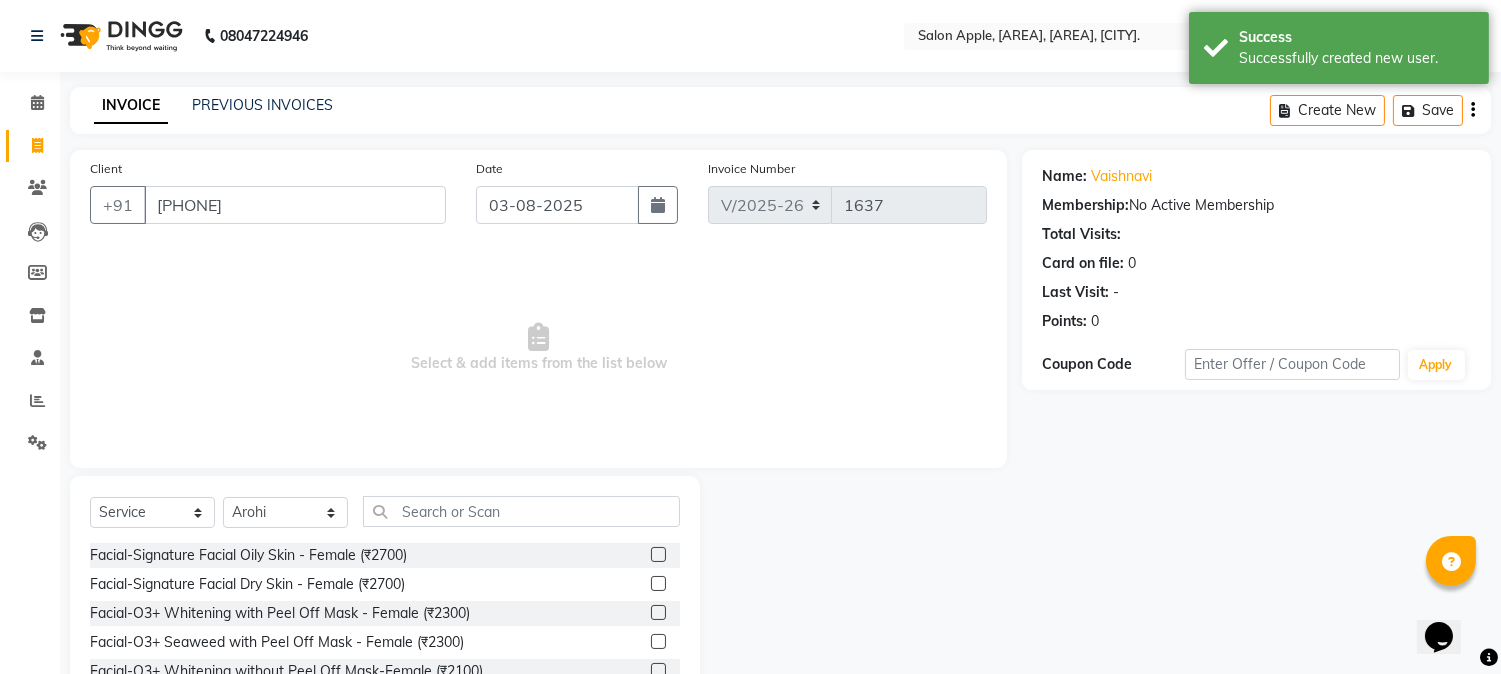click on "Client +[COUNTRY CODE] [PHONE] Date [DATE] Invoice Number [INVOICE NUMBER] Select & add items from the list below" 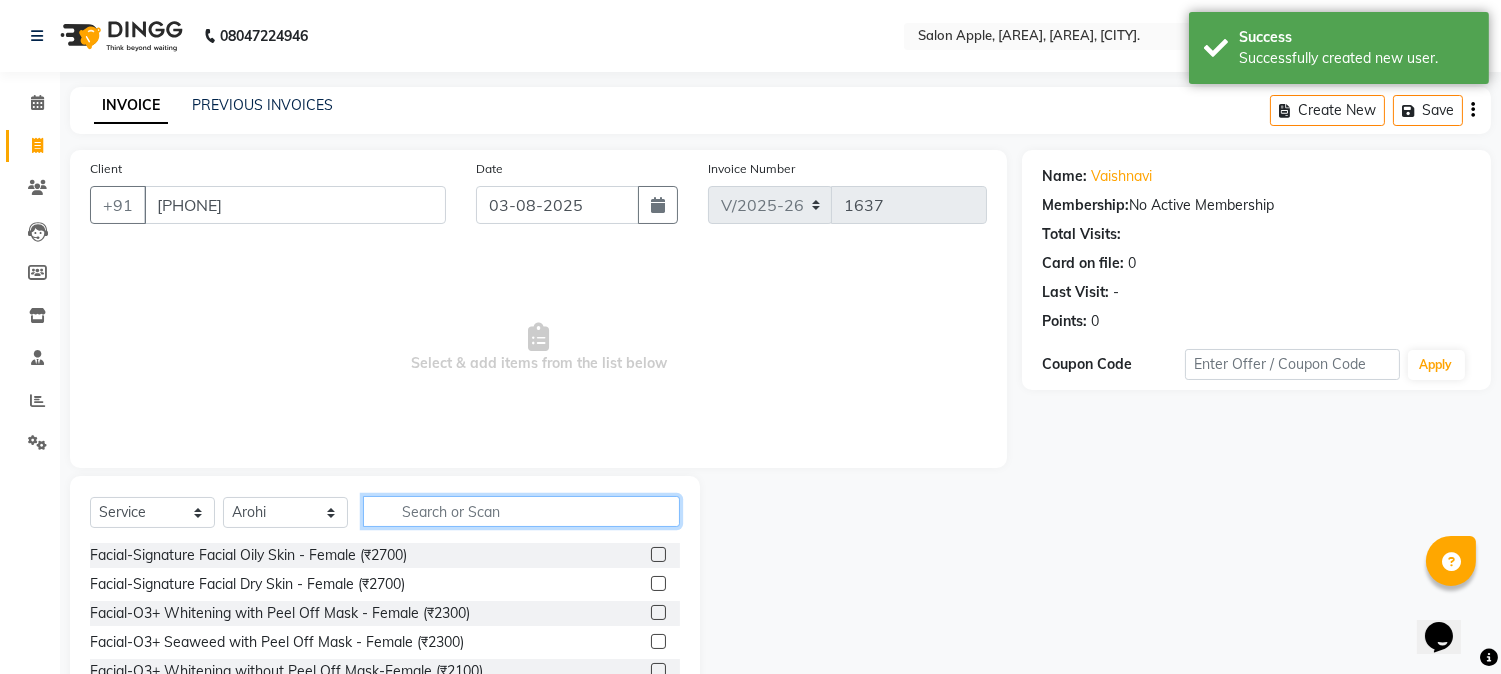 click 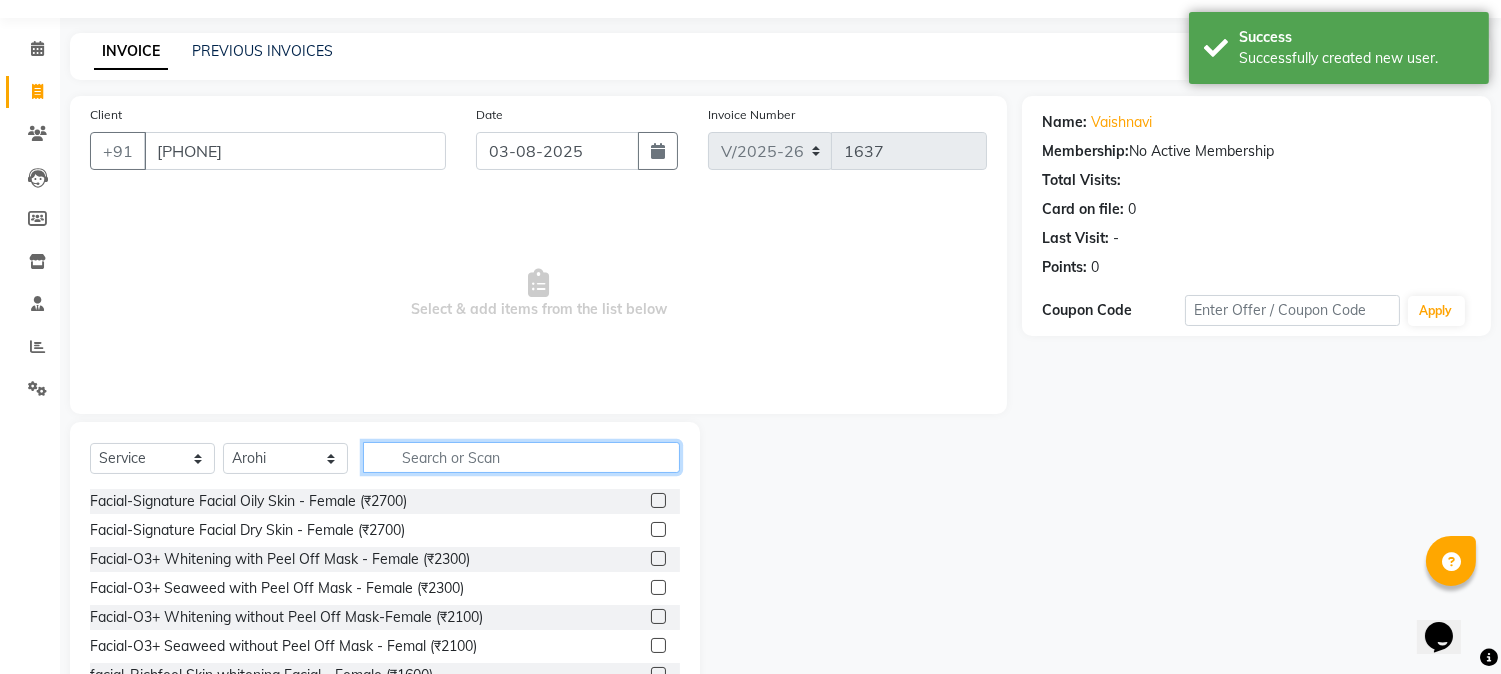 scroll, scrollTop: 126, scrollLeft: 0, axis: vertical 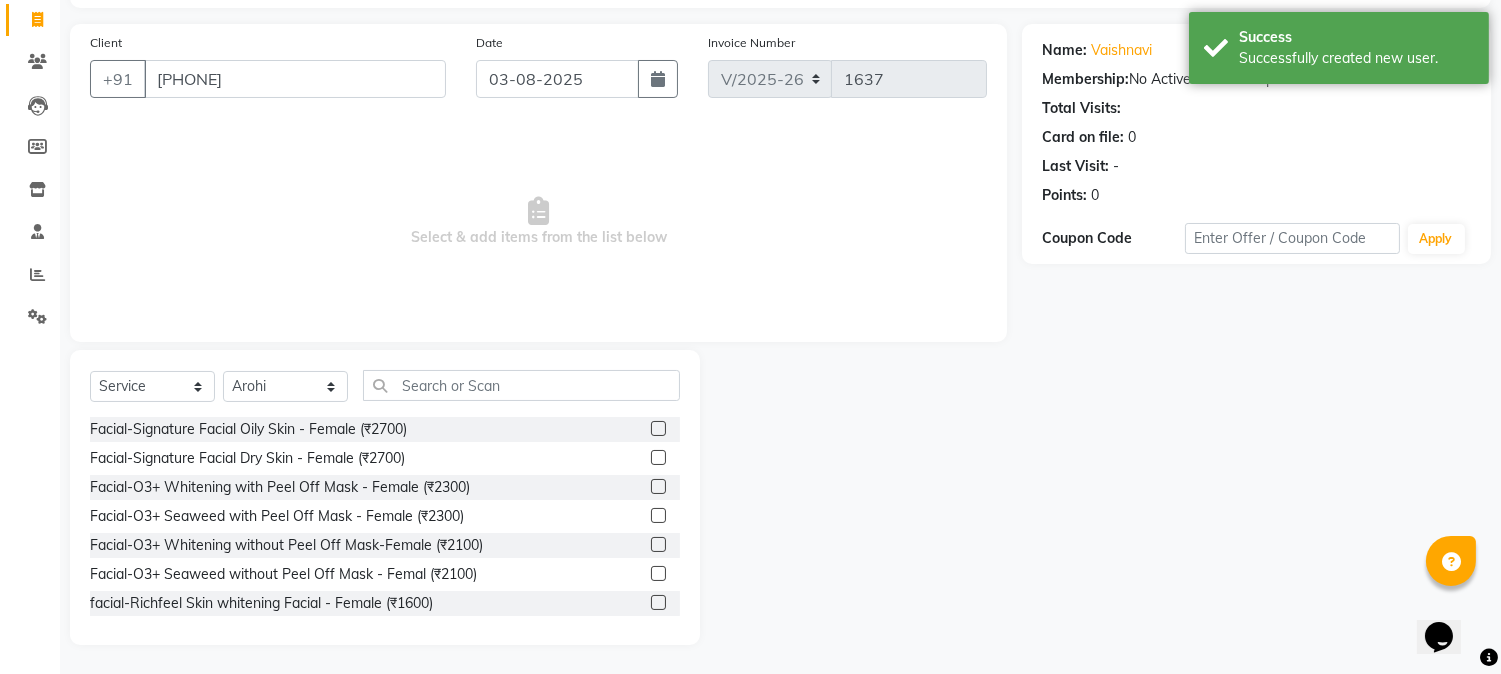 click 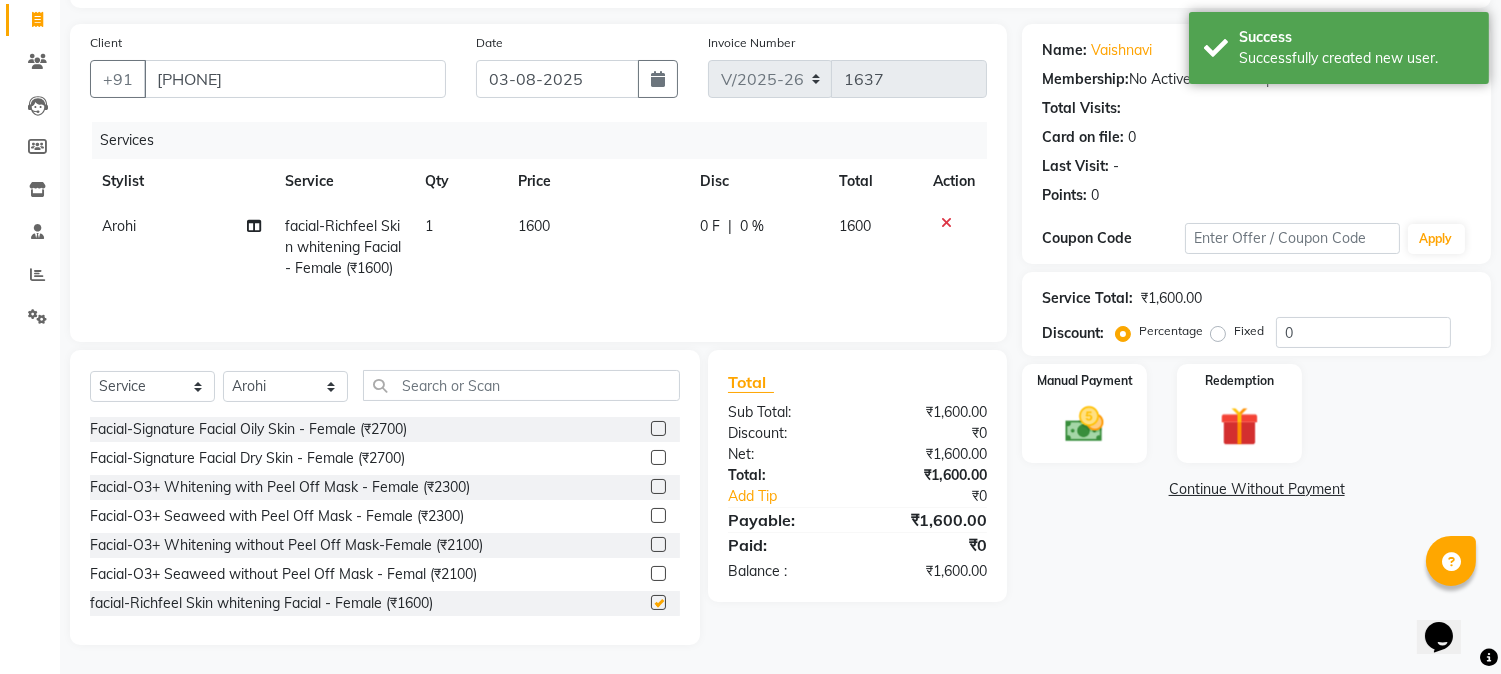 type 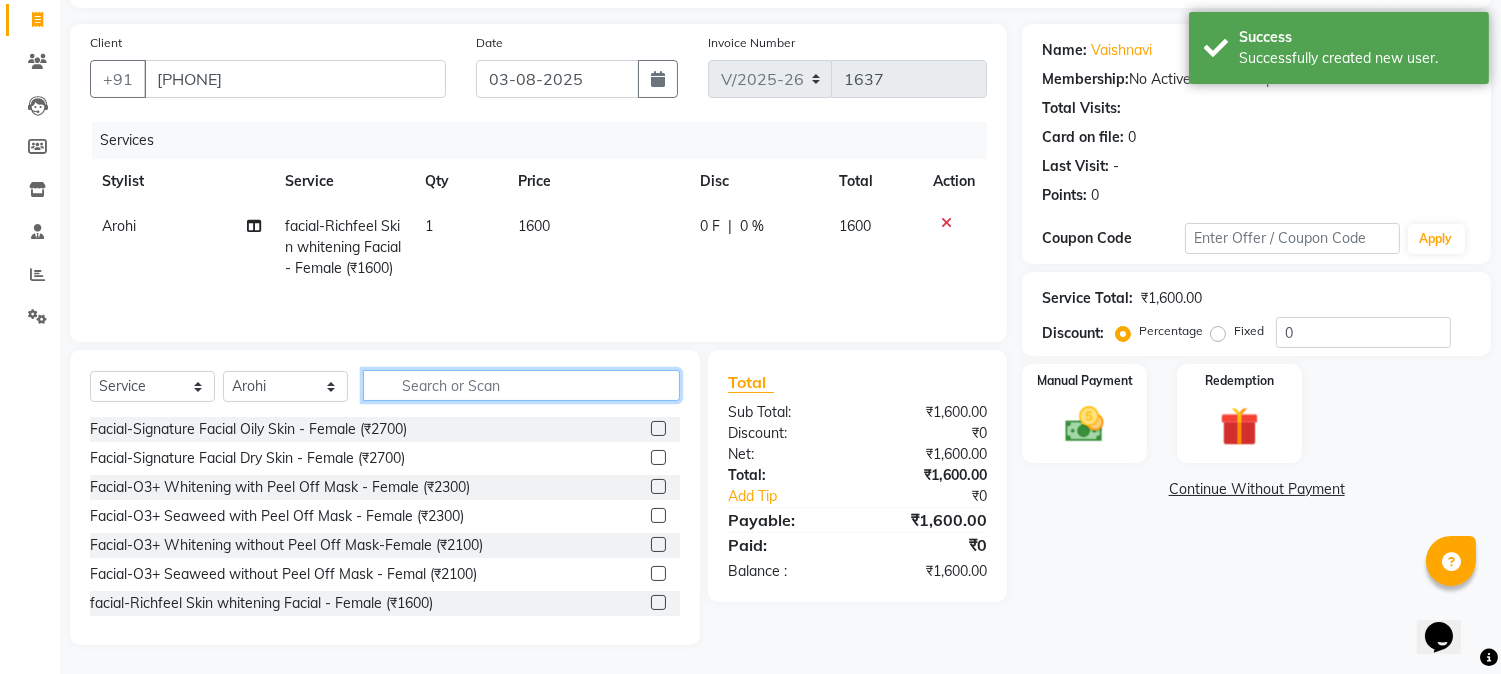 click 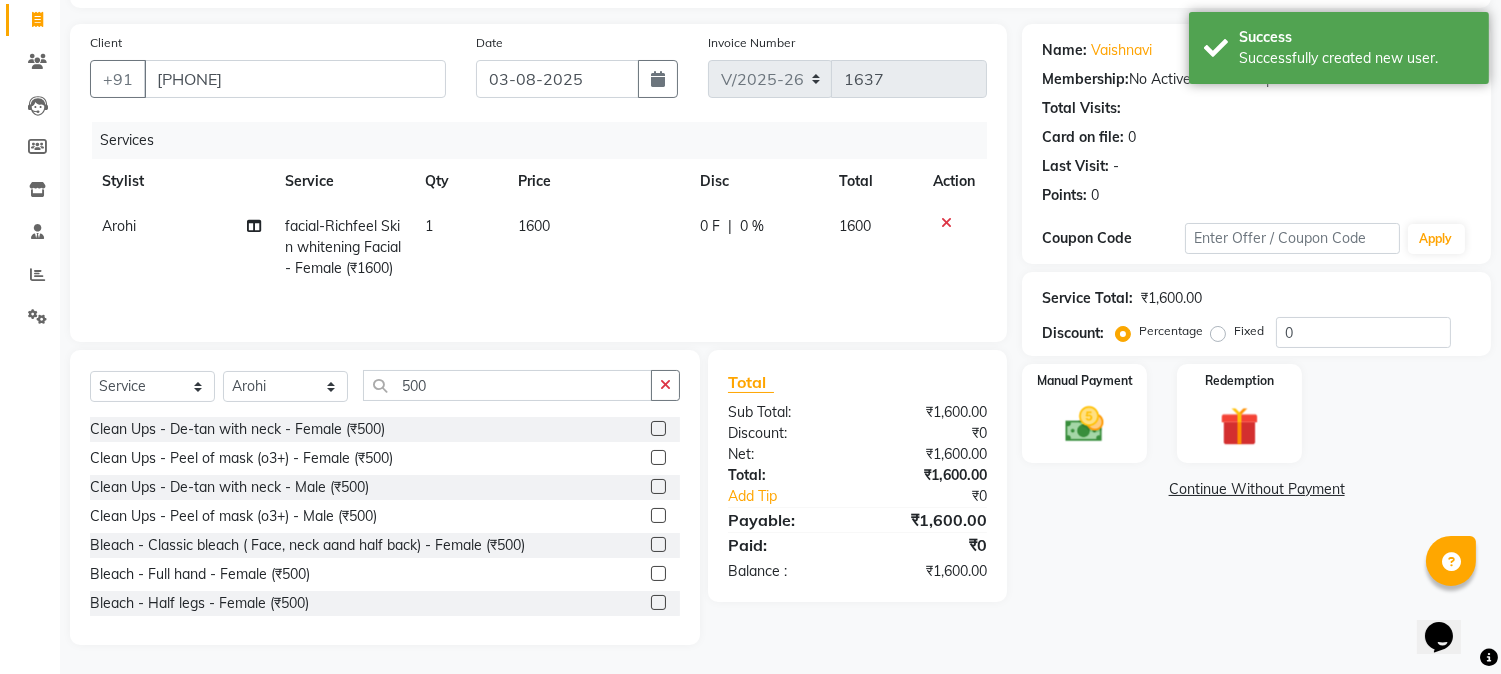 click 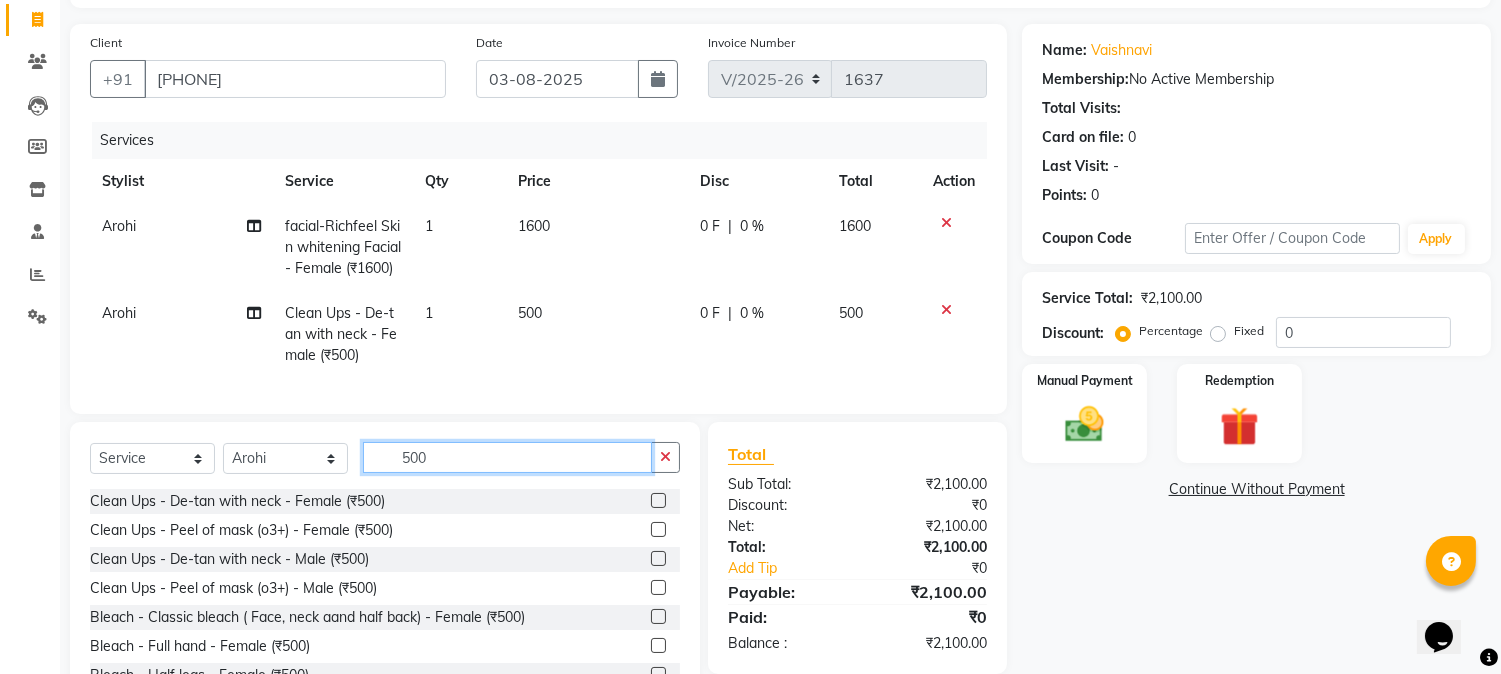 drag, startPoint x: 465, startPoint y: 493, endPoint x: 284, endPoint y: 486, distance: 181.13531 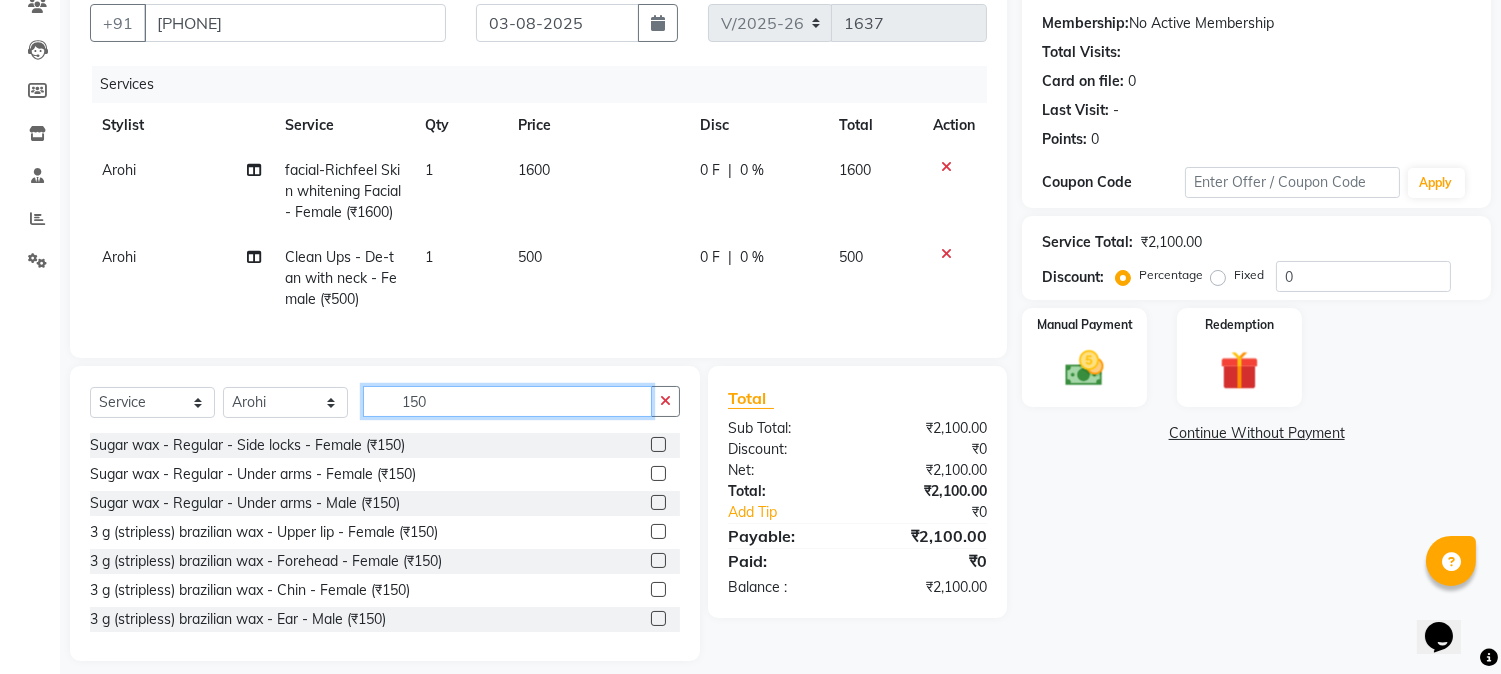 scroll, scrollTop: 236, scrollLeft: 0, axis: vertical 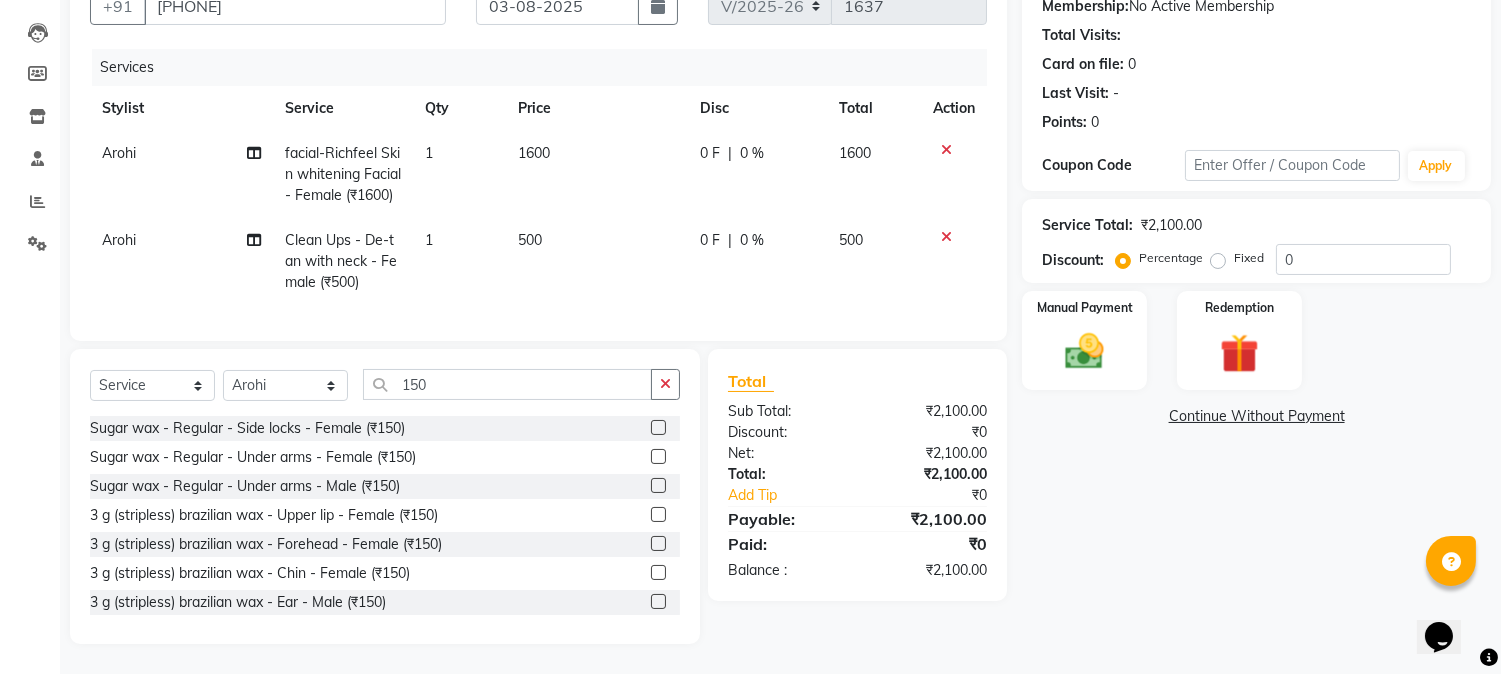 drag, startPoint x: 642, startPoint y: 512, endPoint x: 566, endPoint y: 476, distance: 84.095184 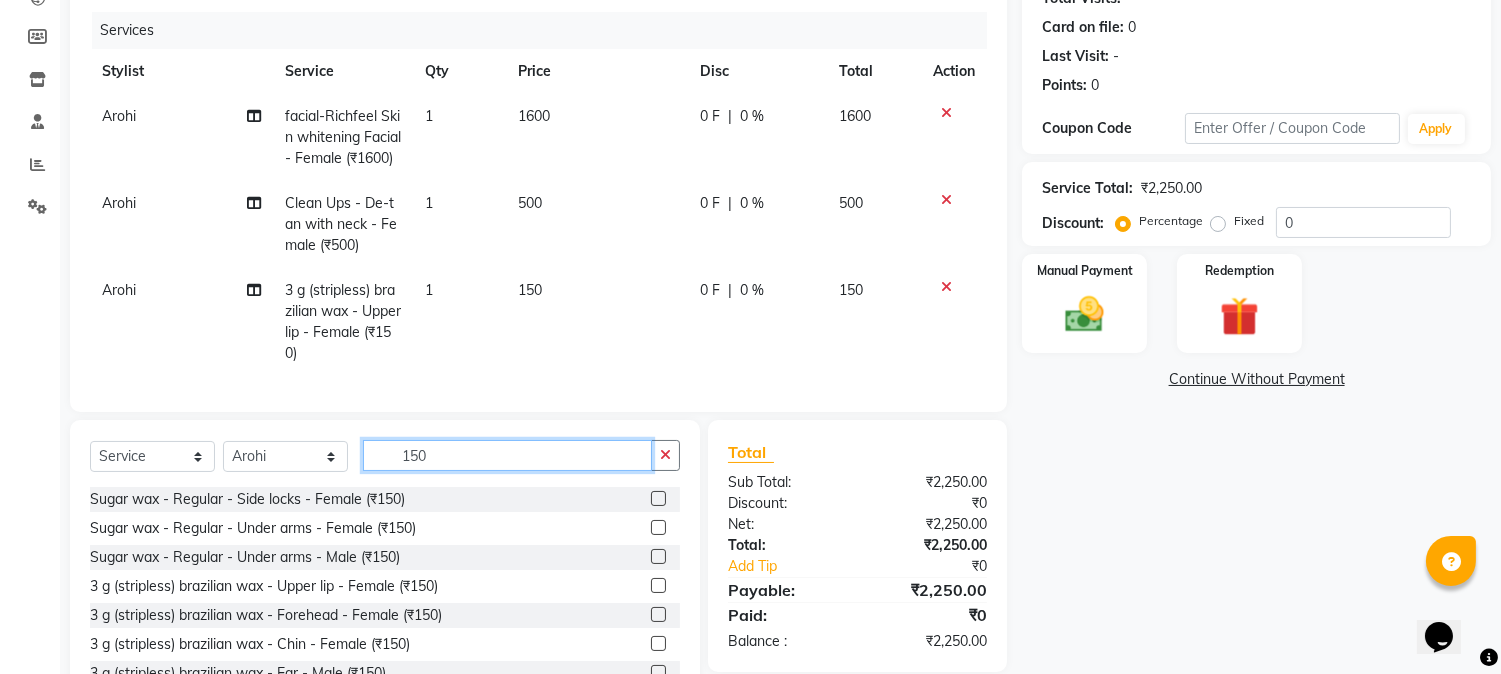 drag, startPoint x: 456, startPoint y: 491, endPoint x: 324, endPoint y: 491, distance: 132 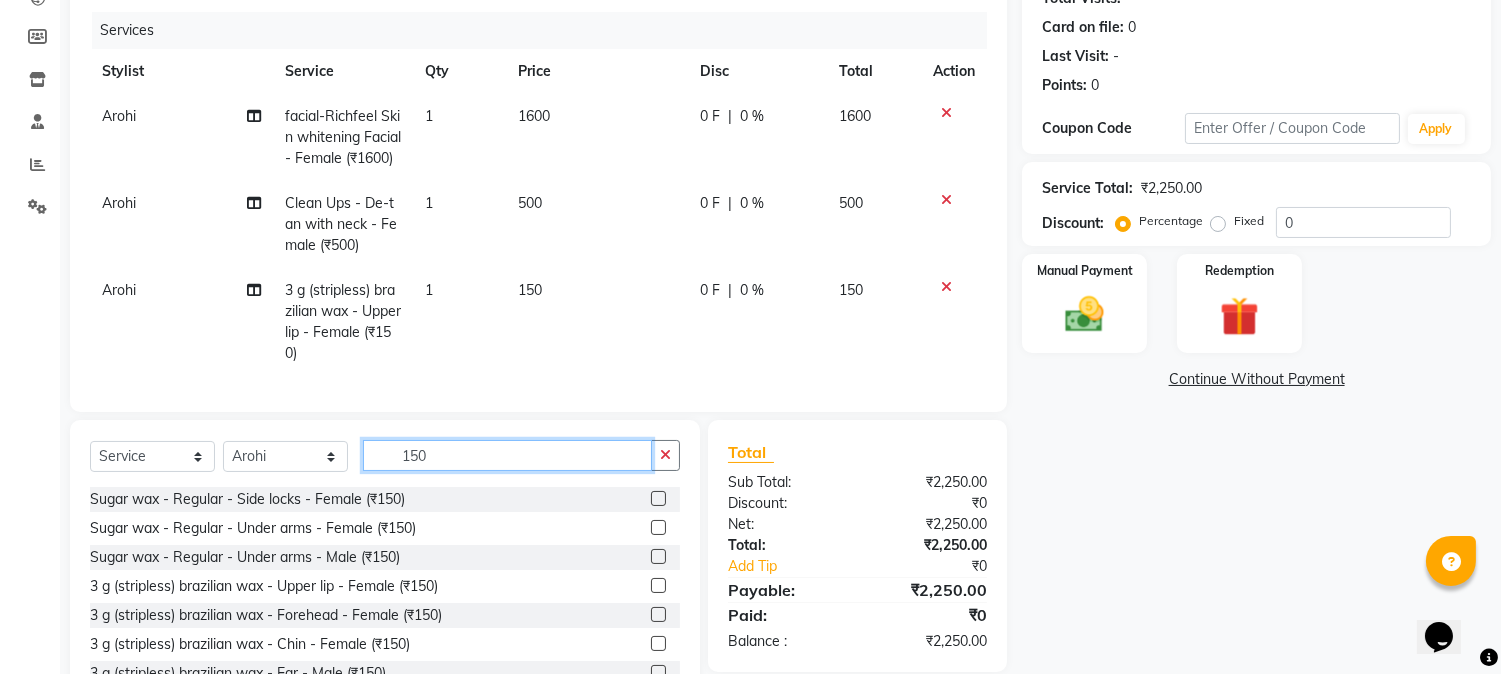 click on "Select  Service  Product  Membership  Package Voucher Prepaid Gift Card  Select Stylist [FIRST] [MIDDLE] [LAST]  Arohi Kranti arun Vanakalas Nikita Harshawardhan Padekar  Payal Darekar Reception Rohan [NUMBER]" 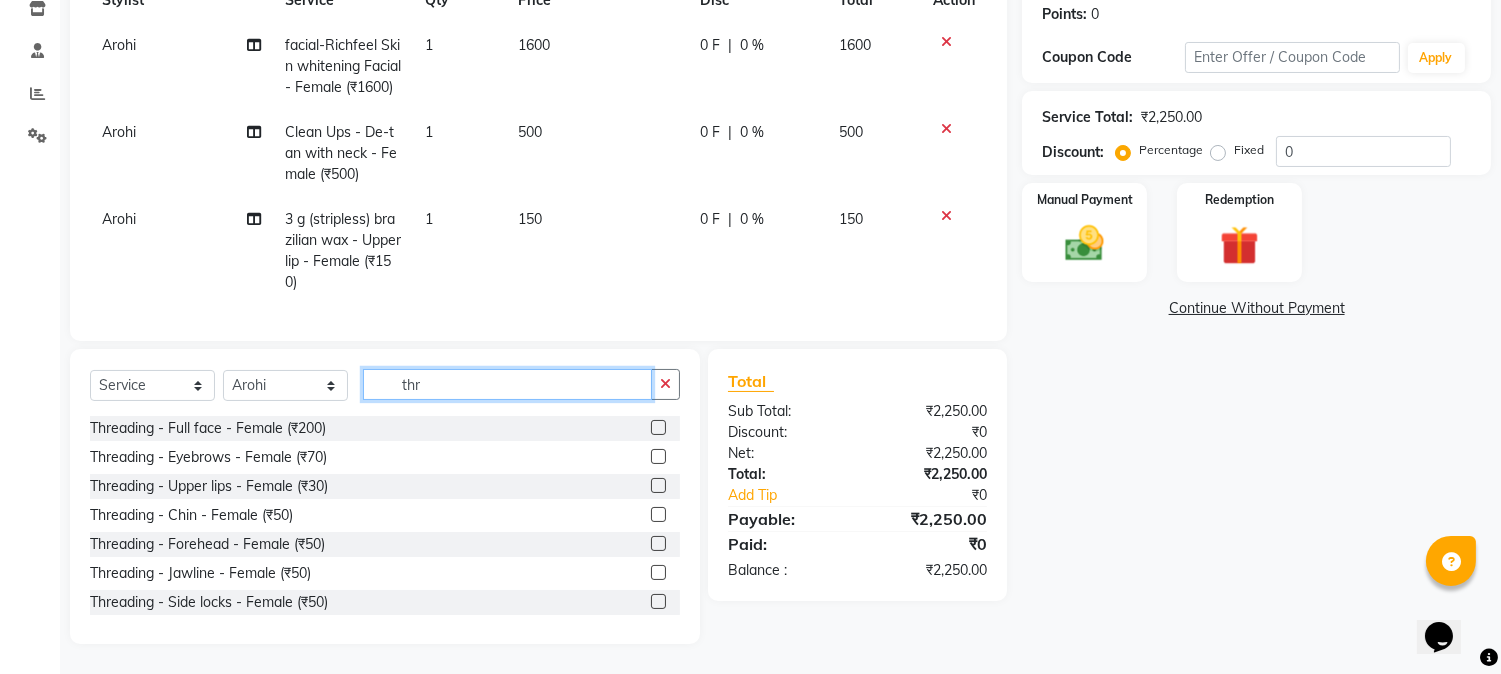 scroll, scrollTop: 344, scrollLeft: 0, axis: vertical 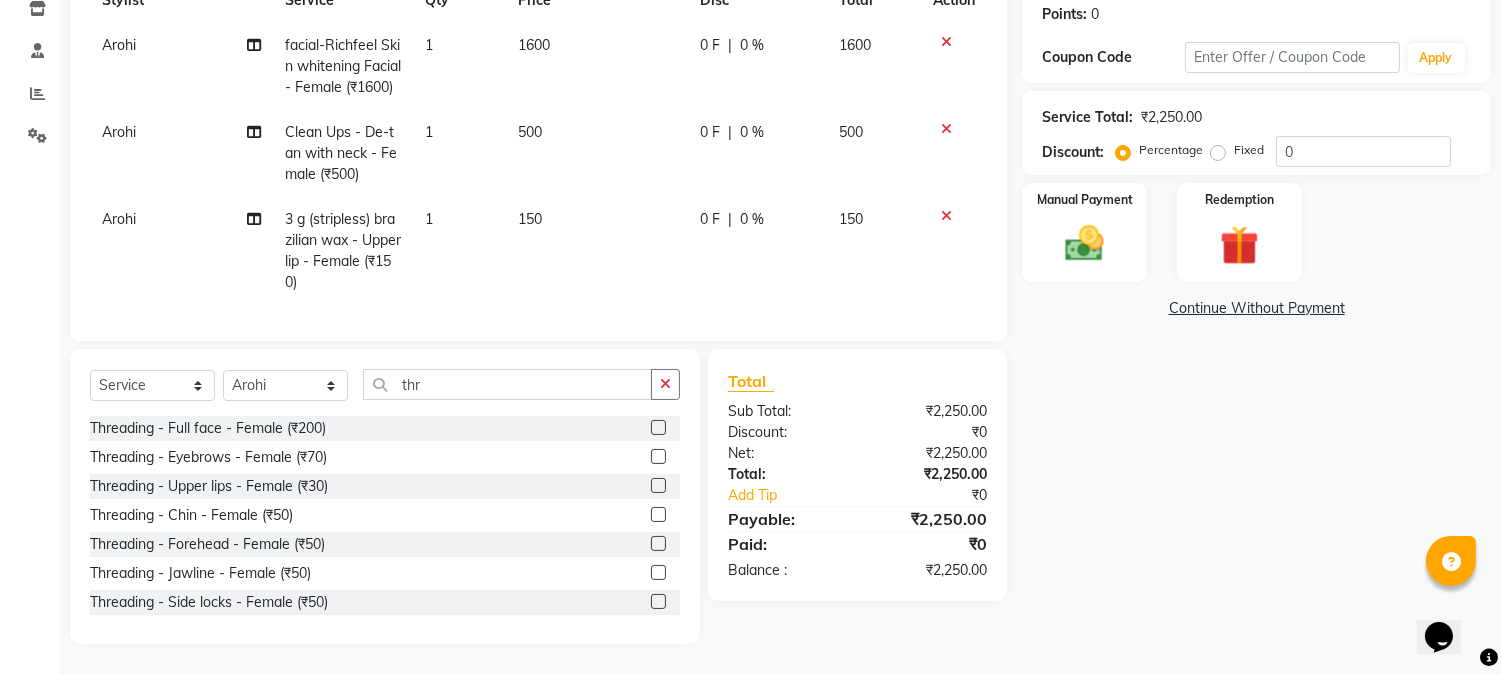 click 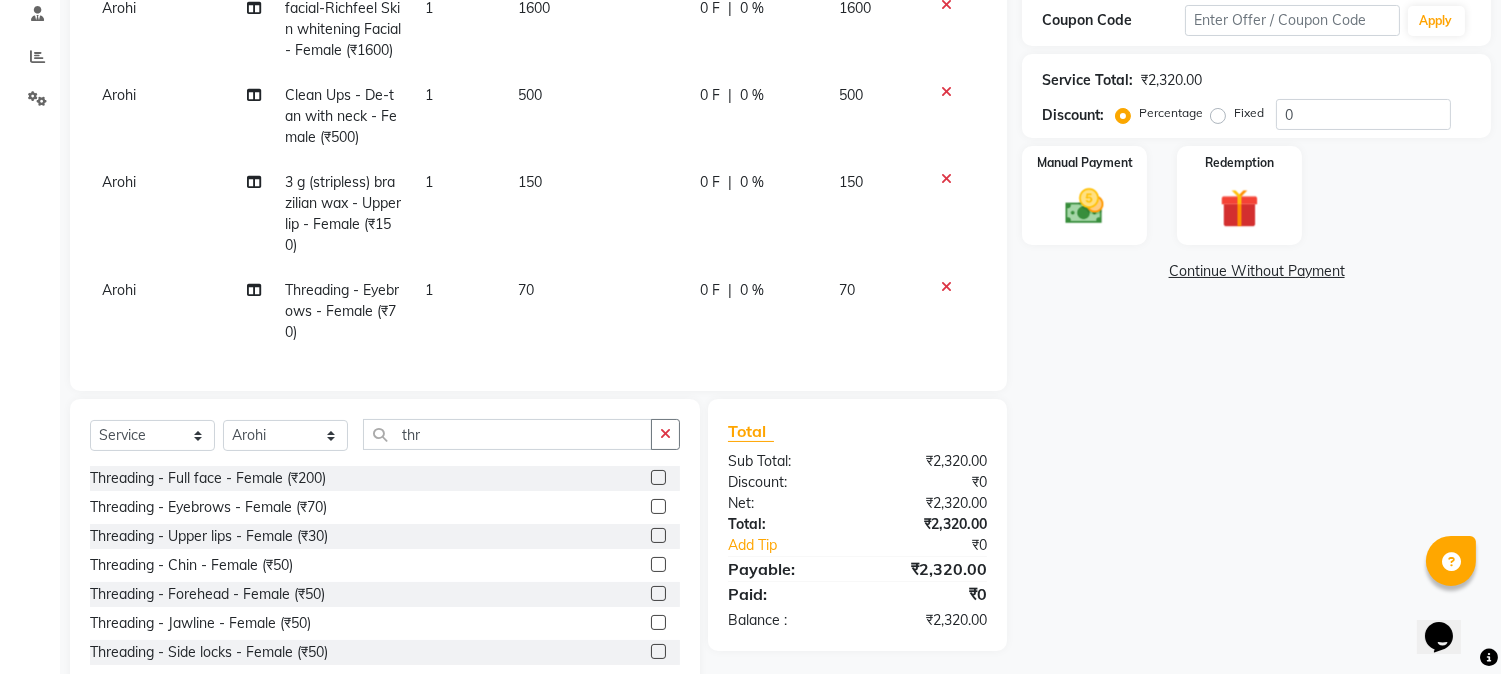 click 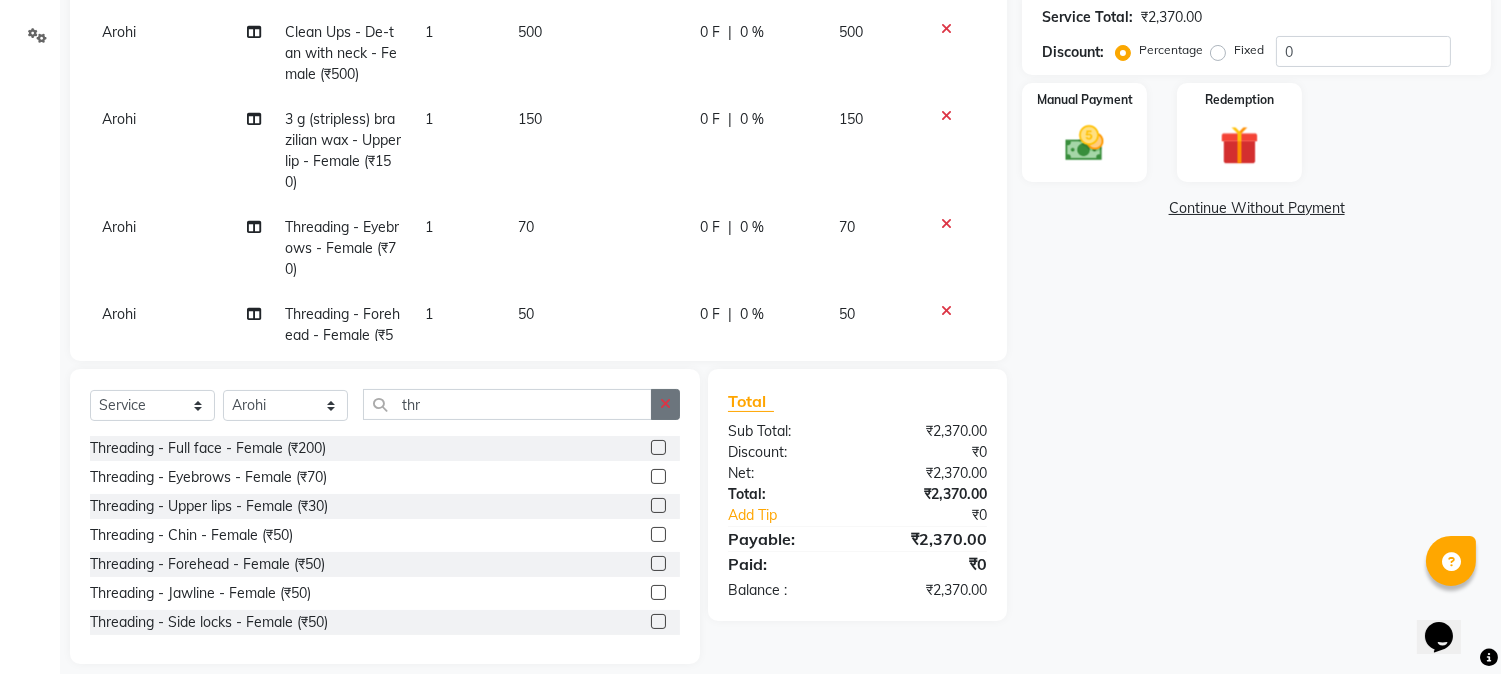 scroll, scrollTop: 426, scrollLeft: 0, axis: vertical 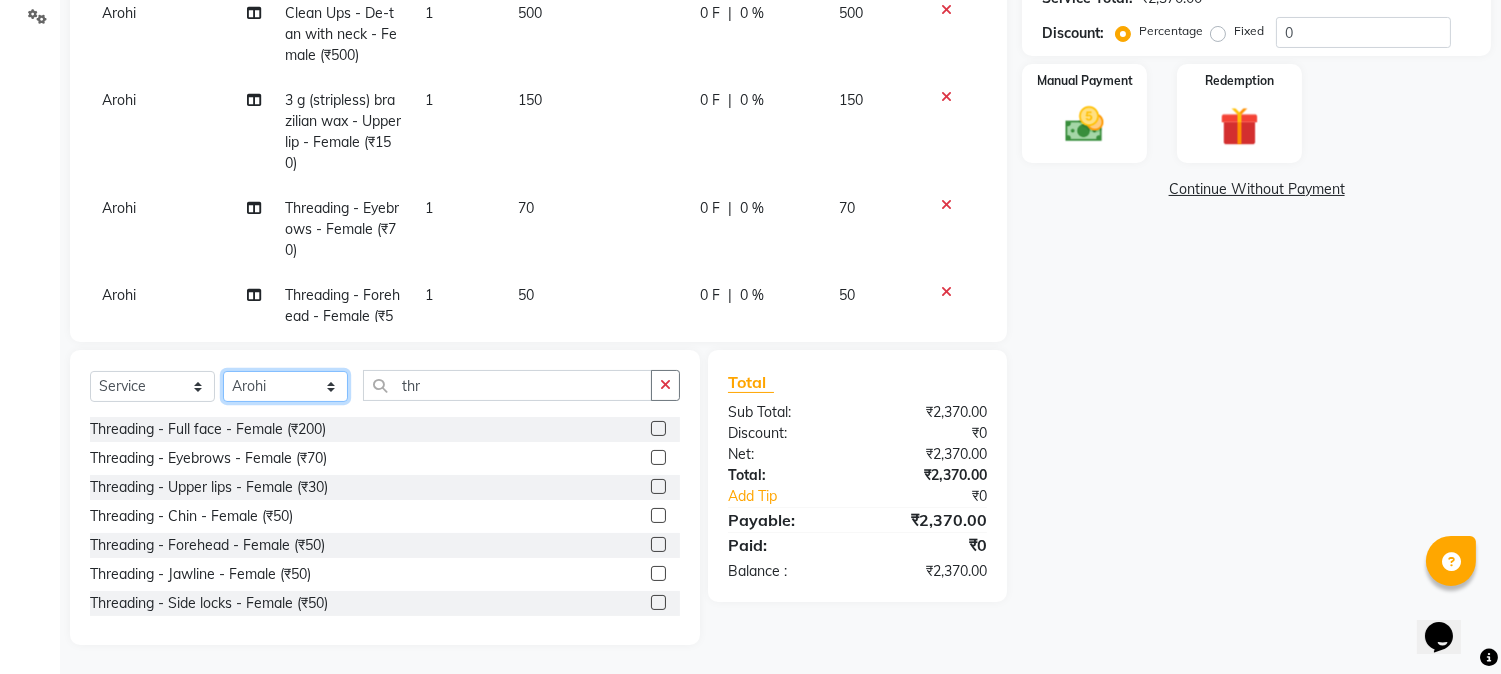 click on "Select Stylist [FIRST] [MIDDLE] [LAST]  Arohi Kranti arun Vanakalas Nikita Harshawardhan Padekar  Payal Darekar Reception Rohan" 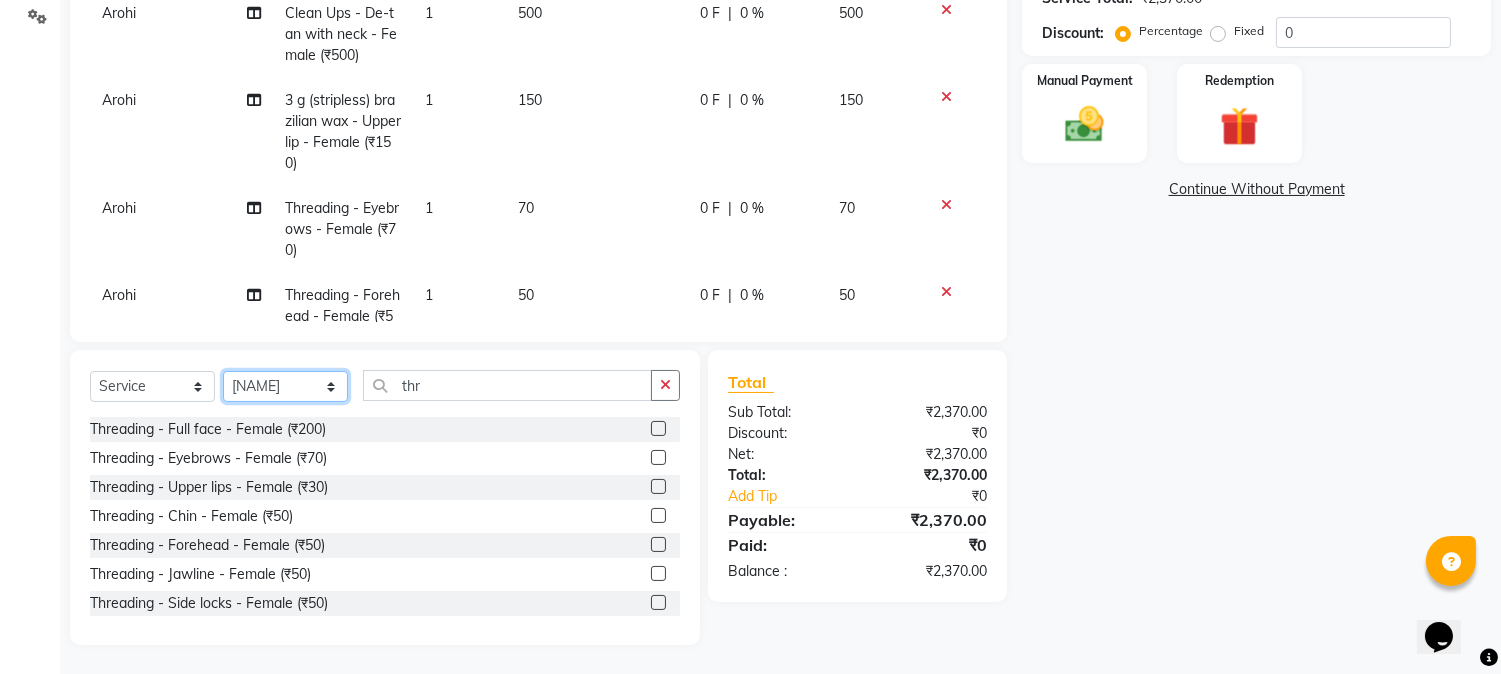 click on "Select Stylist [FIRST] [MIDDLE] [LAST]  Arohi Kranti arun Vanakalas Nikita Harshawardhan Padekar  Payal Darekar Reception Rohan" 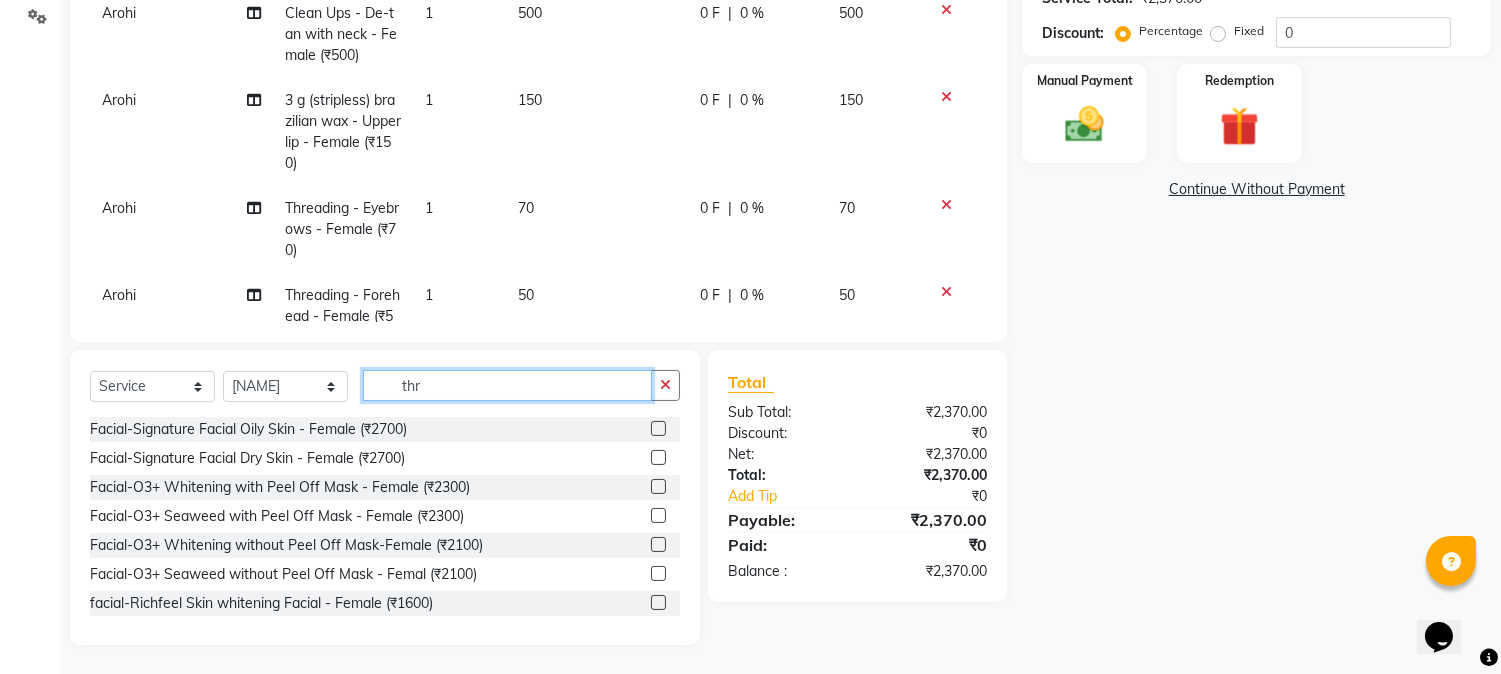 drag, startPoint x: 458, startPoint y: 384, endPoint x: 310, endPoint y: 374, distance: 148.33745 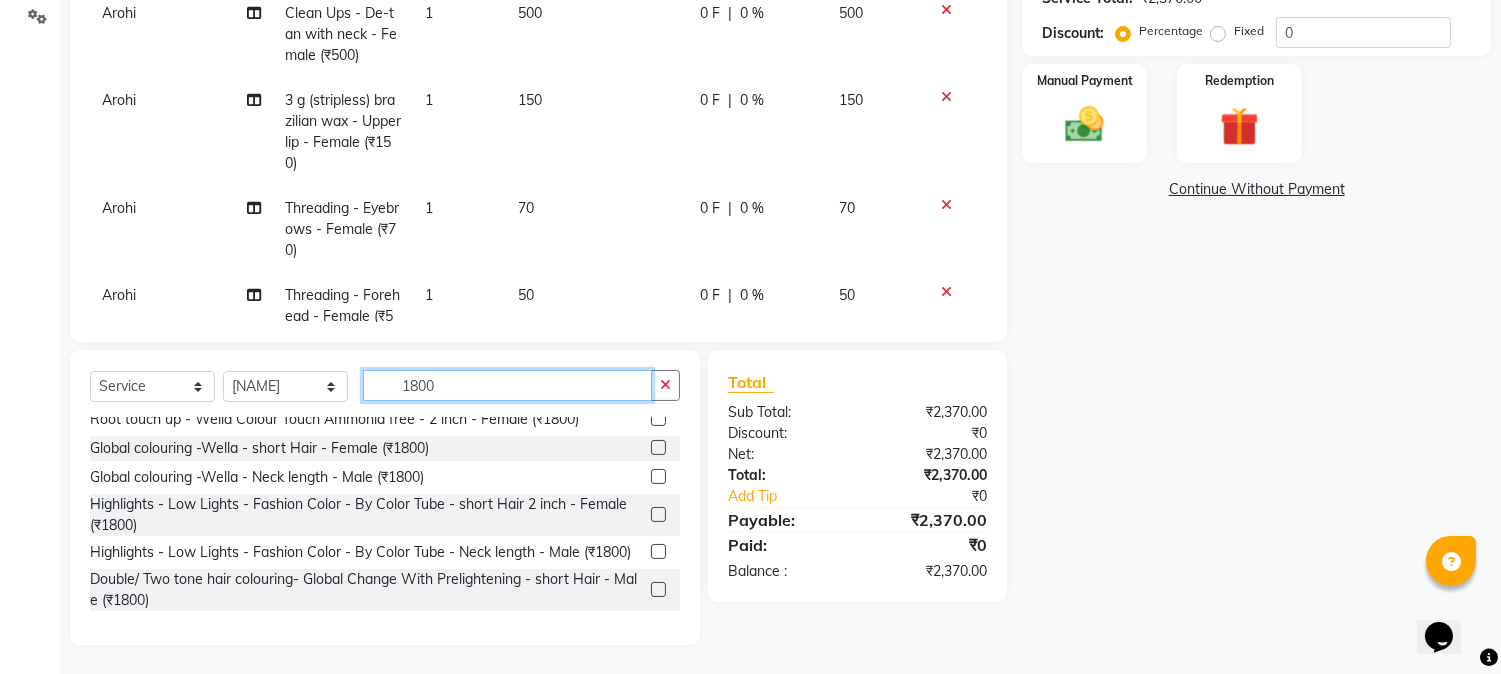 scroll, scrollTop: 314, scrollLeft: 0, axis: vertical 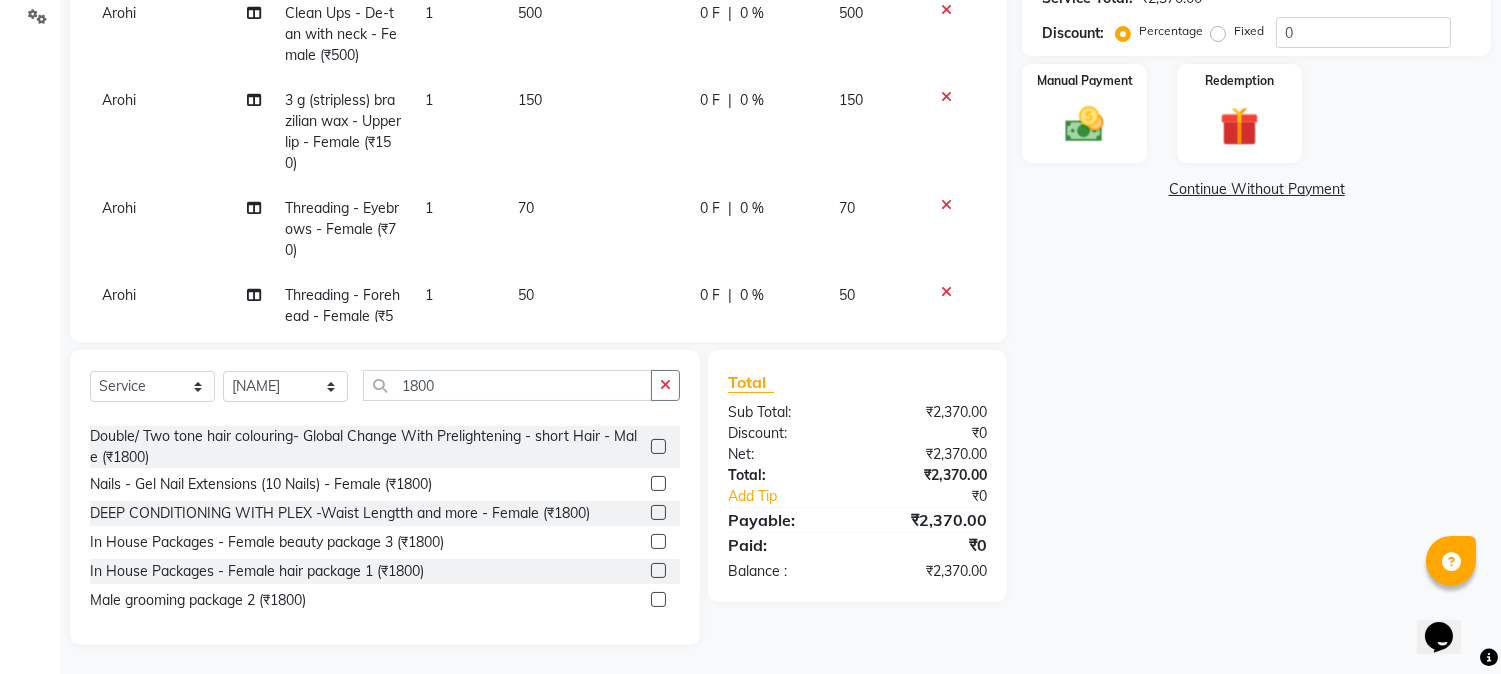 click 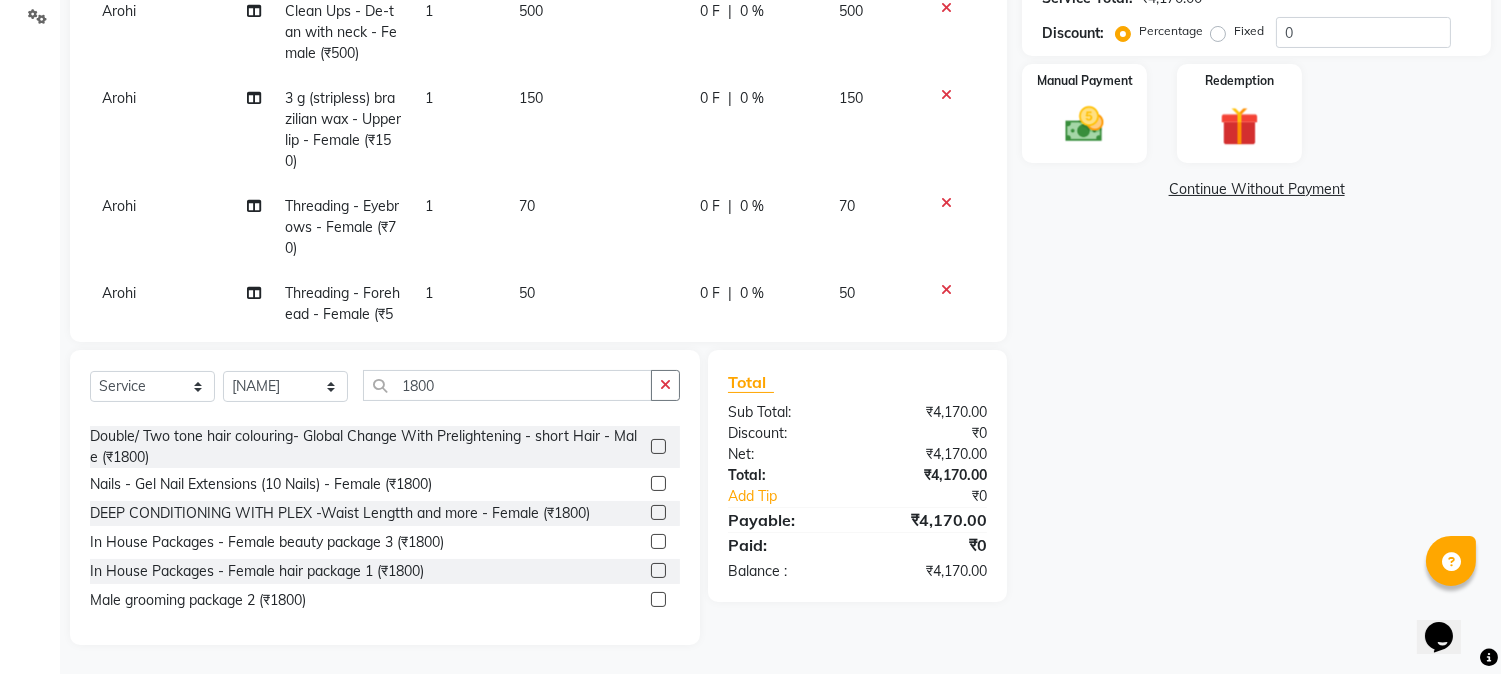 scroll, scrollTop: 0, scrollLeft: 0, axis: both 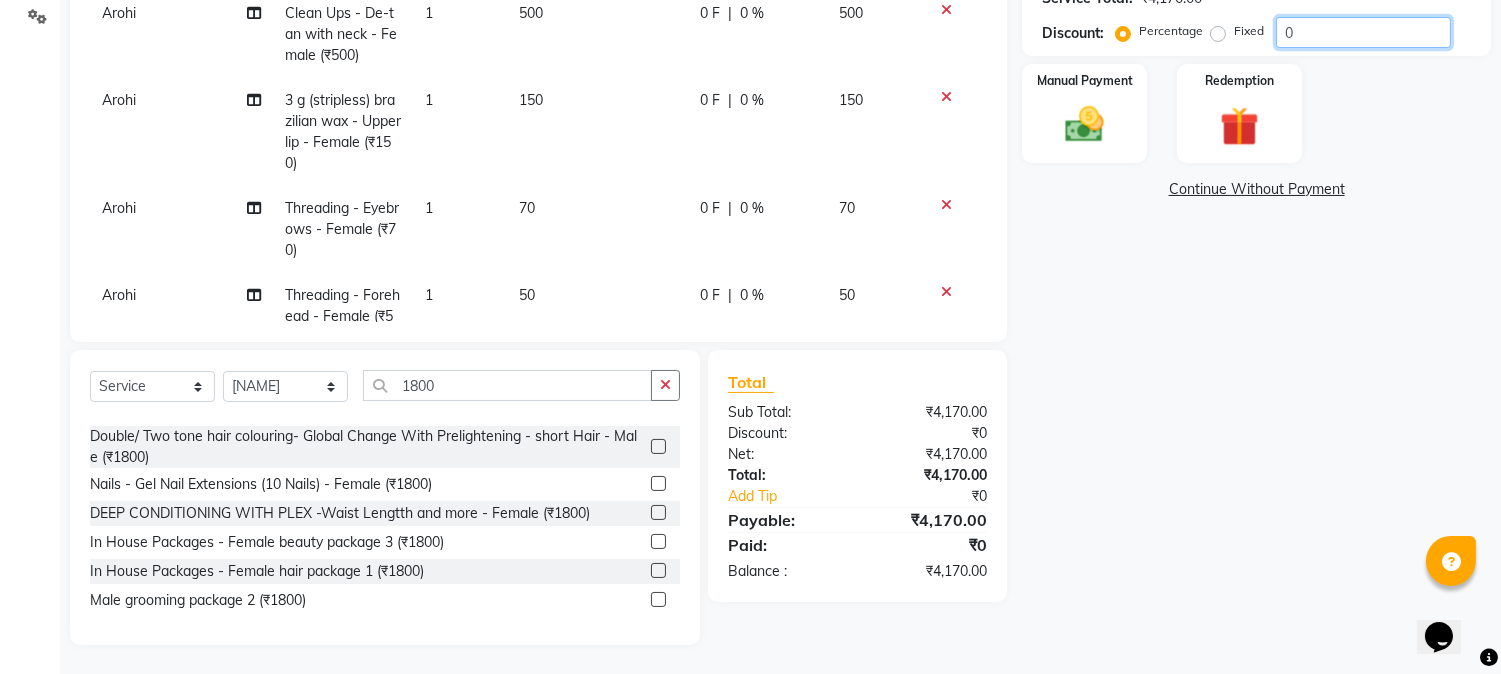 drag, startPoint x: 1306, startPoint y: 33, endPoint x: 1228, endPoint y: 36, distance: 78.05767 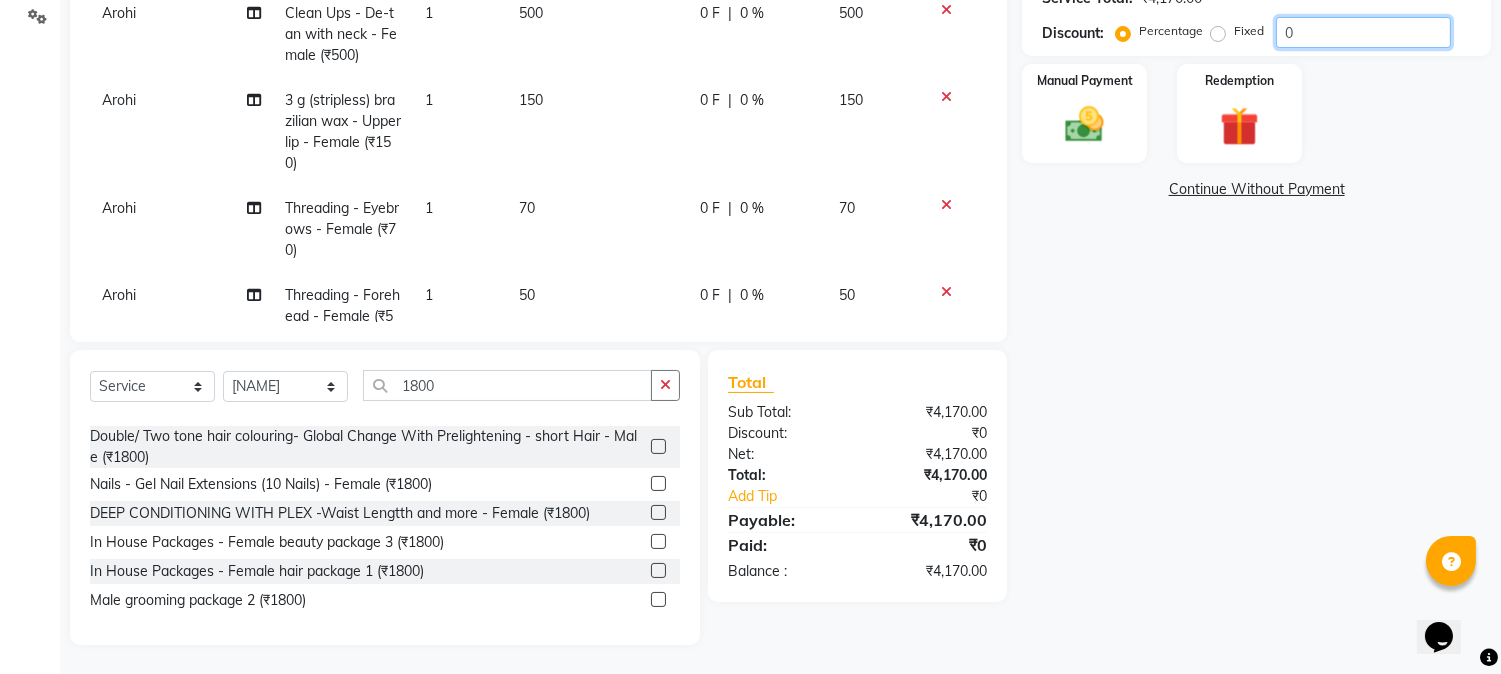 click on "Percentage   Fixed  0" 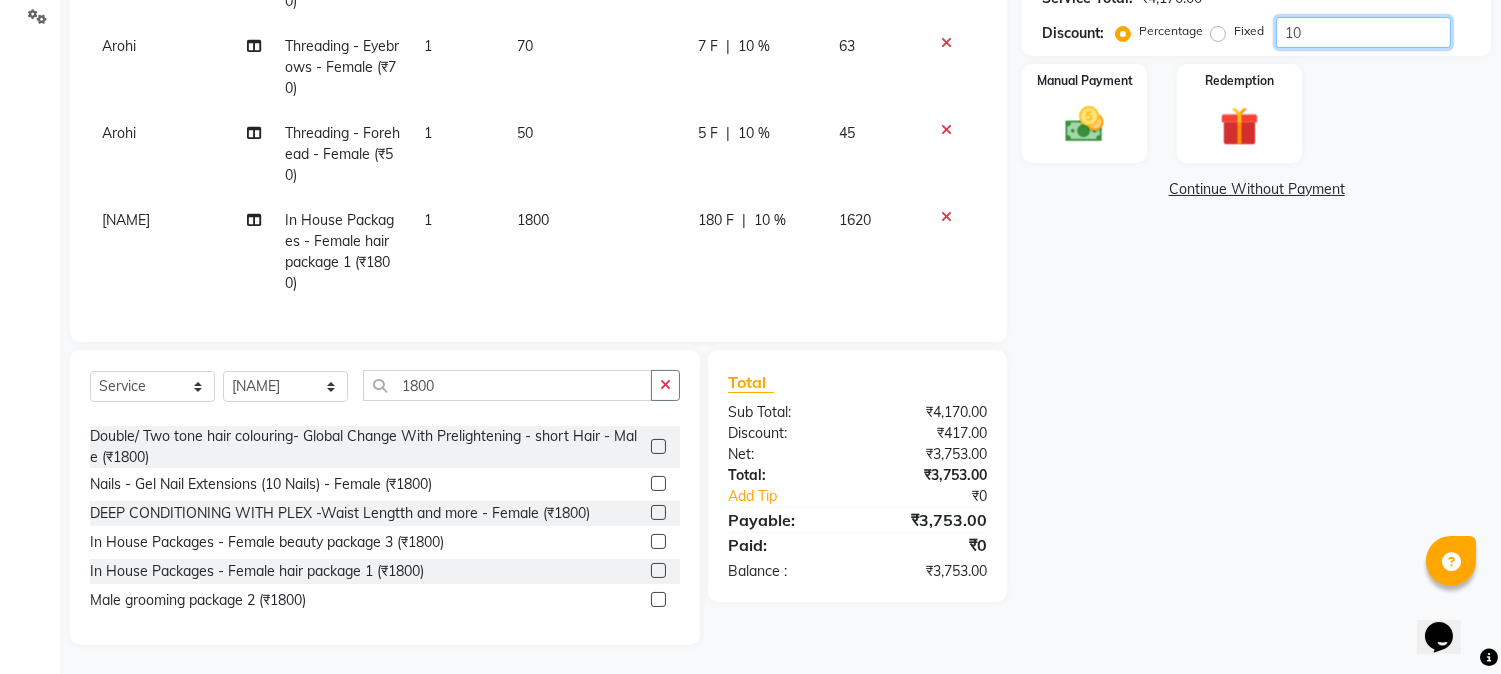 scroll, scrollTop: 198, scrollLeft: 0, axis: vertical 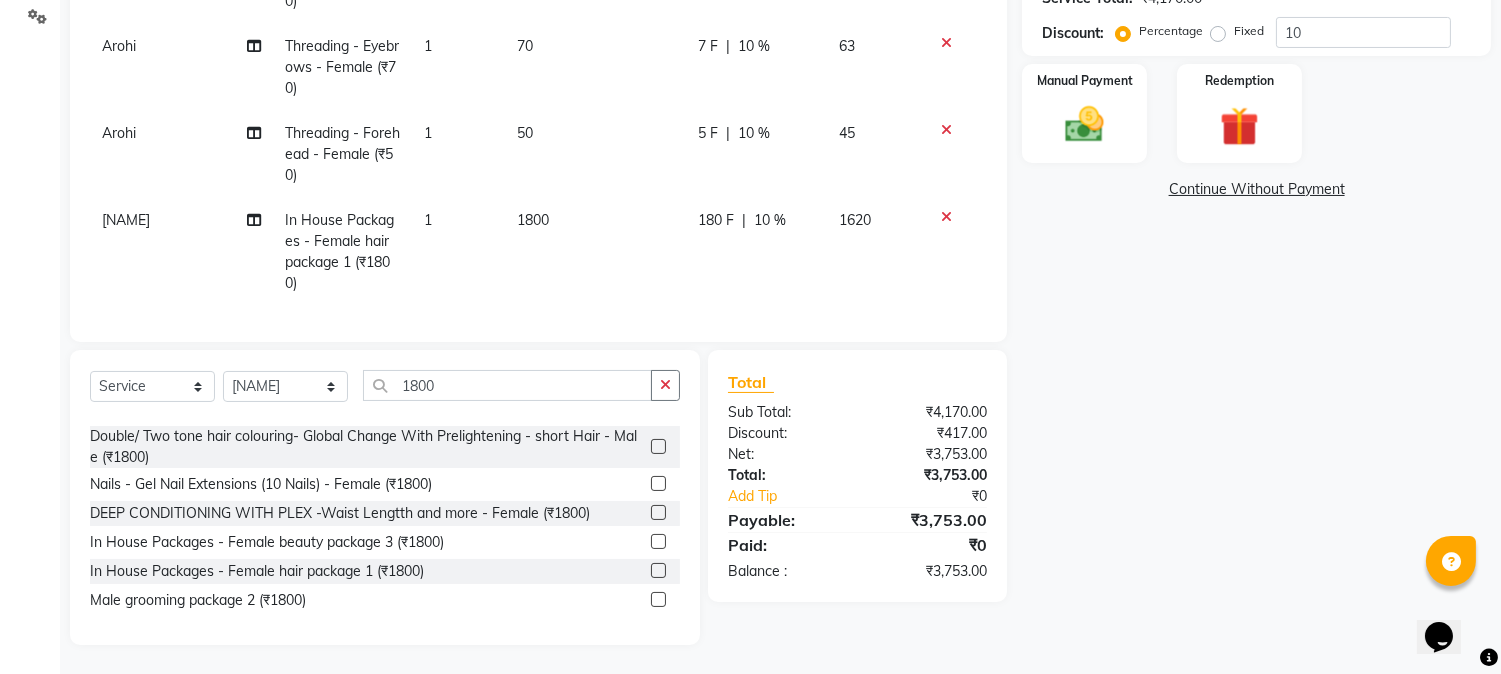 click on "10 %" 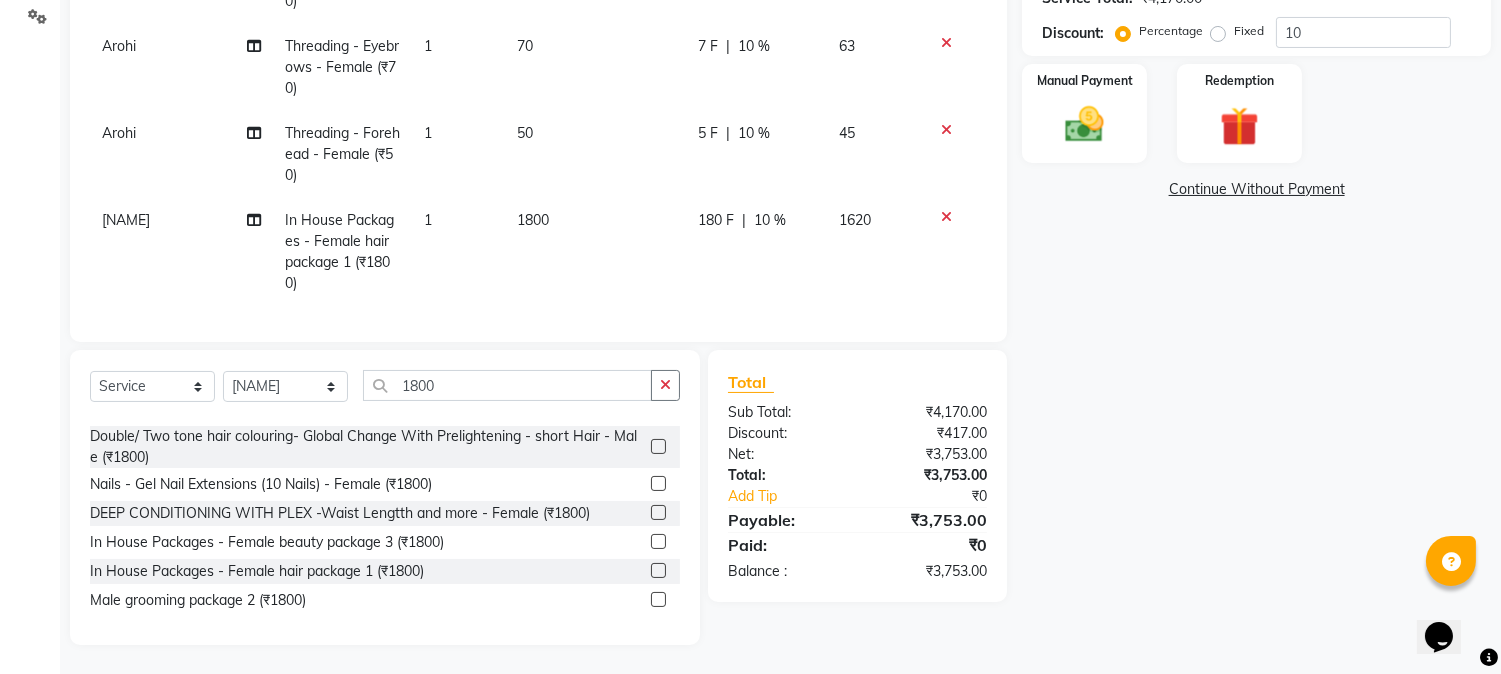 scroll, scrollTop: 51, scrollLeft: 0, axis: vertical 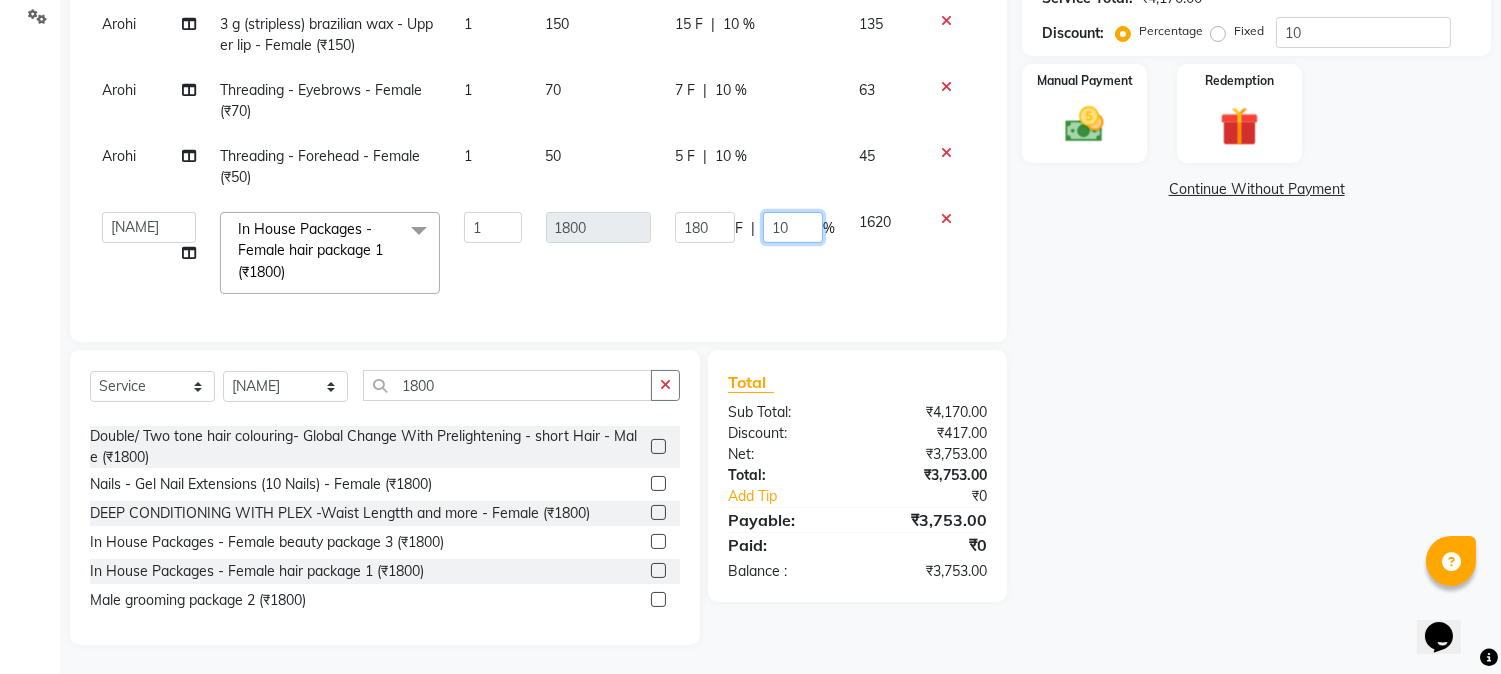 drag, startPoint x: 778, startPoint y: 211, endPoint x: 695, endPoint y: 203, distance: 83.38465 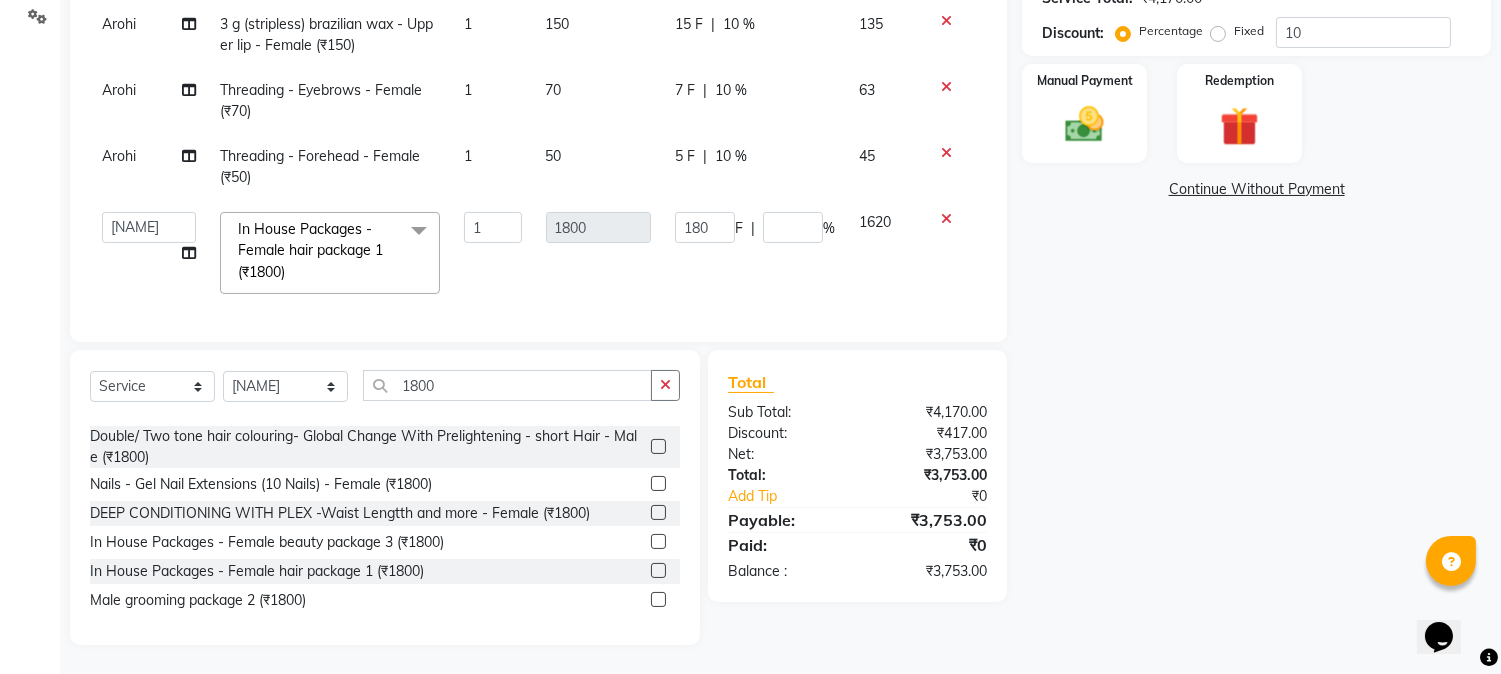 click on "Name: [NAME]  Membership:  No Active Membership  Total Visits:   Card on file:  [NUMBER] Last Visit:   - Points:   [NUMBER]  Coupon Code Apply Service Total:  [CURRENCY][AMOUNT]  Discount:  Percentage   Fixed  [NUMBER] Manual Payment Redemption  Continue Without Payment" 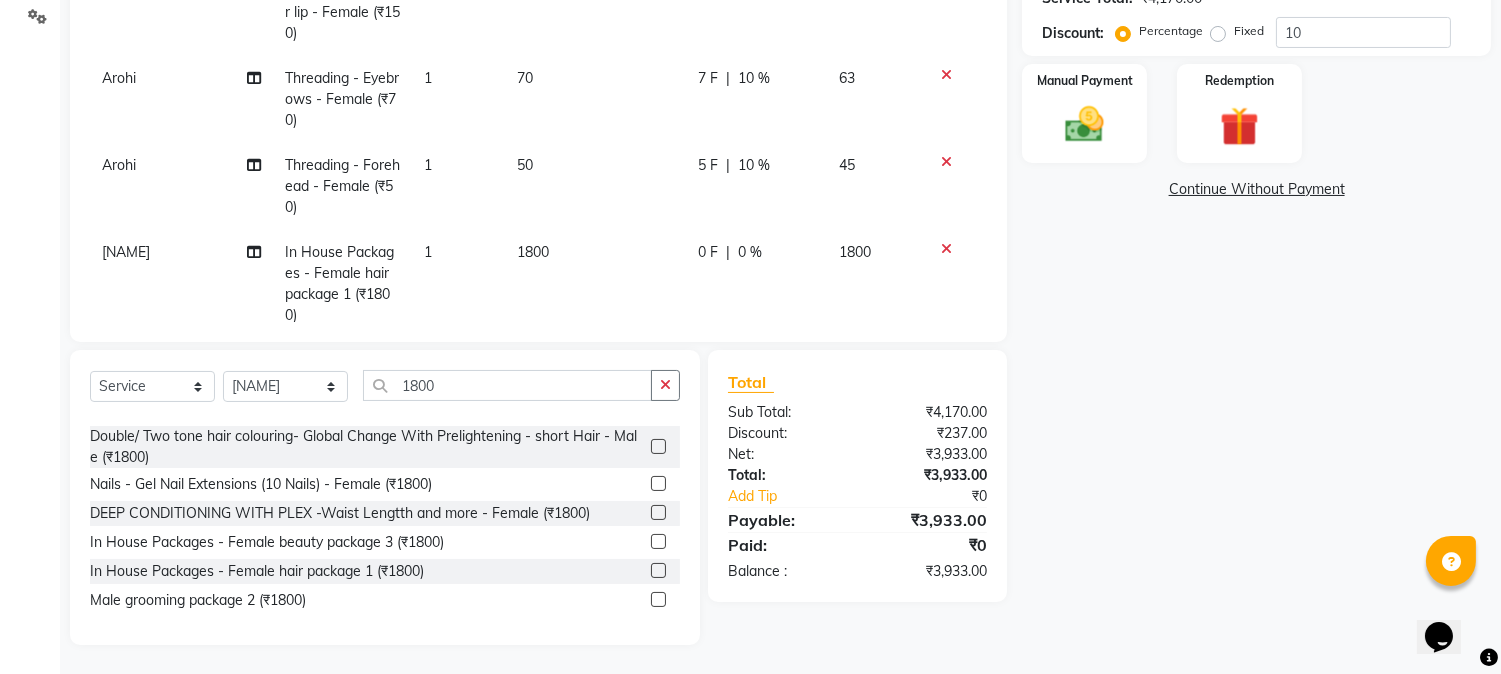 scroll, scrollTop: 198, scrollLeft: 0, axis: vertical 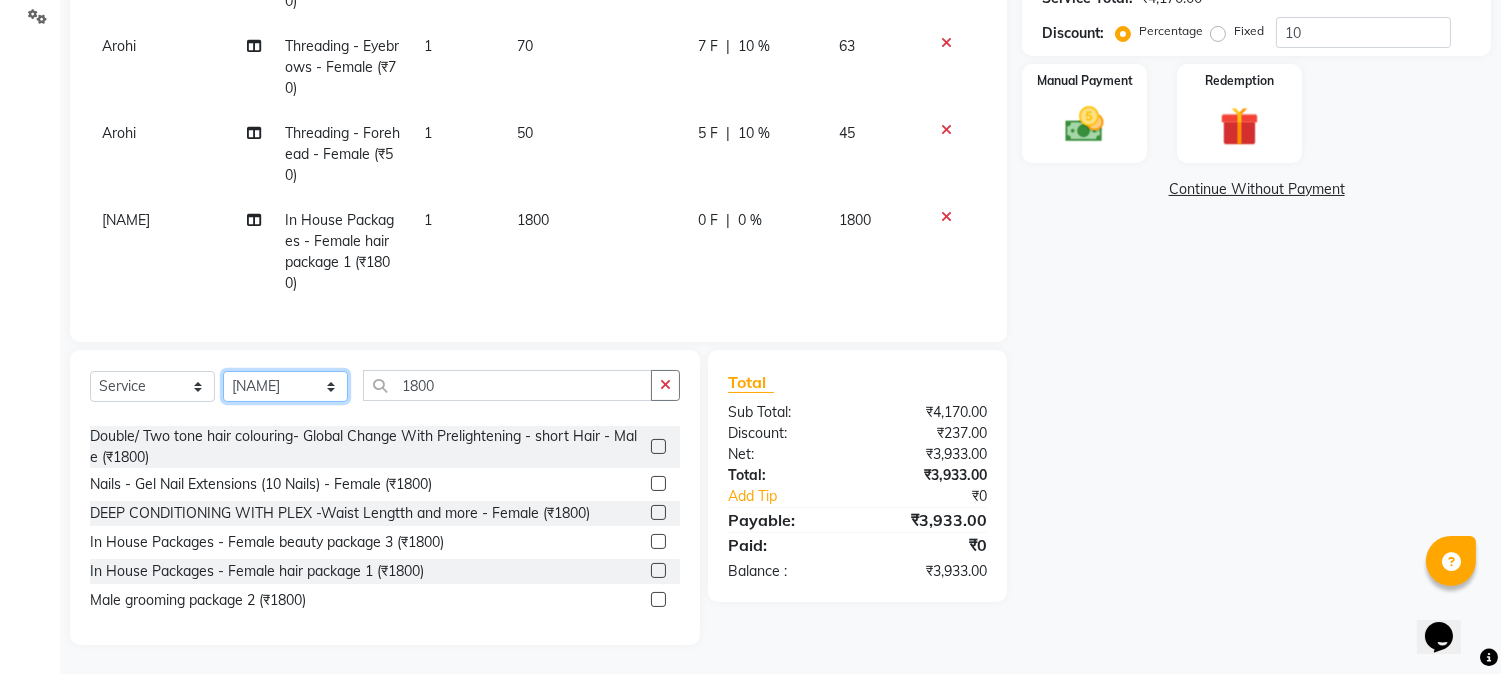 click on "Select Stylist [FIRST] [MIDDLE] [LAST]  Arohi Kranti arun Vanakalas Nikita Harshawardhan Padekar  Payal Darekar Reception Rohan" 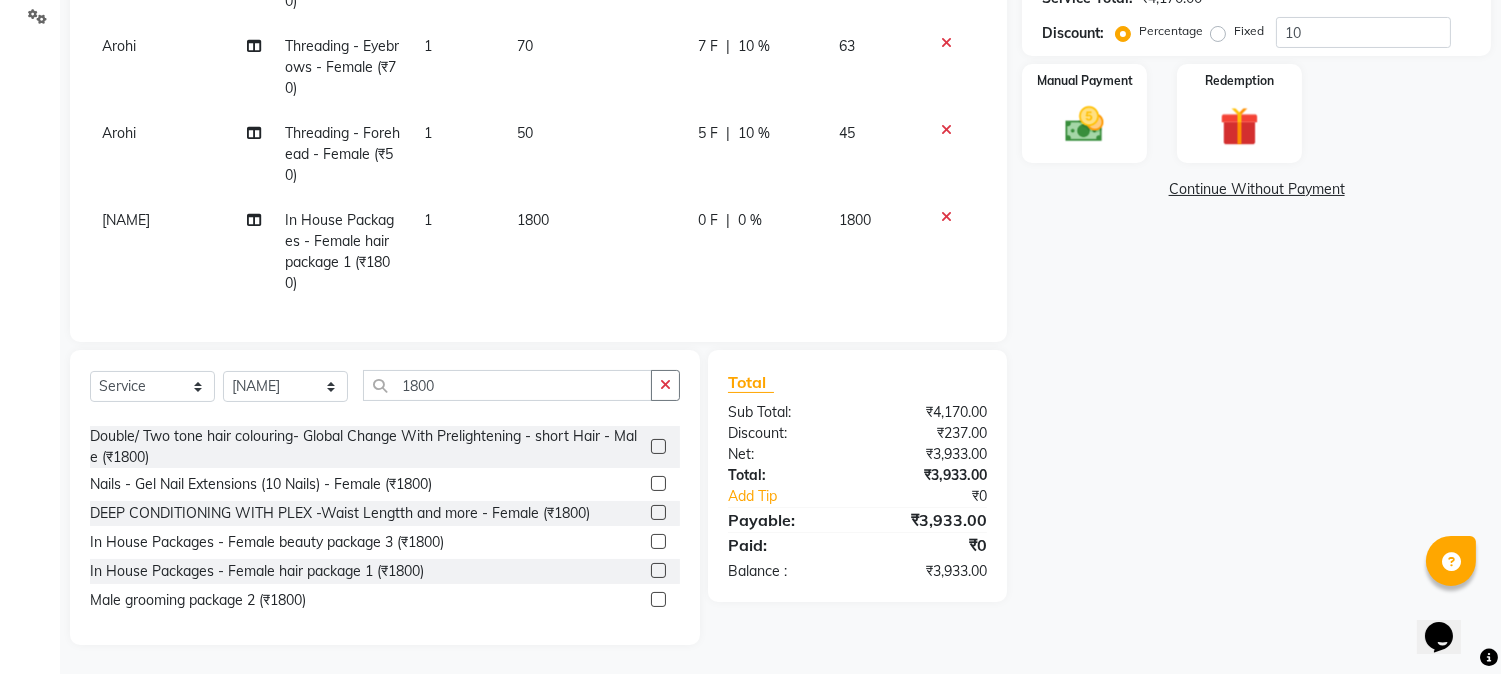 click on "Name: [NAME]  Membership:  No Active Membership  Total Visits:   Card on file:  [NUMBER] Last Visit:   - Points:   [NUMBER]  Coupon Code Apply Service Total:  [CURRENCY][AMOUNT]  Discount:  Percentage   Fixed  [NUMBER] Manual Payment Redemption  Continue Without Payment" 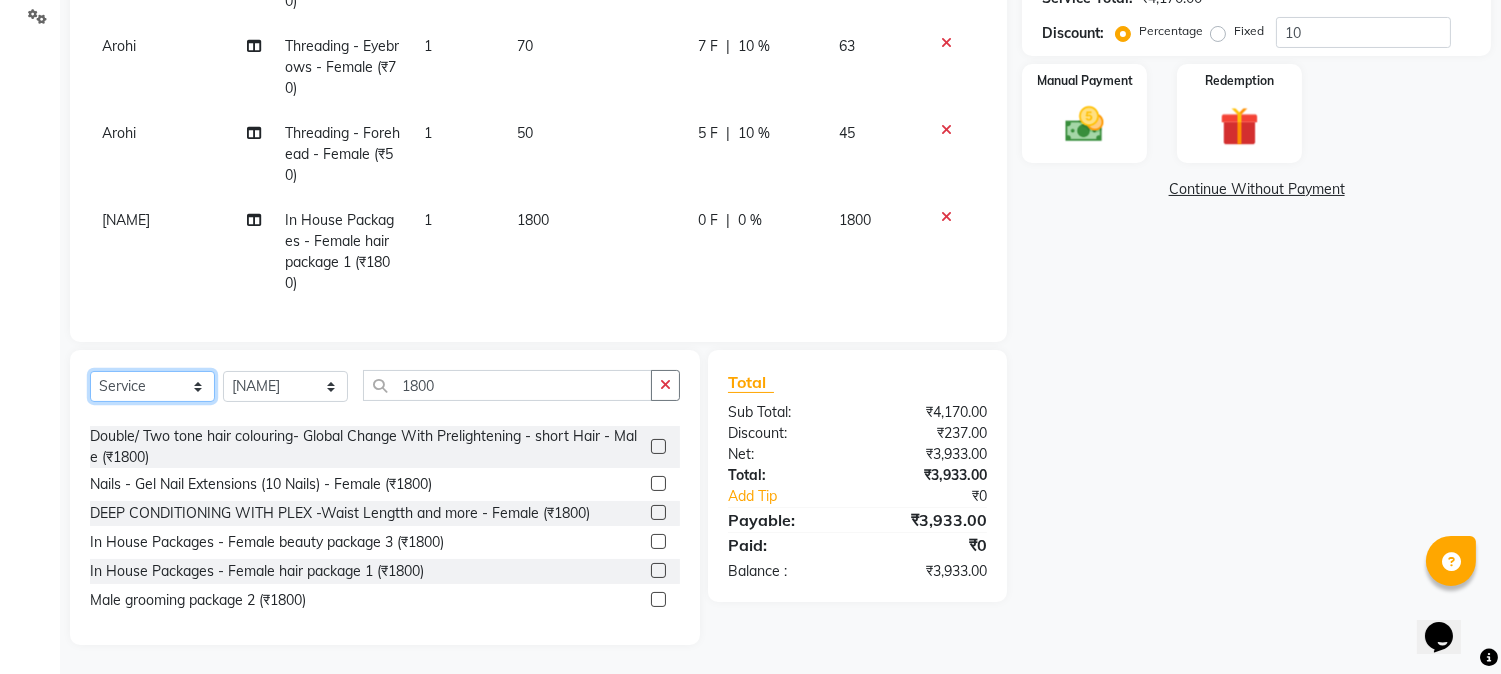 click on "Select  Service  Product  Membership  Package Voucher Prepaid Gift Card" 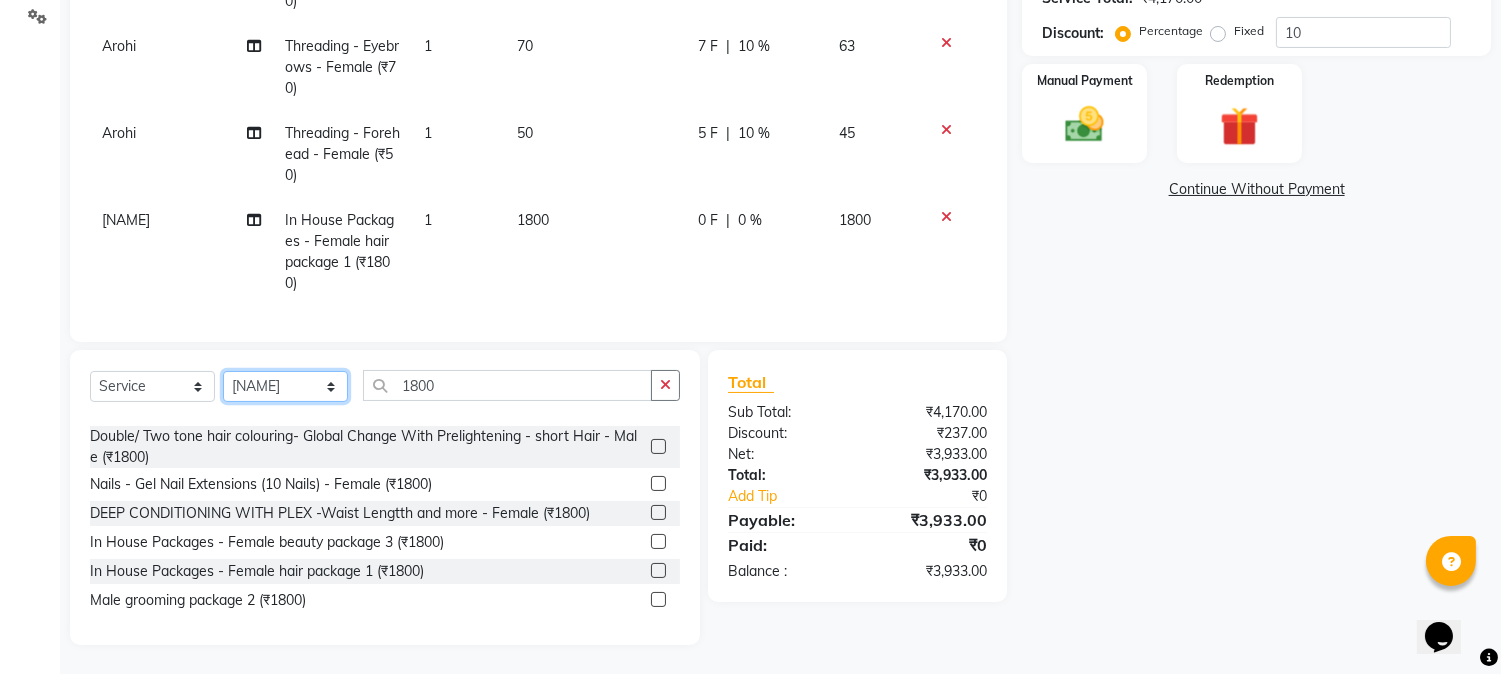 click on "Select Stylist [FIRST] [MIDDLE] [LAST]  Arohi Kranti arun Vanakalas Nikita Harshawardhan Padekar  Payal Darekar Reception Rohan" 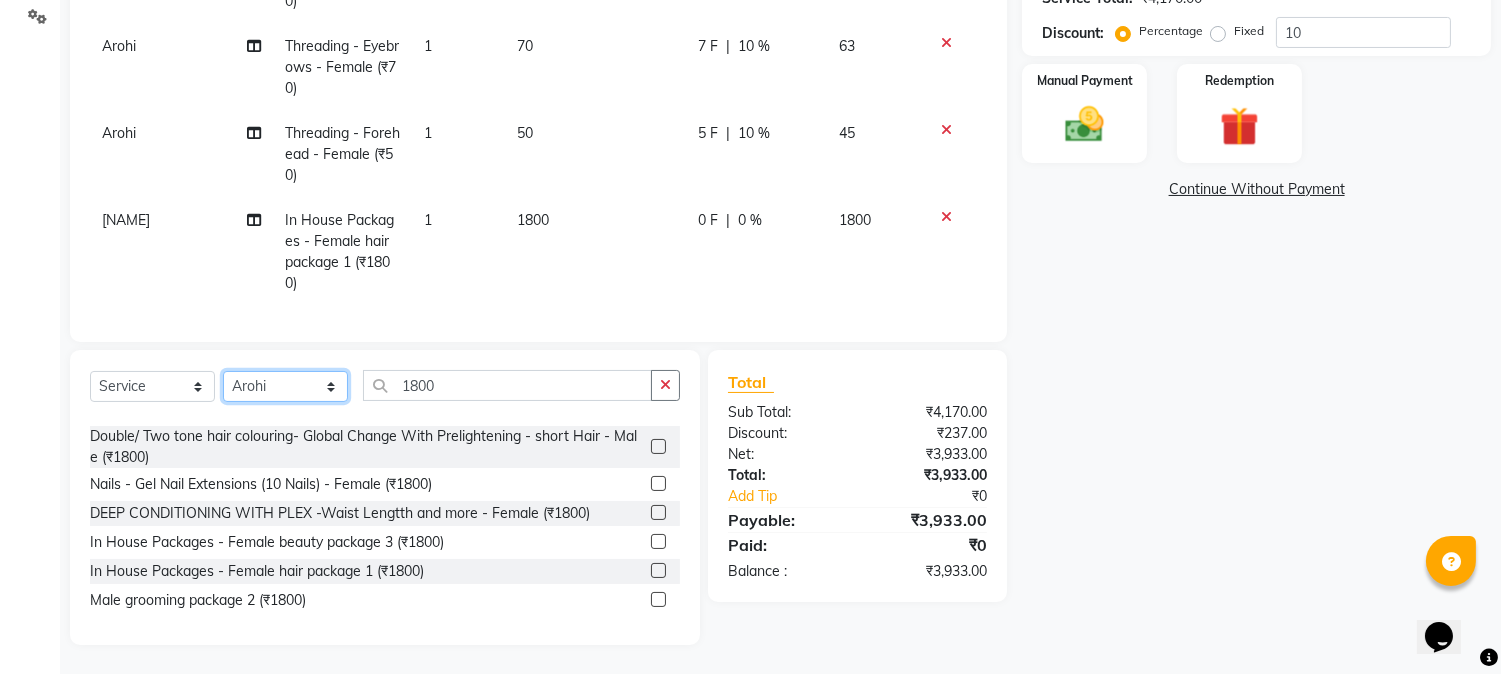 click on "Select Stylist [FIRST] [MIDDLE] [LAST]  Arohi Kranti arun Vanakalas Nikita Harshawardhan Padekar  Payal Darekar Reception Rohan" 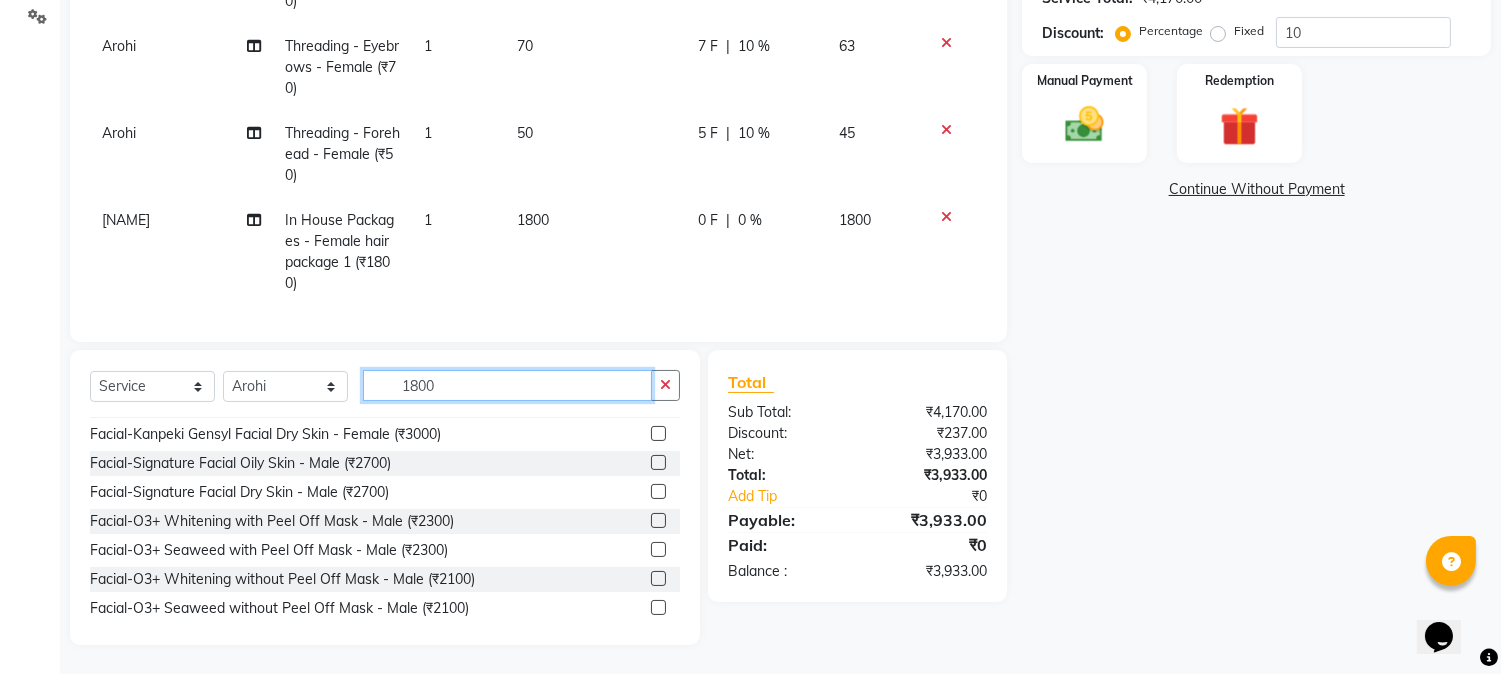 click on "1800" 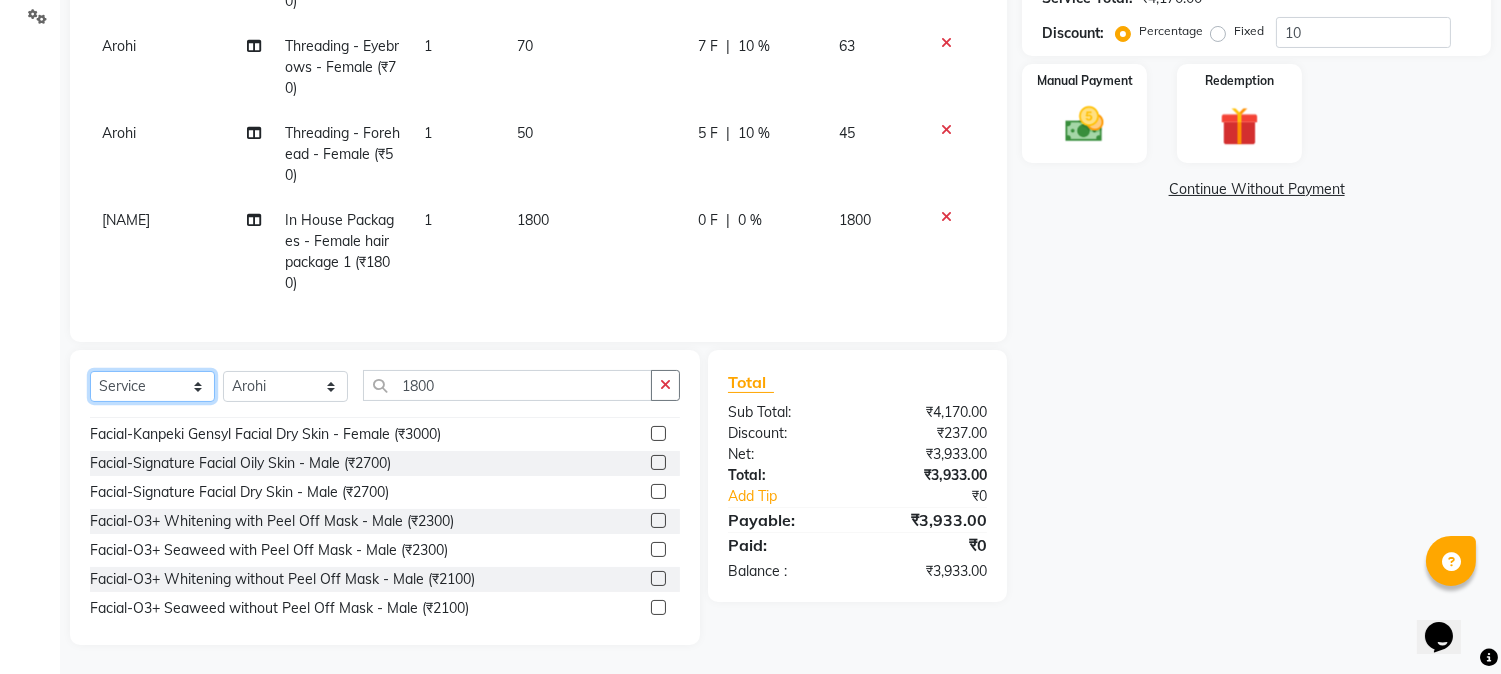 click on "Select  Service  Product  Membership  Package Voucher Prepaid Gift Card" 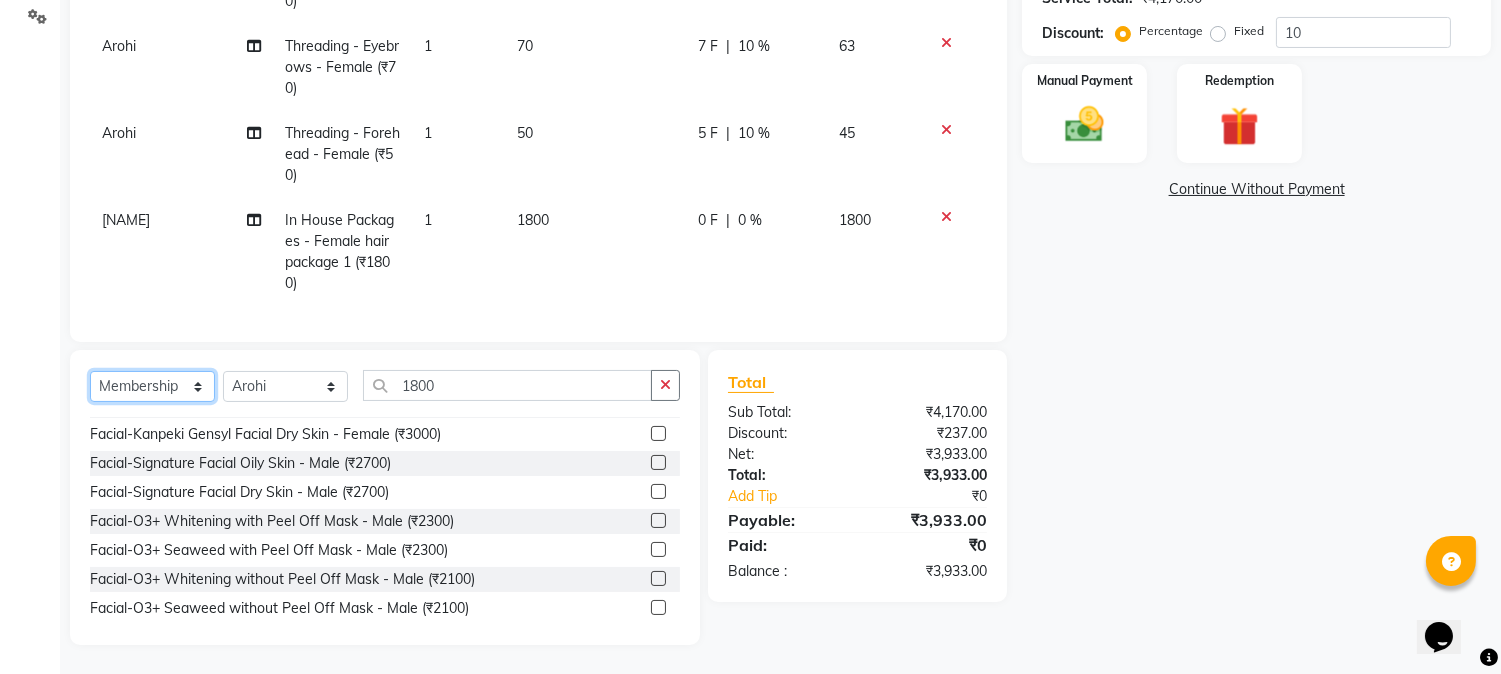 click on "Select  Service  Product  Membership  Package Voucher Prepaid Gift Card" 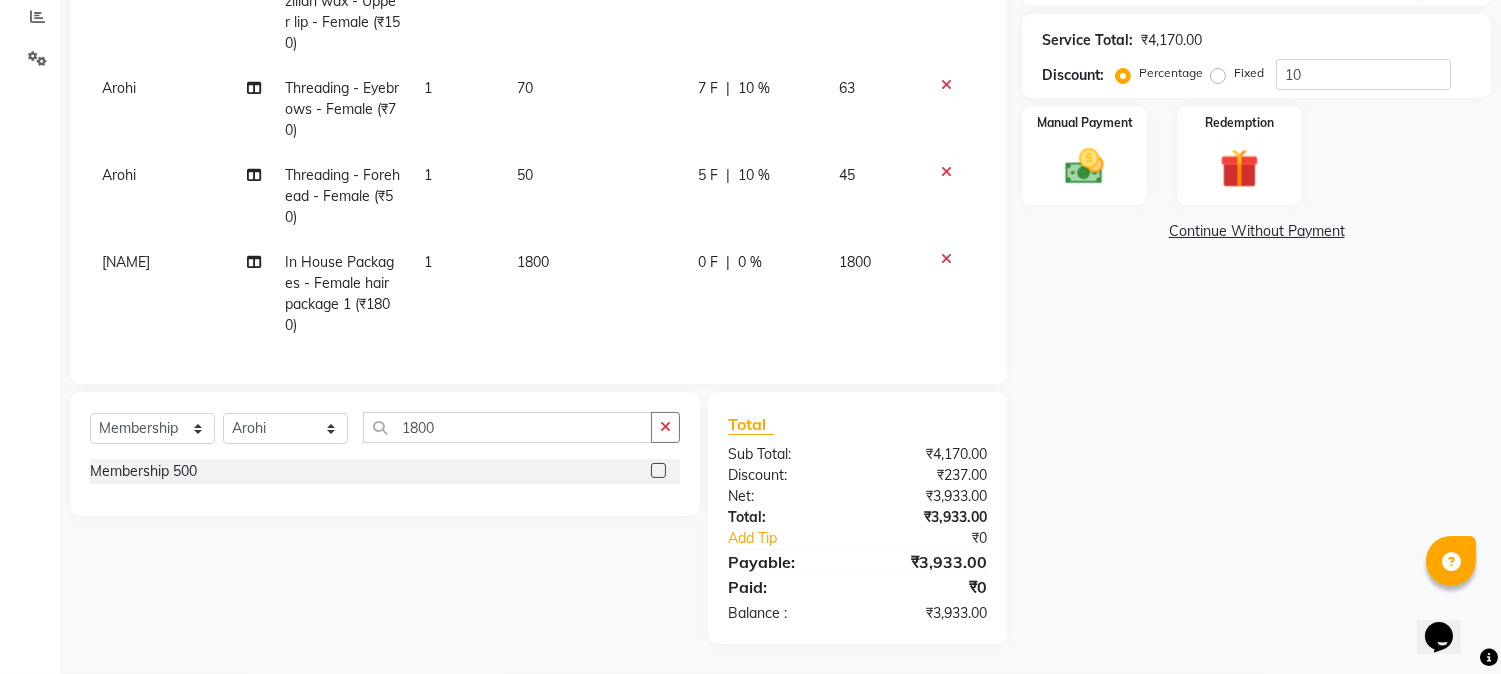 click 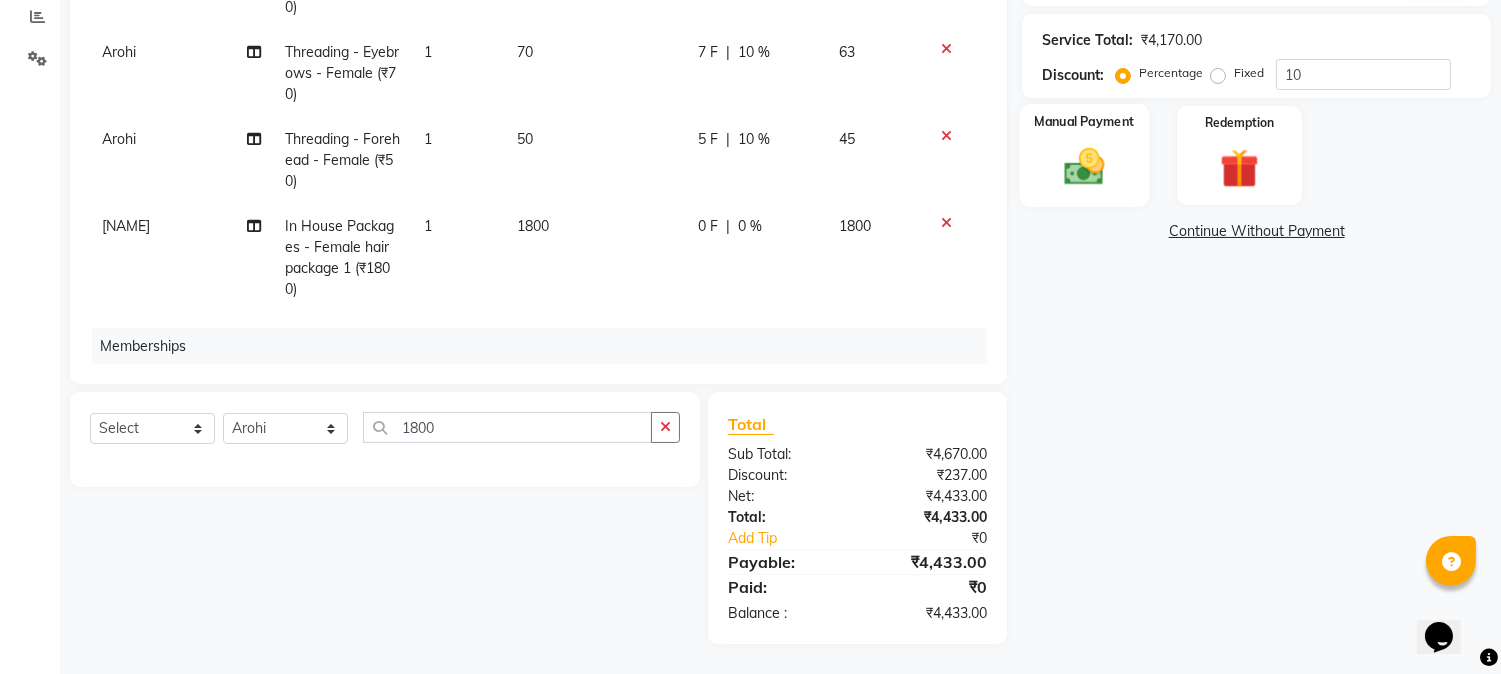 click 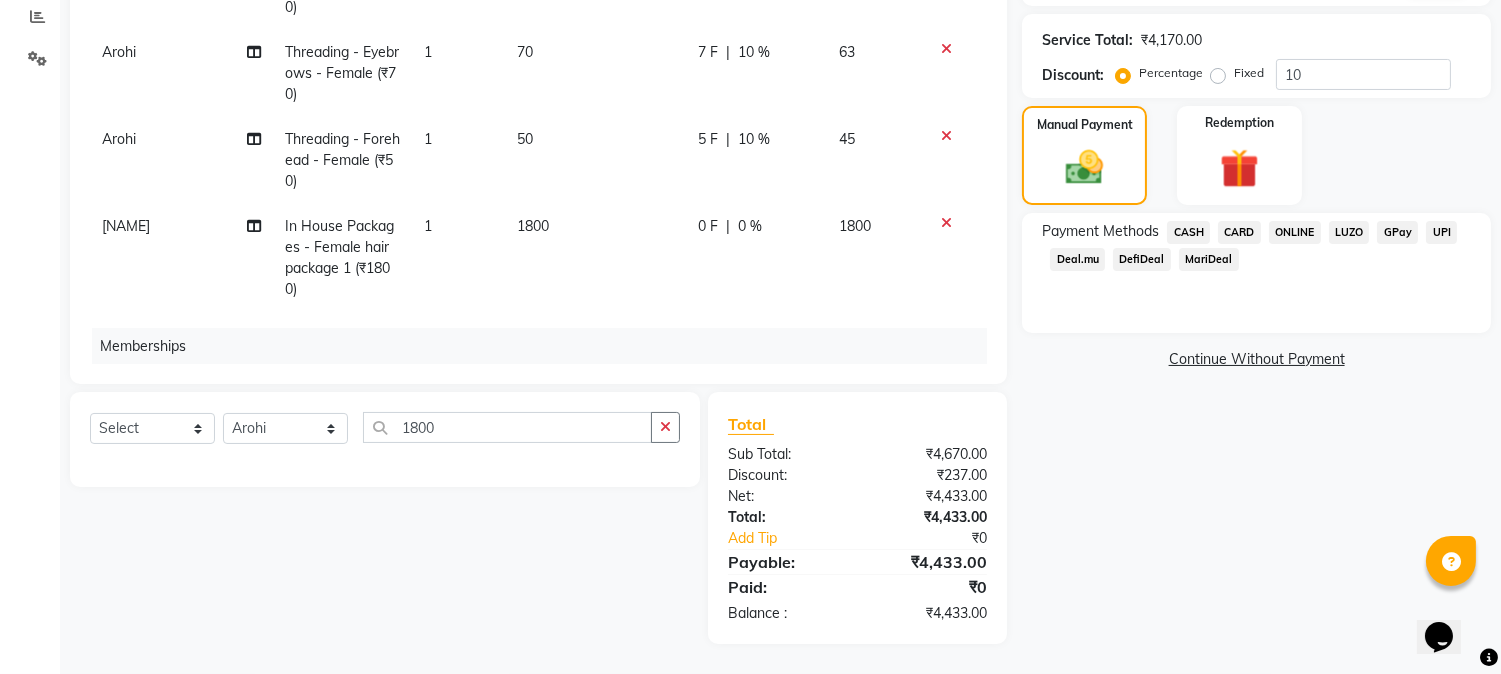 click on "ONLINE" 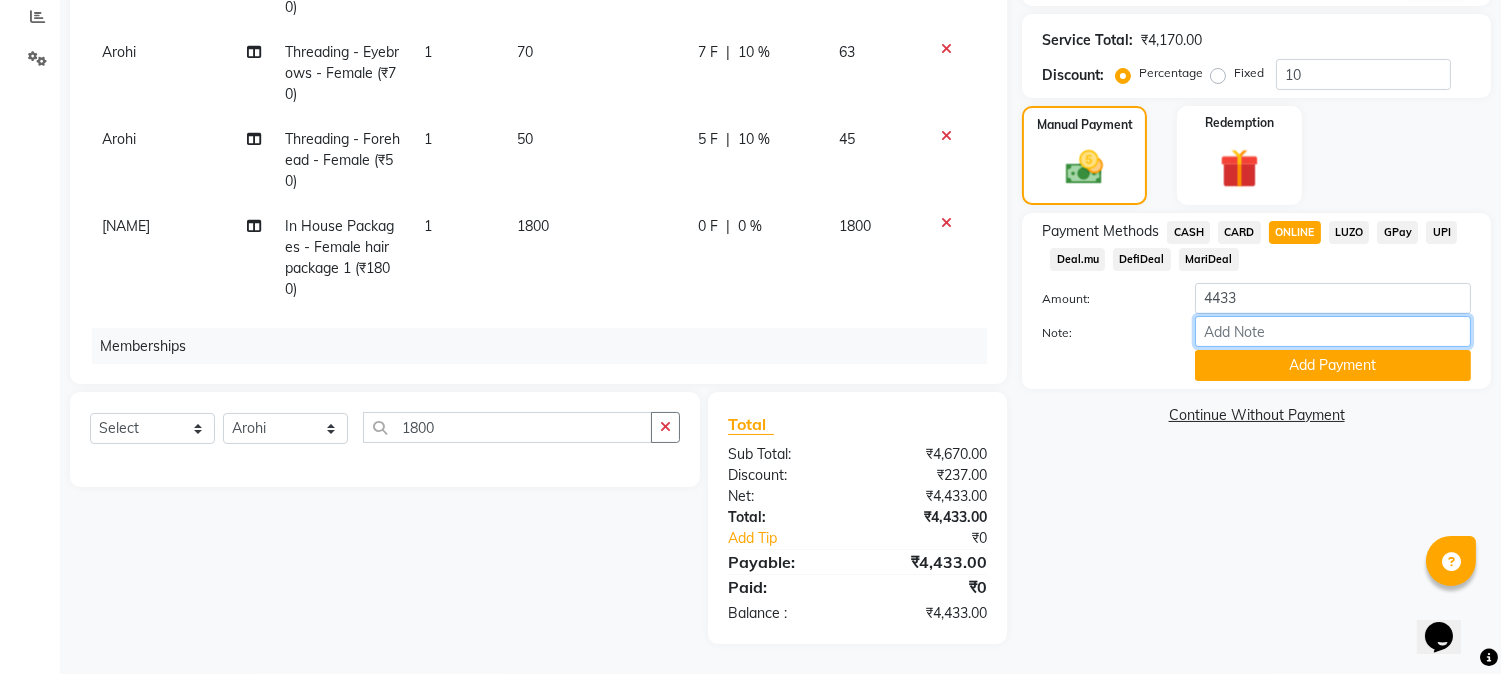 click on "Note:" at bounding box center (1333, 331) 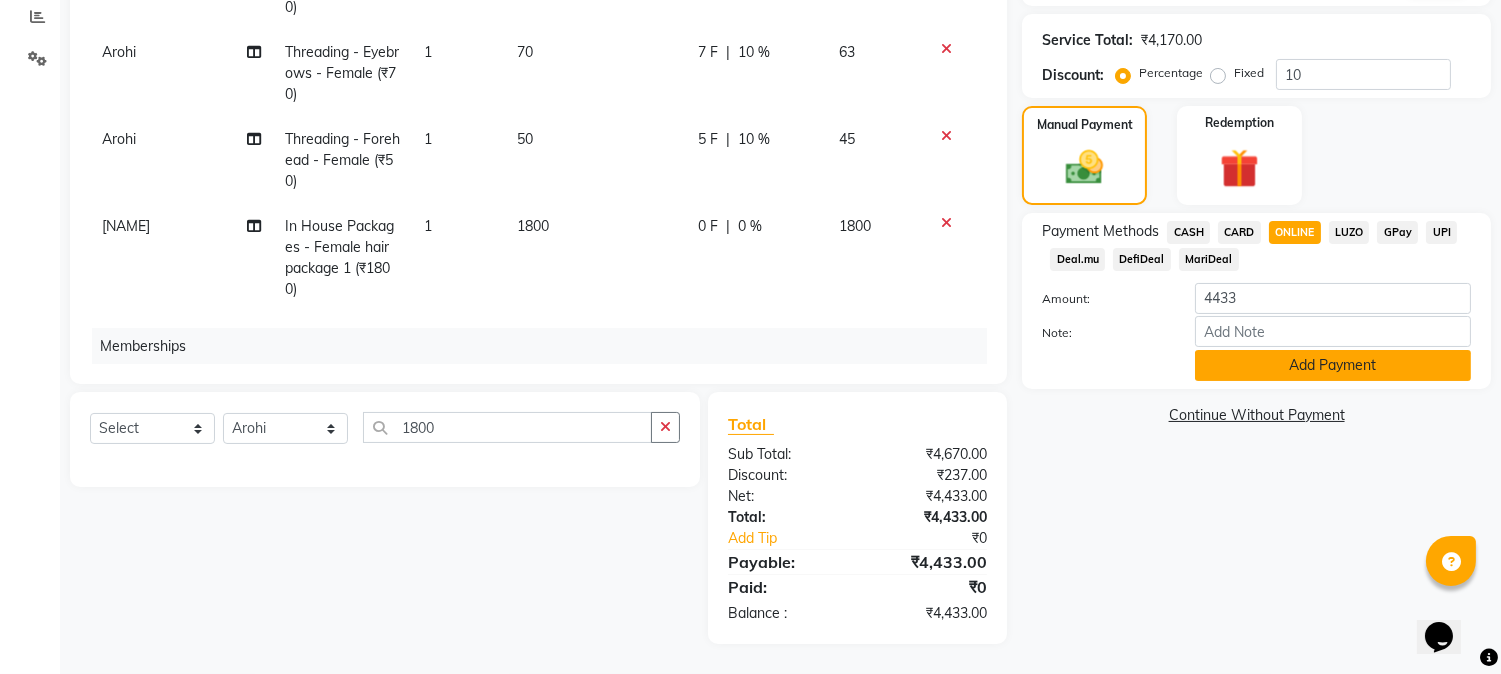 click on "Add Payment" 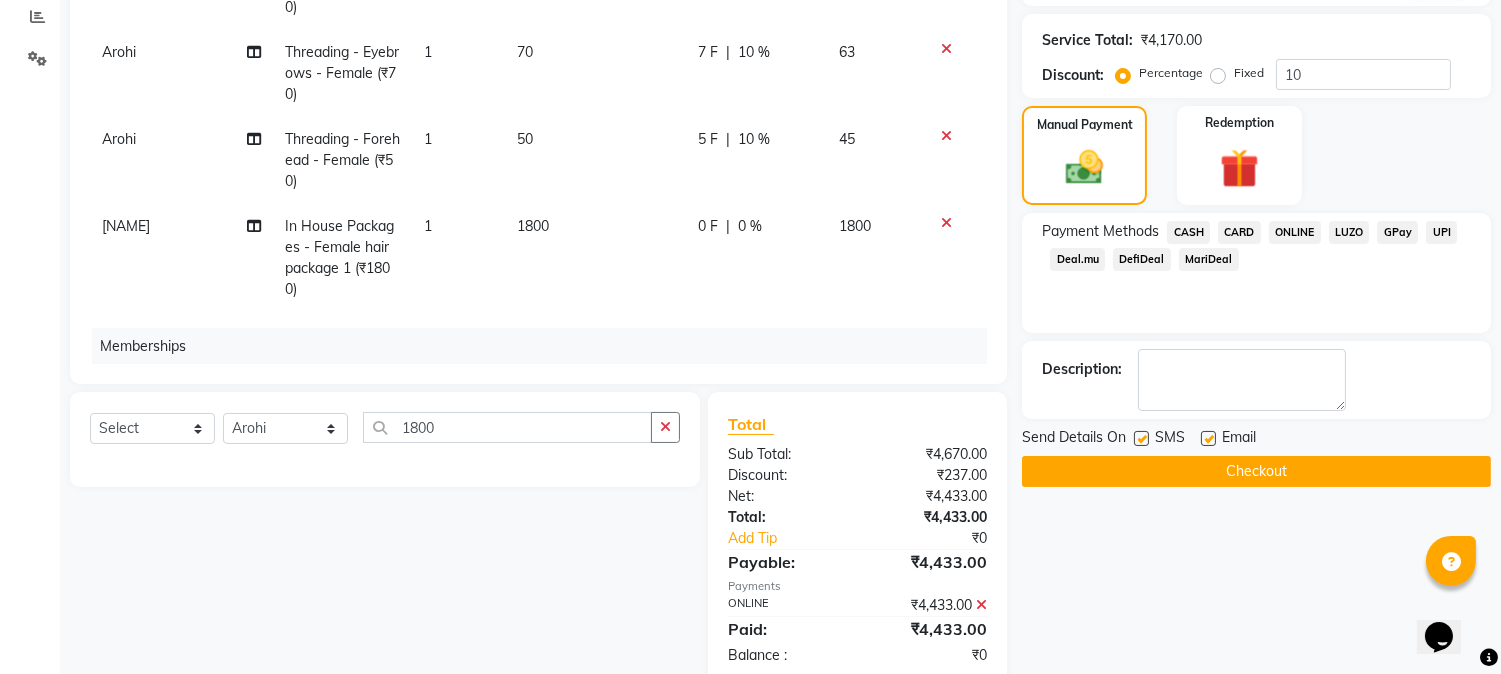 click on "Checkout" 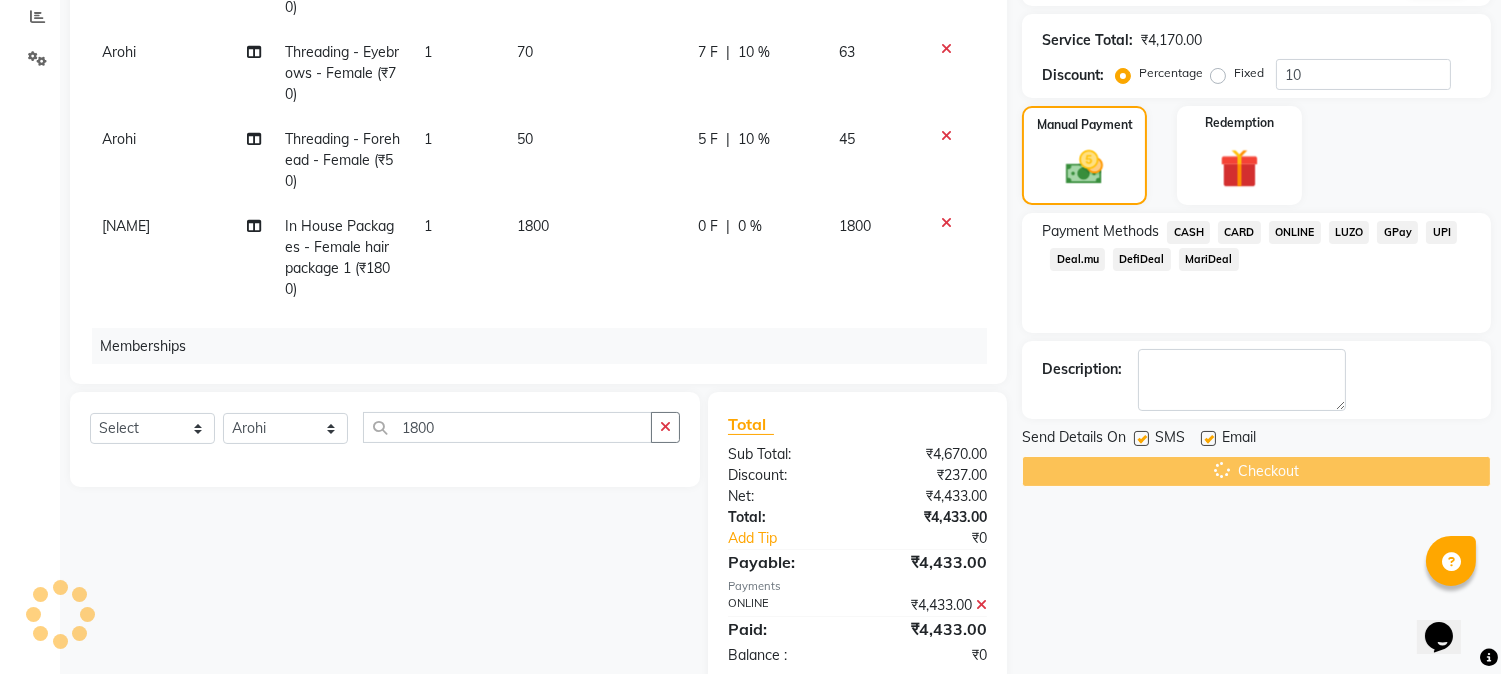 scroll, scrollTop: 0, scrollLeft: 0, axis: both 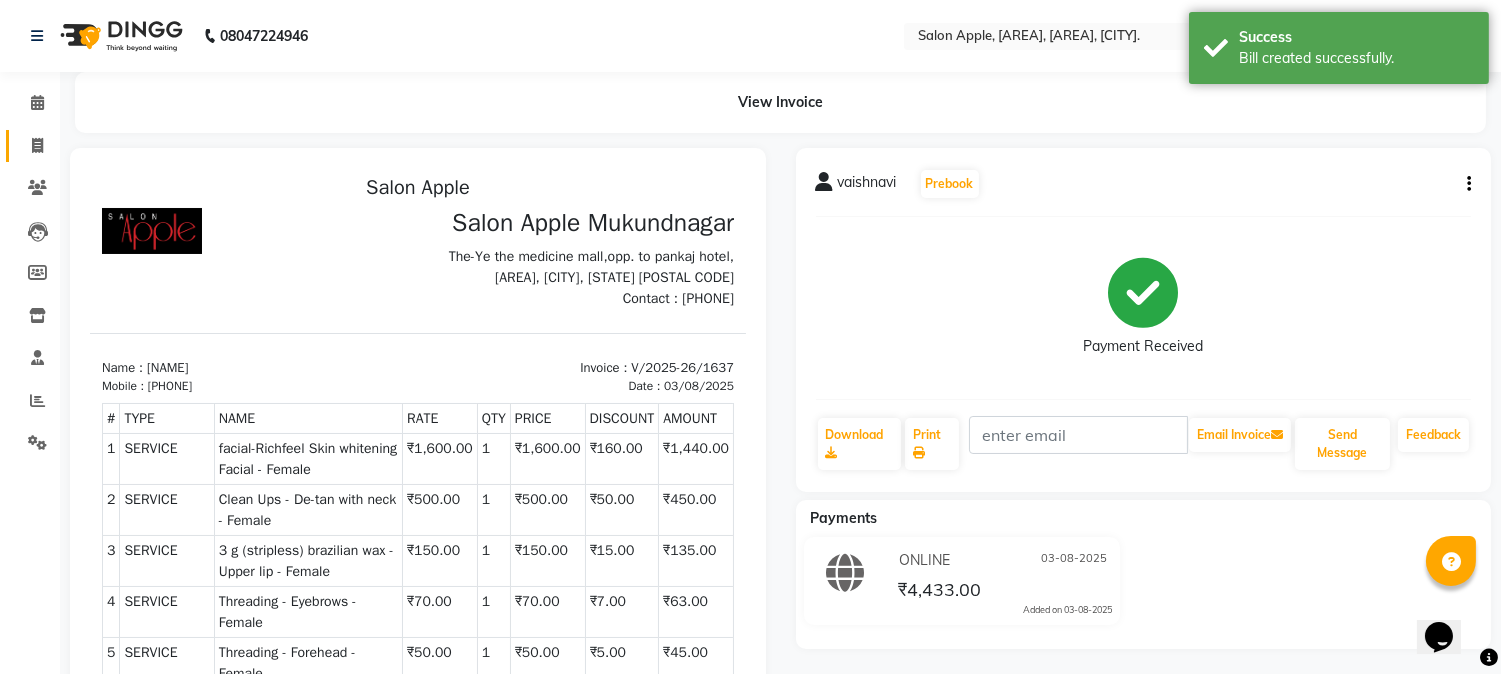 click on "Invoice" 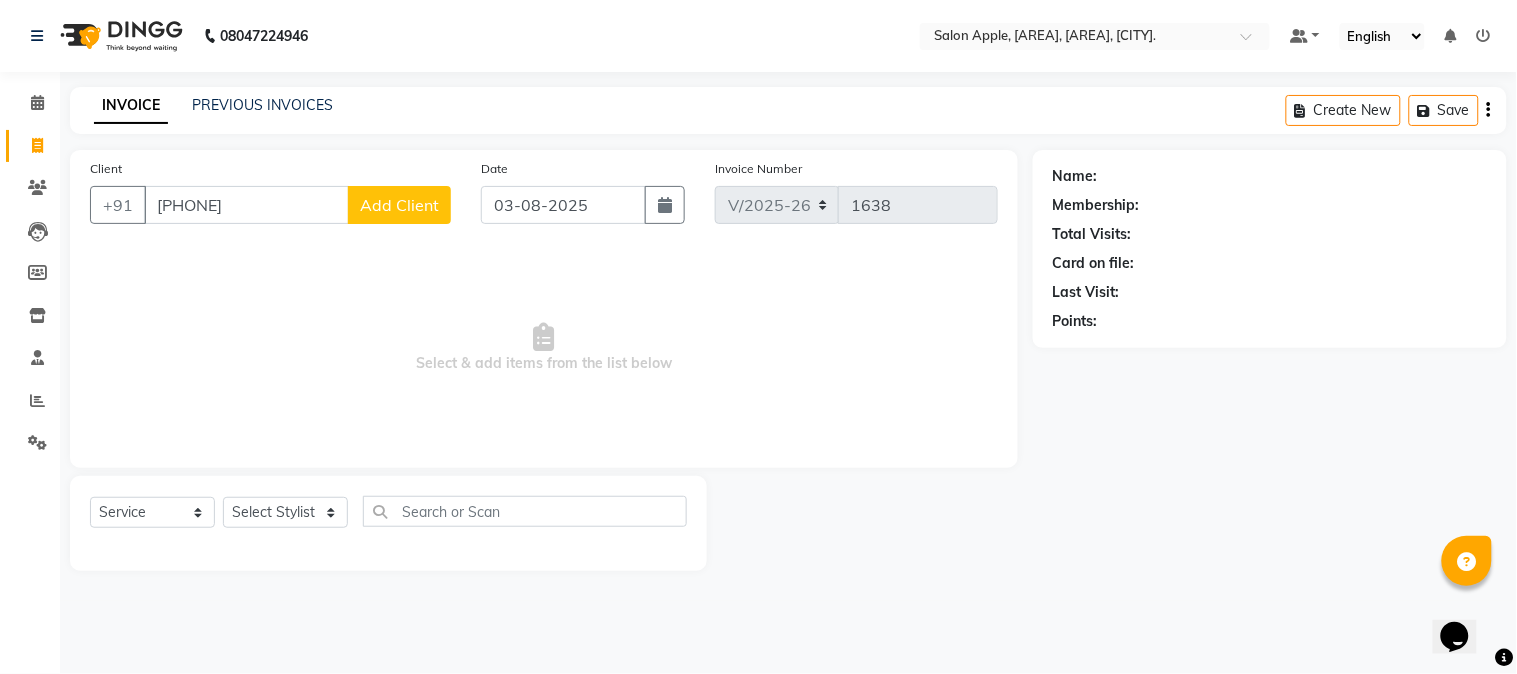 click on "[PHONE] Select Location × Salon Apple, [AREA], [AREA], [CITY]. Default Panel My Panel English ENGLISH Español العربية मराठी हिंदी ગુજરાતી தமிழ் 中文 Notifications nothing to show" 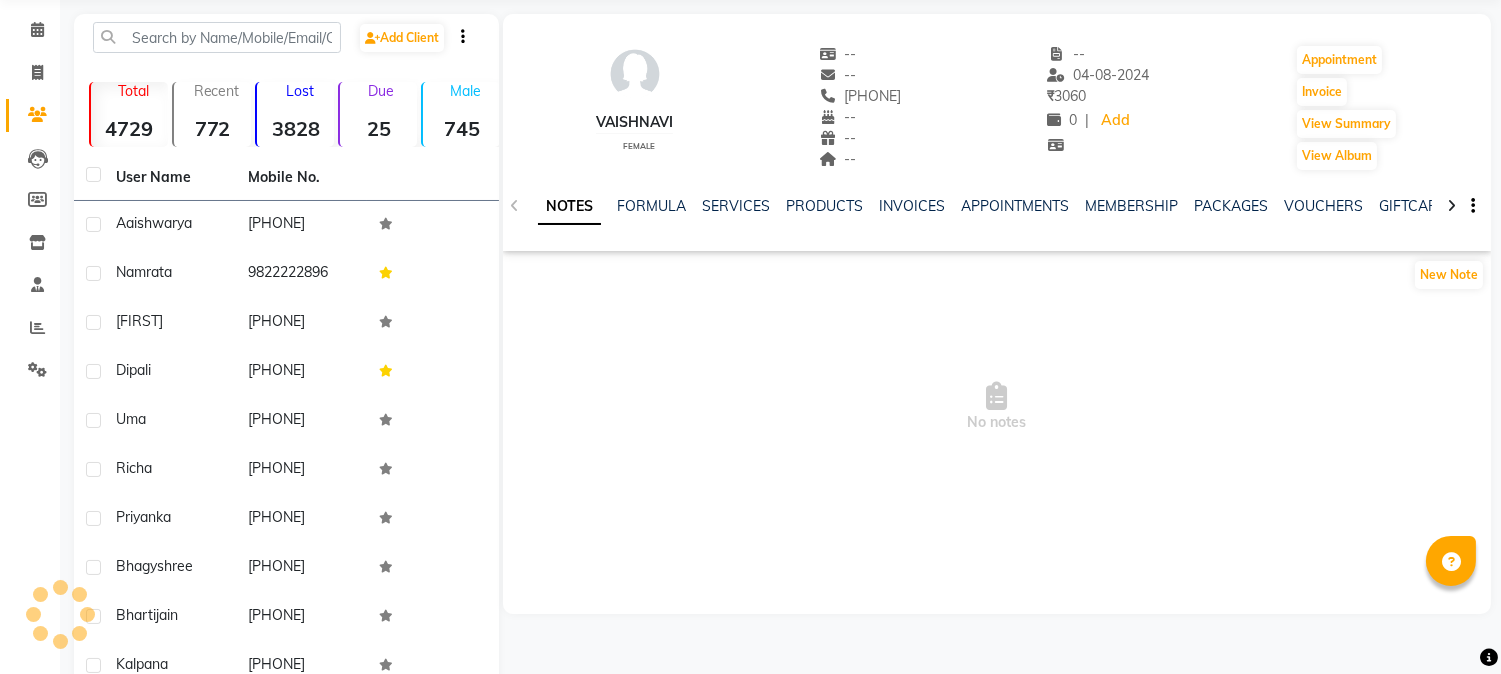 scroll, scrollTop: 73, scrollLeft: 0, axis: vertical 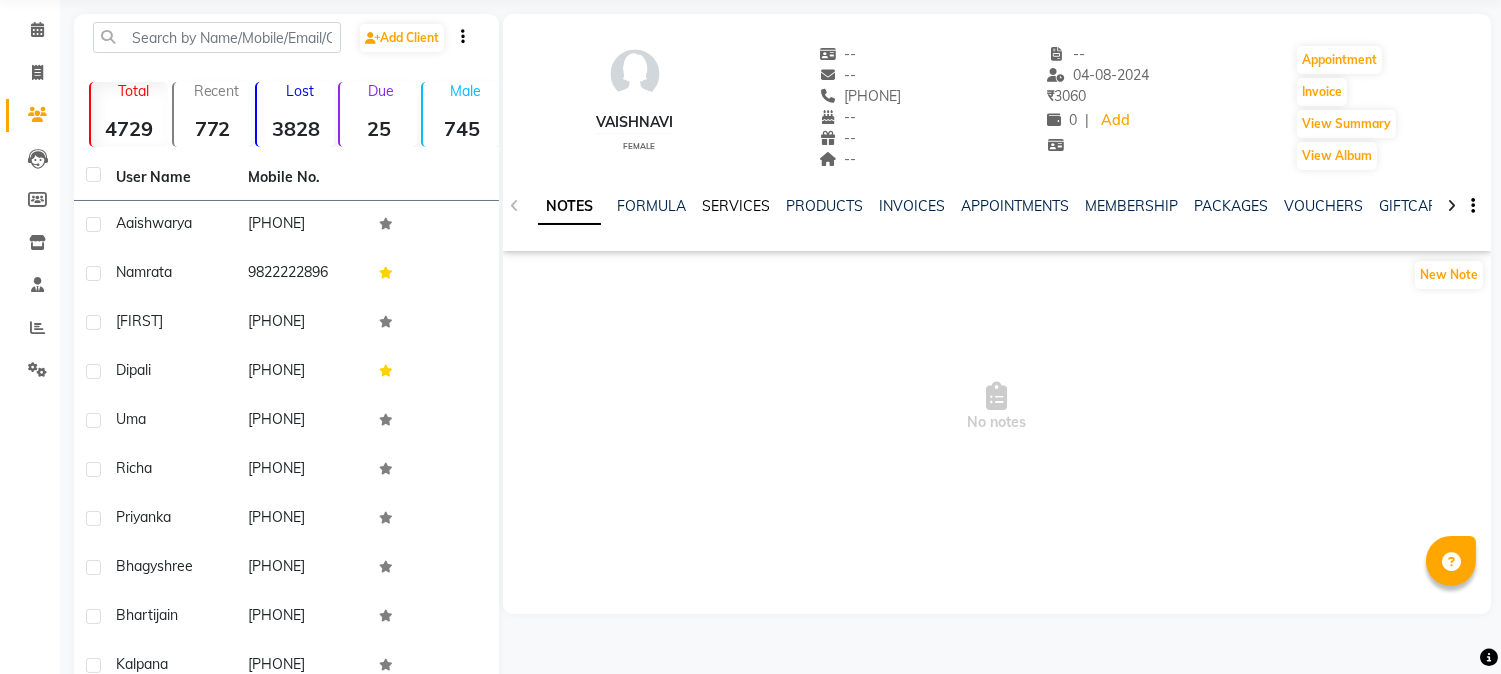 click on "SERVICES" 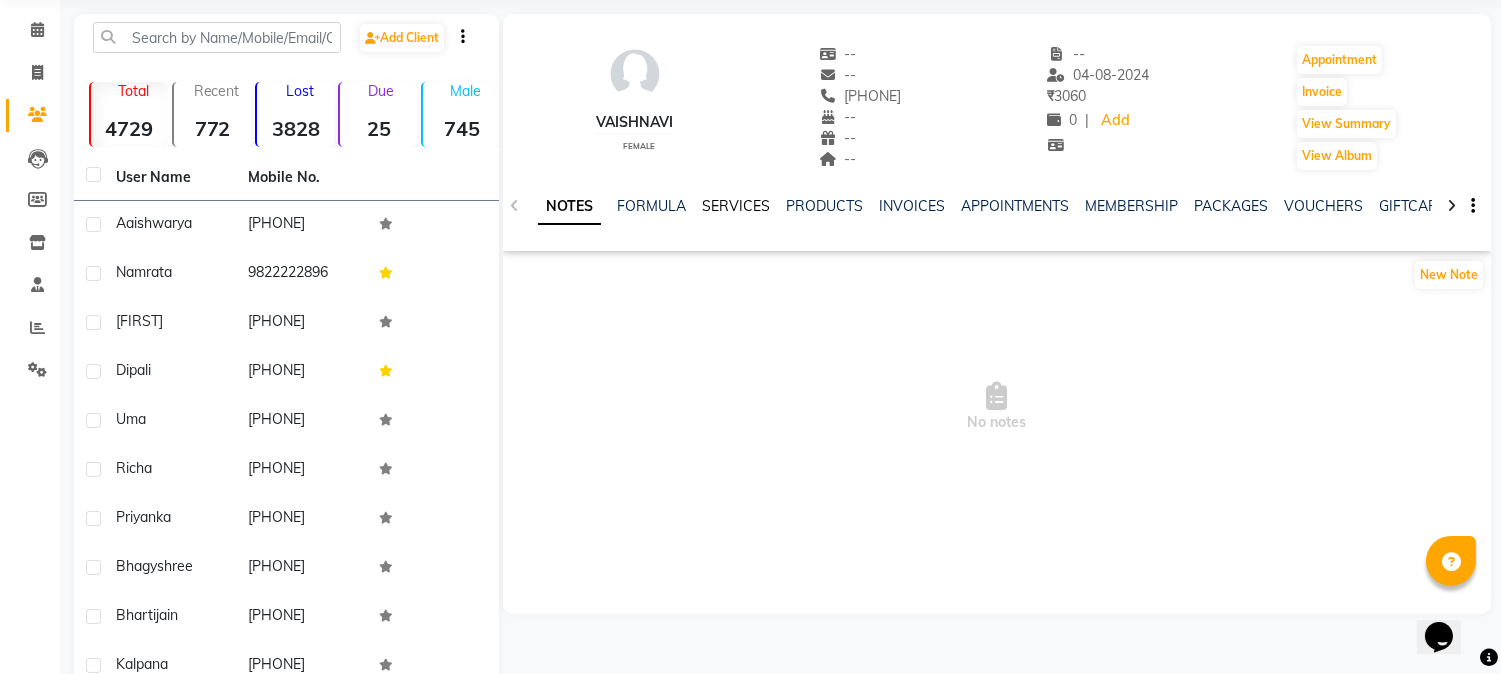 scroll, scrollTop: 0, scrollLeft: 0, axis: both 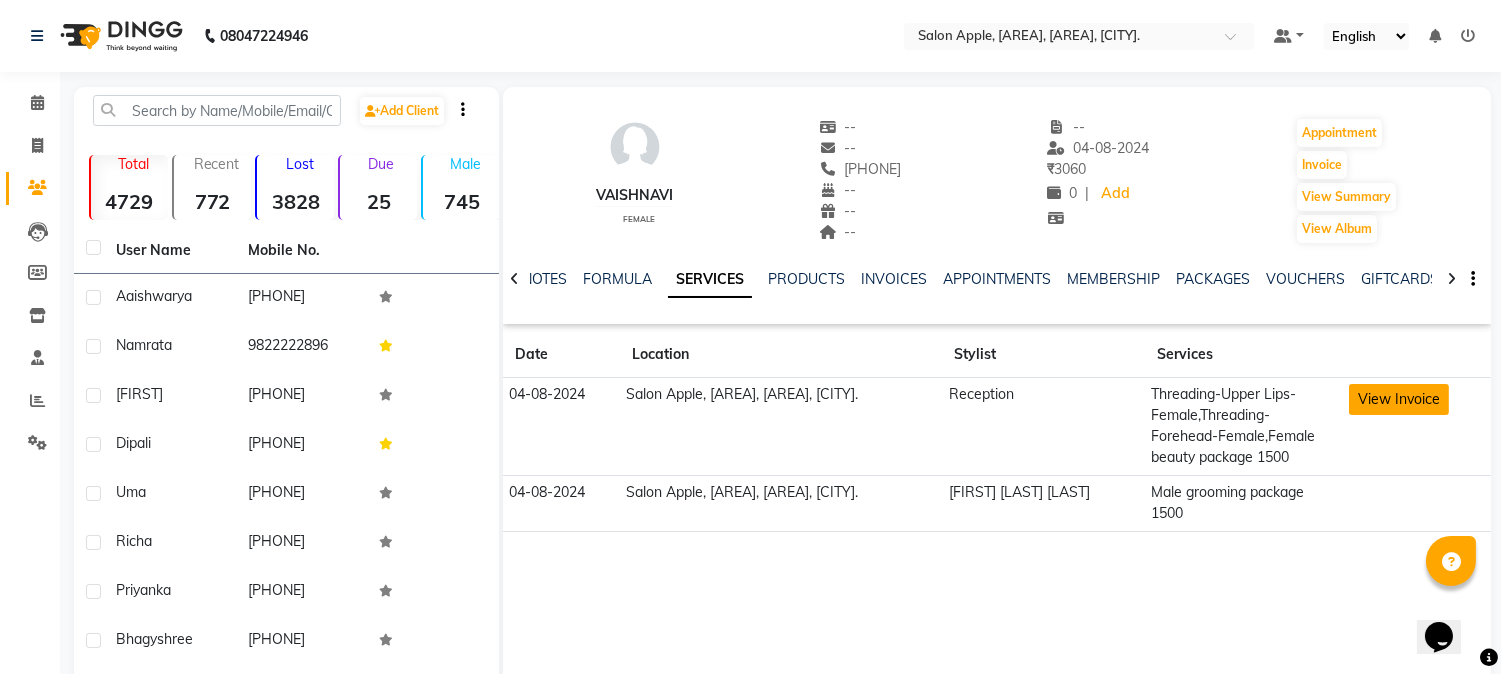 click on "View Invoice" 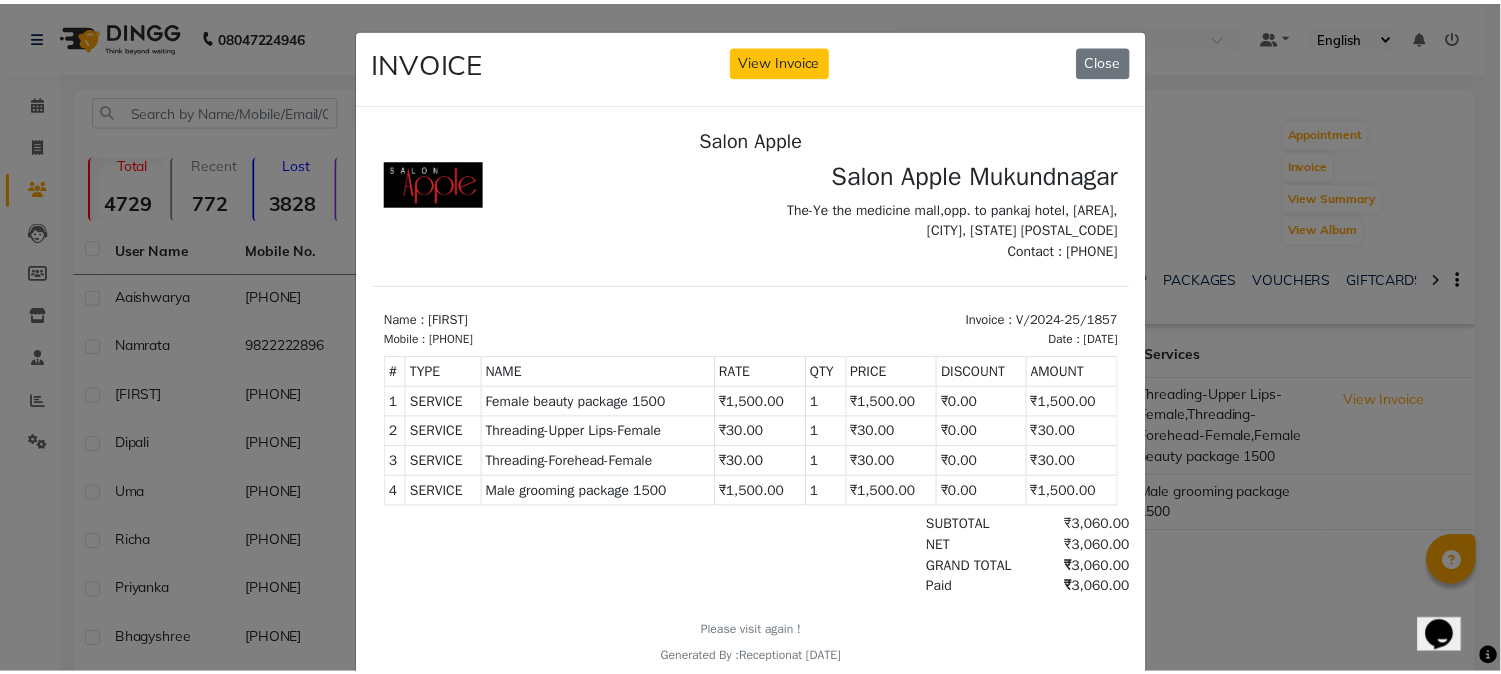 scroll, scrollTop: 15, scrollLeft: 0, axis: vertical 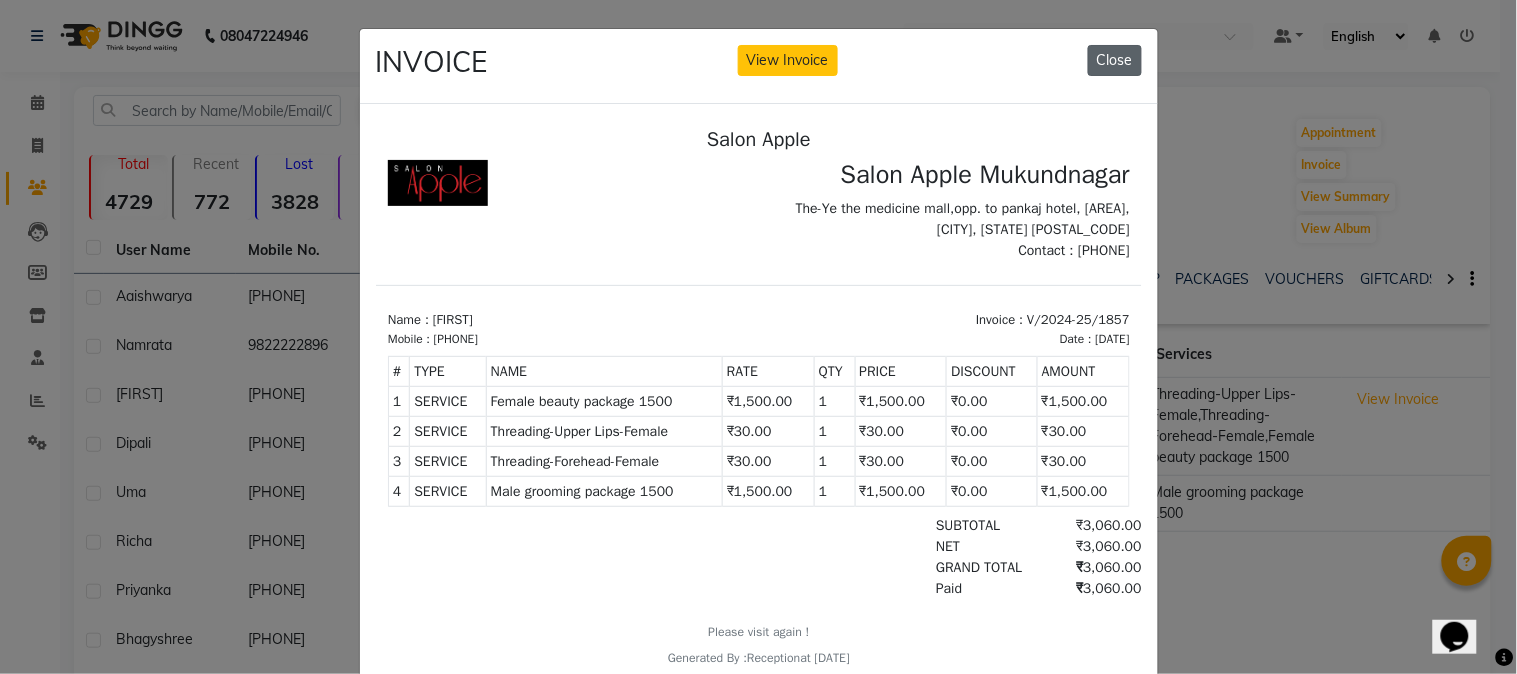 click on "Close" 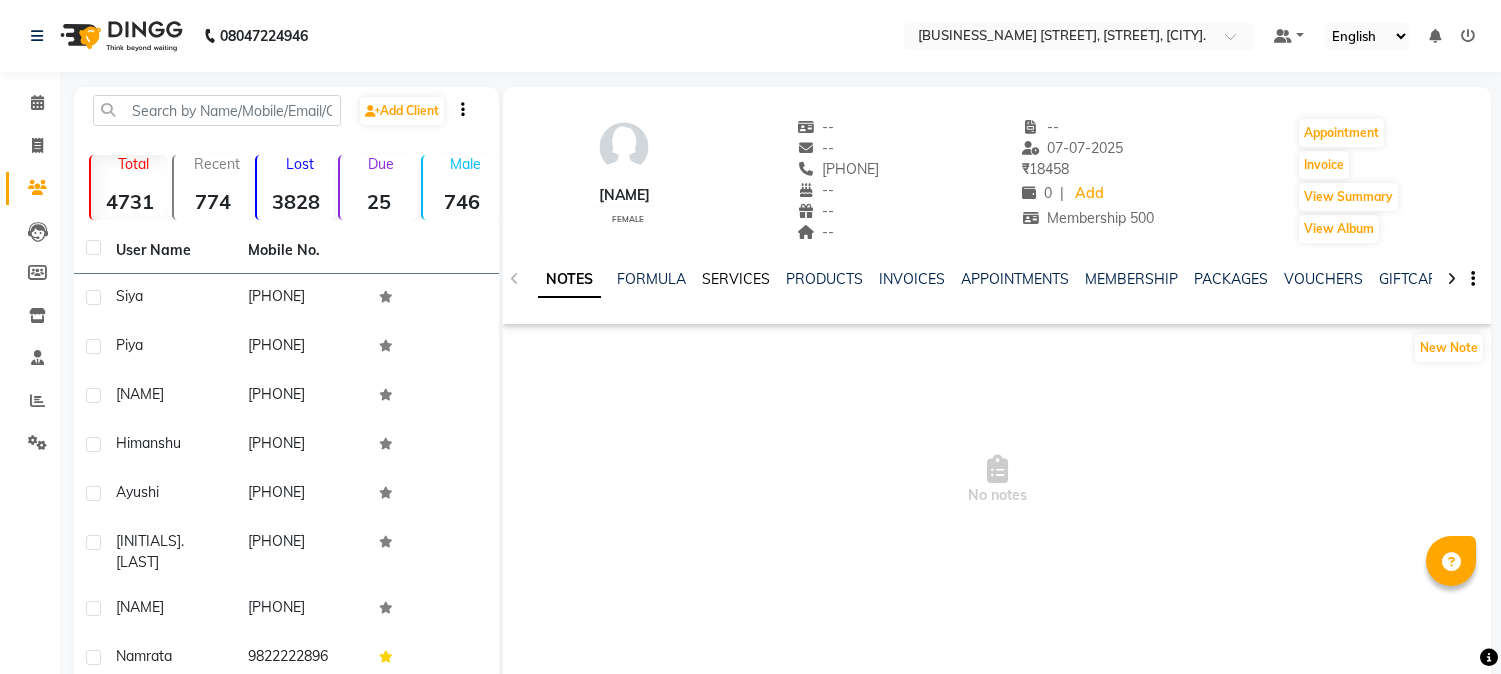 scroll, scrollTop: 175, scrollLeft: 0, axis: vertical 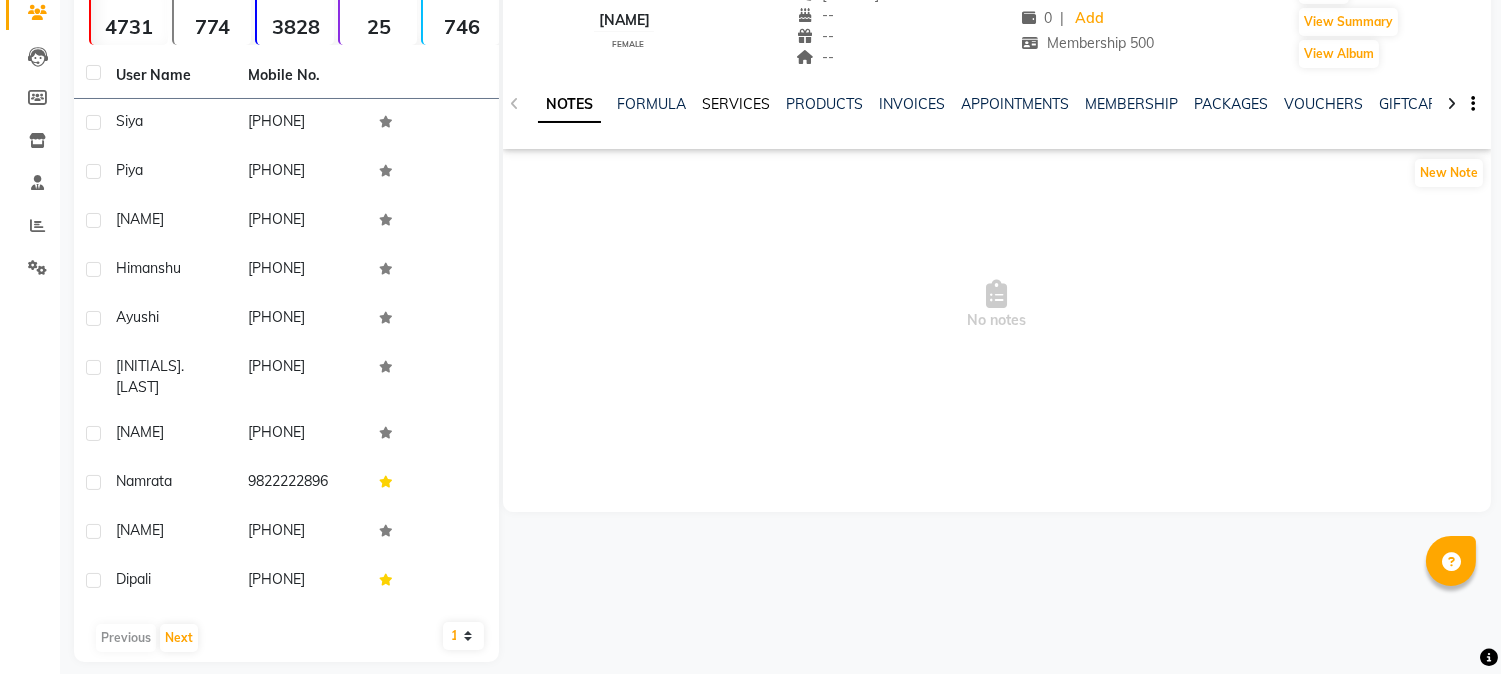 click on "SERVICES" 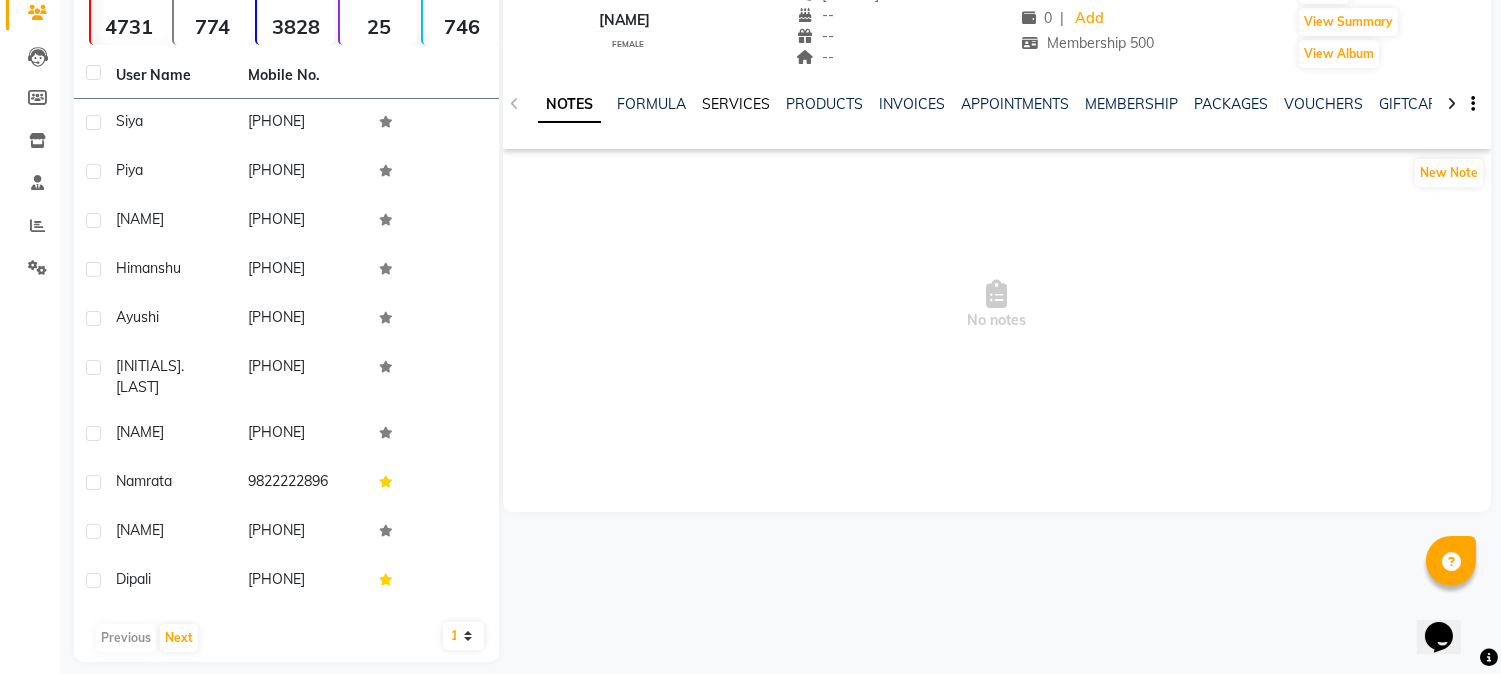 scroll, scrollTop: 0, scrollLeft: 0, axis: both 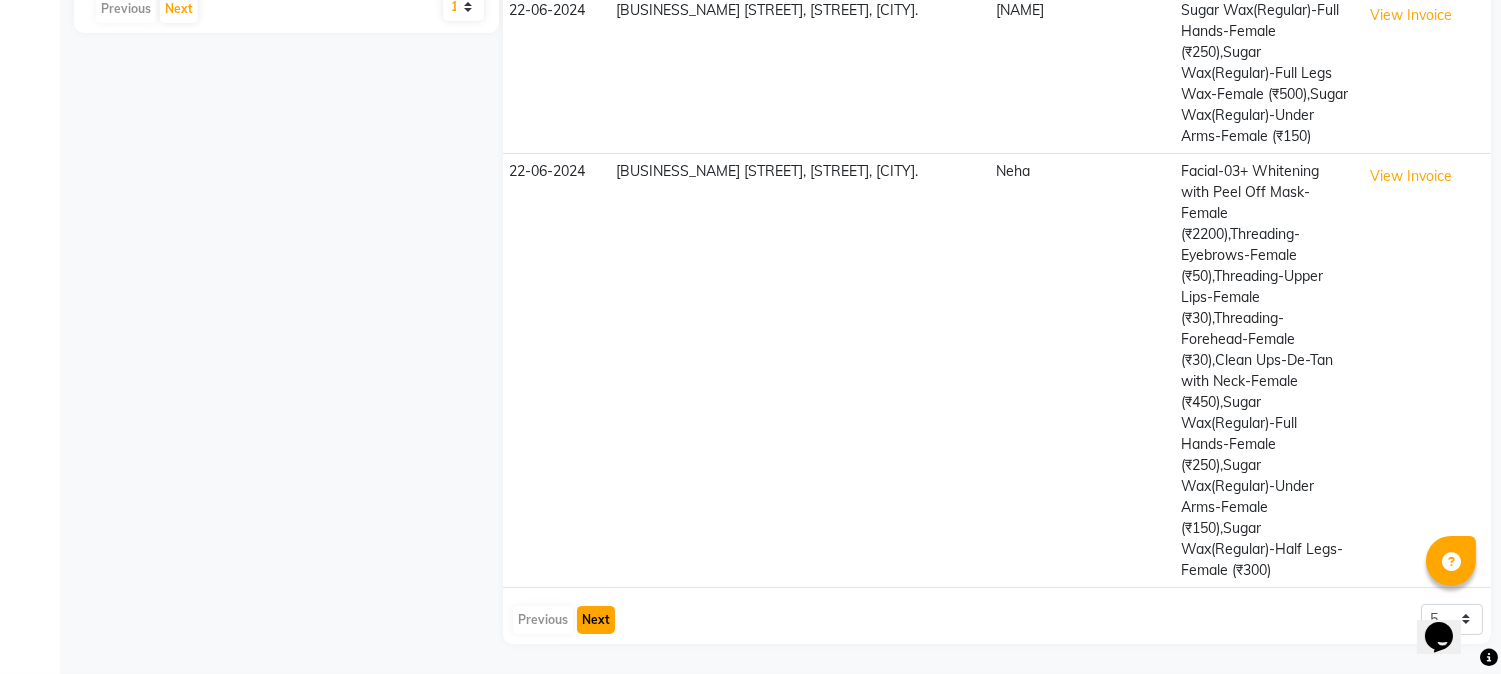 click on "Next" 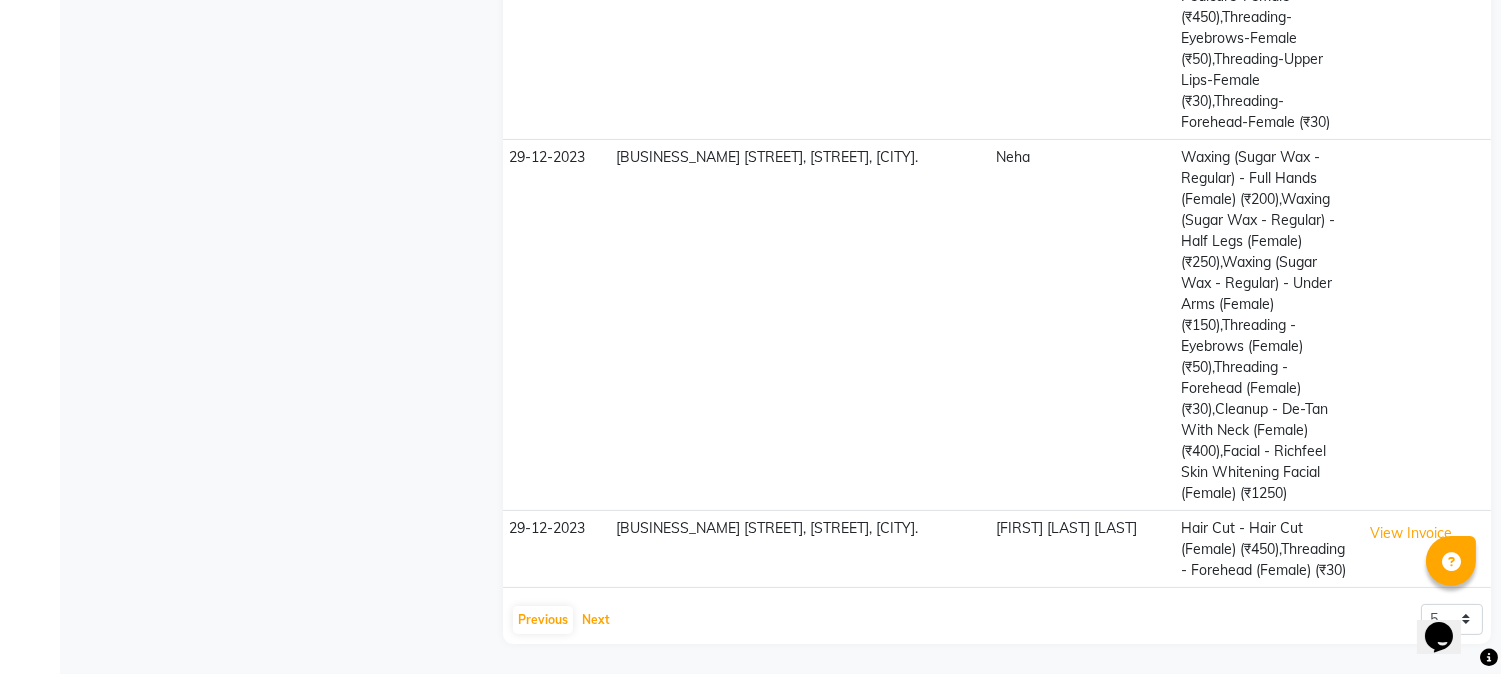 scroll, scrollTop: 1055, scrollLeft: 0, axis: vertical 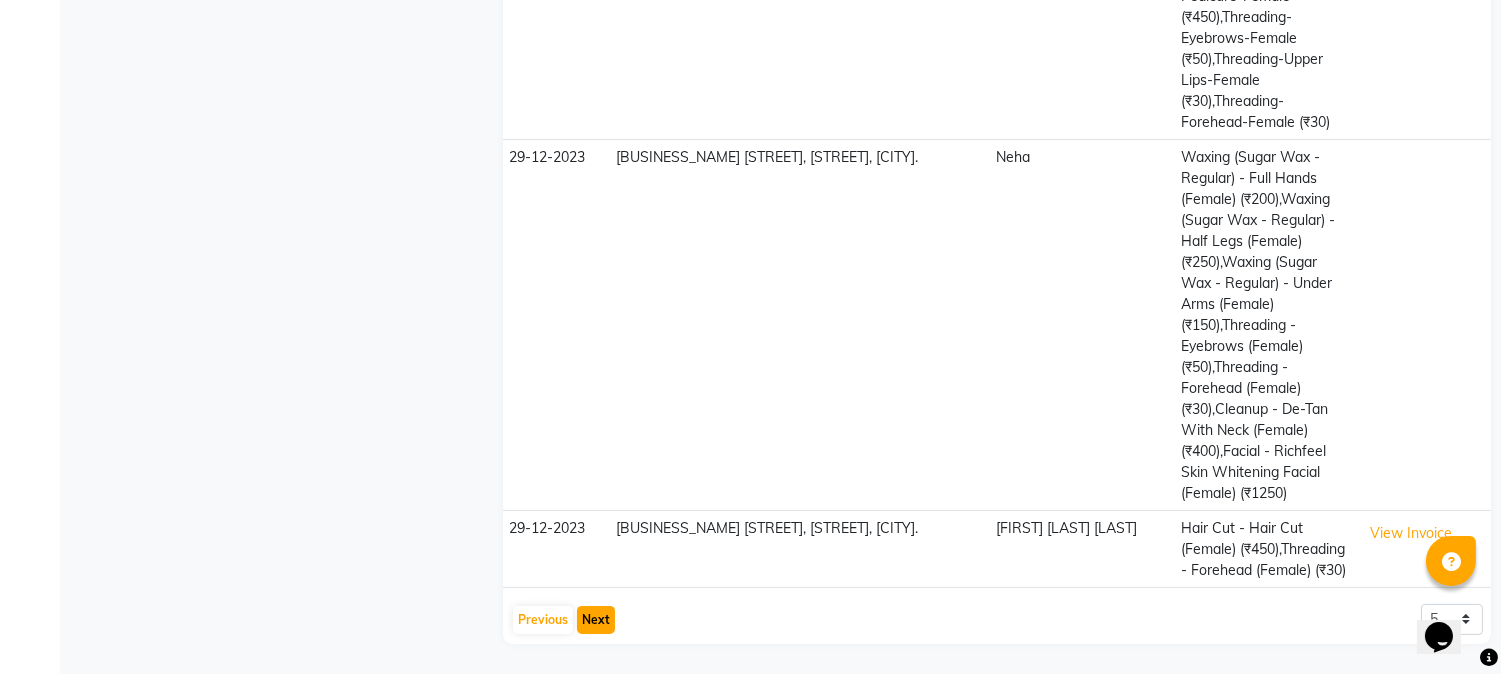 click on "Next" 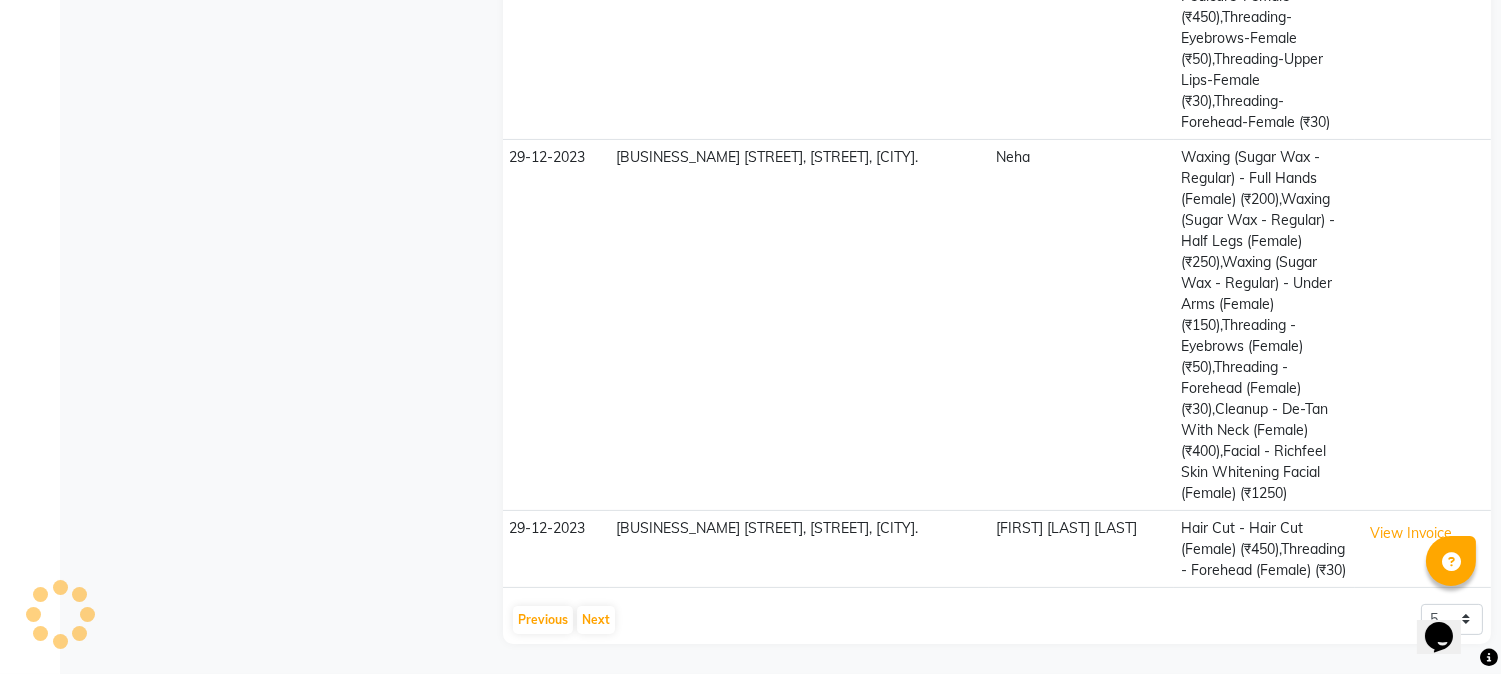 scroll, scrollTop: 175, scrollLeft: 0, axis: vertical 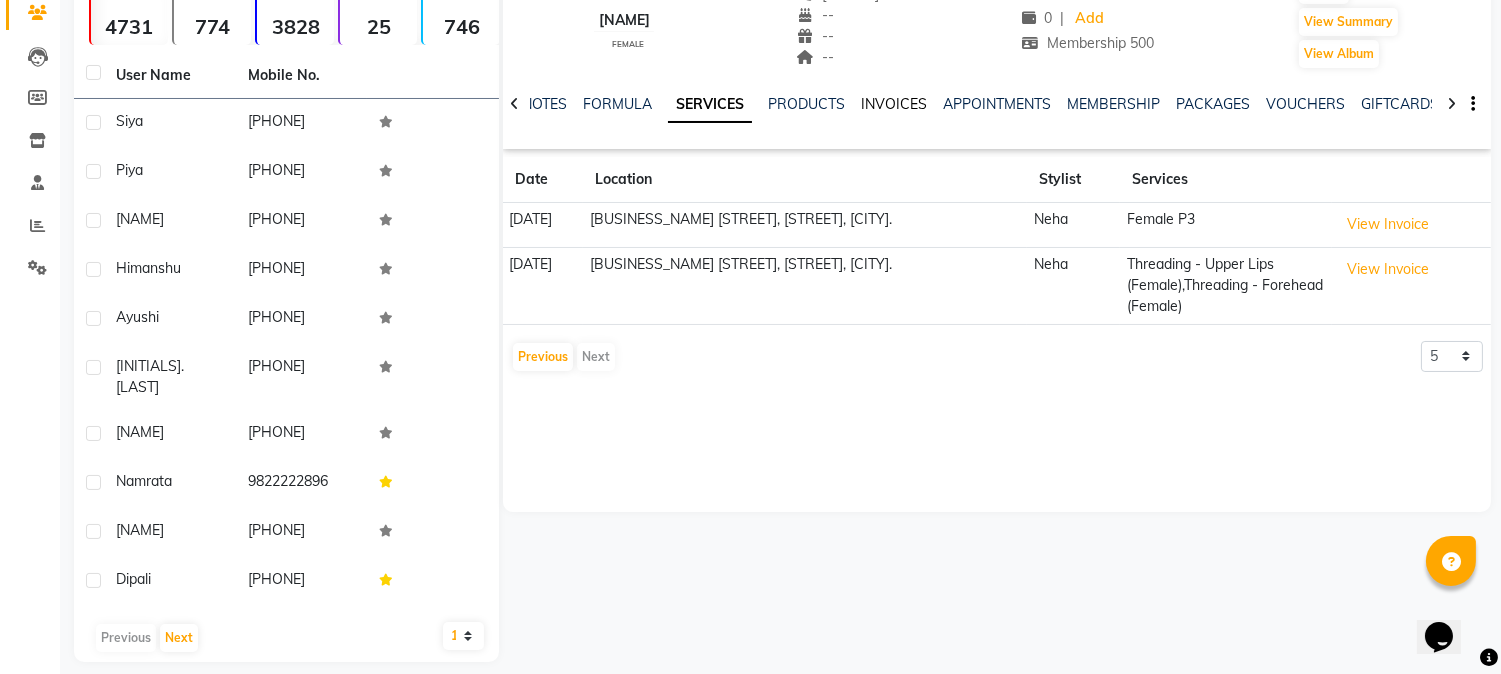 click on "INVOICES" 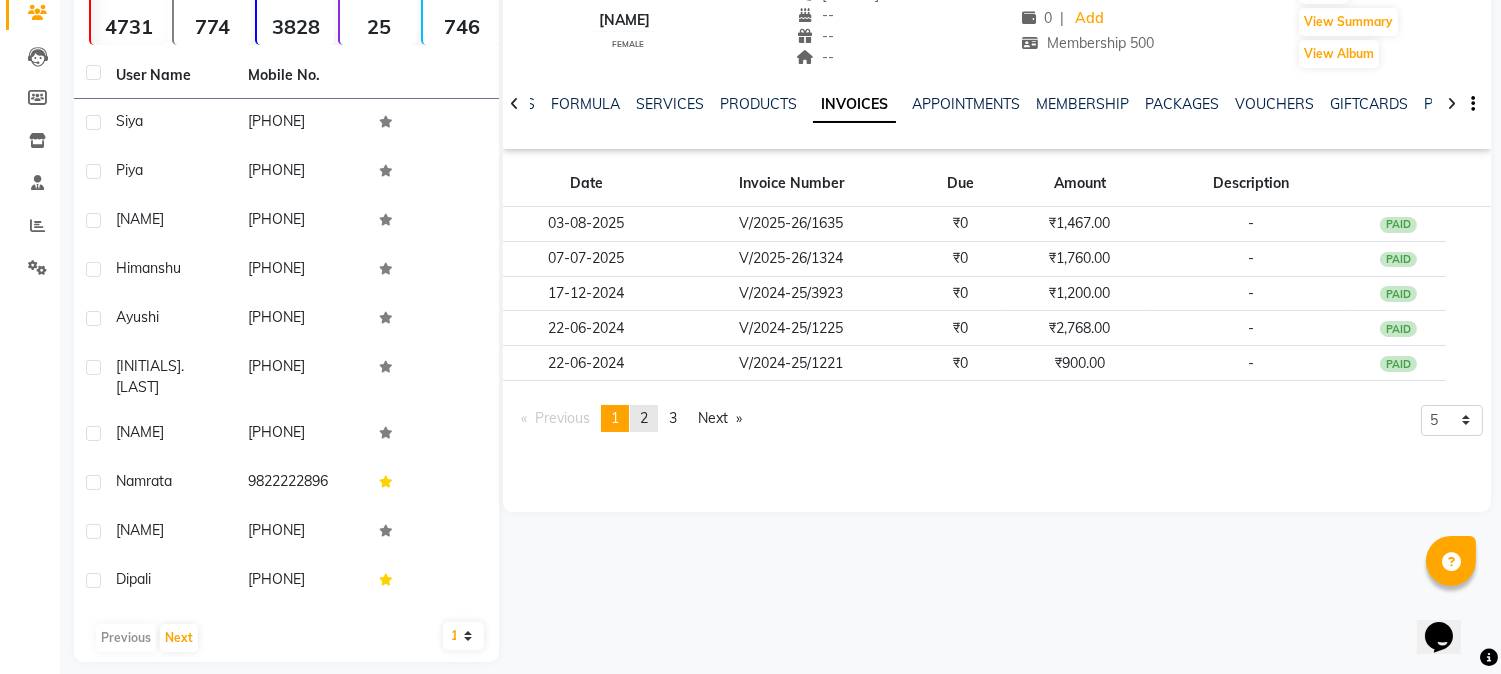 click on "page  2" 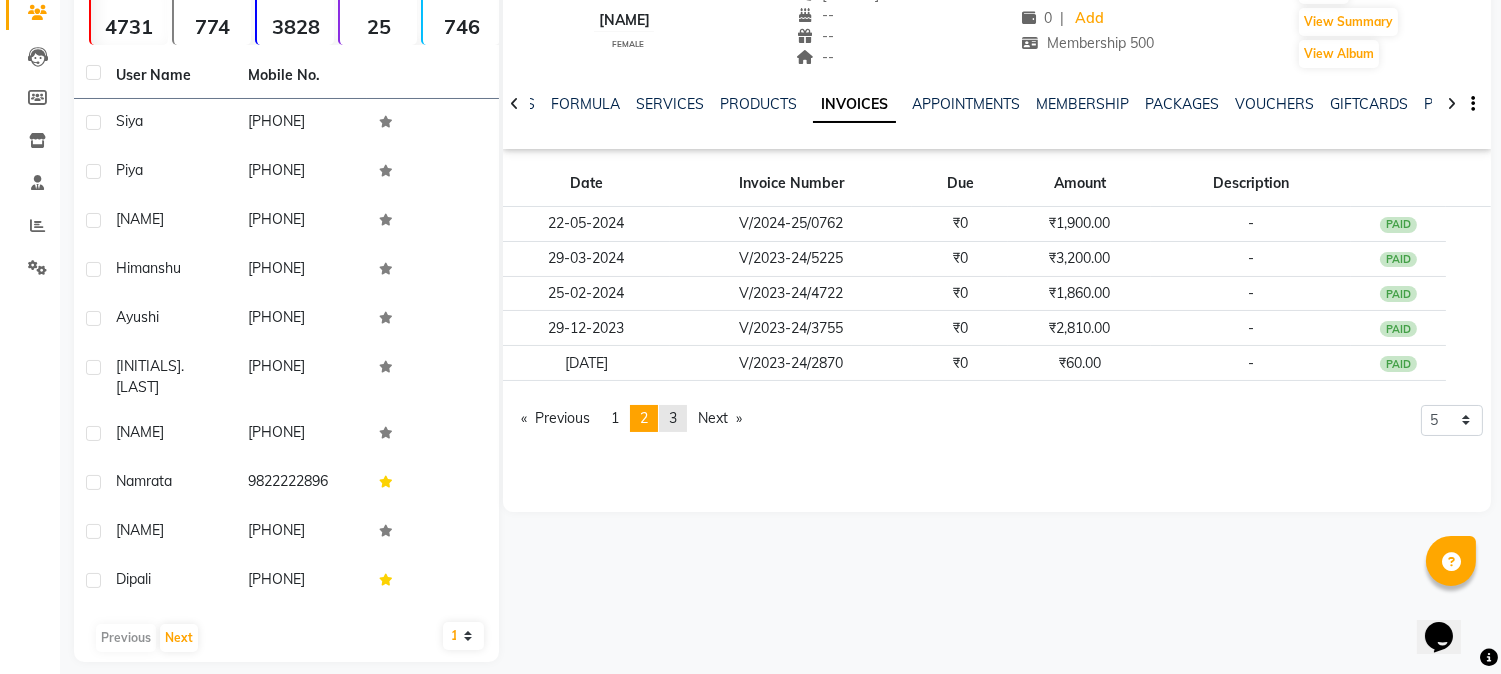 click on "page  3" 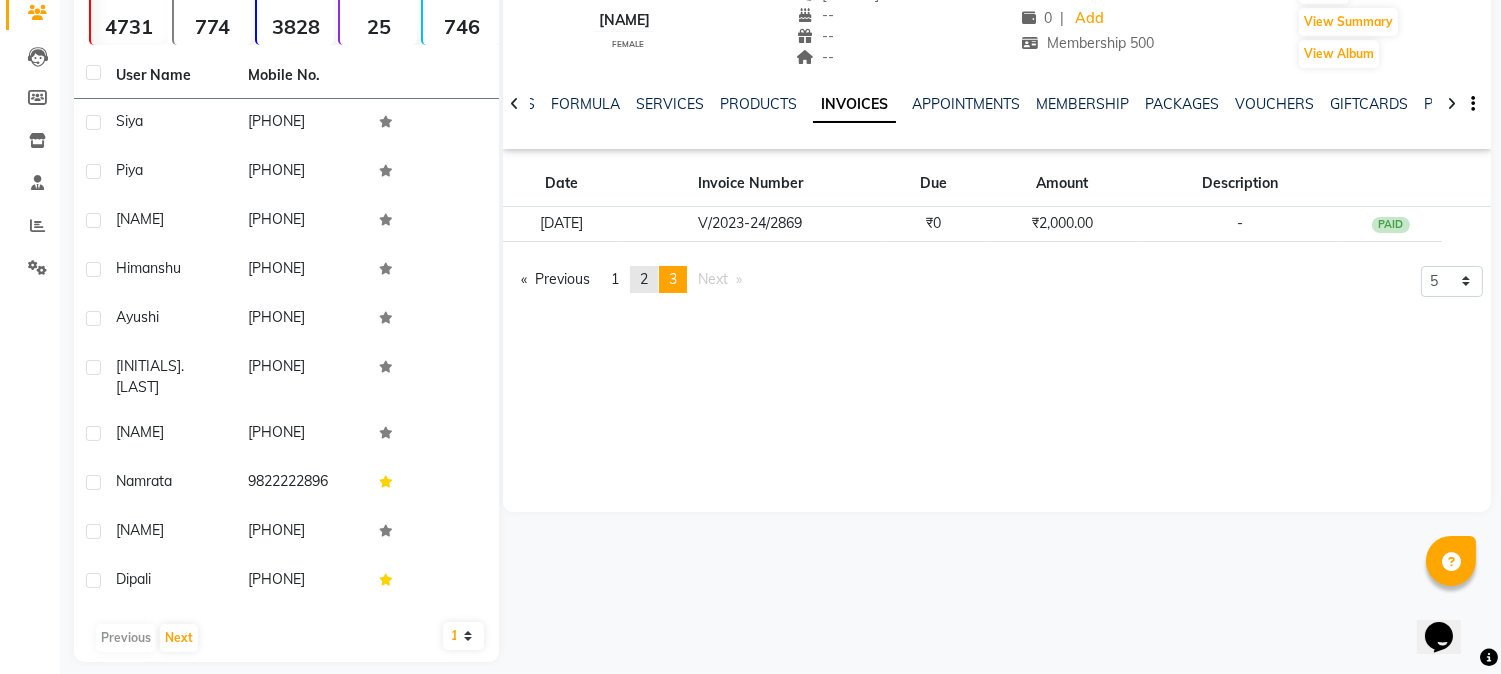 click on "page  2" 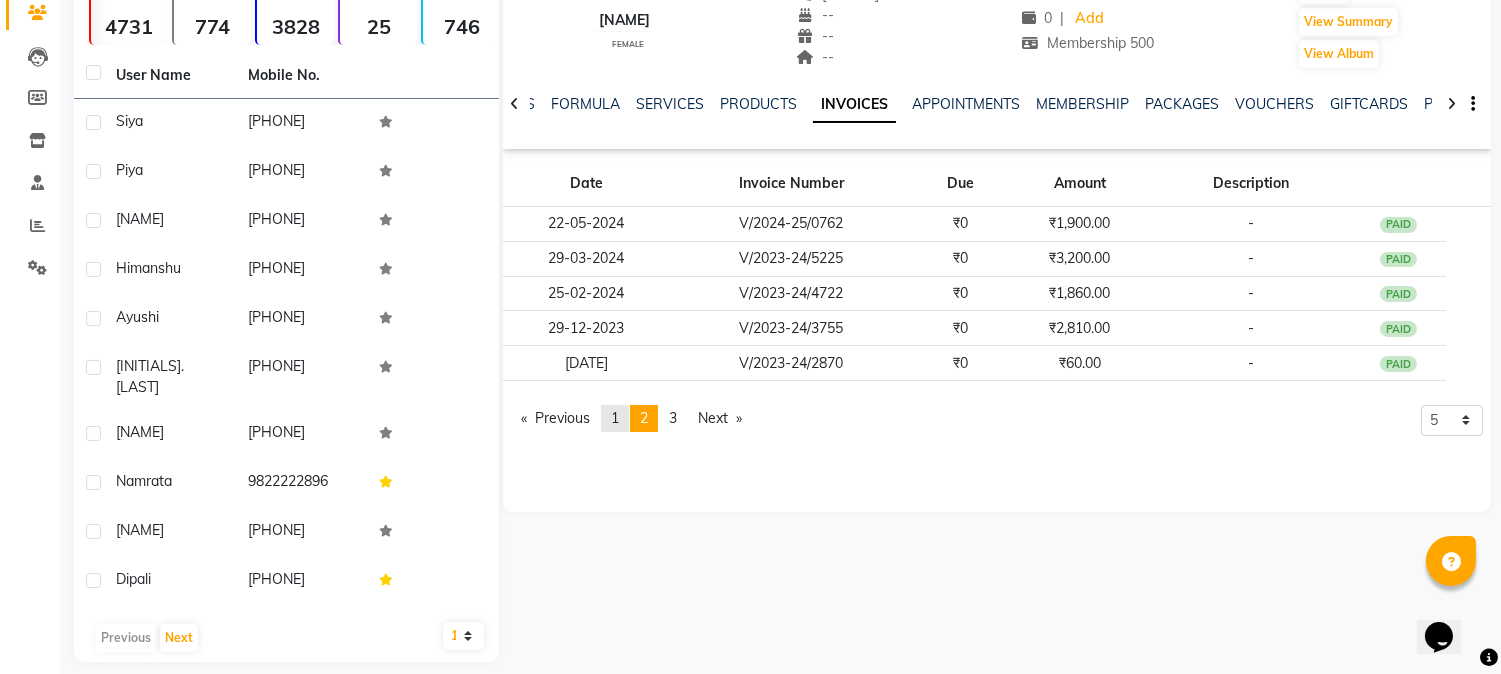 click on "1" 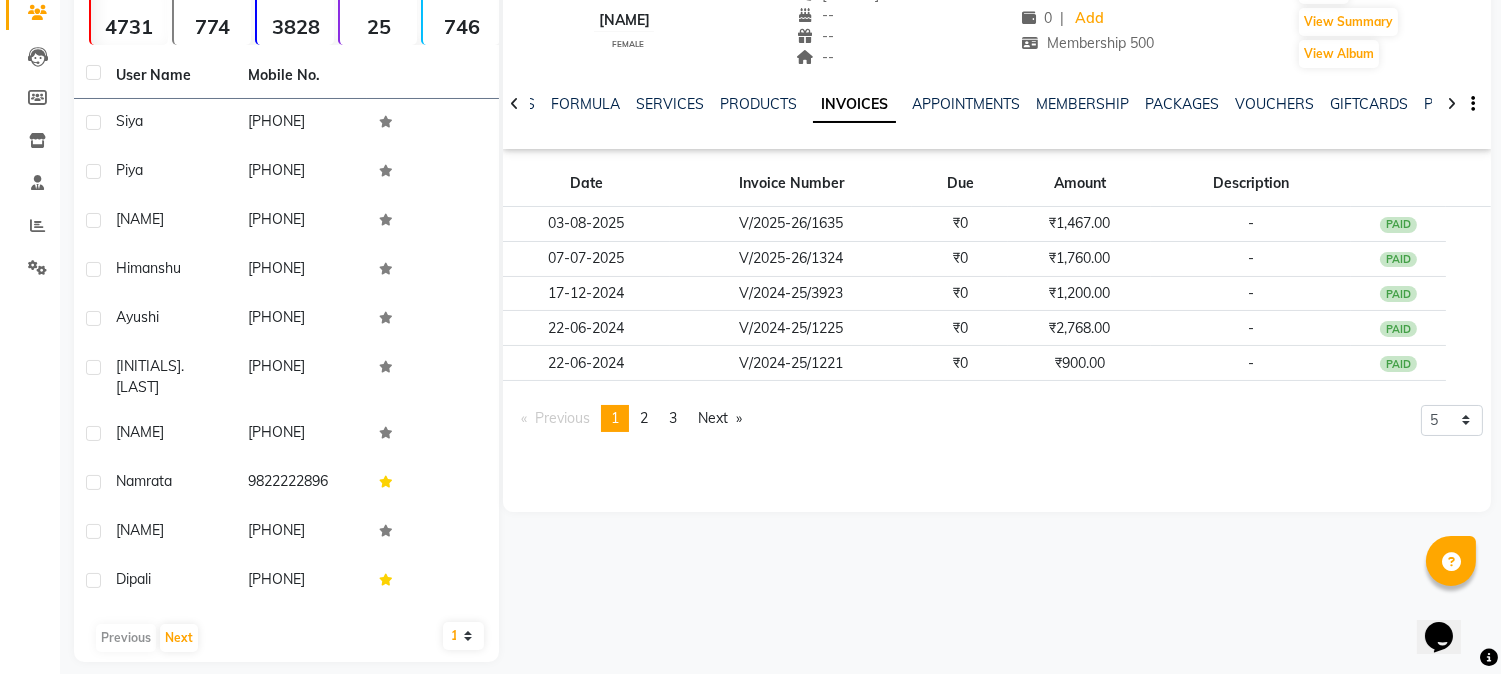 click on "You're on page  1" 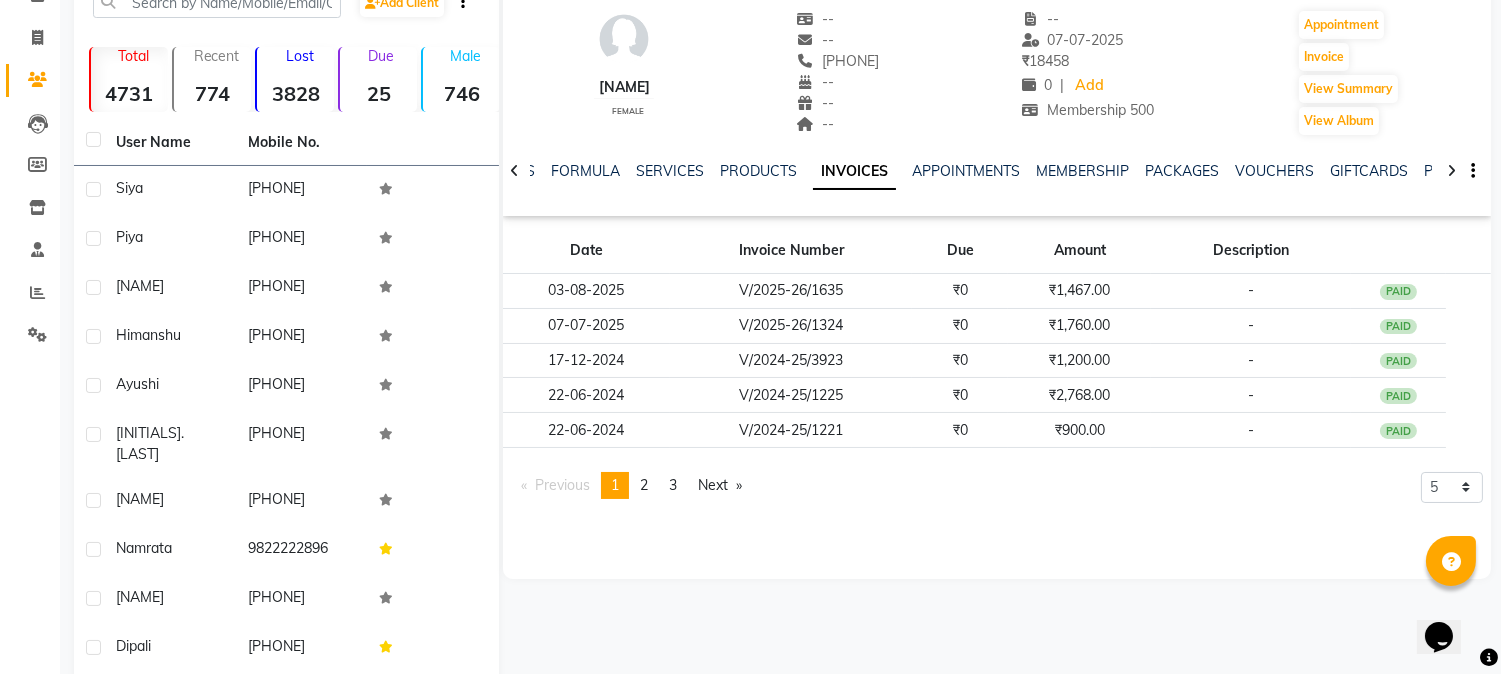 scroll, scrollTop: 0, scrollLeft: 0, axis: both 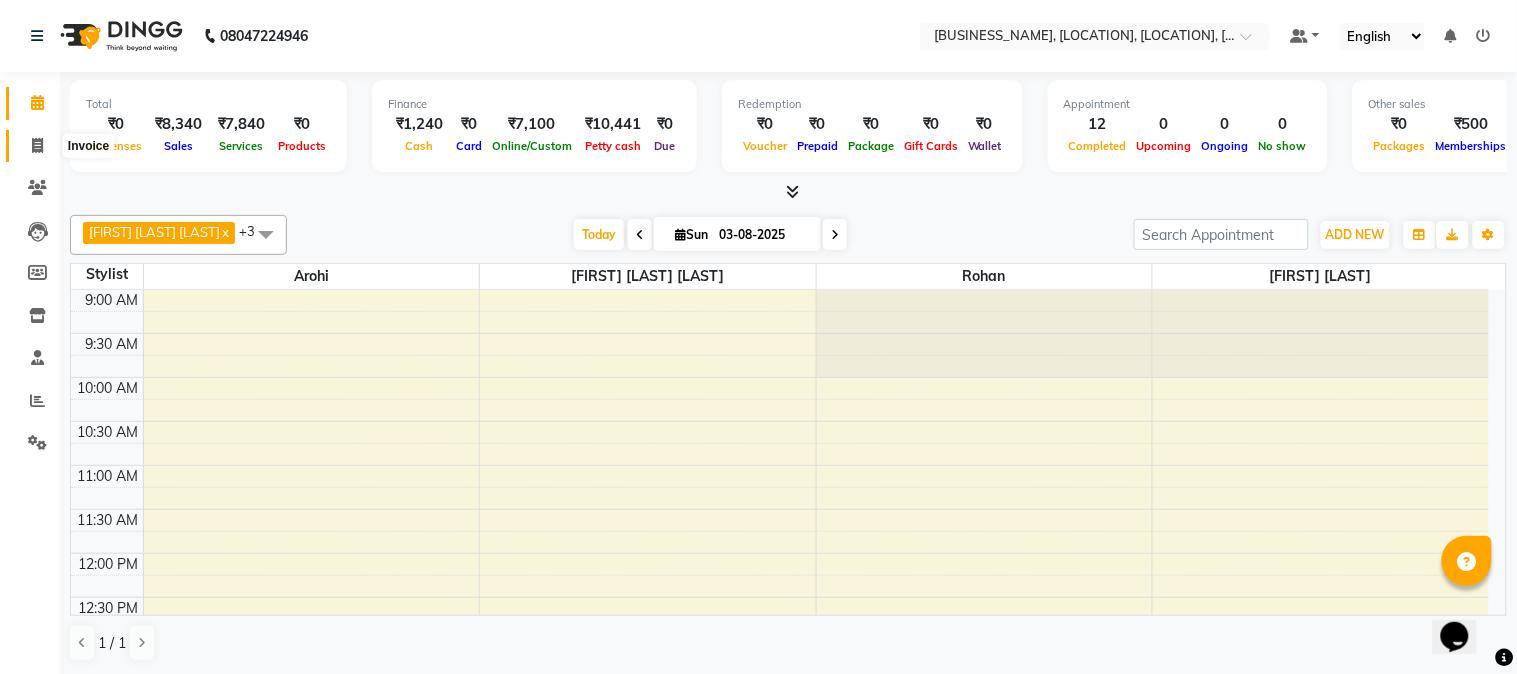 click 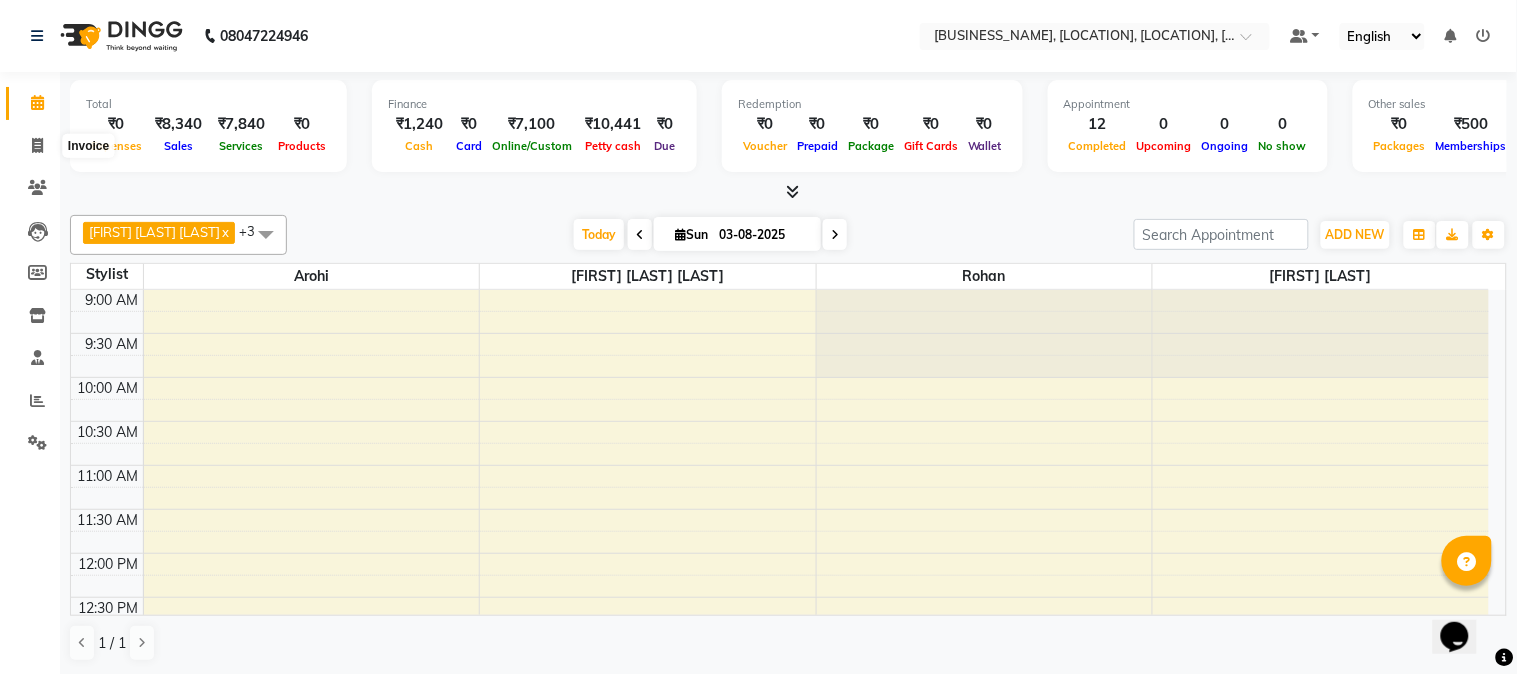 select on "4128" 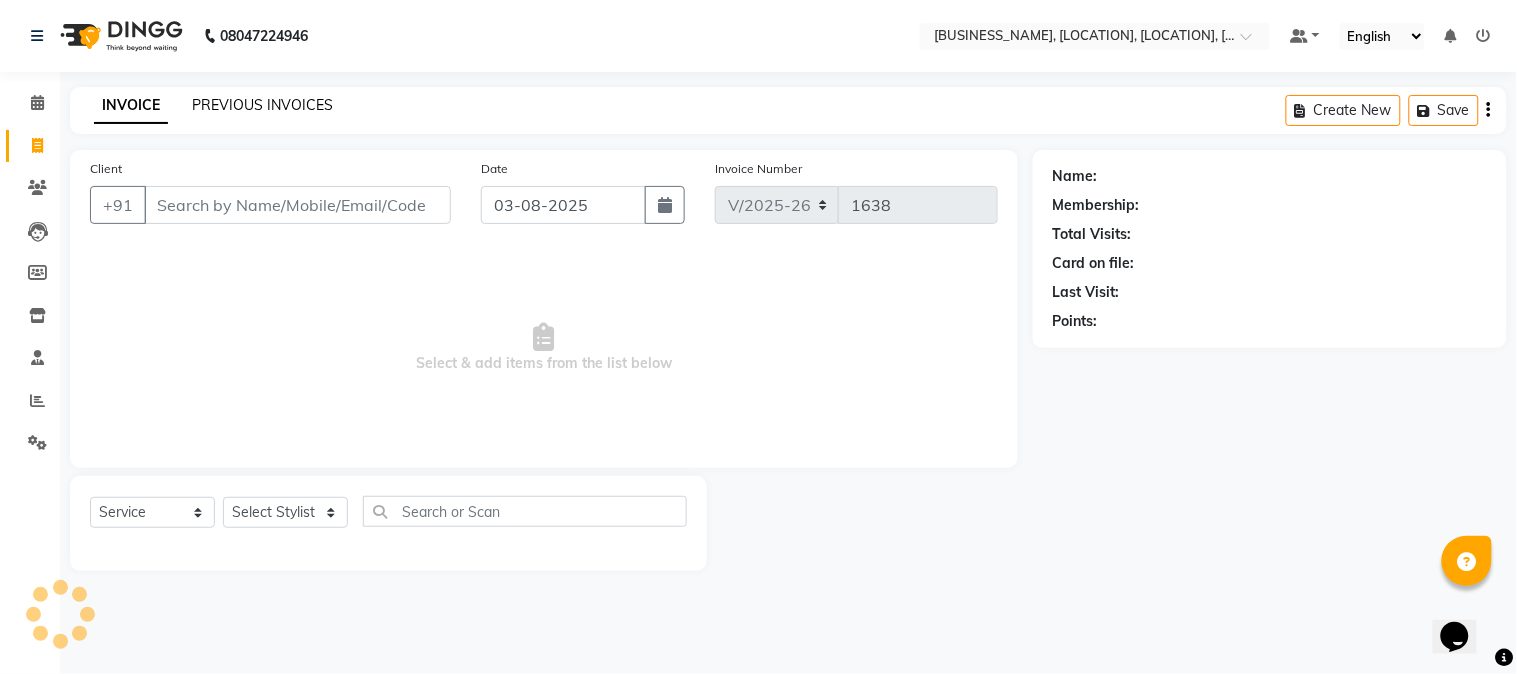 click on "PREVIOUS INVOICES" 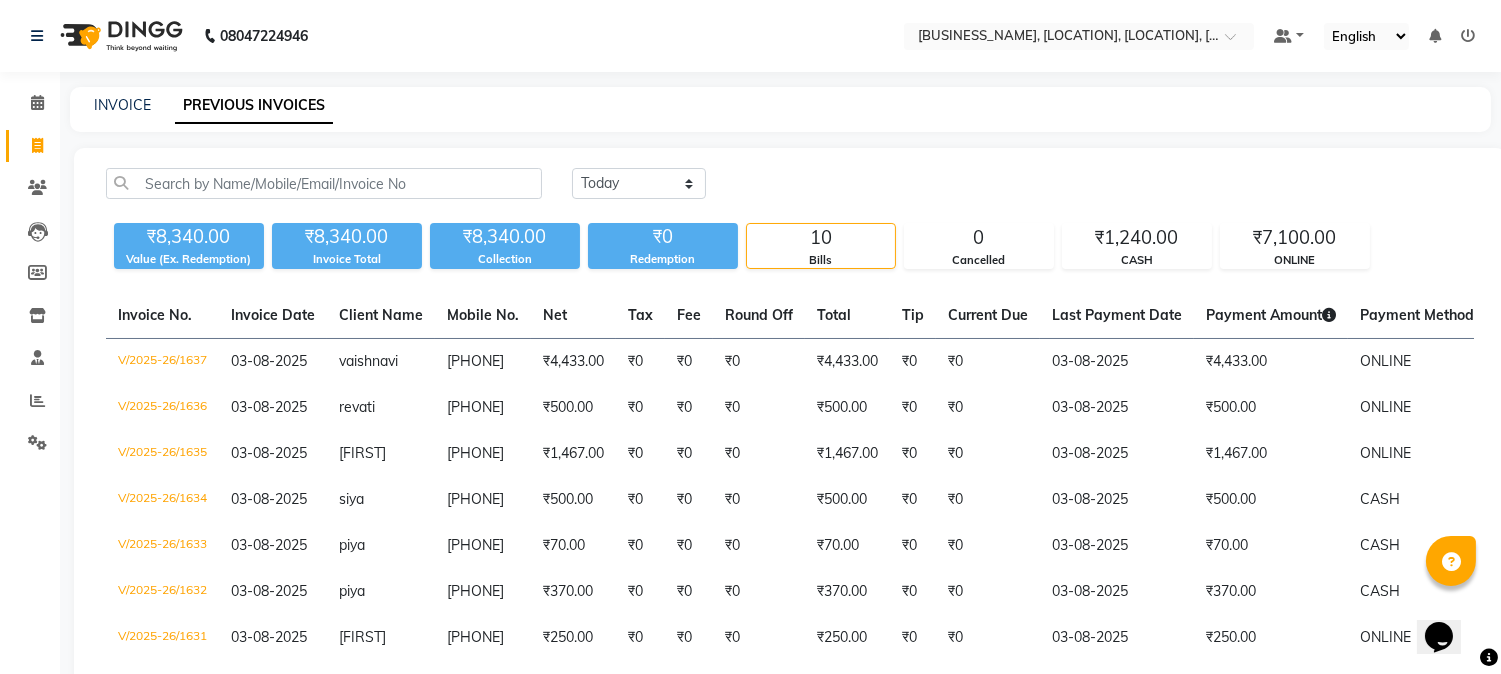 click on "INVOICE PREVIOUS INVOICES" 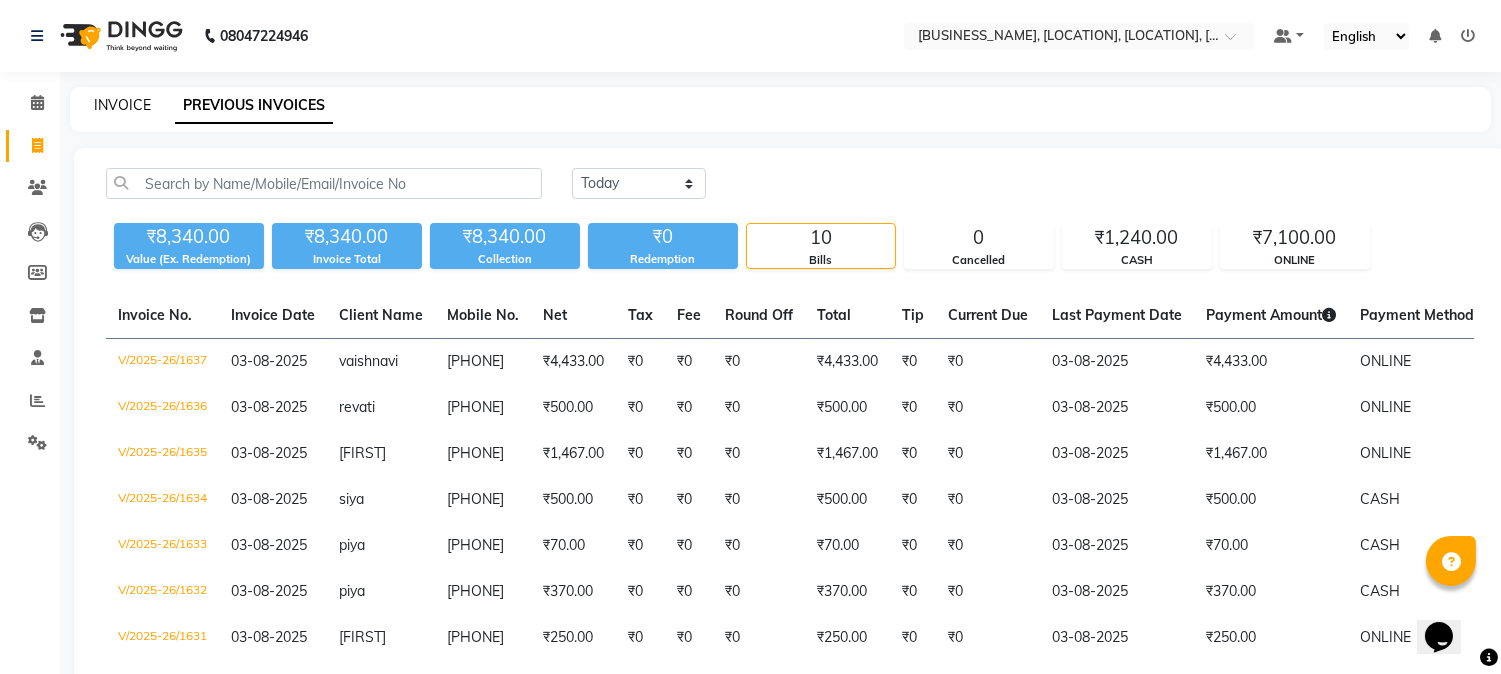 click on "INVOICE" 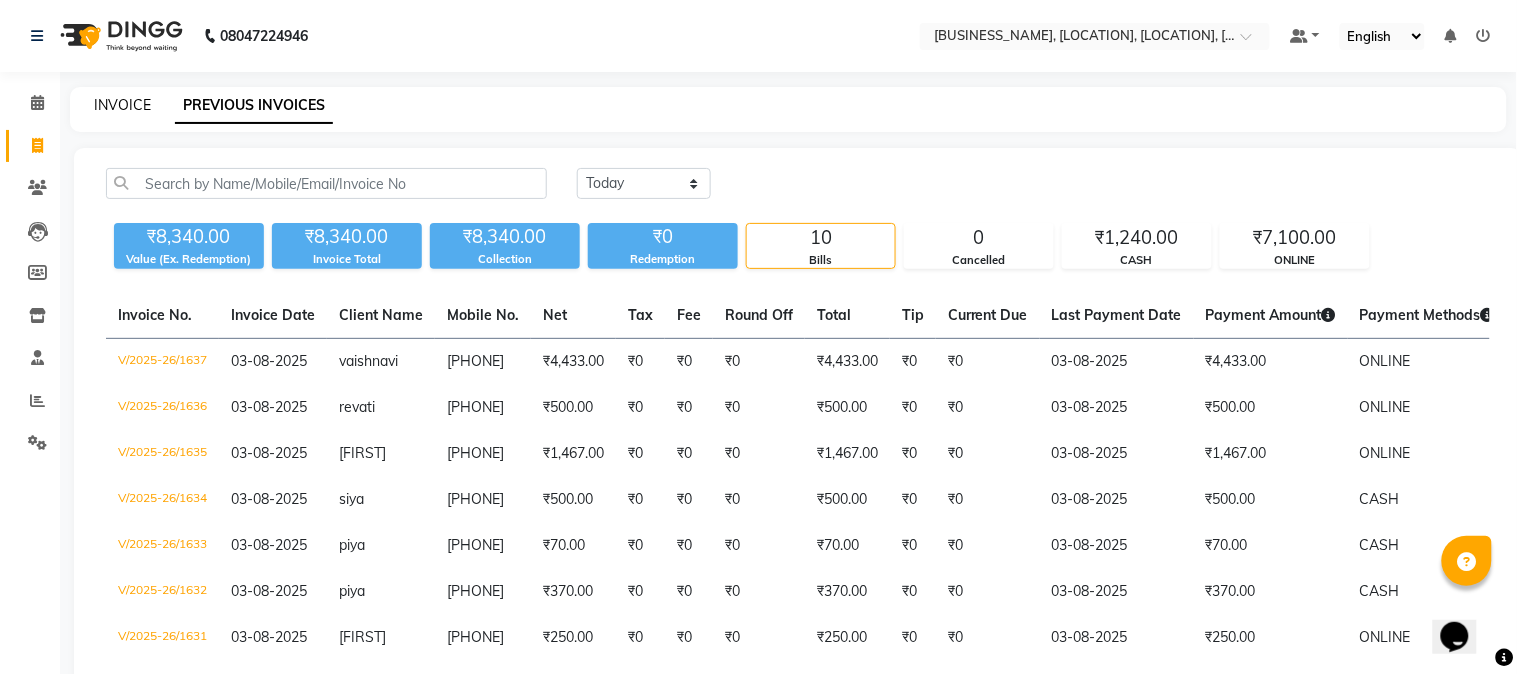 select on "4128" 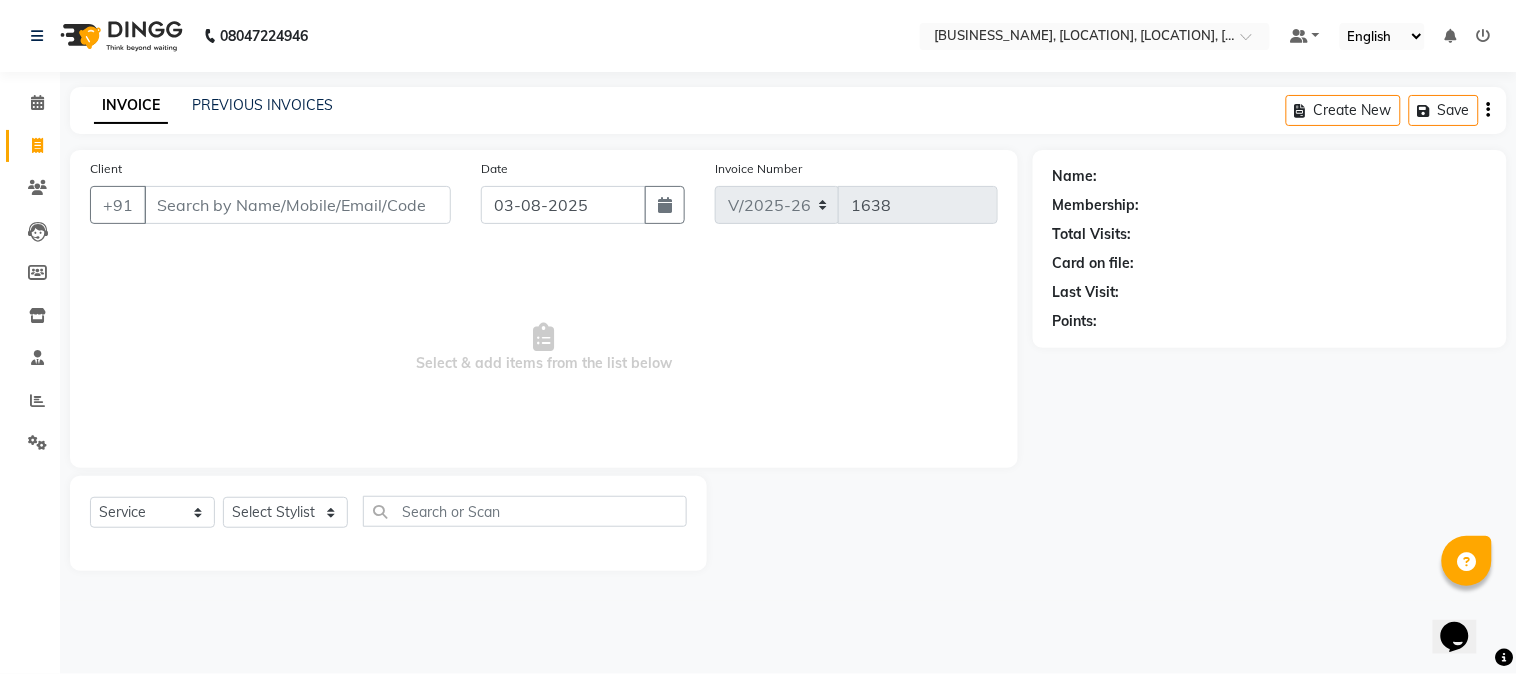 click on "INVOICE PREVIOUS INVOICES" 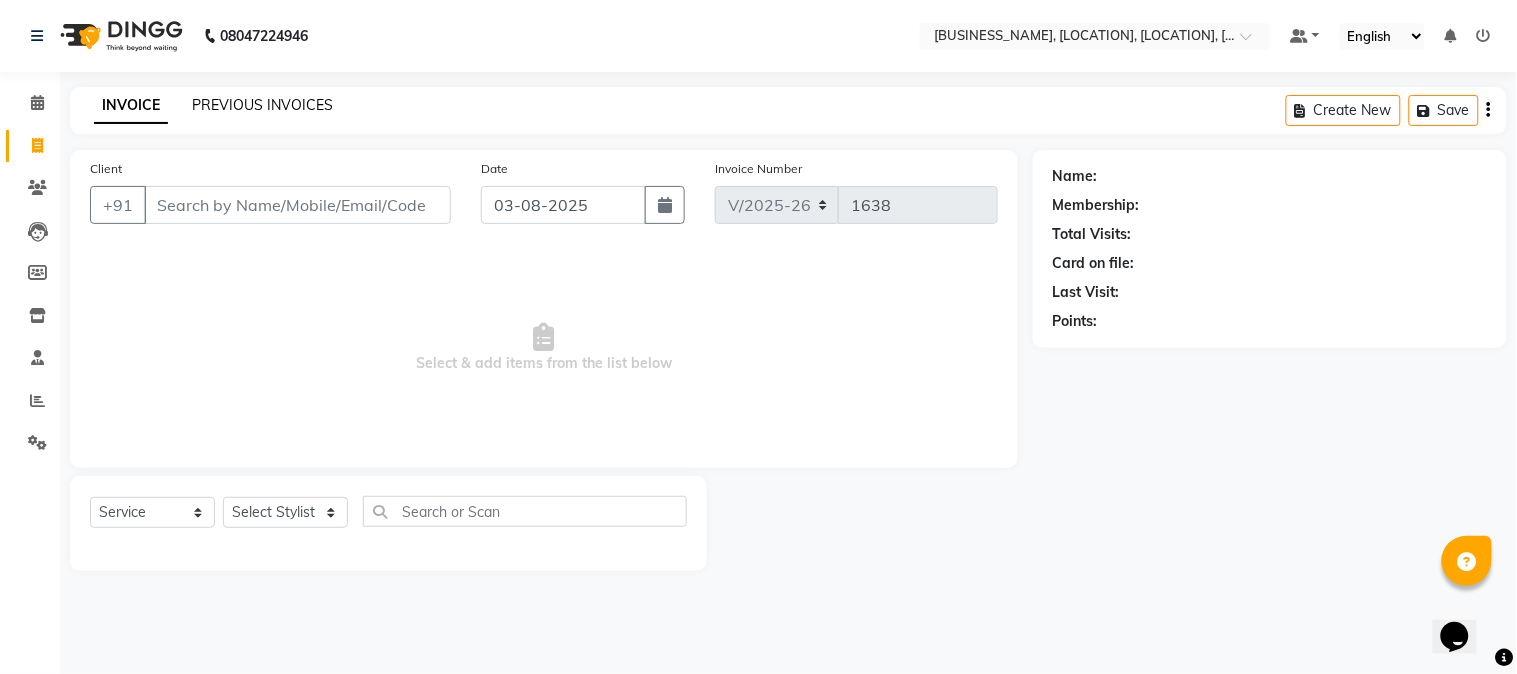 click on "PREVIOUS INVOICES" 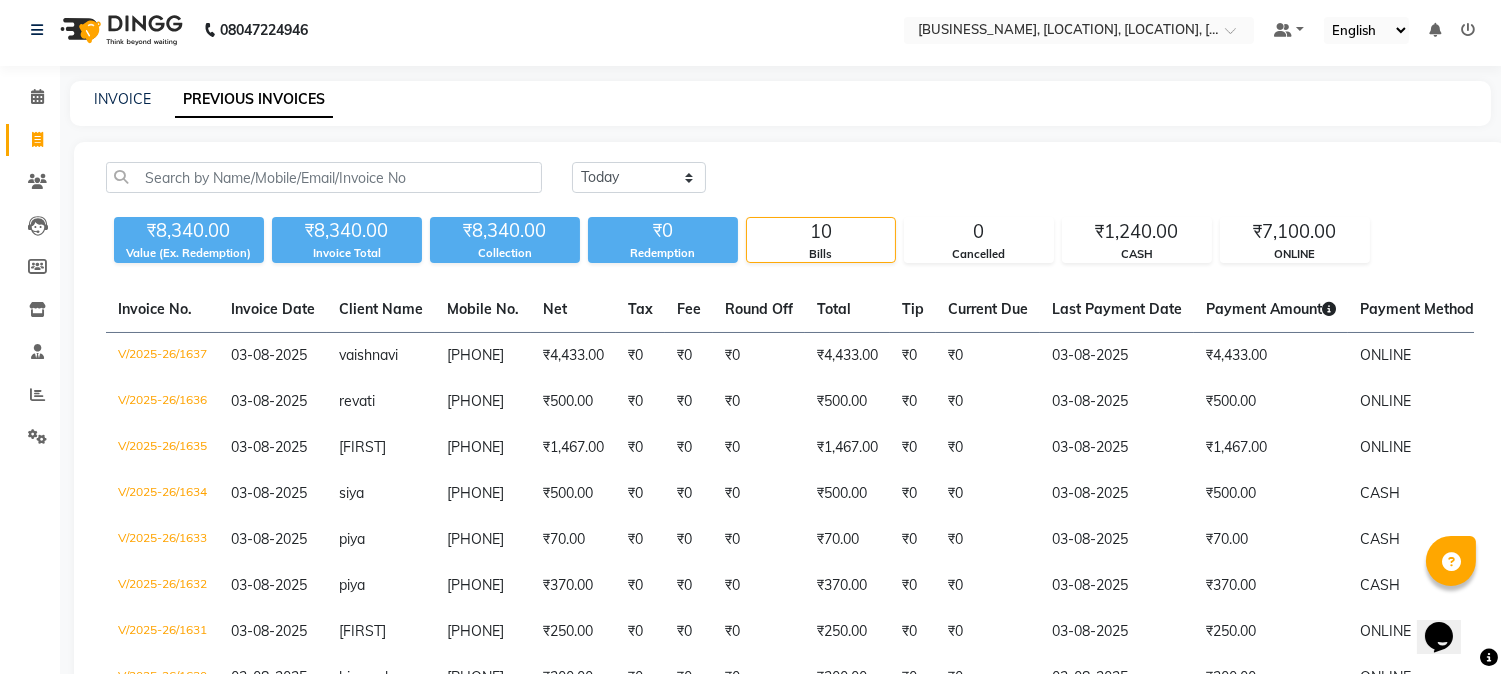 scroll, scrollTop: 0, scrollLeft: 0, axis: both 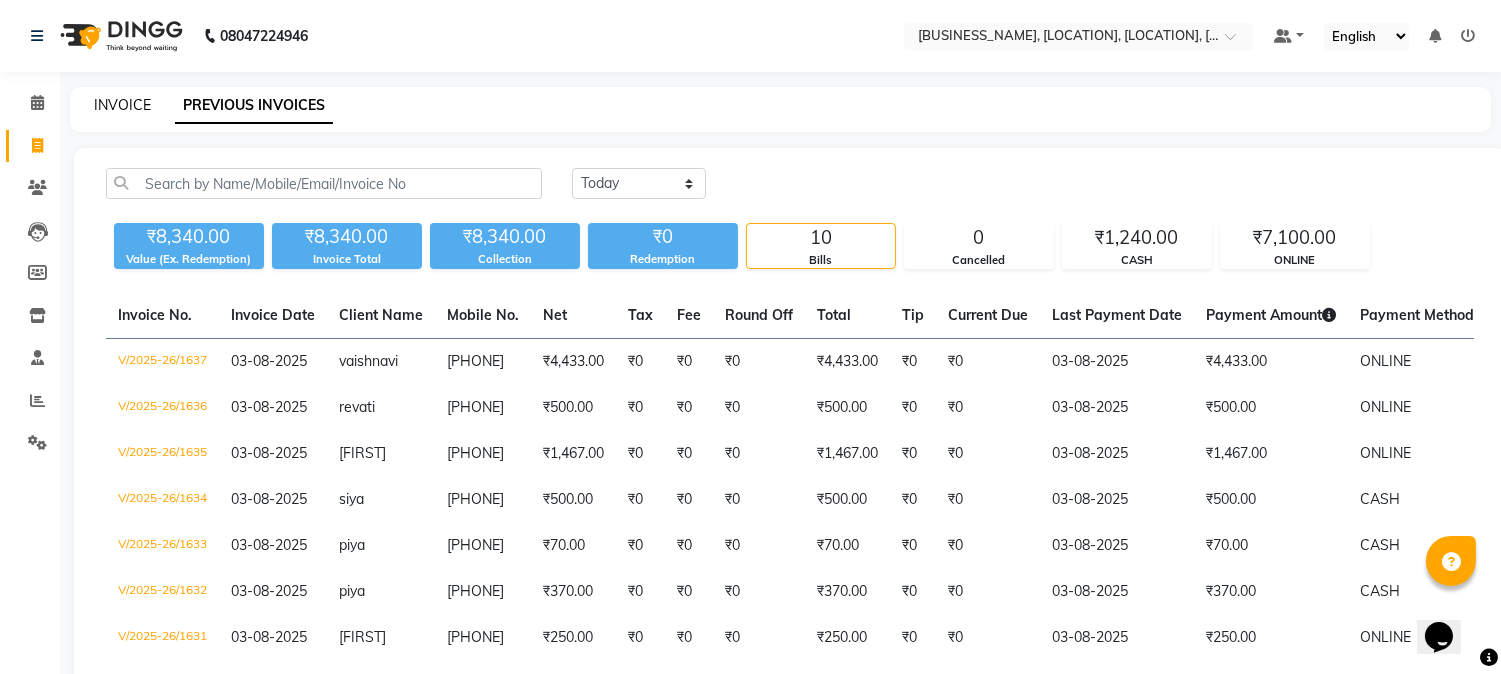 click on "INVOICE" 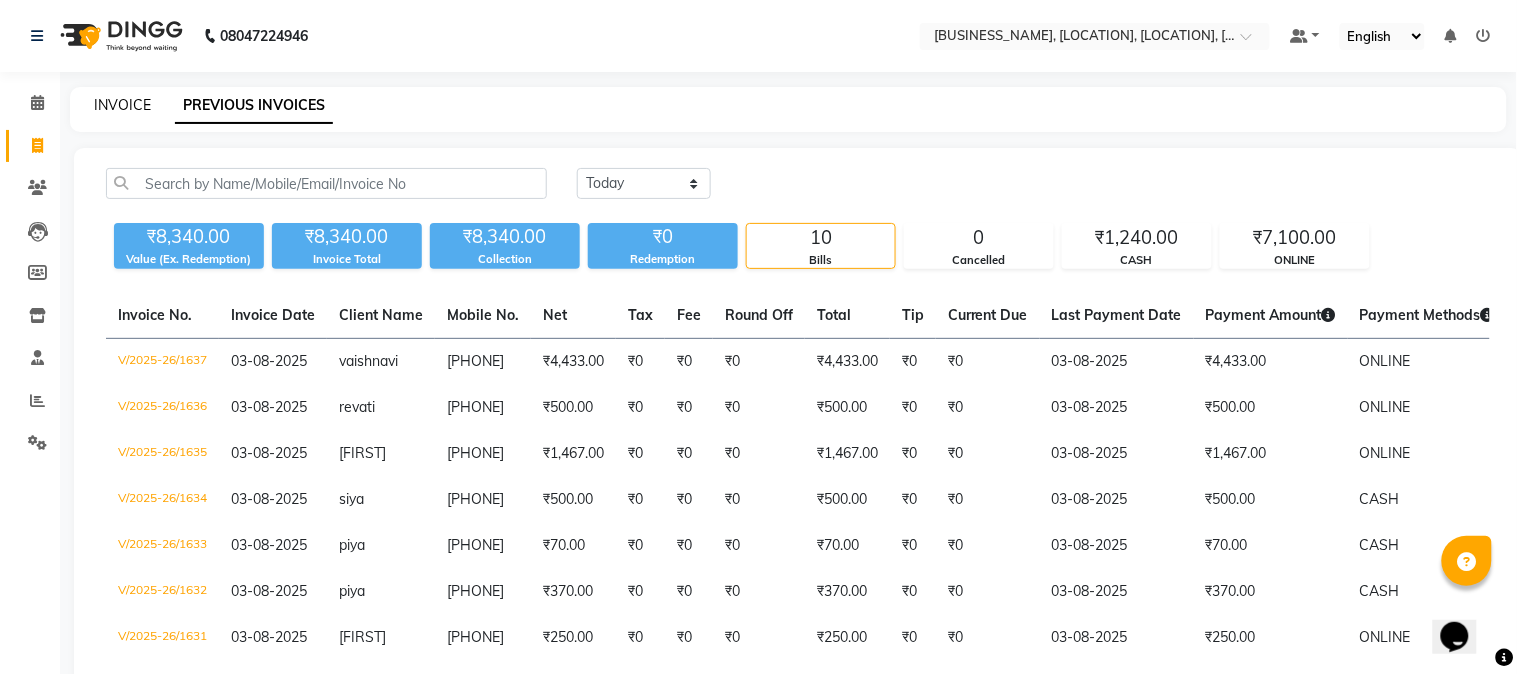 select on "4128" 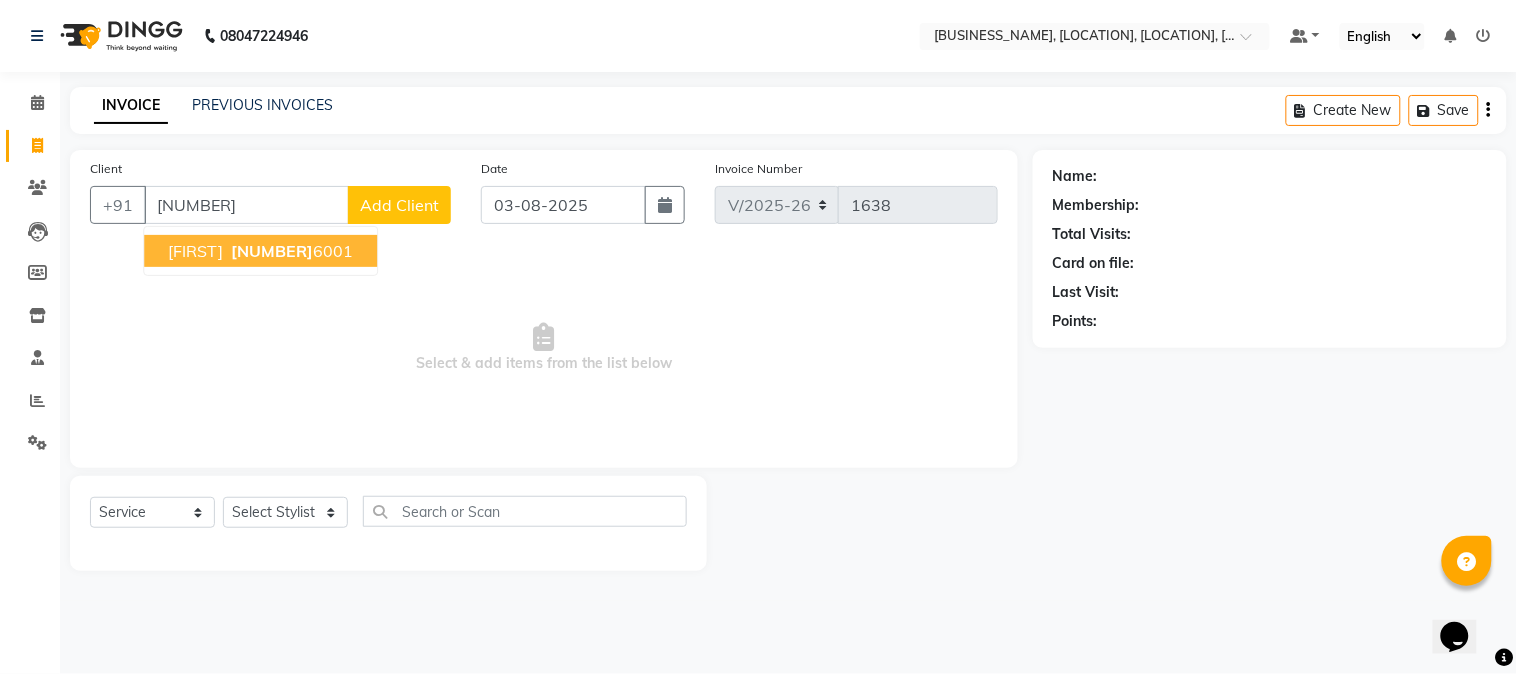 click on "812366 6001" at bounding box center (290, 251) 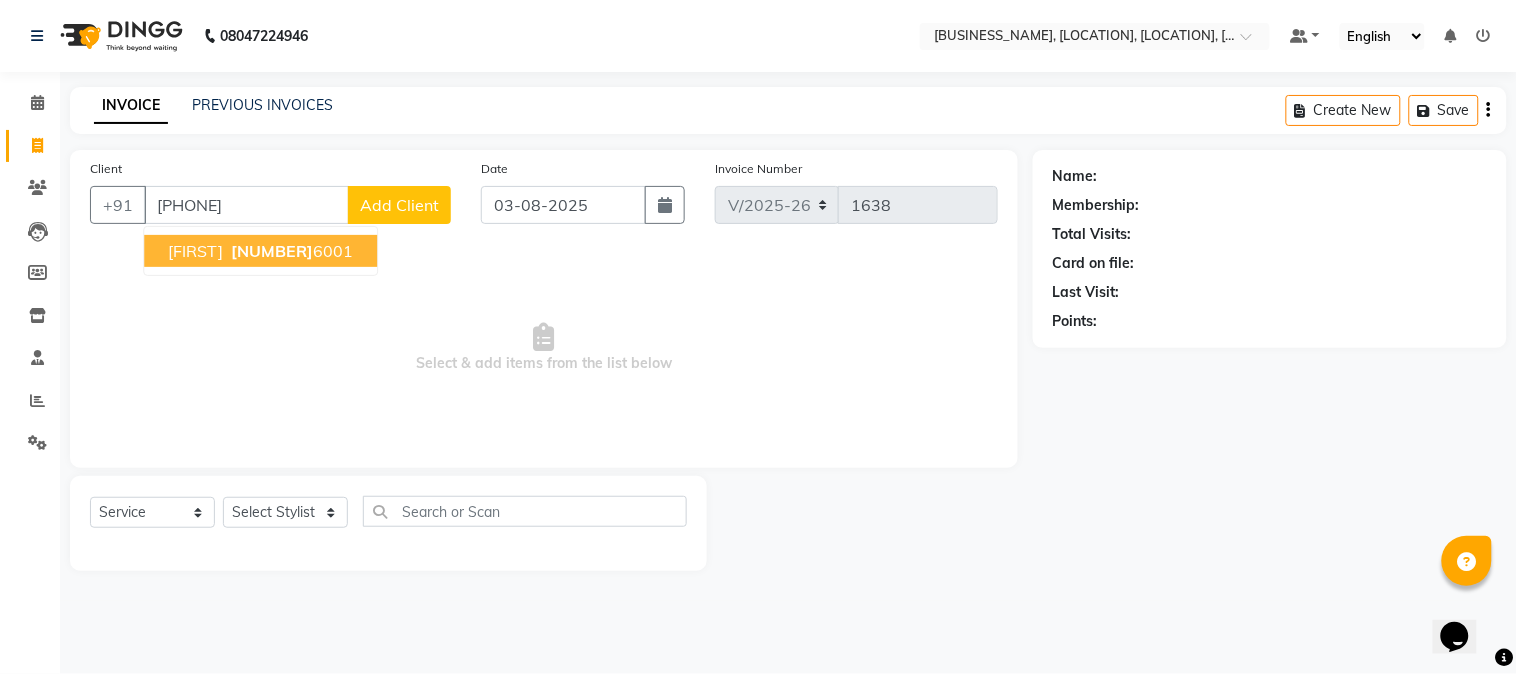 type on "8123666001" 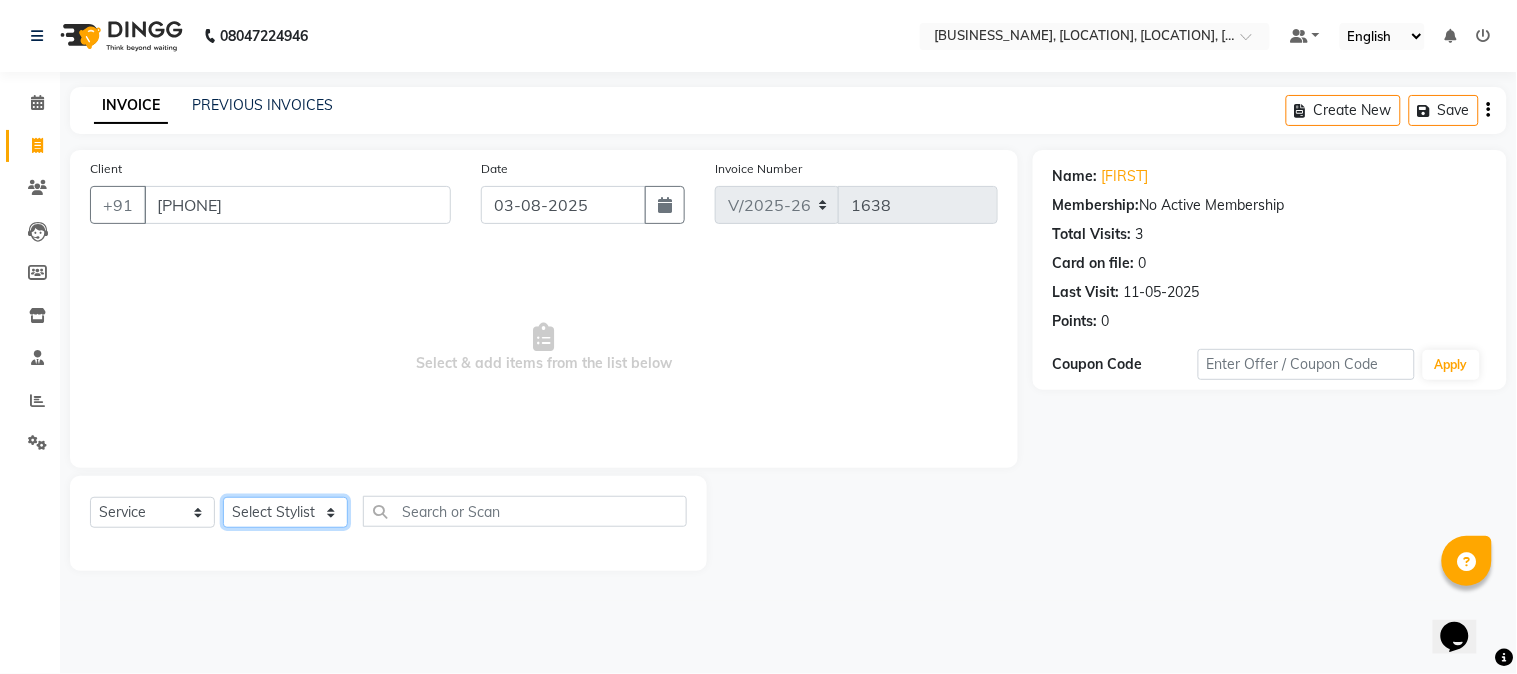 click on "Select Stylist [FIRST] [MIDDLE] [LAST]  Arohi Kranti arun Vanakalas Nikita Harshawardhan Padekar  Payal Darekar Reception Rohan" 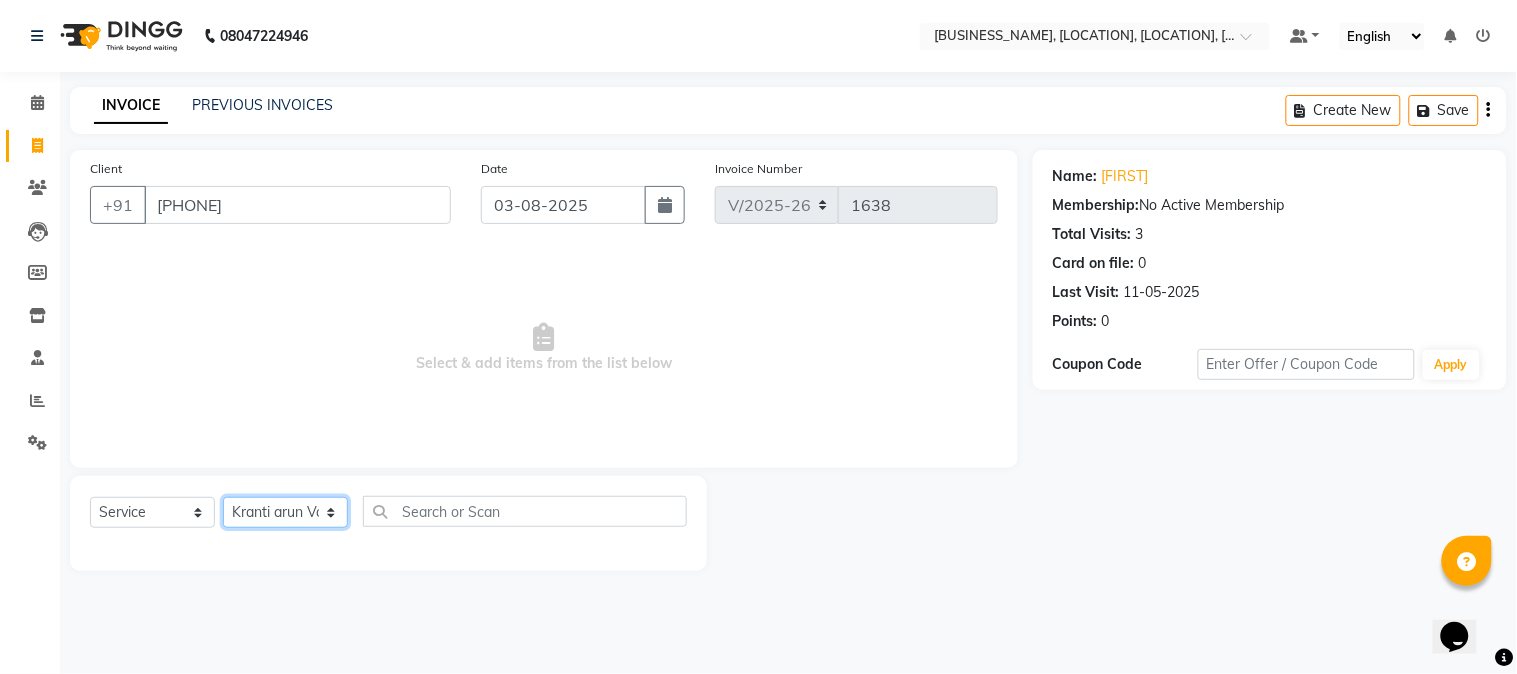 click on "Select Stylist [FIRST] [MIDDLE] [LAST]  Arohi Kranti arun Vanakalas Nikita Harshawardhan Padekar  Payal Darekar Reception Rohan" 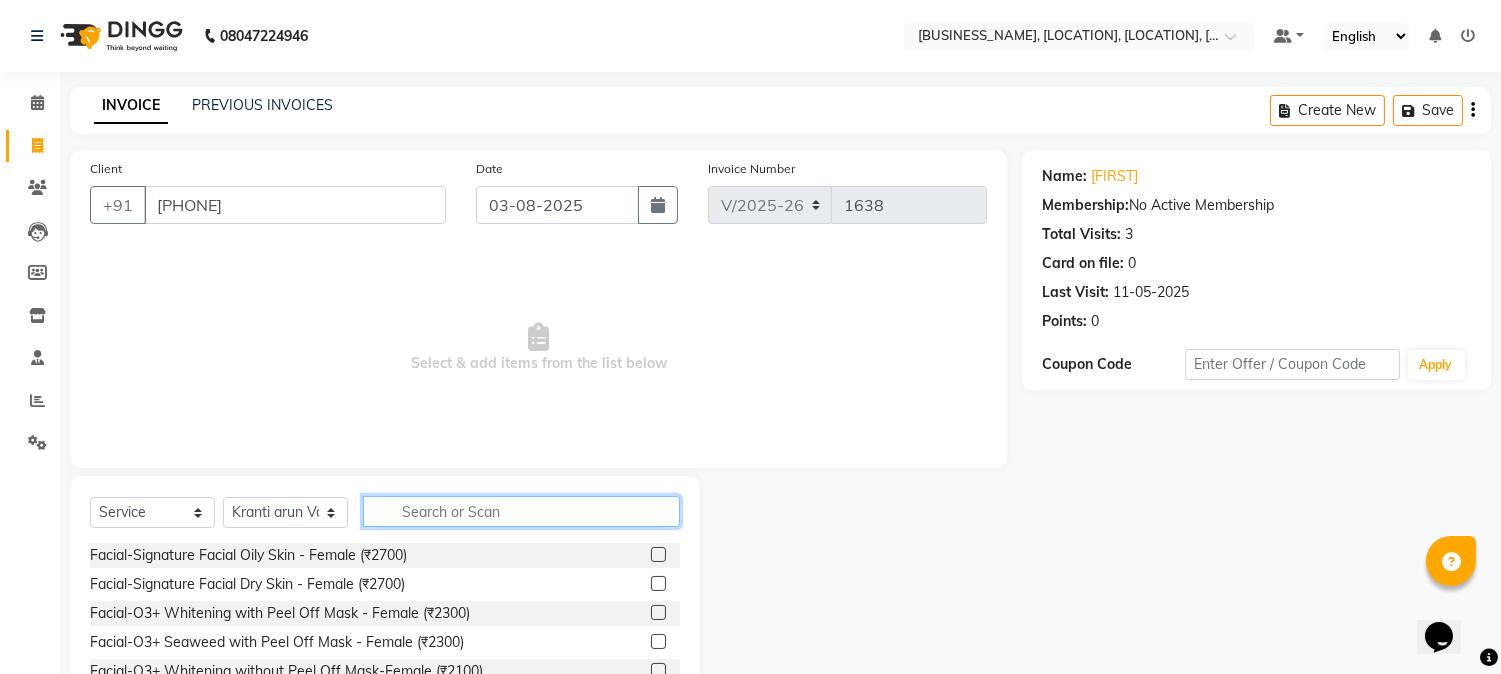 click 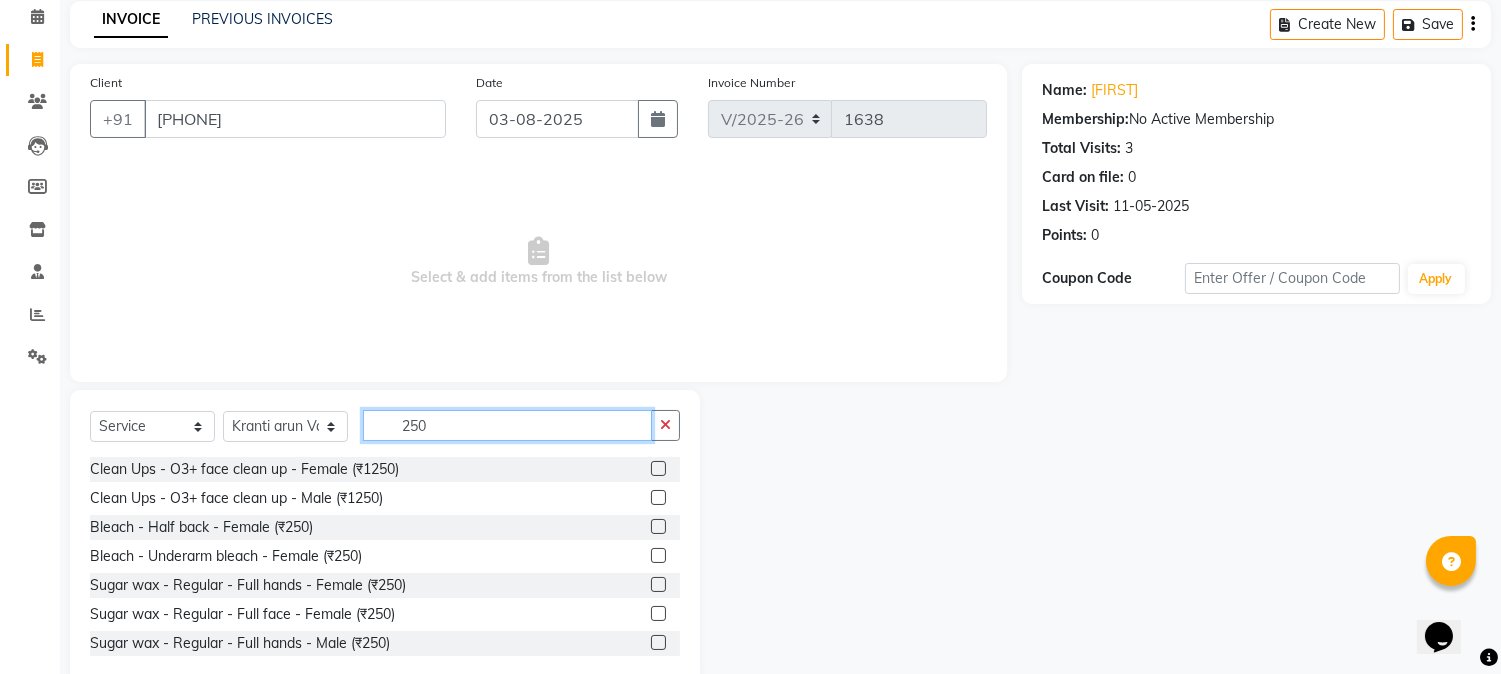 scroll, scrollTop: 126, scrollLeft: 0, axis: vertical 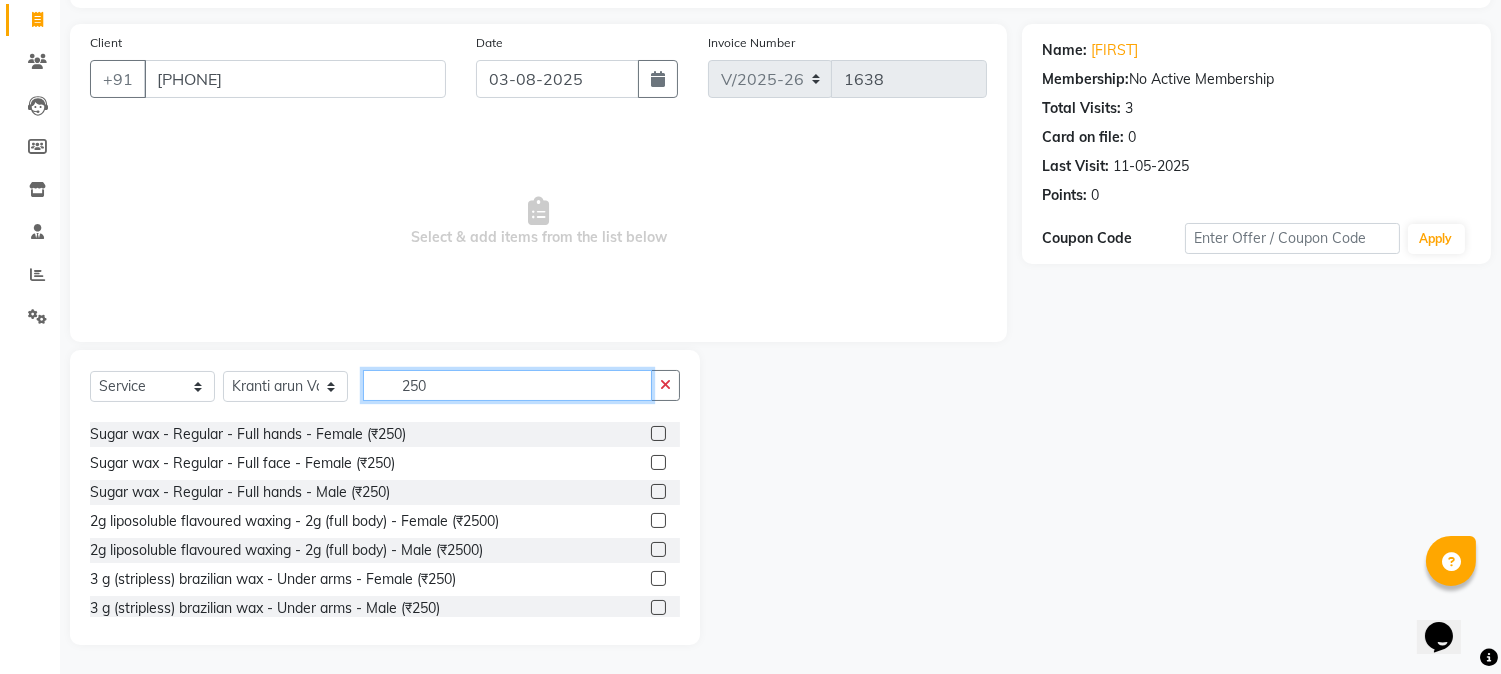 type on "250" 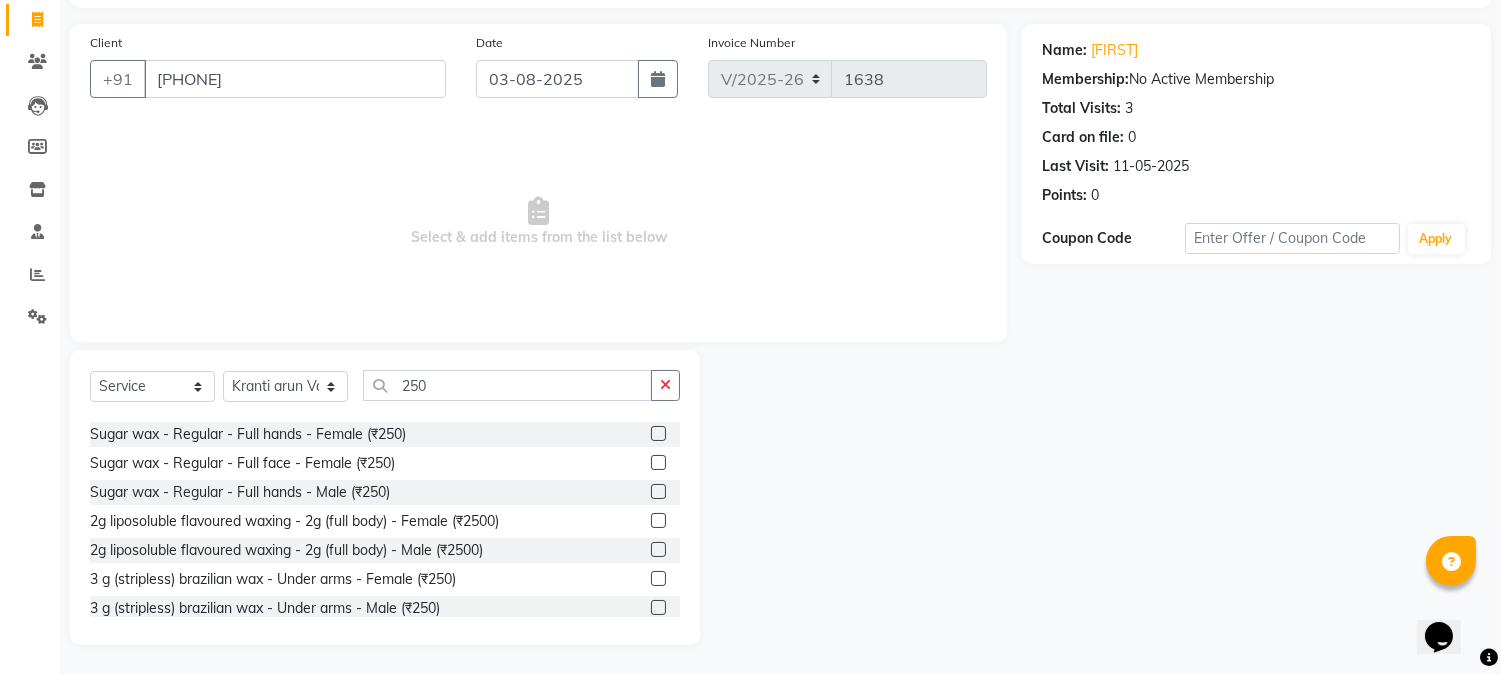 click 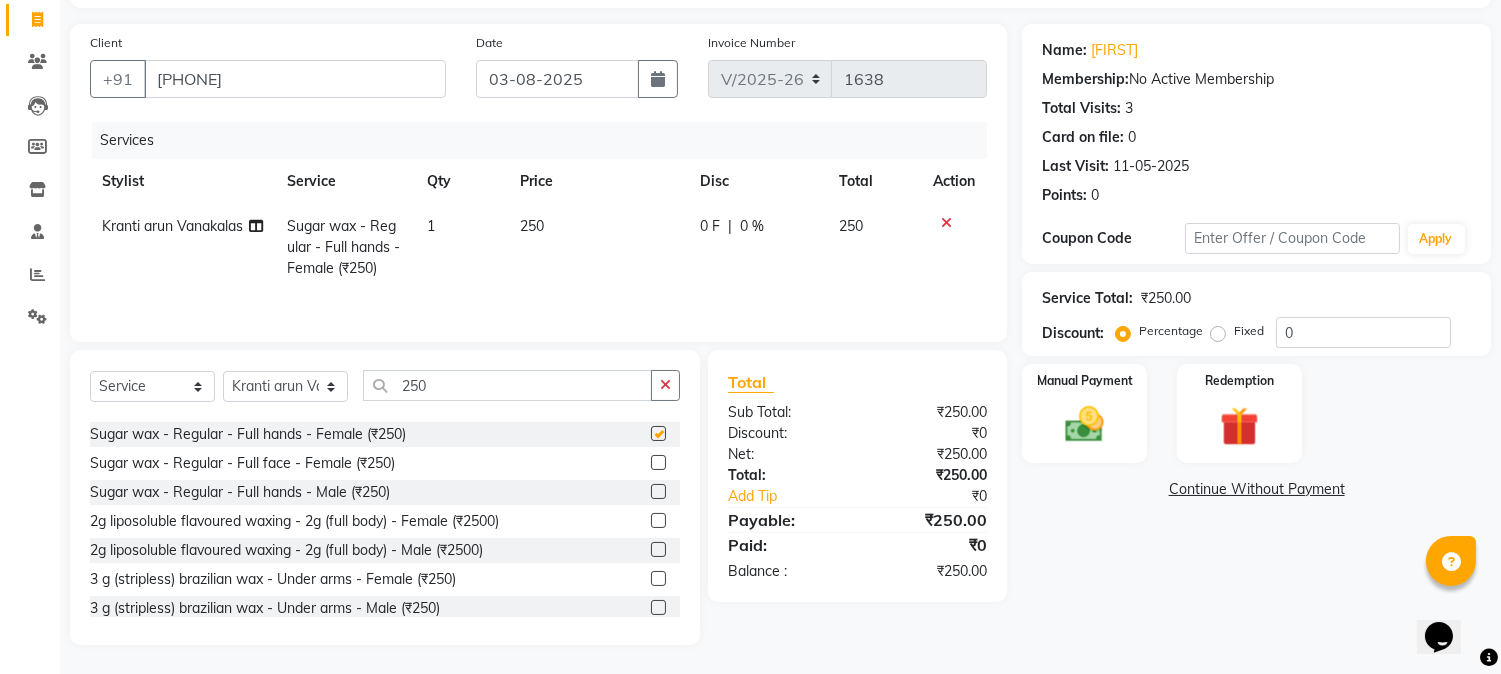 checkbox on "false" 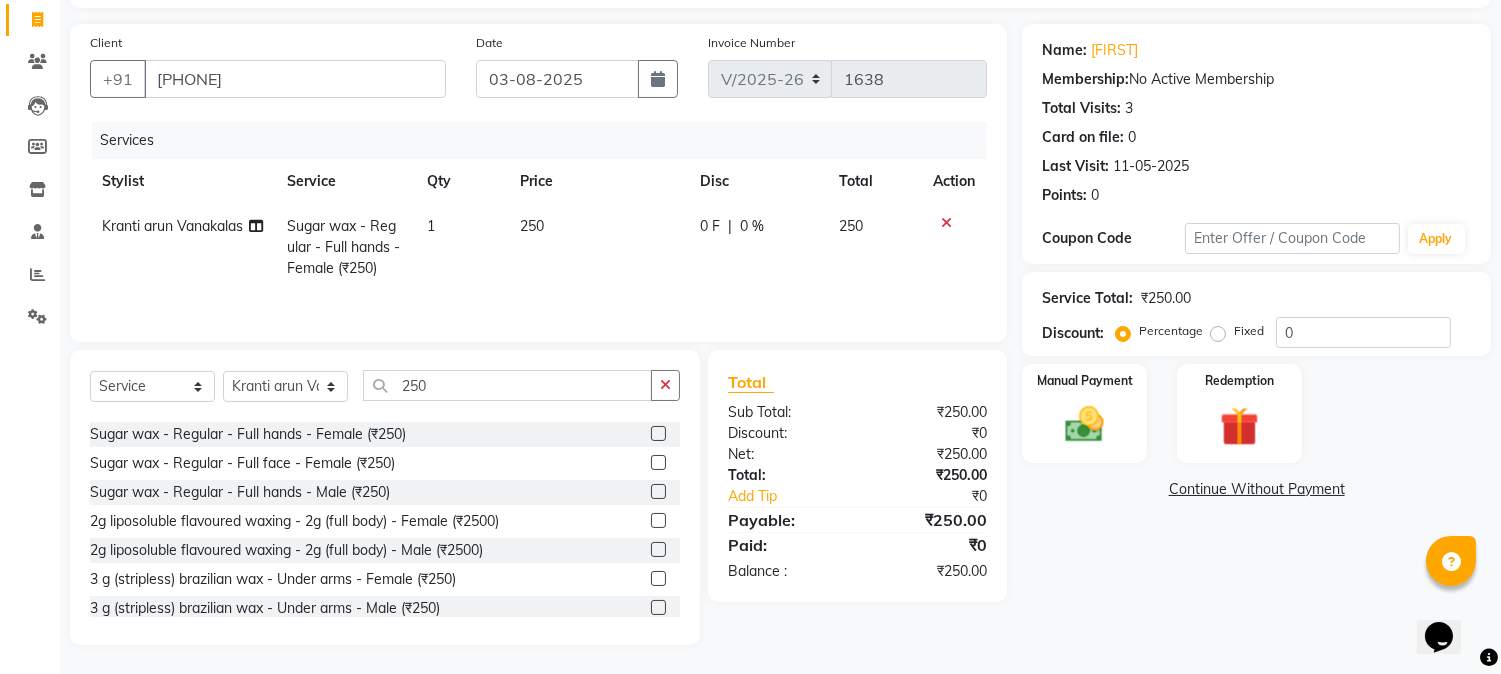 drag, startPoint x: 641, startPoint y: 574, endPoint x: 182, endPoint y: 440, distance: 478.16 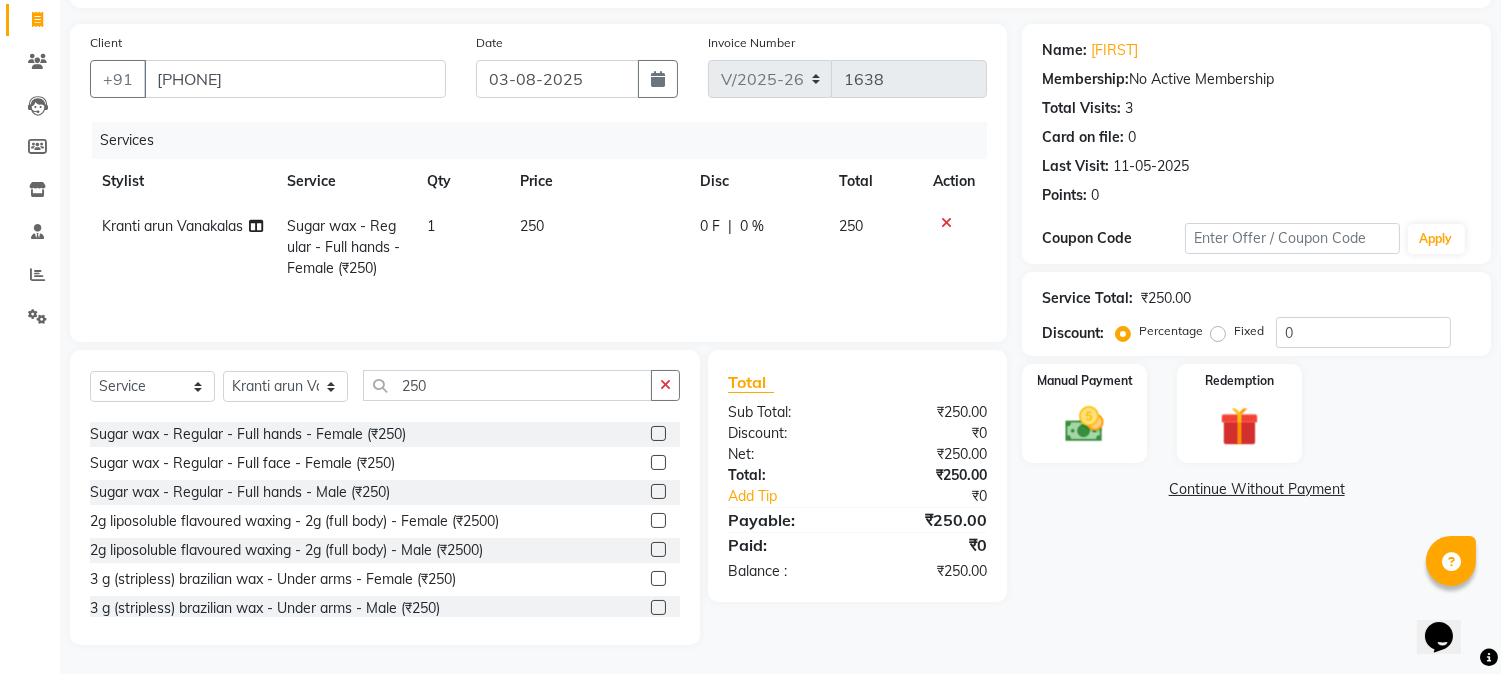 click 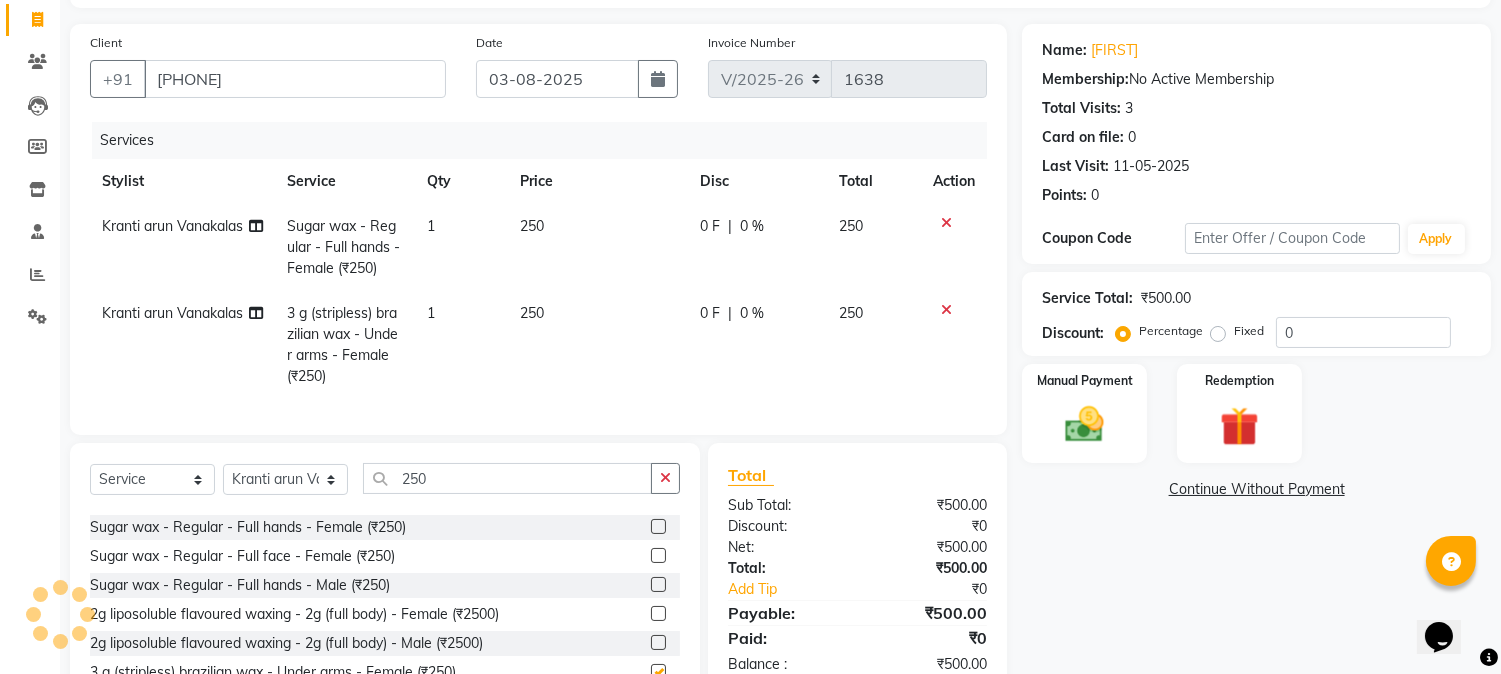 checkbox on "false" 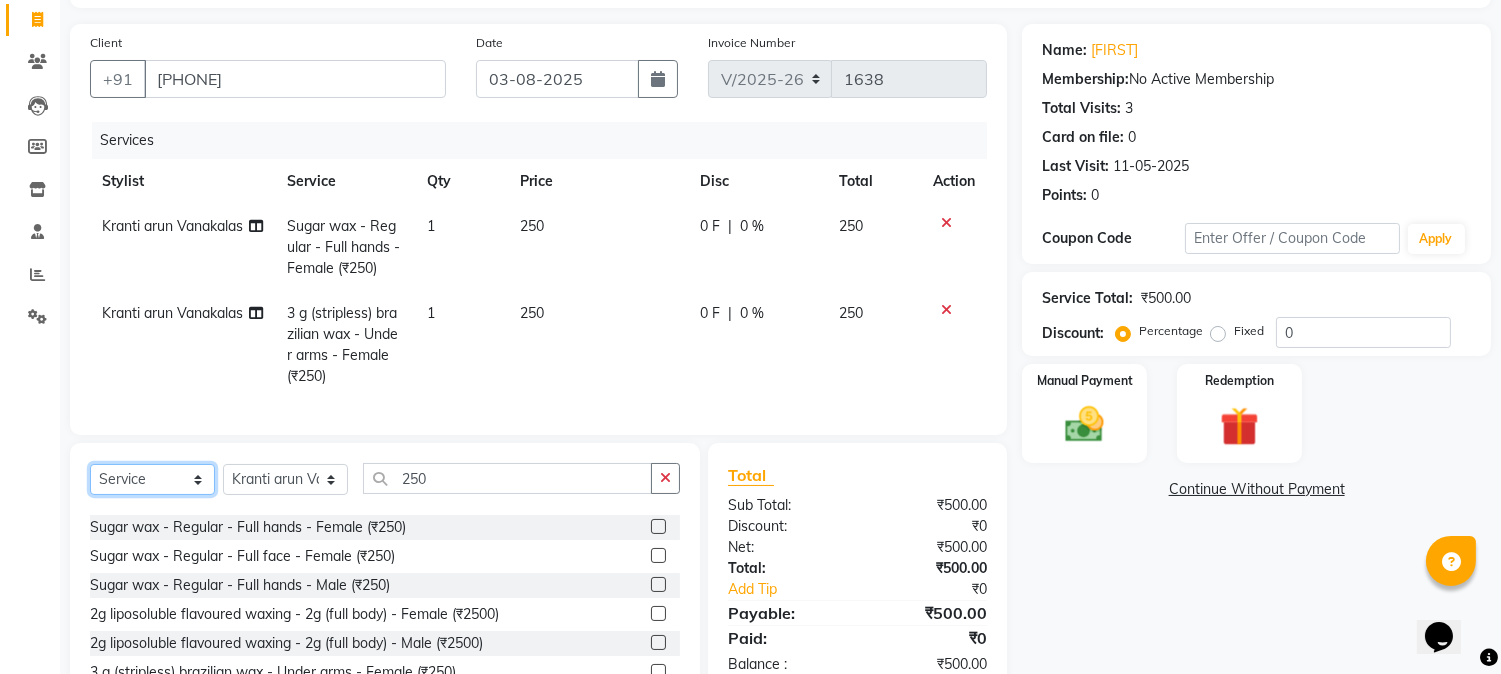 click on "Select  Service  Product  Membership  Package Voucher Prepaid Gift Card" 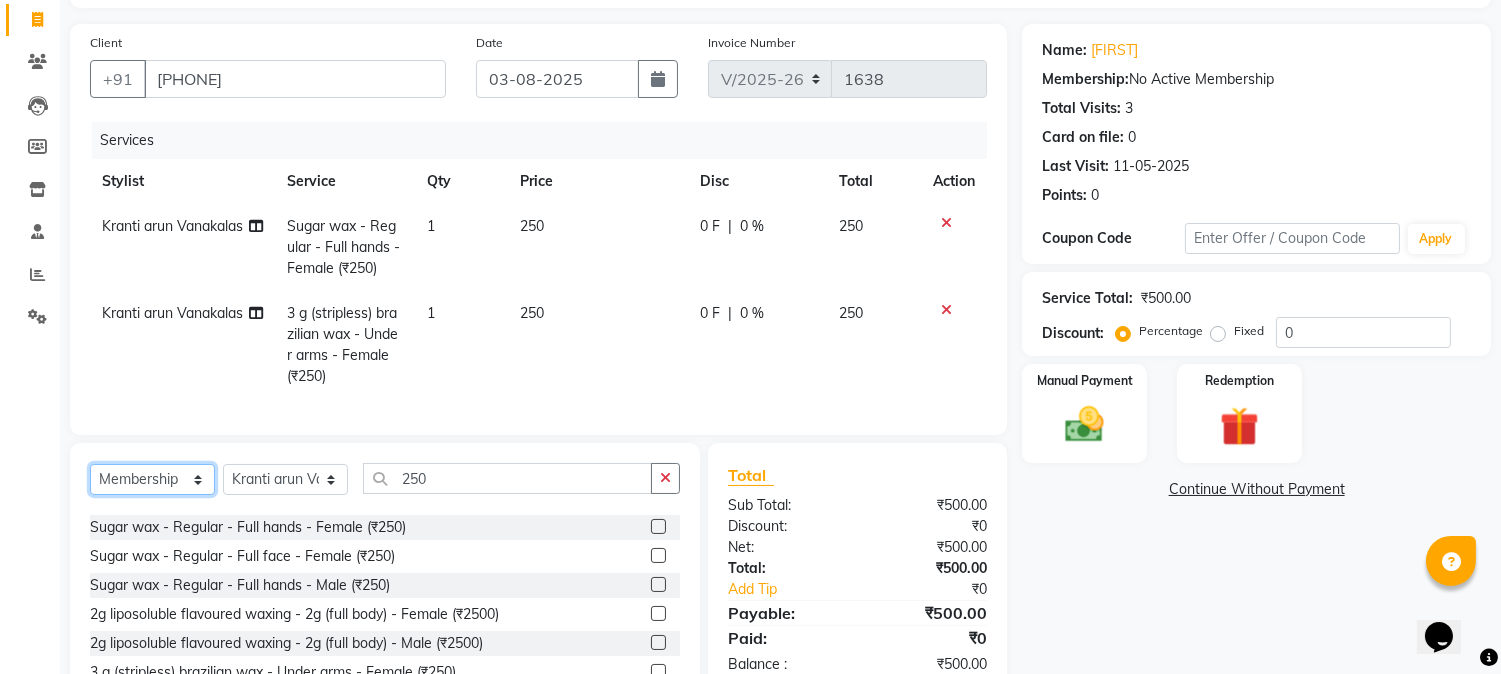 click on "Select  Service  Product  Membership  Package Voucher Prepaid Gift Card" 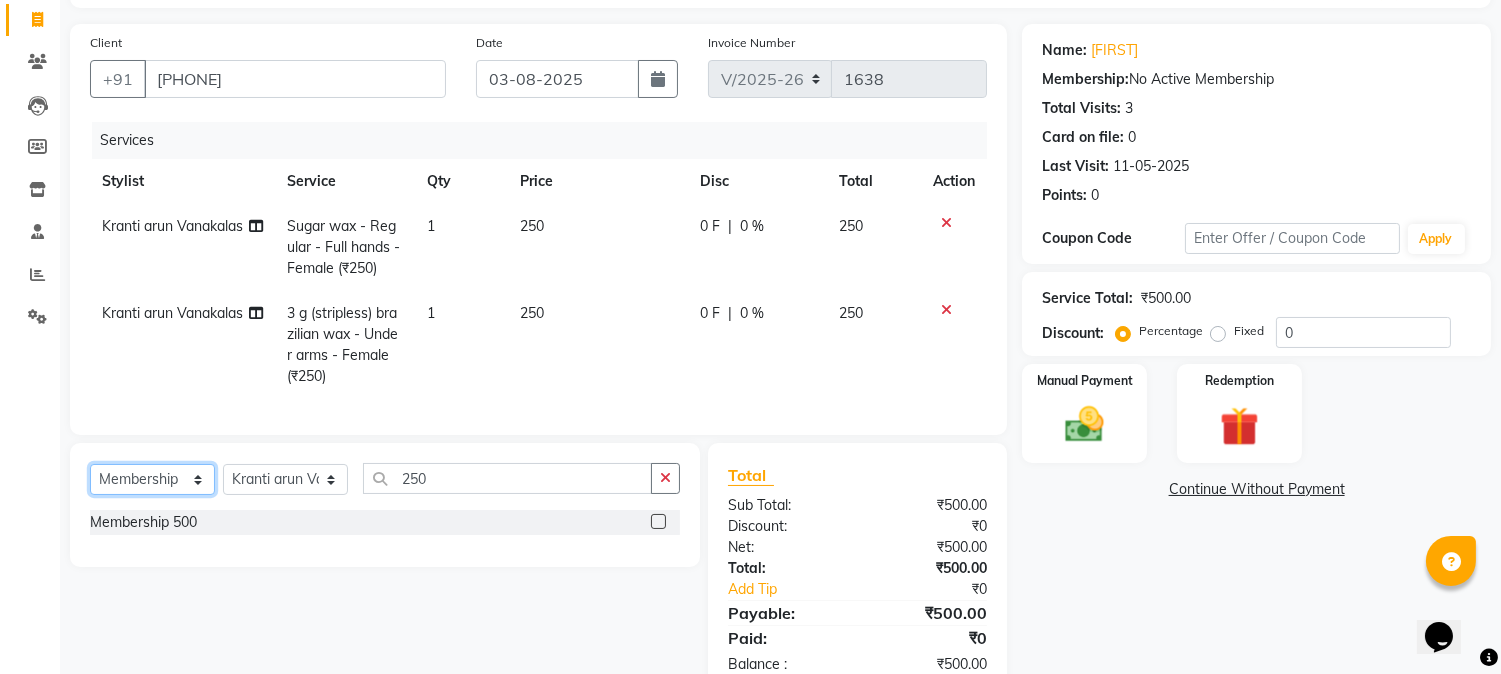 scroll, scrollTop: 0, scrollLeft: 0, axis: both 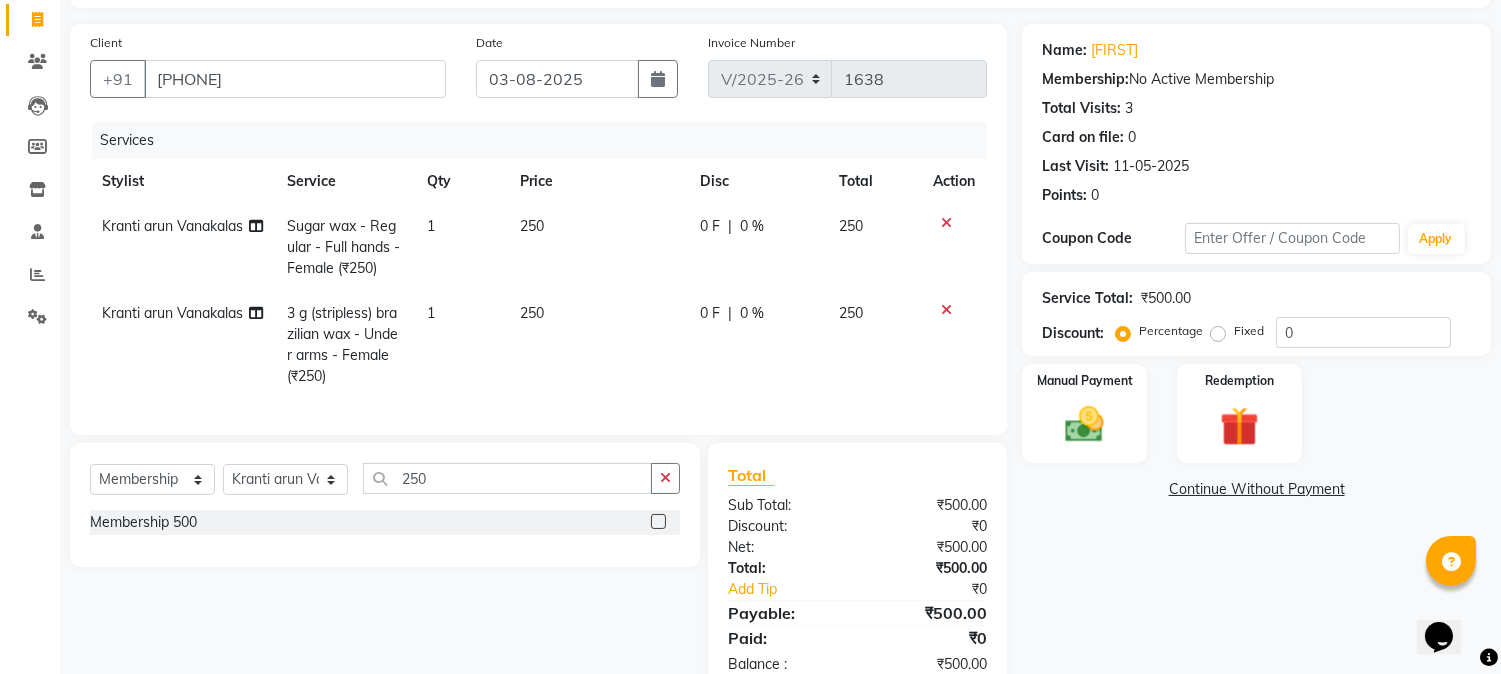 click 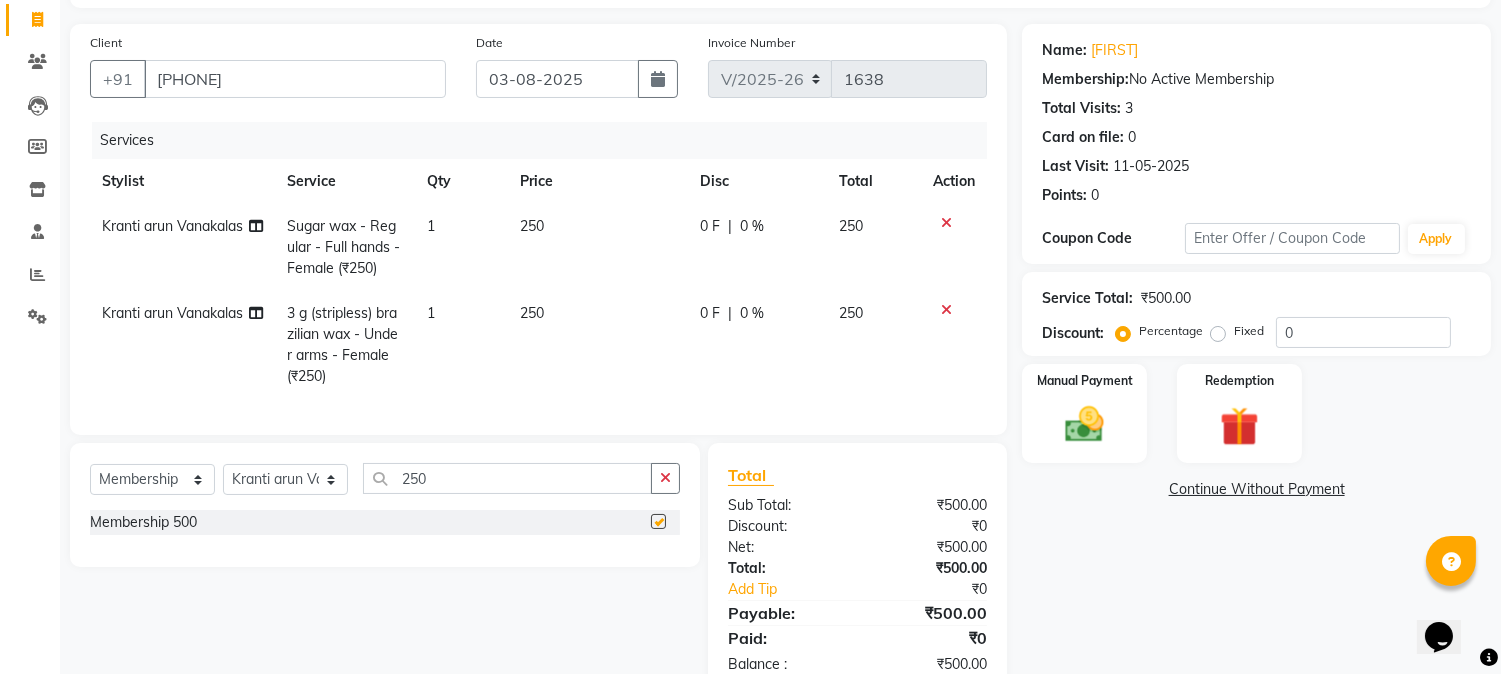 select on "select" 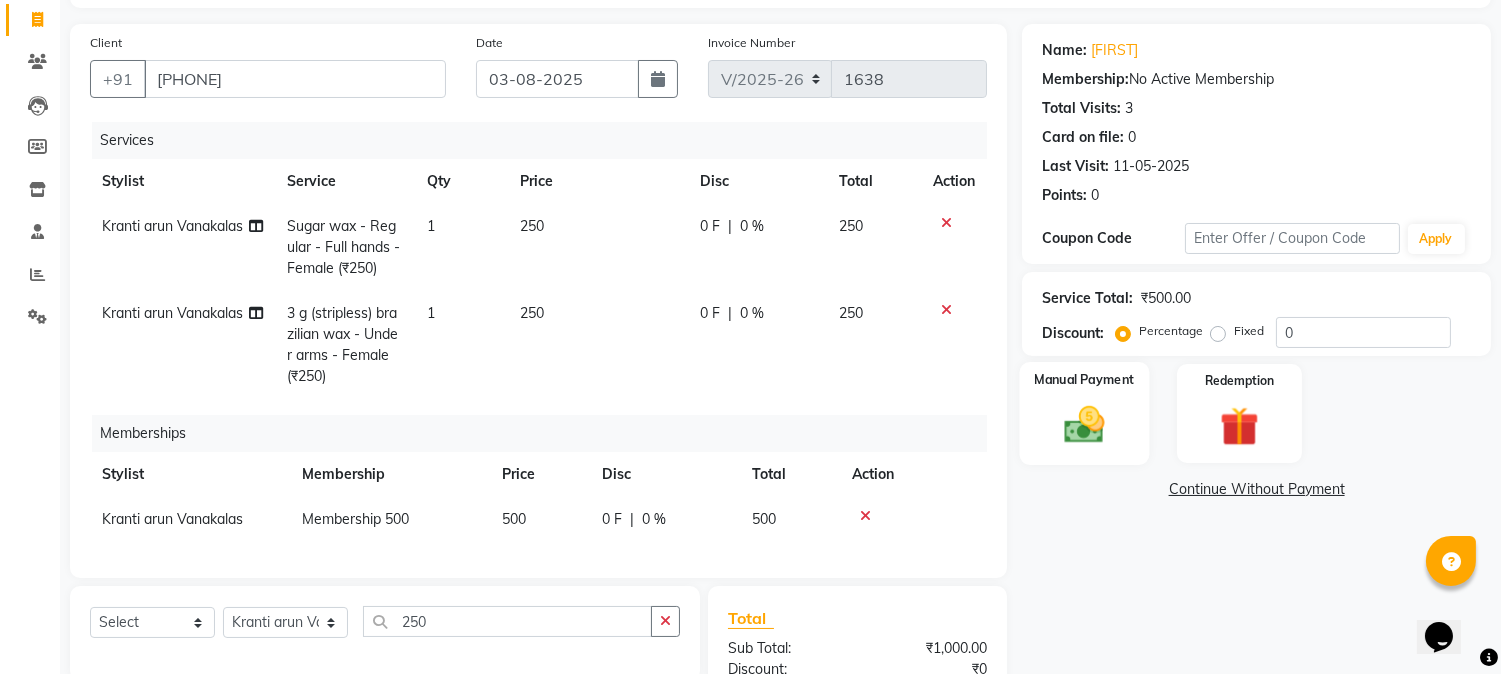 click 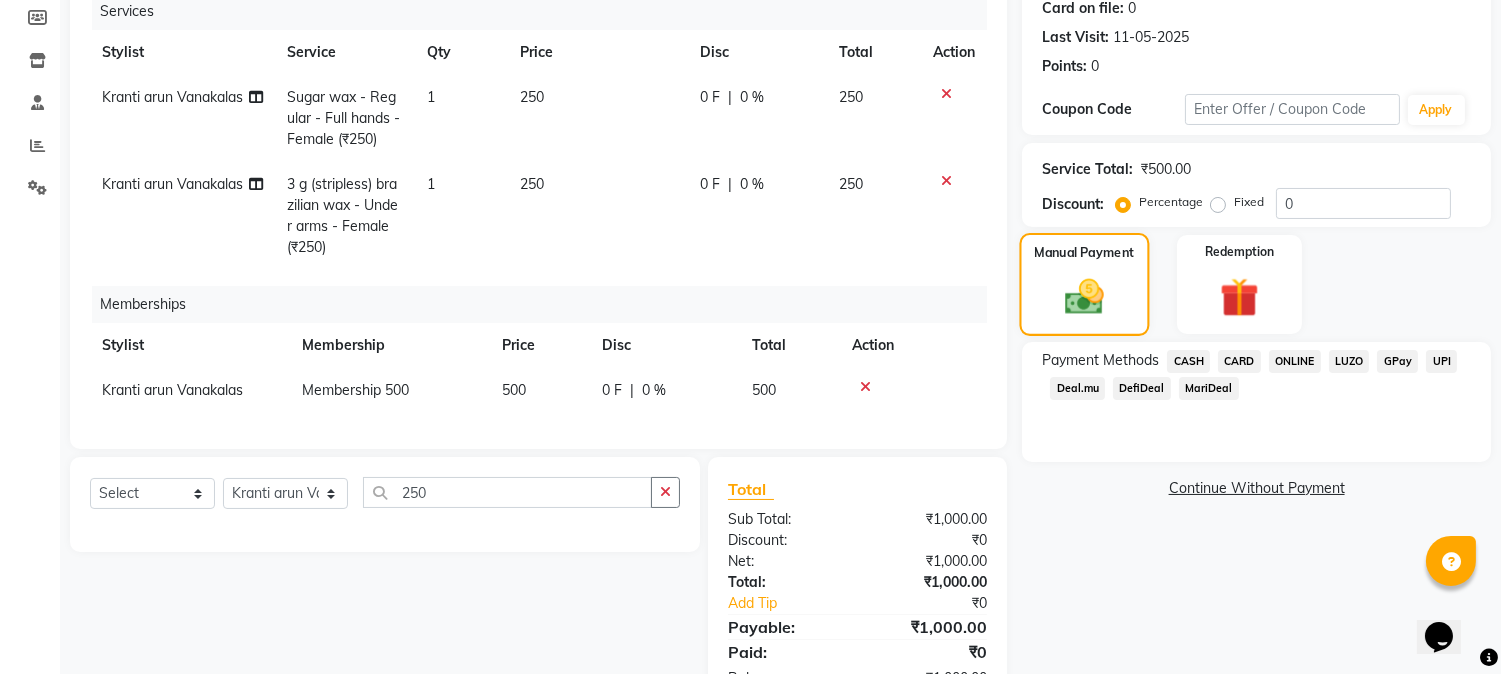 scroll, scrollTop: 336, scrollLeft: 0, axis: vertical 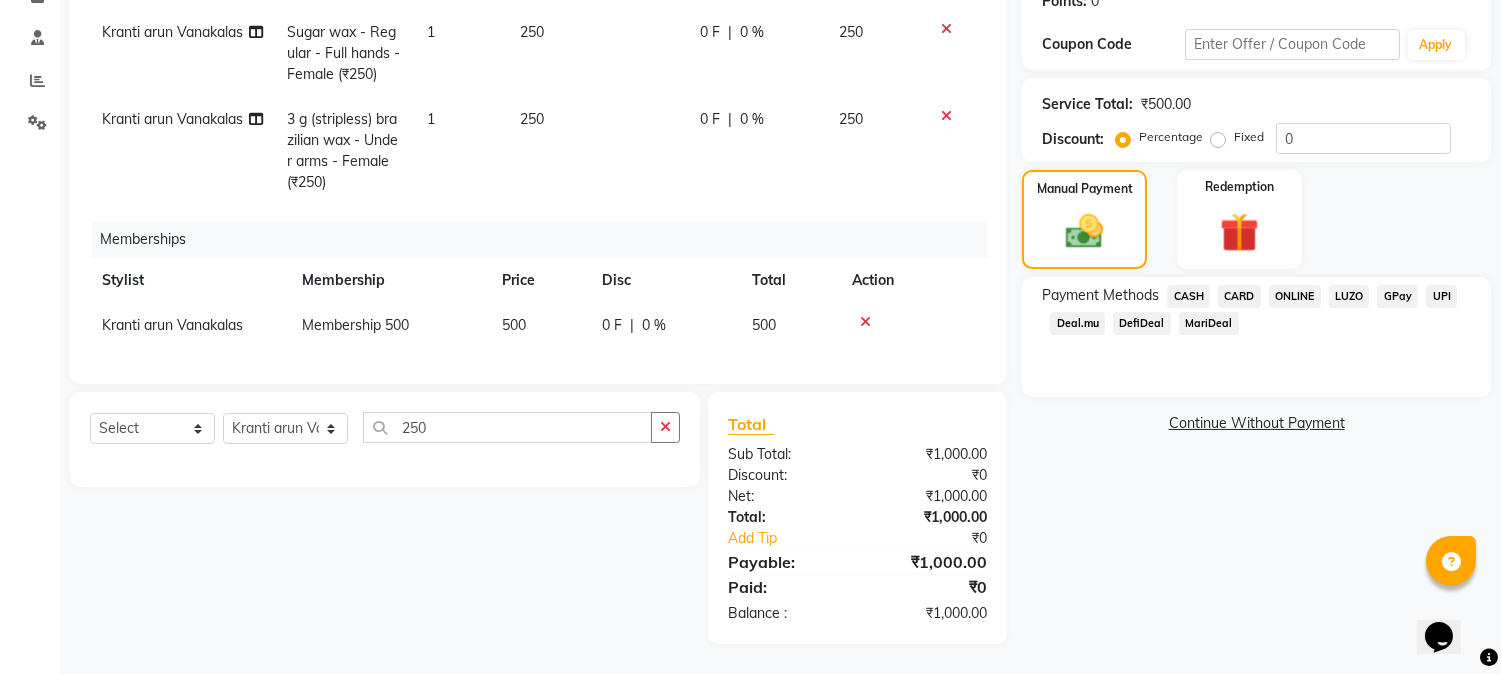 drag, startPoint x: 1205, startPoint y: 274, endPoint x: 1246, endPoint y: 328, distance: 67.80118 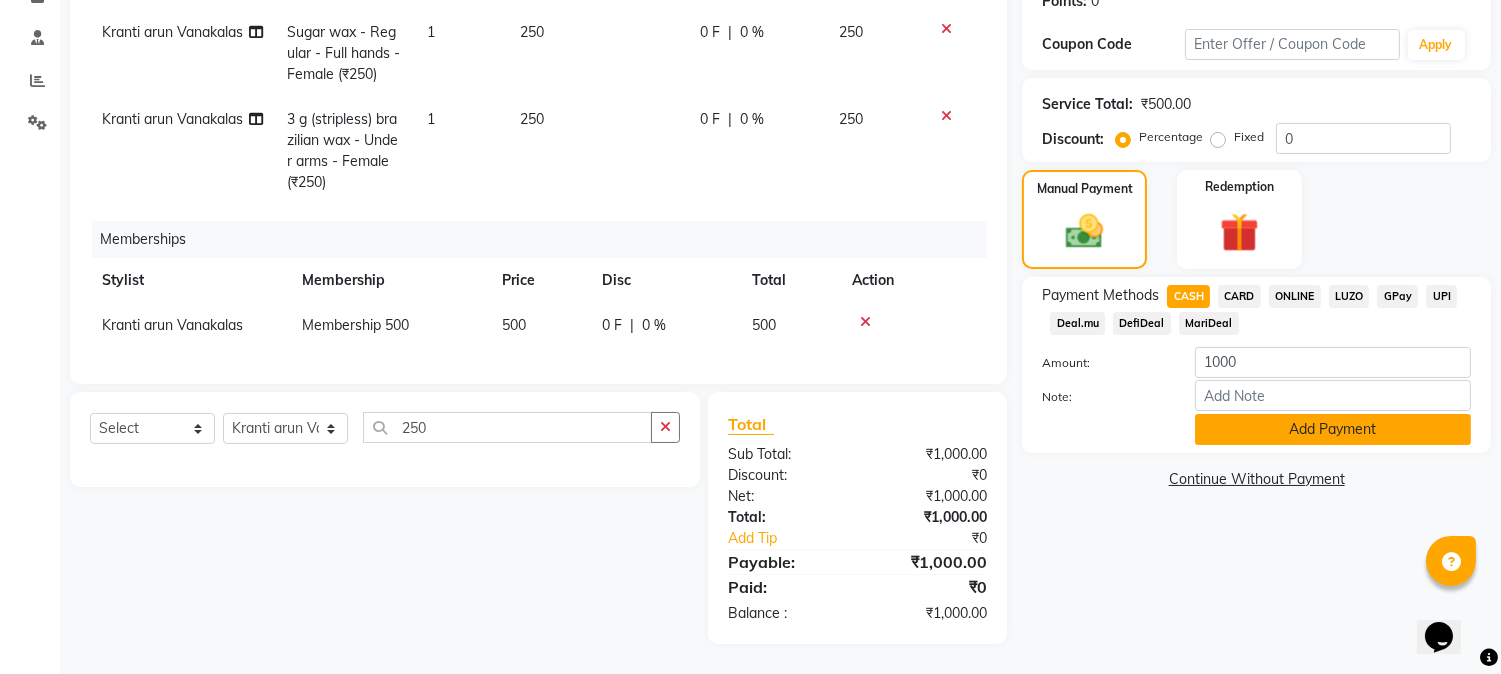 click on "Add Payment" 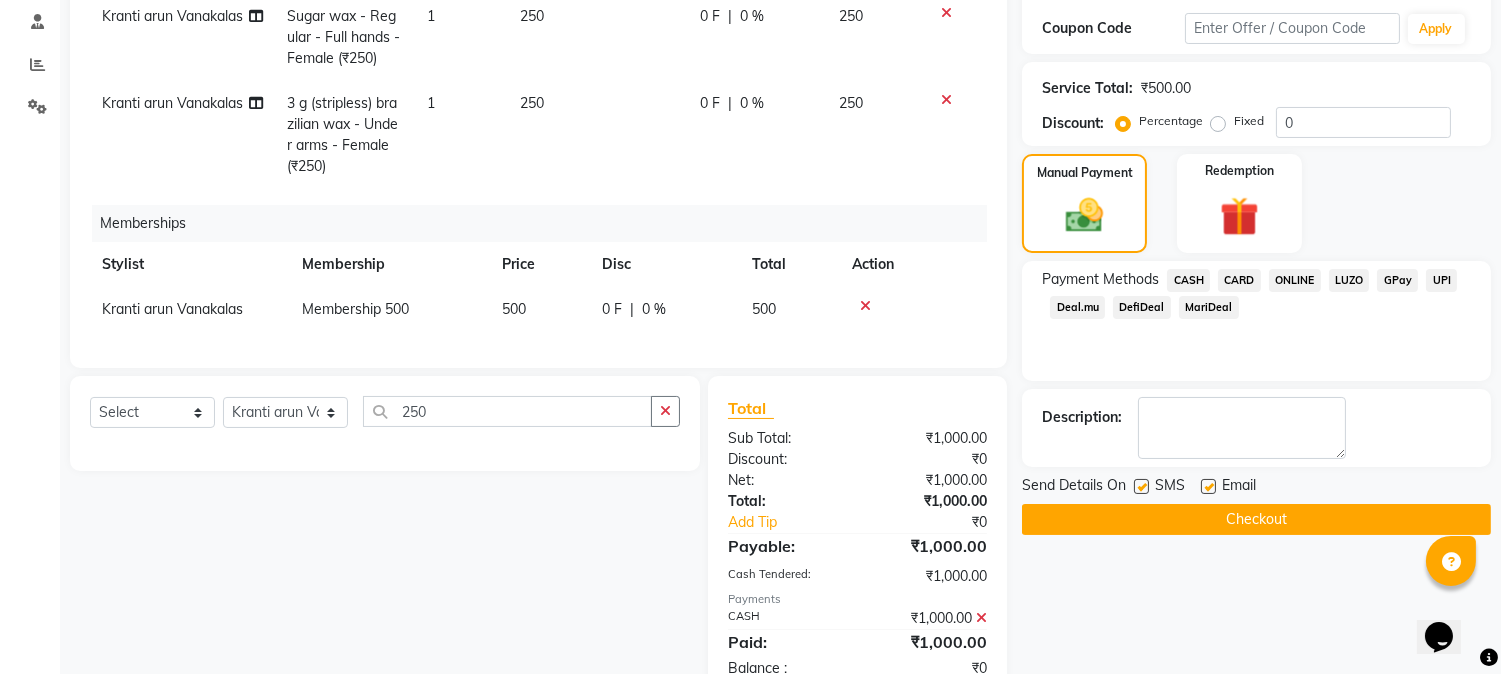 click on "Checkout" 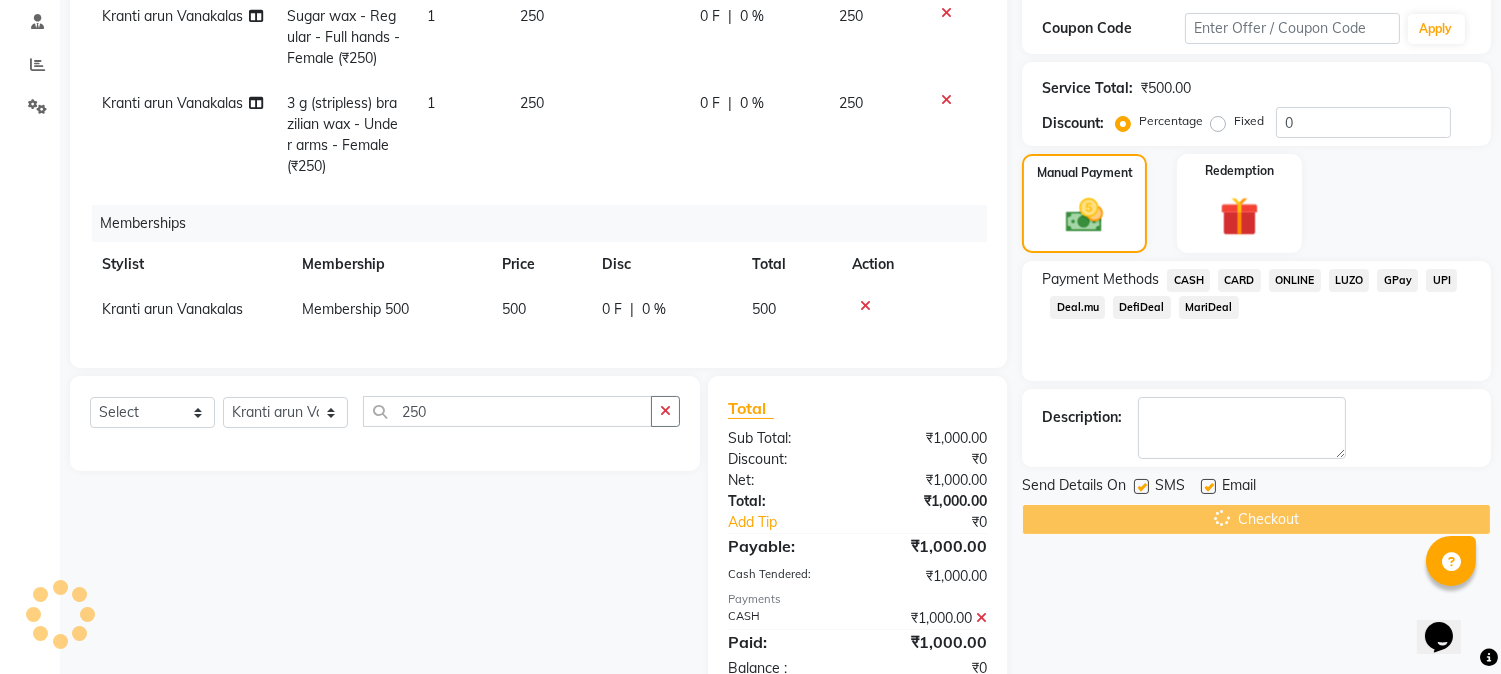 scroll, scrollTop: 0, scrollLeft: 0, axis: both 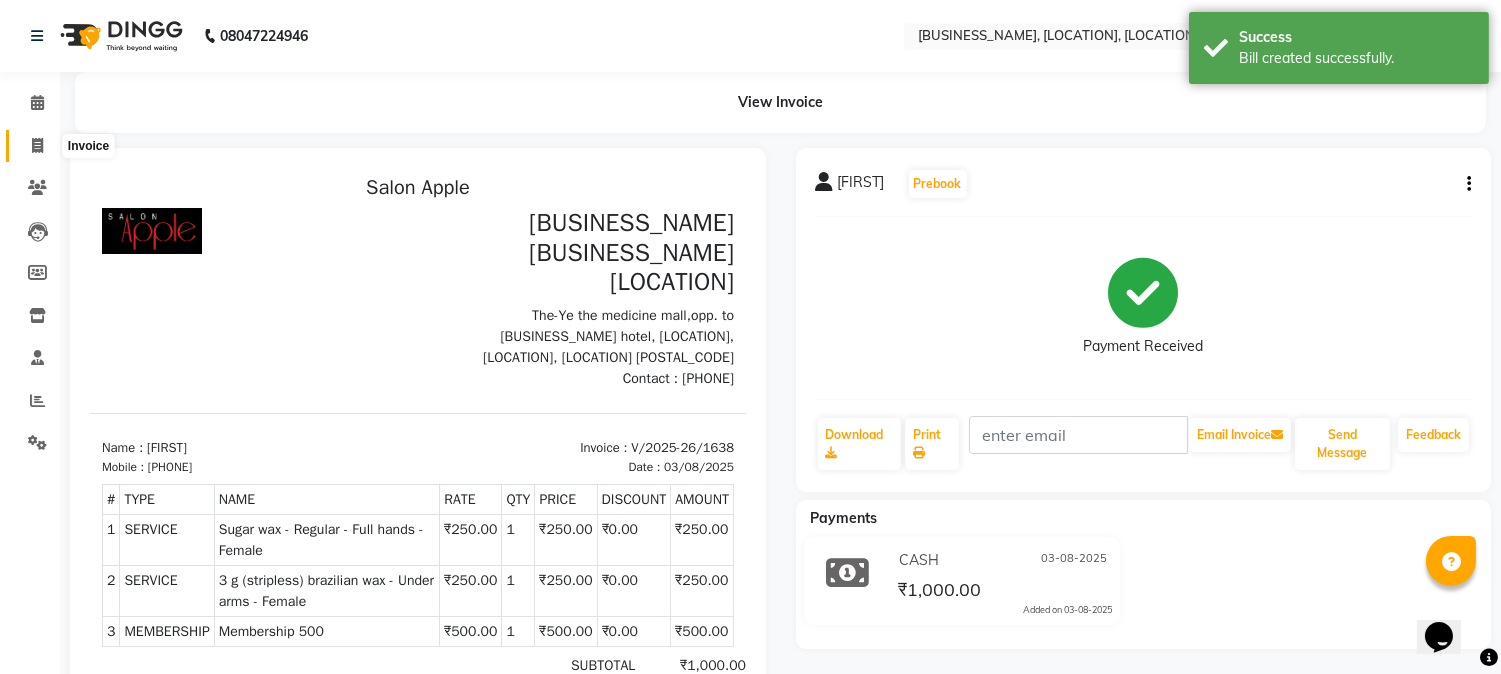 click 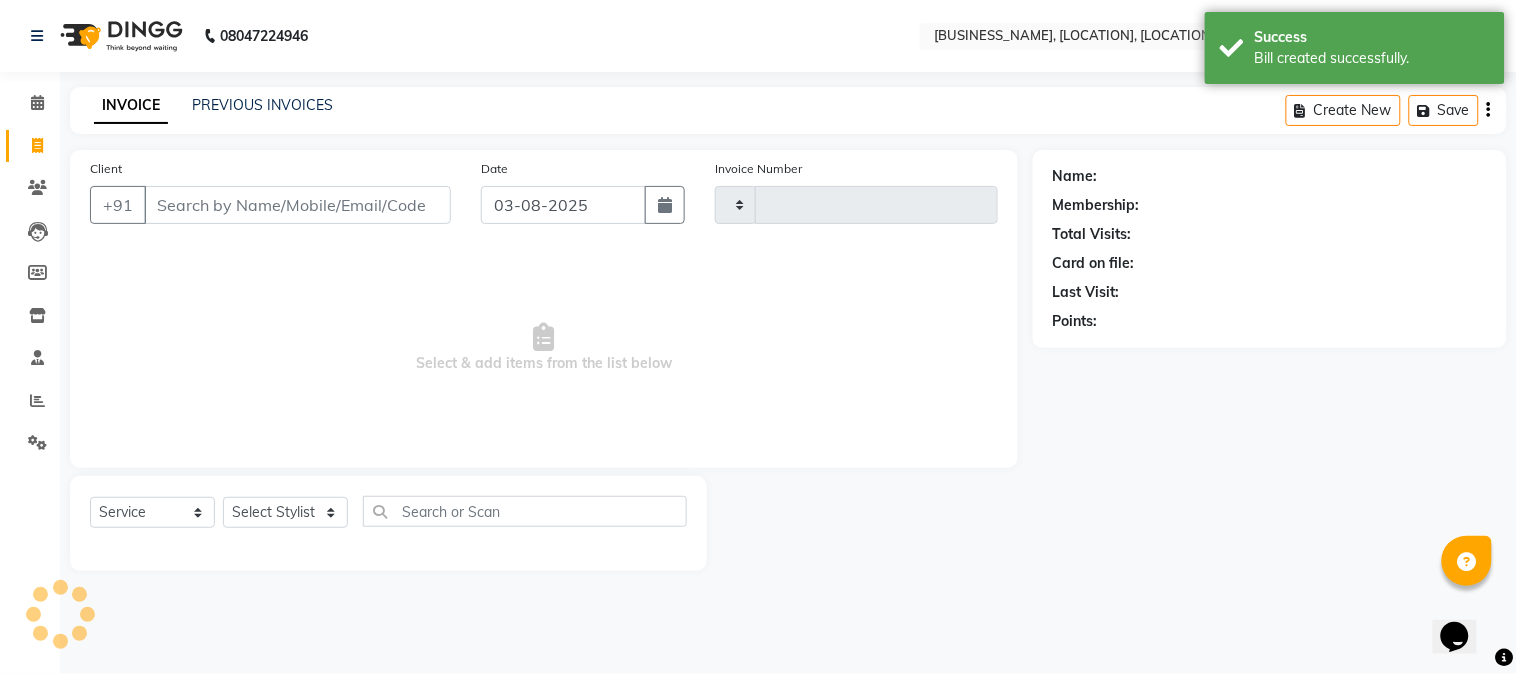type on "1639" 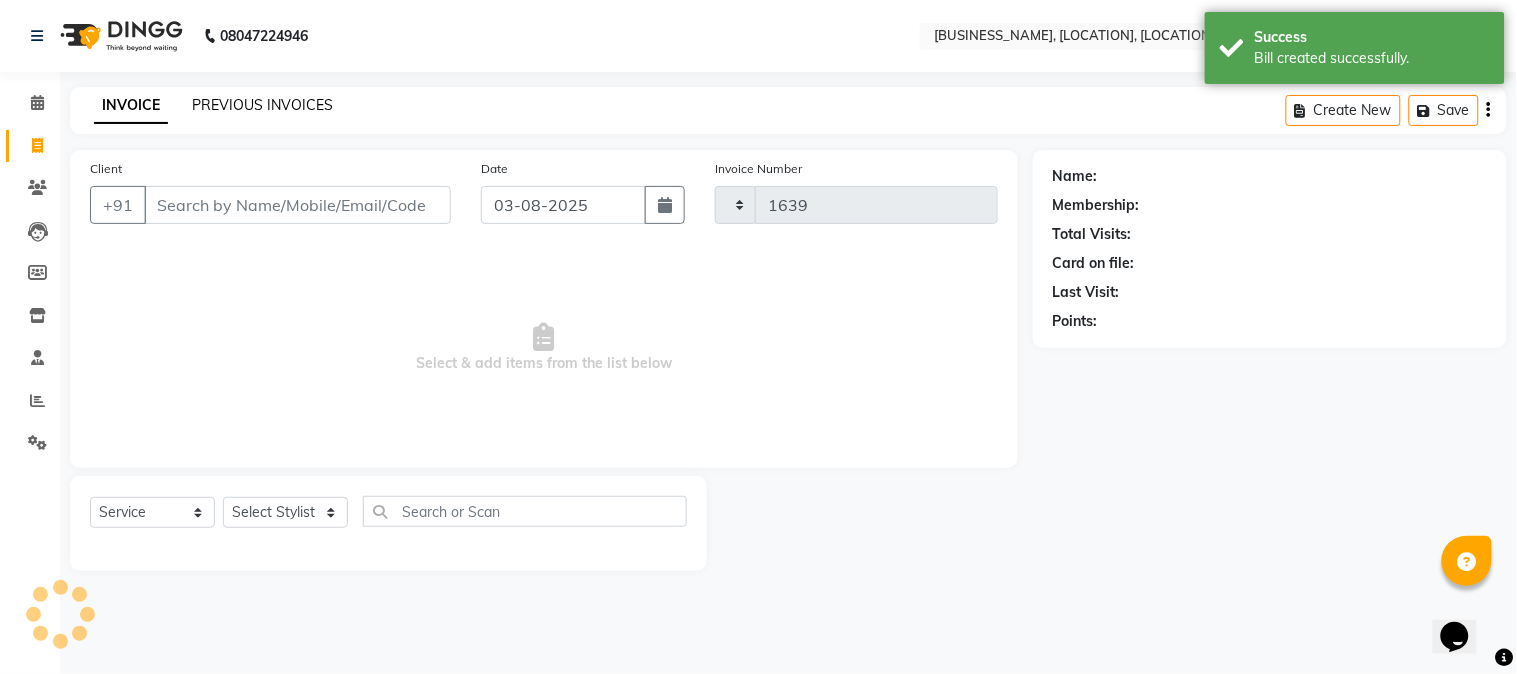 select on "4128" 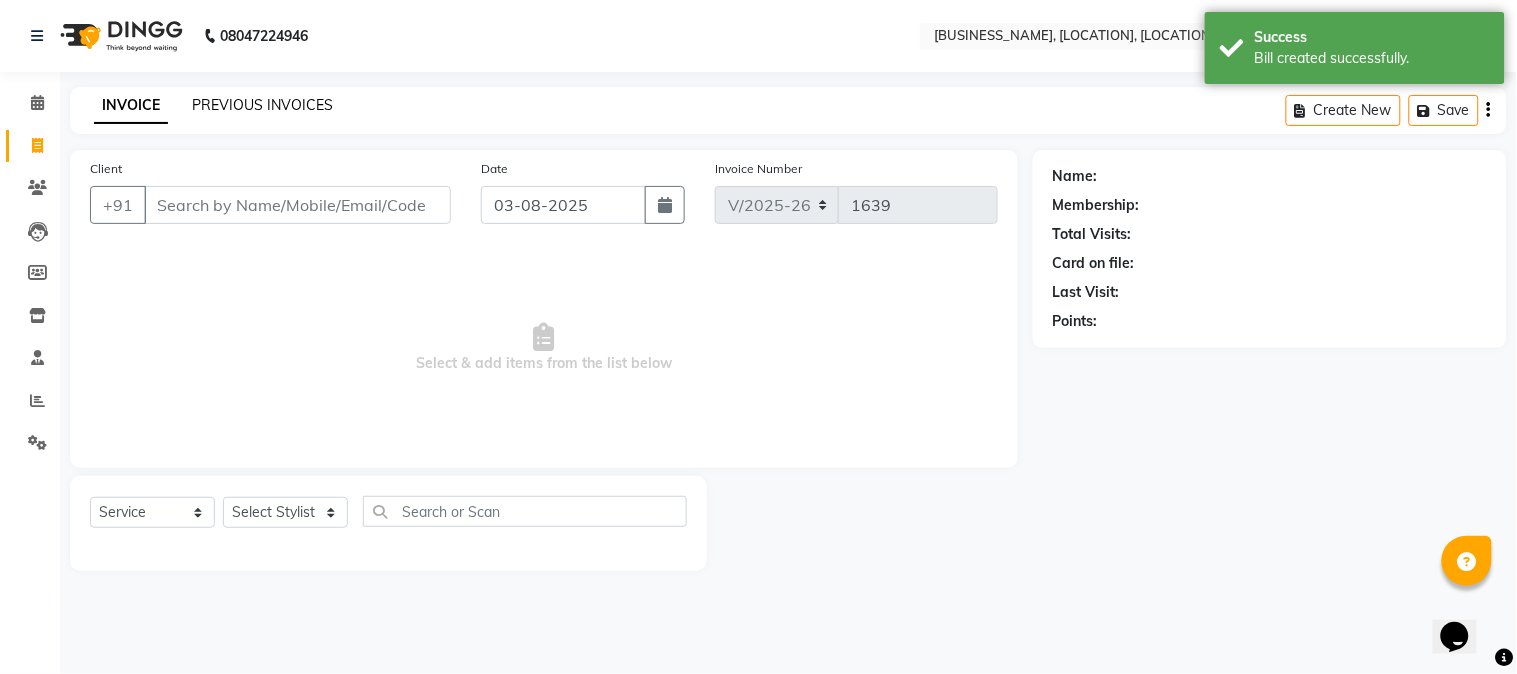 click on "PREVIOUS INVOICES" 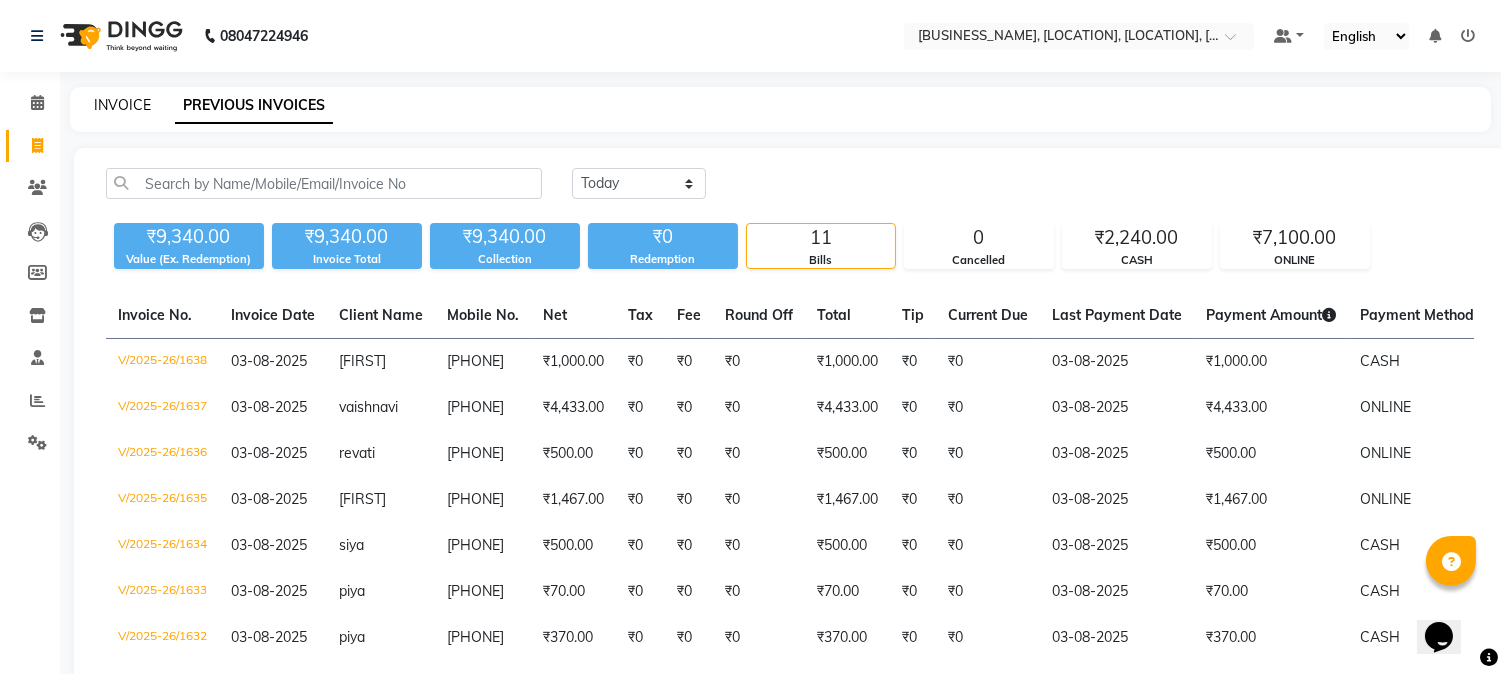 click on "INVOICE" 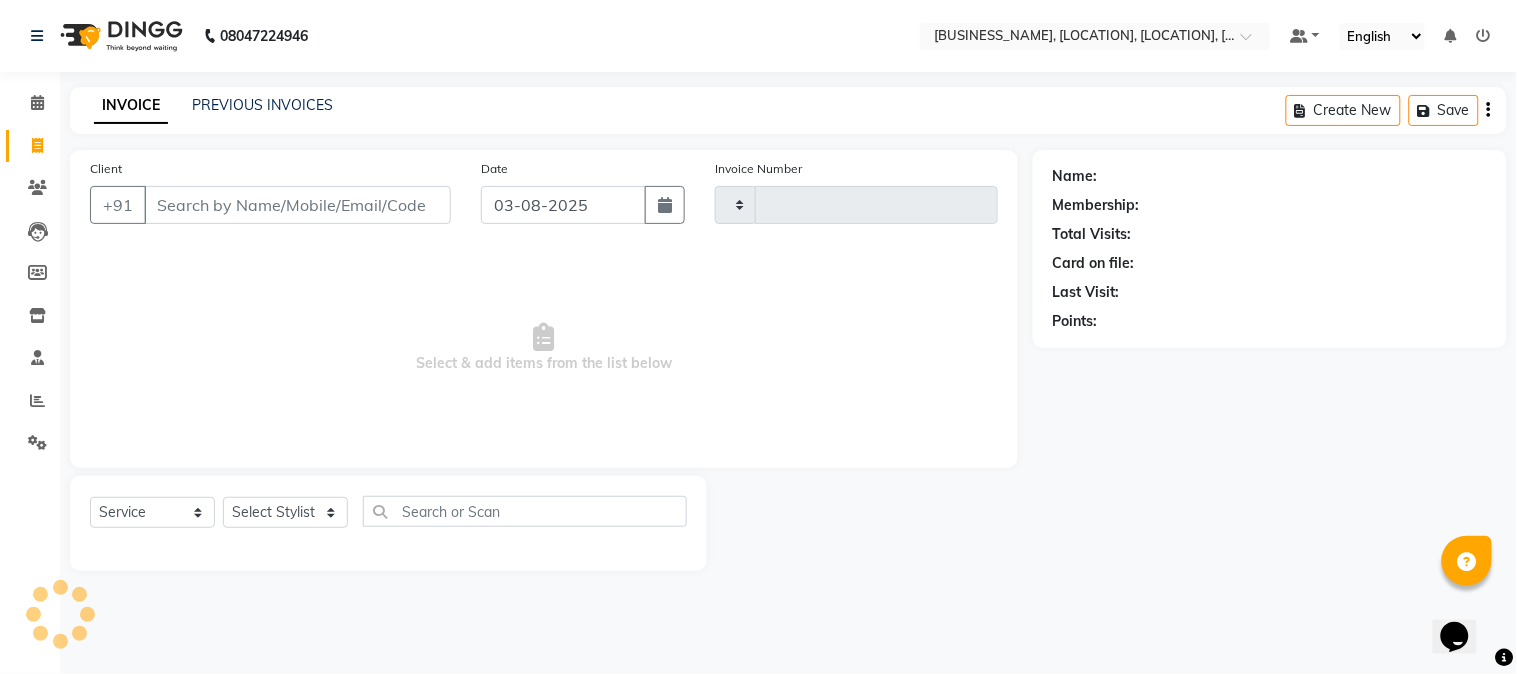 type on "1639" 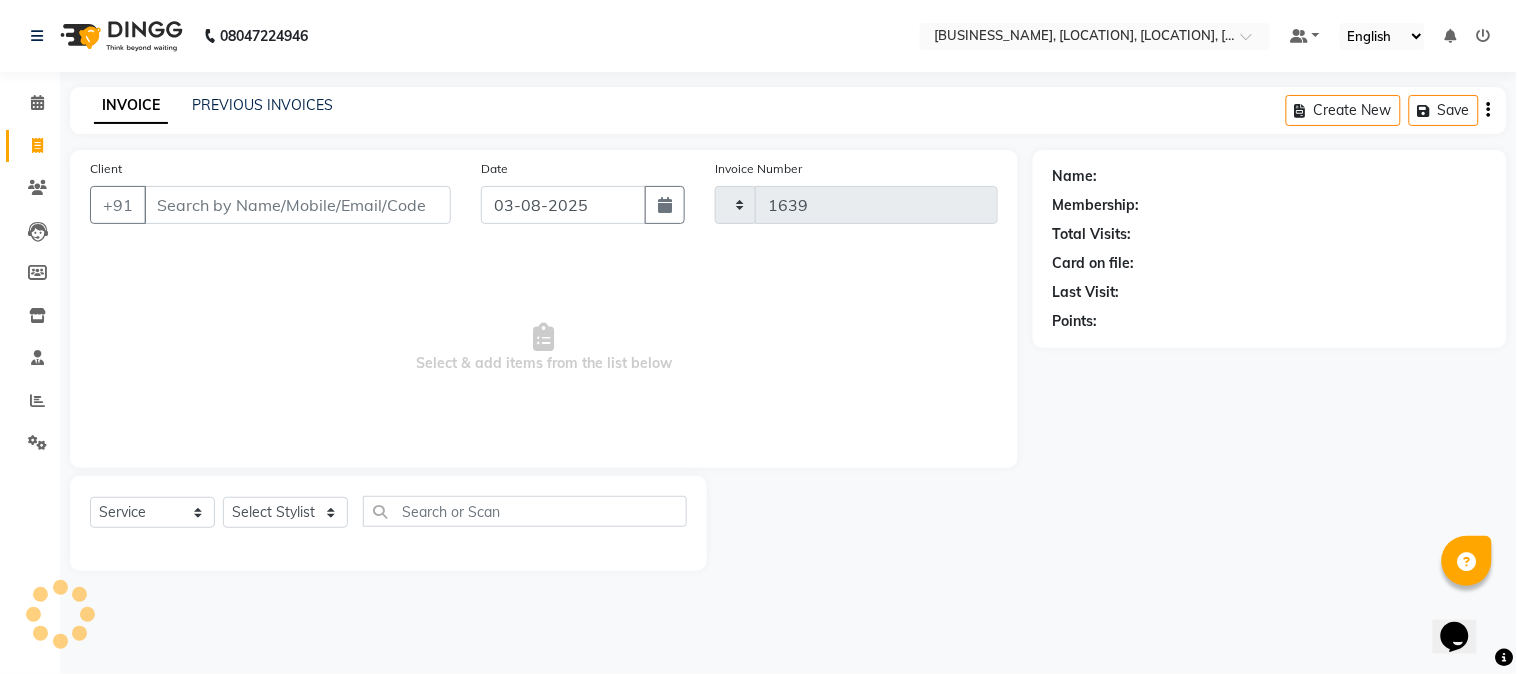 select on "4128" 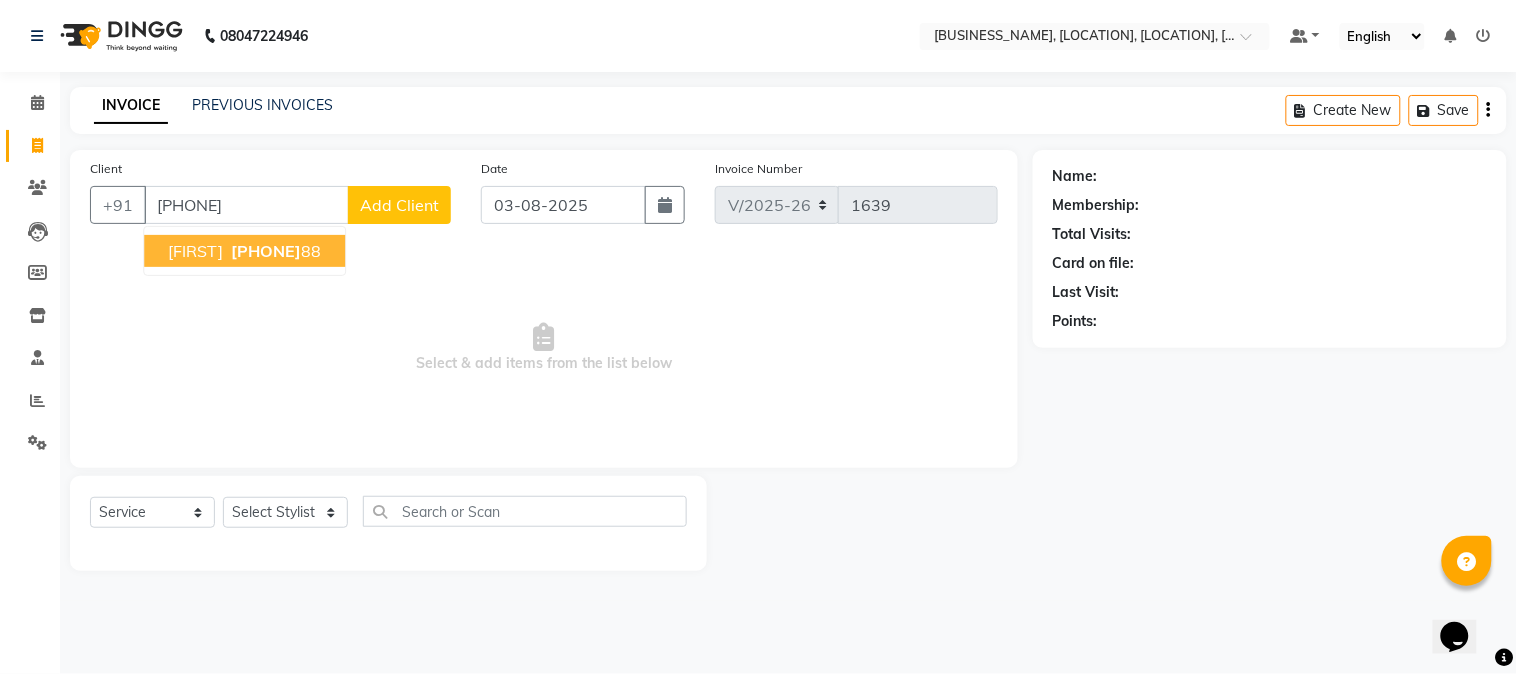 click on "kanisha   98265650 88" at bounding box center (244, 251) 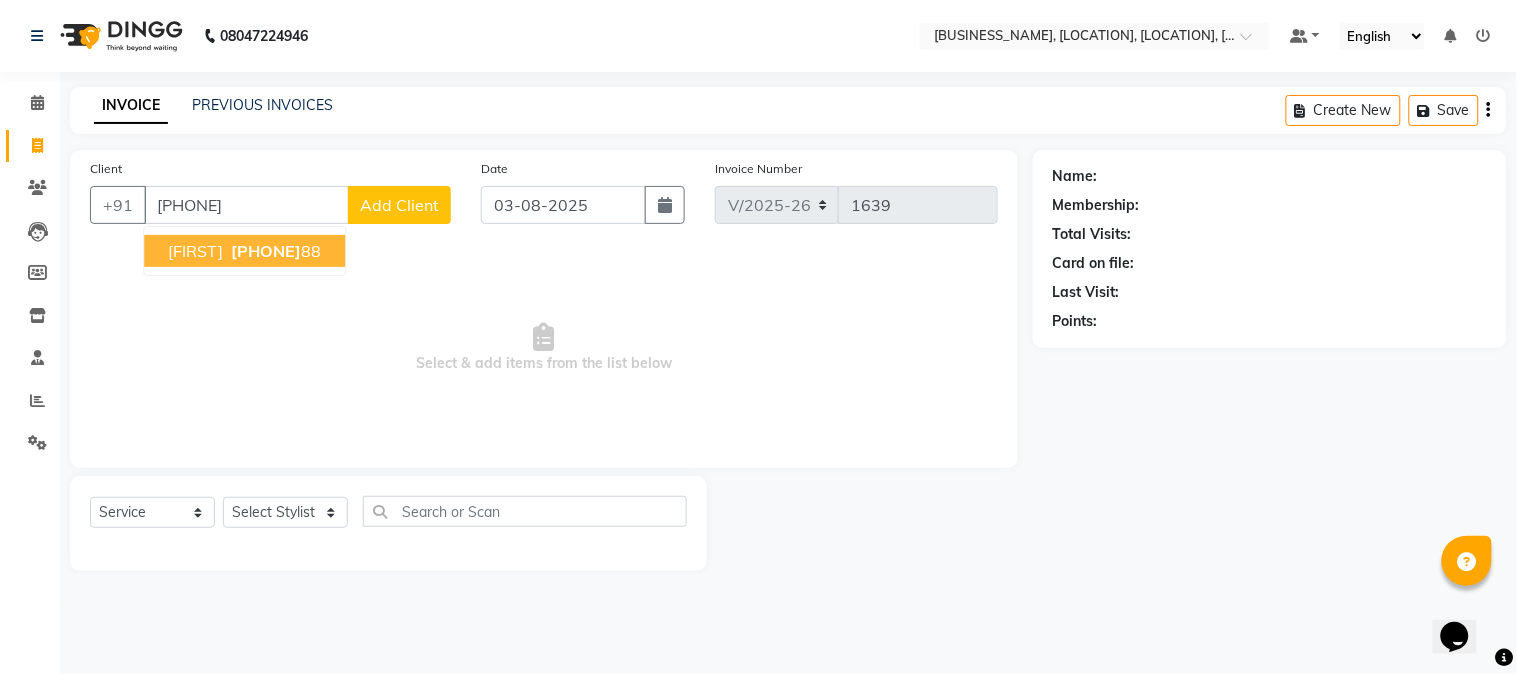 type on "9826565088" 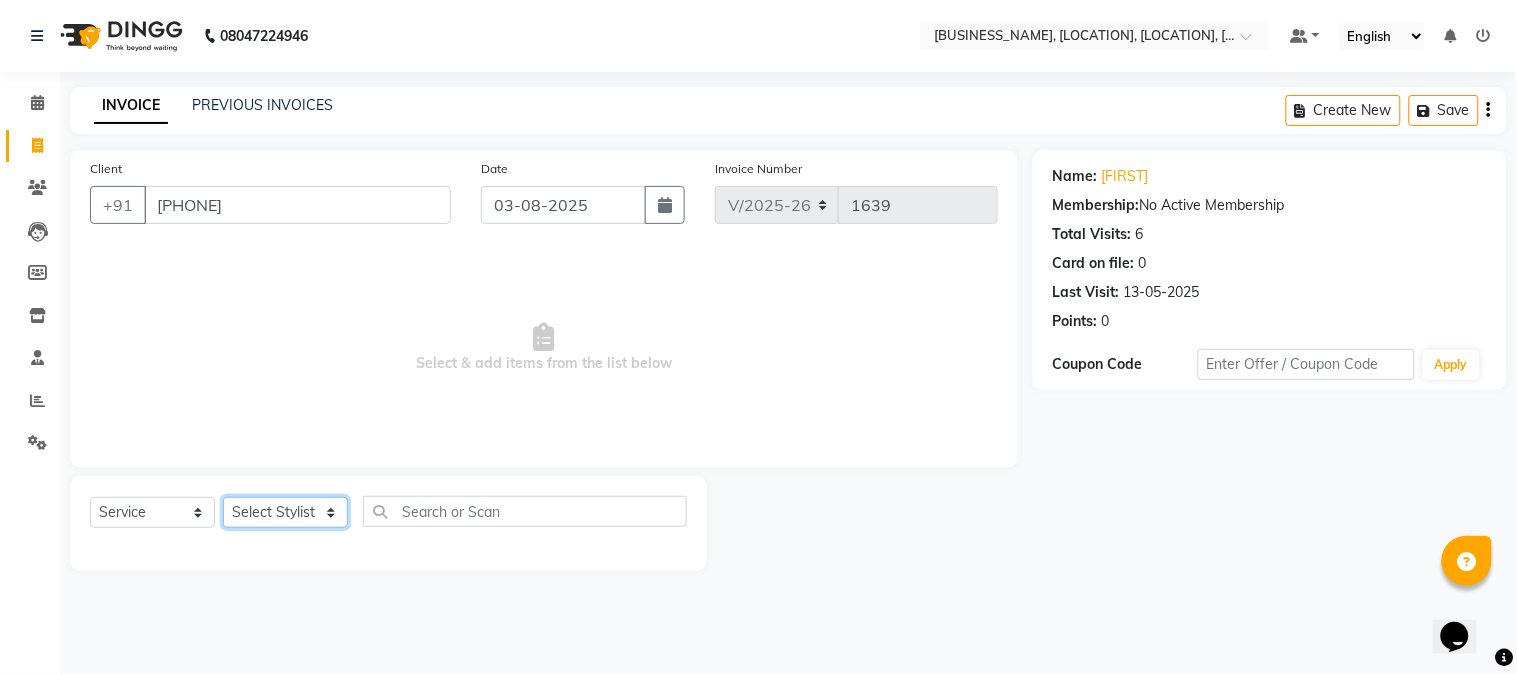 click on "Select Stylist [FIRST] [MIDDLE] [LAST]  Arohi Kranti arun Vanakalas Nikita Harshawardhan Padekar  Payal Darekar Reception Rohan" 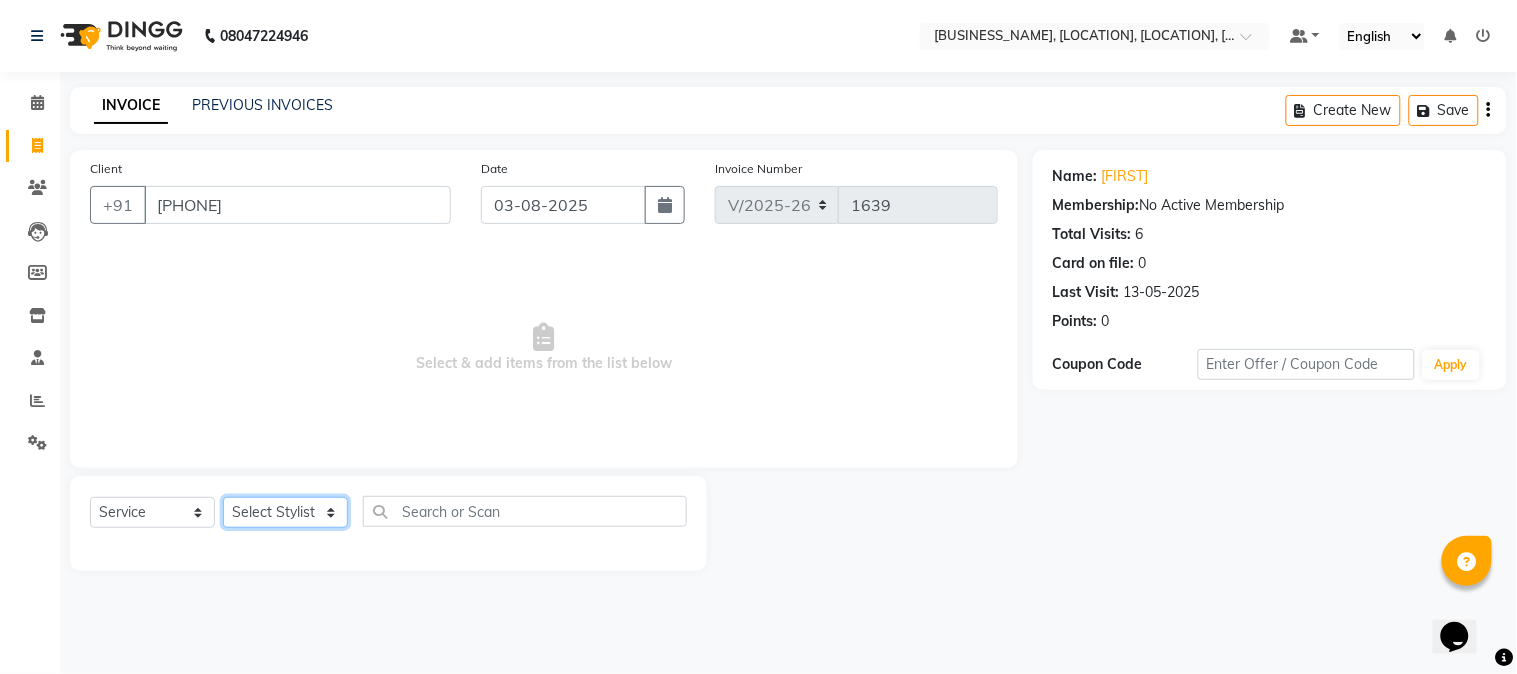 click on "Select Stylist [FIRST] [MIDDLE] [LAST]  Arohi Kranti arun Vanakalas Nikita Harshawardhan Padekar  Payal Darekar Reception Rohan" 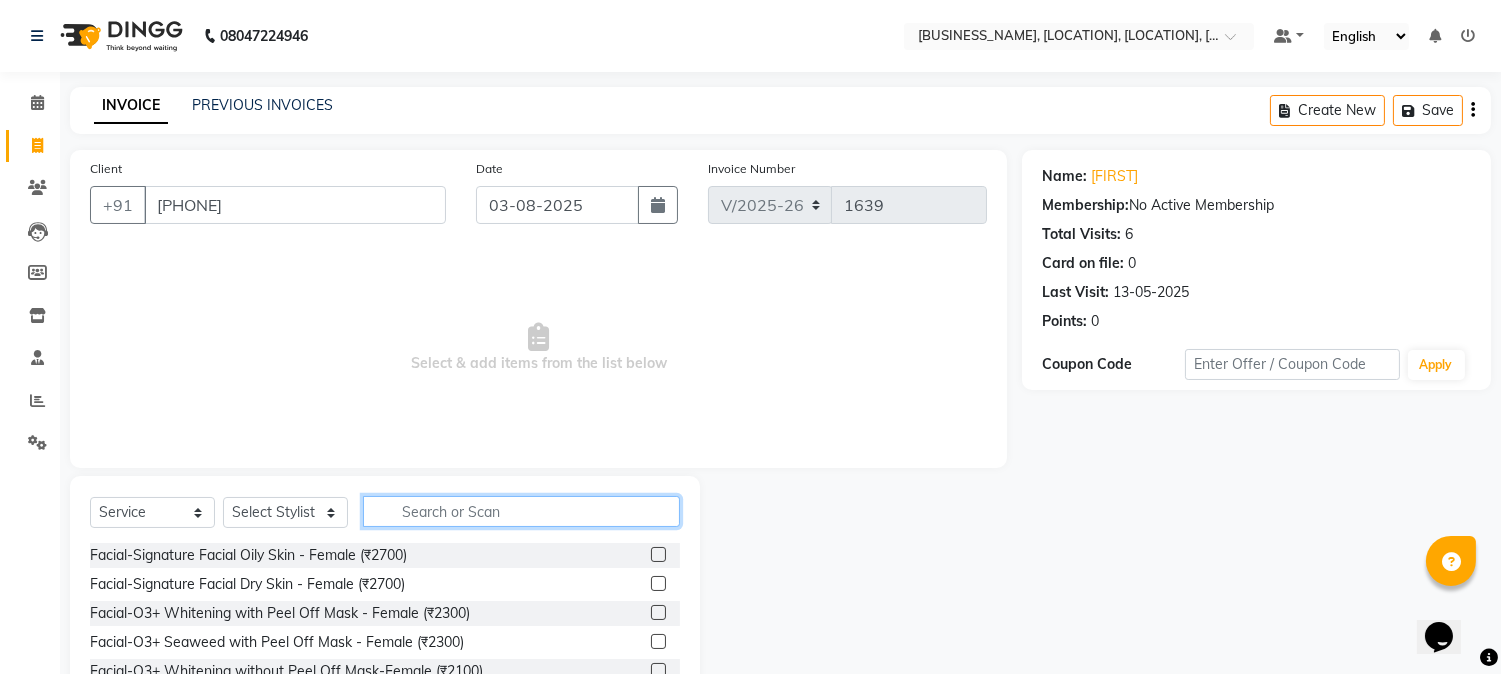 click 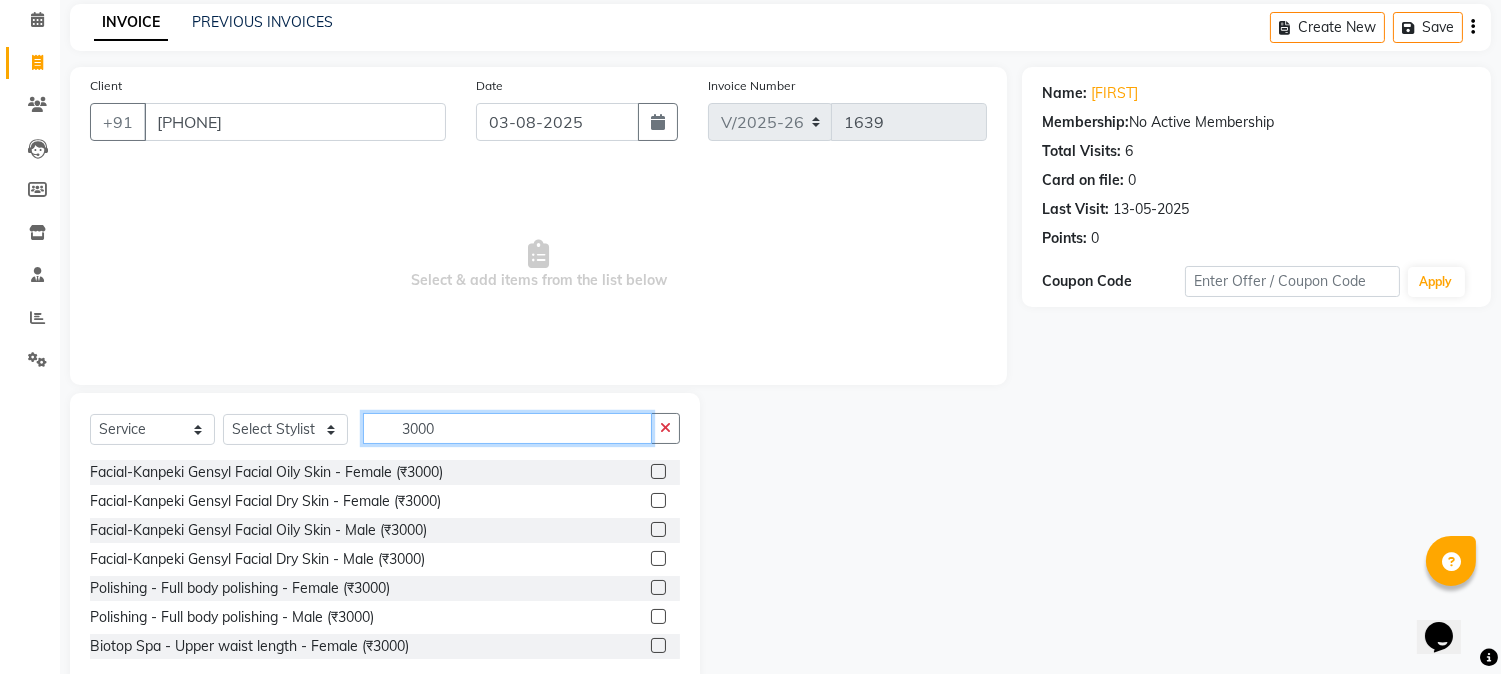 scroll, scrollTop: 126, scrollLeft: 0, axis: vertical 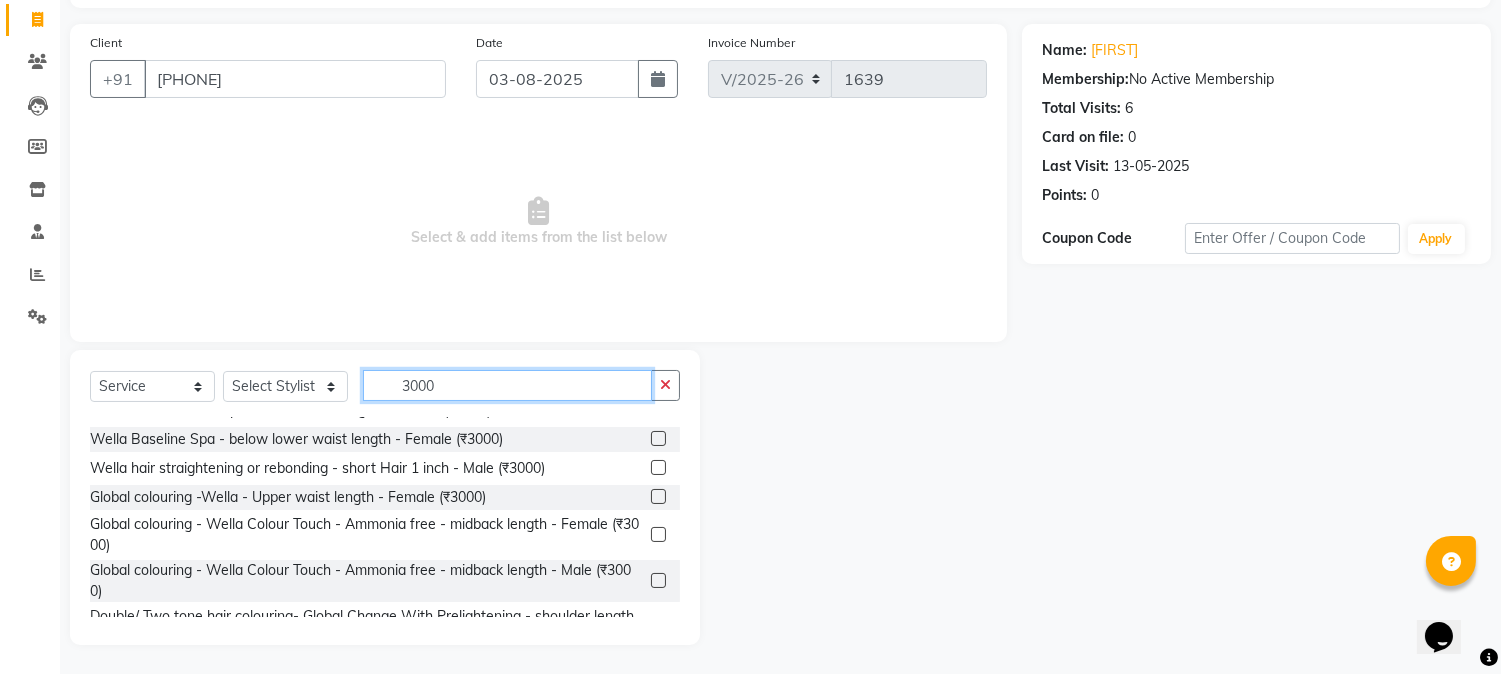 type on "3000" 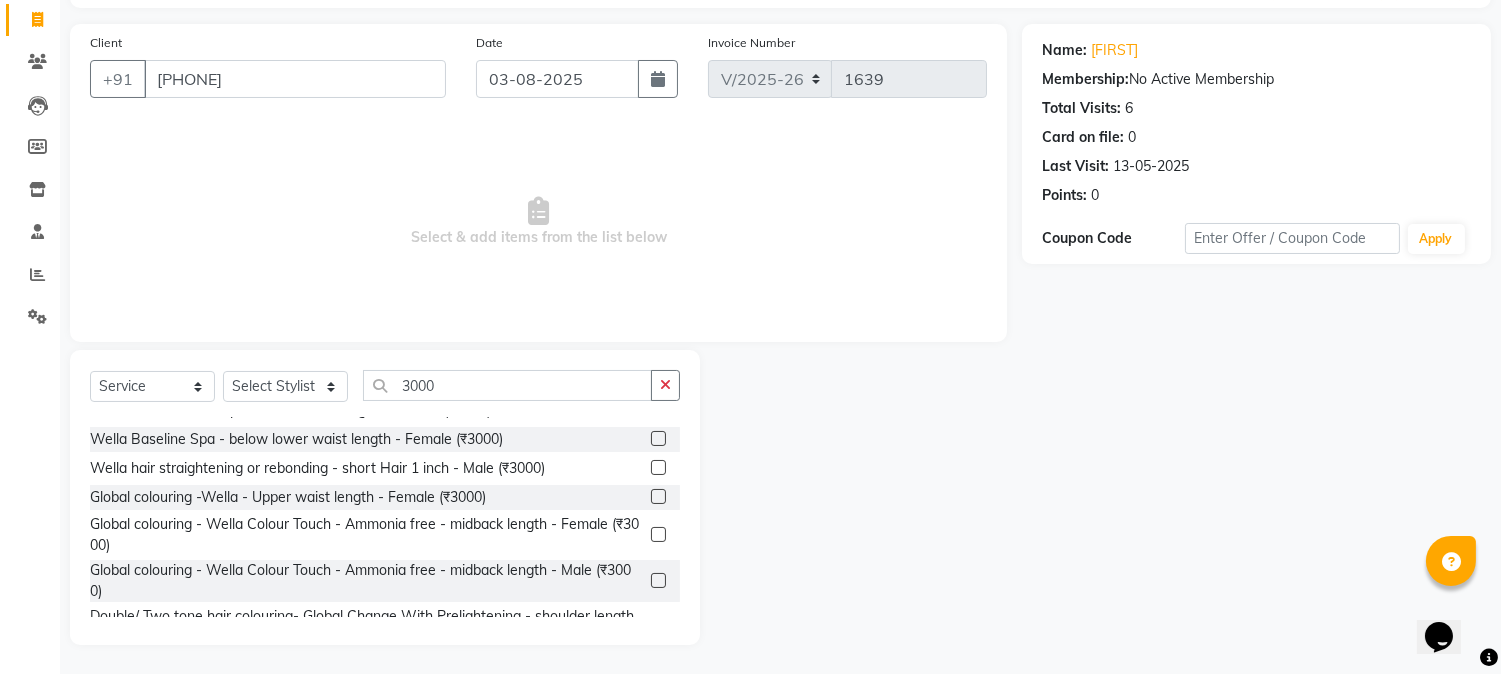 click 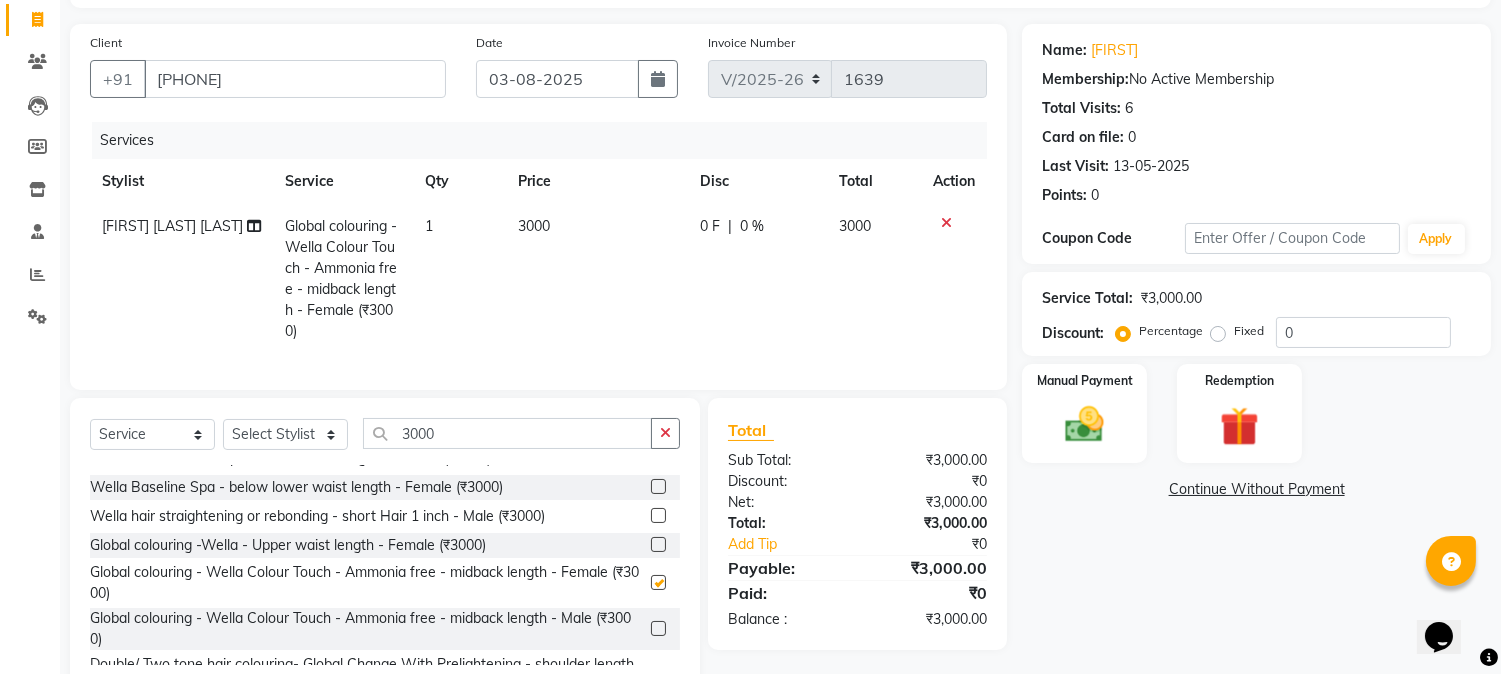 checkbox on "false" 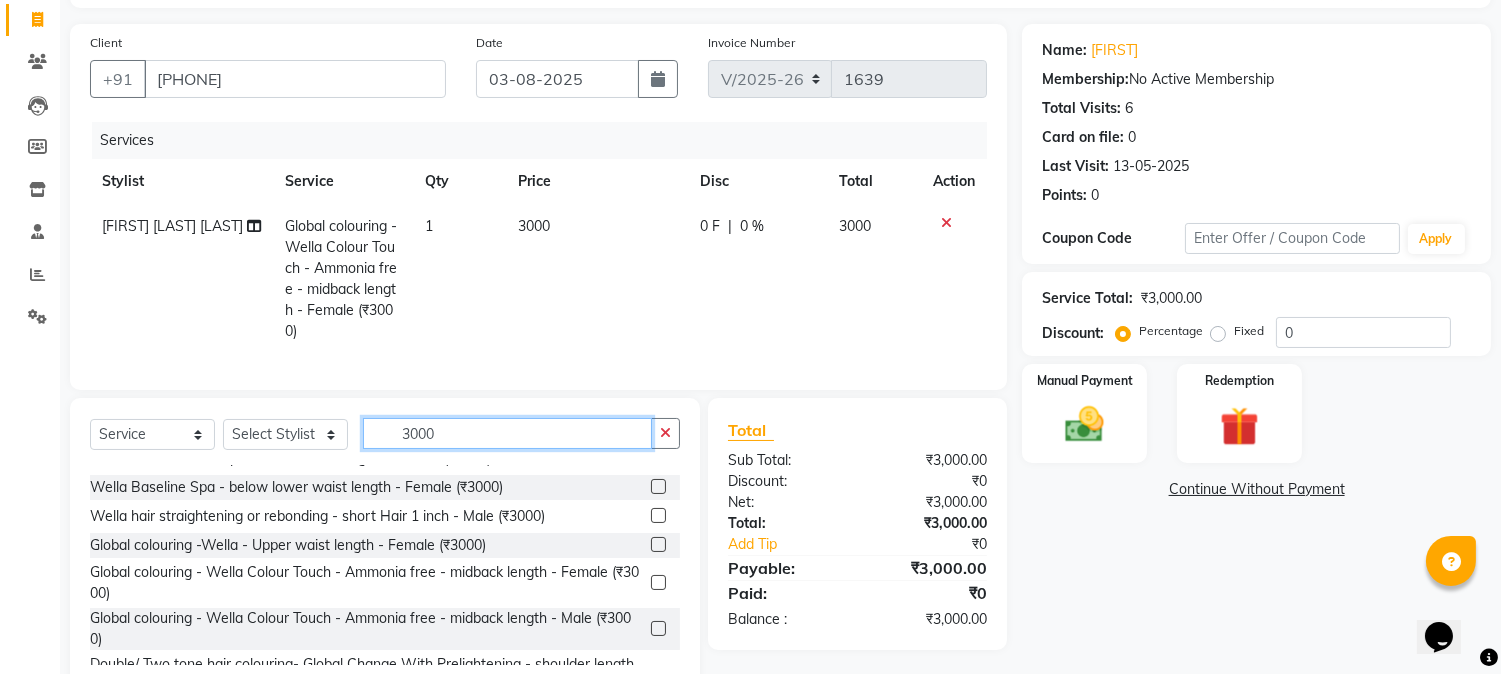drag, startPoint x: 423, startPoint y: 441, endPoint x: 472, endPoint y: 466, distance: 55.00909 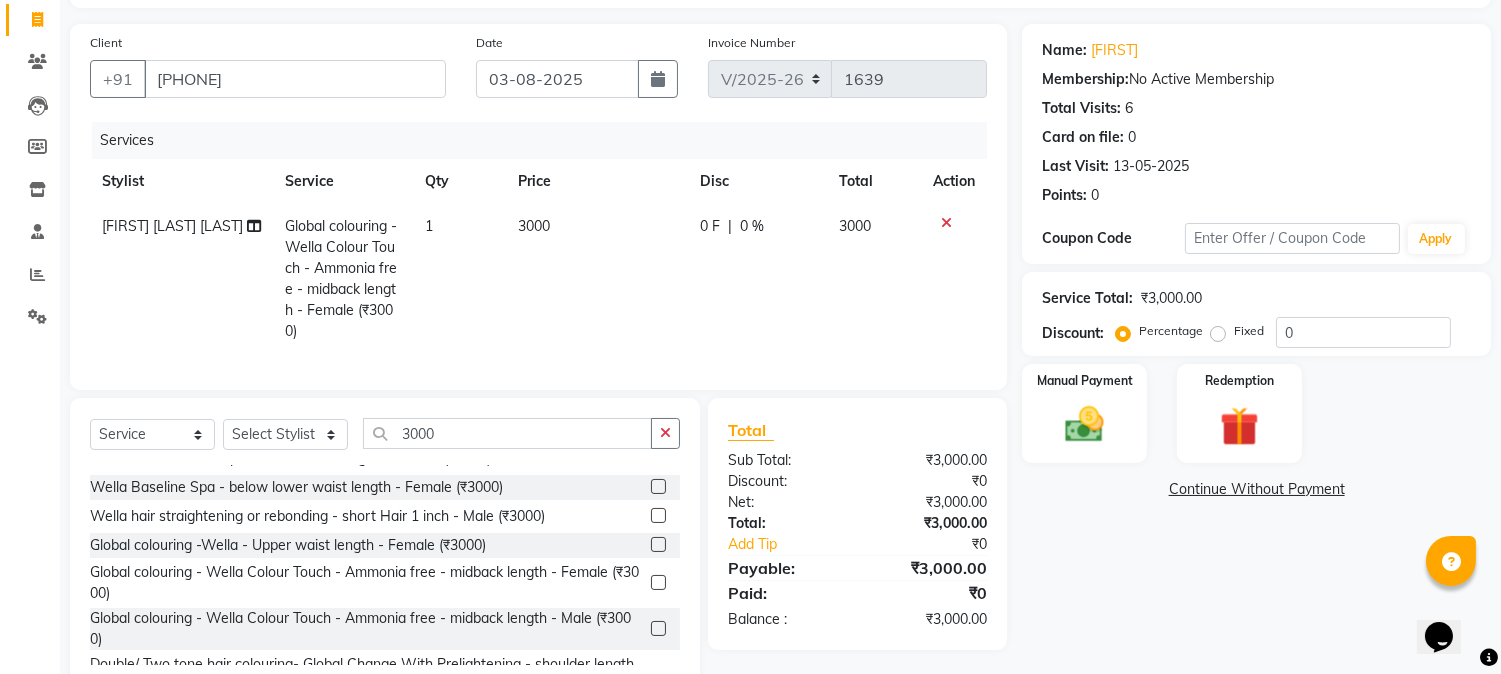 drag, startPoint x: 472, startPoint y: 466, endPoint x: 246, endPoint y: 446, distance: 226.88322 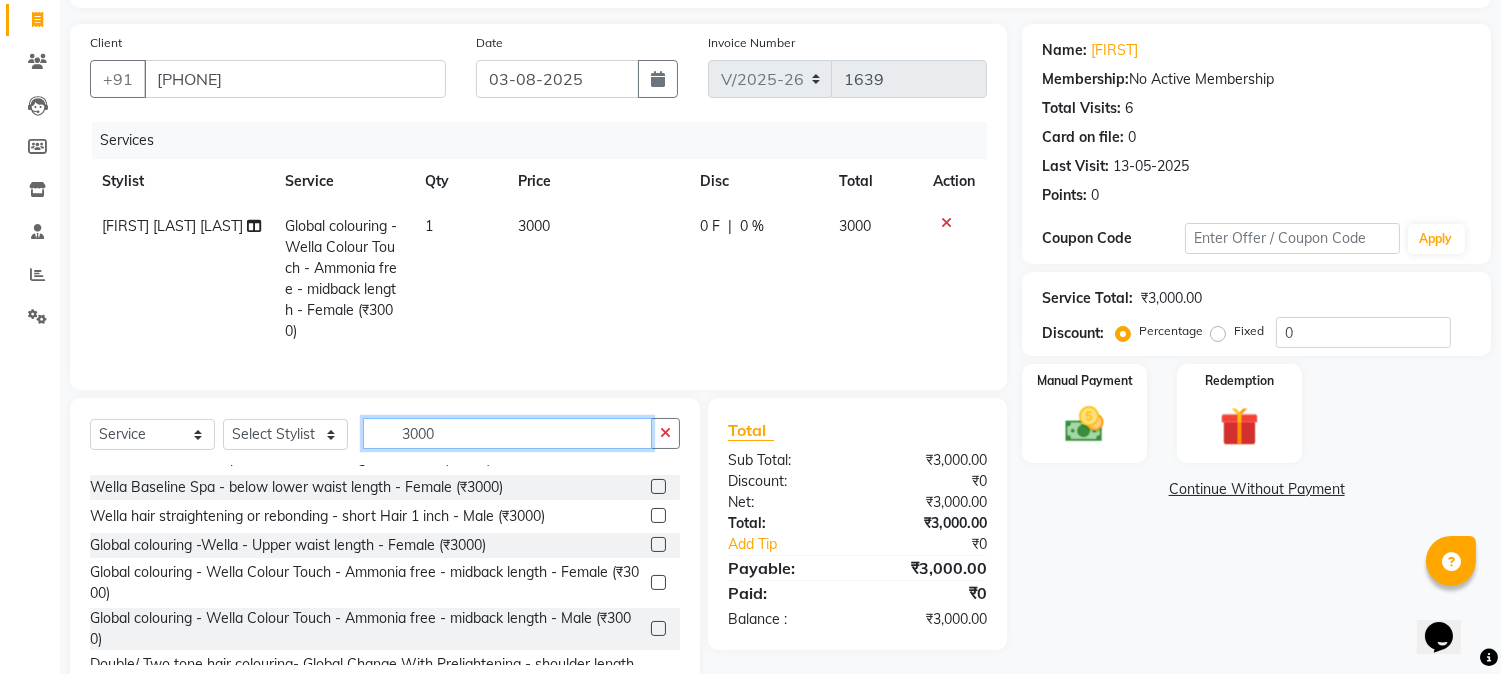 drag, startPoint x: 456, startPoint y: 446, endPoint x: 260, endPoint y: 448, distance: 196.01021 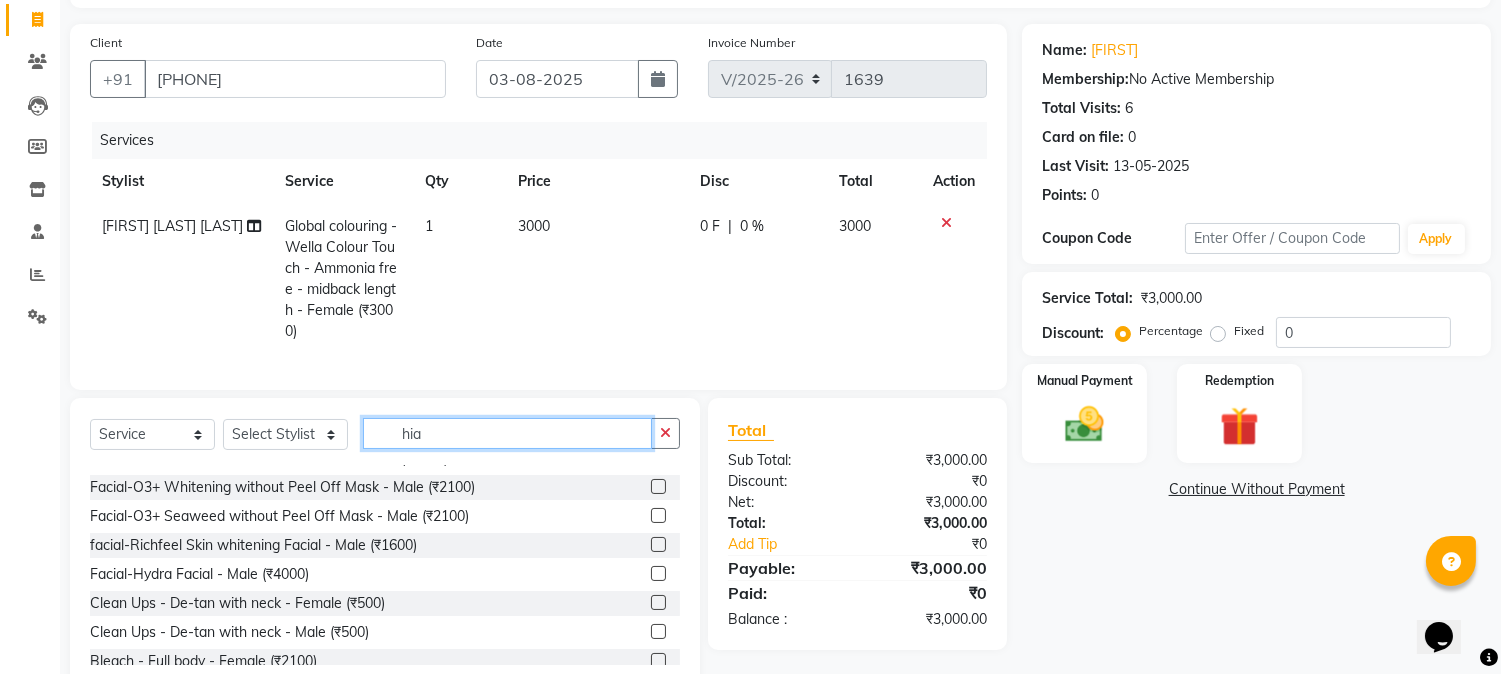 scroll, scrollTop: 0, scrollLeft: 0, axis: both 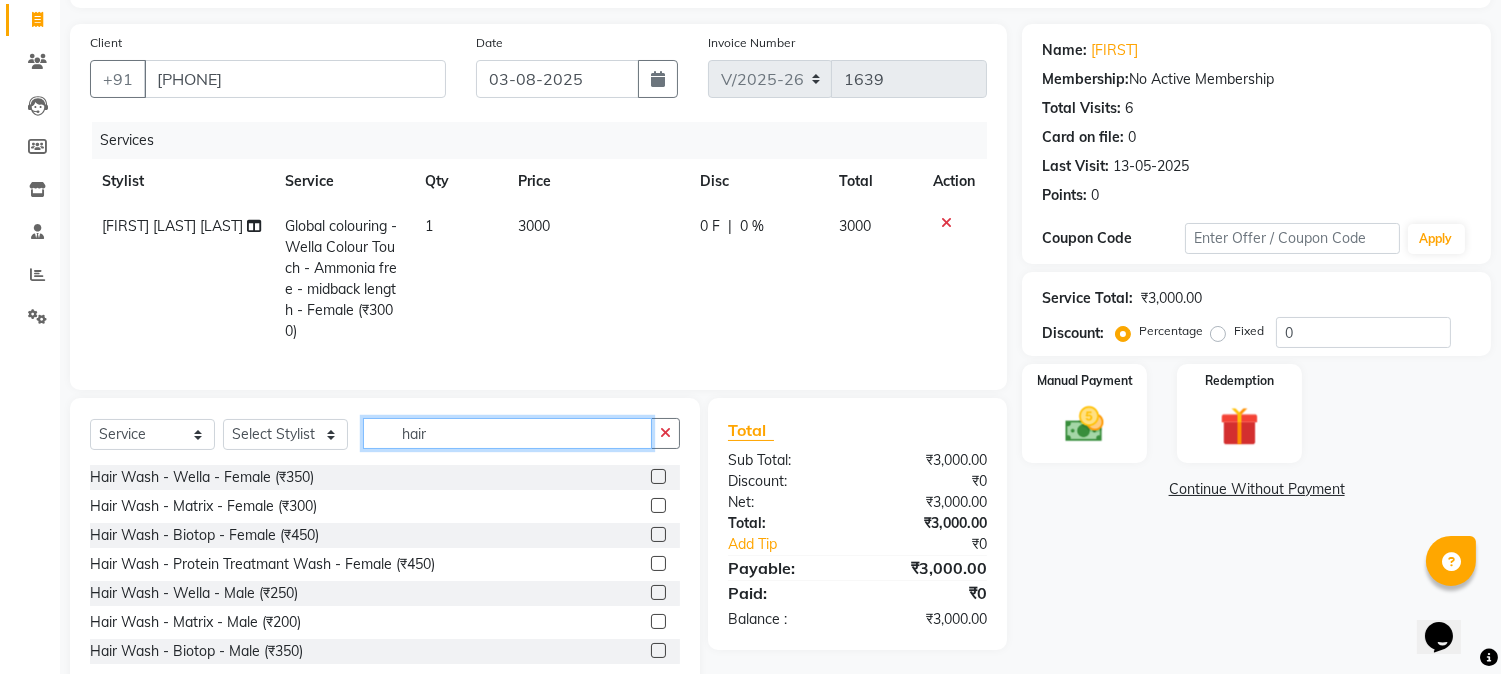 type on "hair" 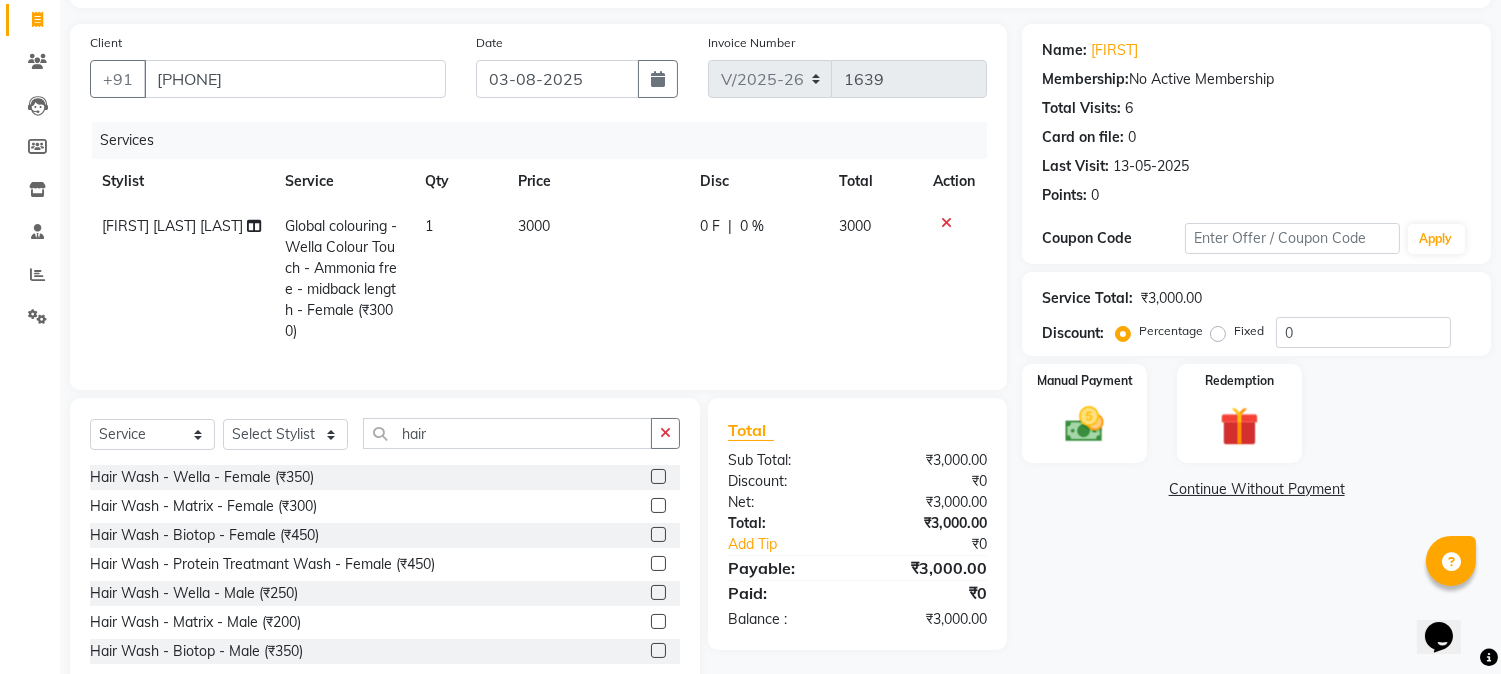 click 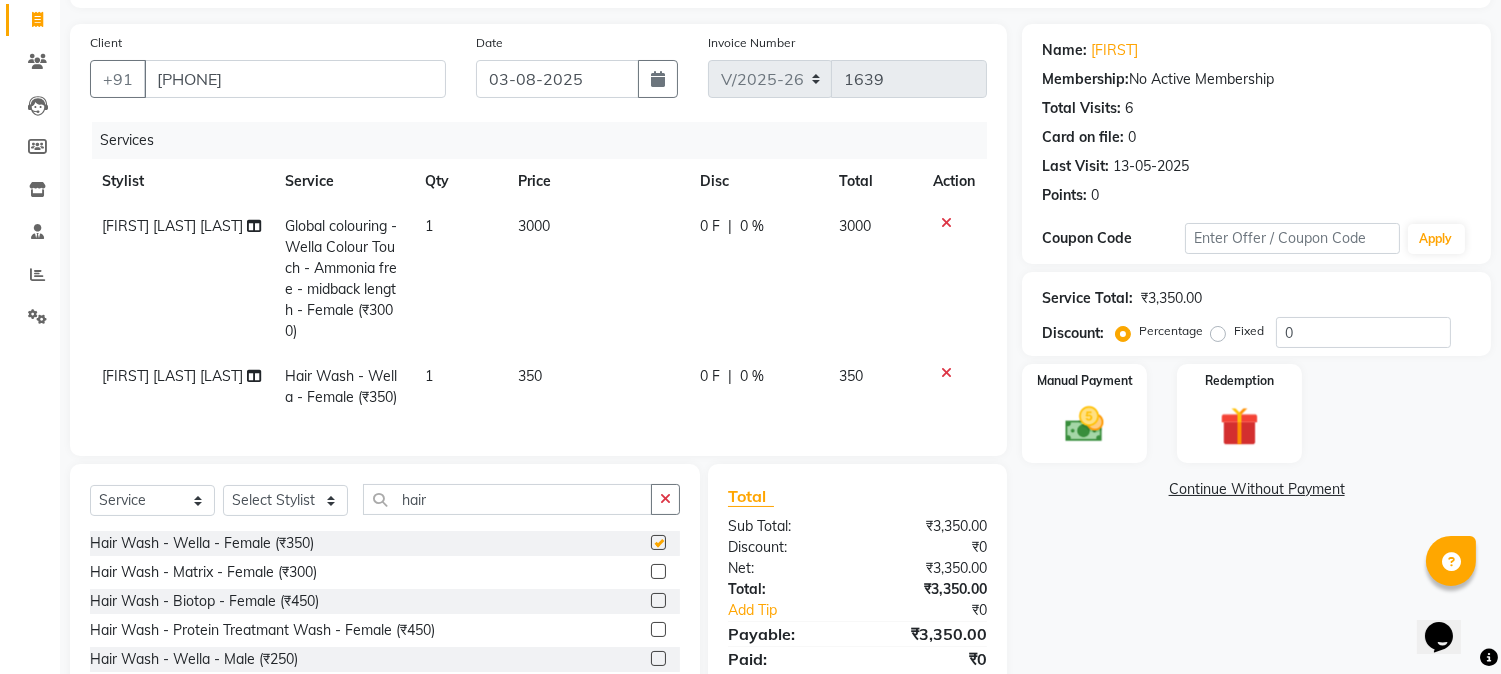 checkbox on "false" 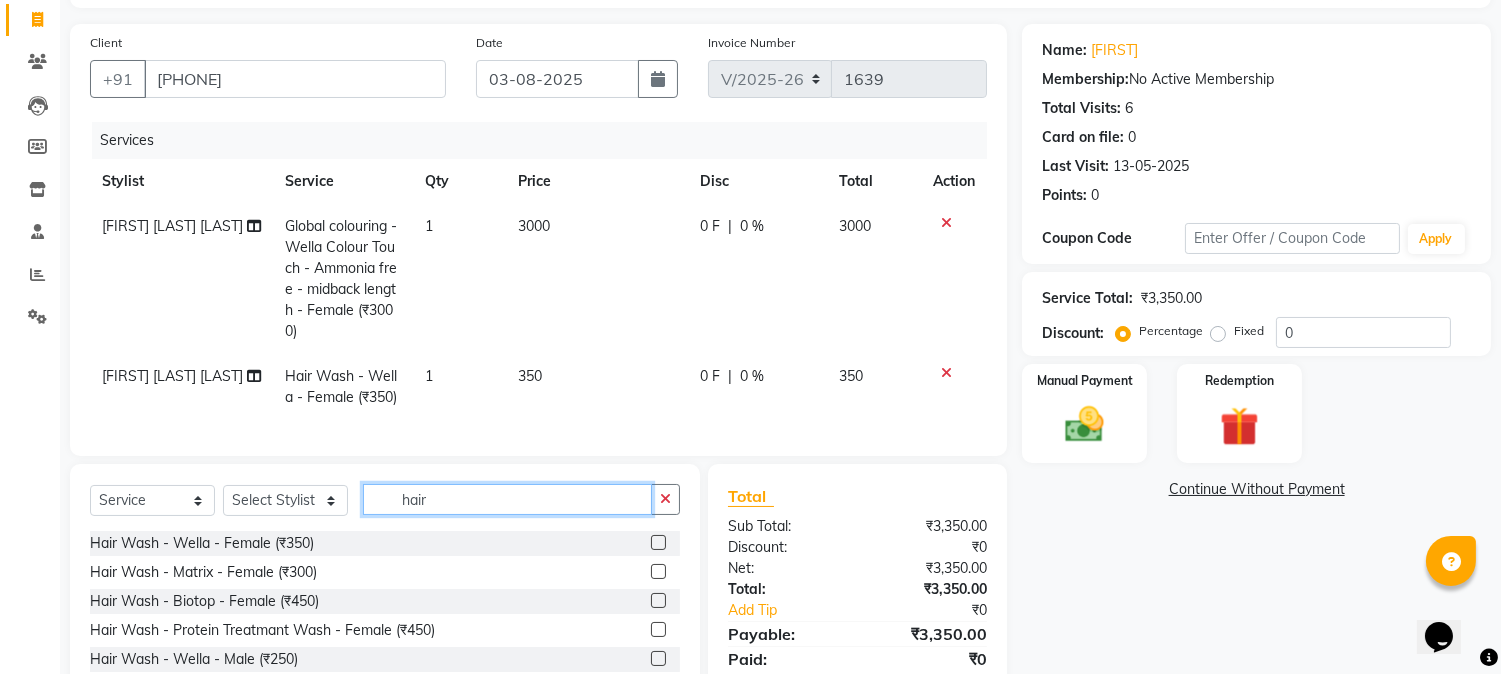 click on "hair" 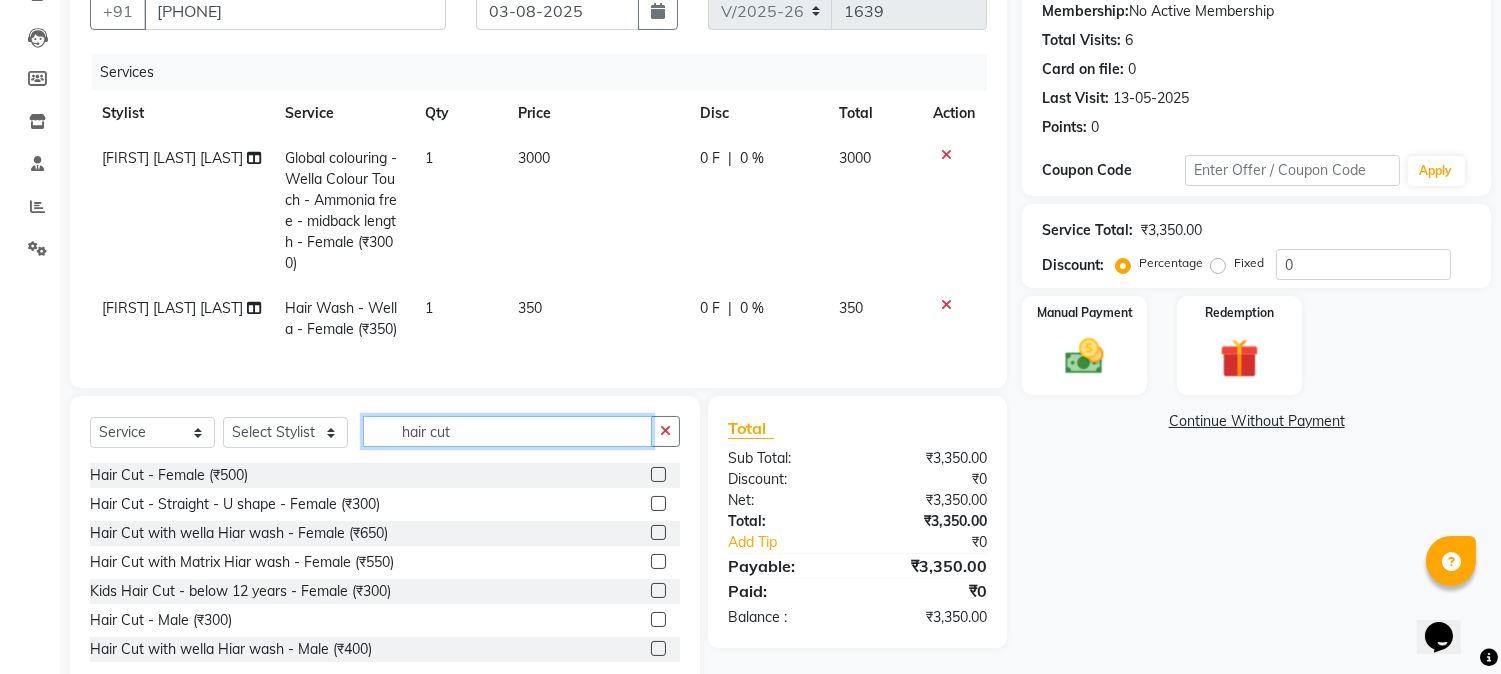 scroll, scrollTop: 257, scrollLeft: 0, axis: vertical 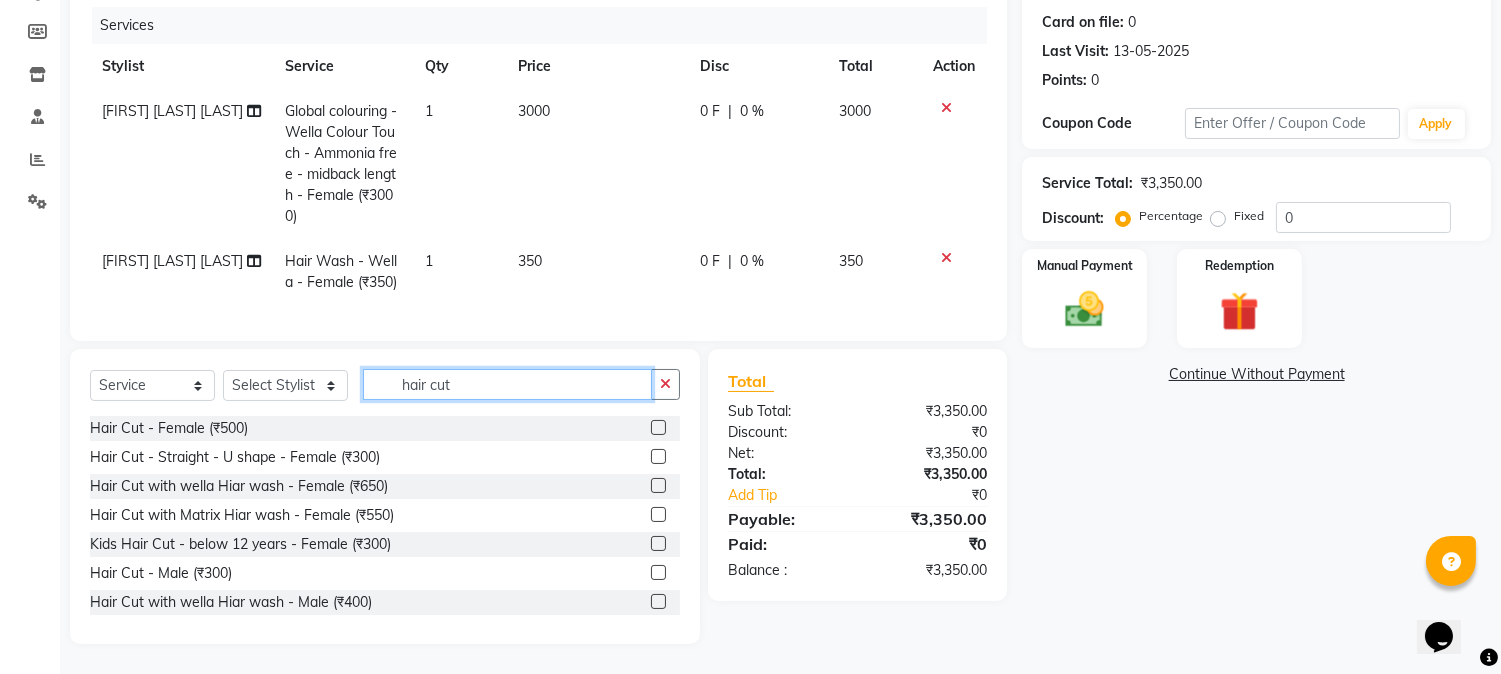 type on "hair cut" 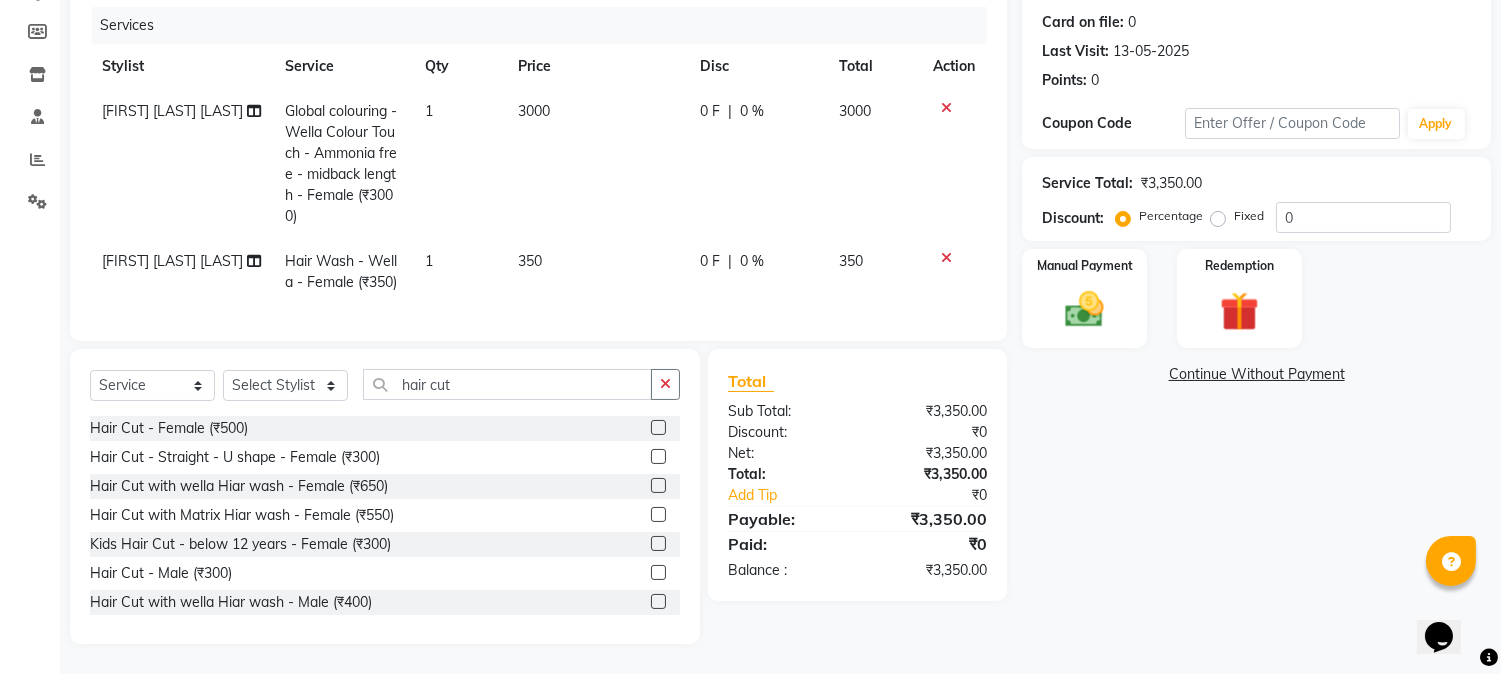 click 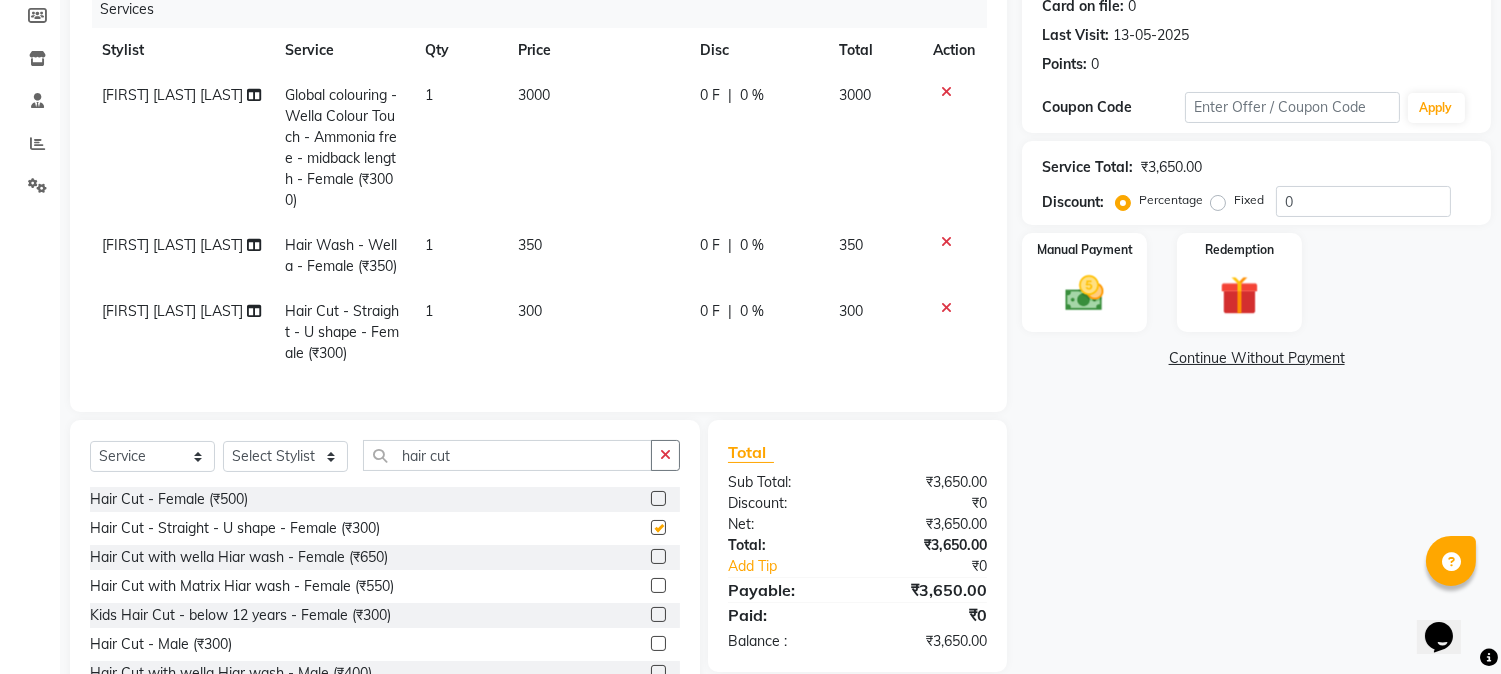 checkbox on "false" 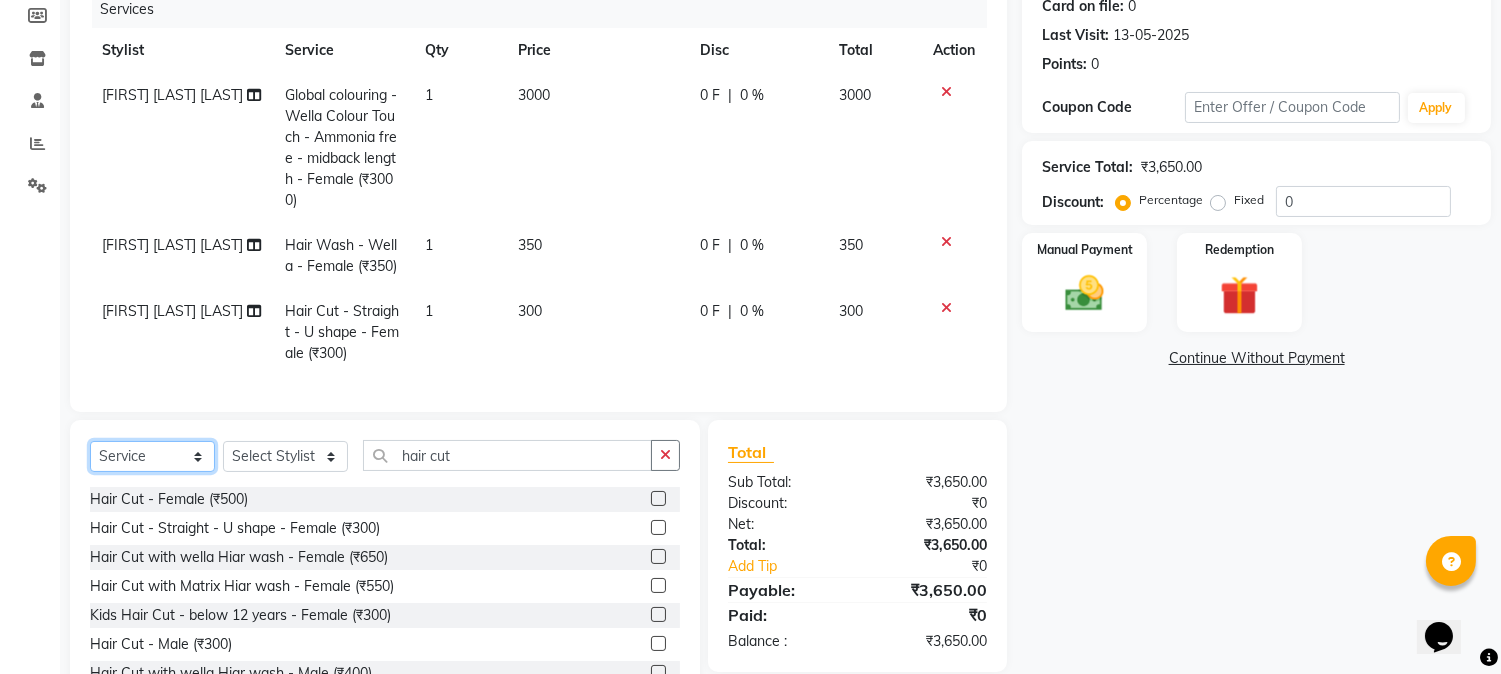 click on "Select  Service  Product  Membership  Package Voucher Prepaid Gift Card" 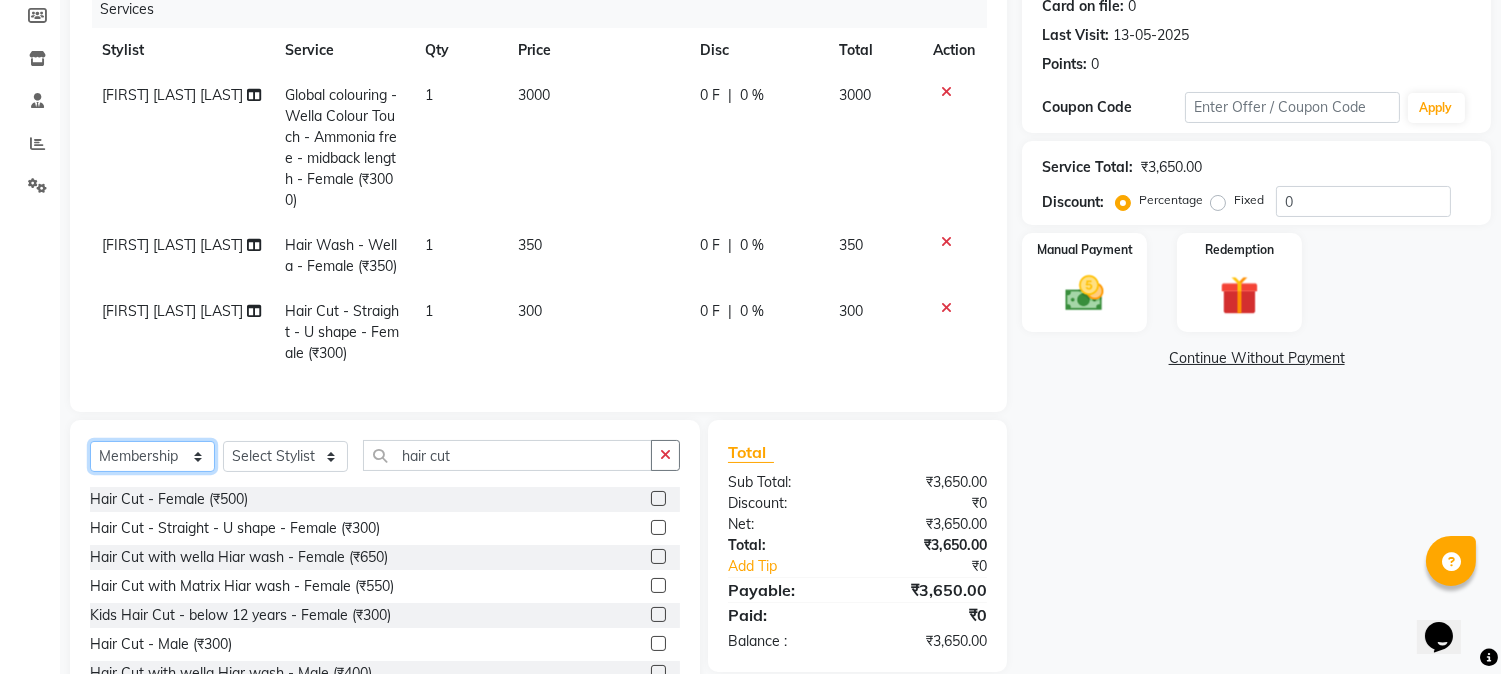 click on "Select  Service  Product  Membership  Package Voucher Prepaid Gift Card" 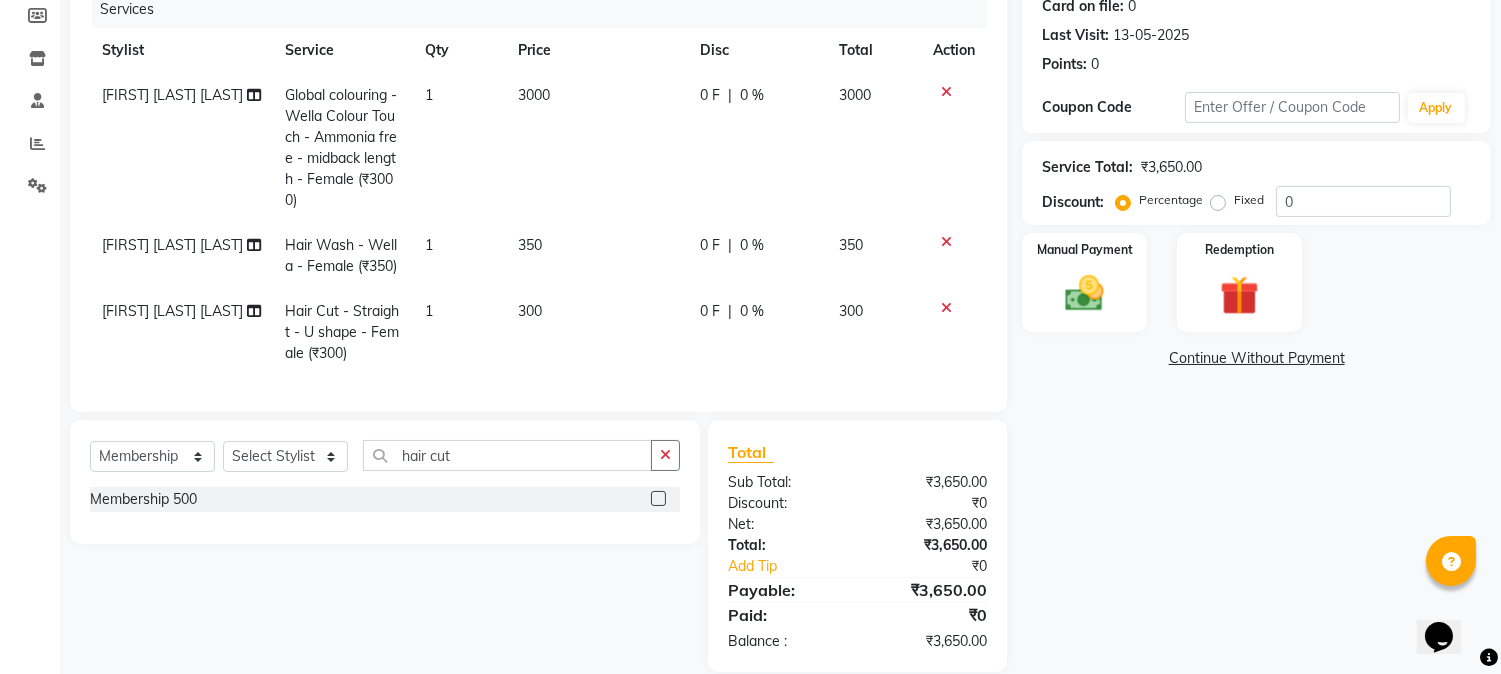 click 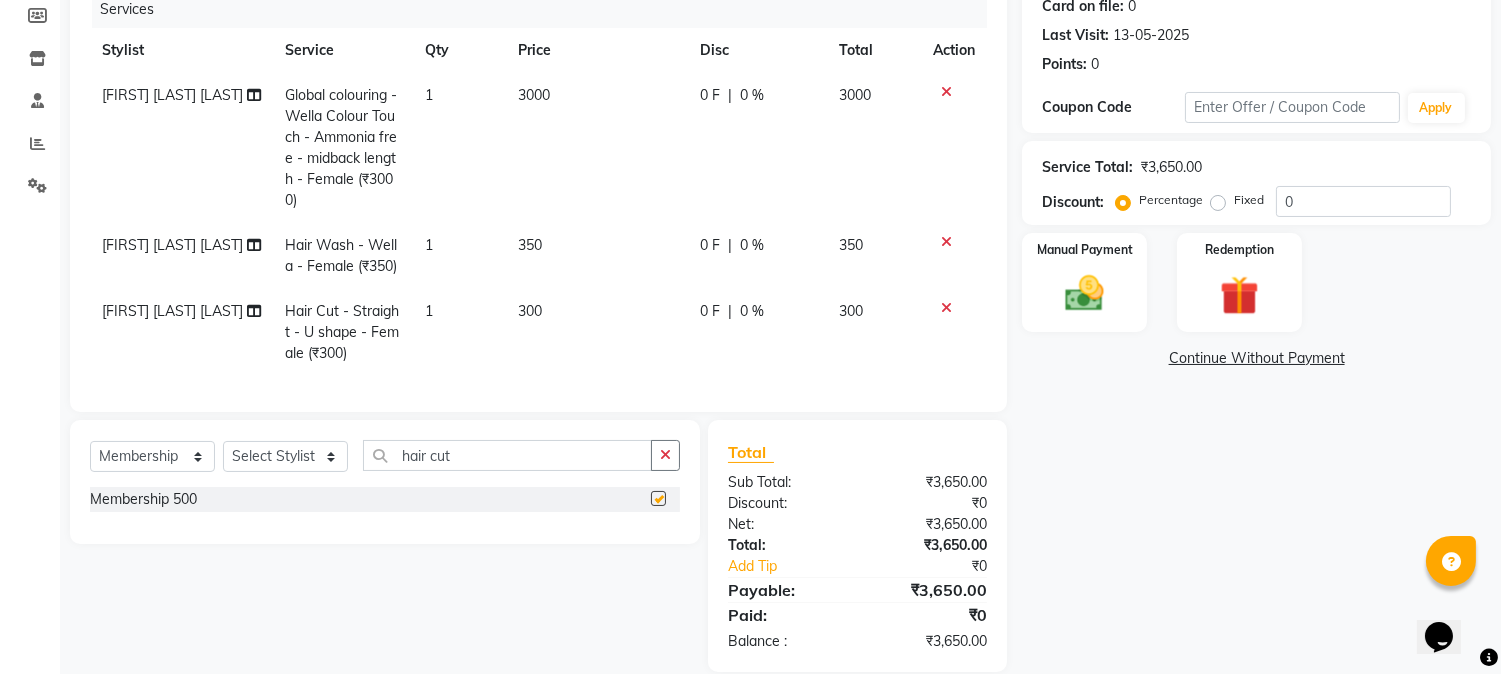 select on "select" 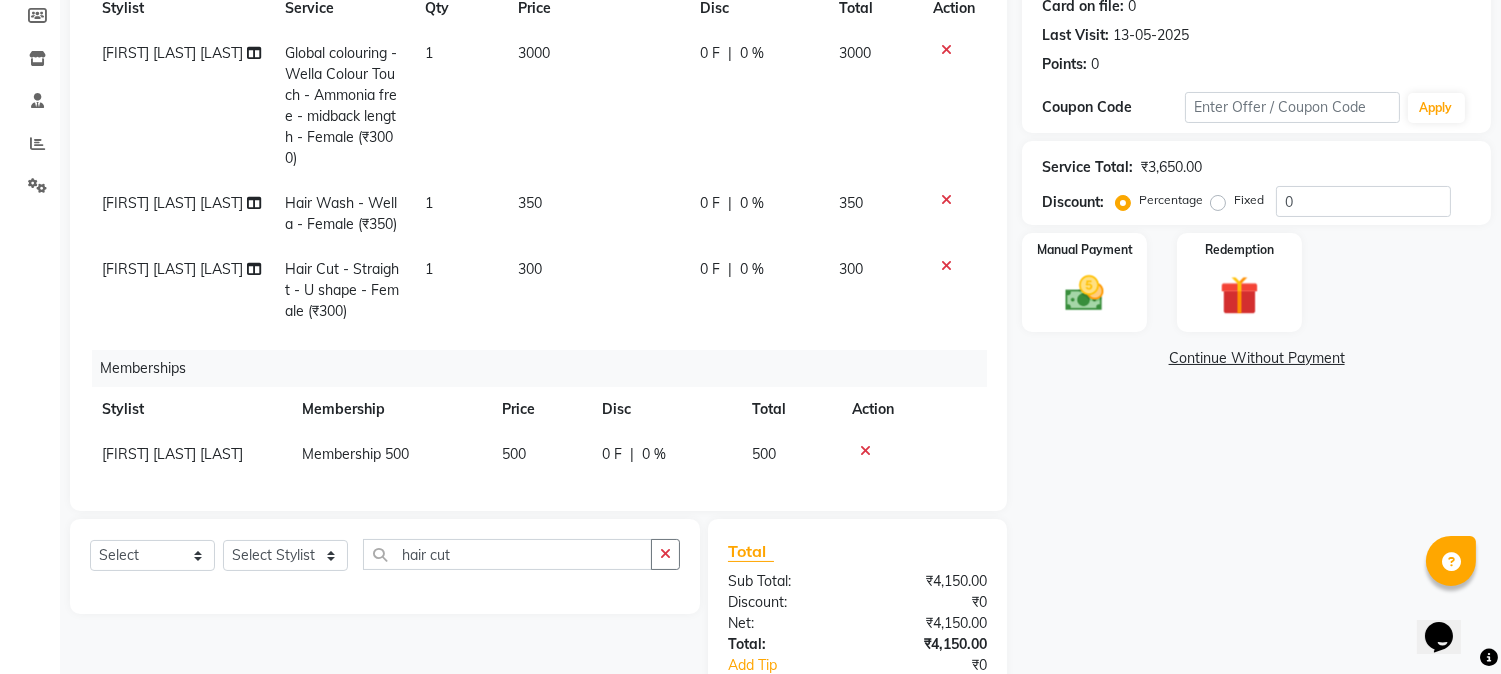 scroll, scrollTop: 81, scrollLeft: 0, axis: vertical 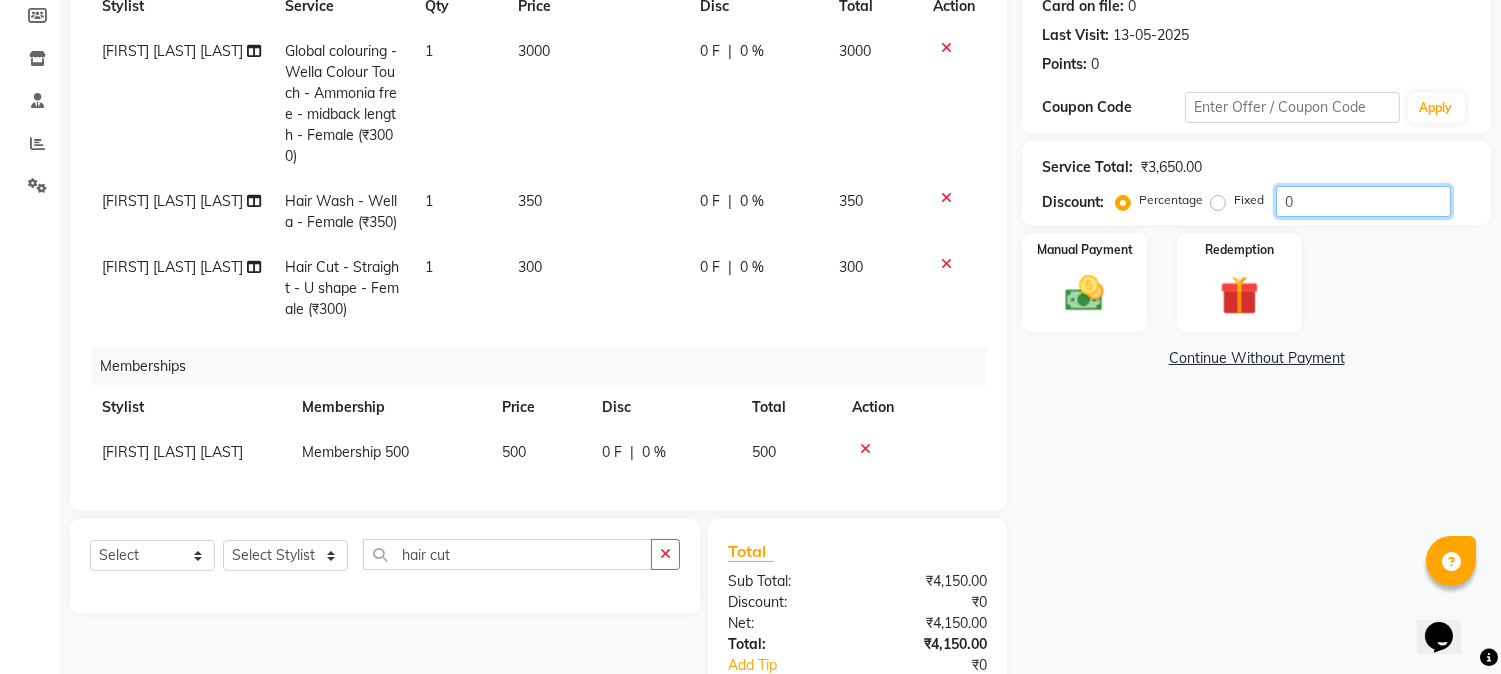 drag, startPoint x: 1292, startPoint y: 197, endPoint x: 1227, endPoint y: 190, distance: 65.37584 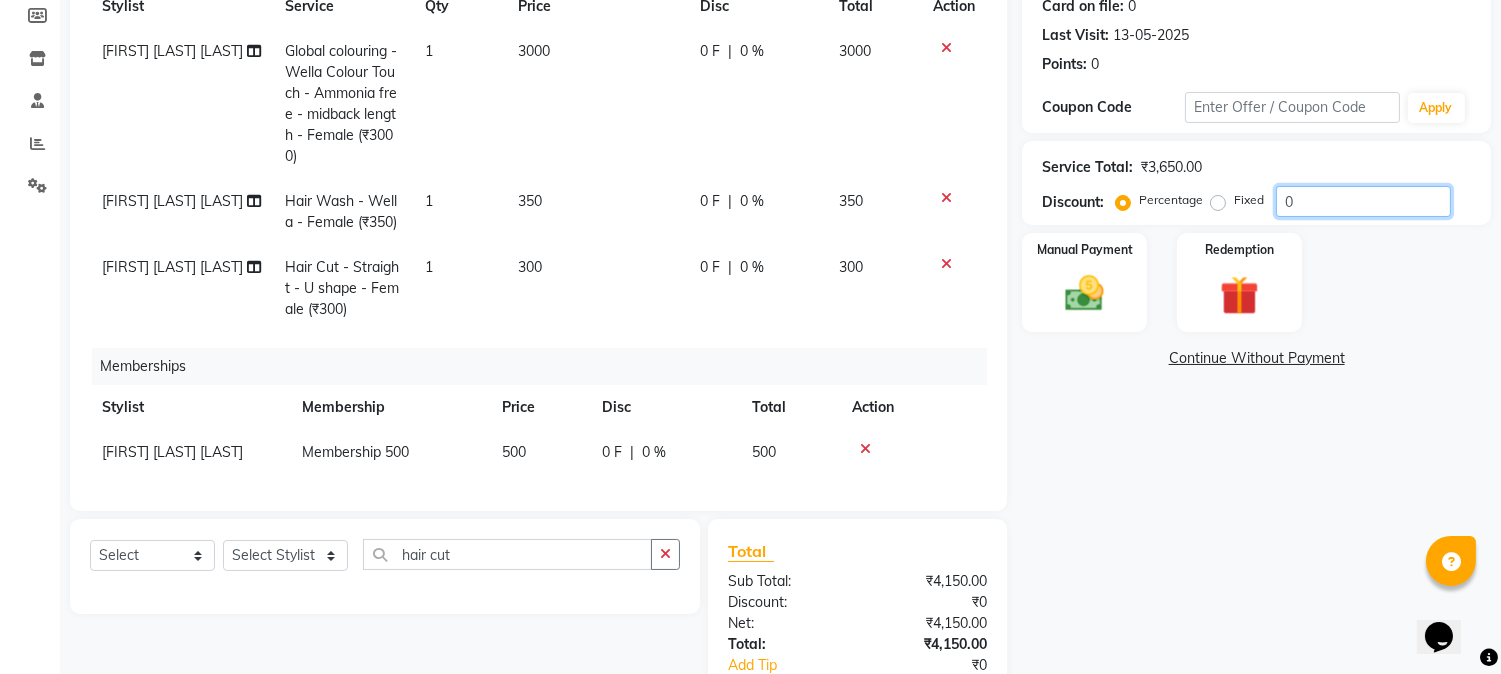 click on "Percentage   Fixed  0" 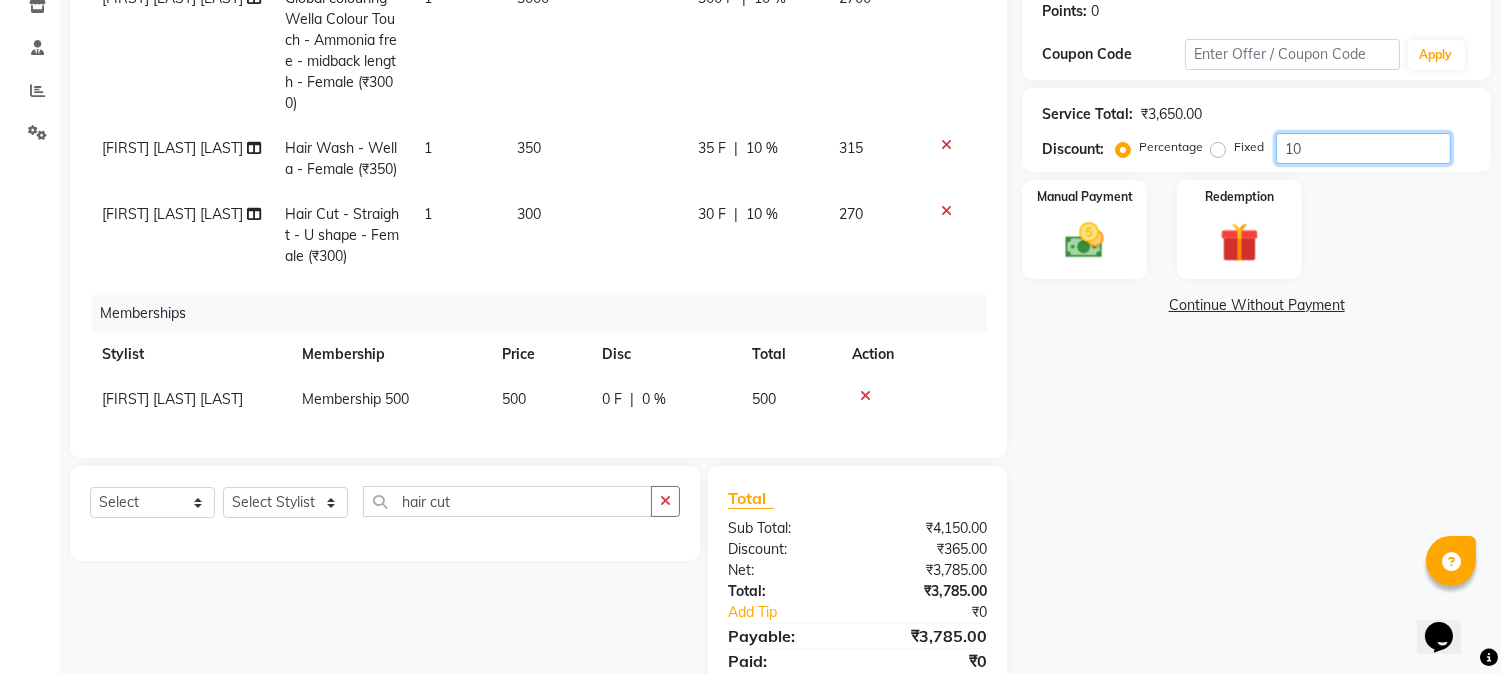 scroll, scrollTop: 384, scrollLeft: 0, axis: vertical 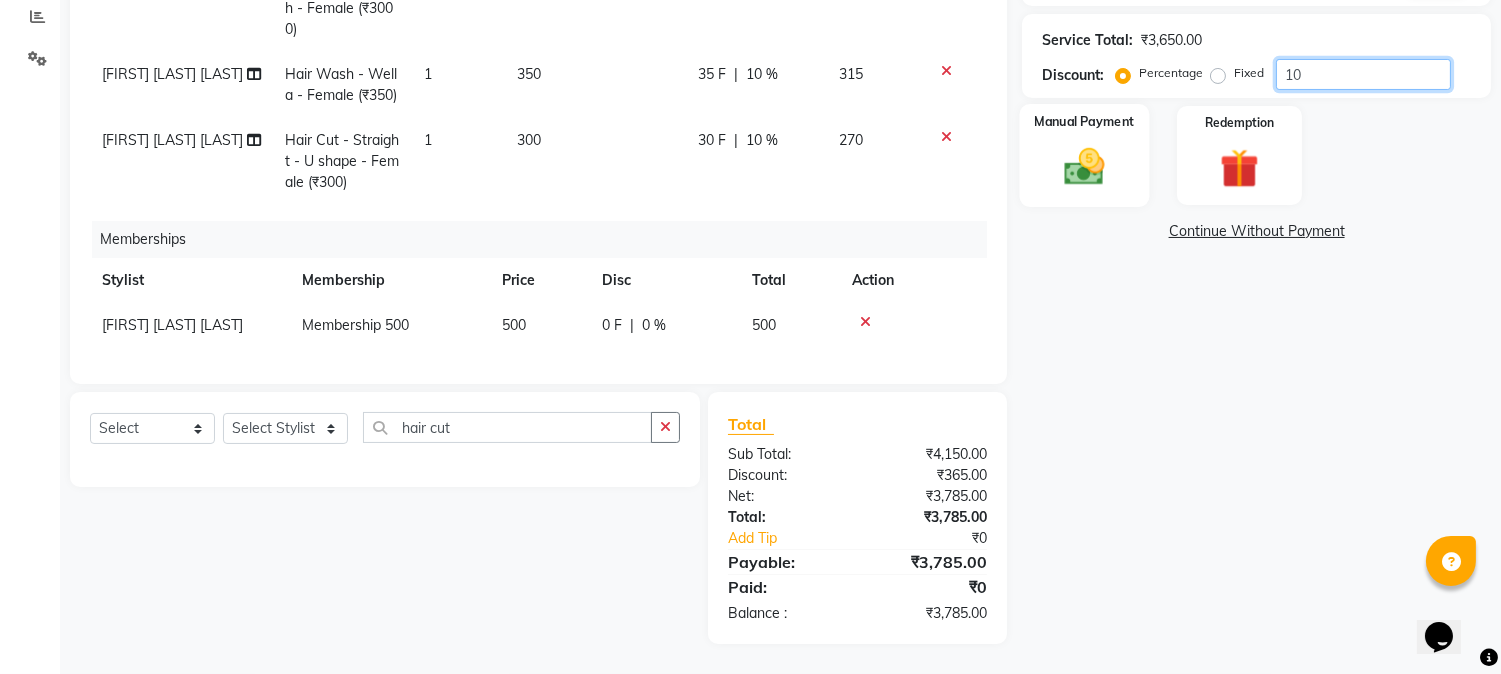 type on "10" 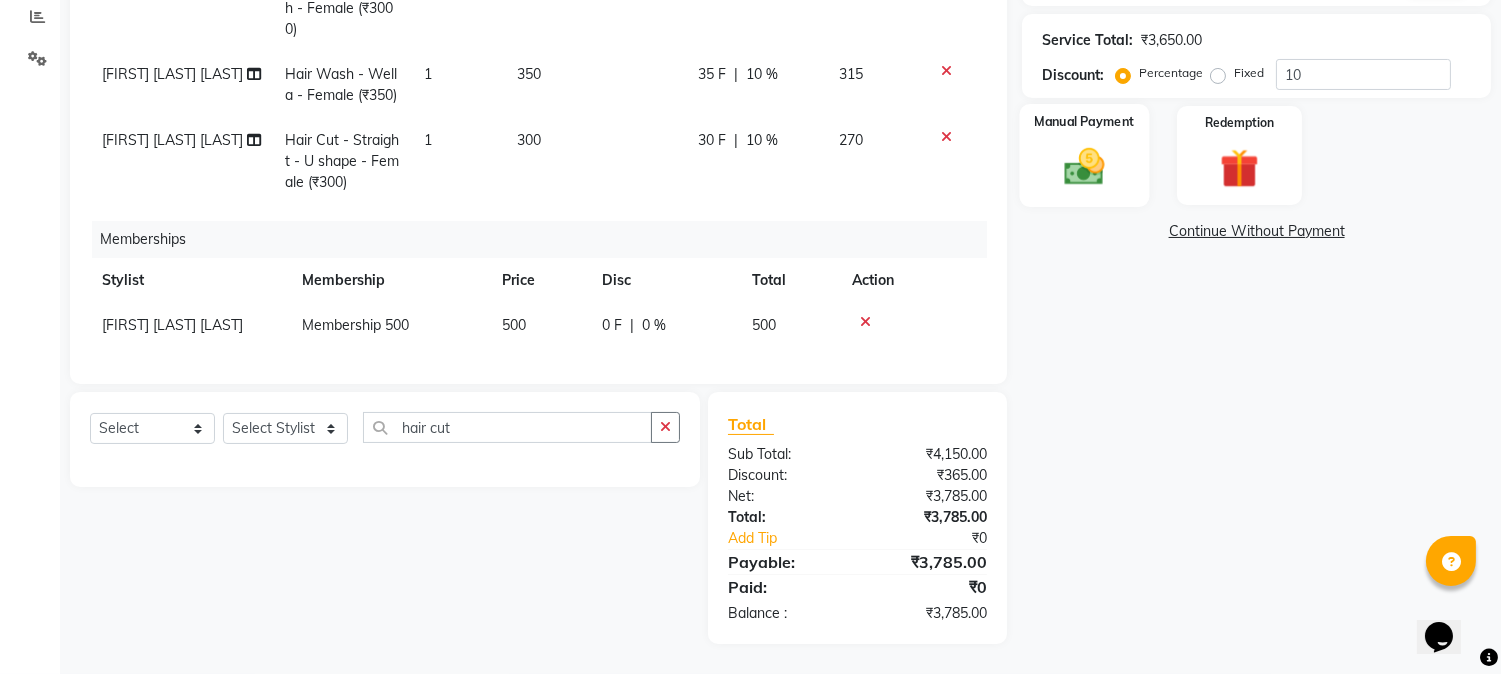 click on "Manual Payment" 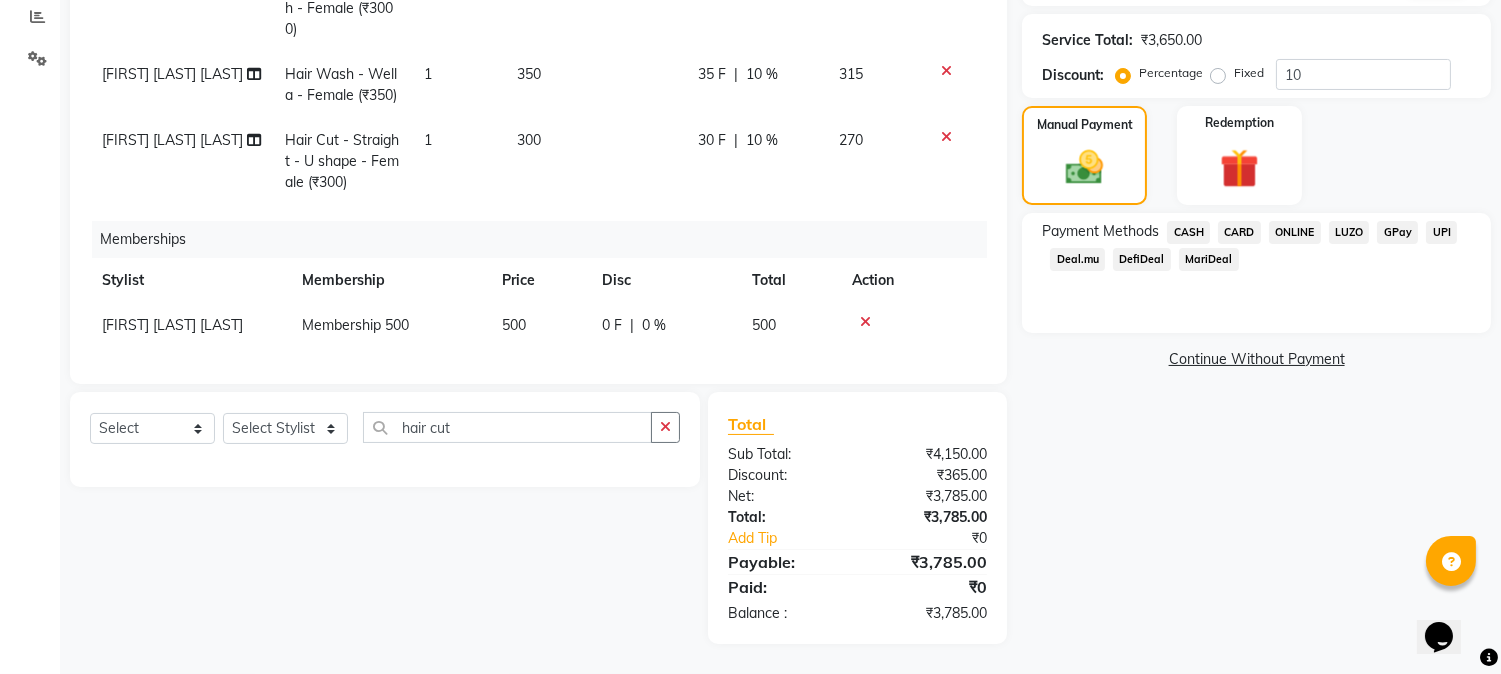 click on "CASH" 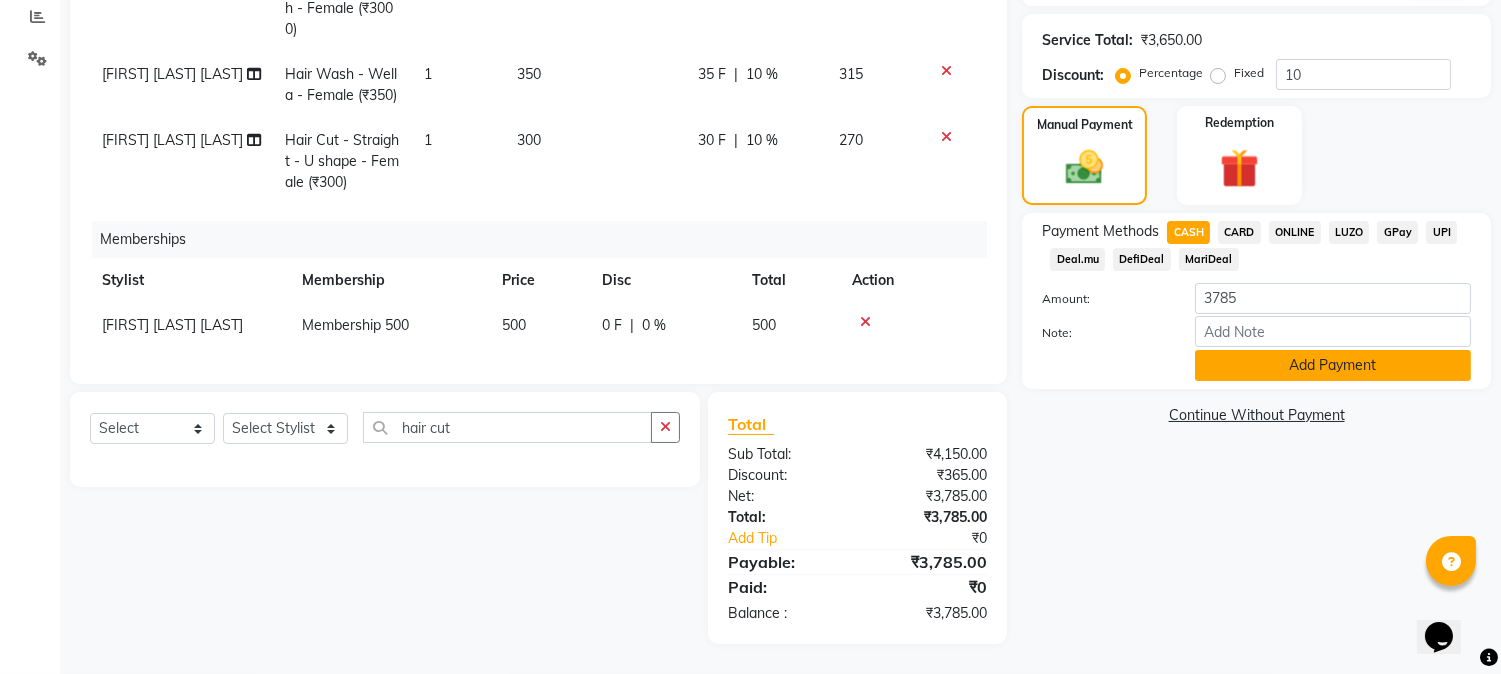 click on "Add Payment" 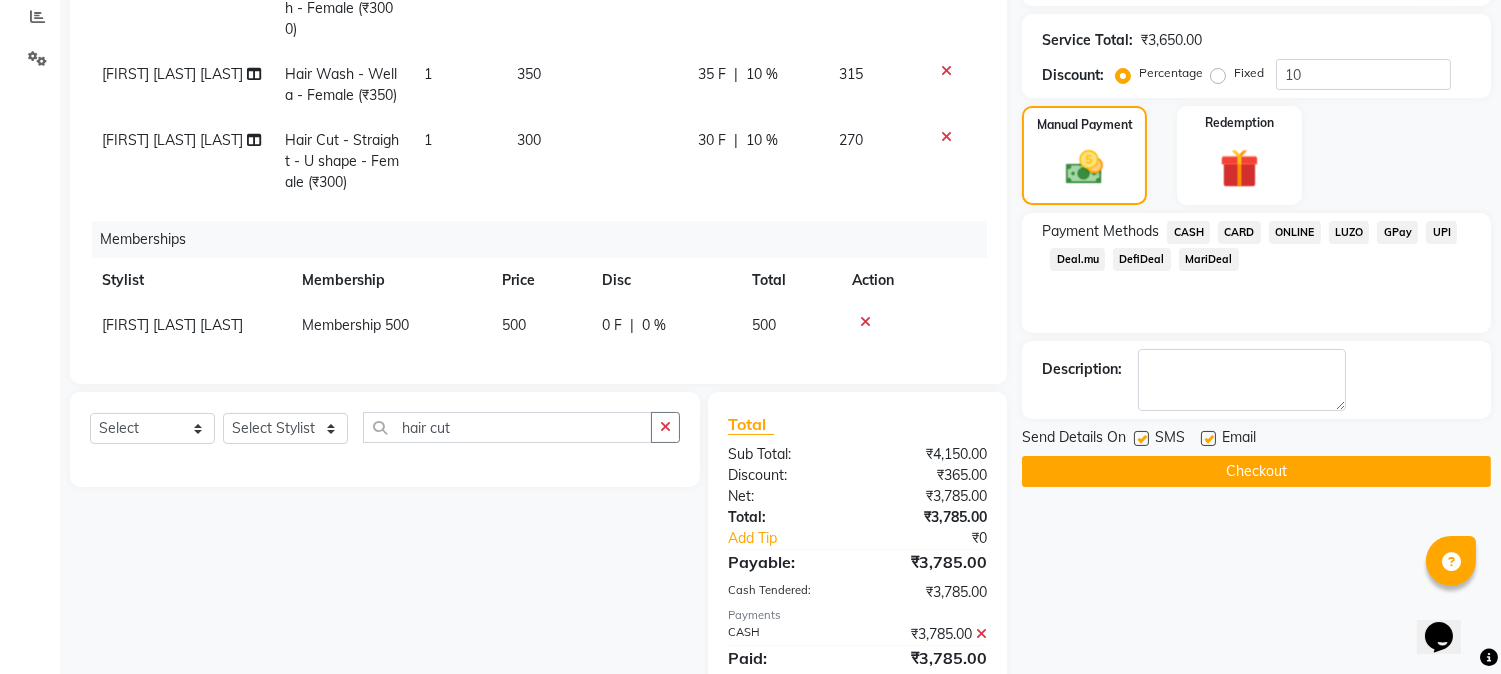 click on "Checkout" 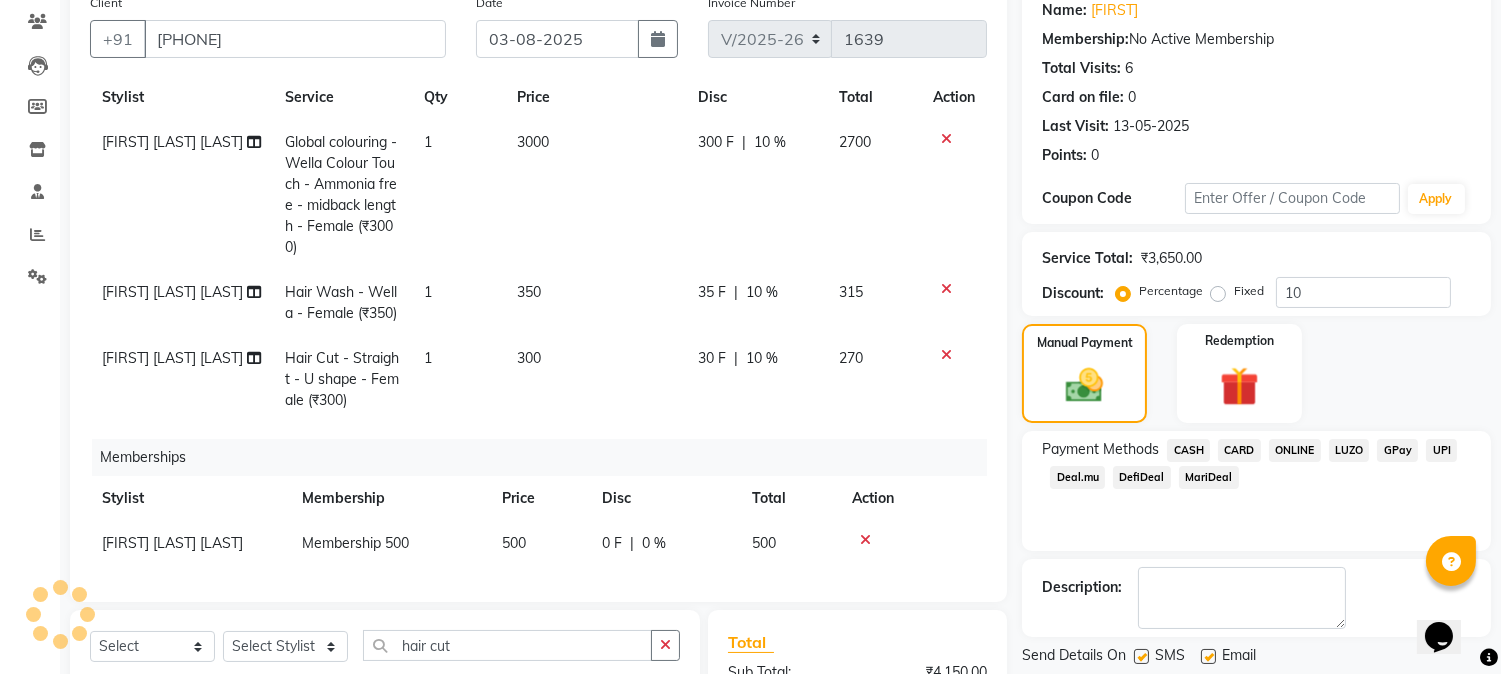 scroll, scrollTop: 162, scrollLeft: 0, axis: vertical 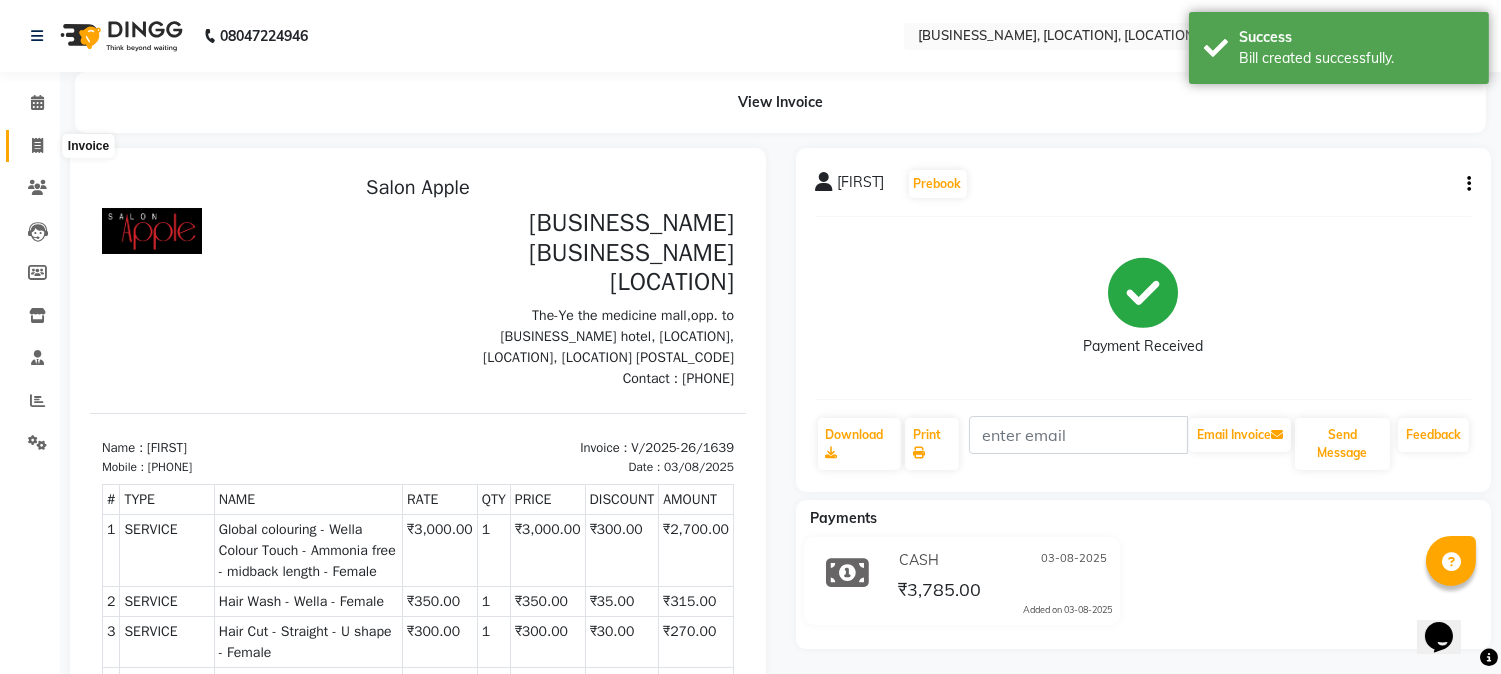 click 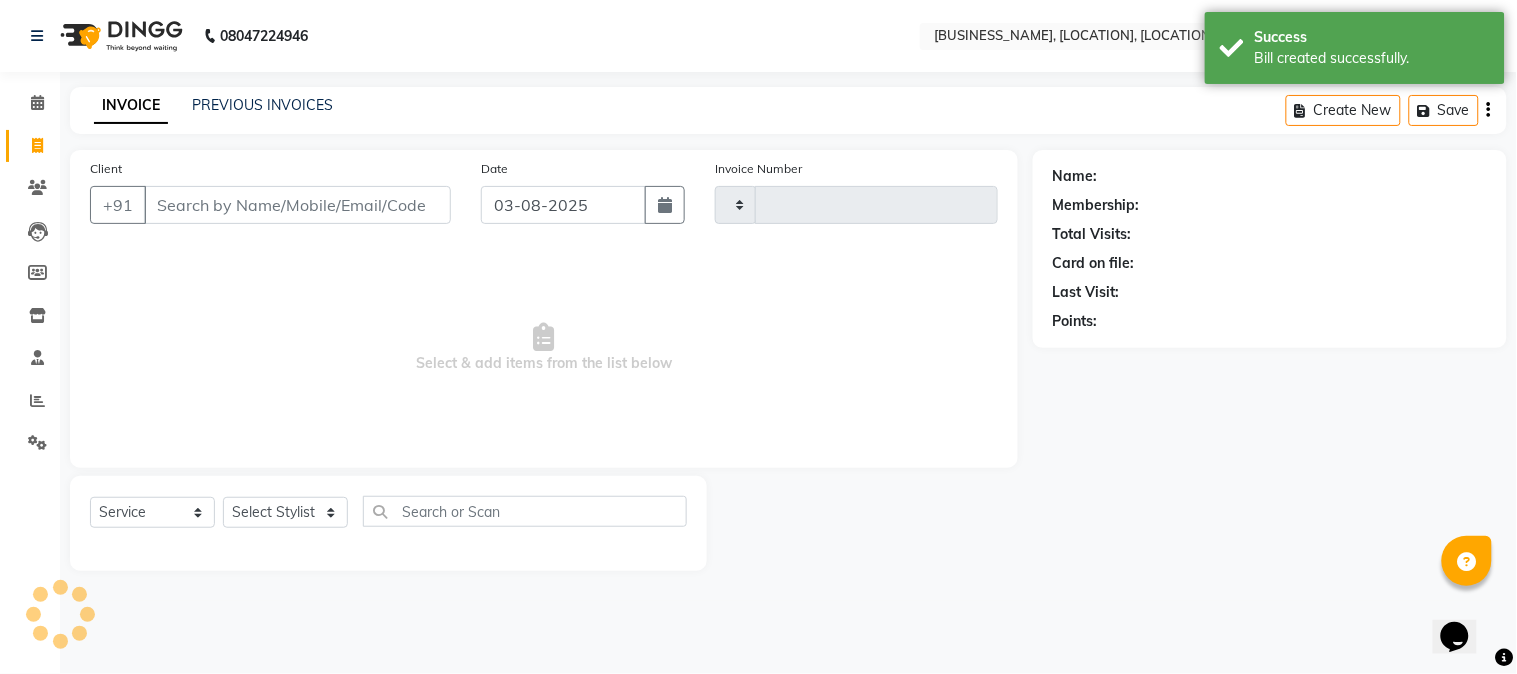 type on "1640" 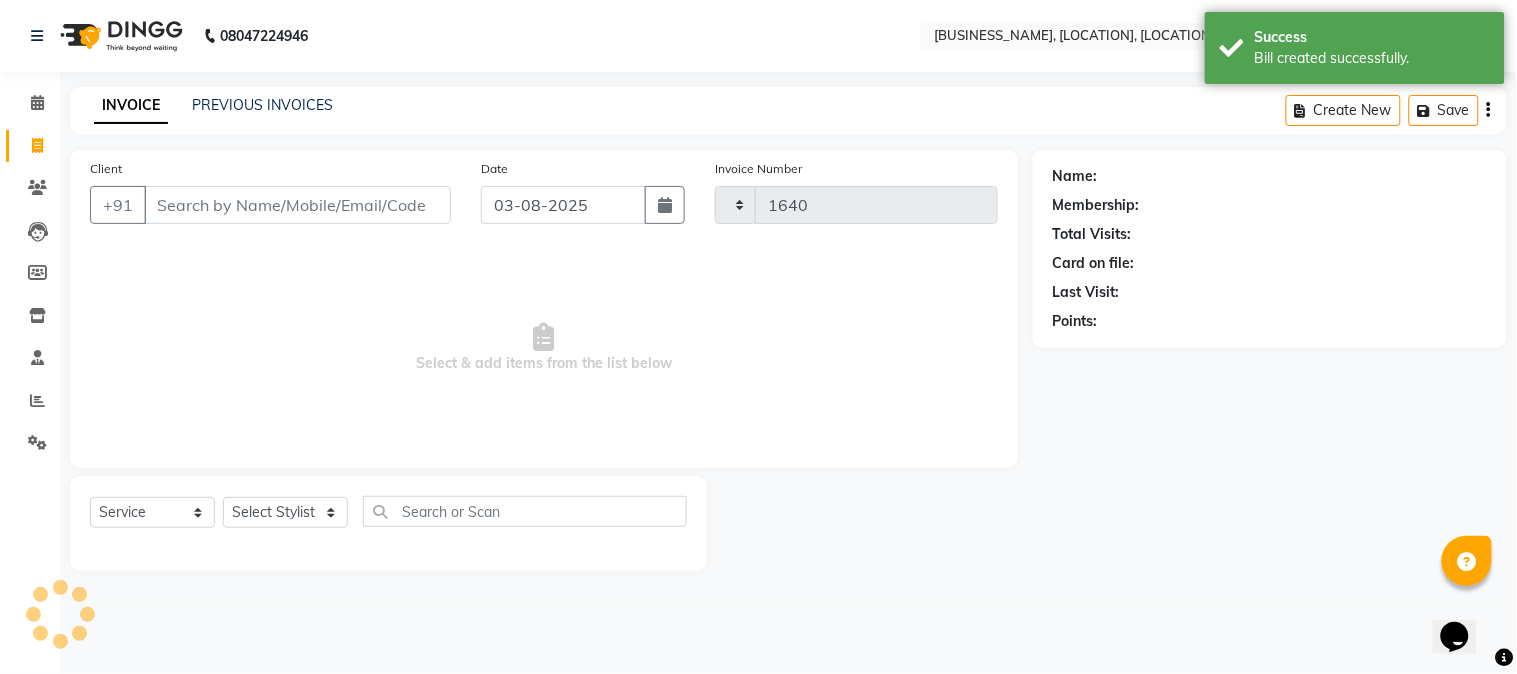 select on "4128" 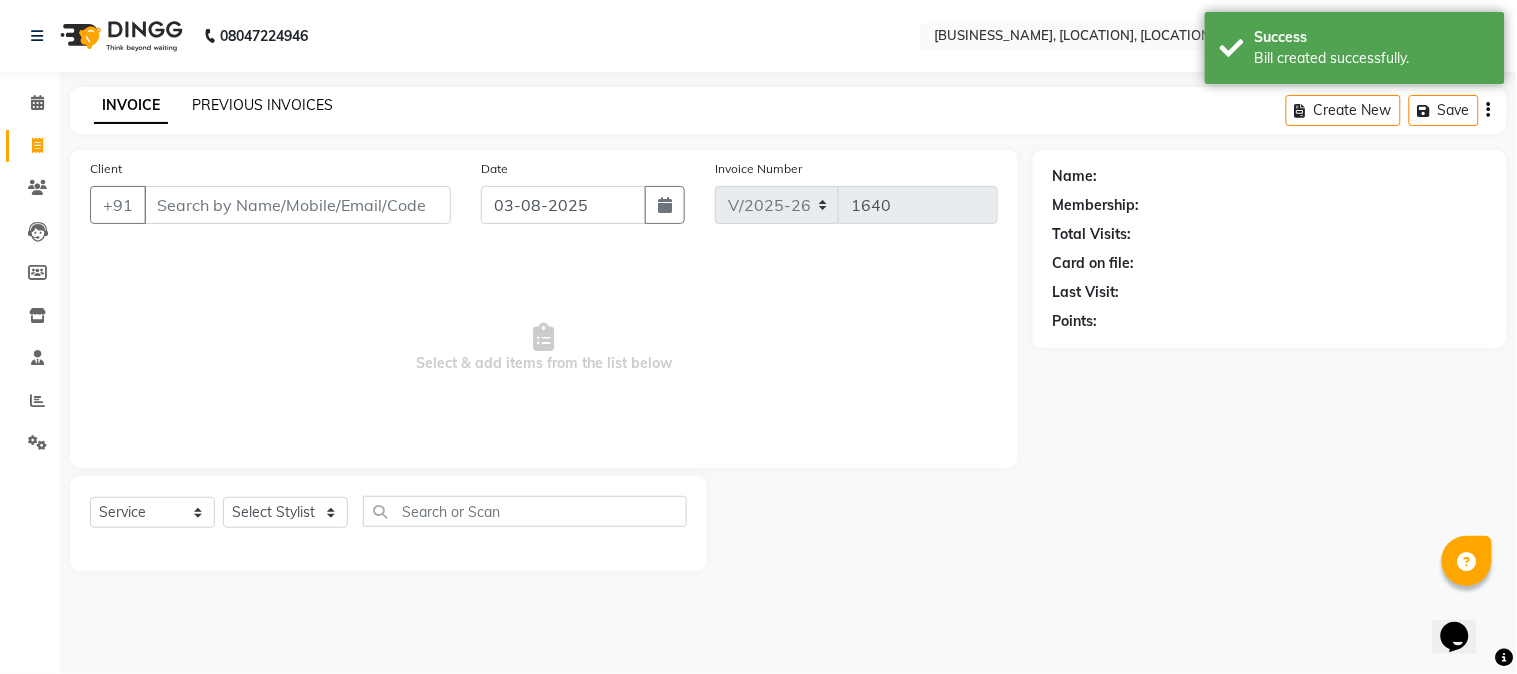 click on "PREVIOUS INVOICES" 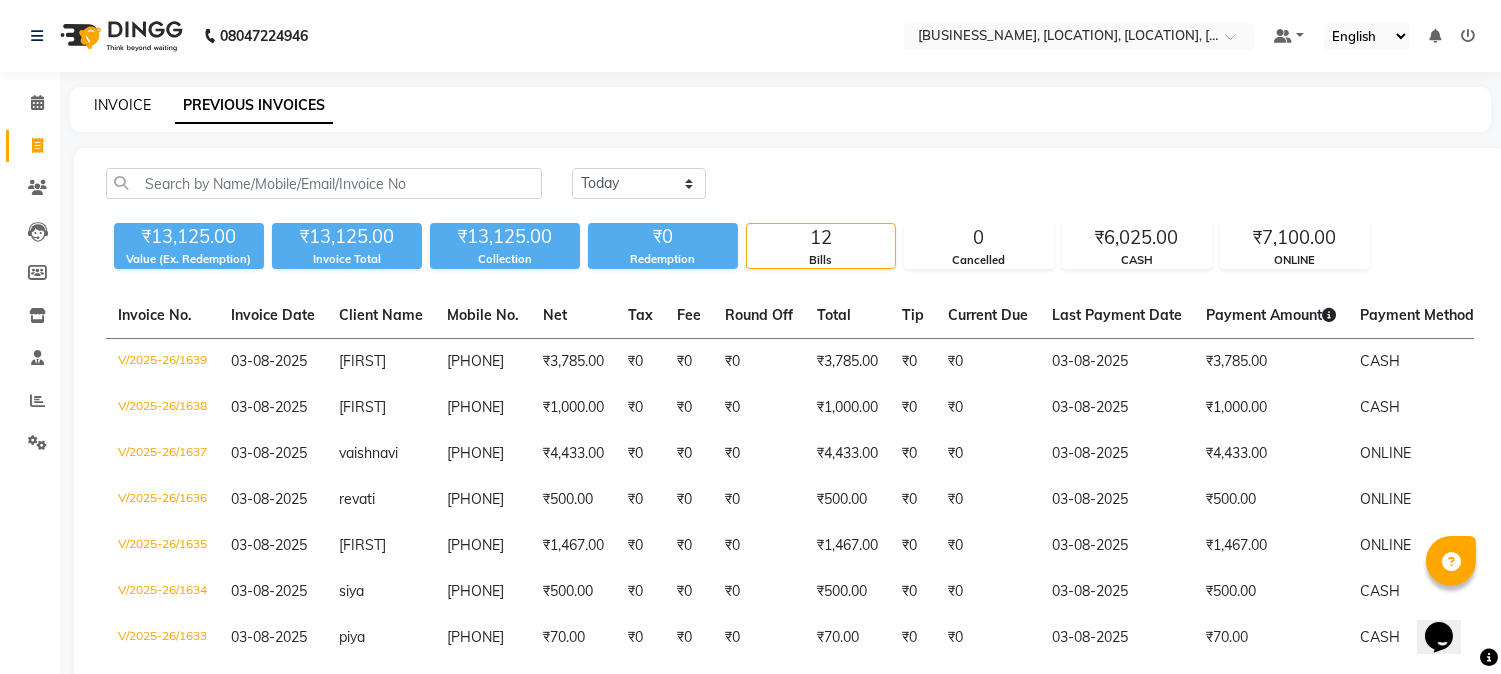 click on "INVOICE" 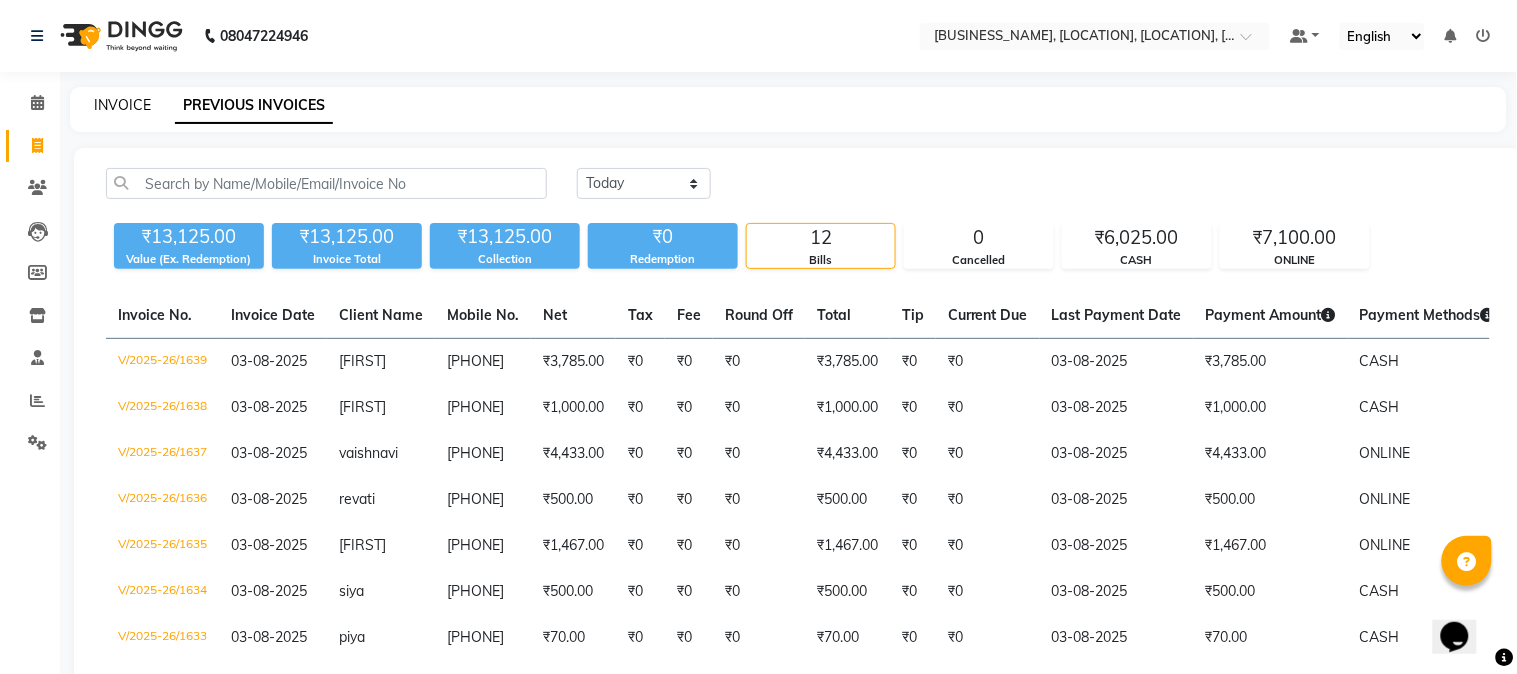 select on "4128" 